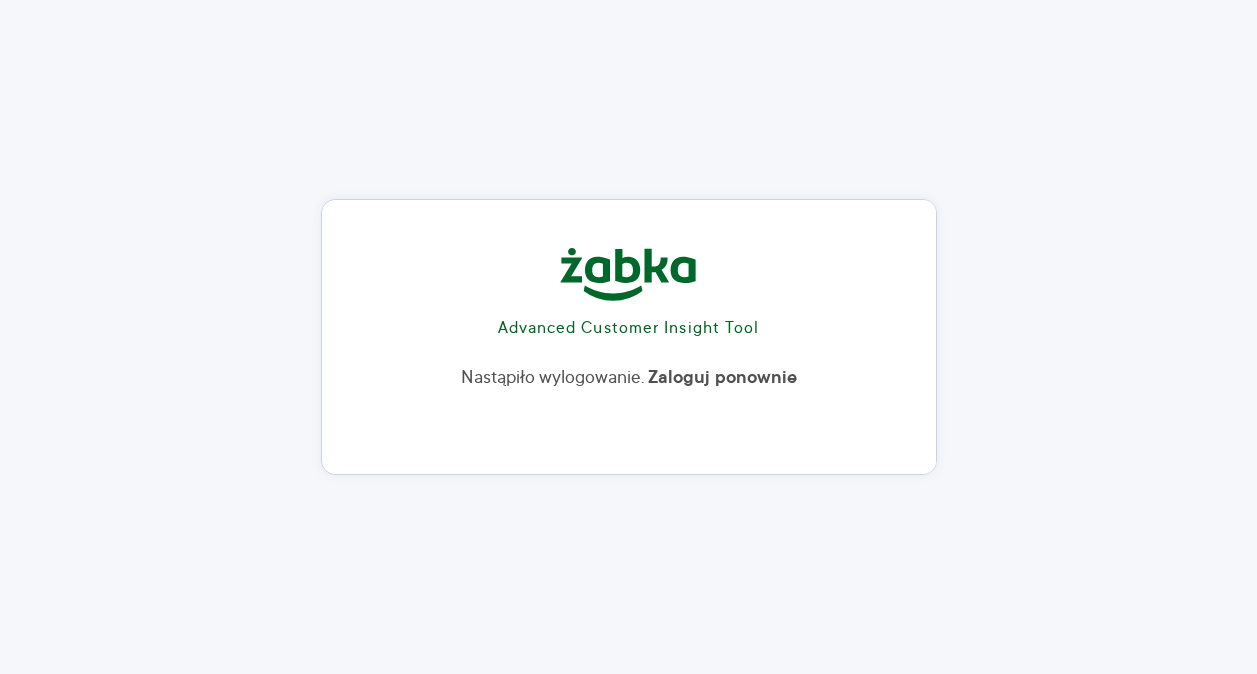 scroll, scrollTop: 0, scrollLeft: 0, axis: both 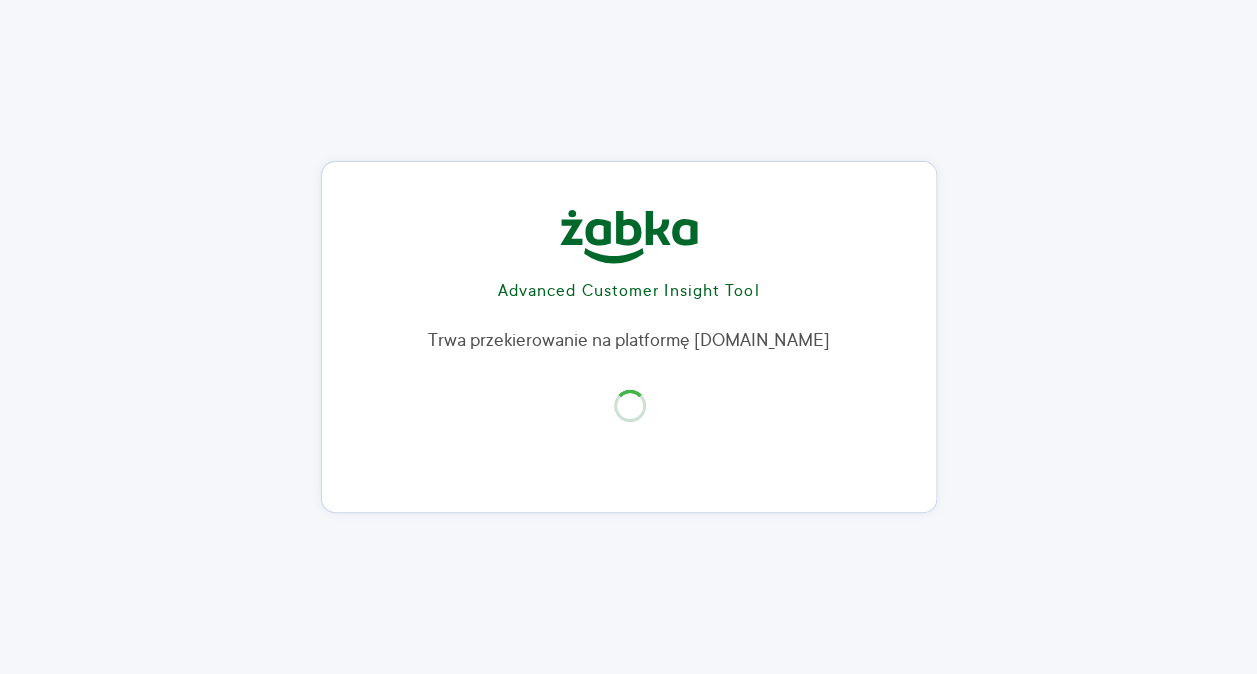 click on "Advanced Customer Insight Tool Trwa przekierowanie na platformę [DOMAIN_NAME]" at bounding box center (628, 337) 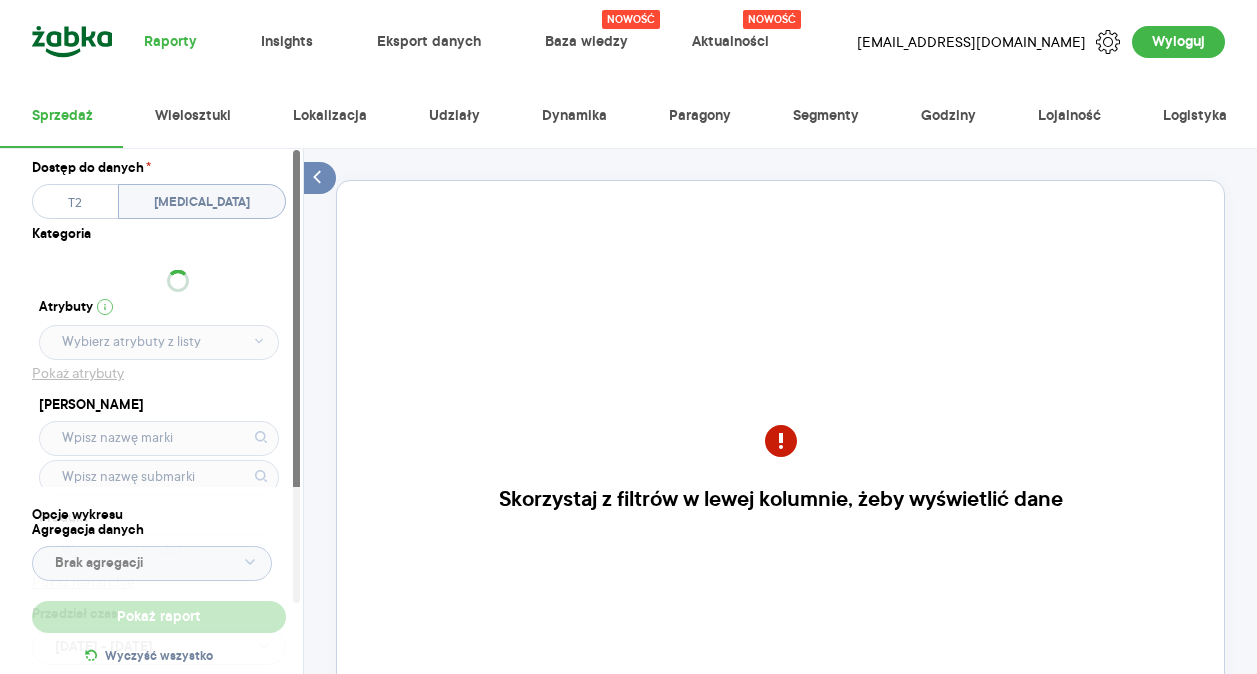 scroll, scrollTop: 0, scrollLeft: 0, axis: both 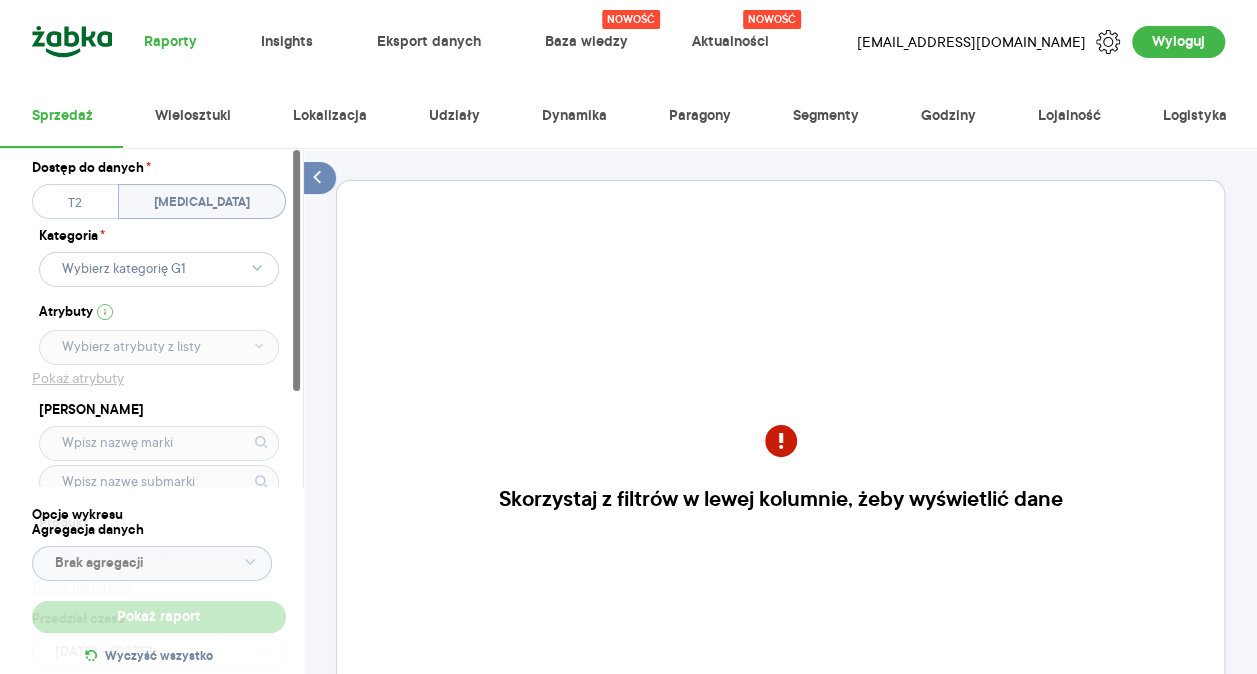 click 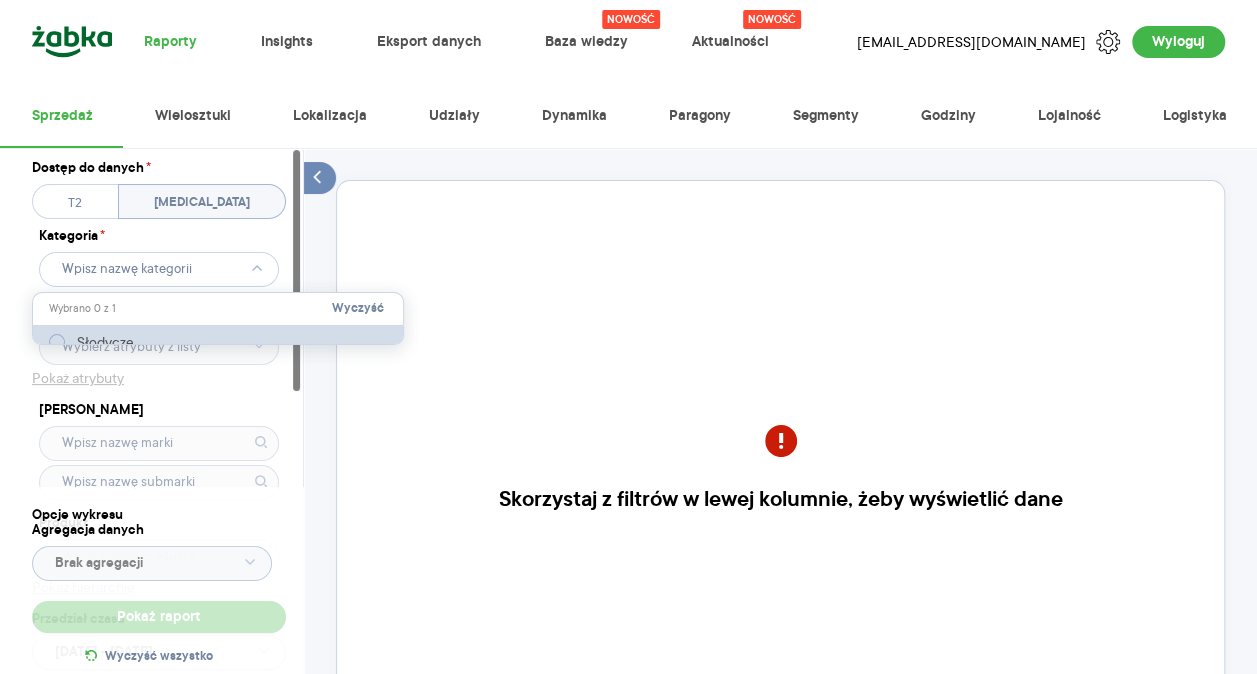 click at bounding box center [57, 342] 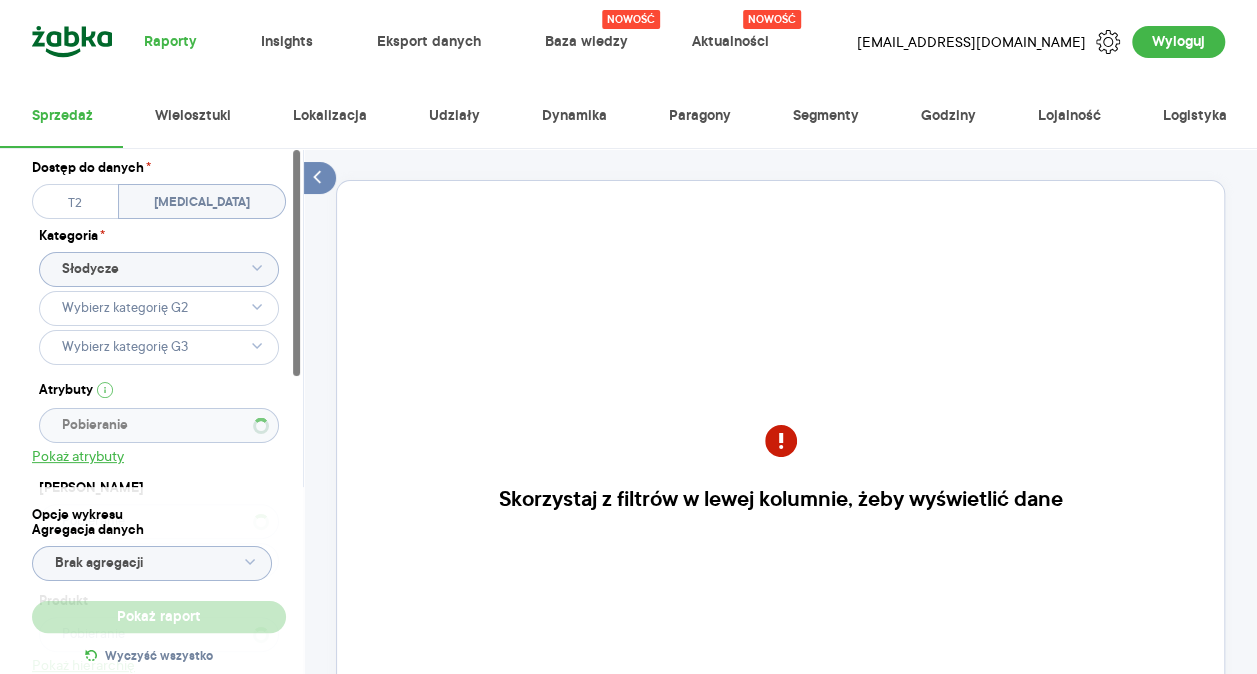 type 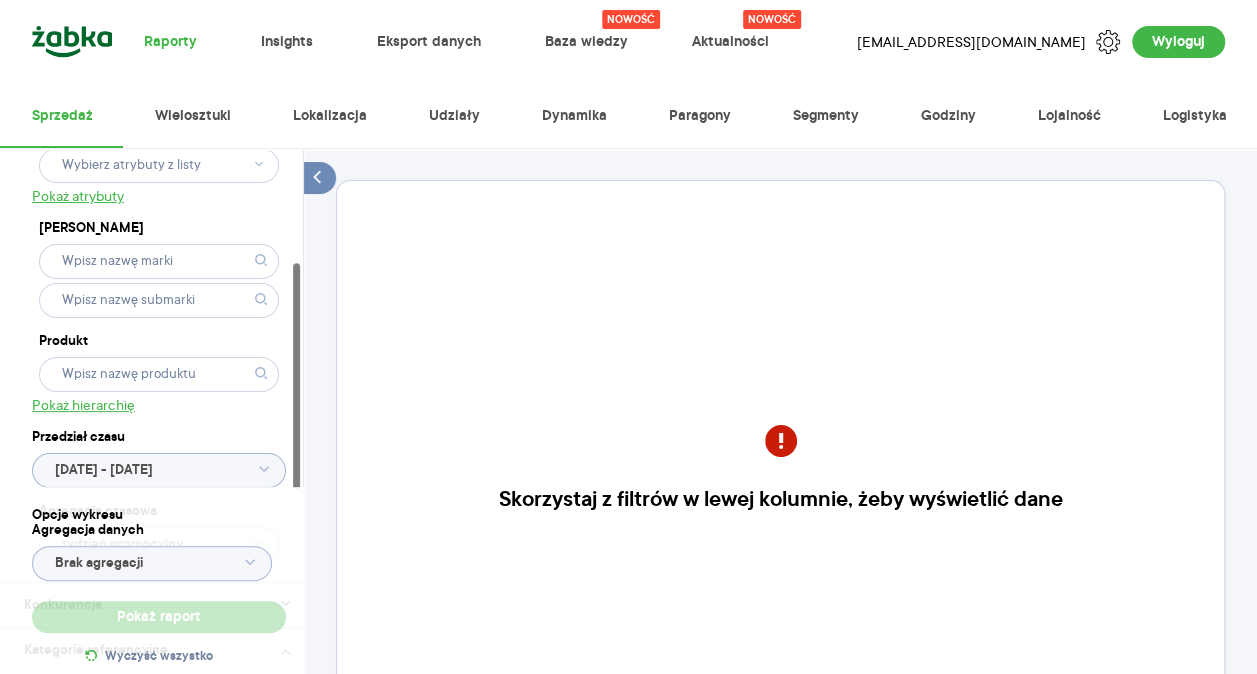 scroll, scrollTop: 322, scrollLeft: 0, axis: vertical 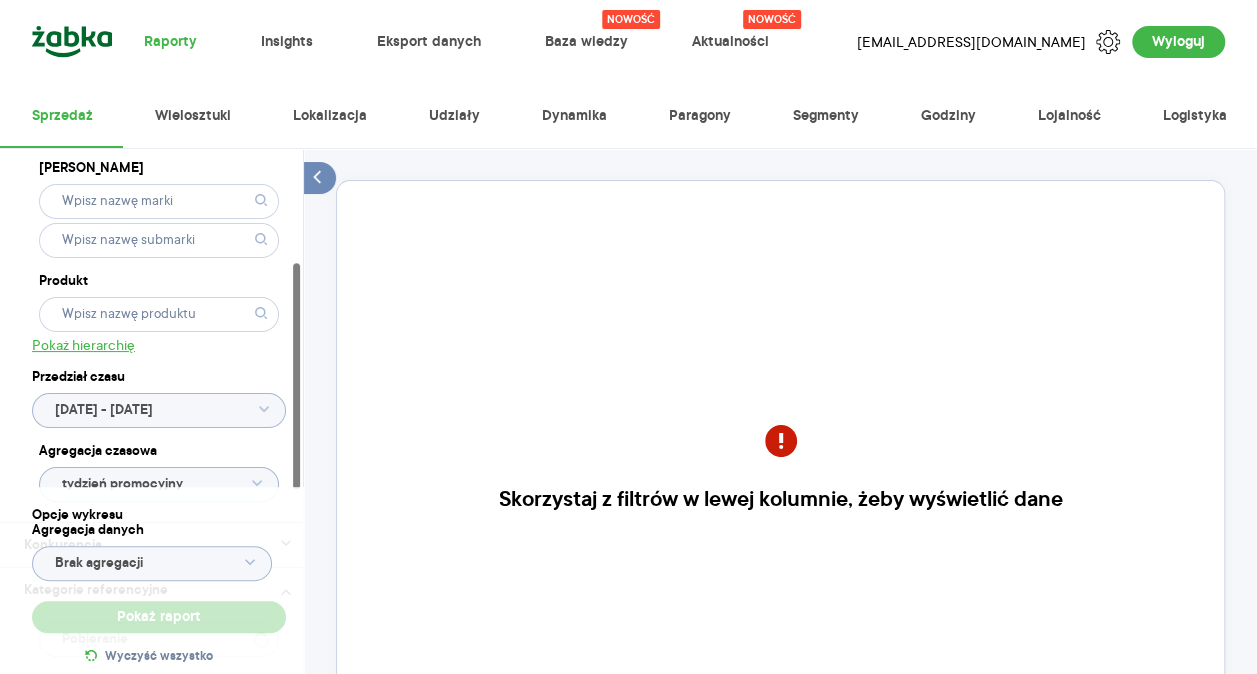 type 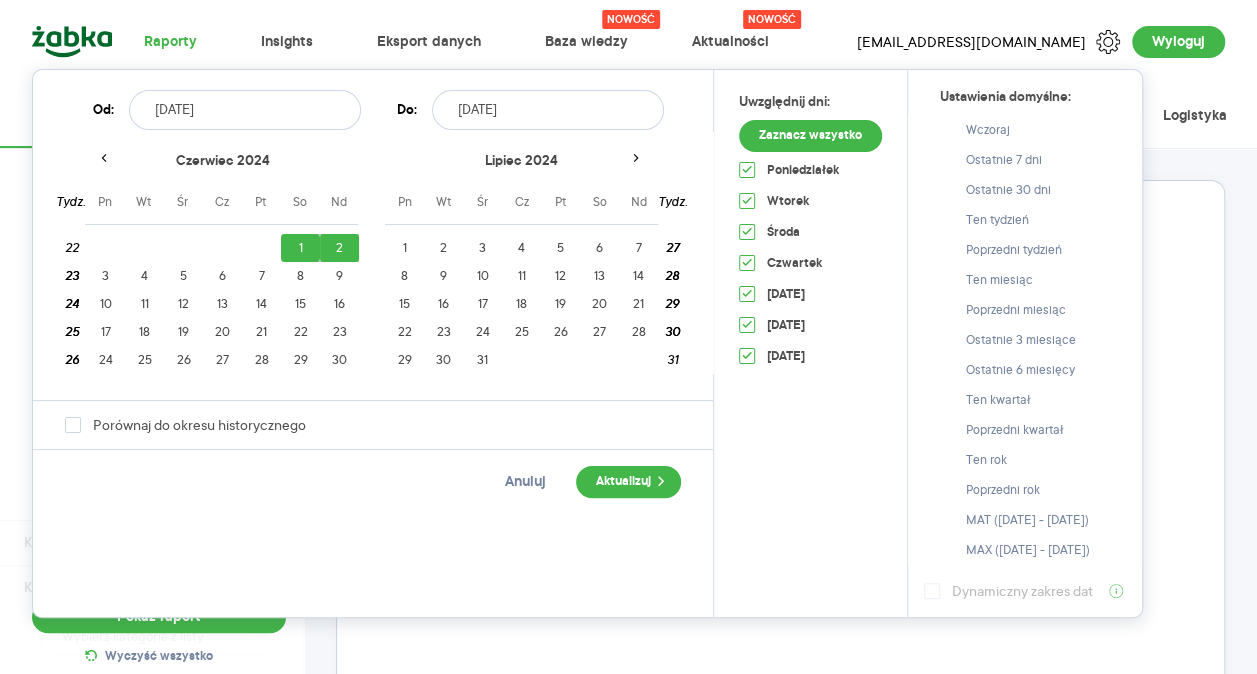 click on "Raporty Insights Eksport danych Nowość Baza wiedzy Nowość Aktualności Agata.PawLowska.mondelez@acit.zabka.pl Wyloguj Sprzedaż Wielosztuki Lokalizacja Udziały Dynamika Paragony Segmenty Godziny Lojalność Logistyka Dostęp do danych * T2 T3 Kategoria * Słodycze Atrybuty Pokaż atrybuty Marka Produkt Pokaż hierarchię Przedział czasu 2024.06.01 - 2024.06.02 Agregacja czasowa tydzień promocyjny Konkurencja Dostawca Marka Produkt Kategorie referencyjne Region Rodzaje sklepów Rodzaje transakcji Wszystkie Like For Like Uwzględnij LFL Opcje wykresu Agregacja danych Brak agregacji Pokaż raport Wyczyść wszystko Skorzystaj z filtrów w lewej kolumnie, żeby wyświetlić dane Masz pytania dot. działania portalu? Napisz do nas na  acit@zabka.pl
More than one instance of Sumo is attempting to start on this page. Please check that you are only loading Sumo once per page. BDOW! 2024.06.01 Pn Wt Śr Cz Pt So Nd Pn Wt Śr Cz Pt So Nd maj 2024 1 2 3 4 18 5 19 6 7 8 9 10 11 19 12 20 13 14 15 16 17 18" at bounding box center [628, 337] 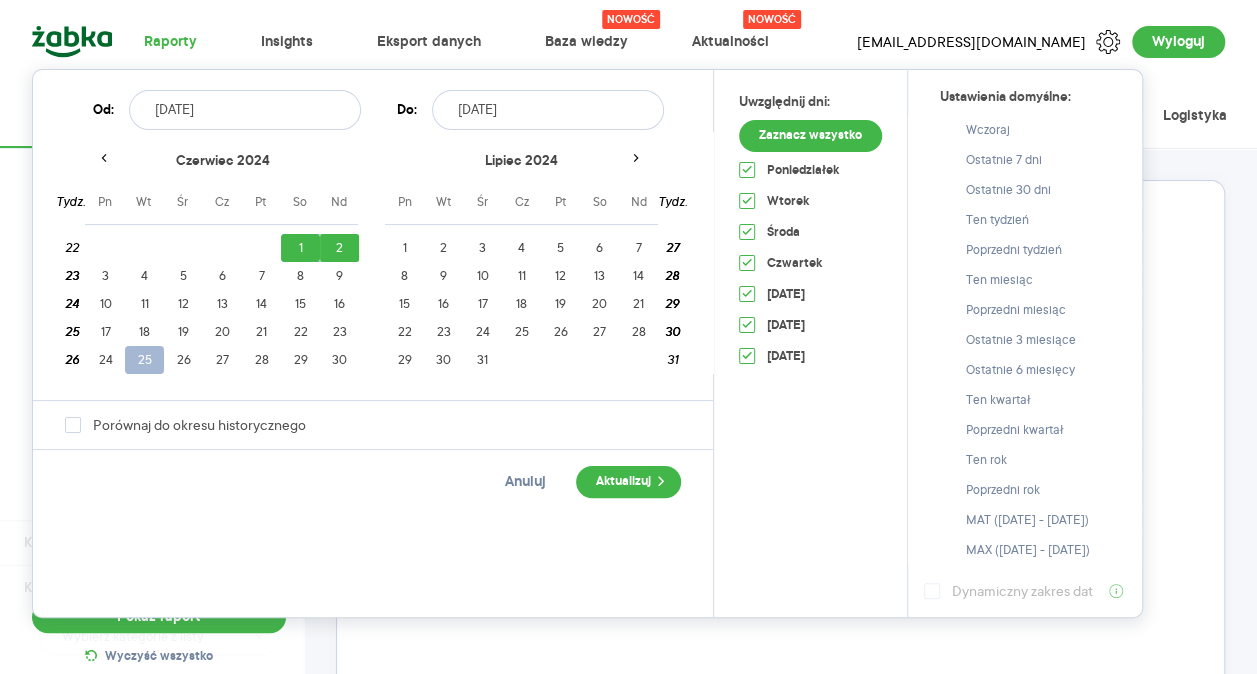 type on "202.06.01" 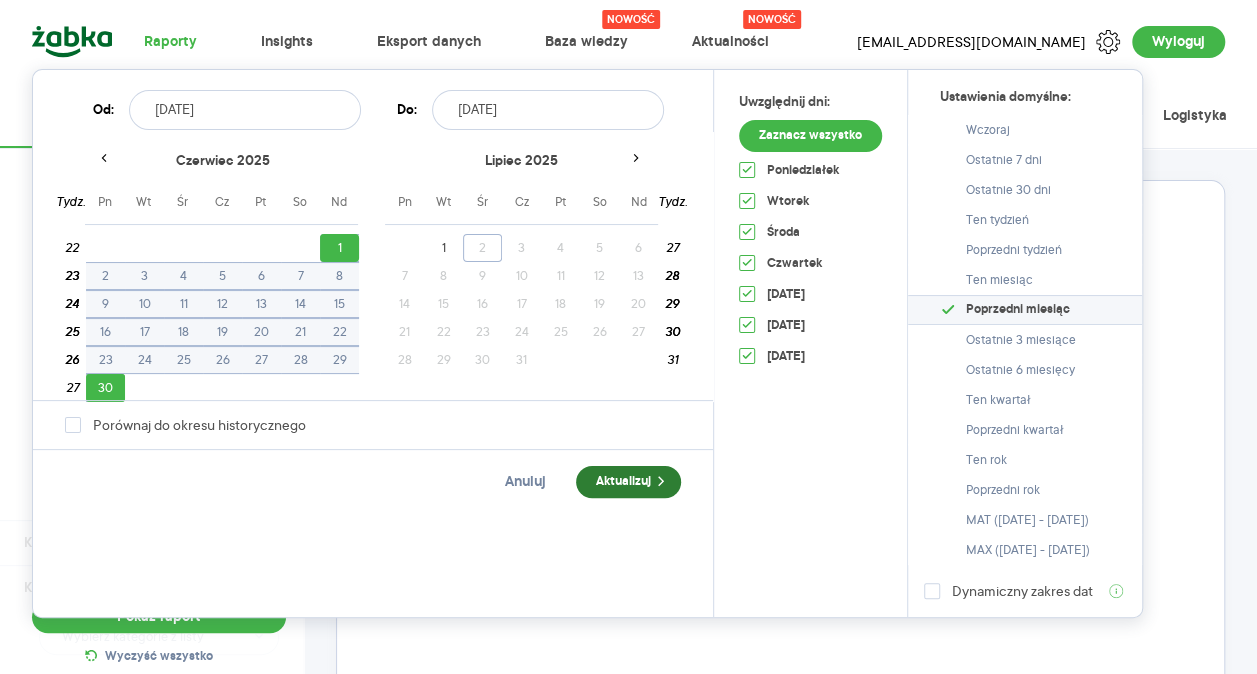 type on "2025.06.30" 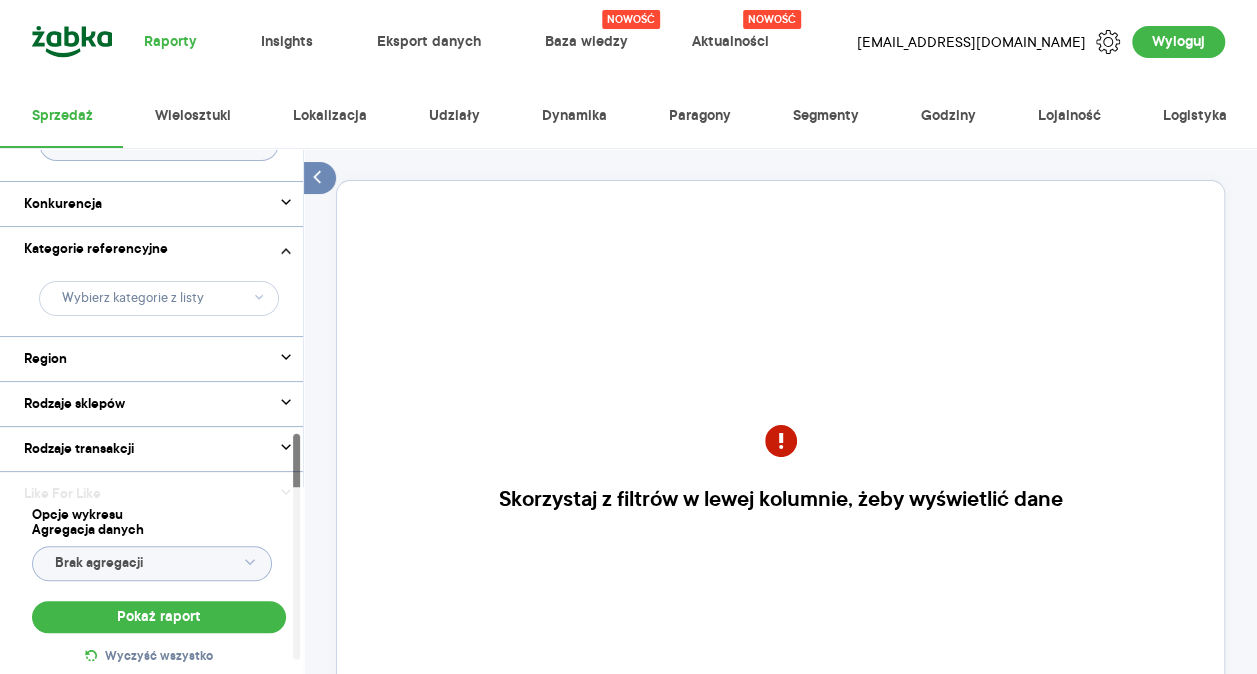 scroll, scrollTop: 695, scrollLeft: 0, axis: vertical 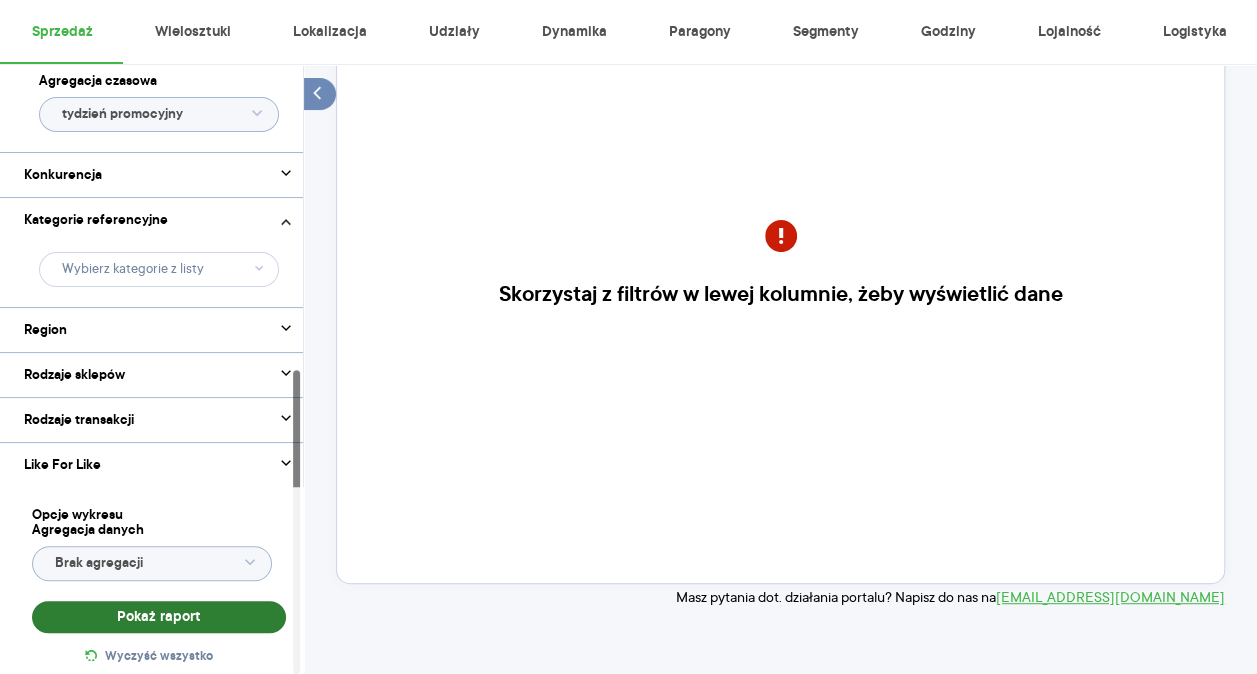 click on "Pokaż raport" at bounding box center [159, 617] 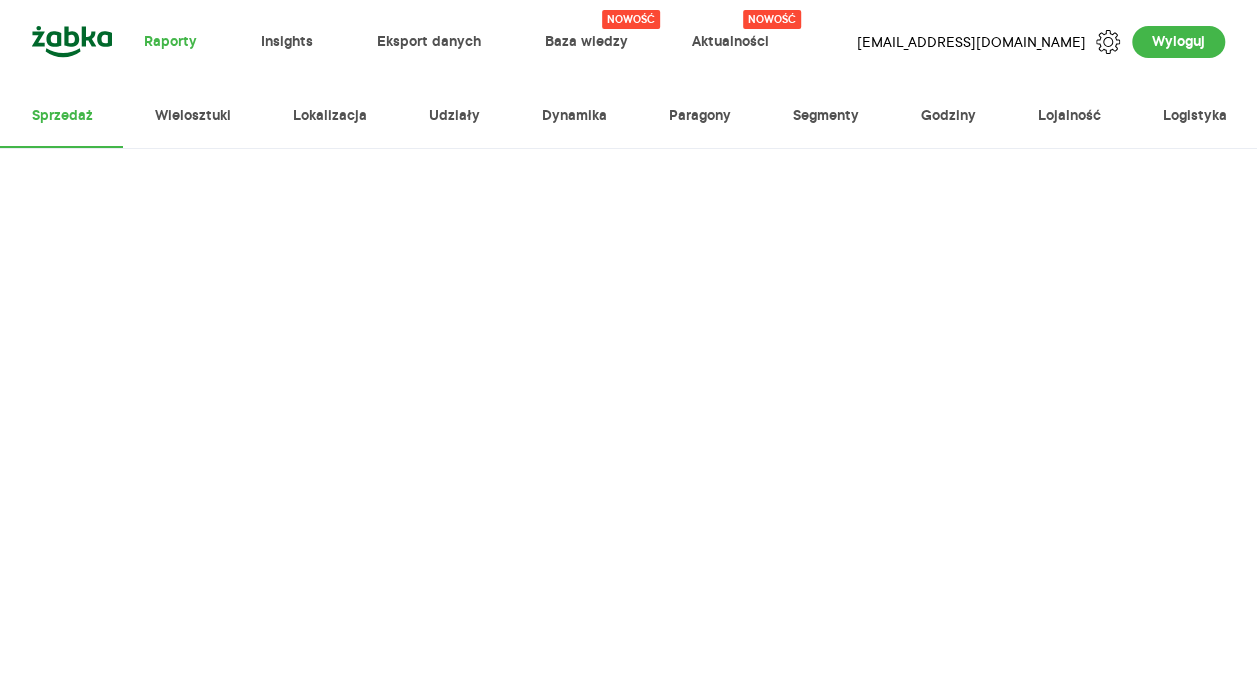 scroll, scrollTop: 0, scrollLeft: 0, axis: both 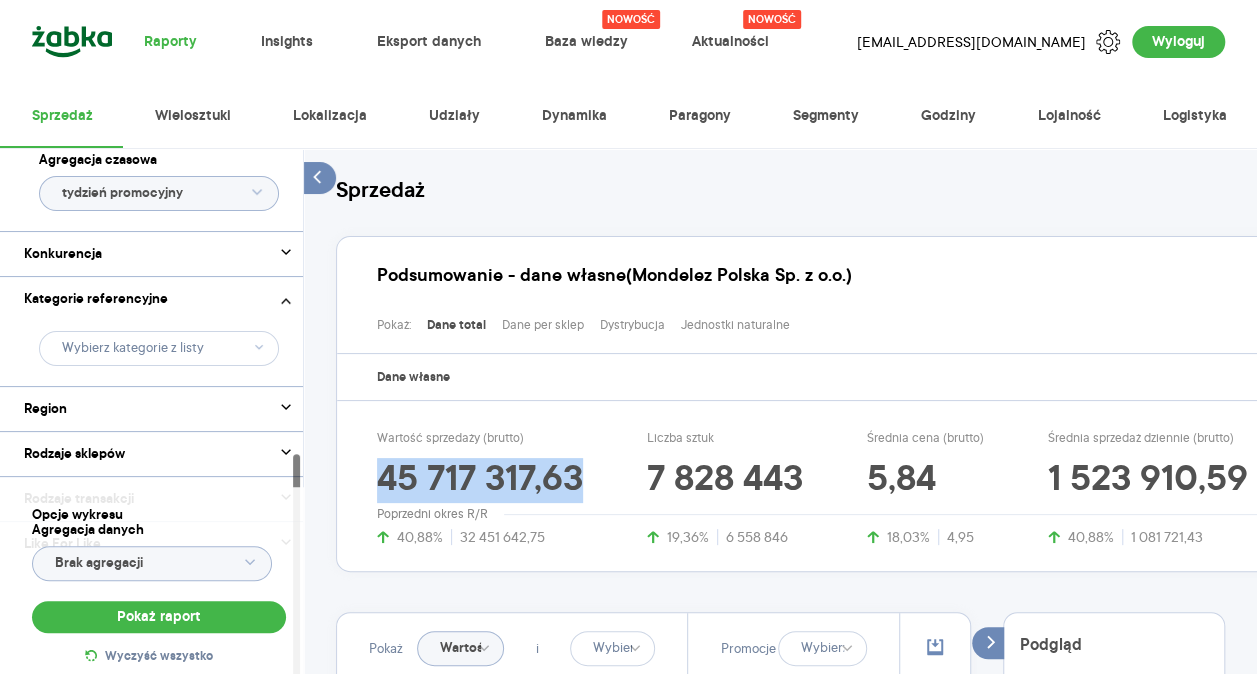 drag, startPoint x: 602, startPoint y: 498, endPoint x: 374, endPoint y: 498, distance: 228 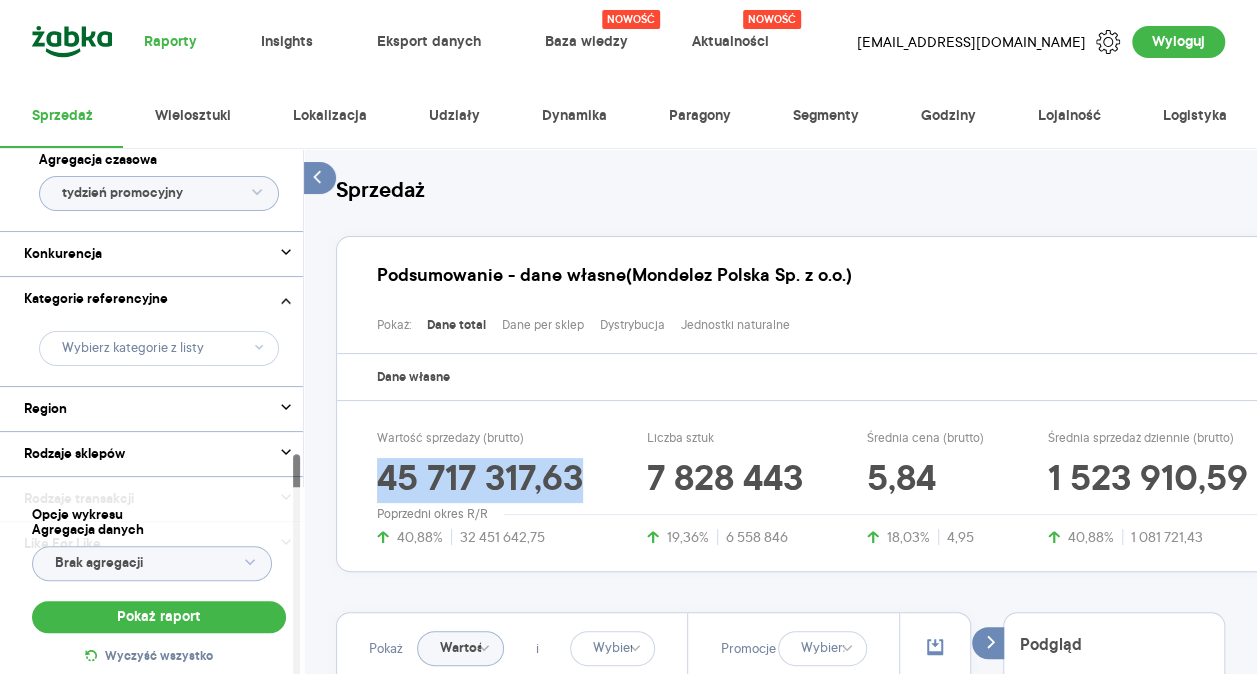 click on "Wartość sprzedaży (brutto) 45 717 317,63 40,88% 32 451 642,75 Liczba sztuk 7 828 443 19,36% 6 558 846 Średnia cena (brutto) 5,84 18,03% 4,95 Średnia sprzedaż dziennie (brutto) 1 523 910,59 40,88% 1 081 721,43" at bounding box center (844, 488) 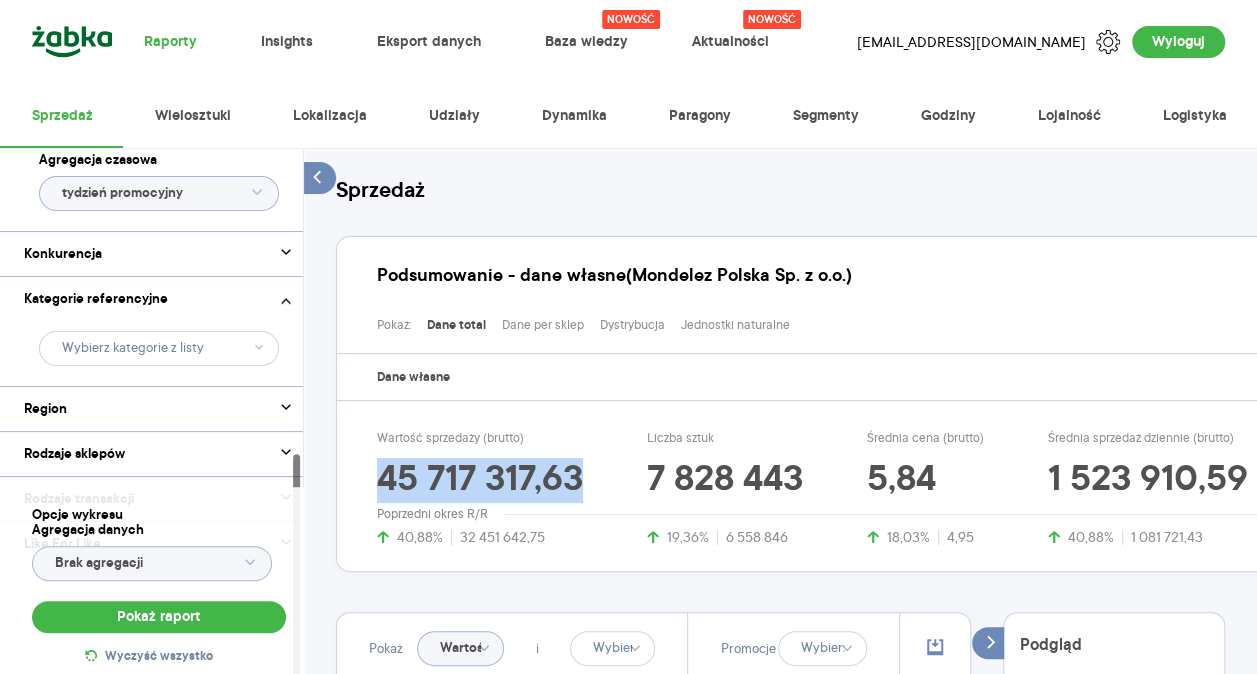 copy on "45 717 317,63" 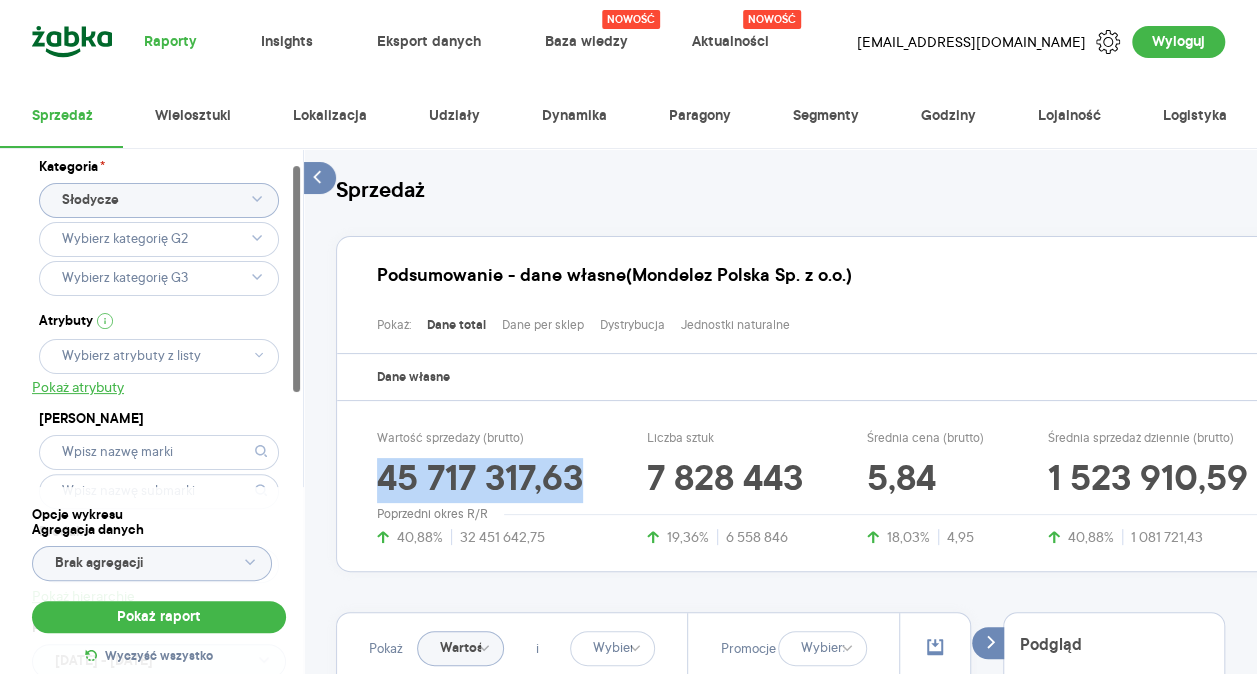 scroll, scrollTop: 26, scrollLeft: 0, axis: vertical 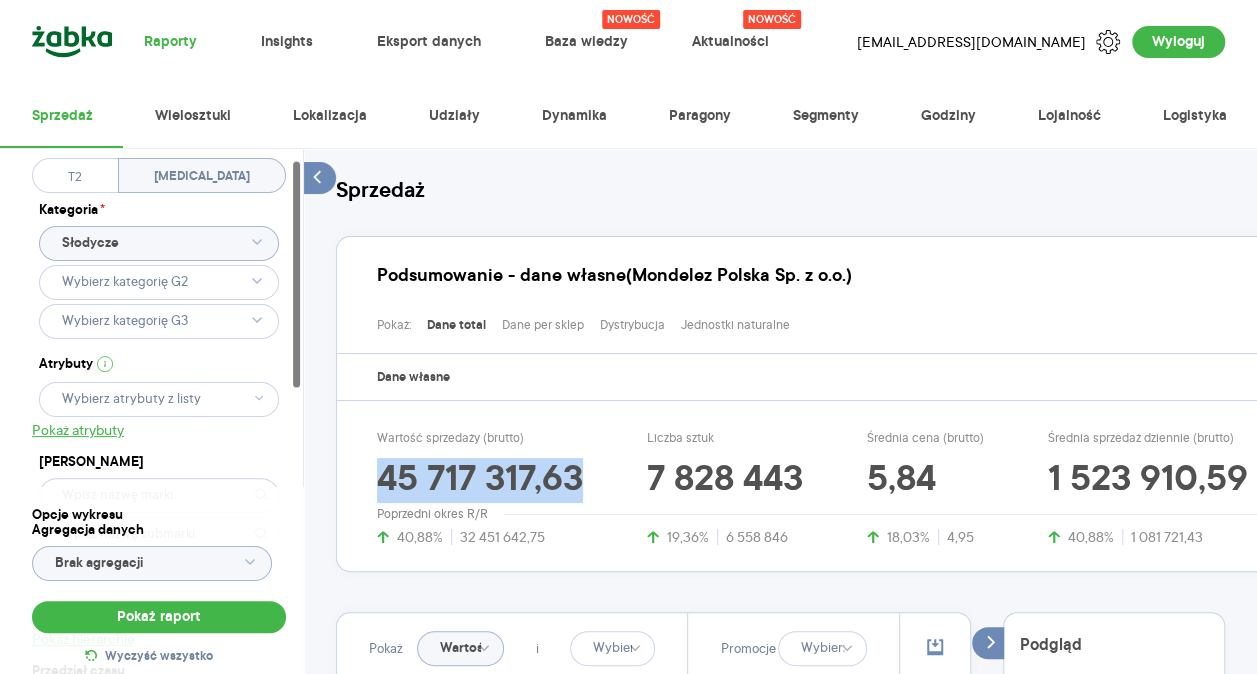 click 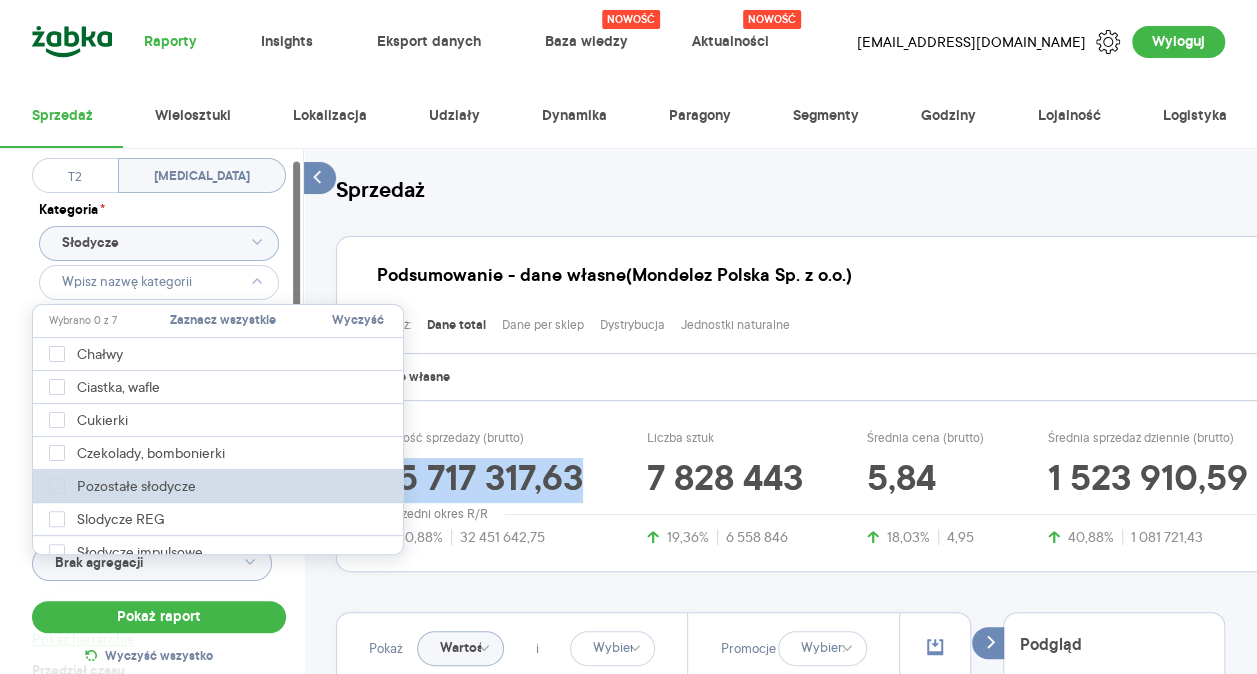 drag, startPoint x: 54, startPoint y: 449, endPoint x: 102, endPoint y: 470, distance: 52.392746 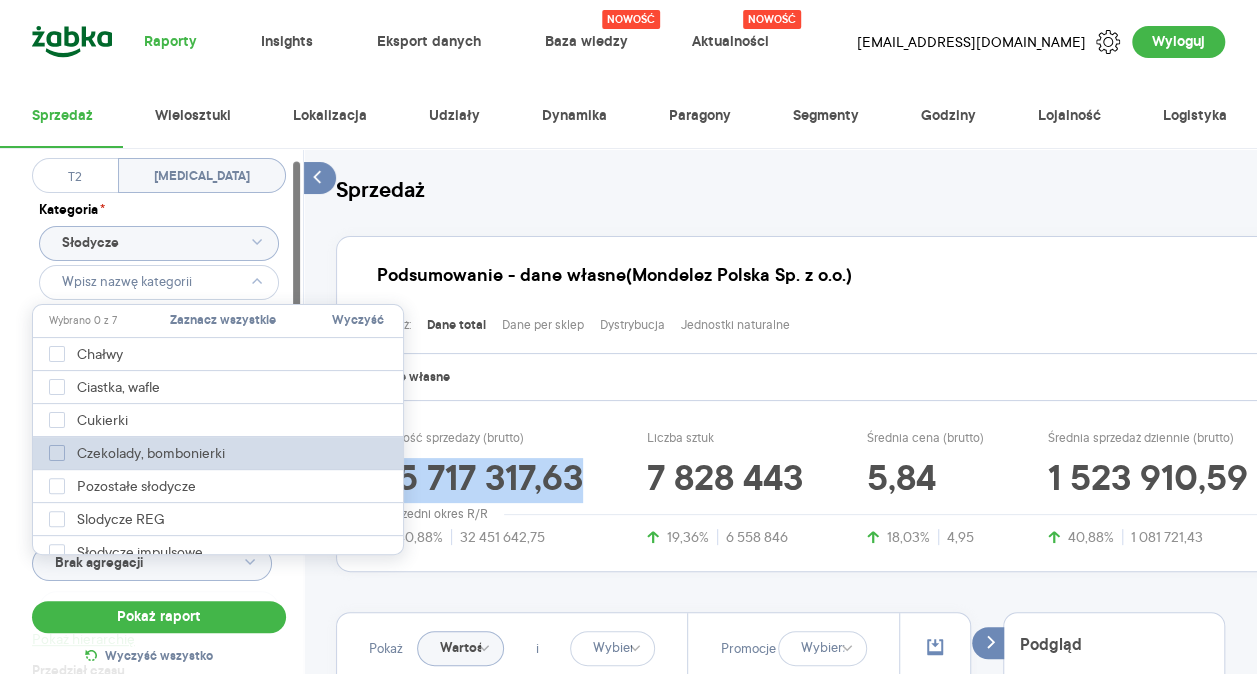 drag, startPoint x: 102, startPoint y: 470, endPoint x: 56, endPoint y: 452, distance: 49.396355 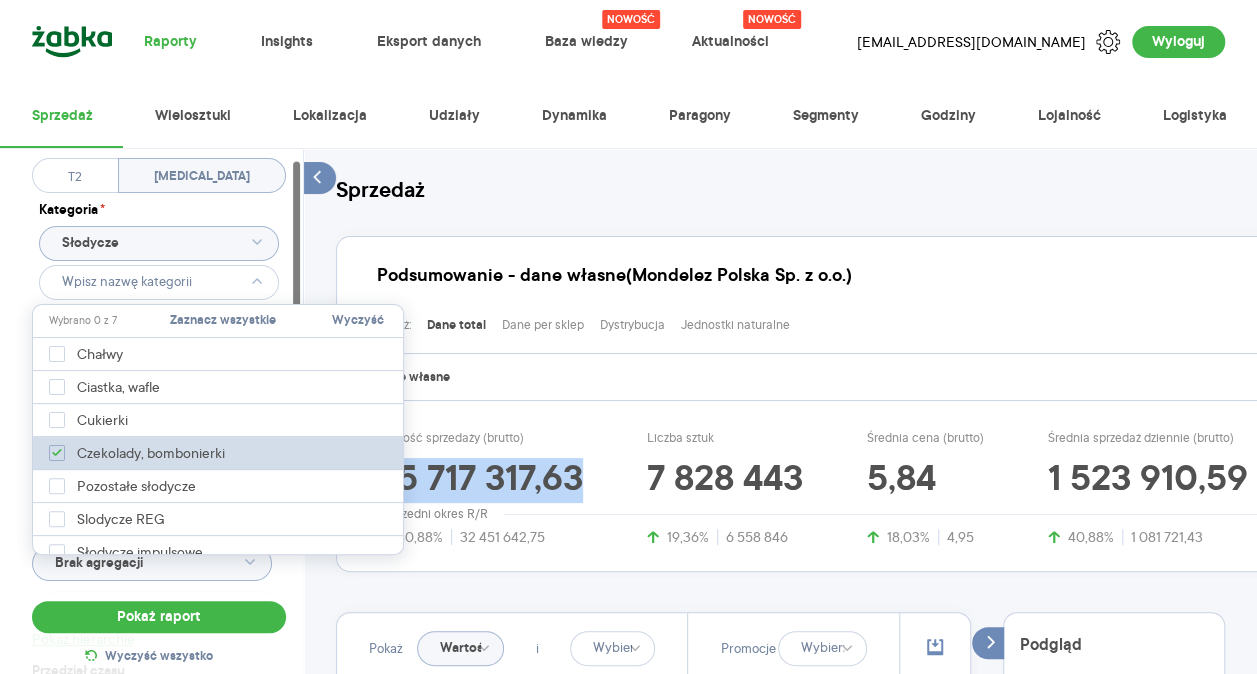 type on "Pobieranie" 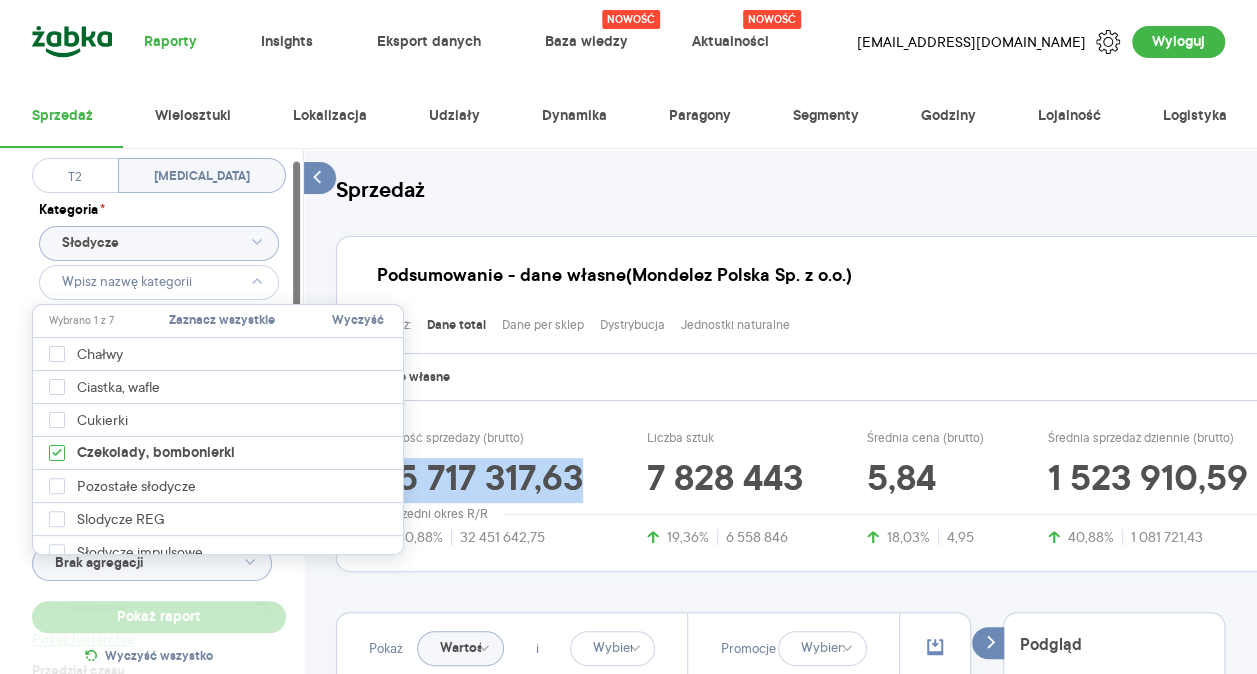 type 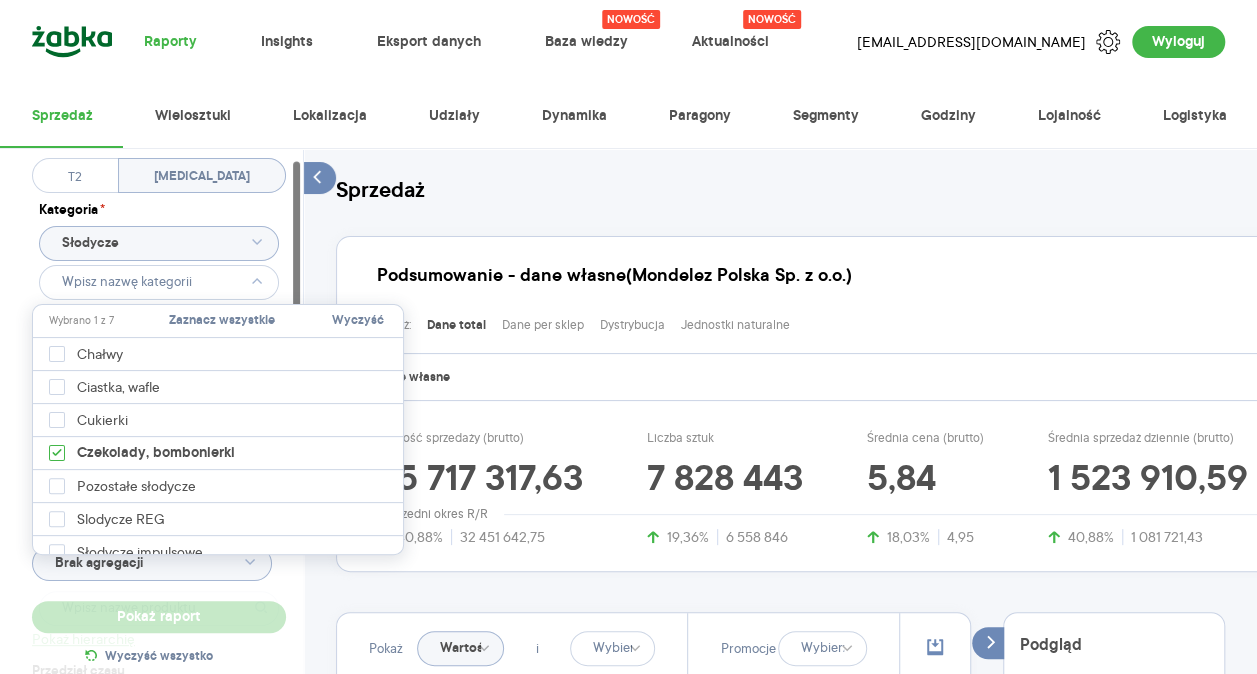 click on "Dostęp do danych * T2 T3 Kategoria * Słodycze Atrybuty Pokaż atrybuty Marka Produkt Pokaż hierarchię Przedział czasu 2025.06.01 - 2025.06.30 Agregacja czasowa tydzień promocyjny" at bounding box center [159, 469] 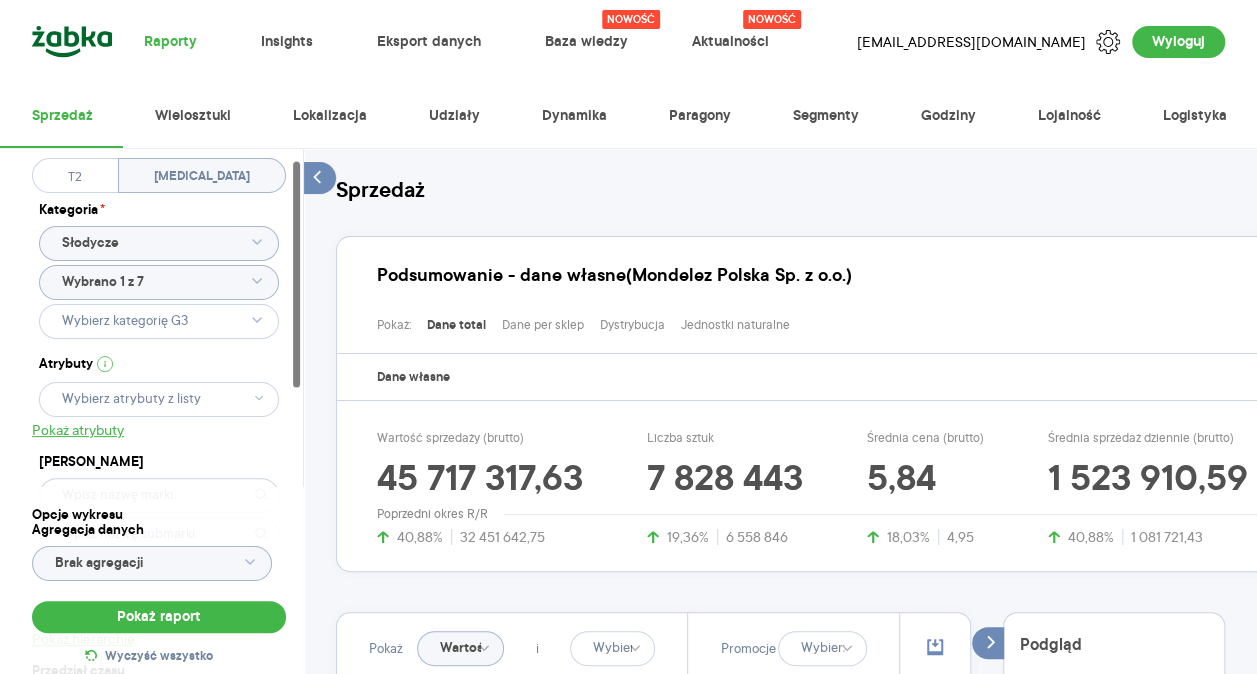 click 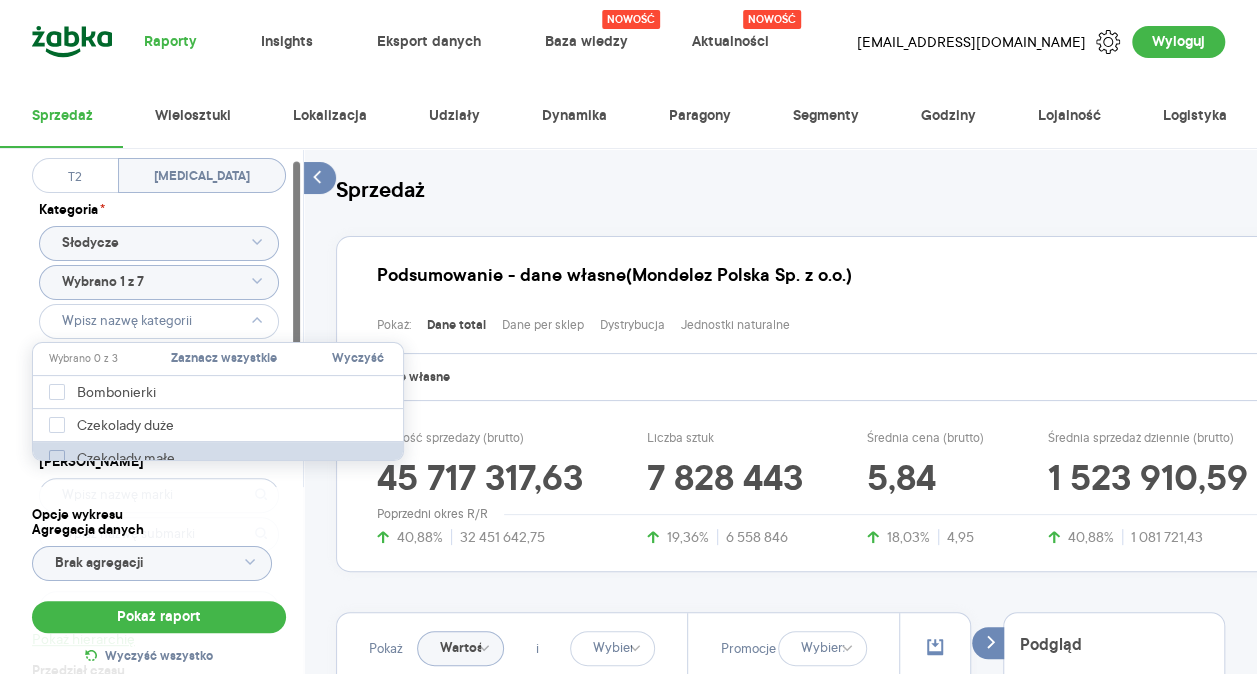 click 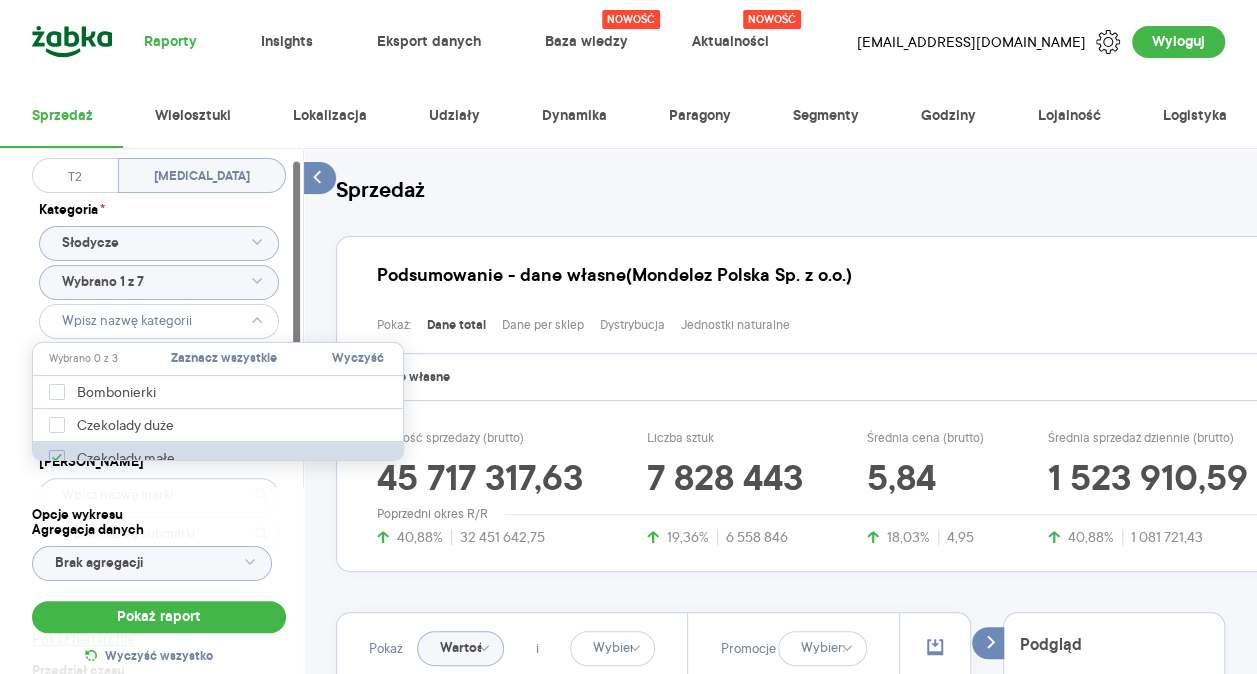 type on "Pobieranie" 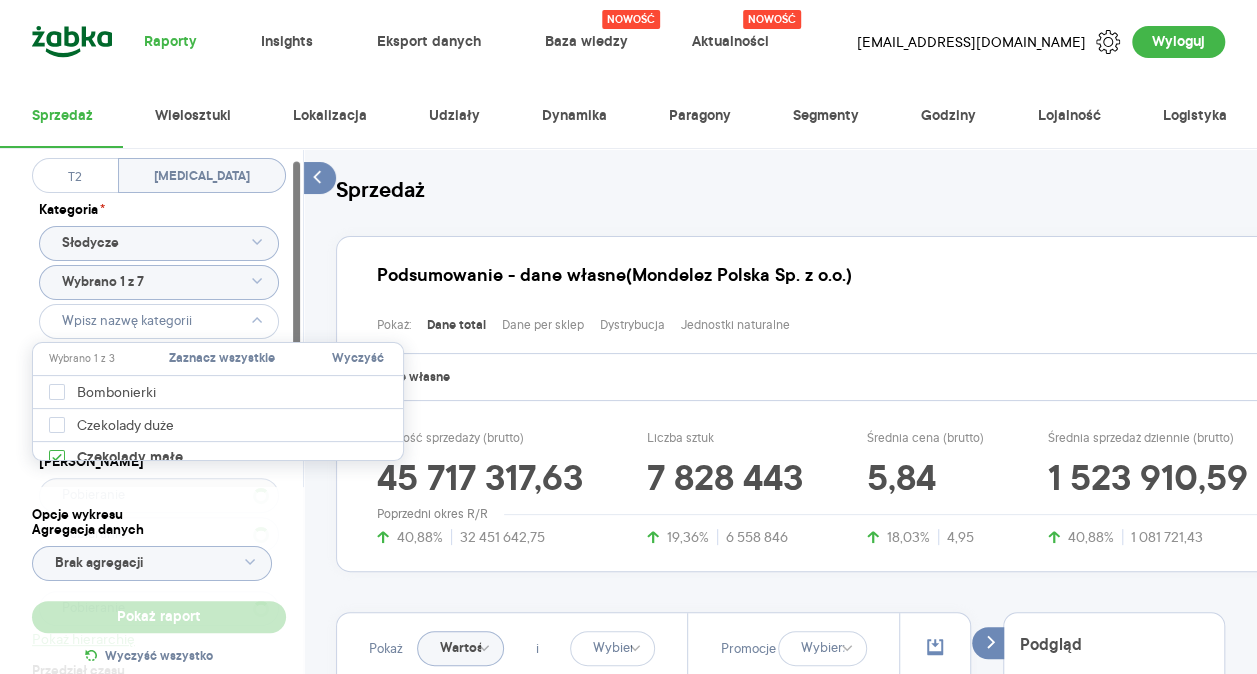 click on "Raporty Insights Eksport danych Nowość Baza wiedzy Nowość Aktualności Agata.PawLowska.mondelez@acit.zabka.pl Wyloguj Sprzedaż Wielosztuki Lokalizacja Udziały Dynamika Paragony Segmenty Godziny Lojalność Logistyka Dostęp do danych * T2 T3 Kategoria * Słodycze Wybrano 1 z 7 Atrybuty Pobieranie Pokaż atrybuty Marka Produkt Pokaż hierarchię Przedział czasu 2025.06.01 - 2025.06.30 Agregacja czasowa tydzień promocyjny Konkurencja Dostawca Marka Produkt Kategorie referencyjne Region Rodzaje sklepów Rodzaje transakcji Wszystkie Like For Like Uwzględnij LFL Opcje wykresu Agregacja danych Brak agregacji Pokaż raport Wyczyść wszystko Sprzedaż Podsumowanie - dane własne  (Mondelez Polska Sp. z o.o.) Pokaż: Dane total Dane per sklep Dystrybucja Jednostki naturalne Dane własne Wartość sprzedaży (brutto) 45 717 317,63 40,88% 32 451 642,75 Liczba sztuk 7 828 443 19,36% 6 558 846 Średnia cena (brutto) 5,84 18,03% 4,95 Średnia sprzedaż dziennie (brutto) 1 523 910,59 40,88% 1 081 721,43 Pokaż i R" at bounding box center (628, 337) 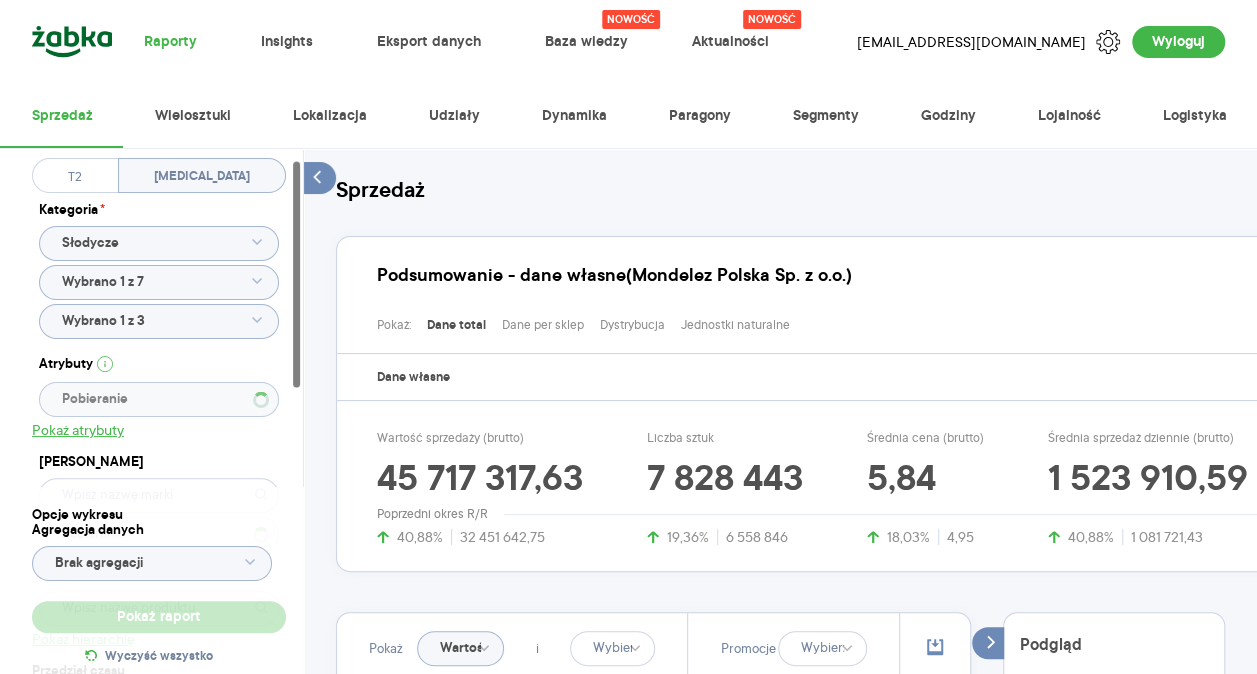 type 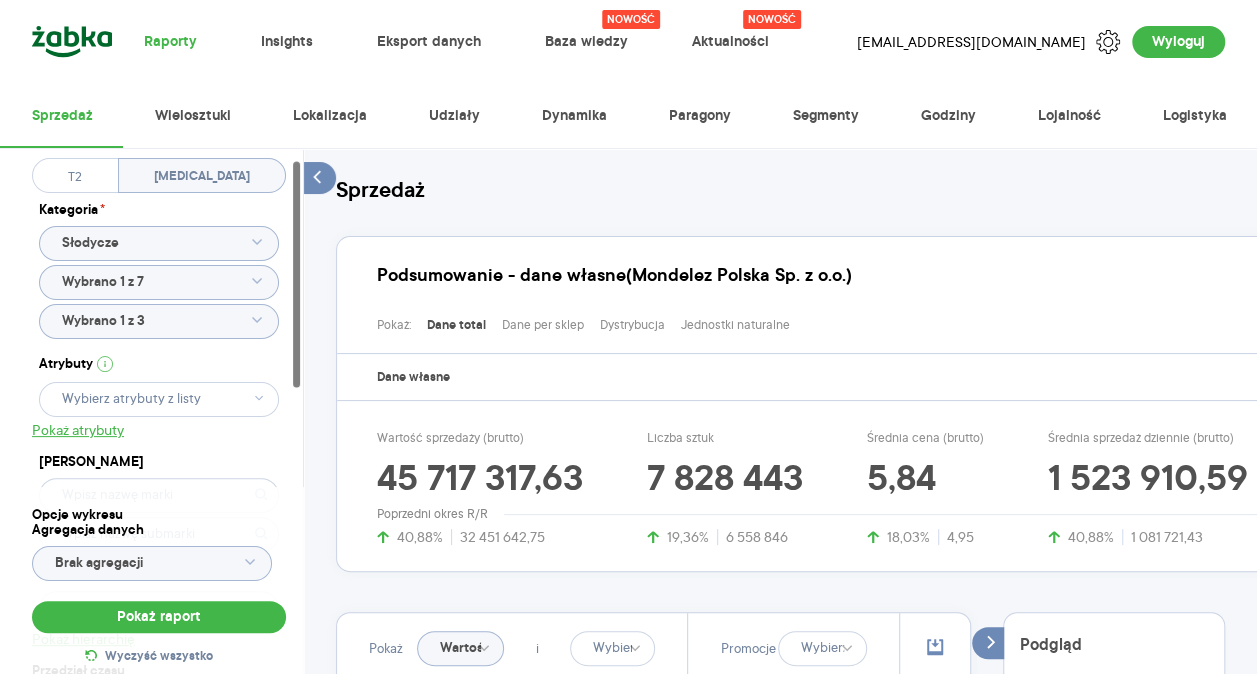 click 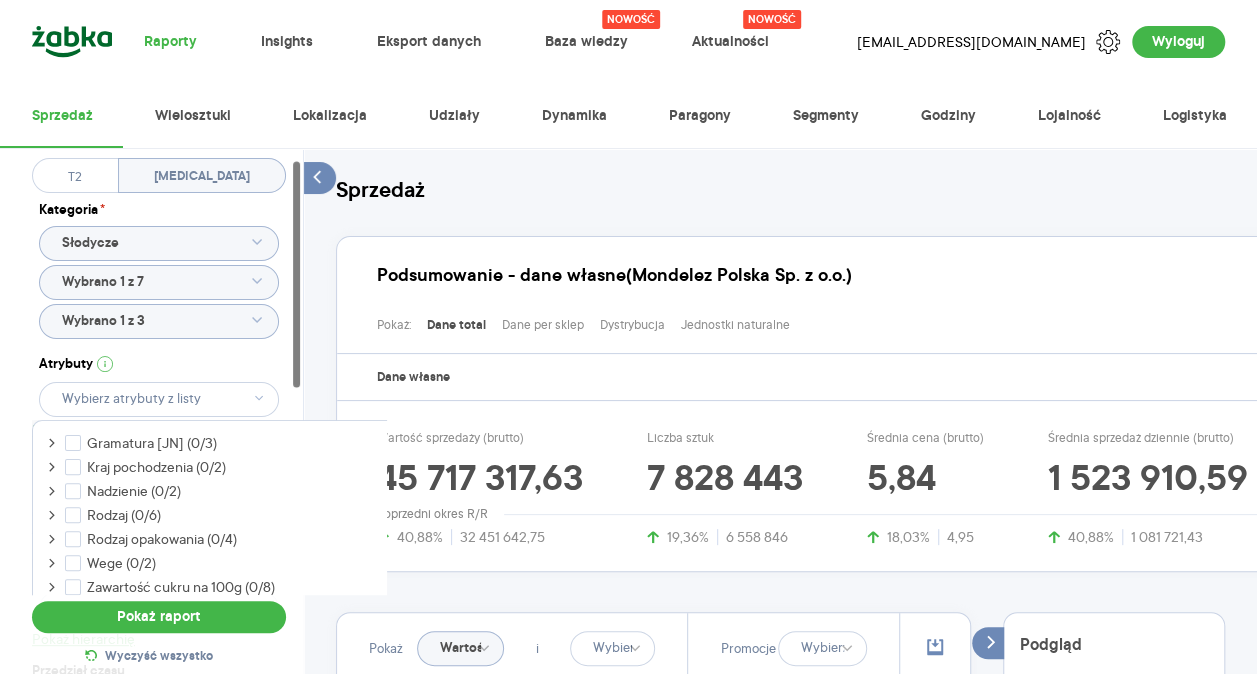 click on "Dostęp do danych * T2 [MEDICAL_DATA] Kategoria * Słodycze Wybrano 1 z 7 Wybrano 1 z 3 Atrybuty Pokaż atrybuty Marka Produkt Pokaż hierarchię Przedział czasu [DATE] - [DATE] Agregacja czasowa tydzień promocyjny" at bounding box center (159, 469) 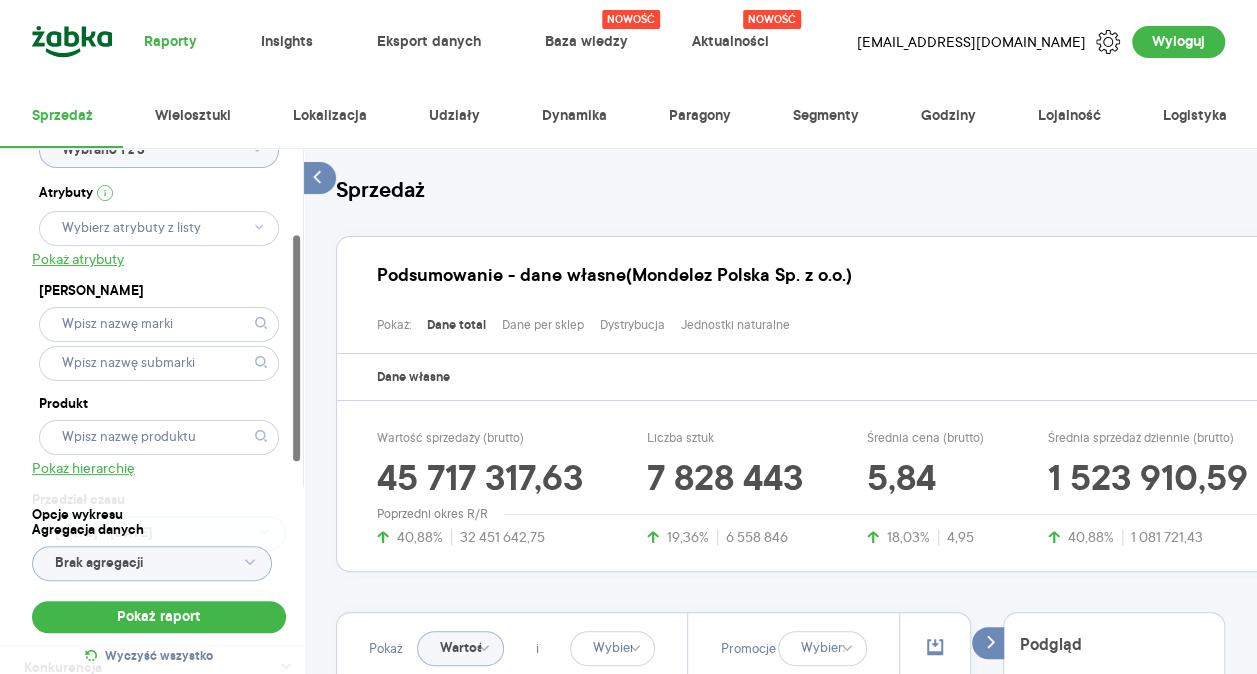 scroll, scrollTop: 198, scrollLeft: 0, axis: vertical 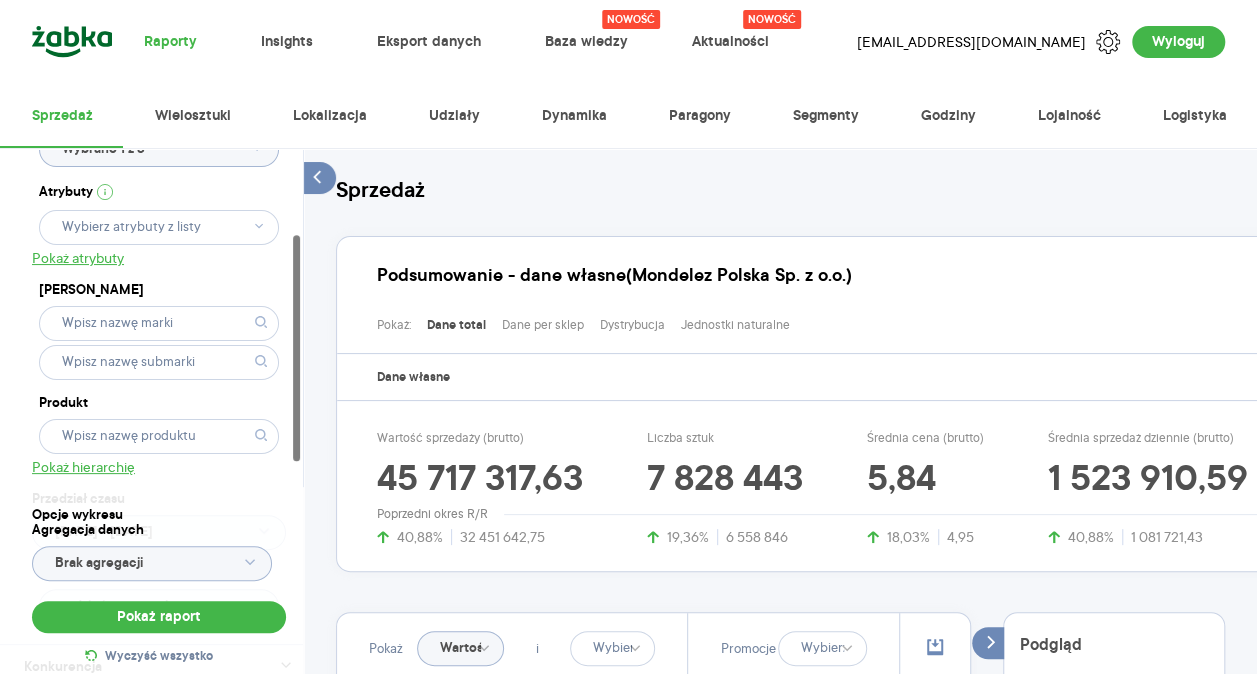 click 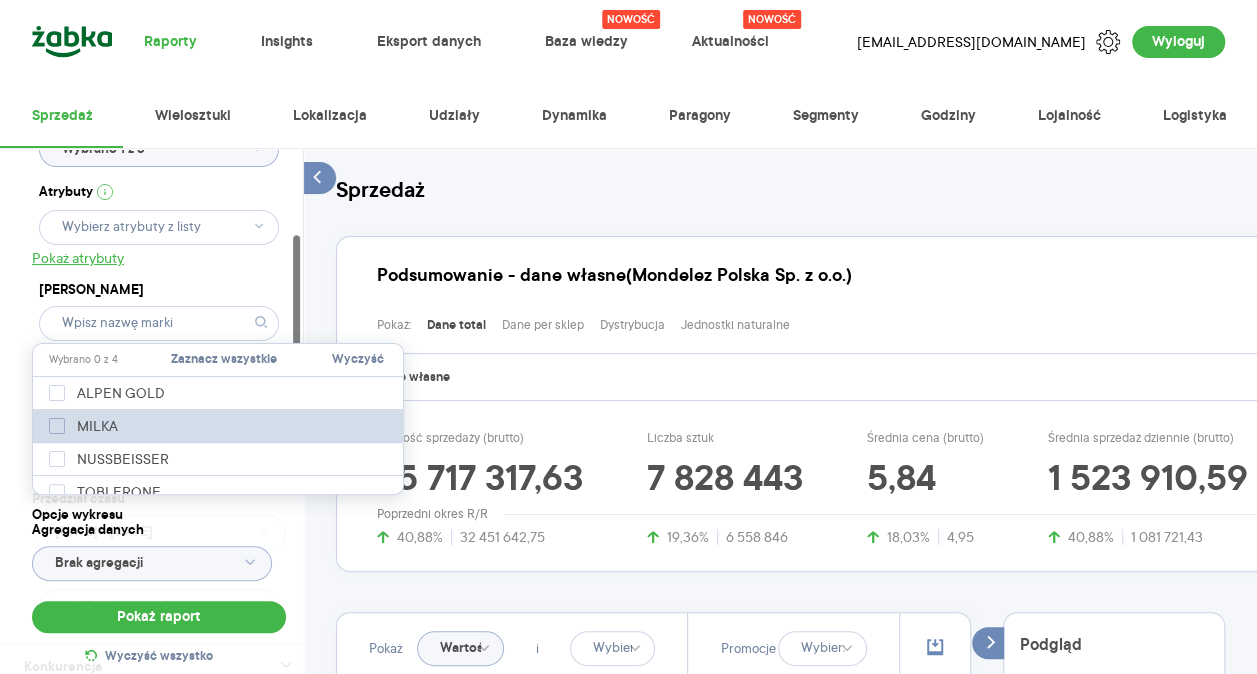 click on "MILKA" at bounding box center [84, 426] 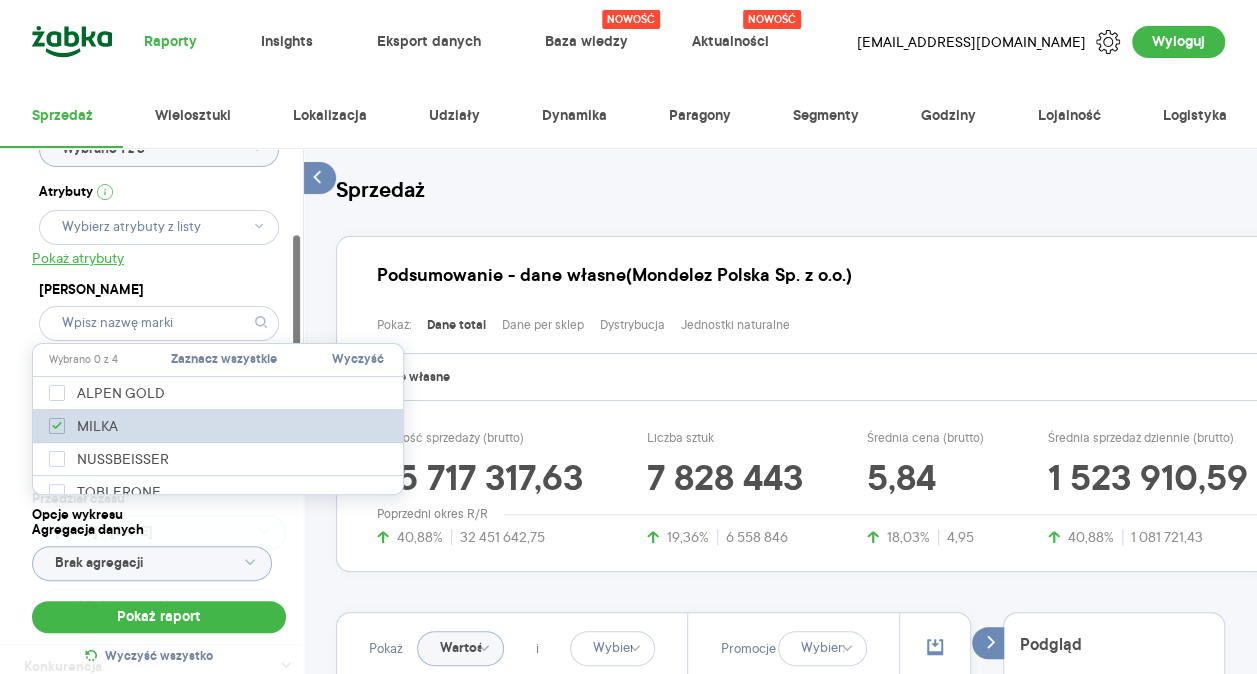 checkbox on "true" 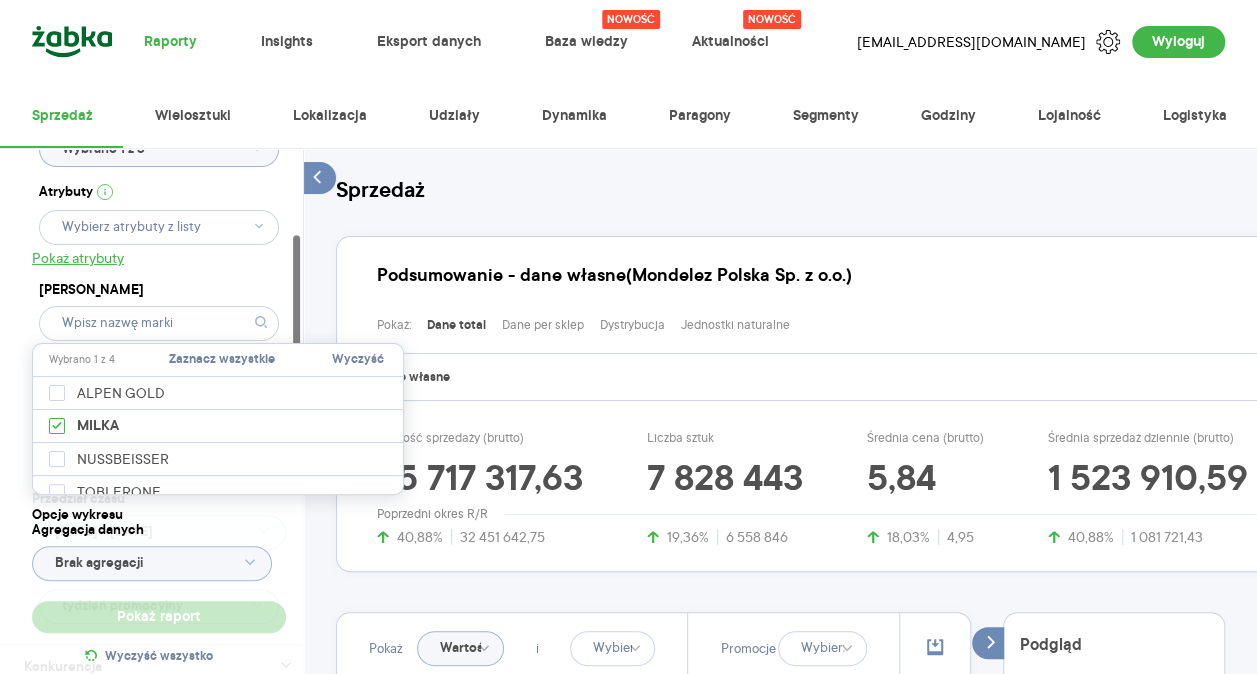 click on "Raporty Insights Eksport danych Nowość Baza wiedzy Nowość Aktualności Agata.PawLowska.mondelez@acit.zabka.pl Wyloguj Sprzedaż Wielosztuki Lokalizacja Udziały Dynamika Paragony Segmenty Godziny Lojalność Logistyka Dostęp do danych * T2 T3 Kategoria * Słodycze Wybrano 1 z 7 Wybrano 1 z 3 Atrybuty Pokaż atrybuty Marka Produkt Pokaż hierarchię Przedział czasu 2025.06.01 - 2025.06.30 Agregacja czasowa tydzień promocyjny Konkurencja Dostawca Marka Produkt Kategorie referencyjne Region Rodzaje sklepów Rodzaje transakcji Wszystkie Like For Like Uwzględnij LFL Opcje wykresu Agregacja danych Brak agregacji Pokaż raport Wyczyść wszystko Sprzedaż Podsumowanie - dane własne  (Mondelez Polska Sp. z o.o.) Pokaż: Dane total Dane per sklep Dystrybucja Jednostki naturalne Dane własne Wartość sprzedaży (brutto) 45 717 317,63 40,88% 32 451 642,75 Liczba sztuk 7 828 443 19,36% 6 558 846 Średnia cena (brutto) 5,84 18,03% 4,95 Średnia sprzedaż dziennie (brutto) 1 523 910,59 40,88% 1 081 721,43 Pokaż" at bounding box center (628, 337) 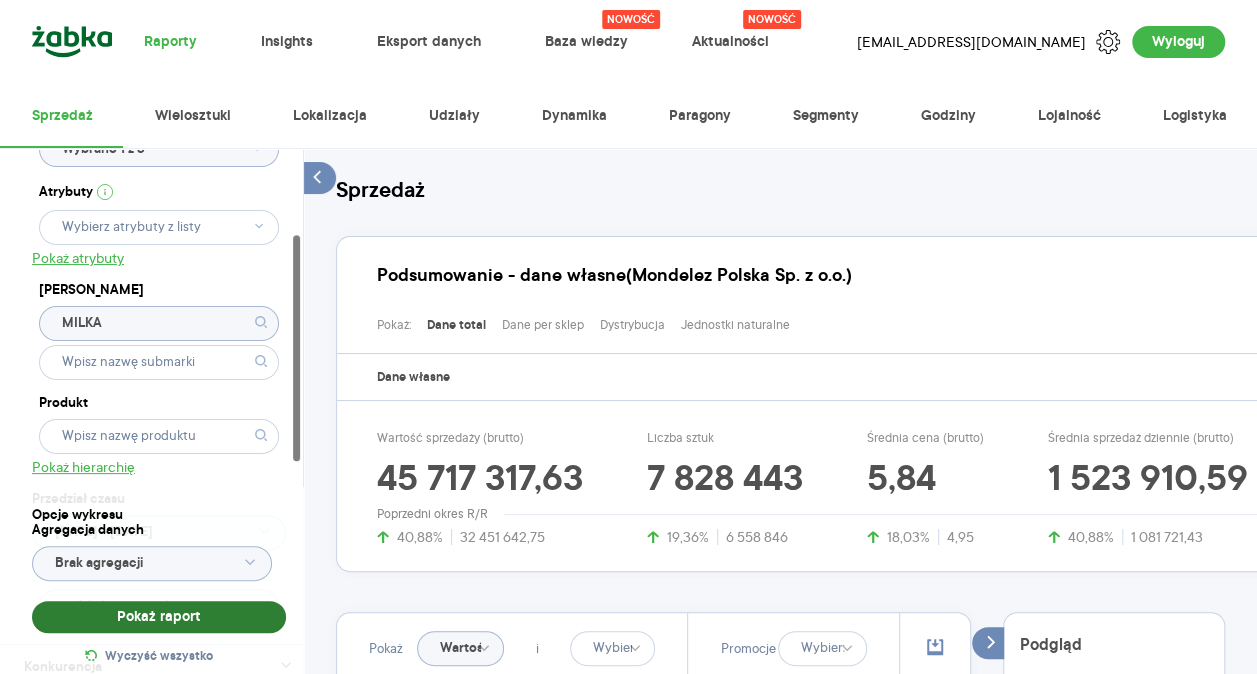 click on "Pokaż raport" at bounding box center (159, 617) 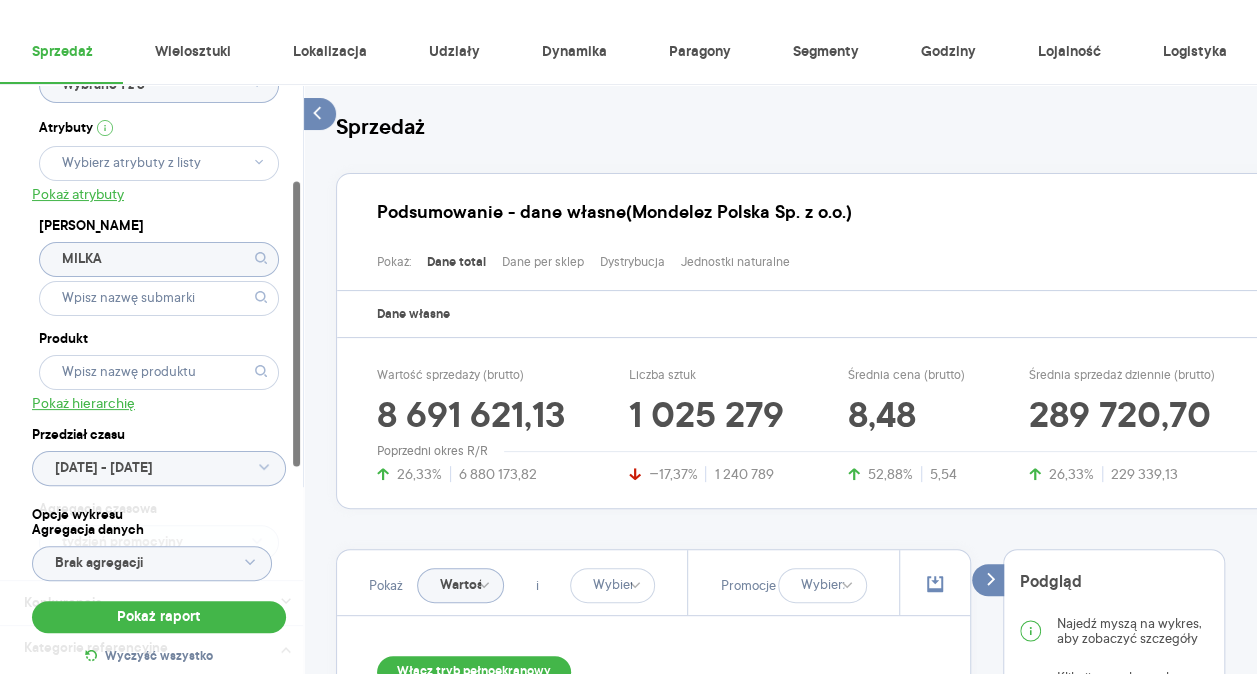 scroll, scrollTop: 64, scrollLeft: 0, axis: vertical 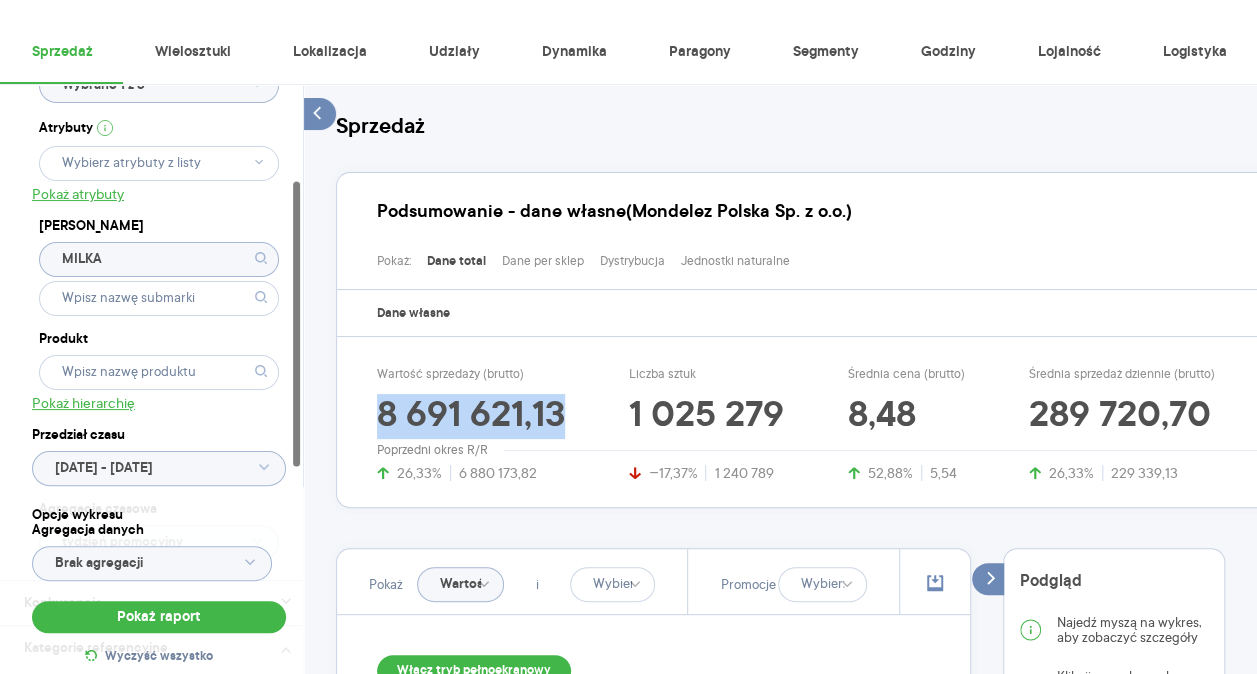 drag, startPoint x: 378, startPoint y: 414, endPoint x: 564, endPoint y: 408, distance: 186.09676 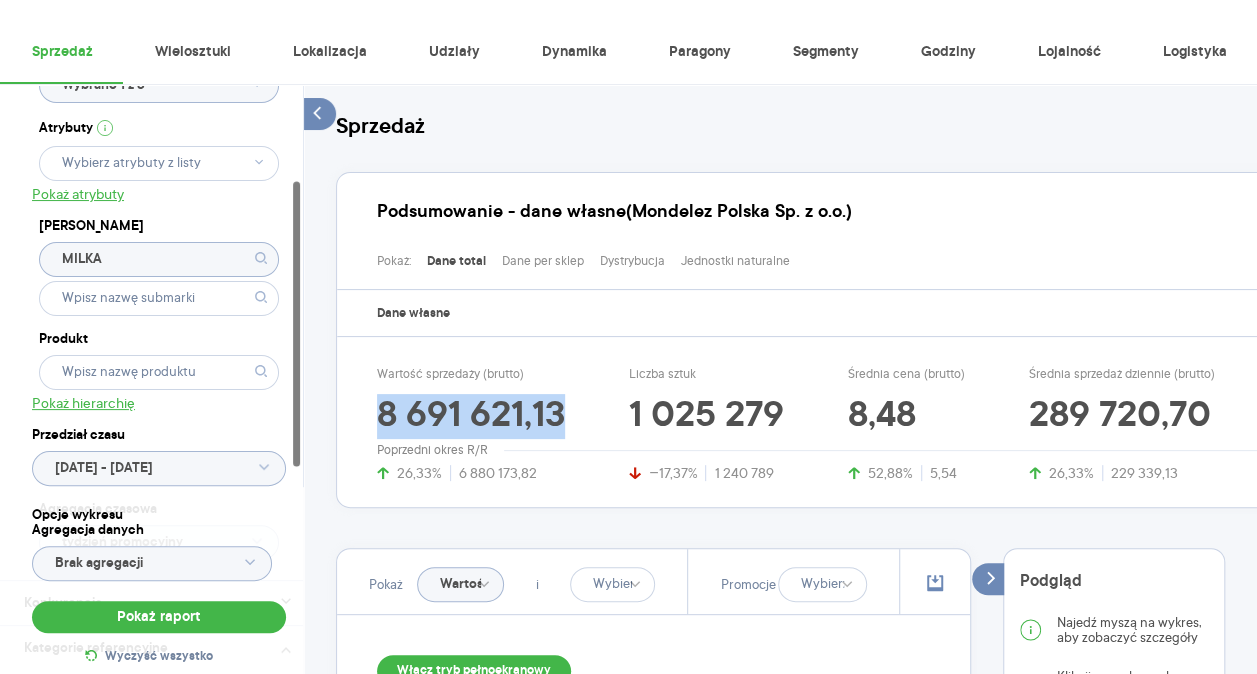 click on "8 691 621,13" at bounding box center [471, 417] 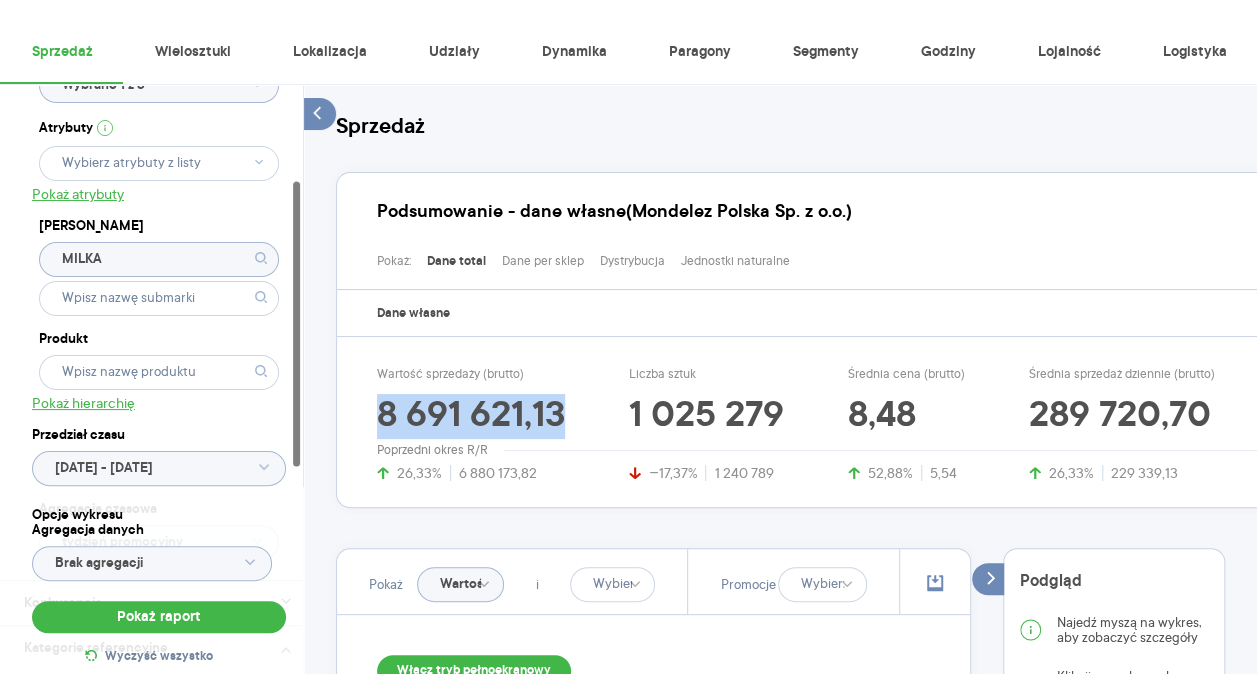 copy on "8 691 621,13" 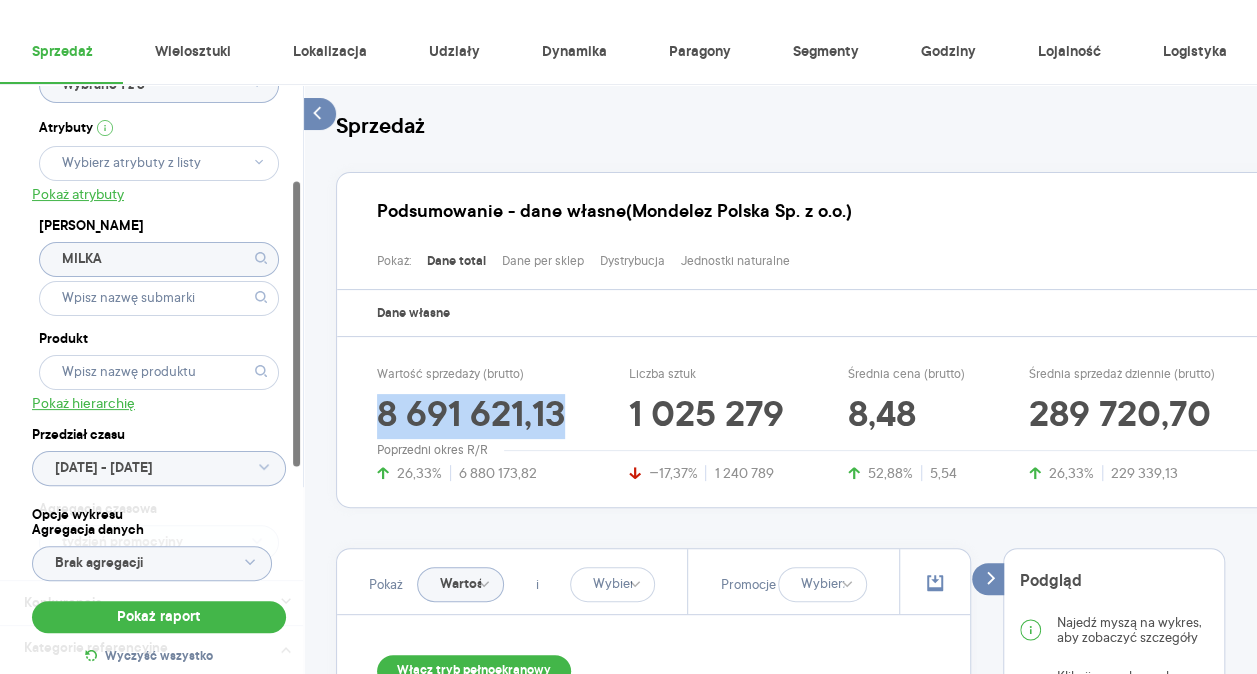 click on "8 691 621,13" at bounding box center (471, 417) 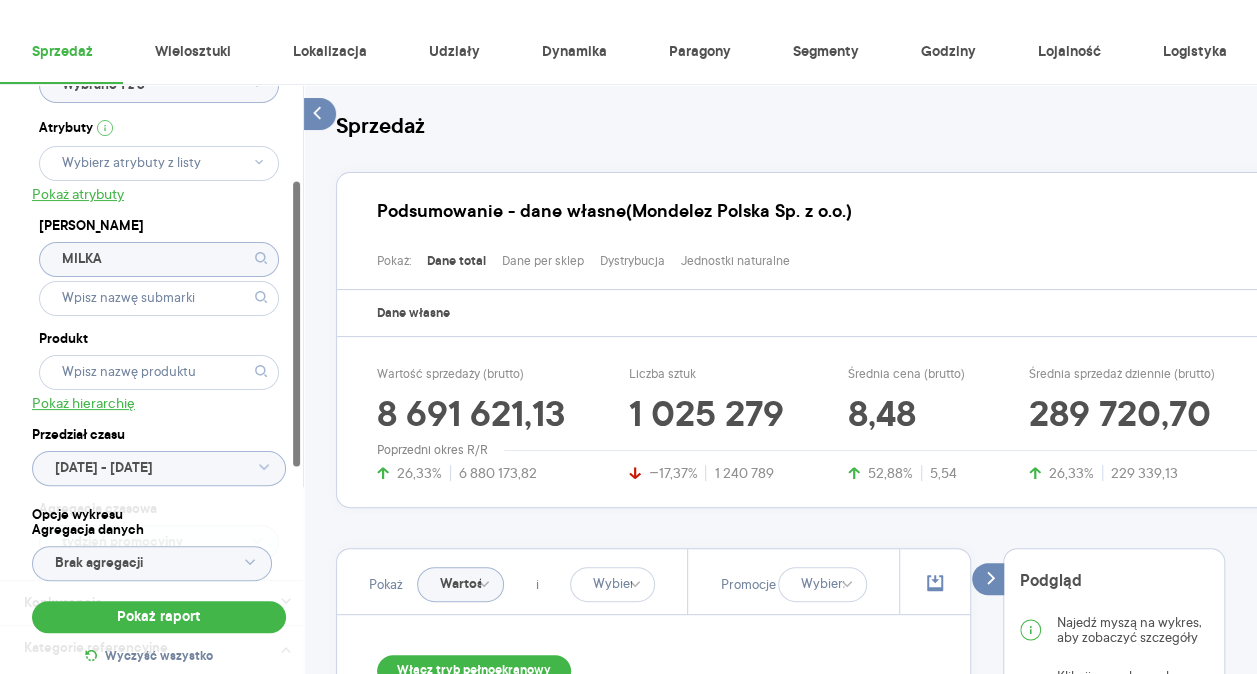 click on "MILKA" 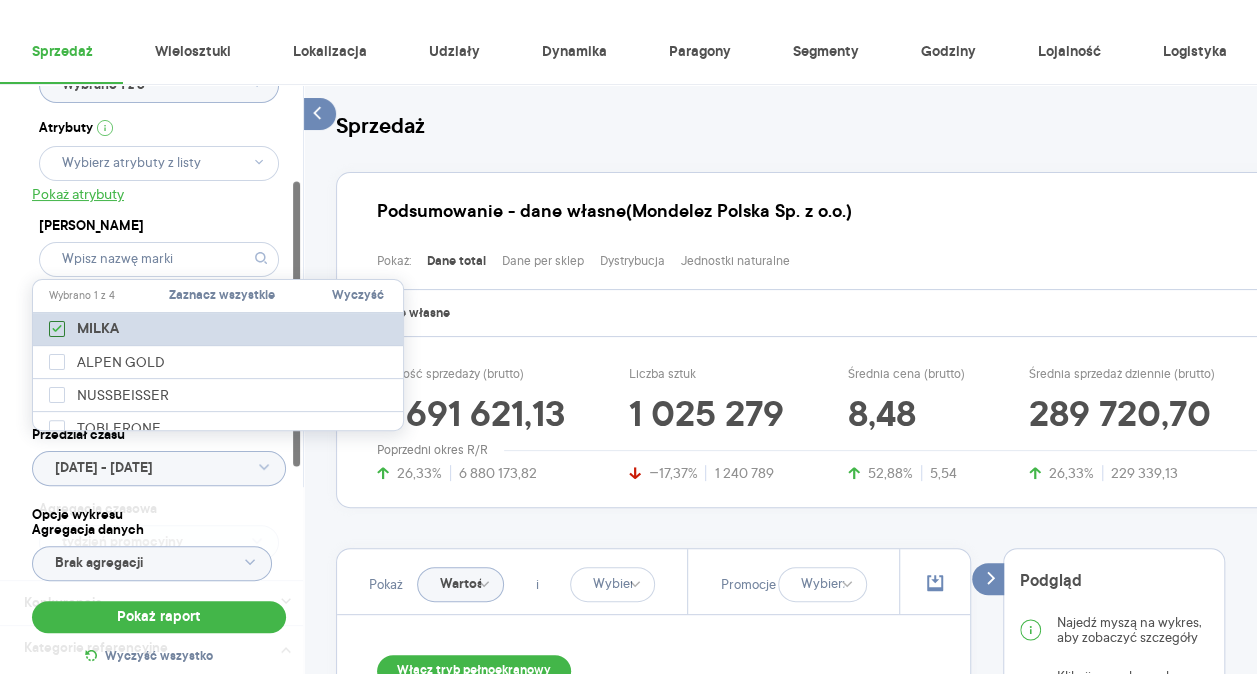 click 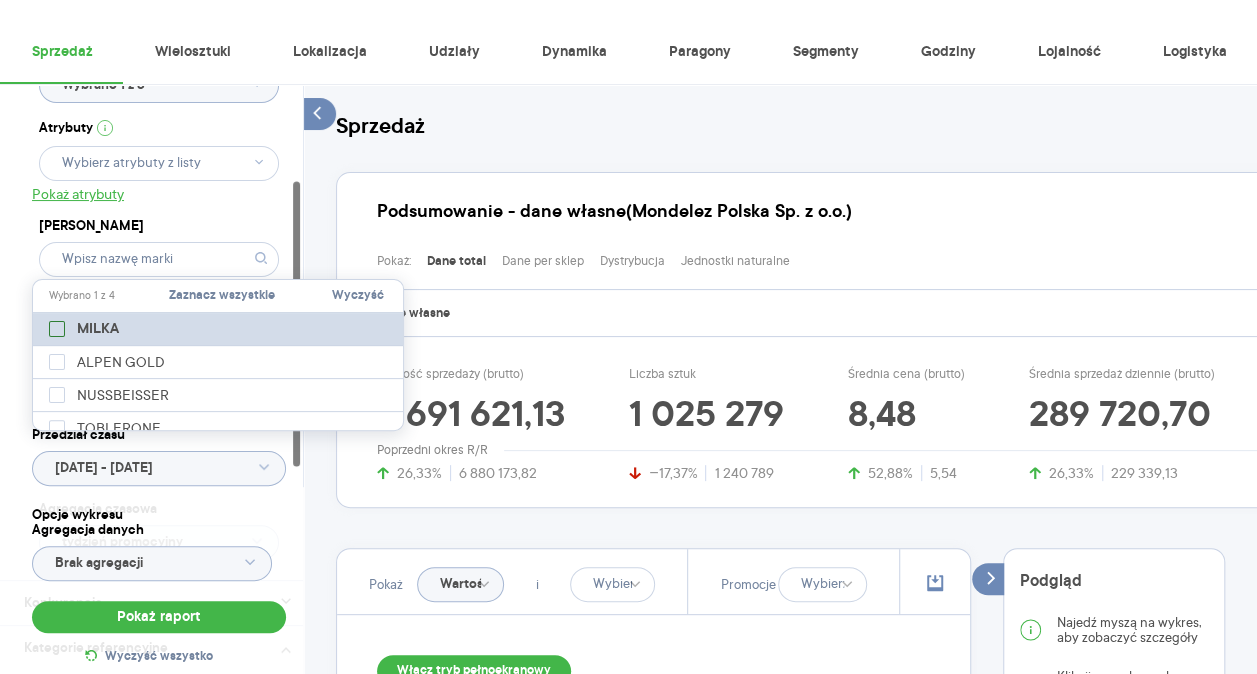 checkbox on "false" 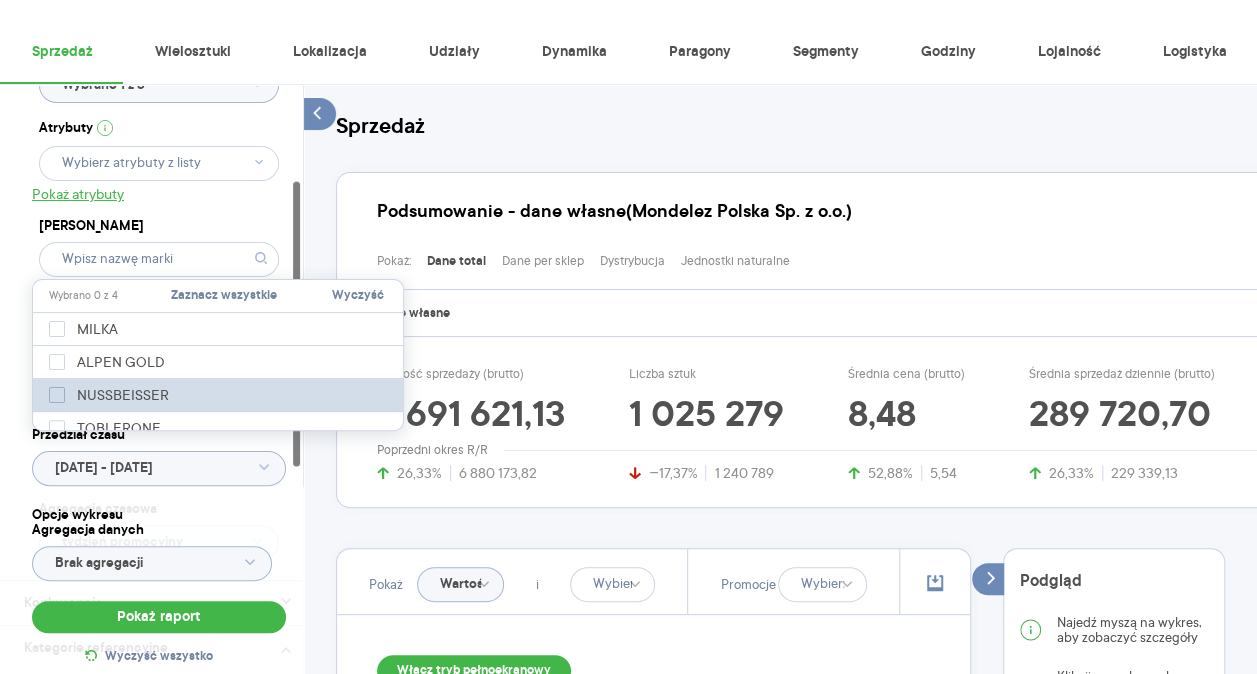 click 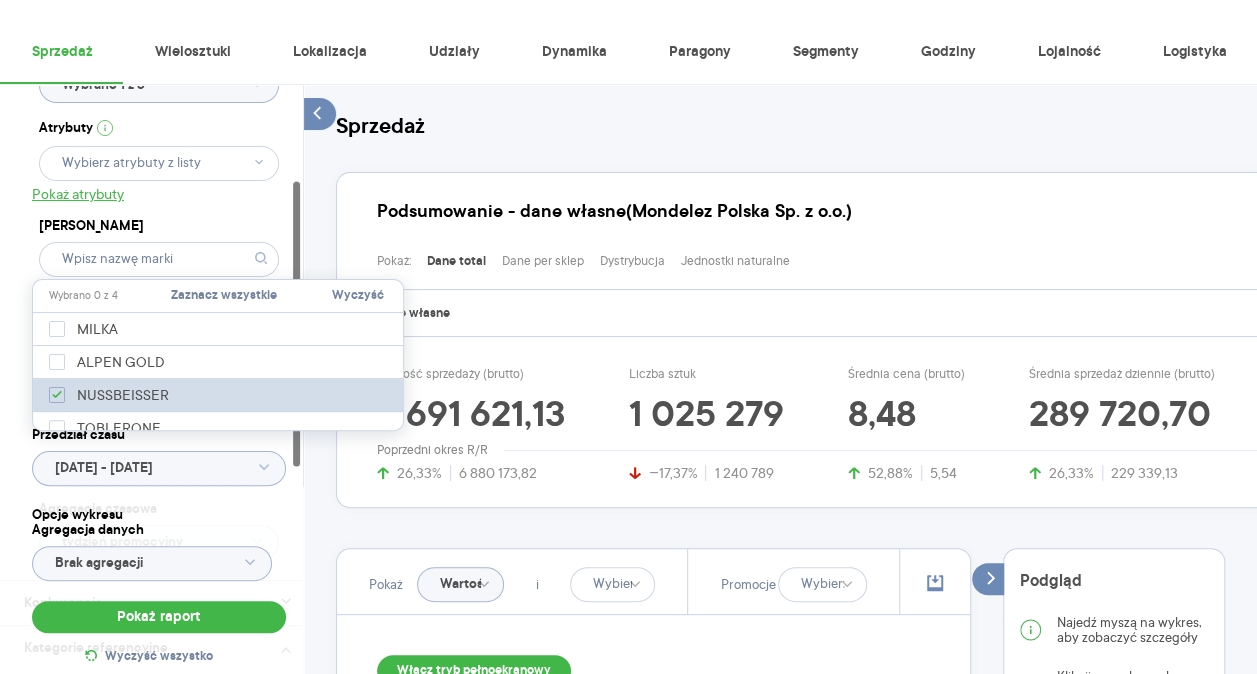 checkbox on "true" 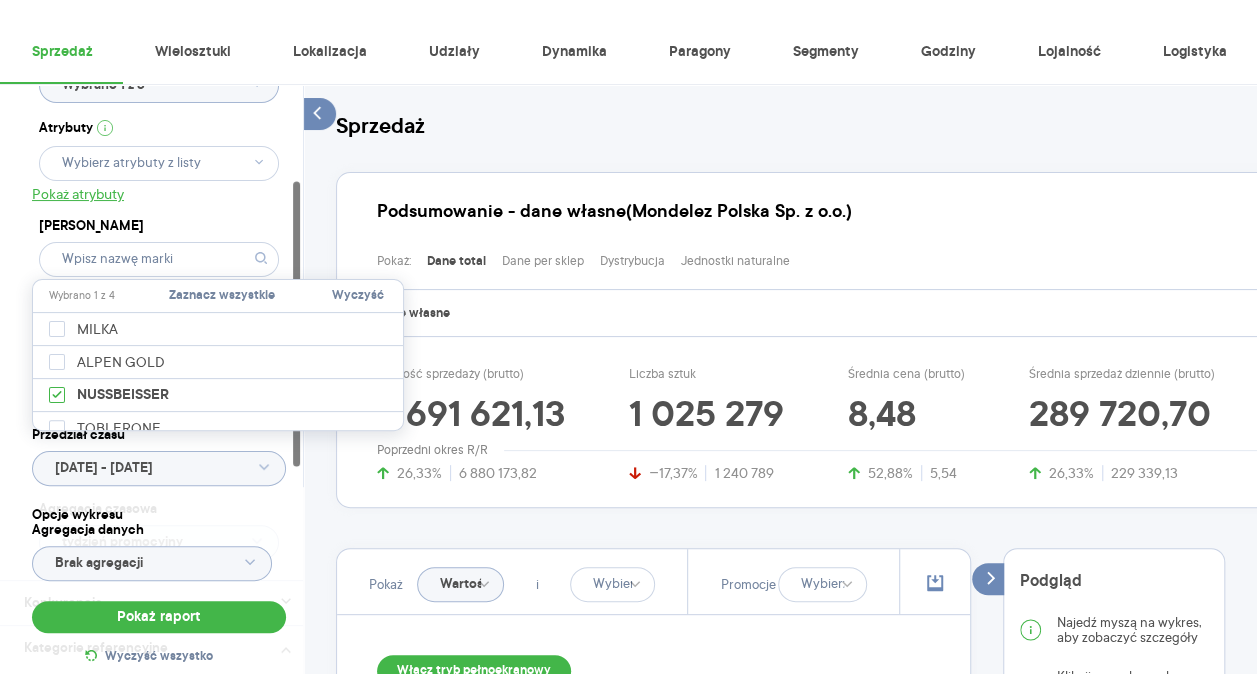 click on "Raporty Insights Eksport danych Nowość Baza wiedzy Nowość Aktualności Agata.PawLowska.mondelez@acit.zabka.pl Wyloguj Sprzedaż Wielosztuki Lokalizacja Udziały Dynamika Paragony Segmenty Godziny Lojalność Logistyka Dostęp do danych * T2 T3 Kategoria * Słodycze Wybrano 1 z 7 Wybrano 1 z 3 Atrybuty Pokaż atrybuty Marka Produkt Pokaż hierarchię Przedział czasu 2025.06.01 - 2025.06.30 Agregacja czasowa tydzień promocyjny Konkurencja Dostawca Marka Produkt Kategorie referencyjne Region Rodzaje sklepów Rodzaje transakcji Wszystkie Like For Like Uwzględnij LFL Opcje wykresu Agregacja danych Brak agregacji Pokaż raport Wyczyść wszystko Sprzedaż Podsumowanie - dane własne  (Mondelez Polska Sp. z o.o.) Pokaż: Dane total Dane per sklep Dystrybucja Jednostki naturalne Dane własne Wartość sprzedaży (brutto) 8 691 621,13 26,33% 6 880 173,82 Liczba sztuk 1 025 279 −17,37% 1 240 789 Średnia cena (brutto) 8,48 52,88% 5,54 Średnia sprzedaż dziennie (brutto) 289 720,70 26,33% 229 339,13 Pokaż i R" at bounding box center [628, 273] 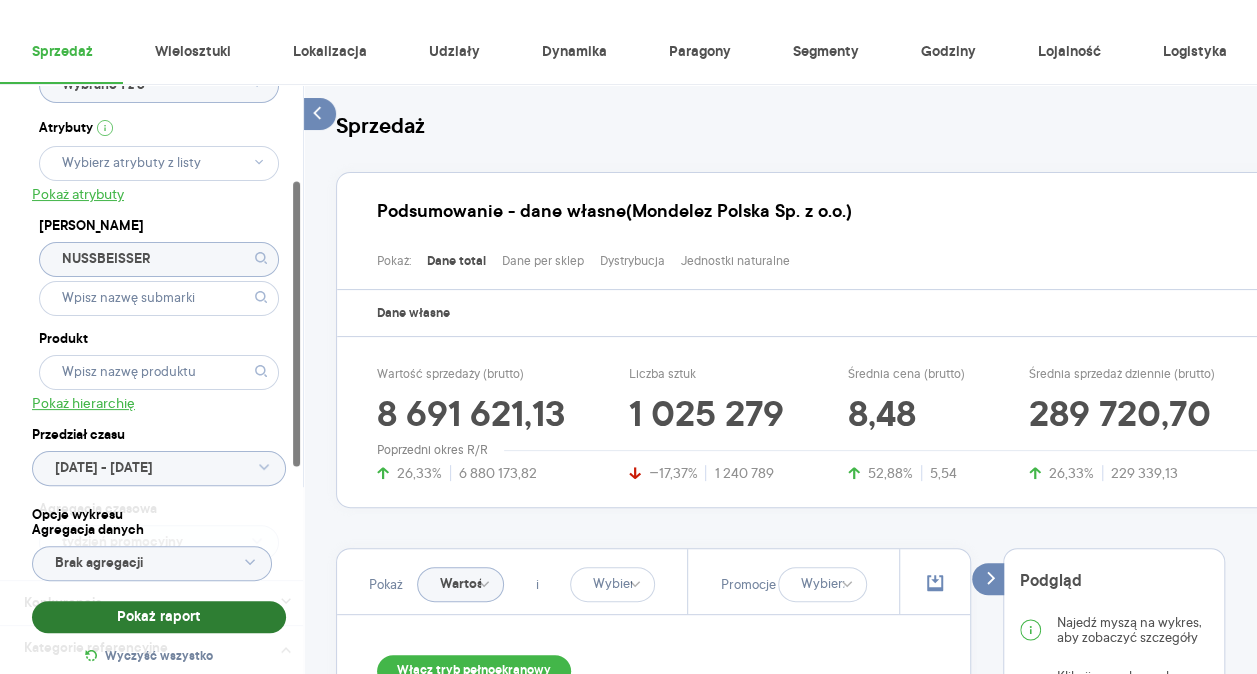 click on "Pokaż raport" at bounding box center (159, 617) 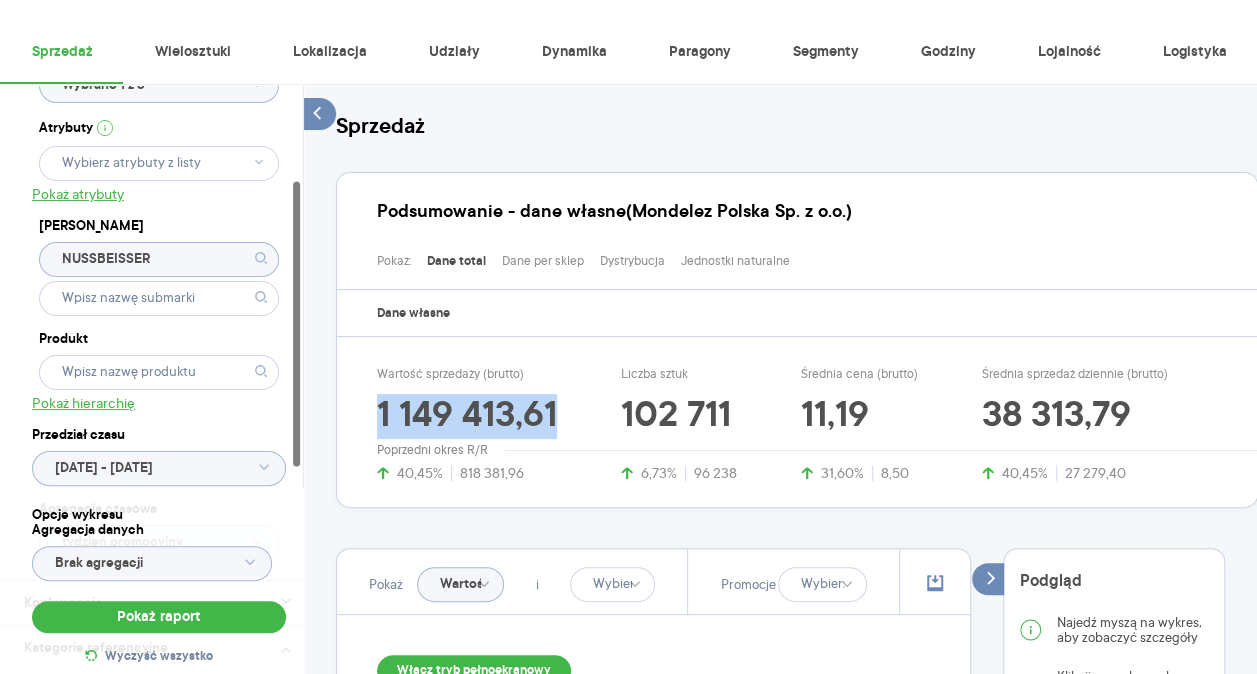 drag, startPoint x: 566, startPoint y: 420, endPoint x: 367, endPoint y: 405, distance: 199.56453 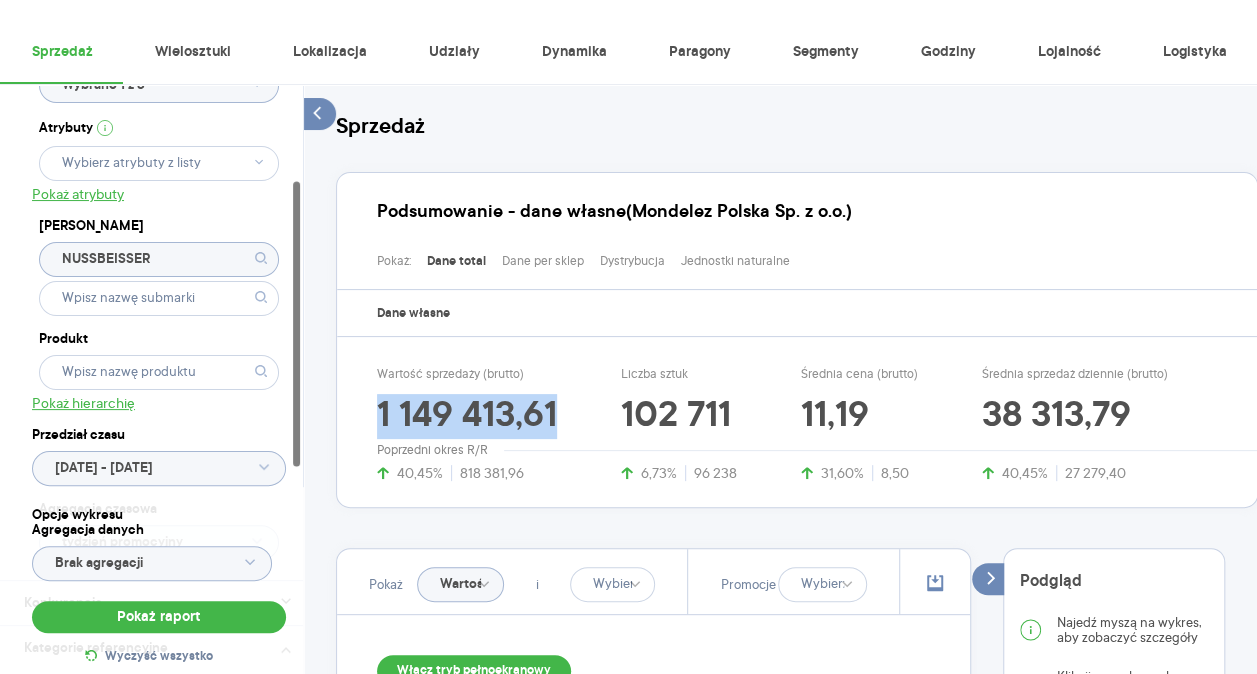 click on "Wartość sprzedaży (brutto) 1 149 413,61 40,45% 818 381,96 Liczba sztuk 102 711 6,73% 96 238 Średnia cena (brutto) 11,19 31,60% 8,50 Średnia sprzedaż dziennie (brutto) 38 313,79 40,45% 27 279,40" at bounding box center (804, 424) 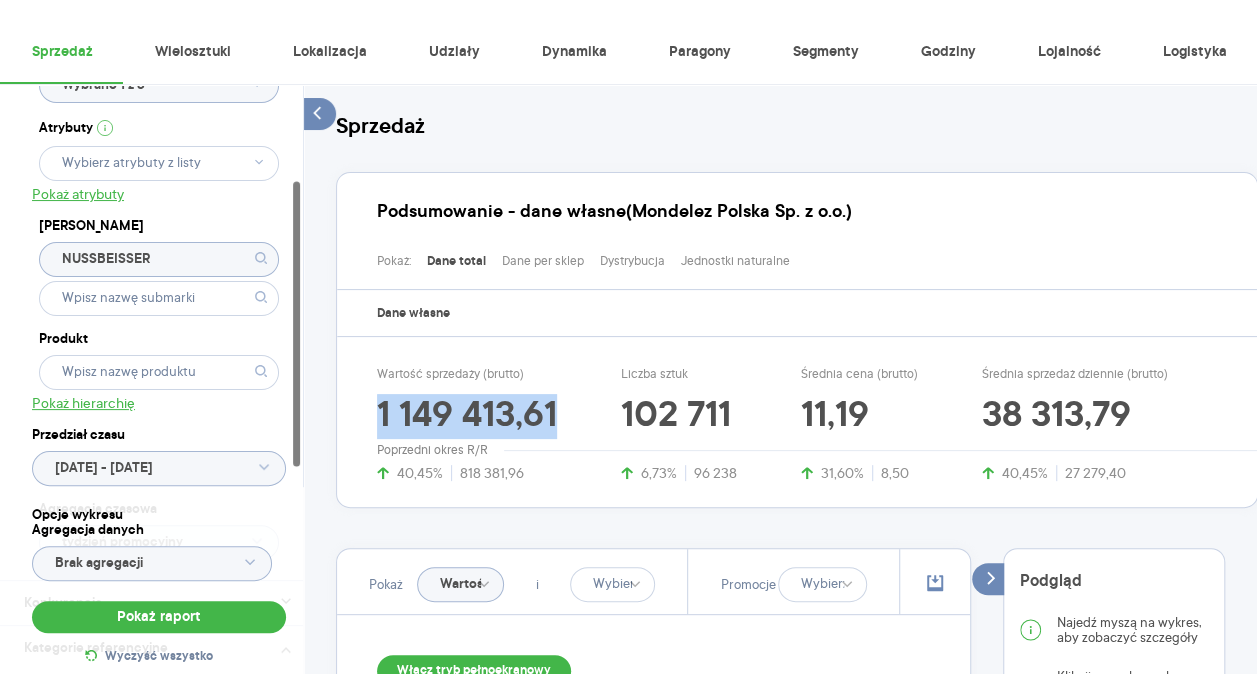 copy on "1 149 413,61" 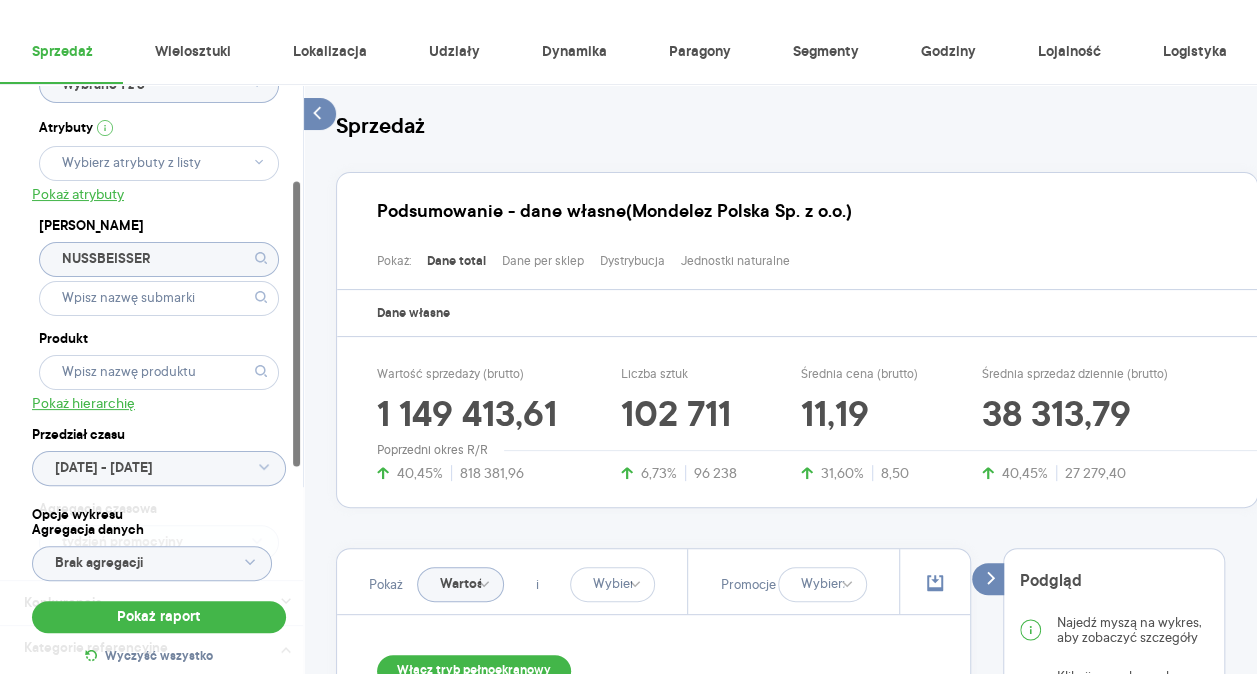 click on "NUSSBEISSER" 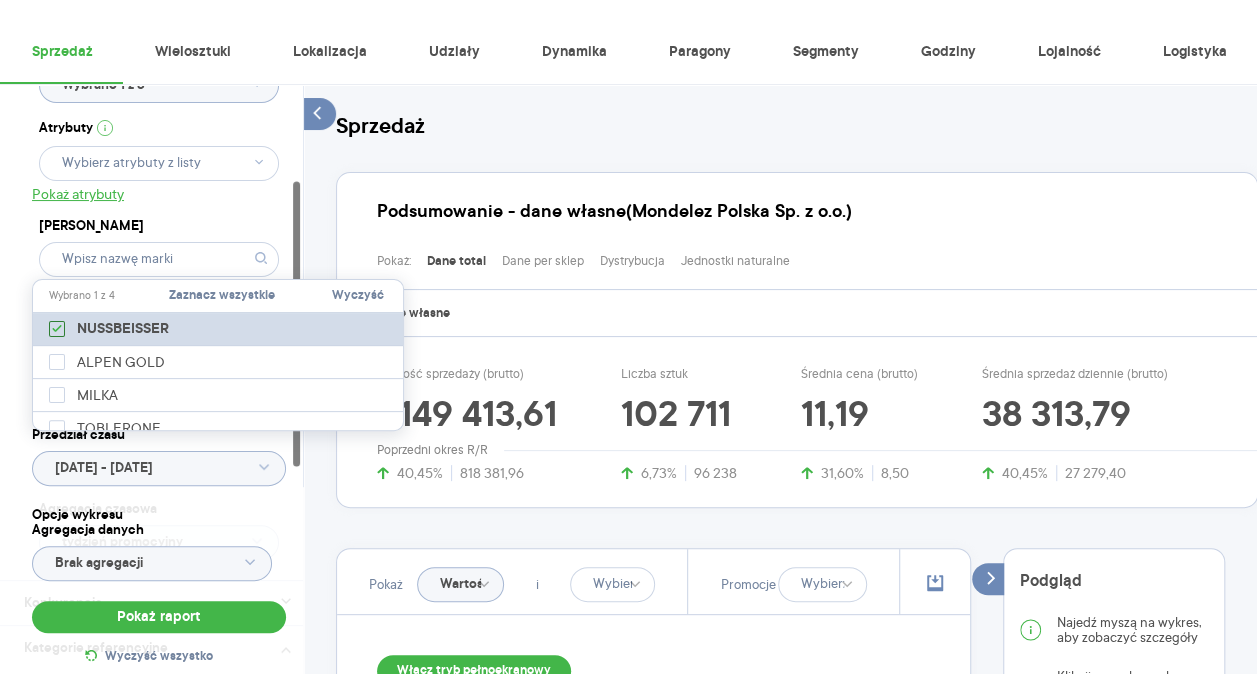 click 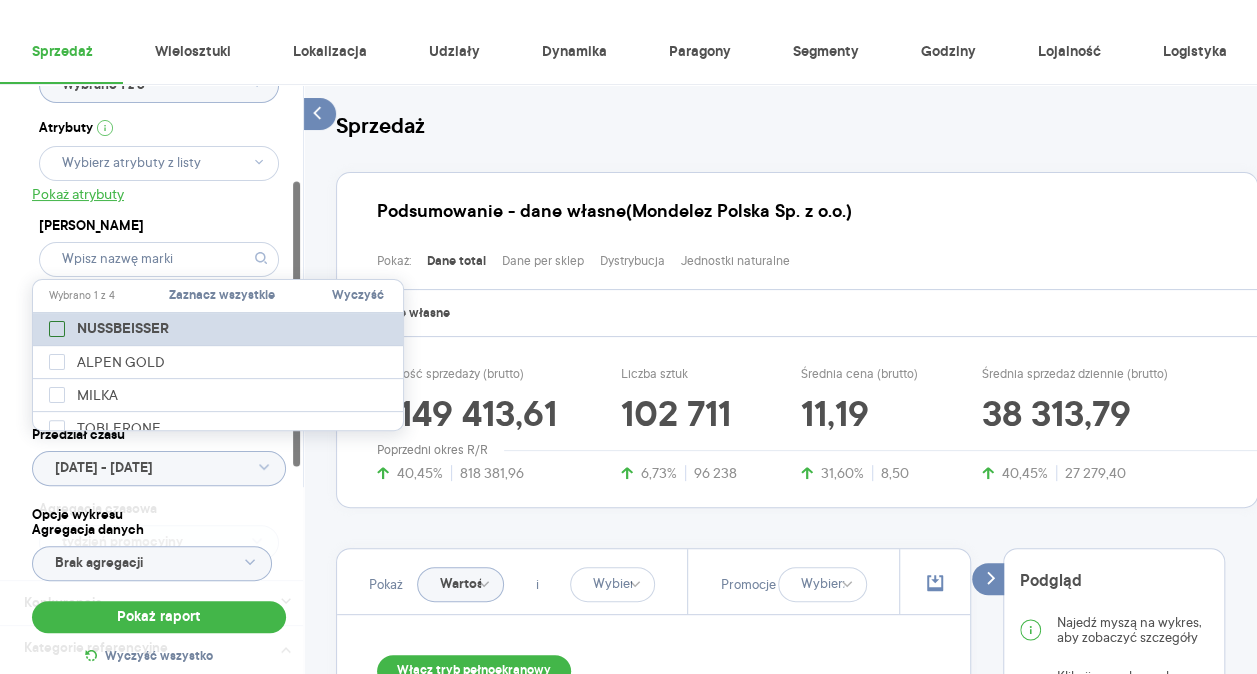 checkbox on "false" 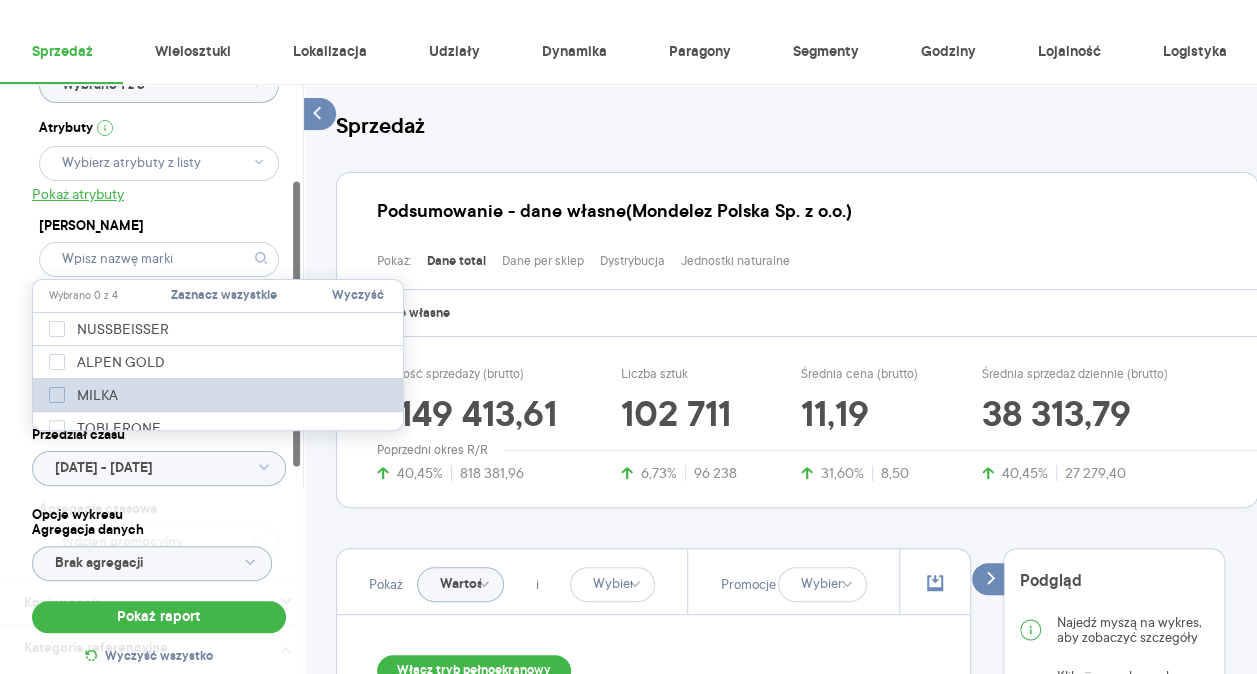 click 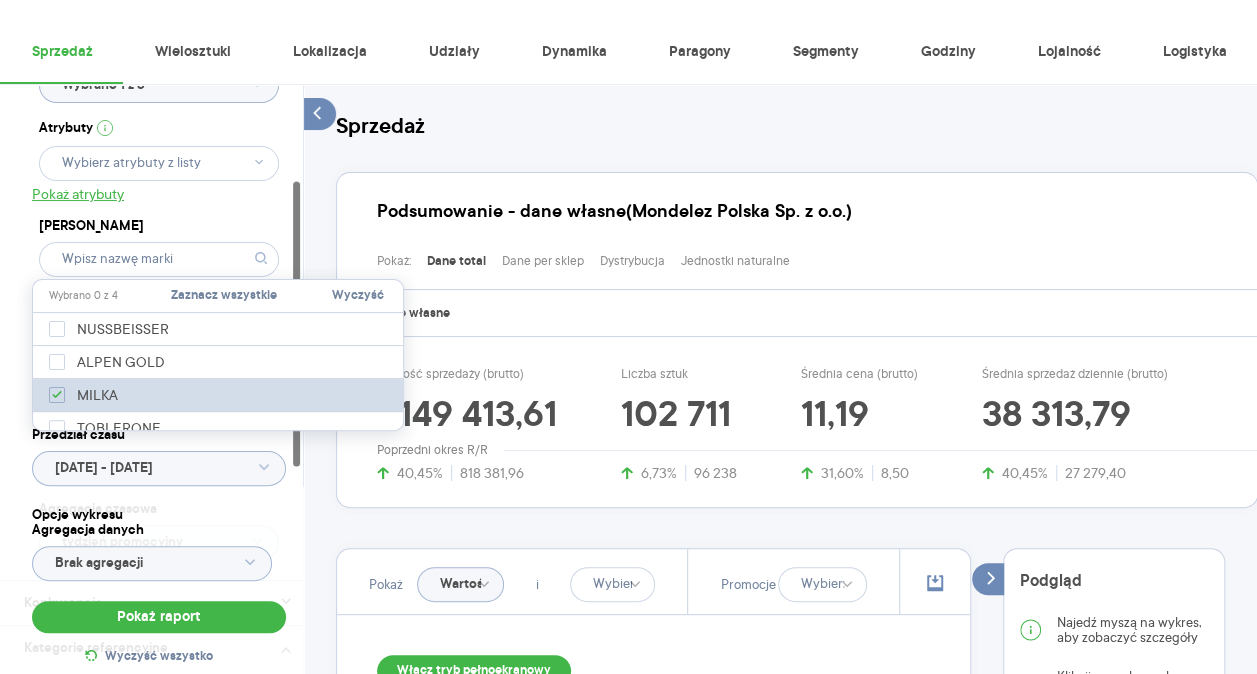 checkbox on "true" 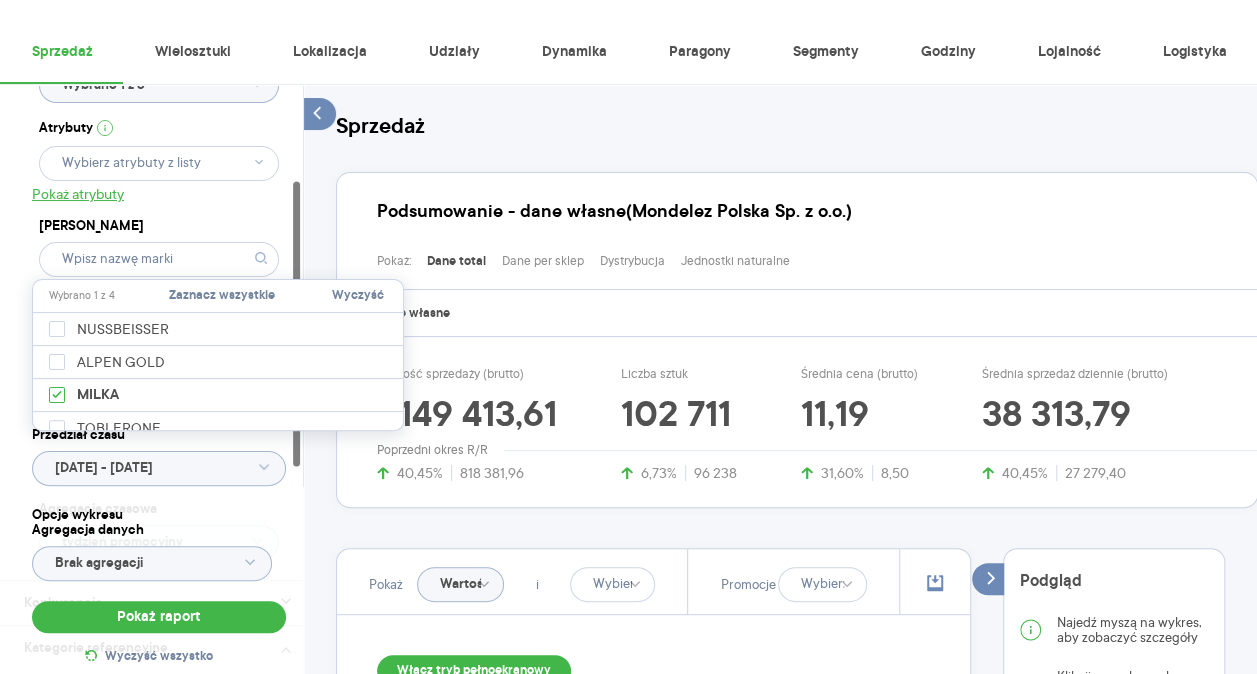 click on "Dostęp do danych * T2 T3 Kategoria * Słodycze Wybrano 1 z 7 Wybrano 1 z 3 Atrybuty Pokaż atrybuty Marka Produkt Pokaż hierarchię Przedział czasu 2025.06.01 - 2025.06.30 Agregacja czasowa tydzień promocyjny" at bounding box center [159, 233] 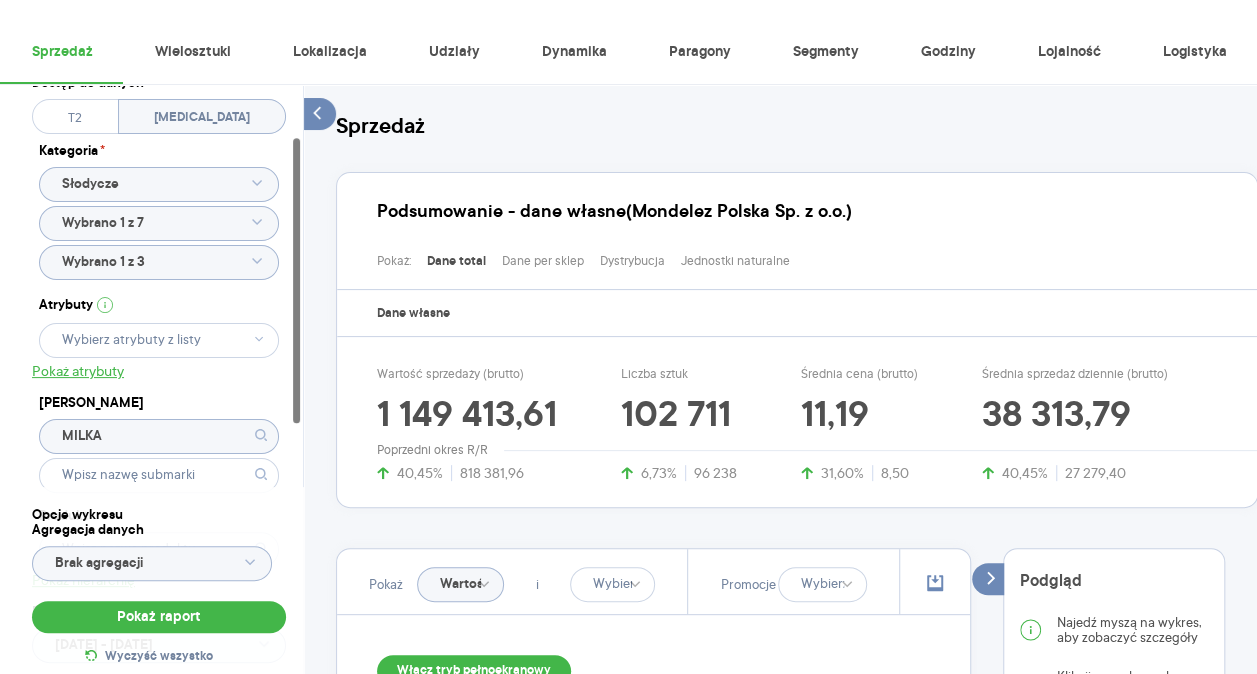 scroll, scrollTop: 0, scrollLeft: 0, axis: both 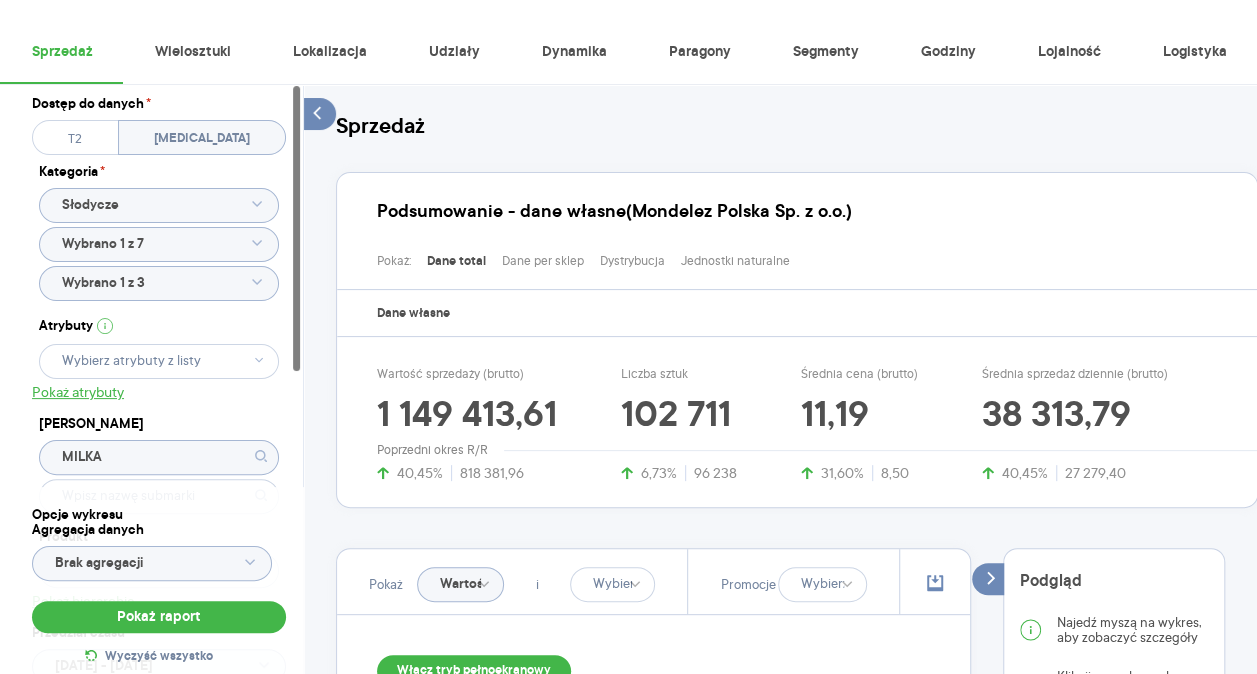click on "Wybrano 1 z 7" 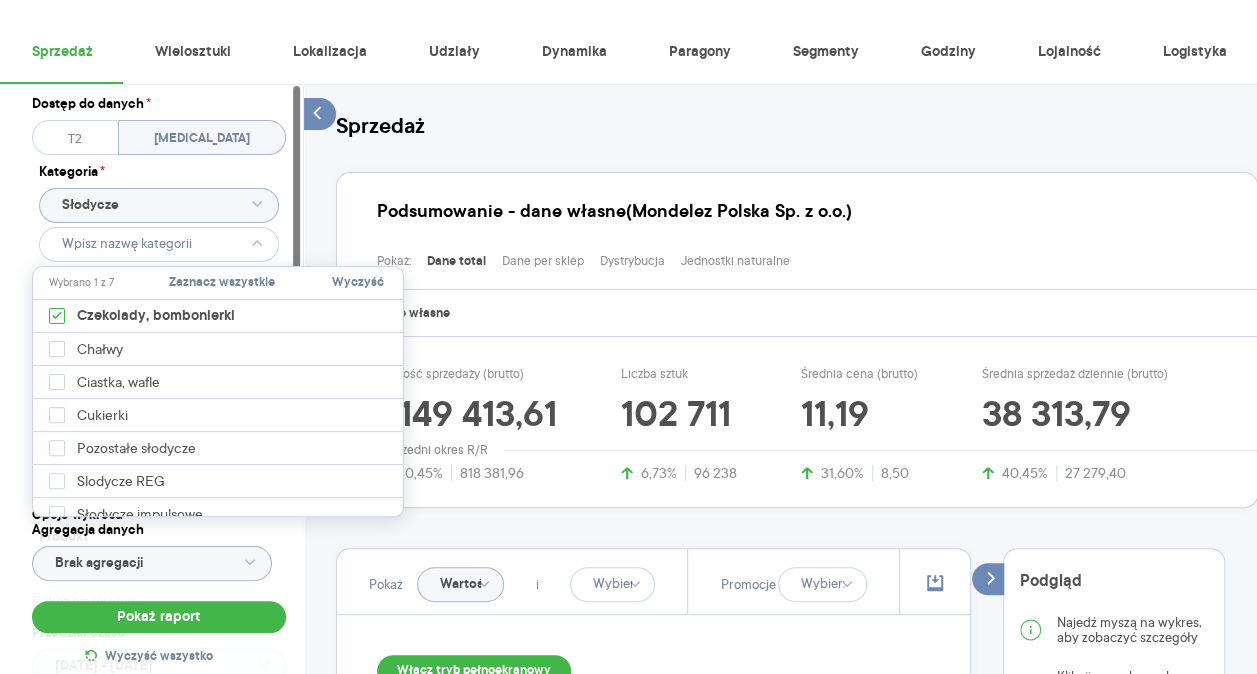 click on "Raporty Insights Eksport danych Nowość Baza wiedzy Nowość Aktualności Agata.PawLowska.mondelez@acit.zabka.pl Wyloguj Sprzedaż Wielosztuki Lokalizacja Udziały Dynamika Paragony Segmenty Godziny Lojalność Logistyka Dostęp do danych * T2 T3 Kategoria * Słodycze Wybrano 1 z 3 Atrybuty Pokaż atrybuty Marka MILKA Produkt Pokaż hierarchię Przedział czasu 2025.06.01 - 2025.06.30 Agregacja czasowa tydzień promocyjny Konkurencja Dostawca Marka Produkt Kategorie referencyjne Region Rodzaje sklepów Rodzaje transakcji Wszystkie Like For Like Uwzględnij LFL Opcje wykresu Agregacja danych Brak agregacji Pokaż raport Wyczyść wszystko Sprzedaż Podsumowanie - dane własne  (Mondelez Polska Sp. z o.o.) Pokaż: Dane total Dane per sklep Dystrybucja Jednostki naturalne Dane własne Wartość sprzedaży (brutto) 1 149 413,61 40,45% 818 381,96 Liczba sztuk 102 711 6,73% 96 238 Średnia cena (brutto) 11,19 31,60% 8,50 Średnia sprzedaż dziennie (brutto) 38 313,79 40,45% 27 279,40 Poprzedni okres R/R Pokaż i R" at bounding box center [628, 273] 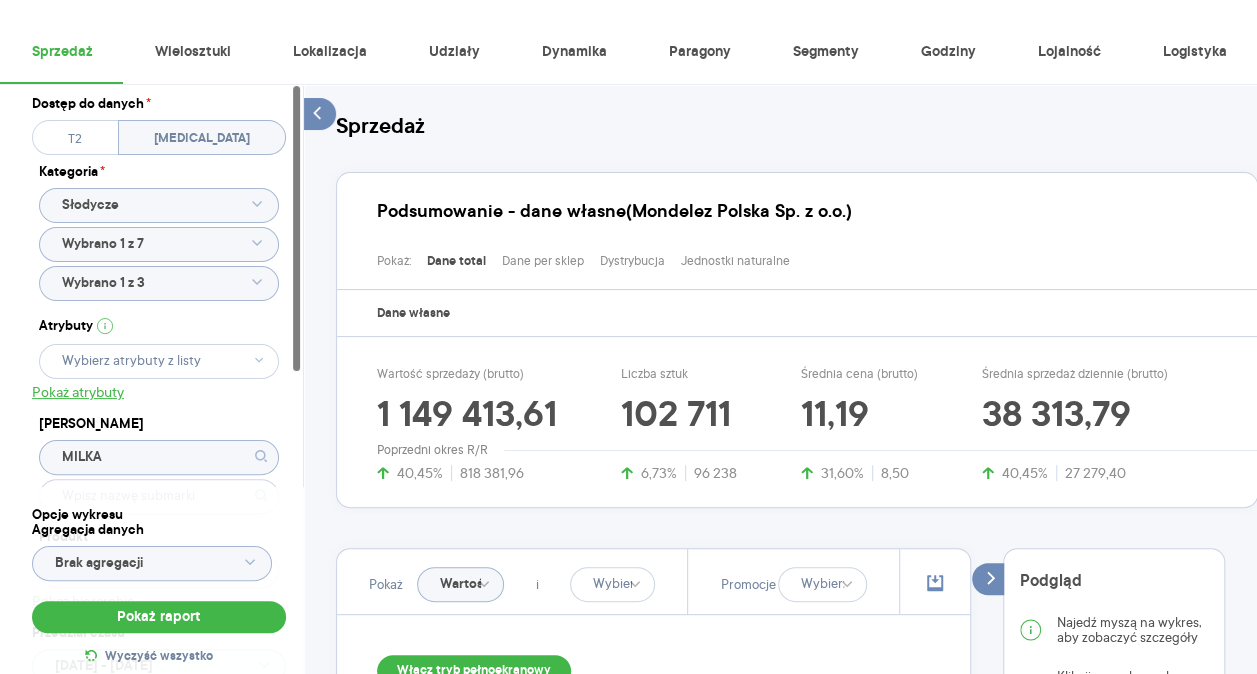 click on "Wybrano 1 z 3" 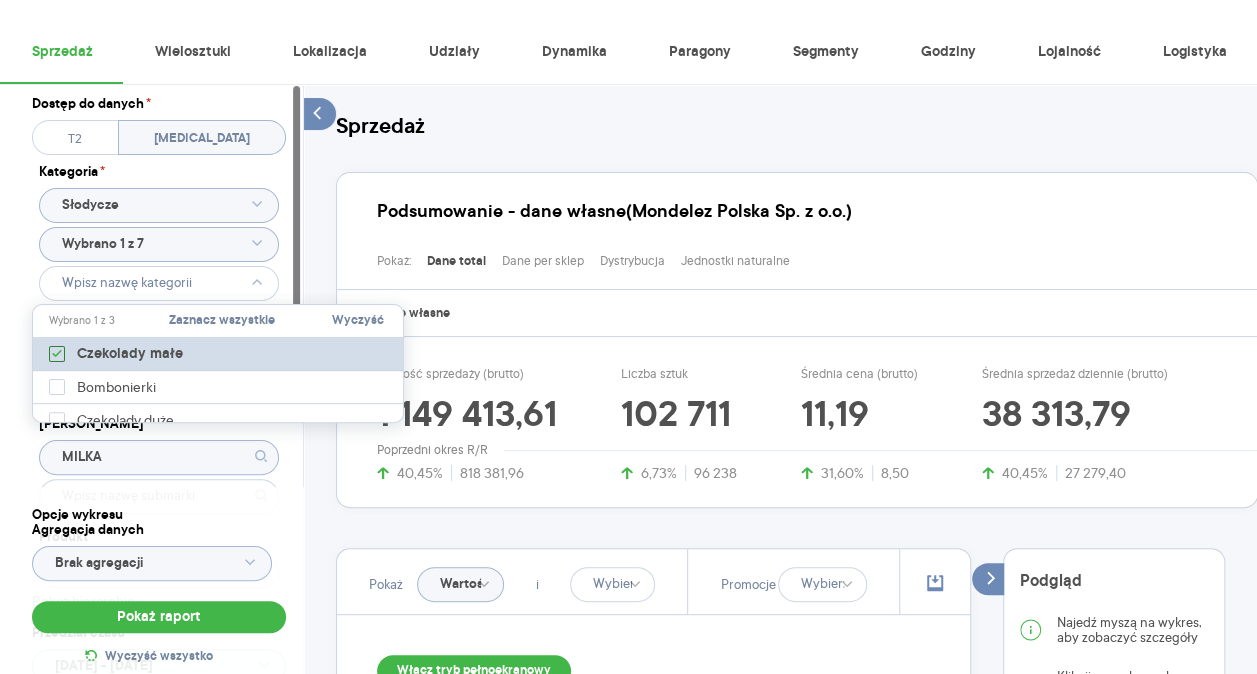 click 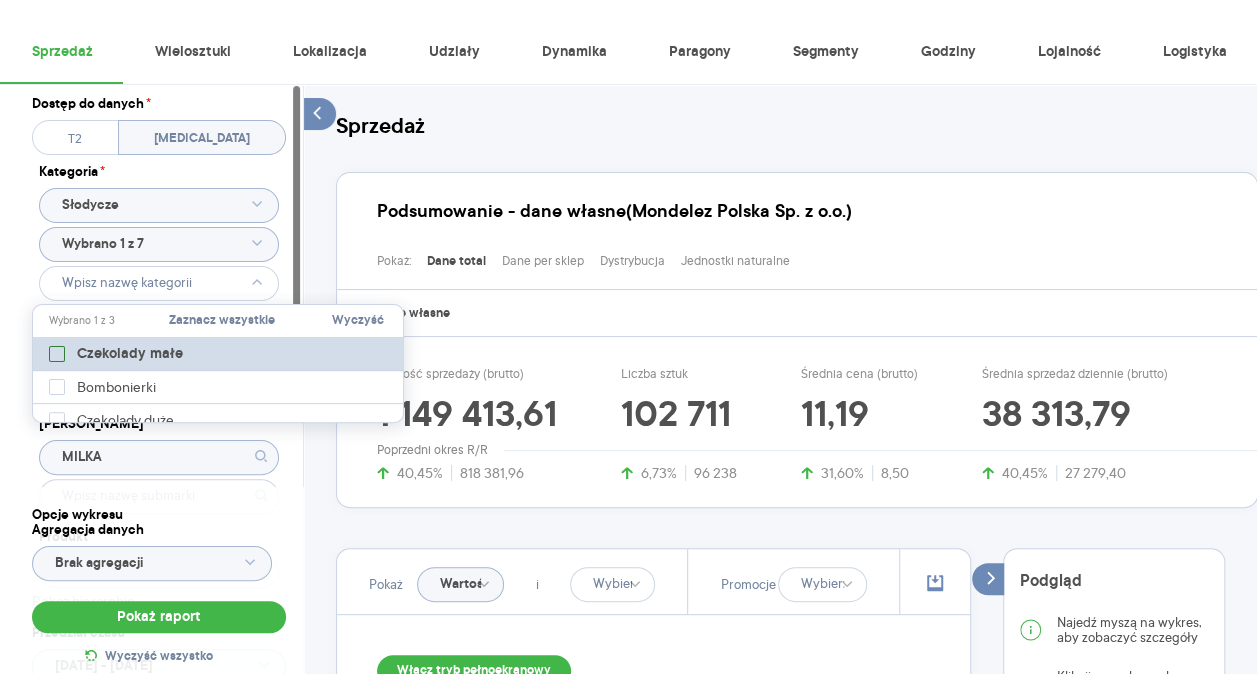 type on "Pobieranie" 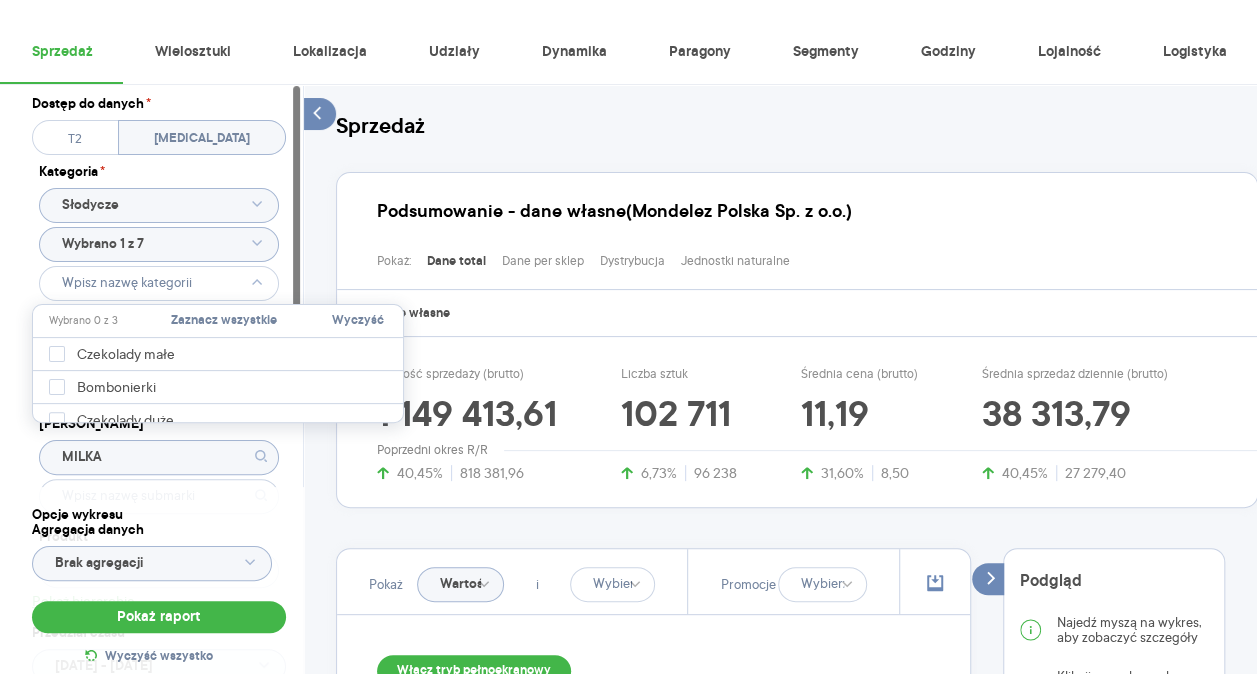 click at bounding box center [218, 414] 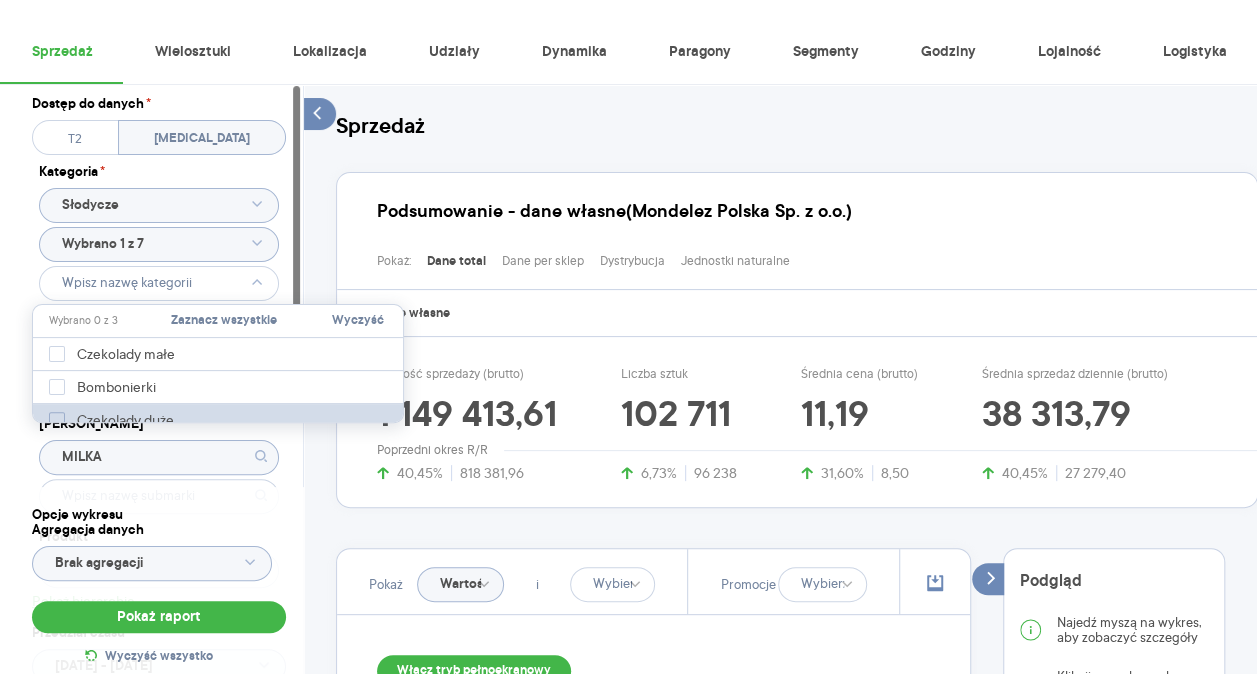 click 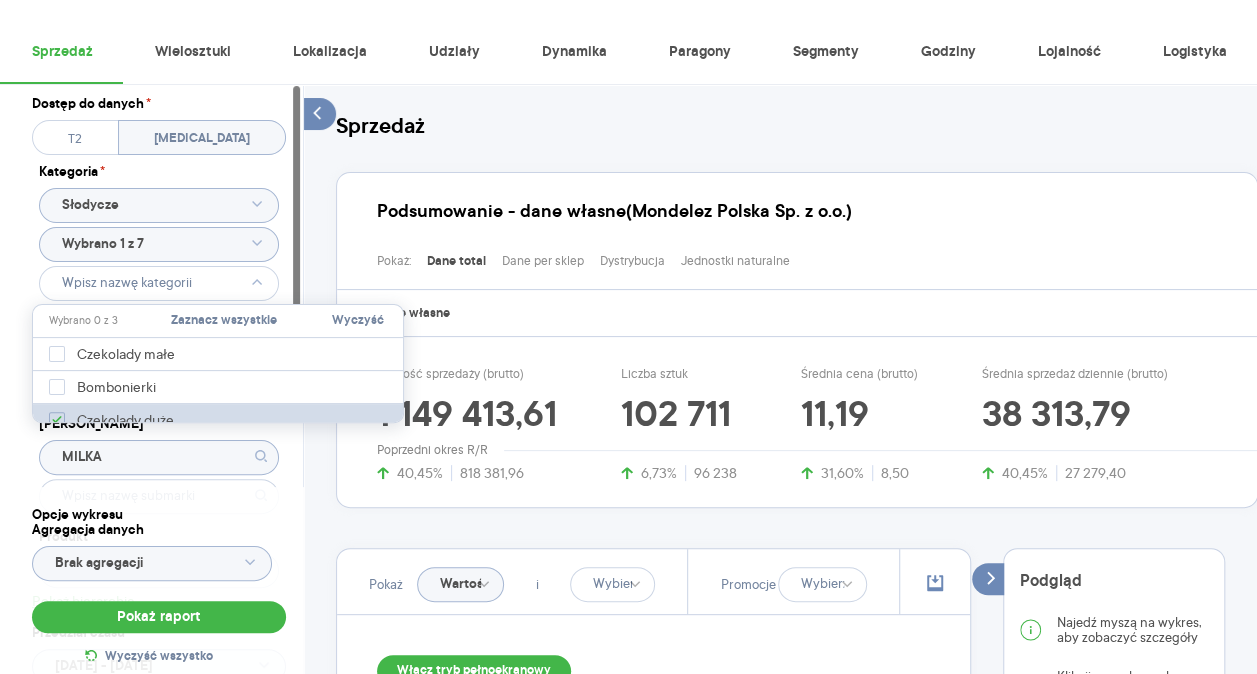 type on "Pobieranie" 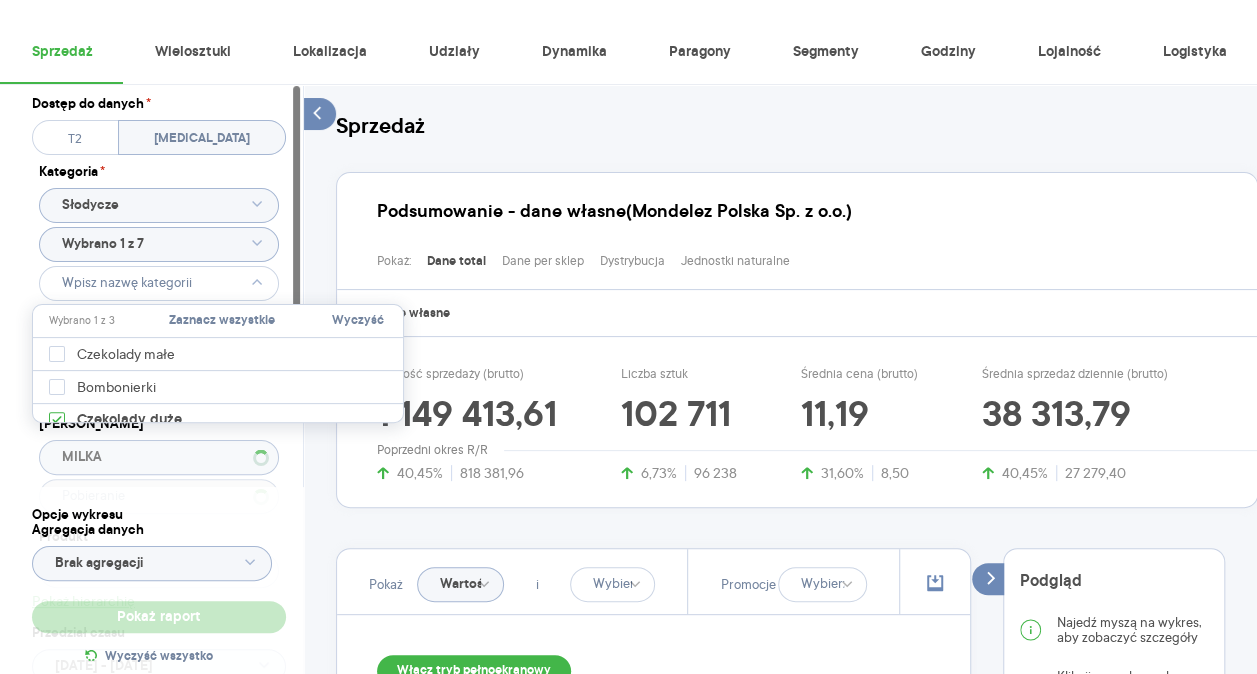 click on "Raporty Insights Eksport danych Nowość Baza wiedzy Nowość Aktualności Agata.PawLowska.mondelez@acit.zabka.pl Wyloguj Sprzedaż Wielosztuki Lokalizacja Udziały Dynamika Paragony Segmenty Godziny Lojalność Logistyka Dostęp do danych * T2 T3 Kategoria * Słodycze Wybrano 1 z 7 Atrybuty Pobieranie Pokaż atrybuty Marka MILKA Produkt Pokaż hierarchię Przedział czasu 2025.06.01 - 2025.06.30 Agregacja czasowa tydzień promocyjny Konkurencja Dostawca Marka Produkt Kategorie referencyjne Region Rodzaje sklepów Rodzaje transakcji Wszystkie Like For Like Uwzględnij LFL Opcje wykresu Agregacja danych Brak agregacji Pokaż raport Wyczyść wszystko Sprzedaż Podsumowanie - dane własne  (Mondelez Polska Sp. z o.o.) Pokaż: Dane total Dane per sklep Dystrybucja Jednostki naturalne Dane własne Wartość sprzedaży (brutto) 1 149 413,61 40,45% 818 381,96 Liczba sztuk 102 711 6,73% 96 238 Średnia cena (brutto) 11,19 31,60% 8,50 Średnia sprzedaż dziennie (brutto) 38 313,79 40,45% 27 279,40 Poprzedni okres R/R" at bounding box center [628, 273] 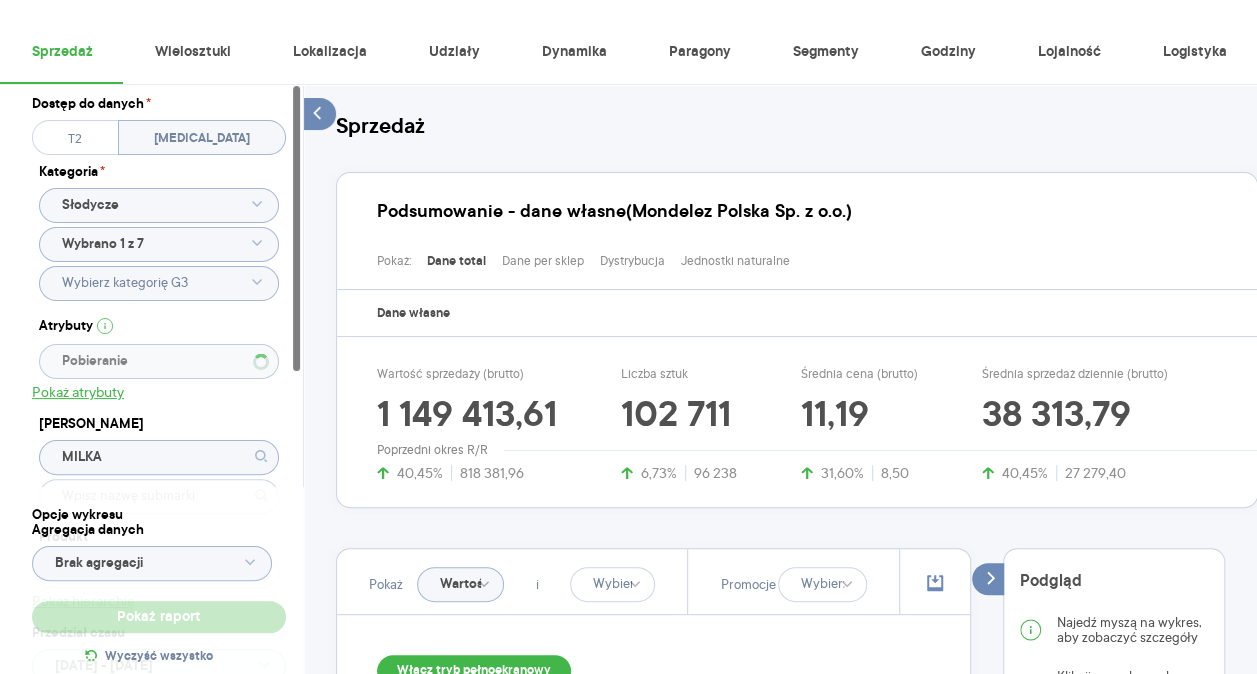 type on "Wybrano 1 z 3" 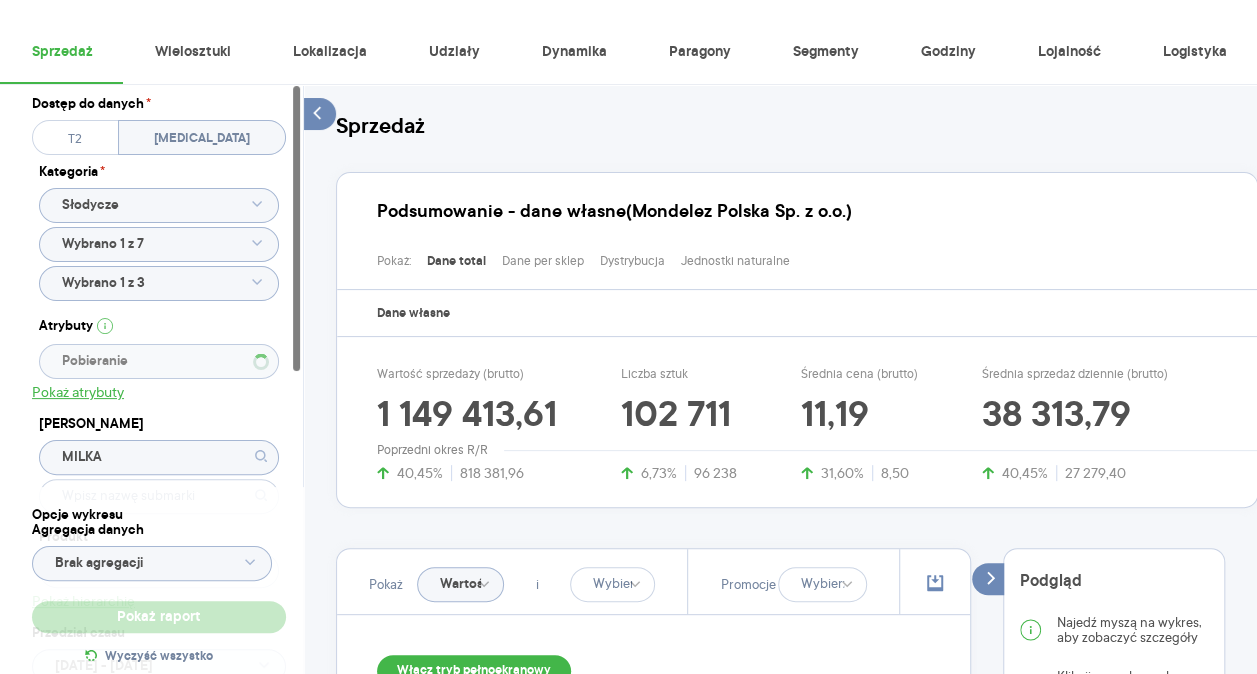 type 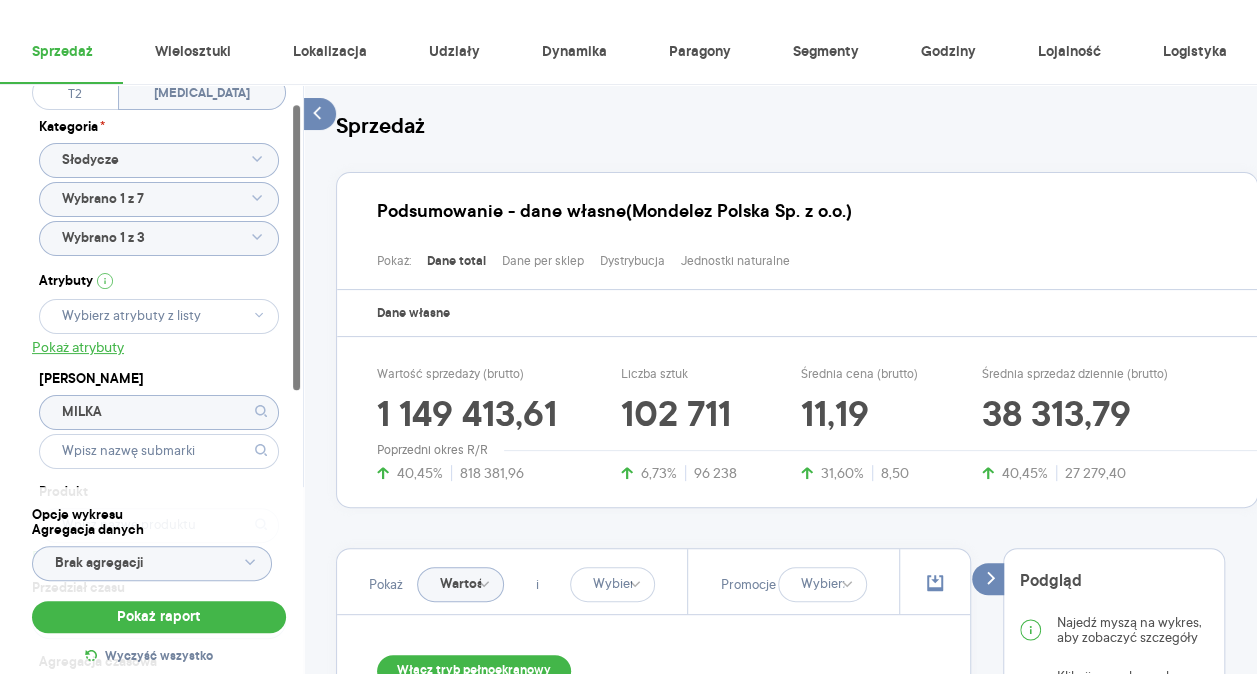 scroll, scrollTop: 49, scrollLeft: 0, axis: vertical 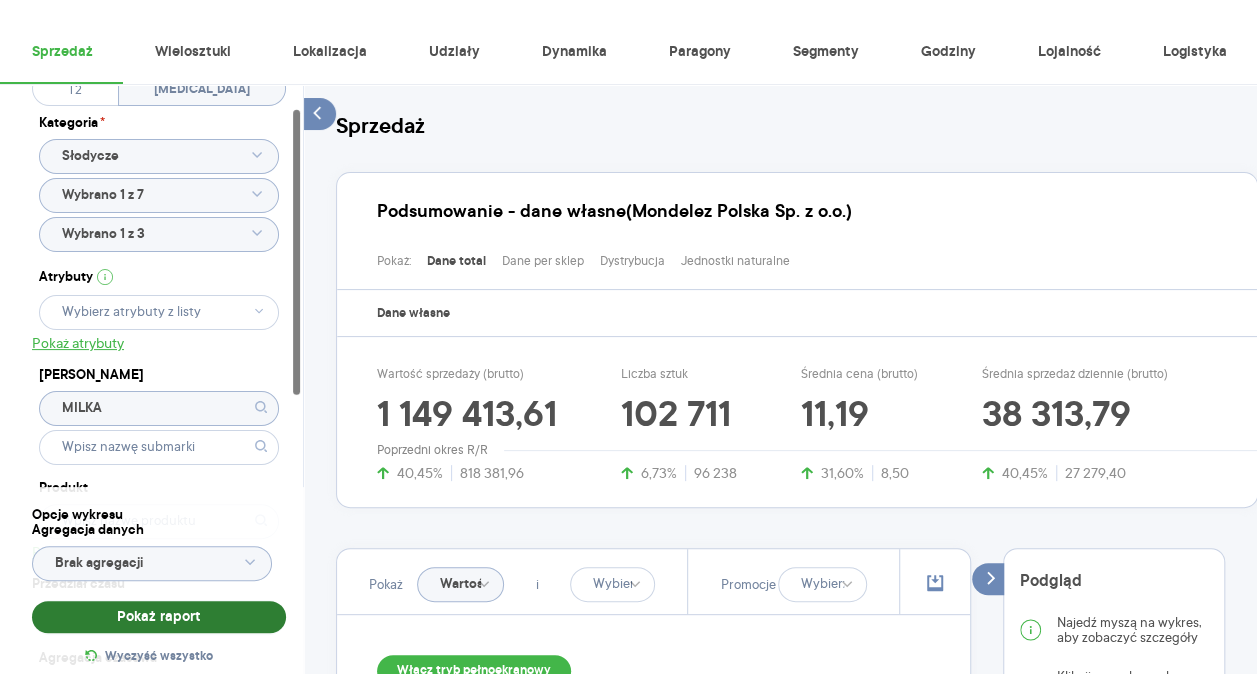 click on "Pokaż raport" at bounding box center [159, 617] 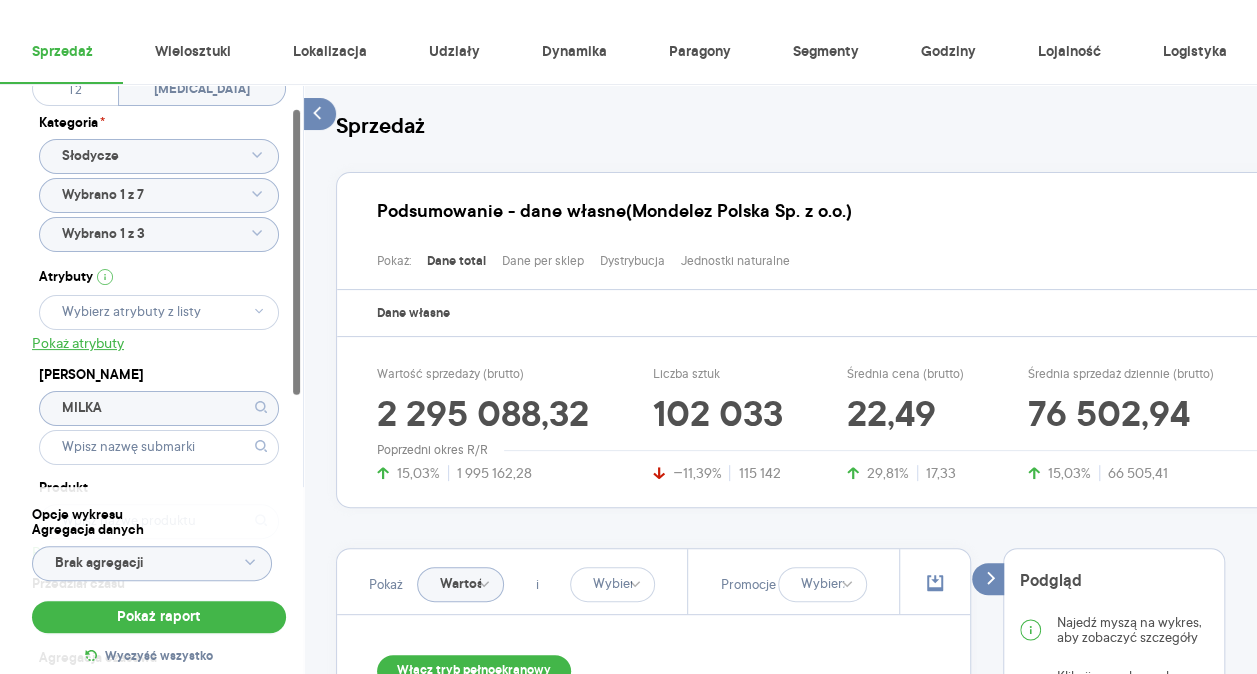click on "Brak agregacji" at bounding box center (152, 563) 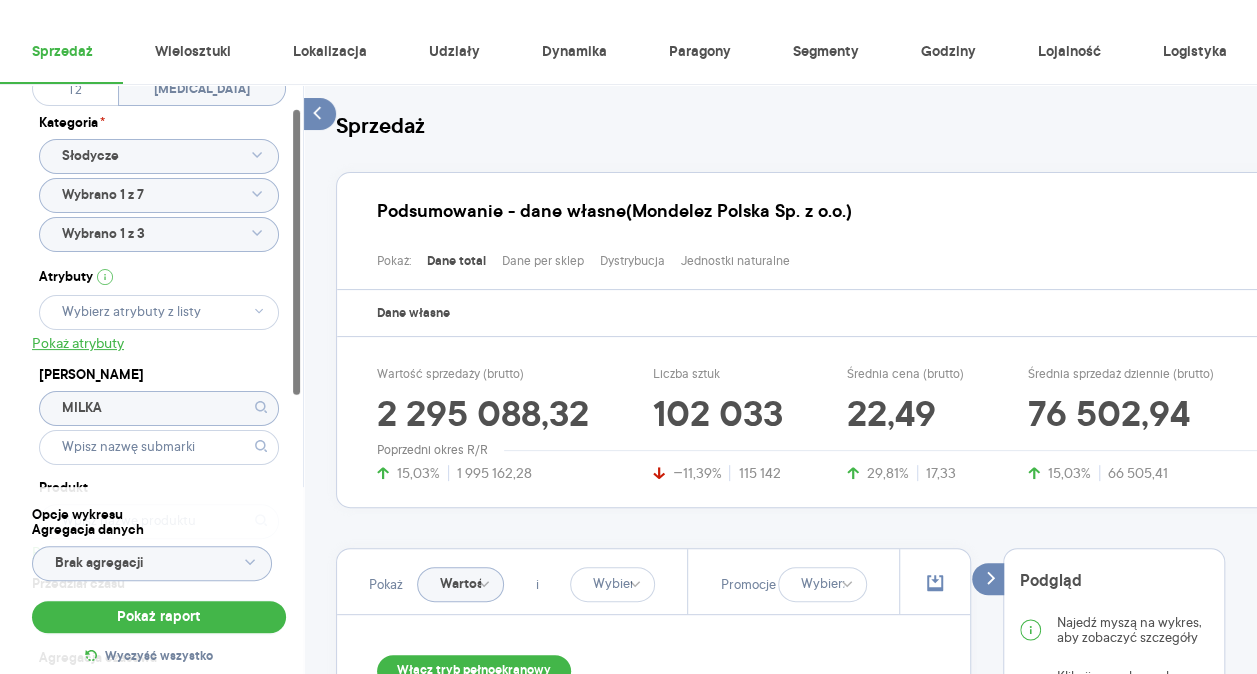 drag, startPoint x: 585, startPoint y: 422, endPoint x: 386, endPoint y: 408, distance: 199.49185 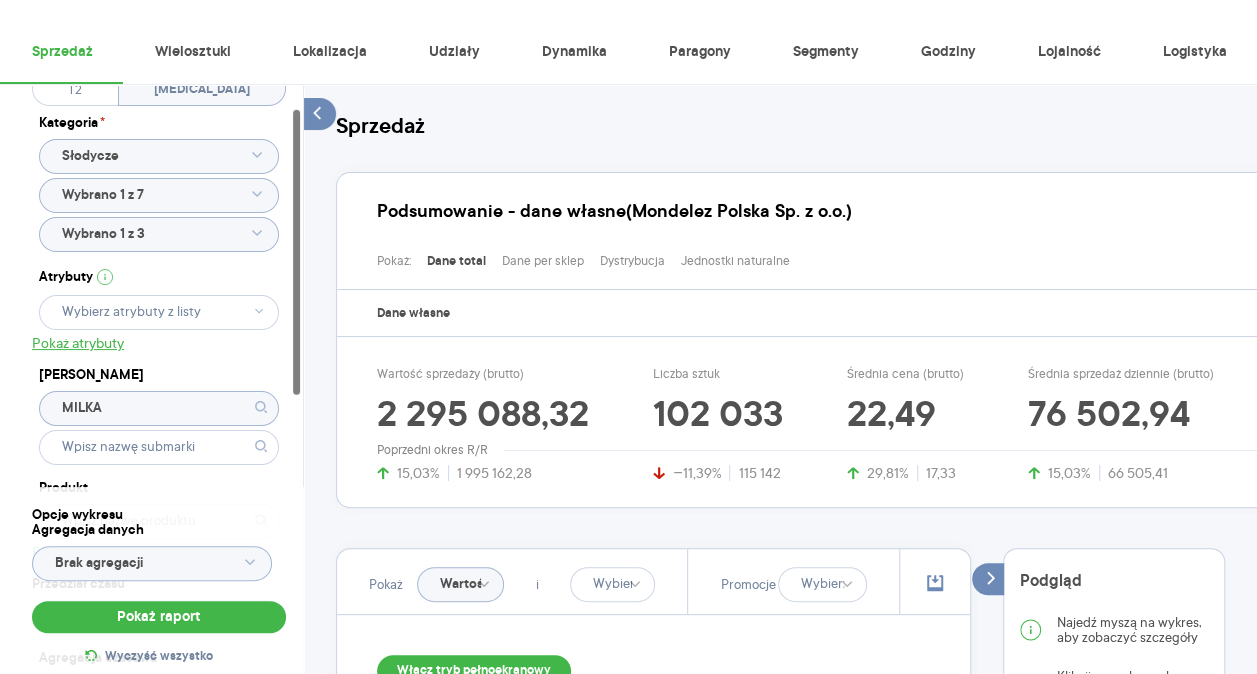 drag, startPoint x: 402, startPoint y: 418, endPoint x: 388, endPoint y: 443, distance: 28.653097 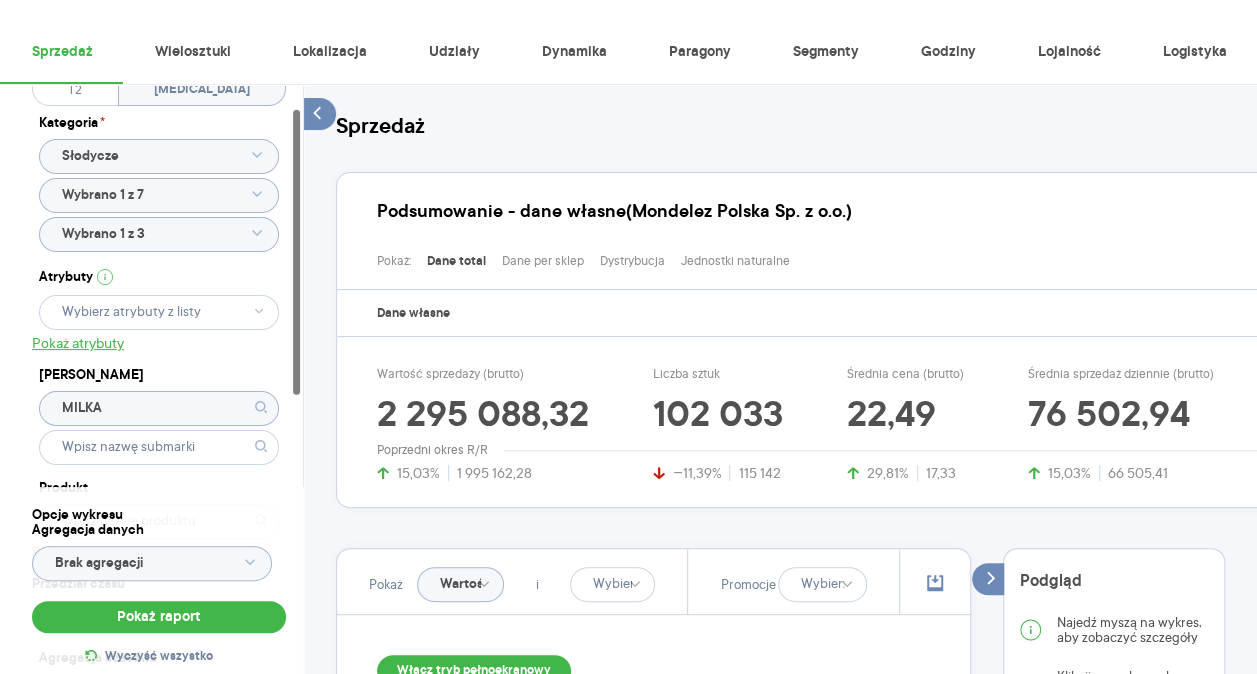 click on "Poprzedni okres R/R" at bounding box center (432, 450) 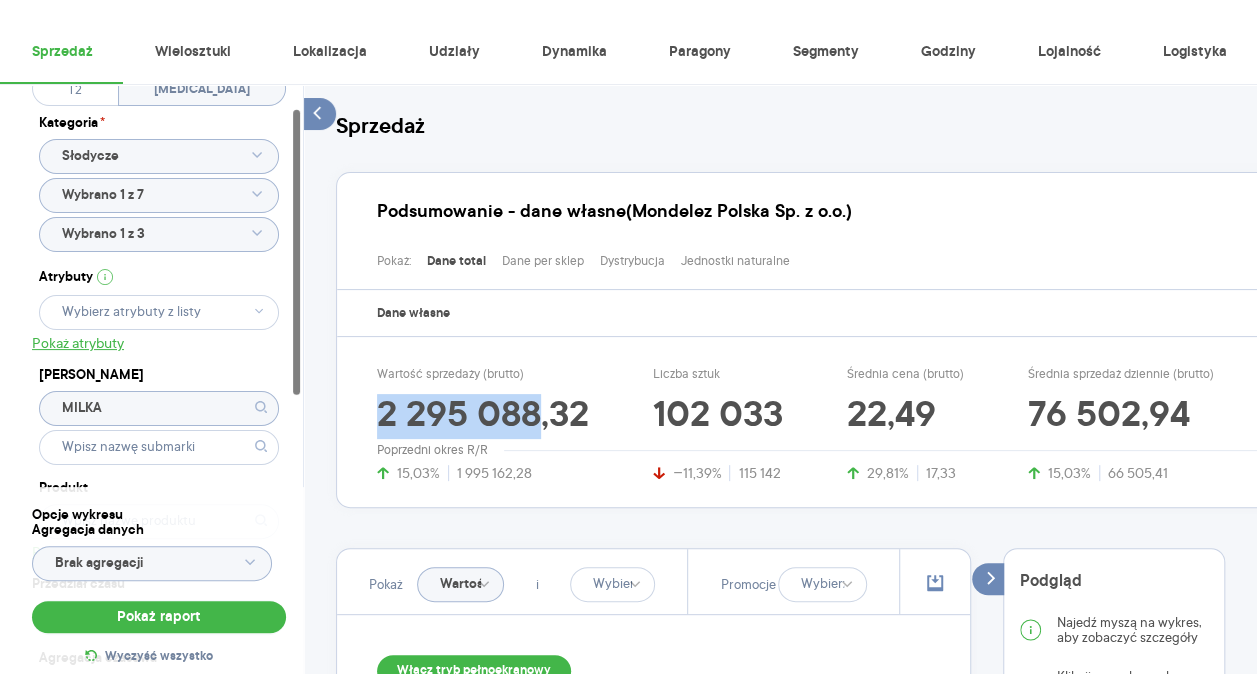 drag, startPoint x: 533, startPoint y: 407, endPoint x: 356, endPoint y: 405, distance: 177.01129 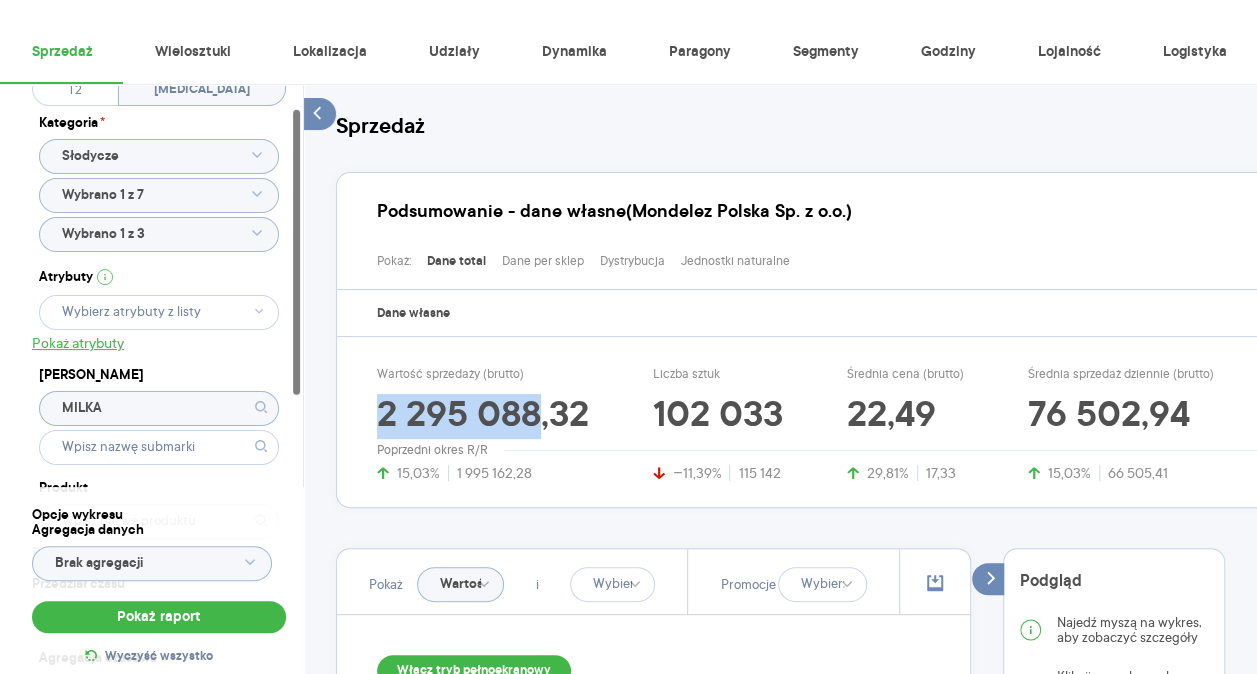 click on "Wartość sprzedaży (brutto) 2 295 088,32 15,03% 1 995 162,28 Liczba sztuk 102 033 −11,39% 115 142 Średnia cena (brutto) 22,49 29,81% 17,33 Średnia sprzedaż dziennie (brutto) 76 502,94 15,03% 66 505,41" at bounding box center [827, 424] 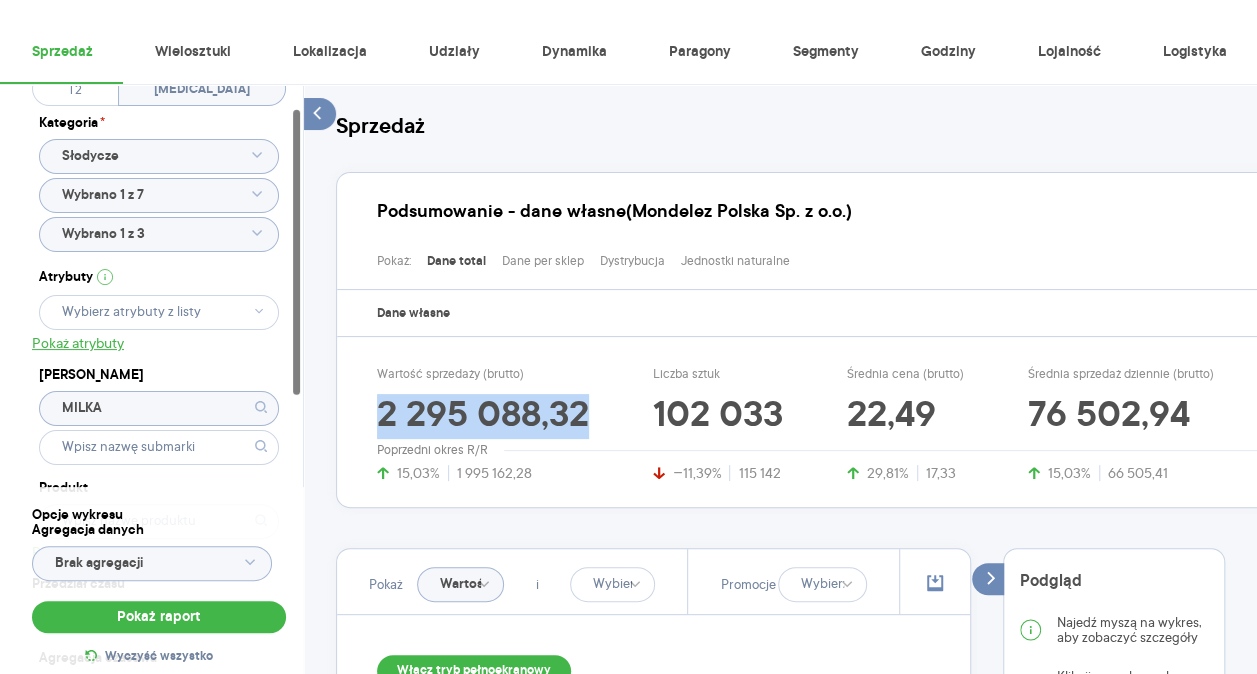 drag, startPoint x: 356, startPoint y: 405, endPoint x: 365, endPoint y: 421, distance: 18.35756 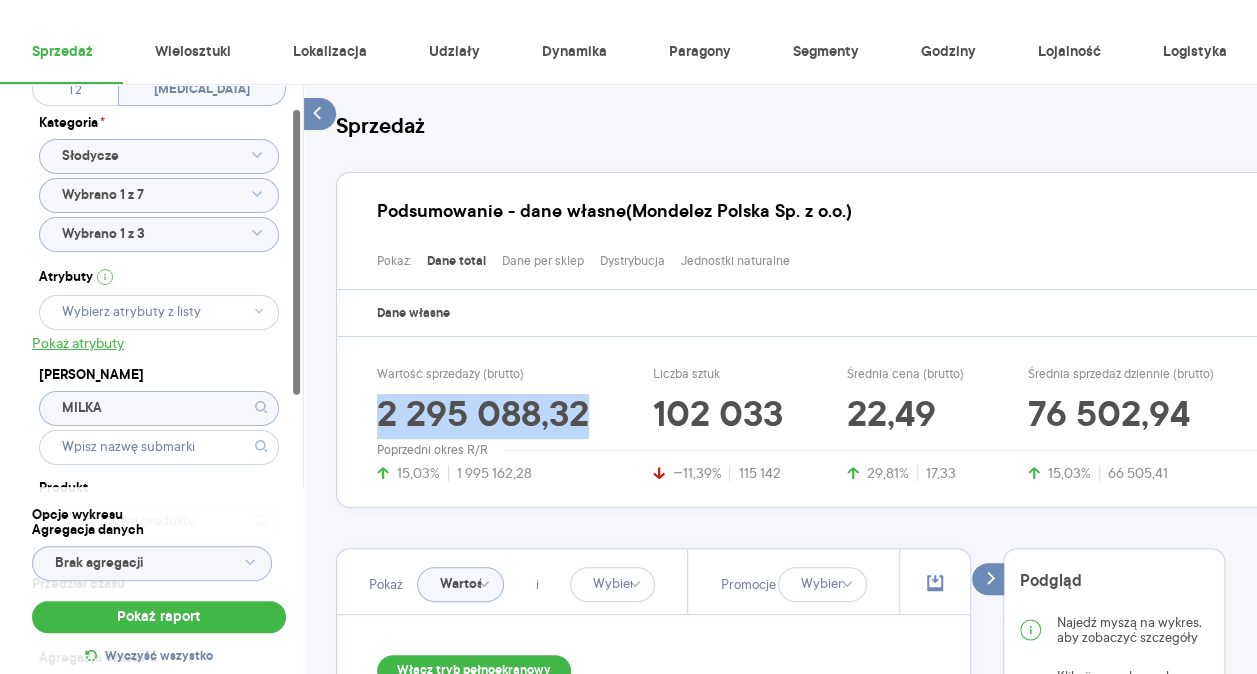 click on "Wartość sprzedaży (brutto) 2 295 088,32 15,03% 1 995 162,28 Liczba sztuk 102 033 −11,39% 115 142 Średnia cena (brutto) 22,49 29,81% 17,33 Średnia sprzedaż dziennie (brutto) 76 502,94 15,03% 66 505,41" at bounding box center (827, 424) 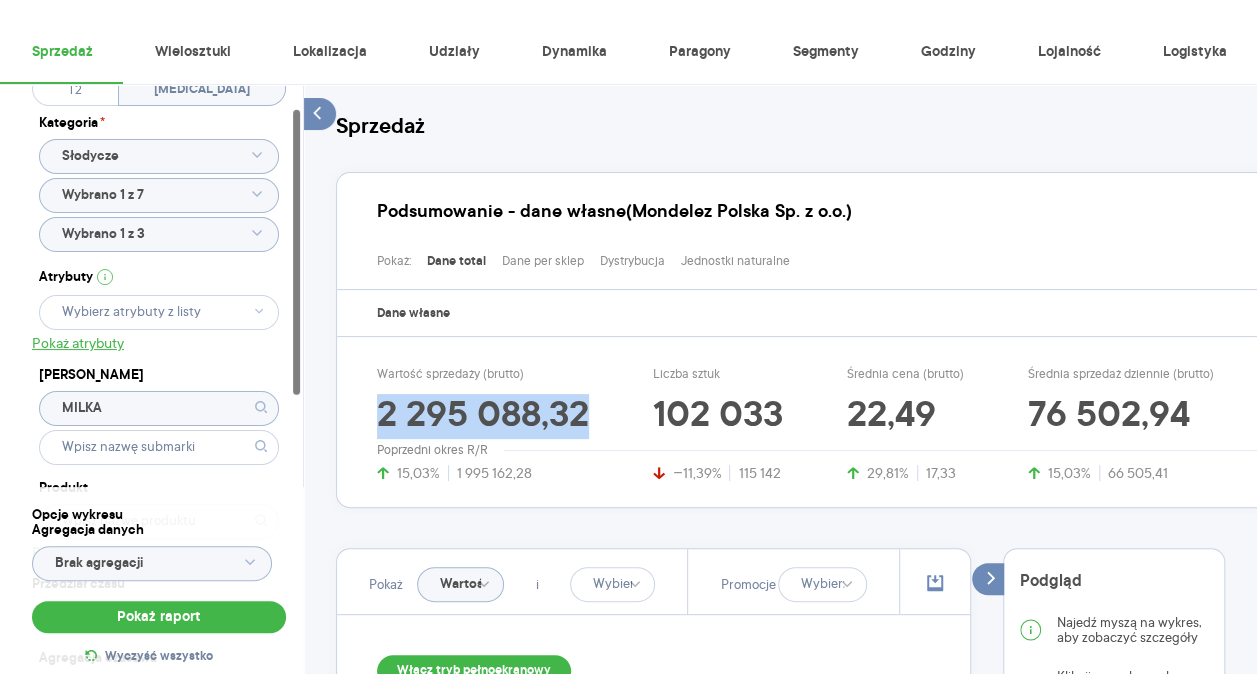 copy on "2 295 088,32" 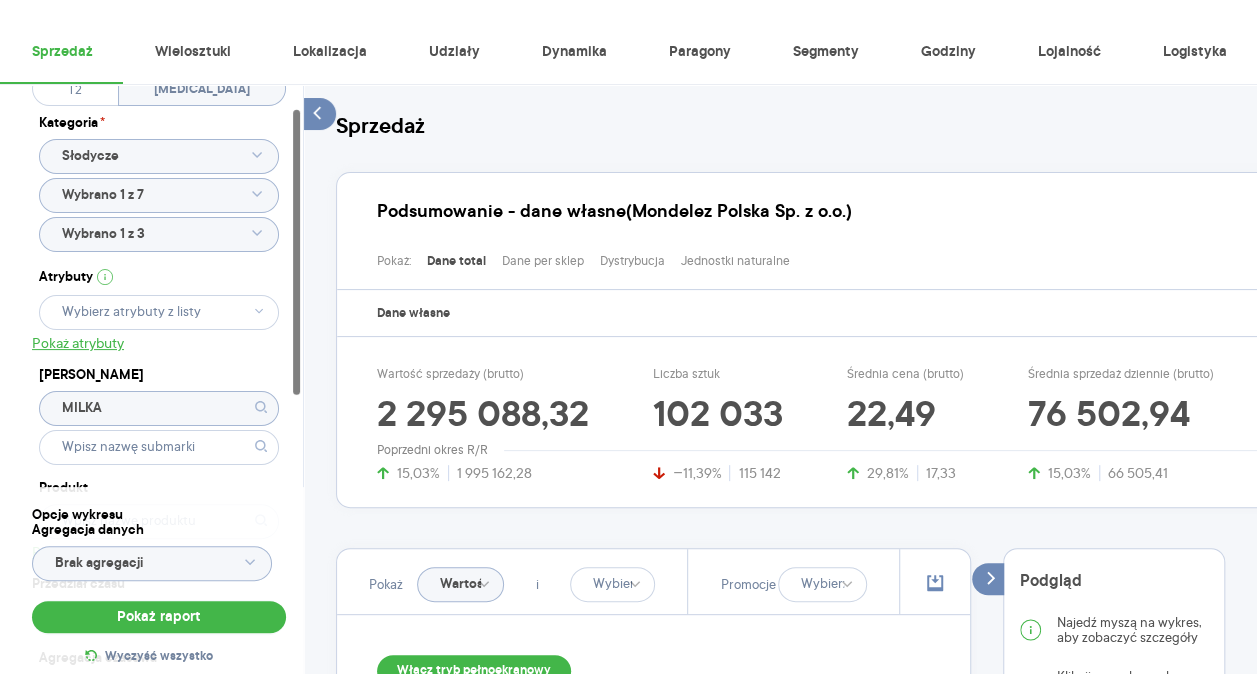 click on "MILKA" 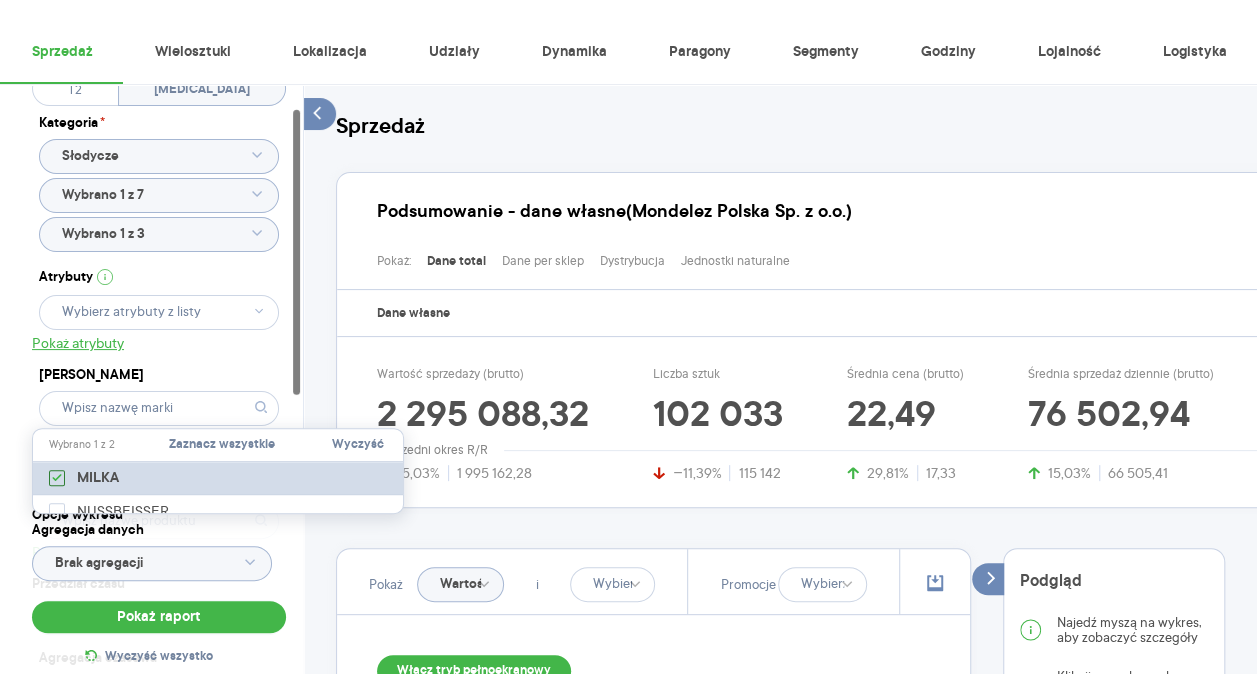 click 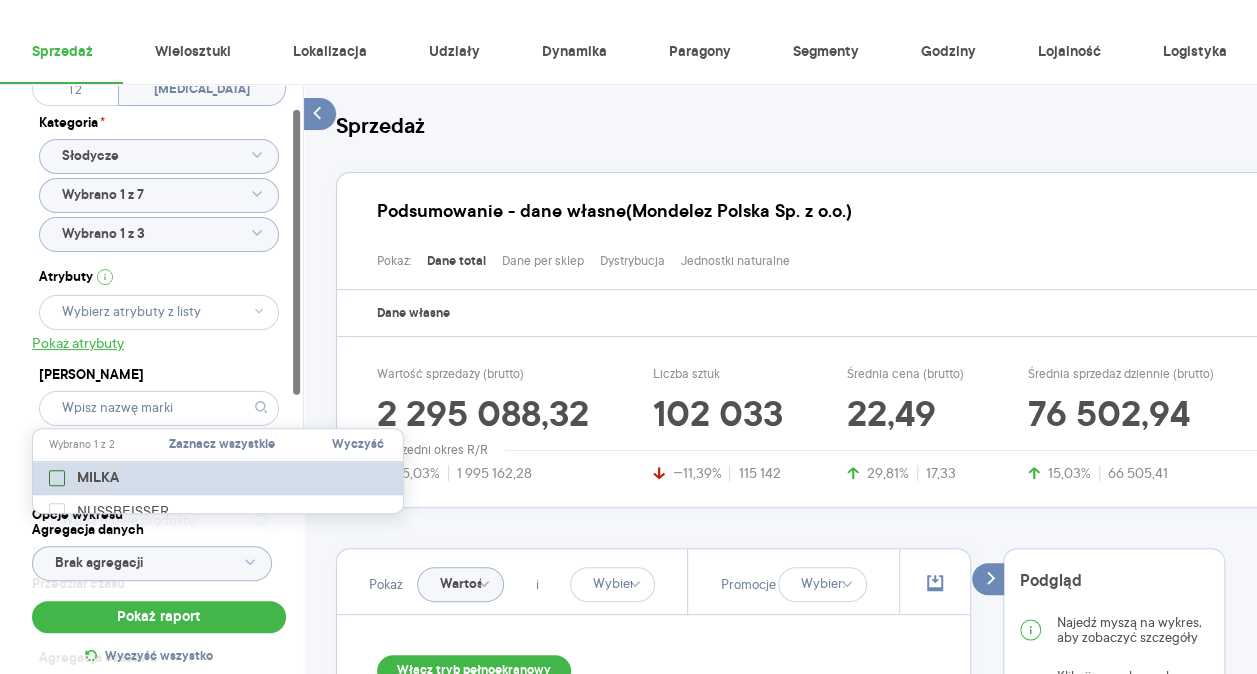 checkbox on "false" 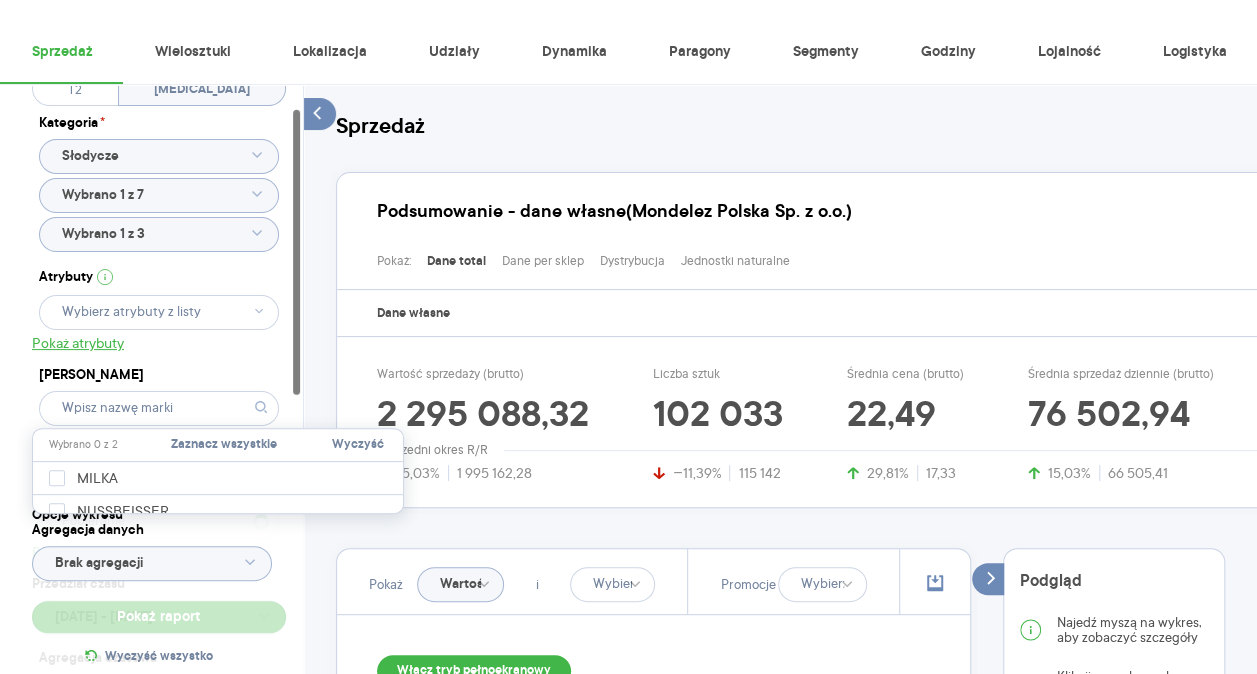 click at bounding box center (218, 505) 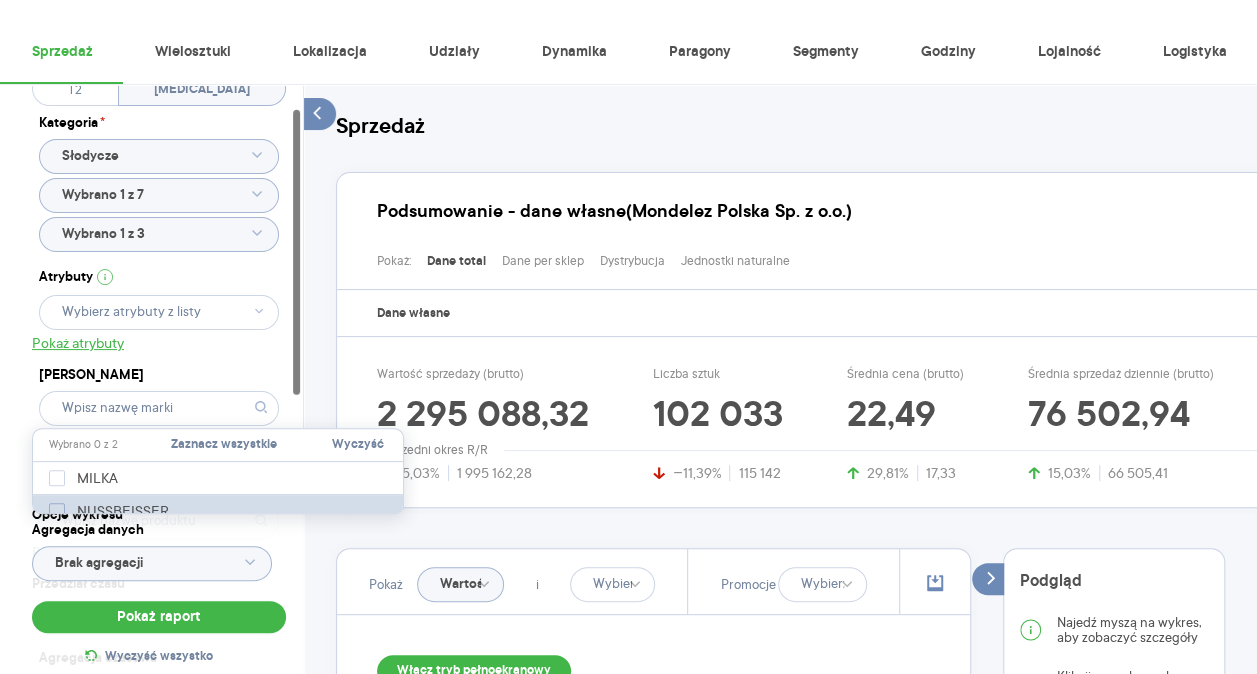 click 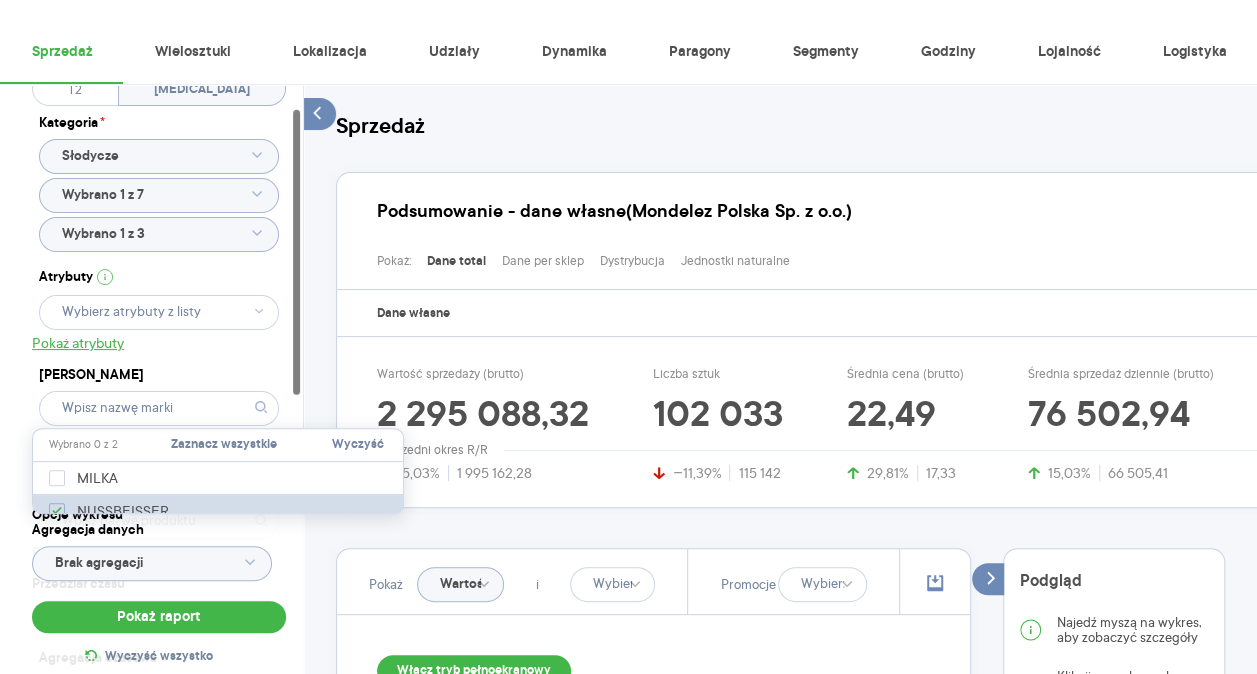 checkbox on "true" 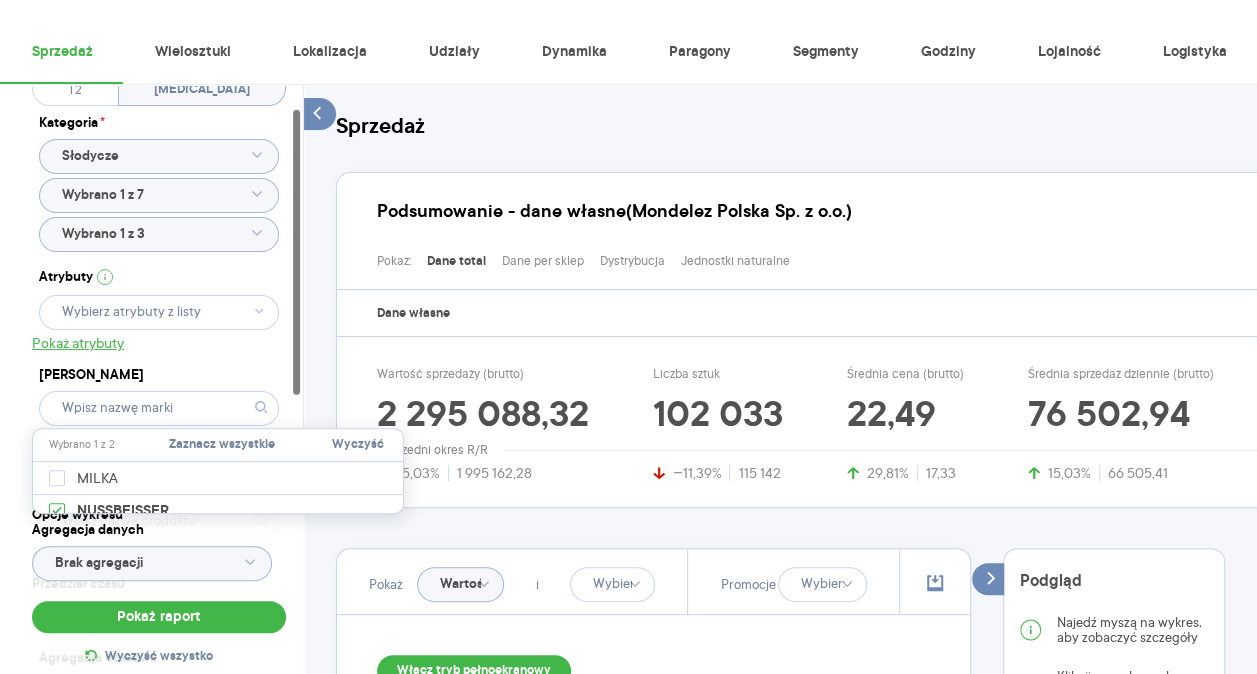 click on "Opcje wykresu Agregacja danych Brak agregacji Pokaż raport Wyczyść wszystko" at bounding box center (159, 588) 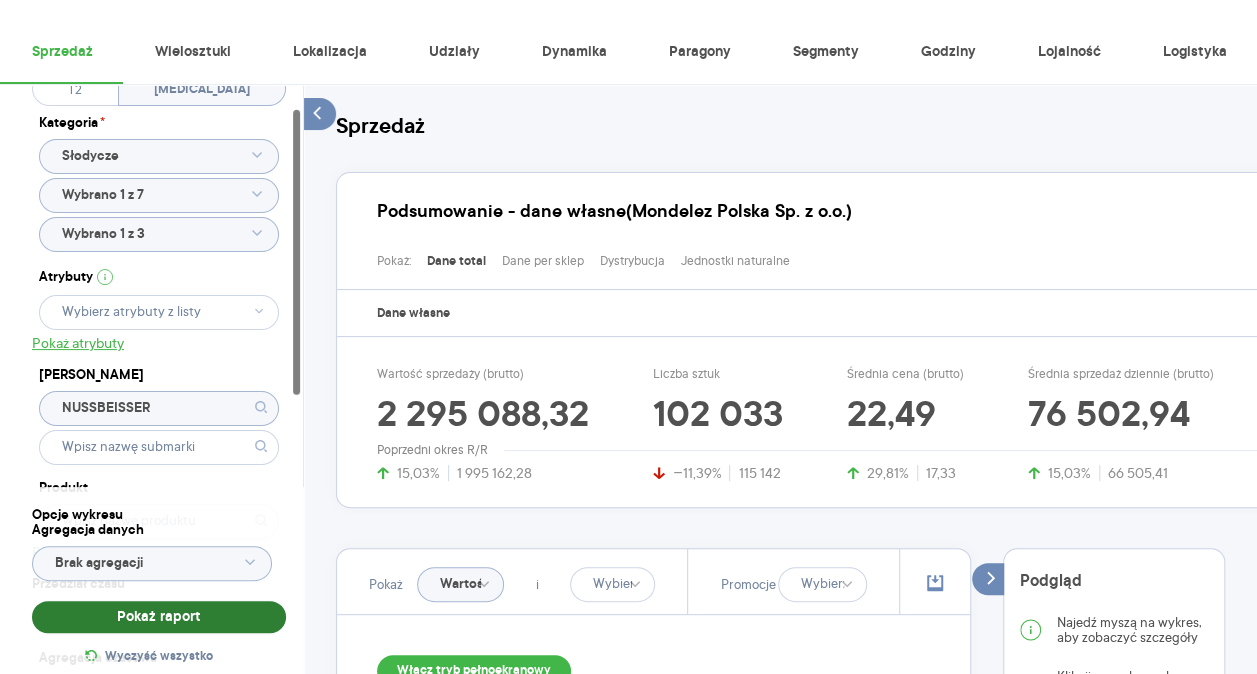 click on "Pokaż raport" at bounding box center (159, 617) 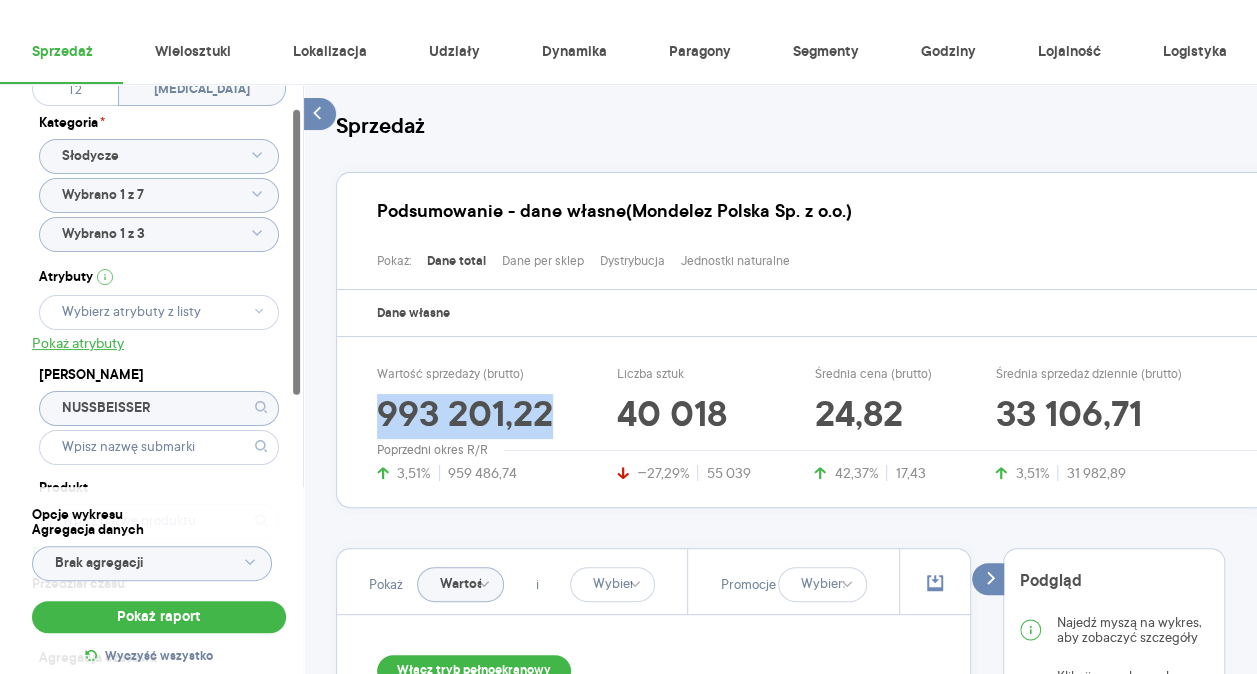 drag, startPoint x: 377, startPoint y: 412, endPoint x: 548, endPoint y: 416, distance: 171.04678 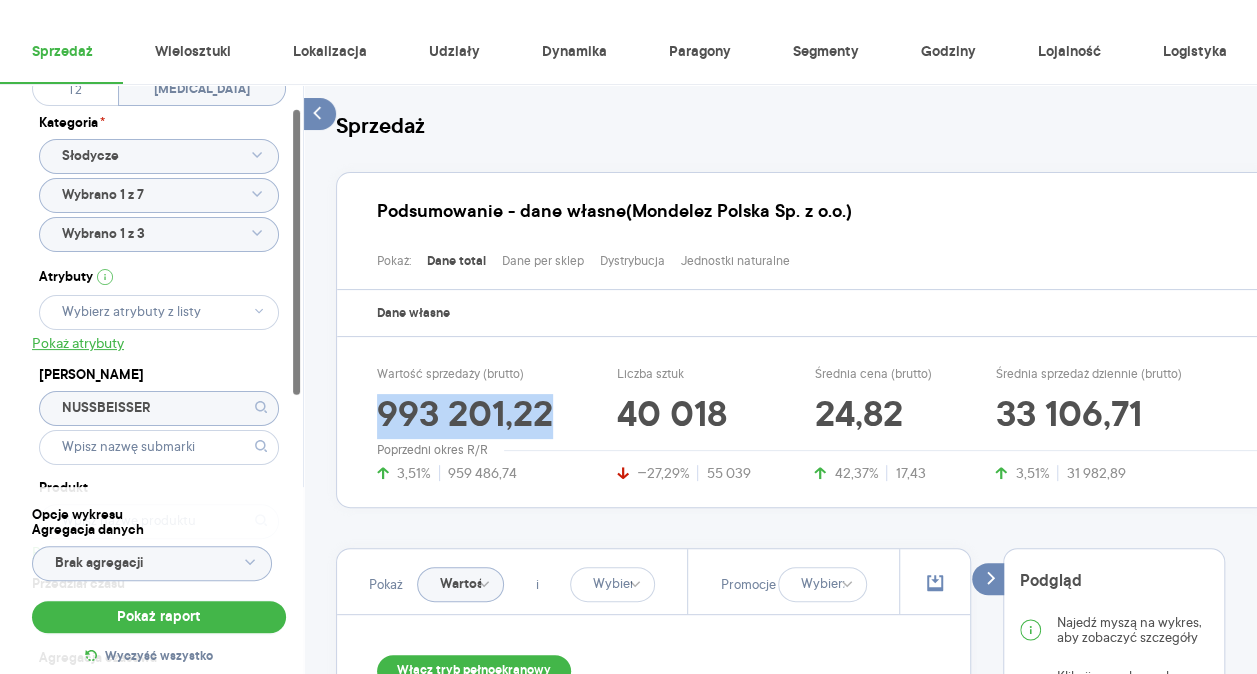 click on "993 201,22" at bounding box center [465, 417] 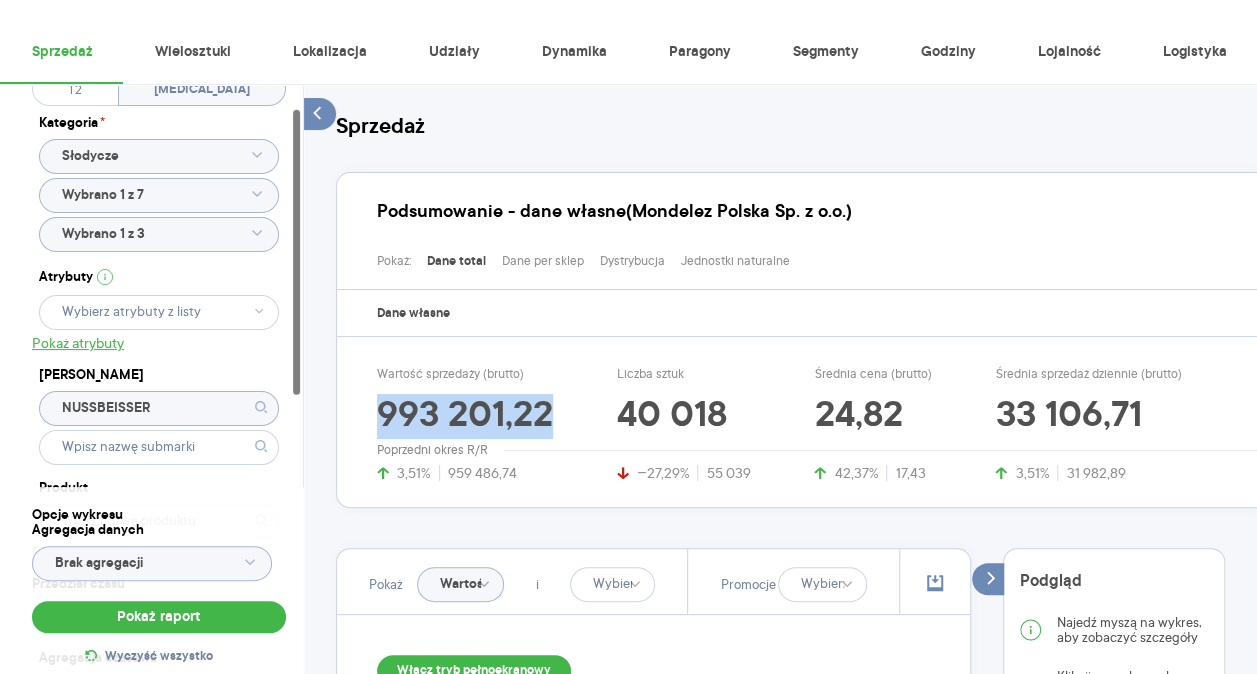 copy on "993 201,22" 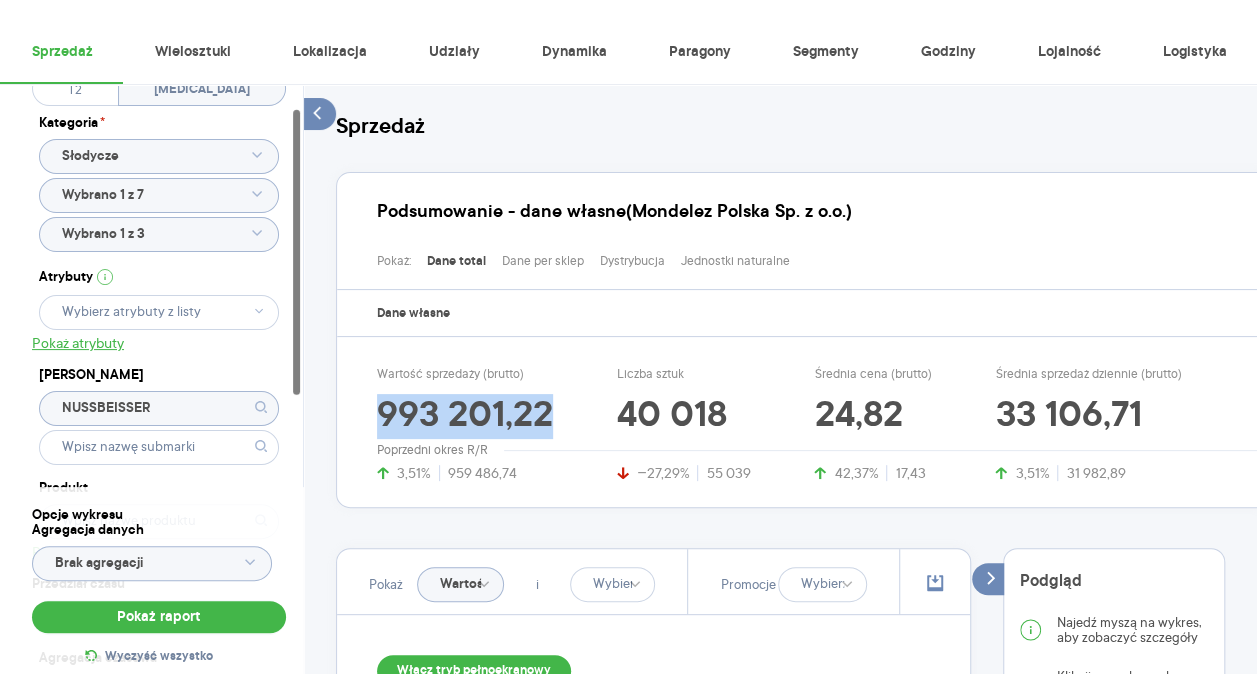 scroll, scrollTop: 0, scrollLeft: 0, axis: both 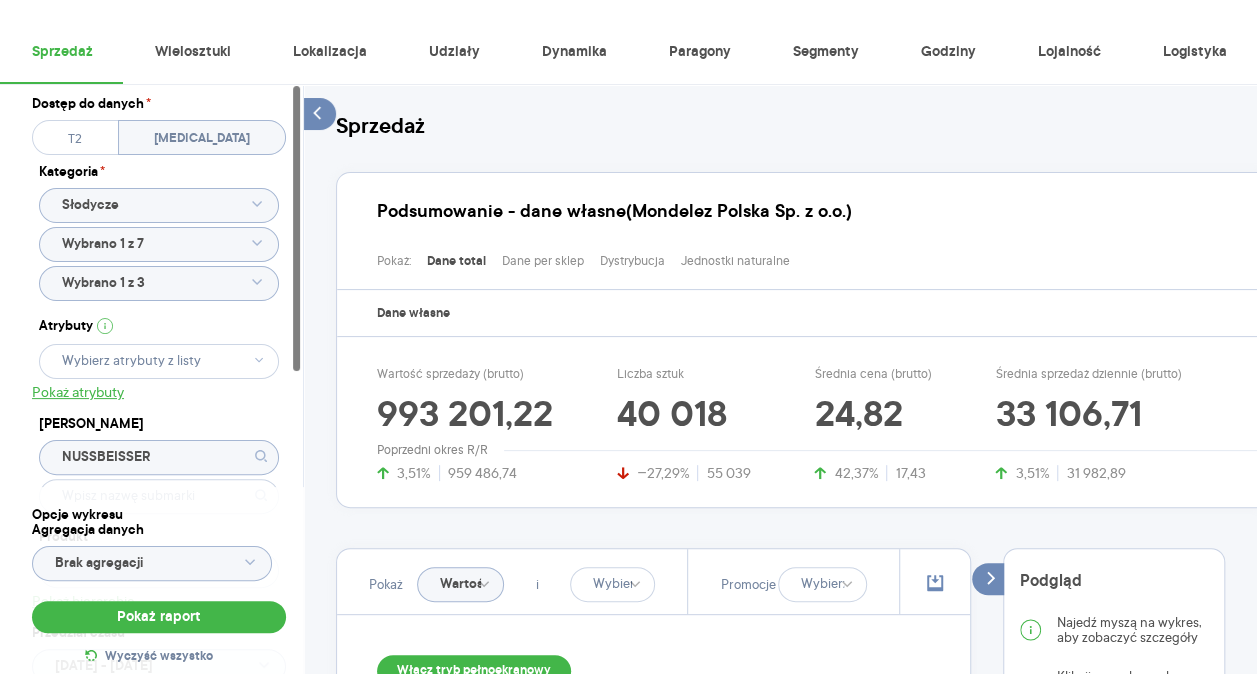 drag, startPoint x: 175, startPoint y: 241, endPoint x: 187, endPoint y: 231, distance: 15.6205 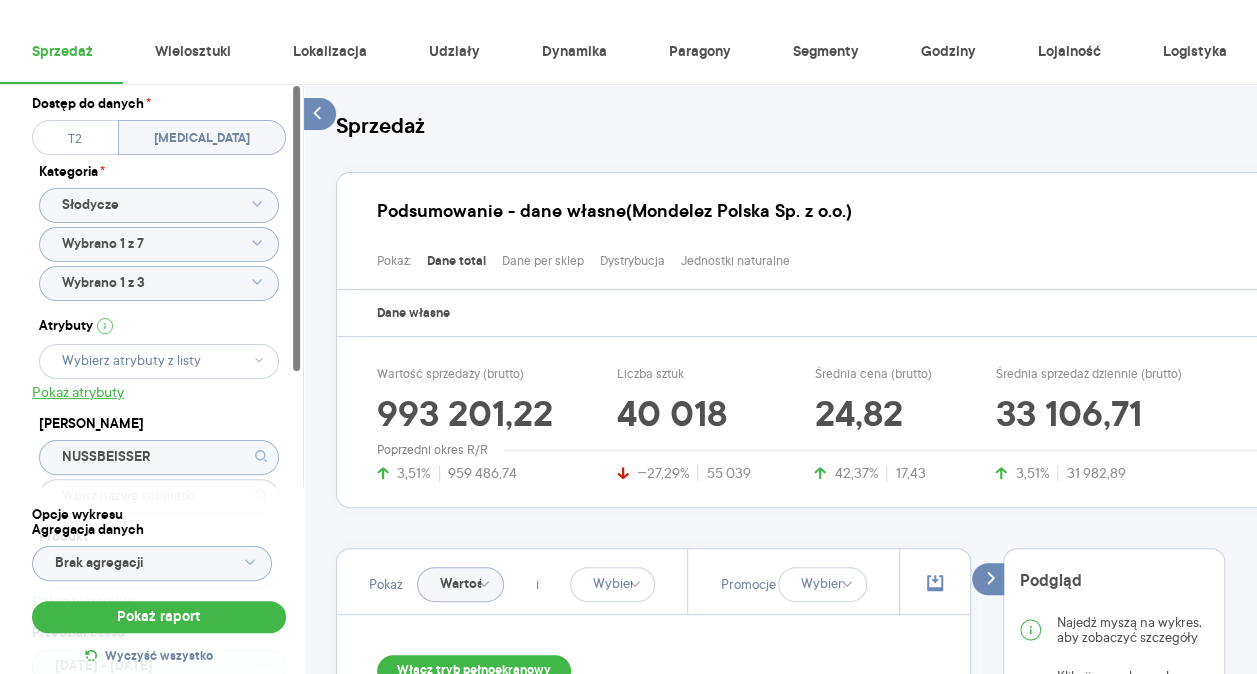 drag, startPoint x: 187, startPoint y: 231, endPoint x: 172, endPoint y: 216, distance: 21.213203 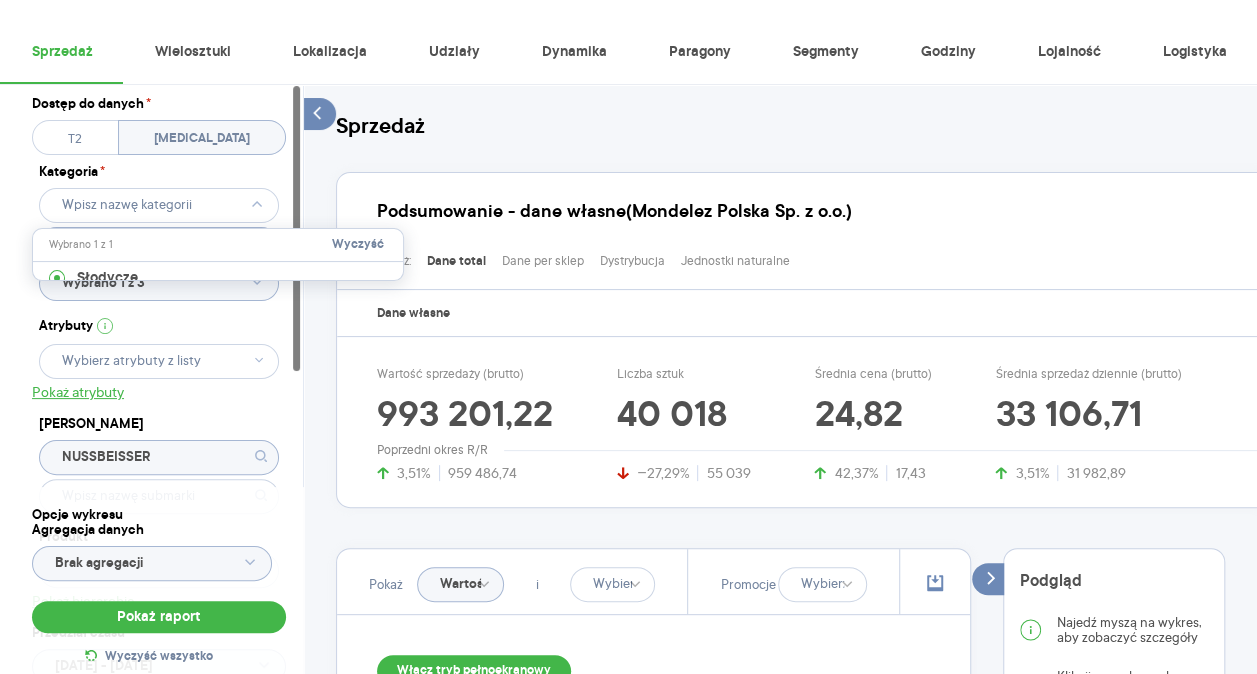 click on "Dostęp do danych * T2 T3 Kategoria * Wybrano 1 z 7 Wybrano 1 z 3 Atrybuty Pokaż atrybuty Marka NUSSBEISSER Produkt Pokaż hierarchię Przedział czasu 2025.06.01 - 2025.06.30 Agregacja czasowa tydzień promocyjny" at bounding box center (159, 431) 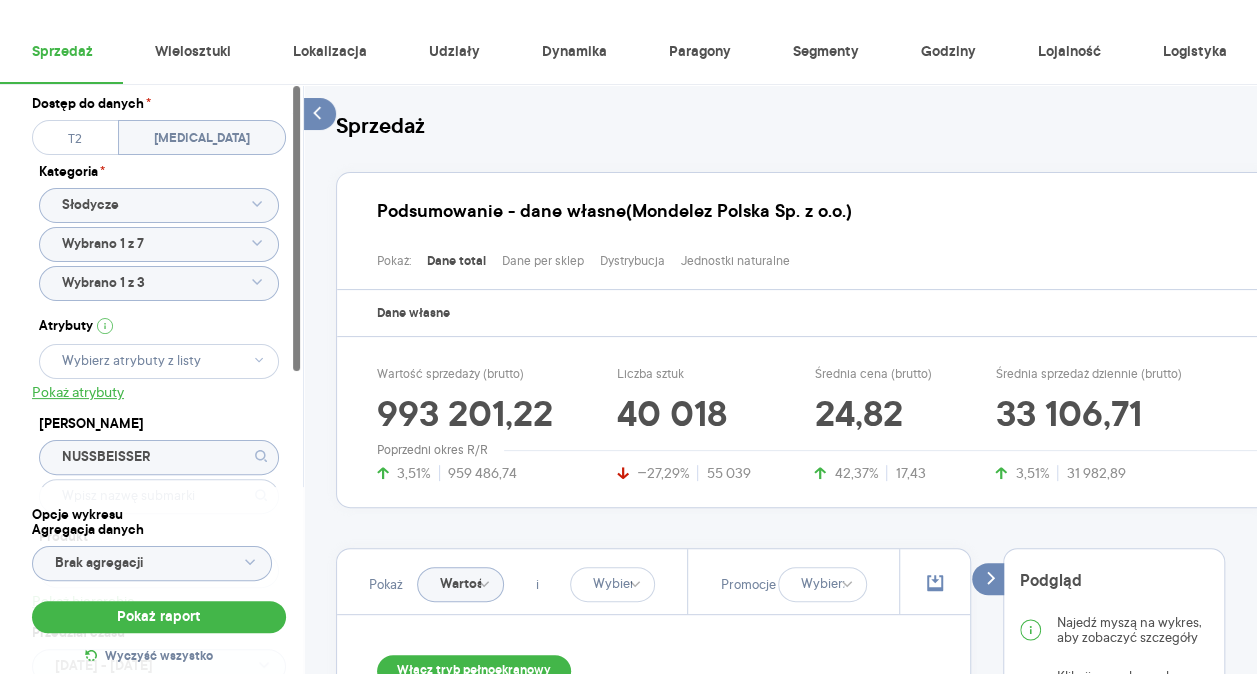 click 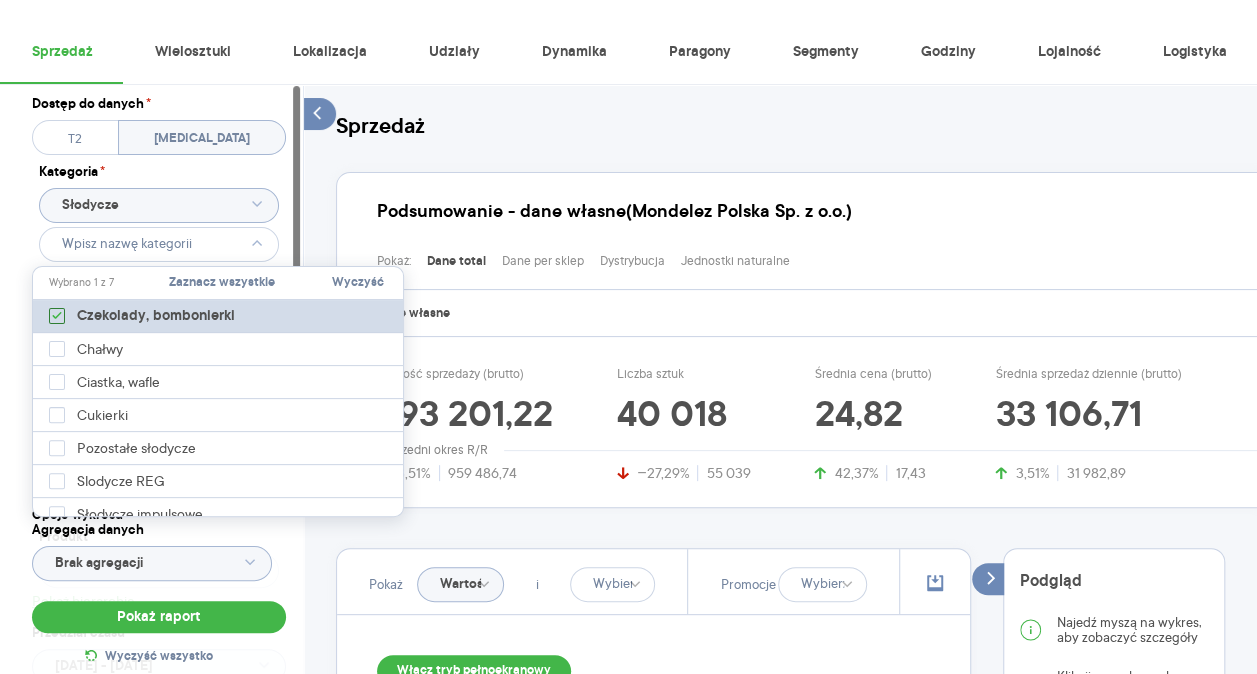 click 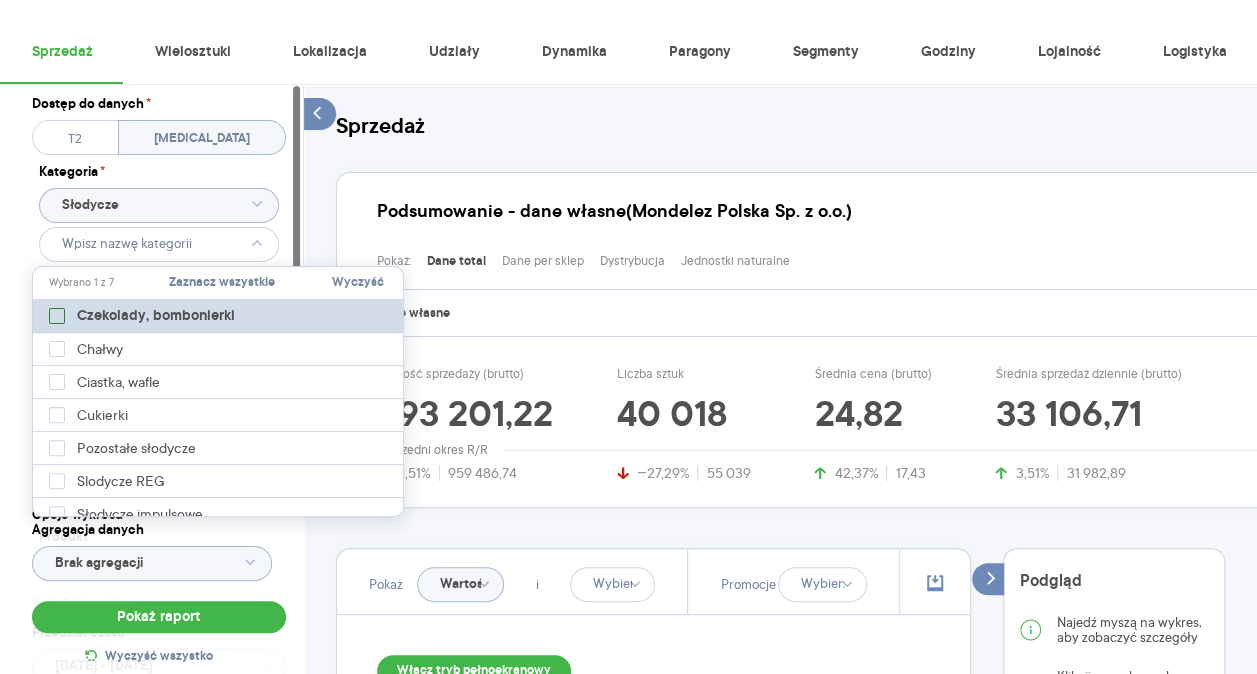 type on "Wybrano 1 z 30" 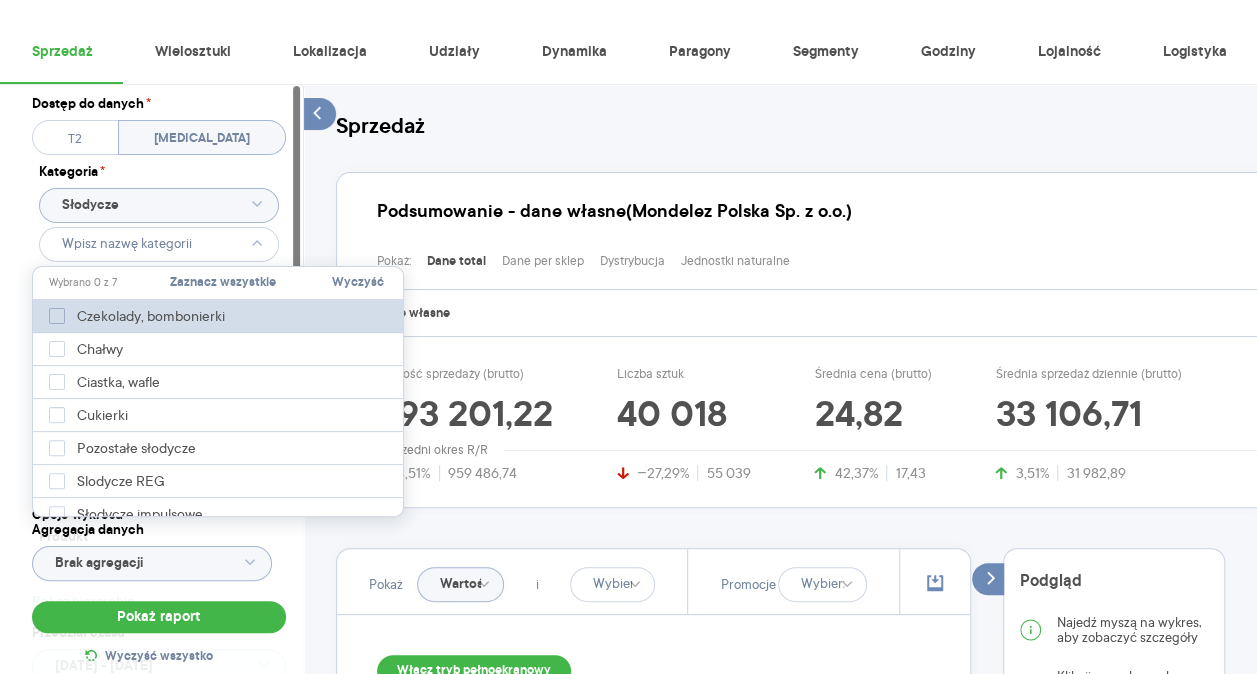 click 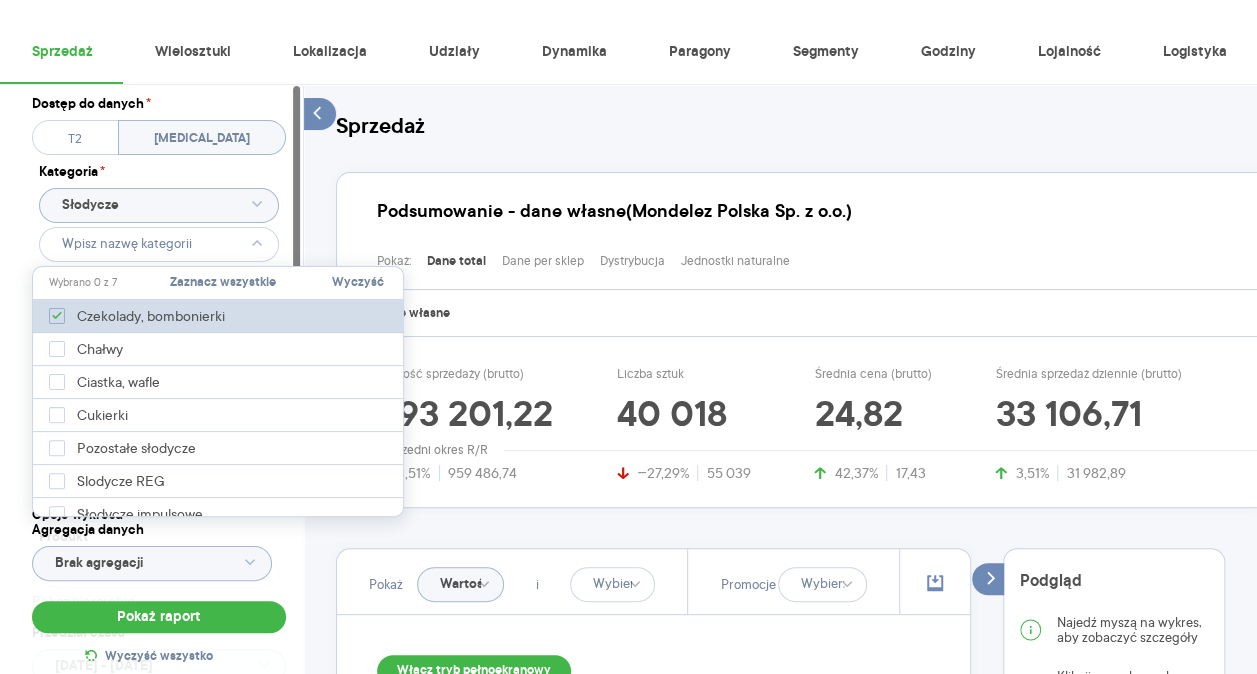 type on "Wybrano 1 z 3" 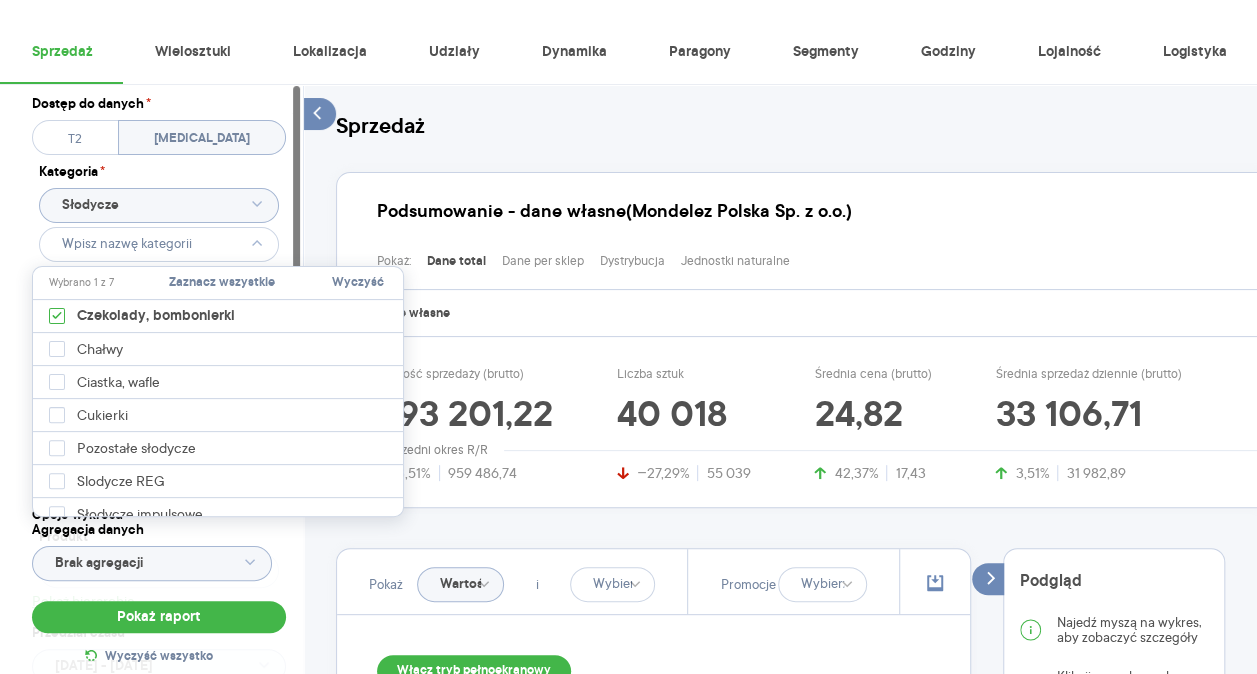click on "Dostęp do danych * T2 T3 Kategoria * Słodycze Wybrano 1 z 3 Atrybuty Pokaż atrybuty Marka NUSSBEISSER Produkt Pokaż hierarchię Przedział czasu 2025.06.01 - 2025.06.30 Agregacja czasowa tydzień promocyjny" at bounding box center (159, 431) 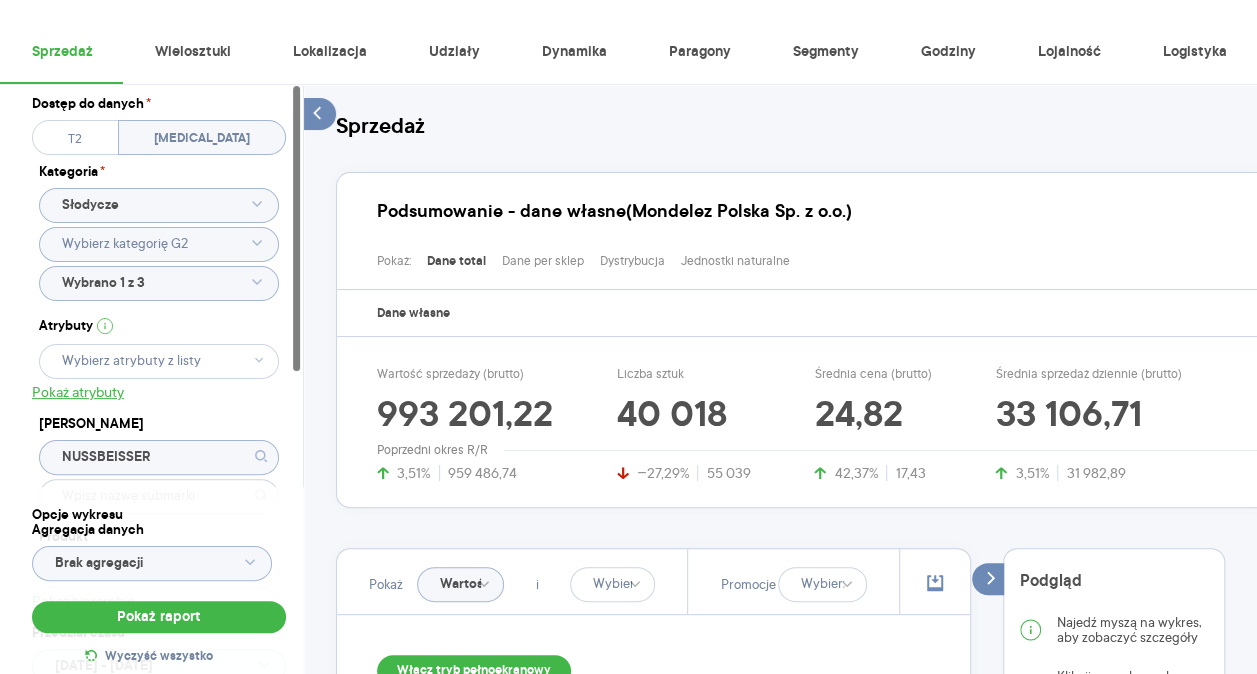 type on "Wybrano 1 z 7" 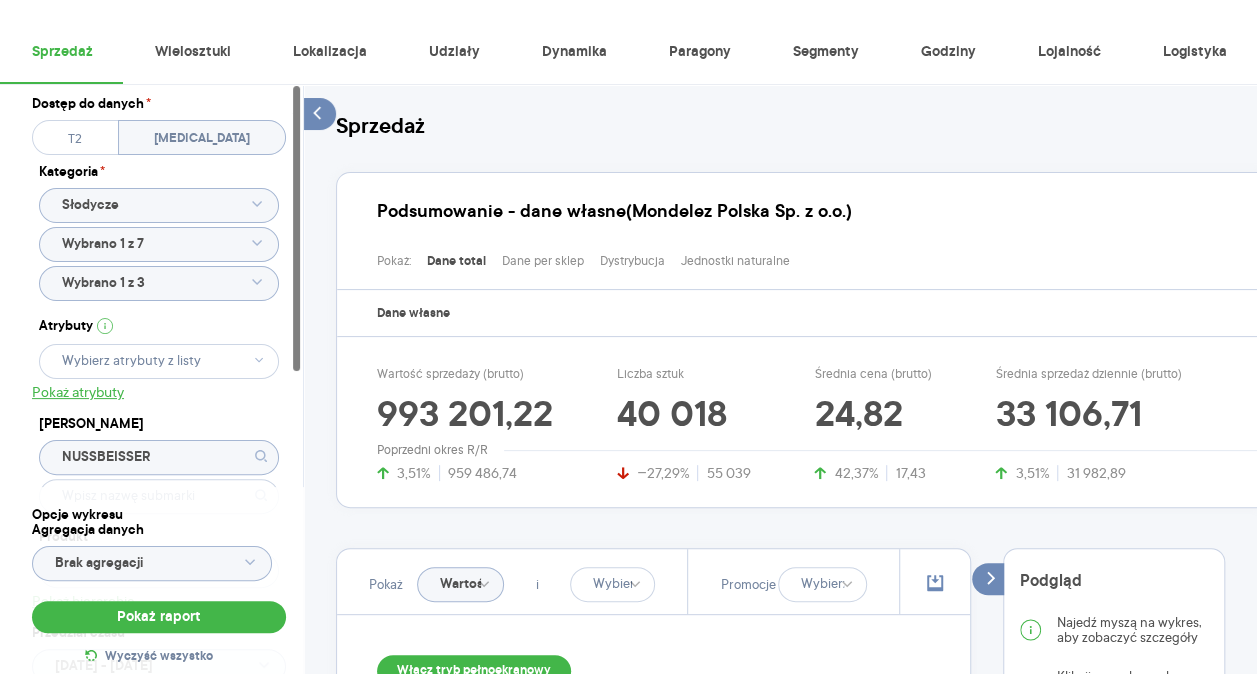 drag, startPoint x: 221, startPoint y: 279, endPoint x: 166, endPoint y: 265, distance: 56.753853 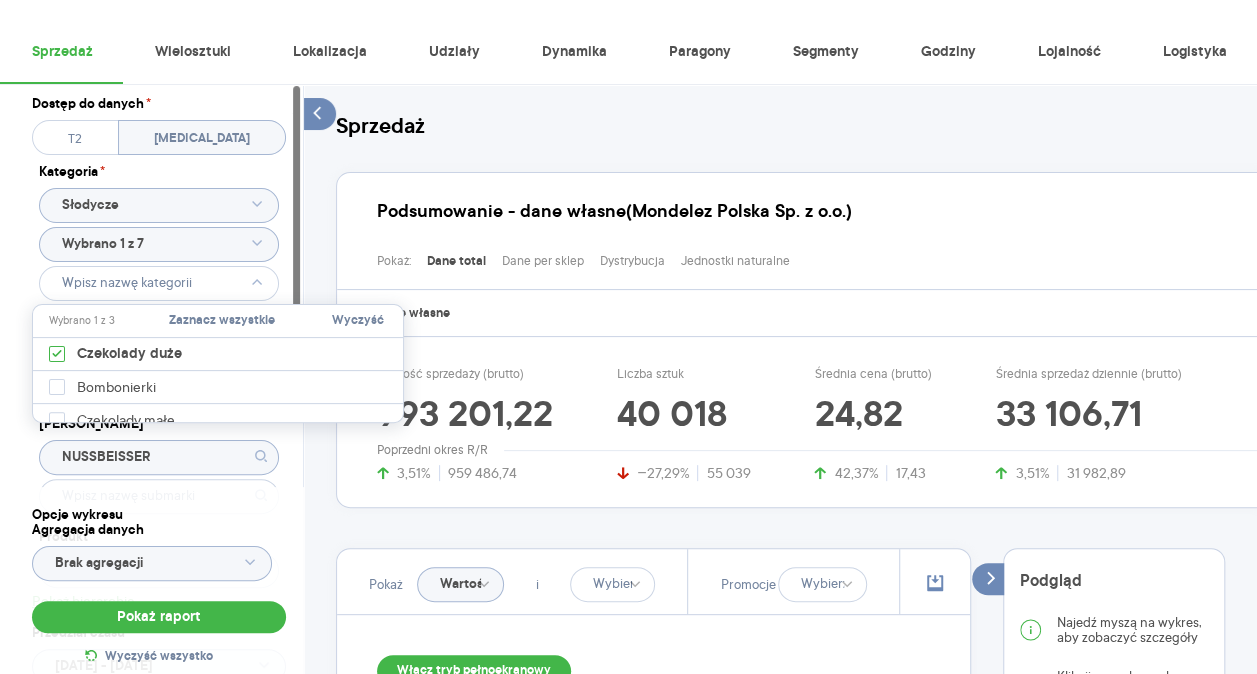 click 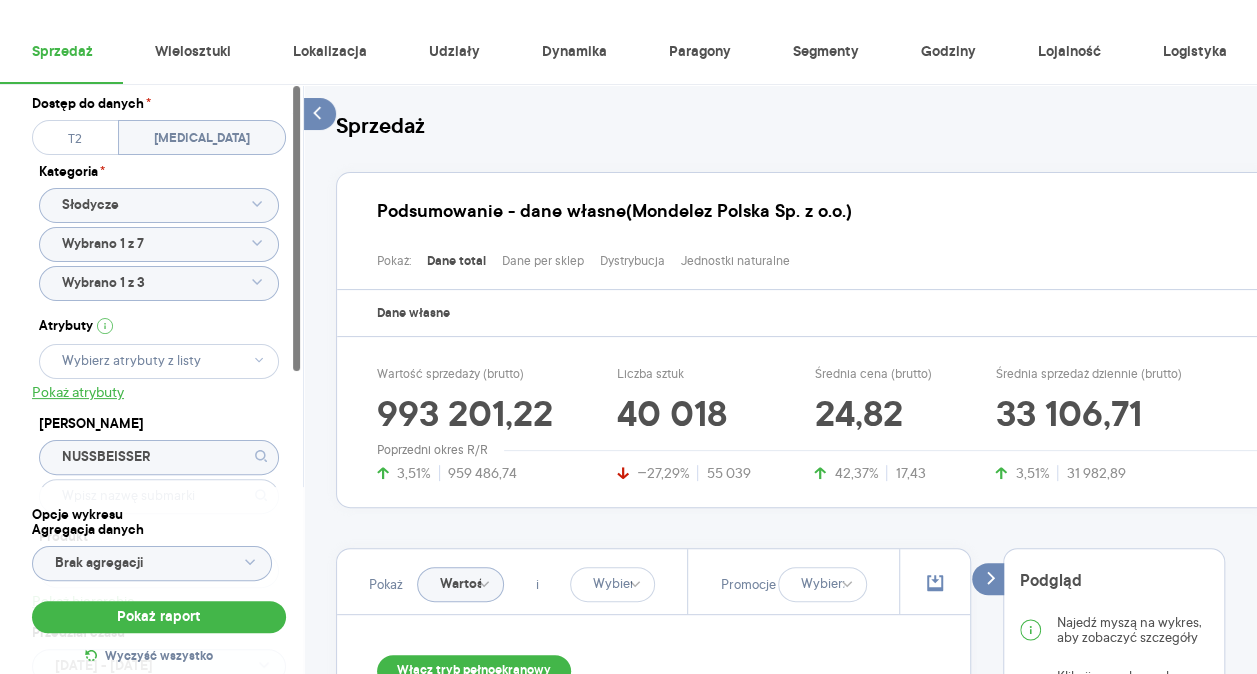 click 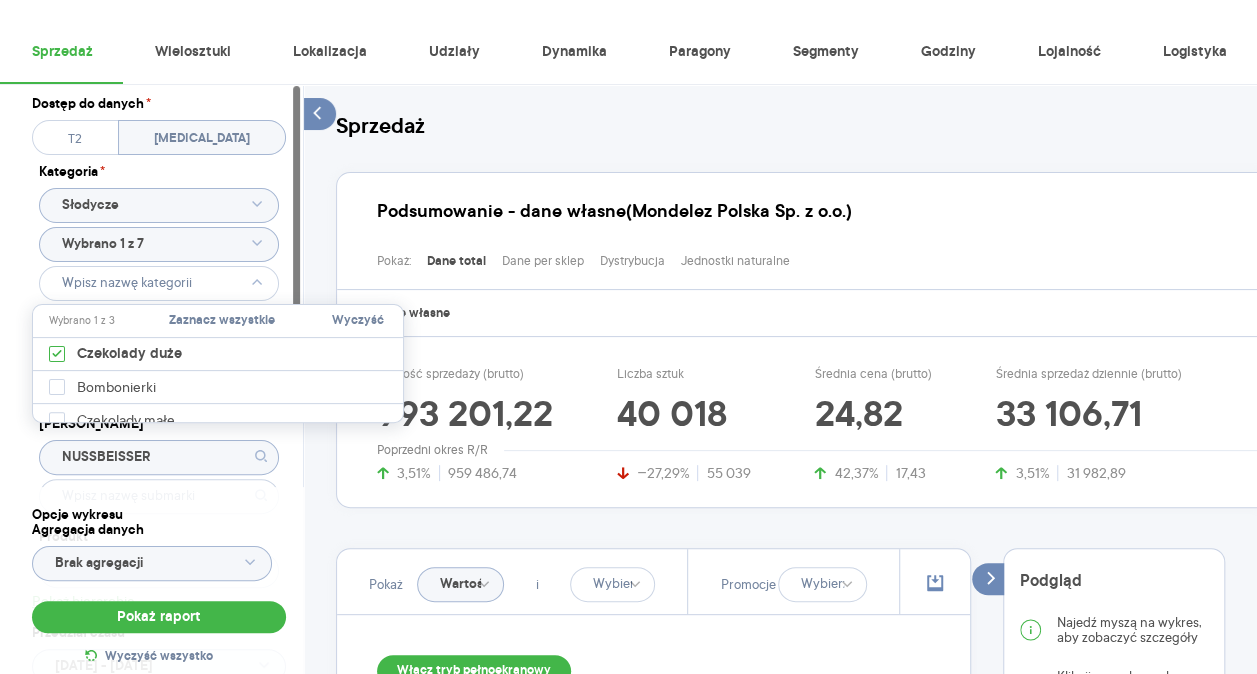 drag, startPoint x: 45, startPoint y: 342, endPoint x: 13, endPoint y: 345, distance: 32.140316 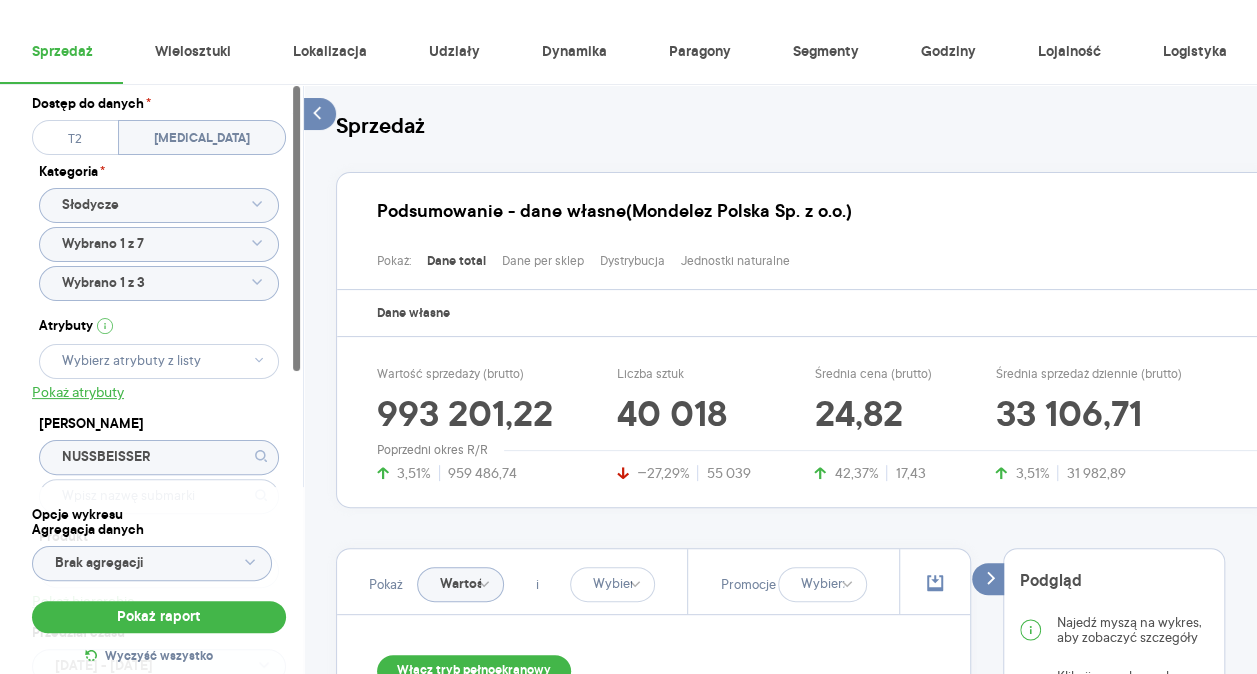click 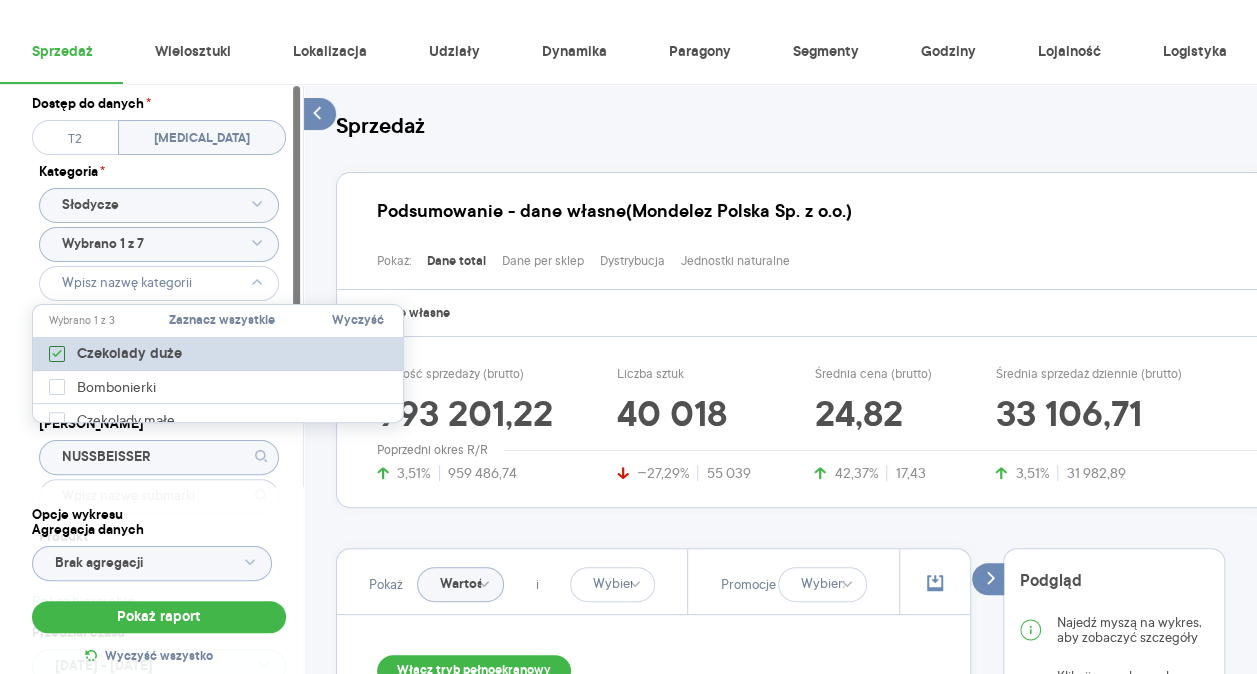 click 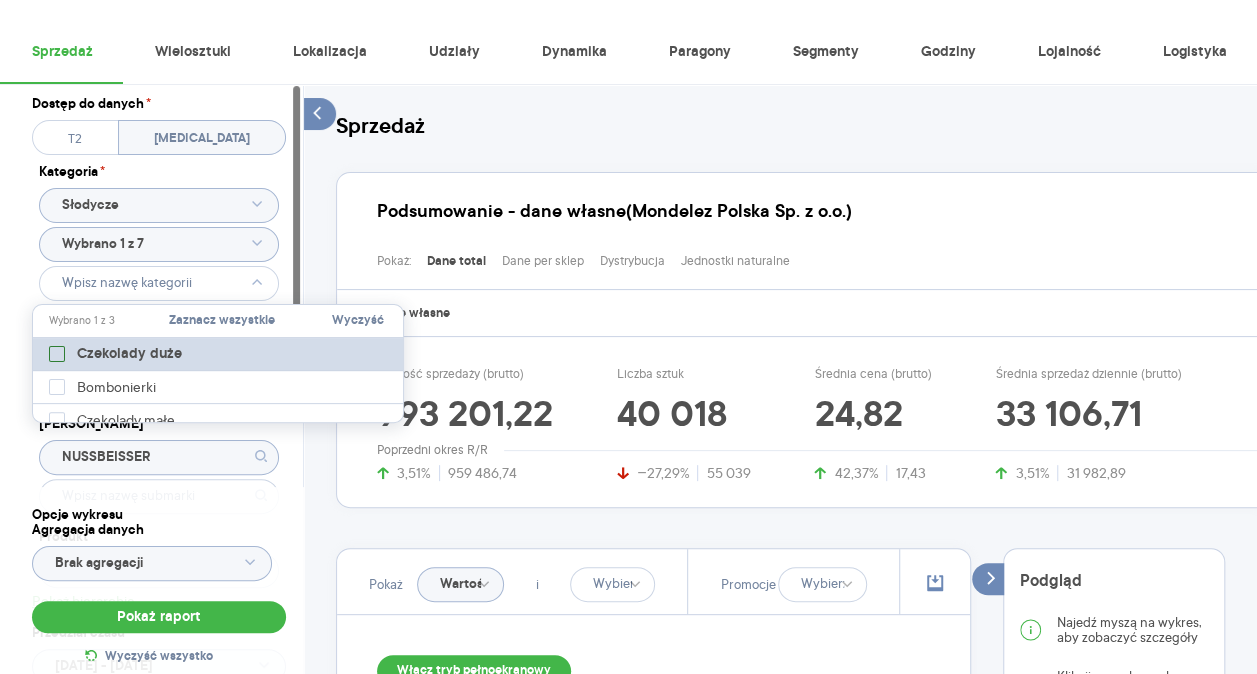 type on "Pobieranie" 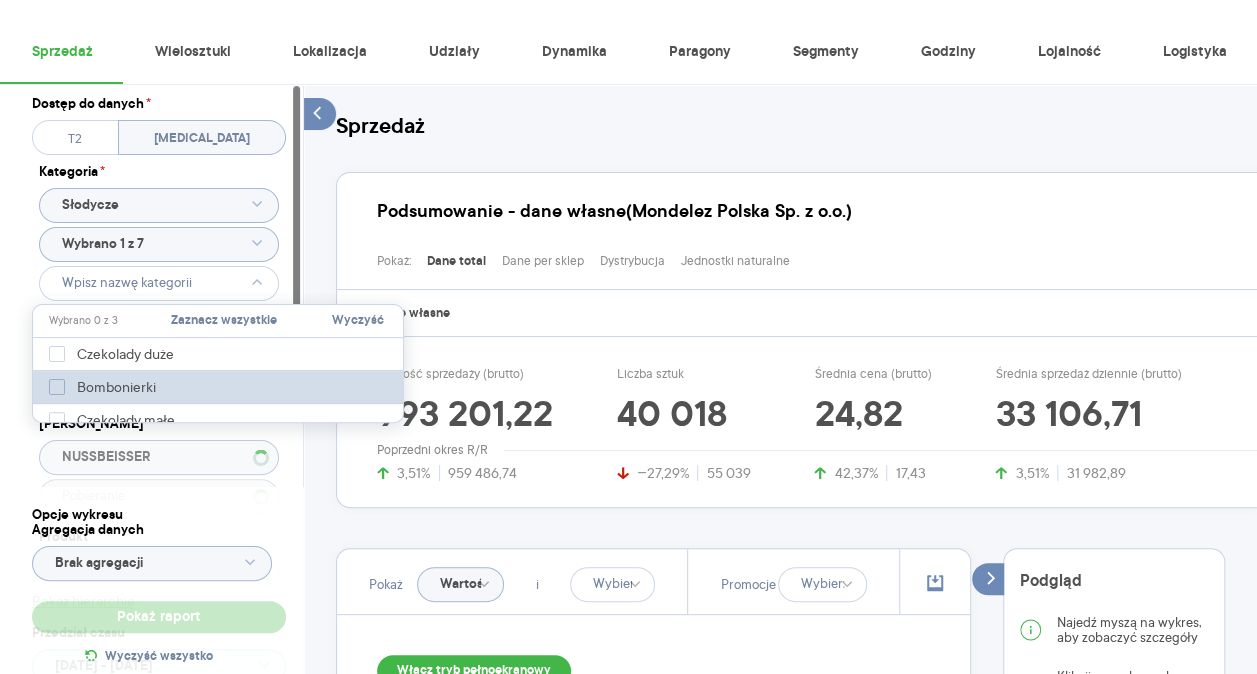 click 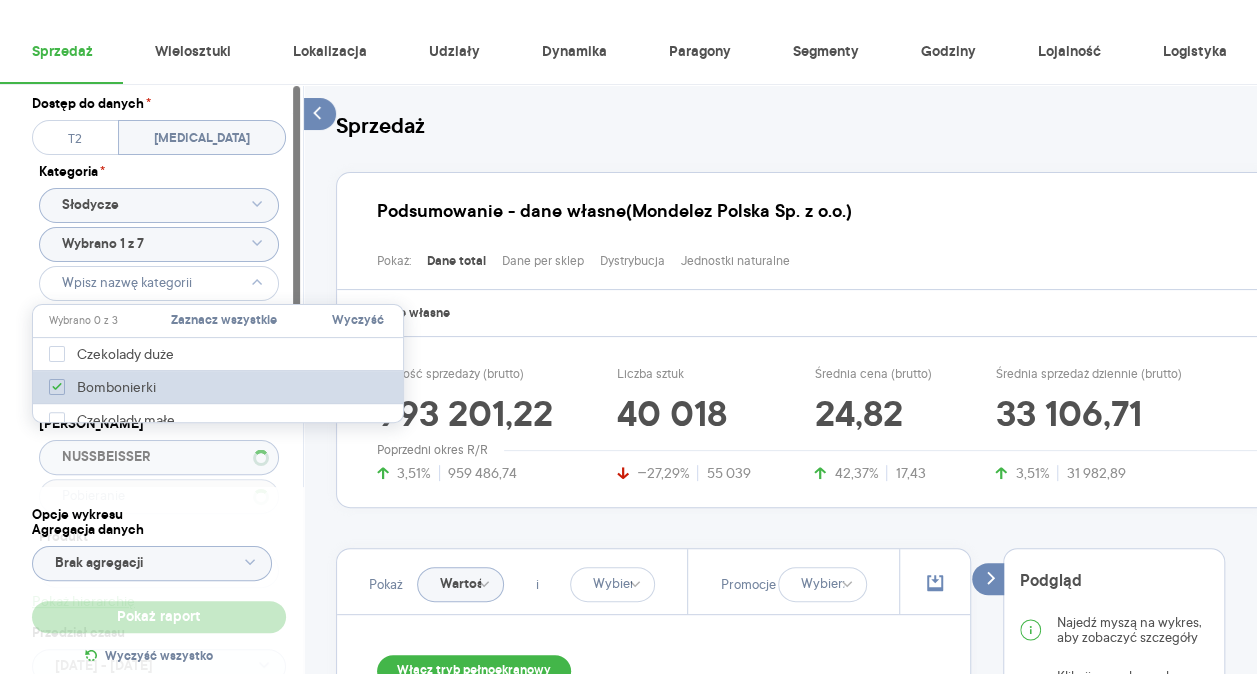 checkbox on "true" 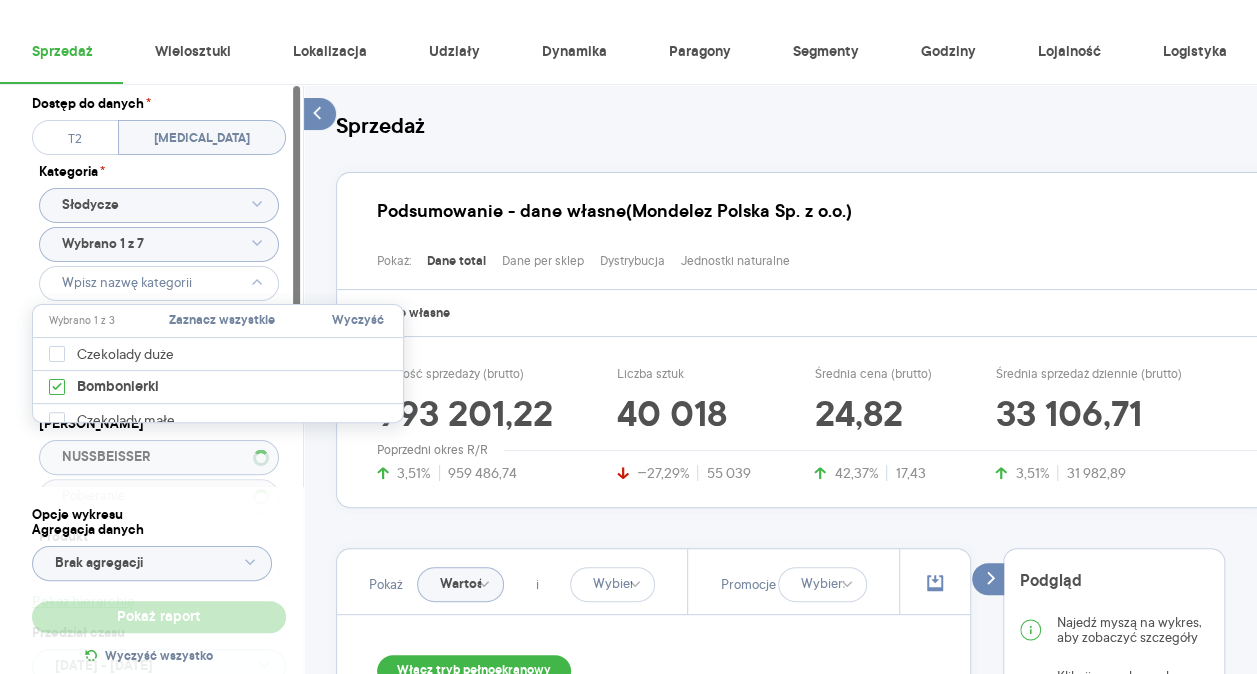 click on "Dostęp do danych * T2 T3 Kategoria * Słodycze Wybrano 1 z 7 Atrybuty Pobieranie Pokaż atrybuty Marka NUSSBEISSER Produkt Pokaż hierarchię Przedział czasu 2025.06.01 - 2025.06.30 Agregacja czasowa tydzień promocyjny" at bounding box center (159, 431) 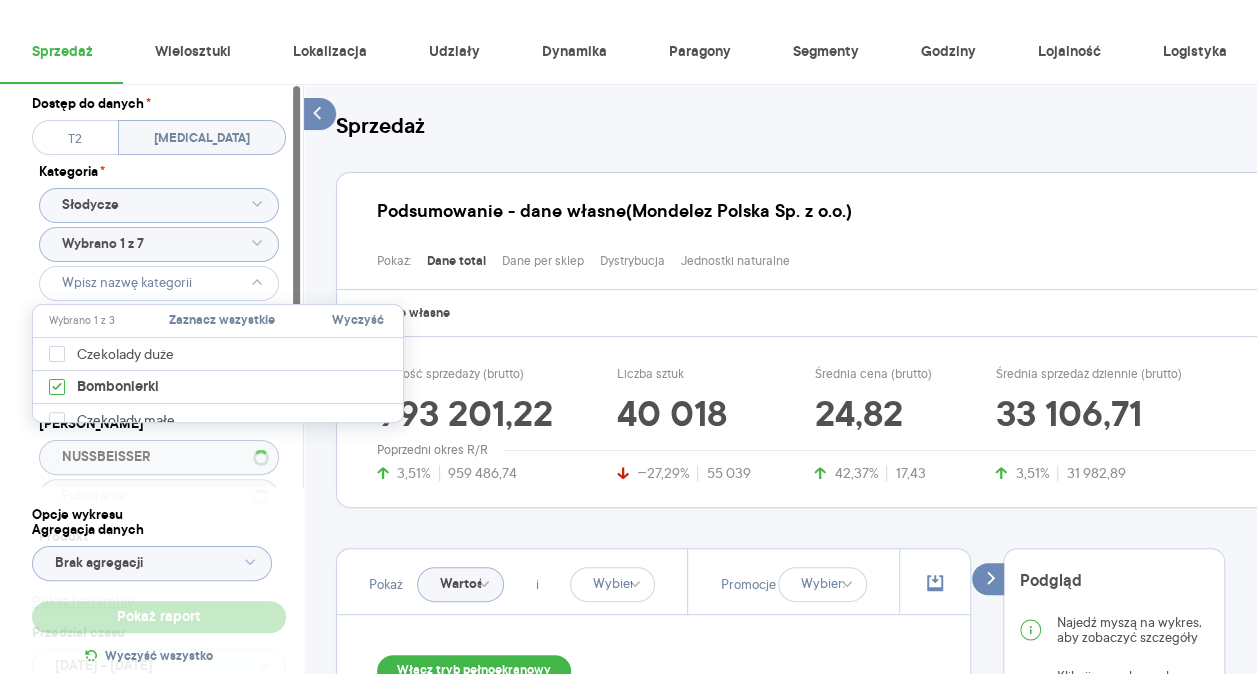 type on "Wybrano 1 z 3" 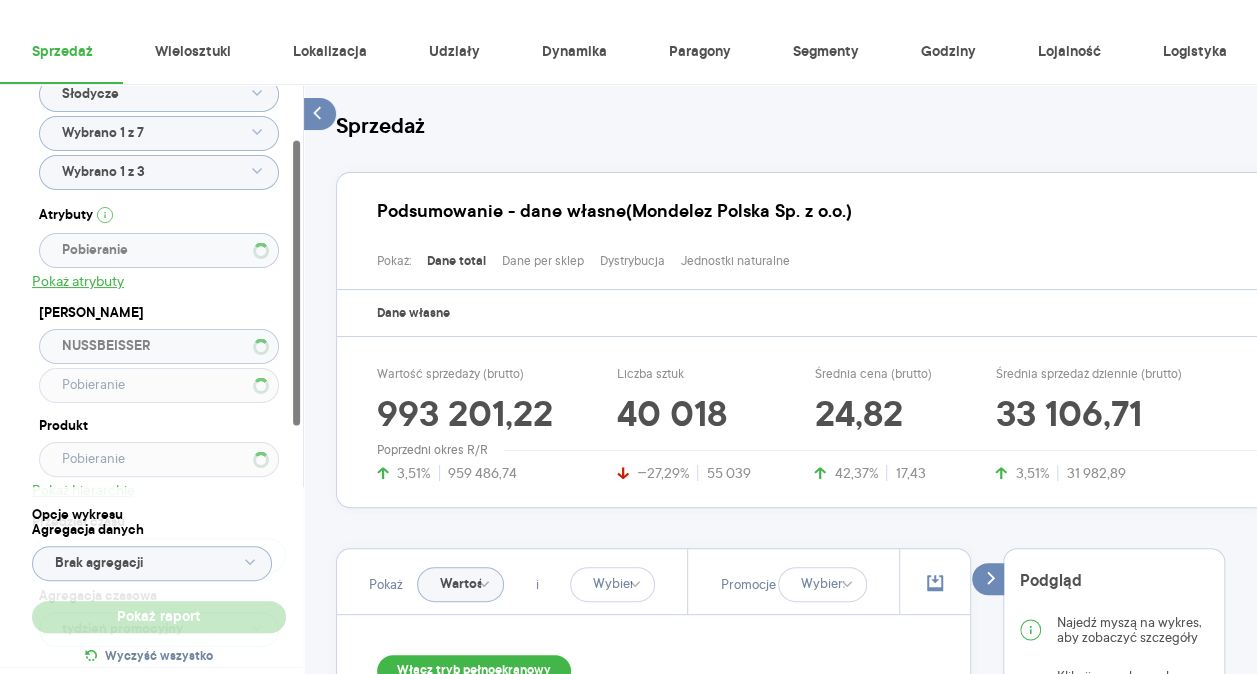 scroll, scrollTop: 114, scrollLeft: 0, axis: vertical 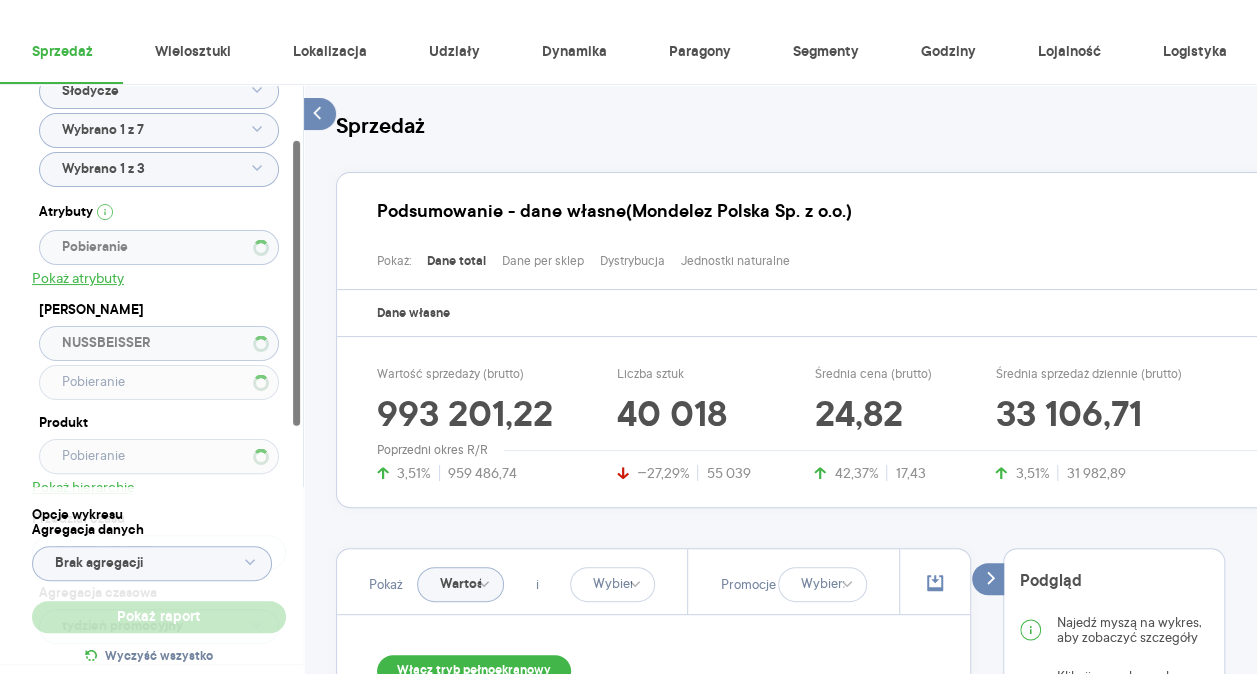 type on "Pobieranie" 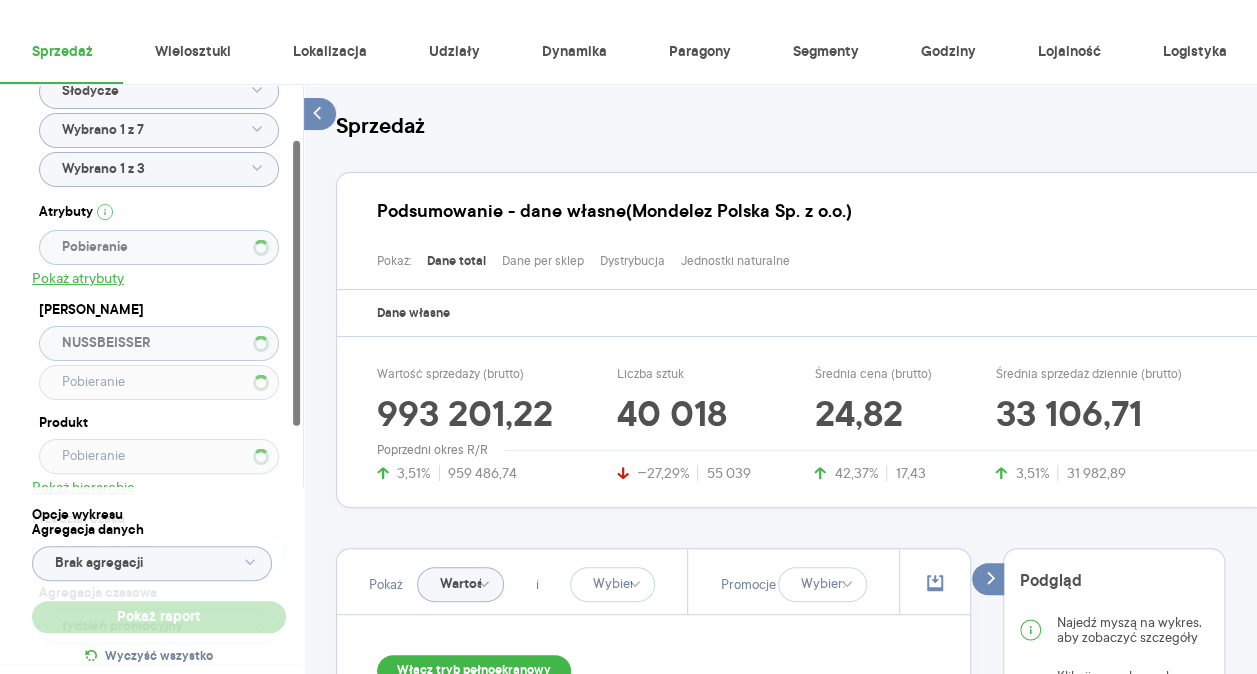 type 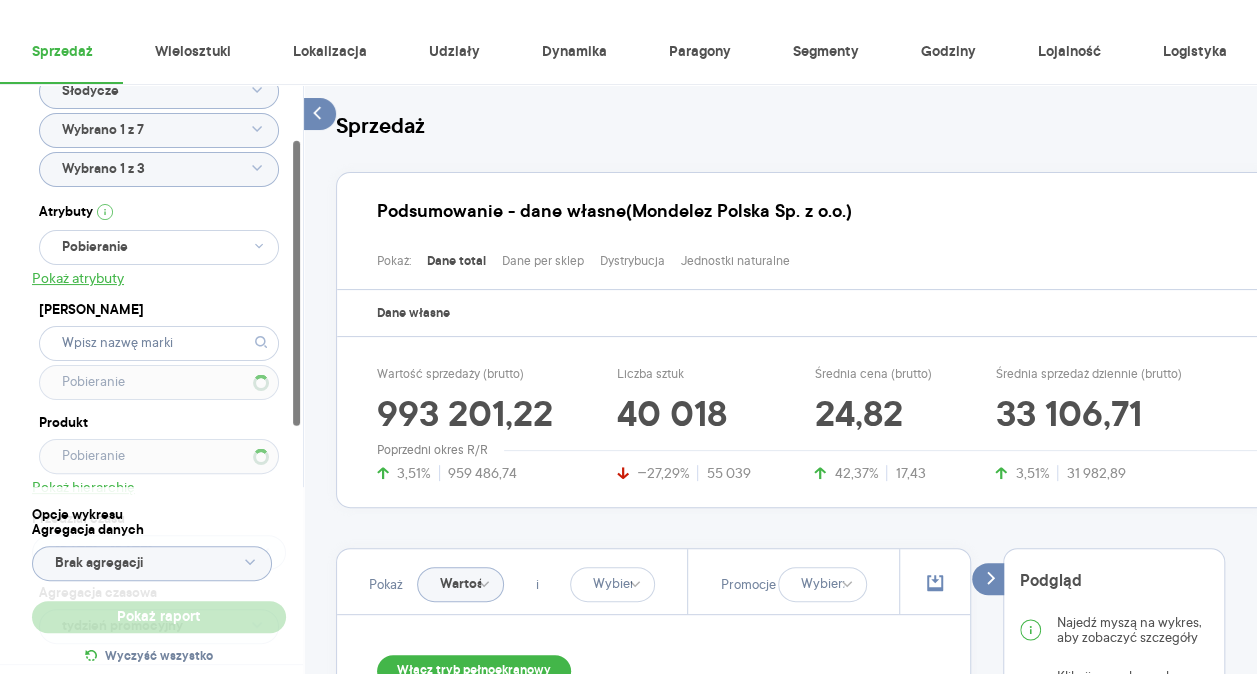 type 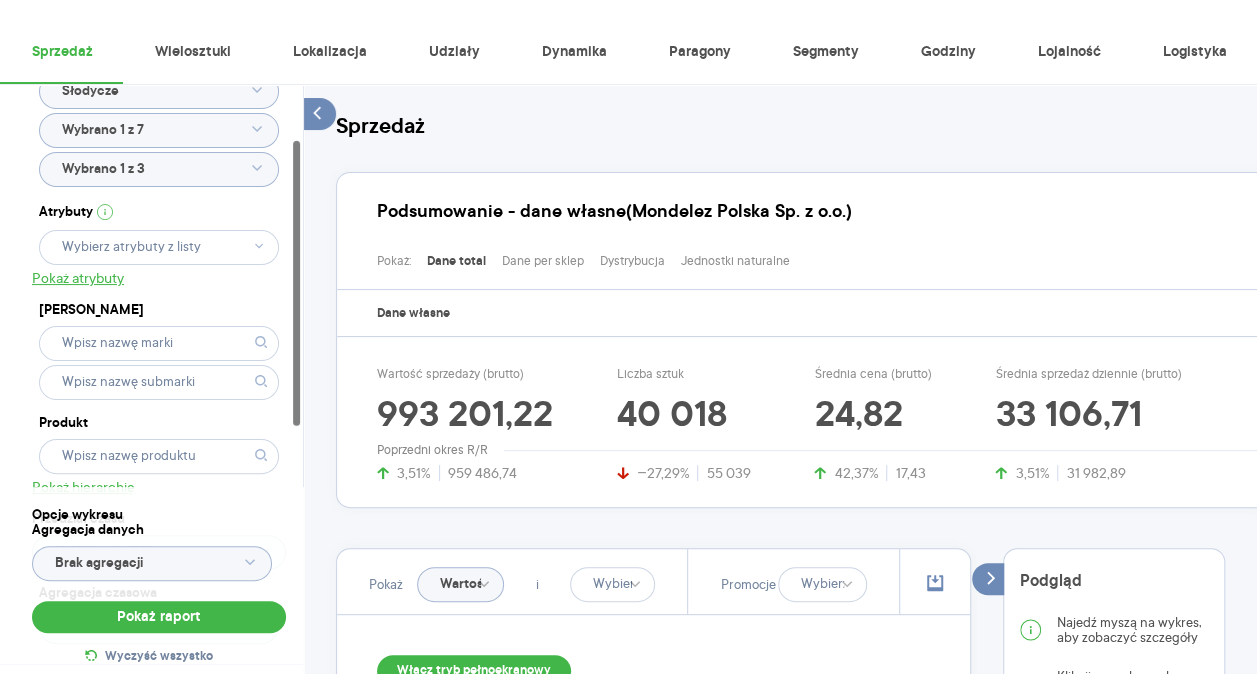 click on "Produkt" at bounding box center (159, 423) 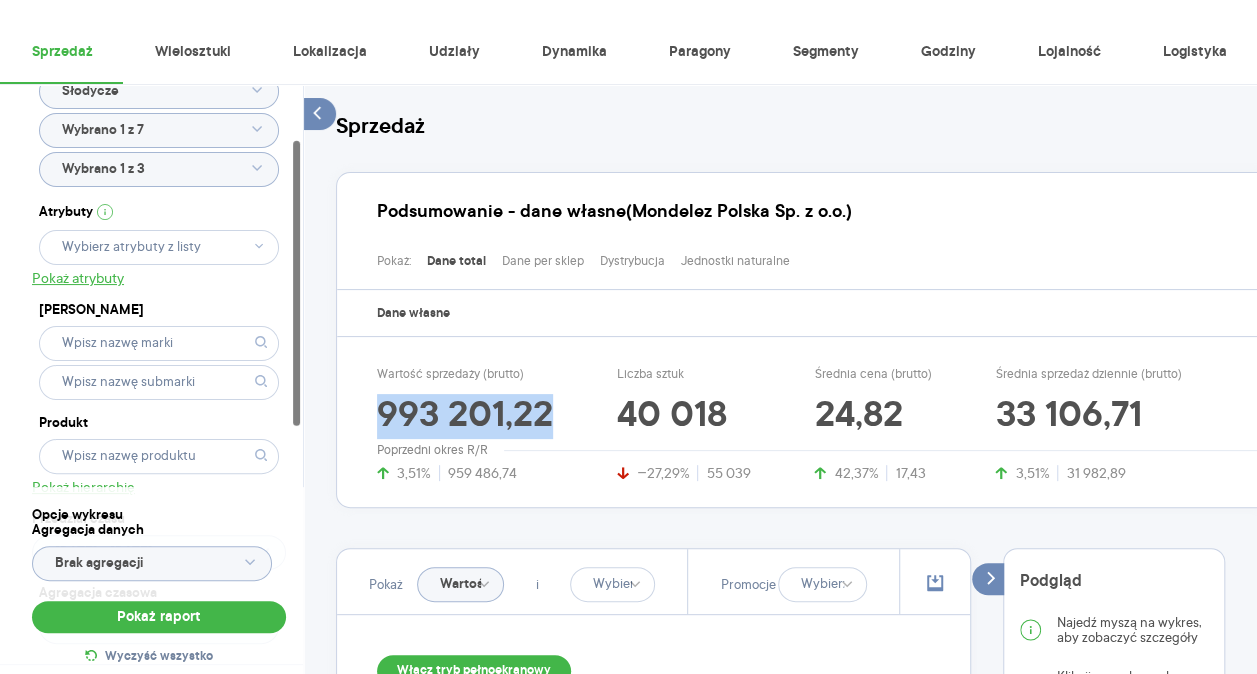 drag, startPoint x: 571, startPoint y: 419, endPoint x: 364, endPoint y: 412, distance: 207.11832 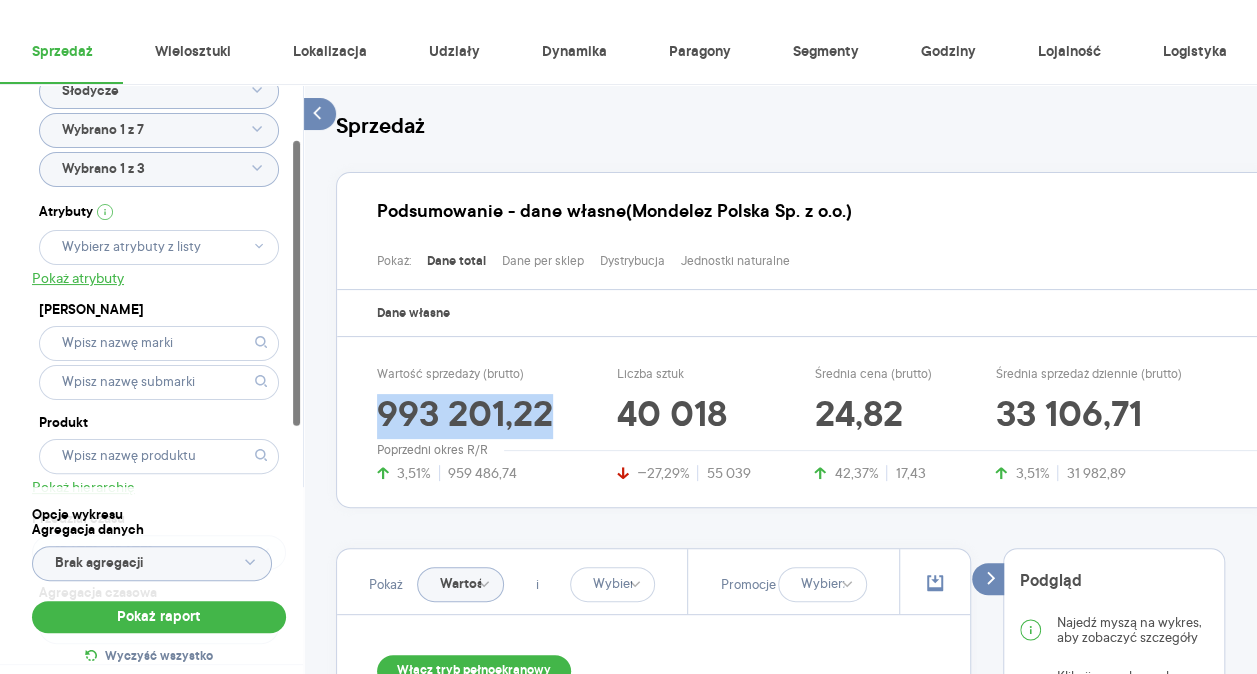 copy on "993 201,22" 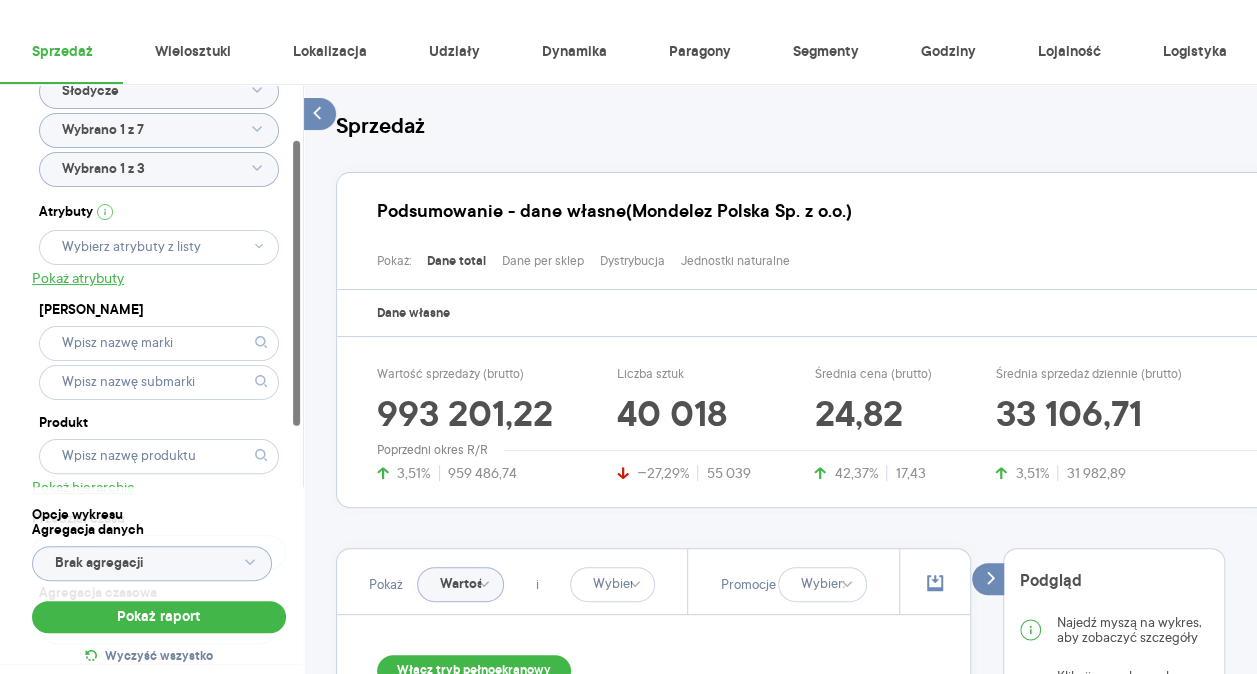 click on "Wybrano 1 z 3" 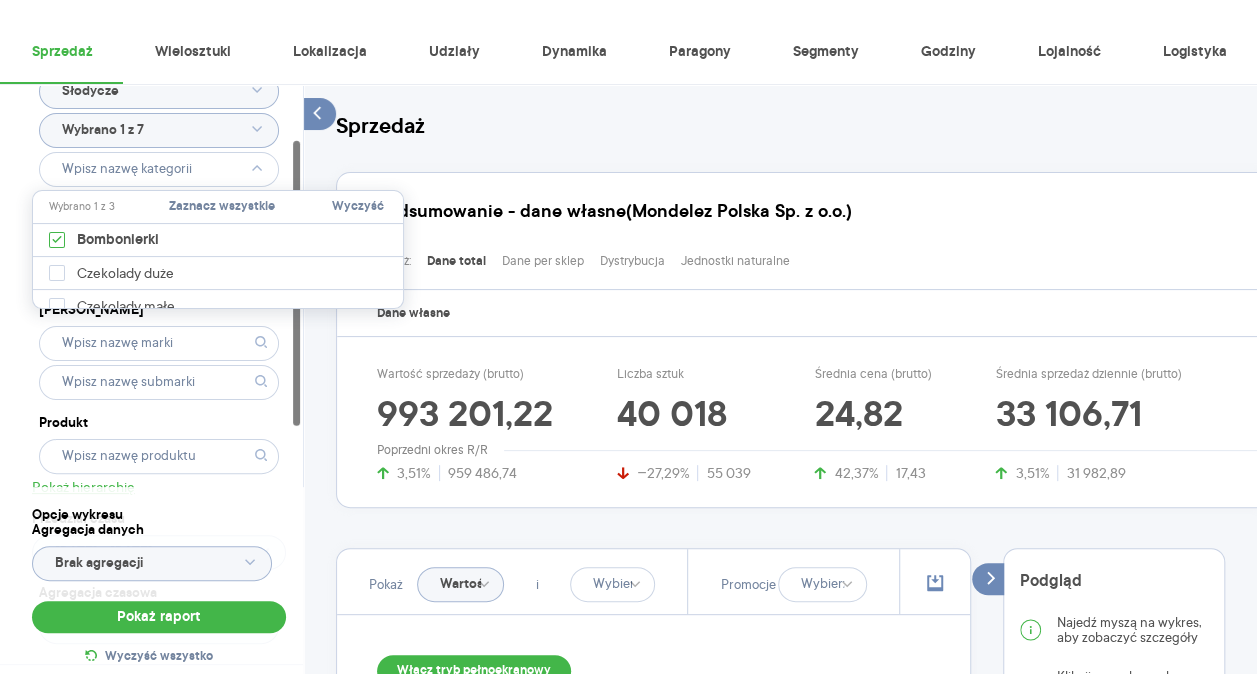 click on "Dostęp do danych * T2 [MEDICAL_DATA] Kategoria * Słodycze Wybrano 1 z 7 Atrybuty Pokaż atrybuty Marka Produkt Pokaż hierarchię Przedział czasu [DATE] - [DATE] Agregacja czasowa tydzień promocyjny" at bounding box center (159, 317) 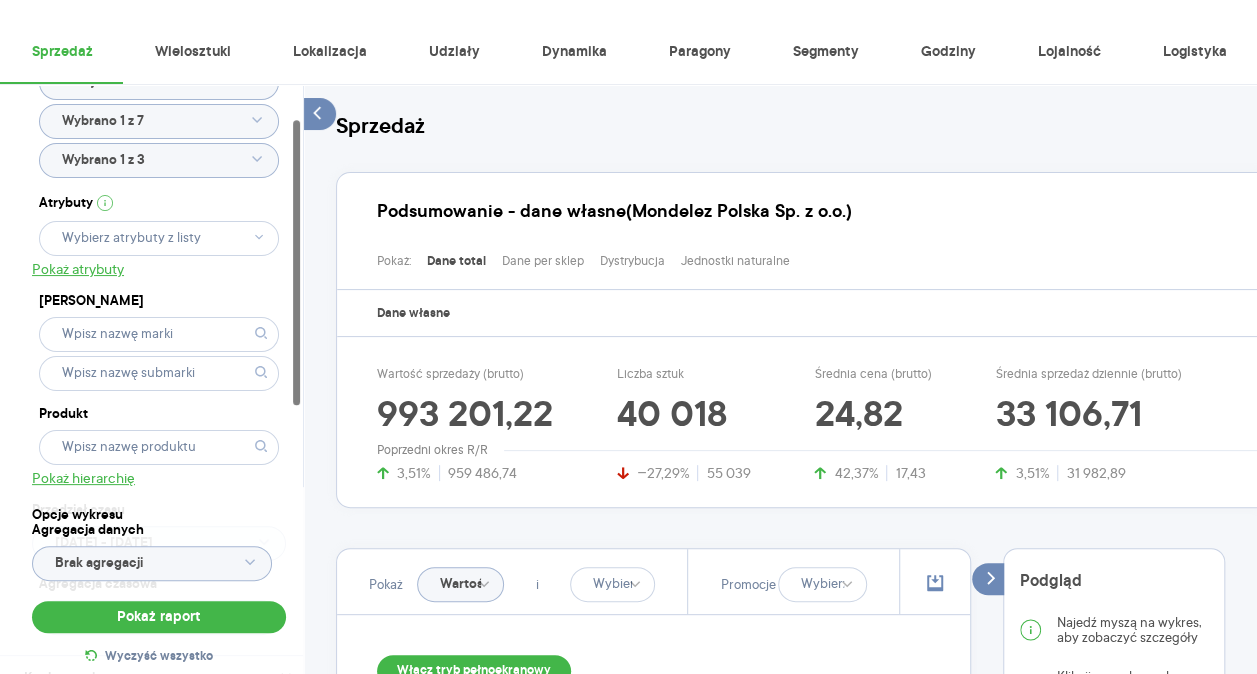 scroll, scrollTop: 69, scrollLeft: 0, axis: vertical 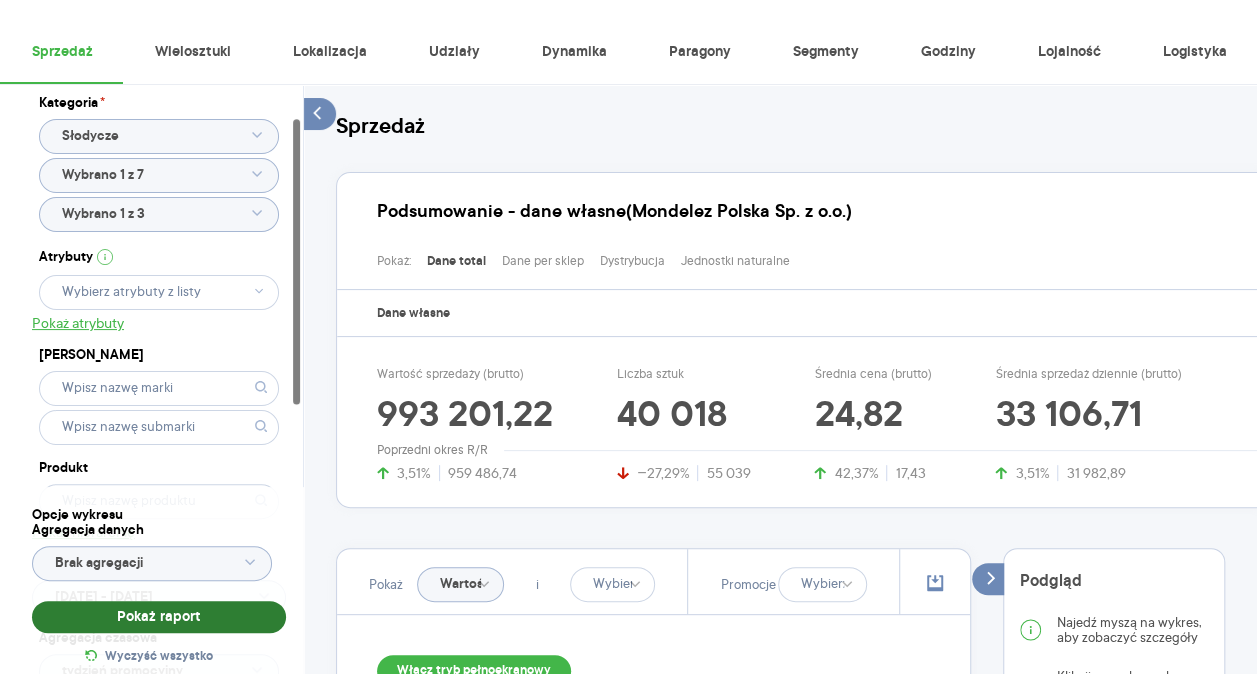 click on "Pokaż raport" at bounding box center (159, 617) 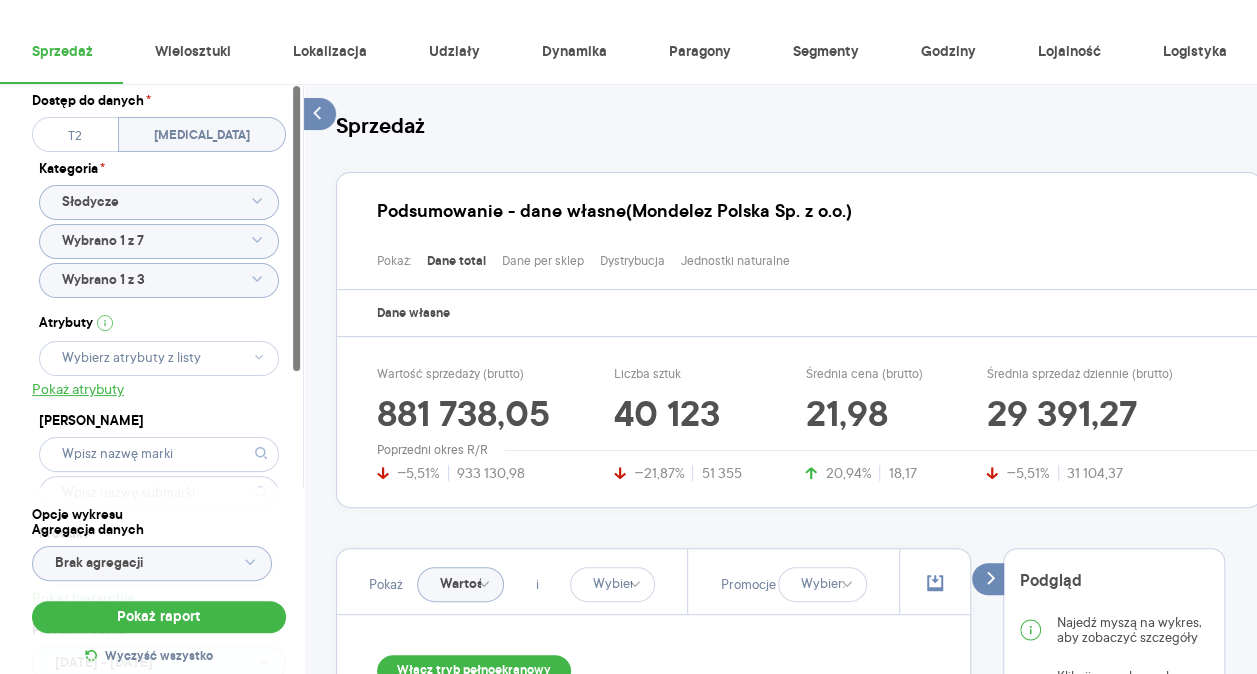 scroll, scrollTop: 0, scrollLeft: 0, axis: both 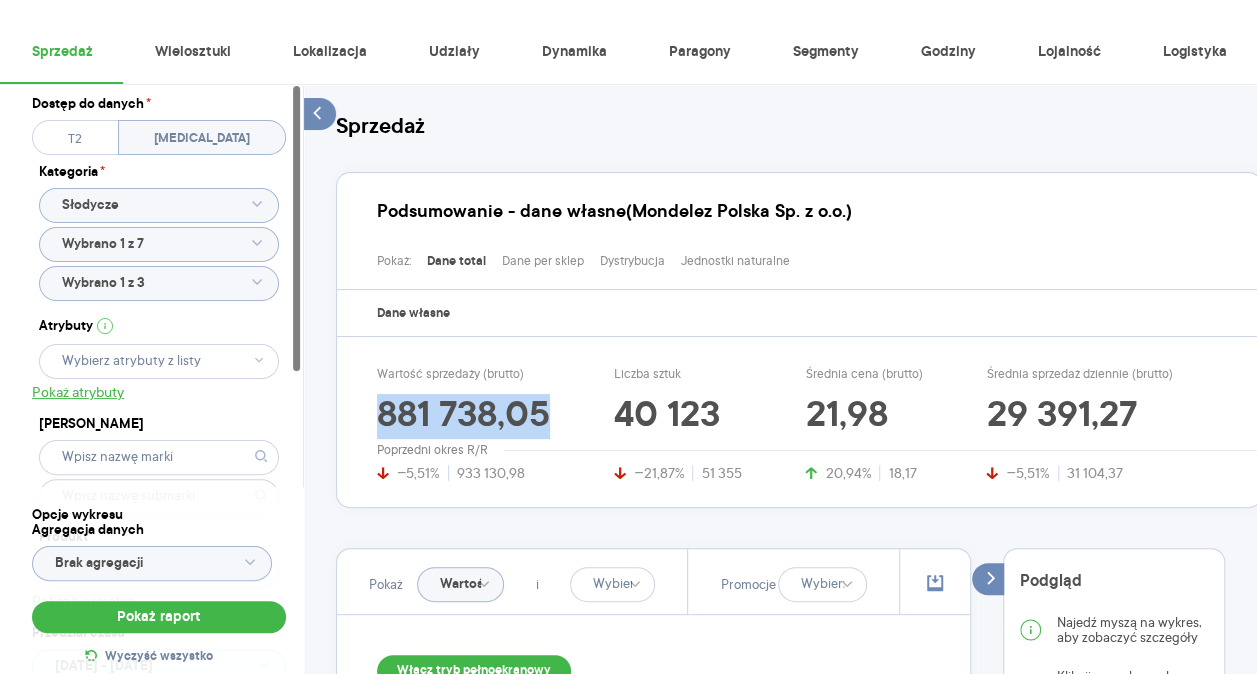 drag, startPoint x: 560, startPoint y: 415, endPoint x: 363, endPoint y: 414, distance: 197.00253 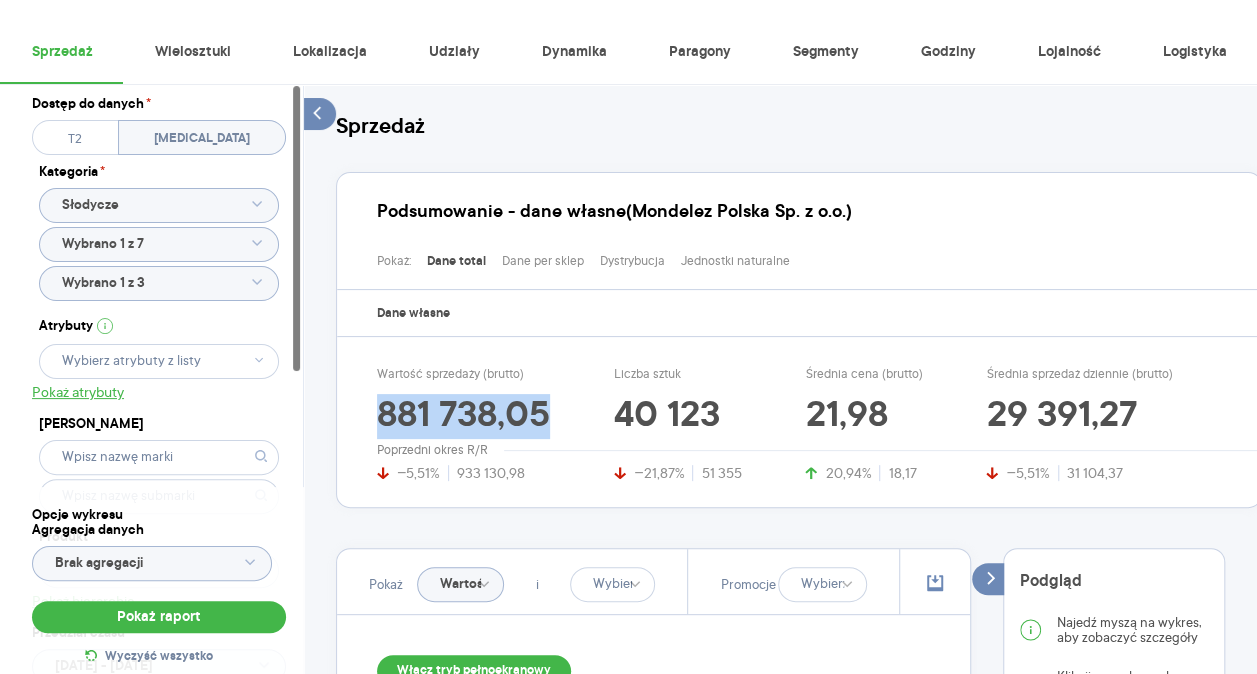 copy on "881 738,05" 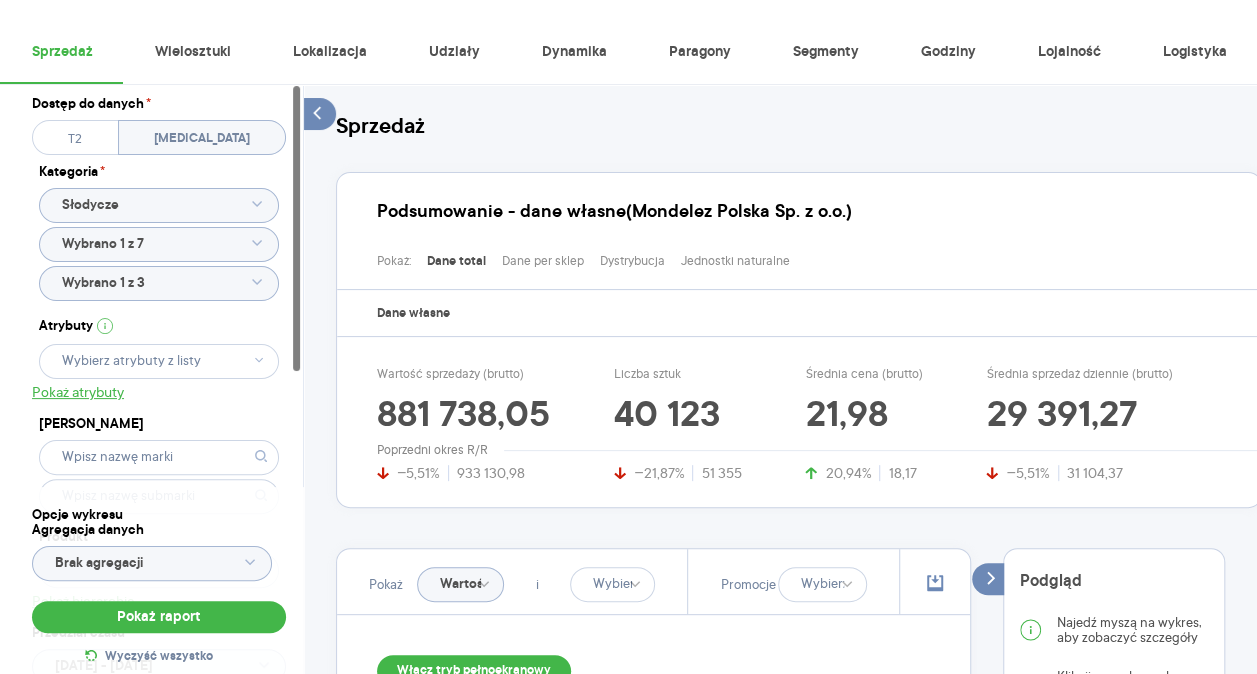 drag, startPoint x: 753, startPoint y: 77, endPoint x: 695, endPoint y: 481, distance: 408.14212 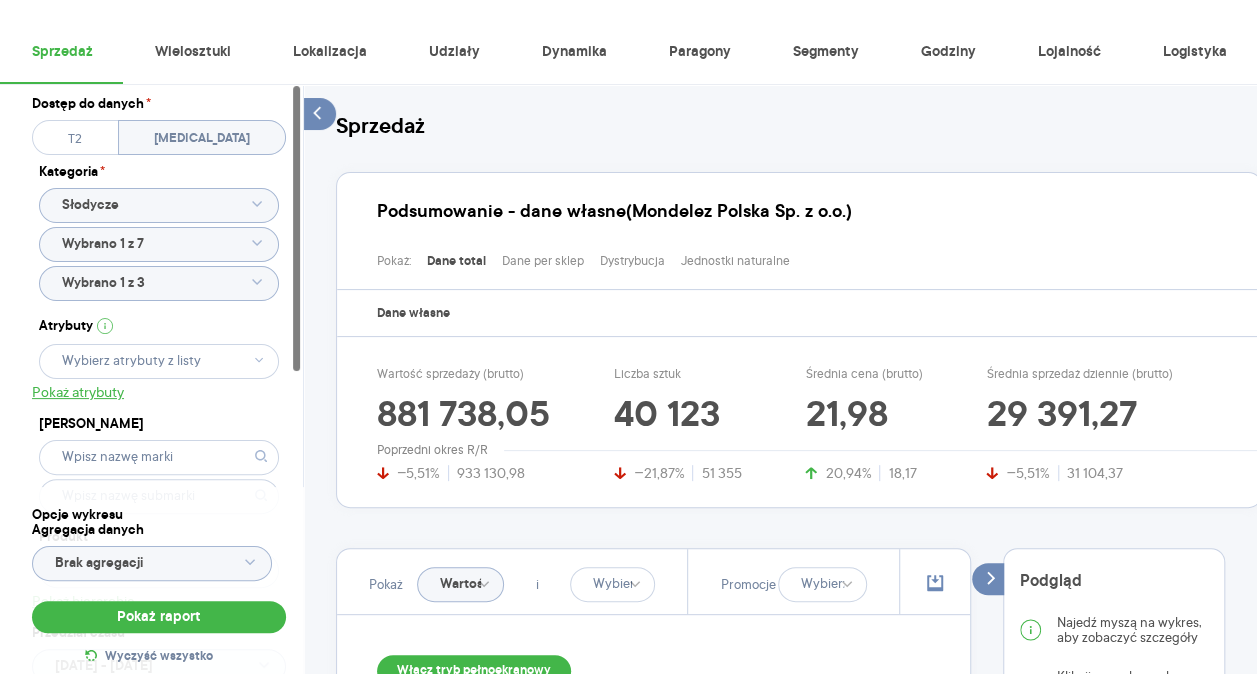 click on "Wybrano 1 z 7" 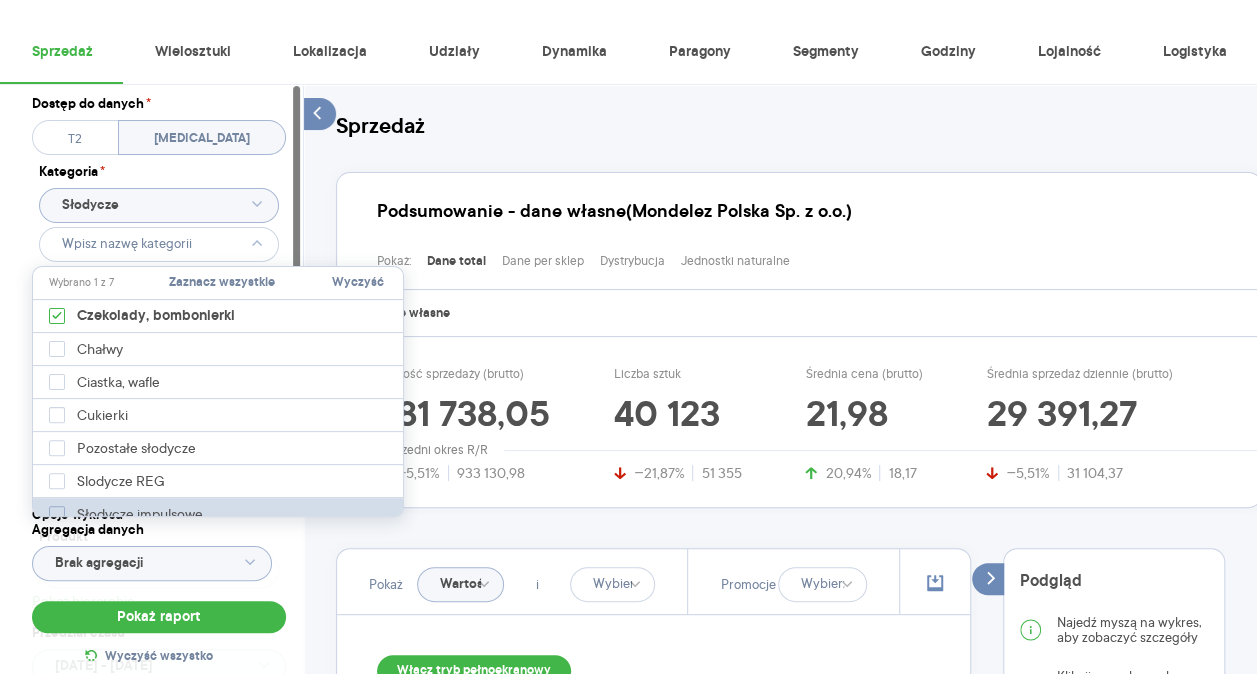 click 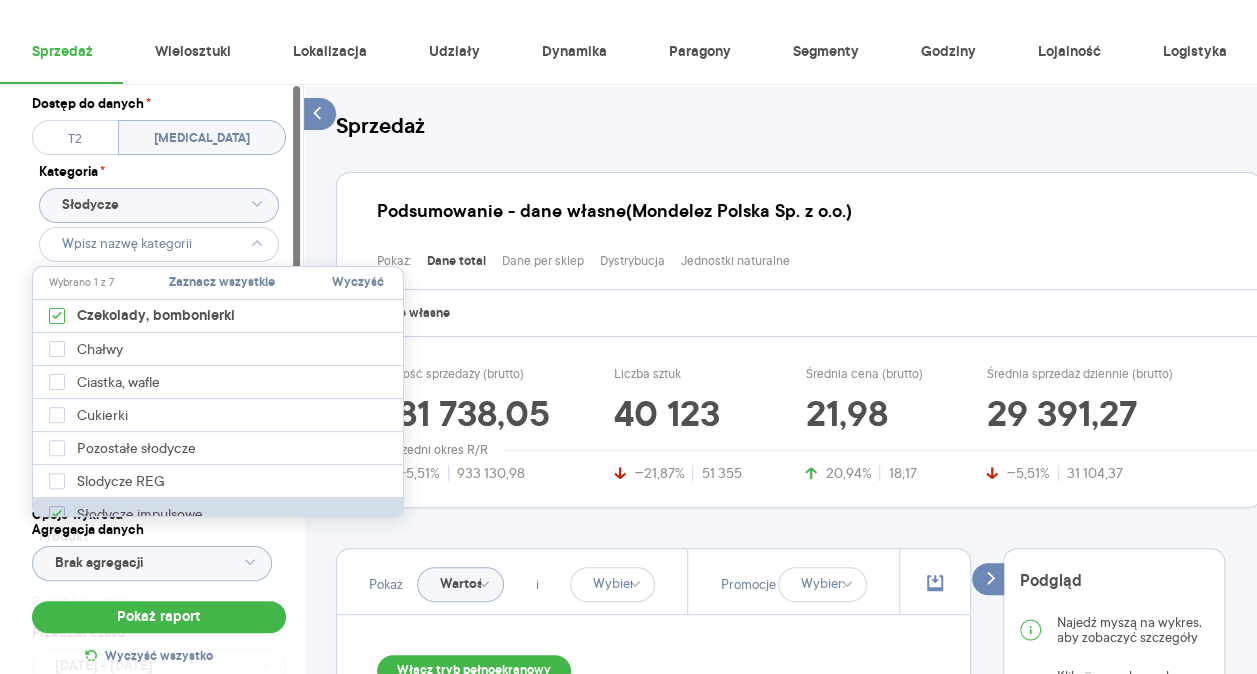 type on "Wybrano 1 z 15" 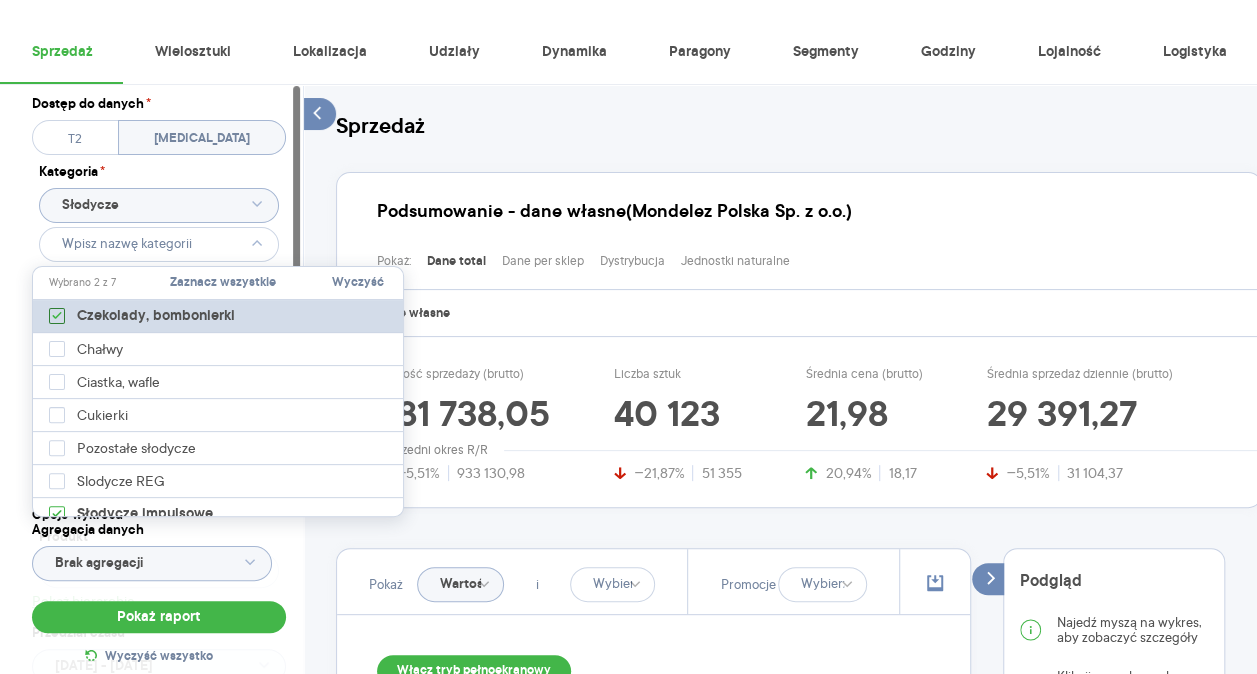 click 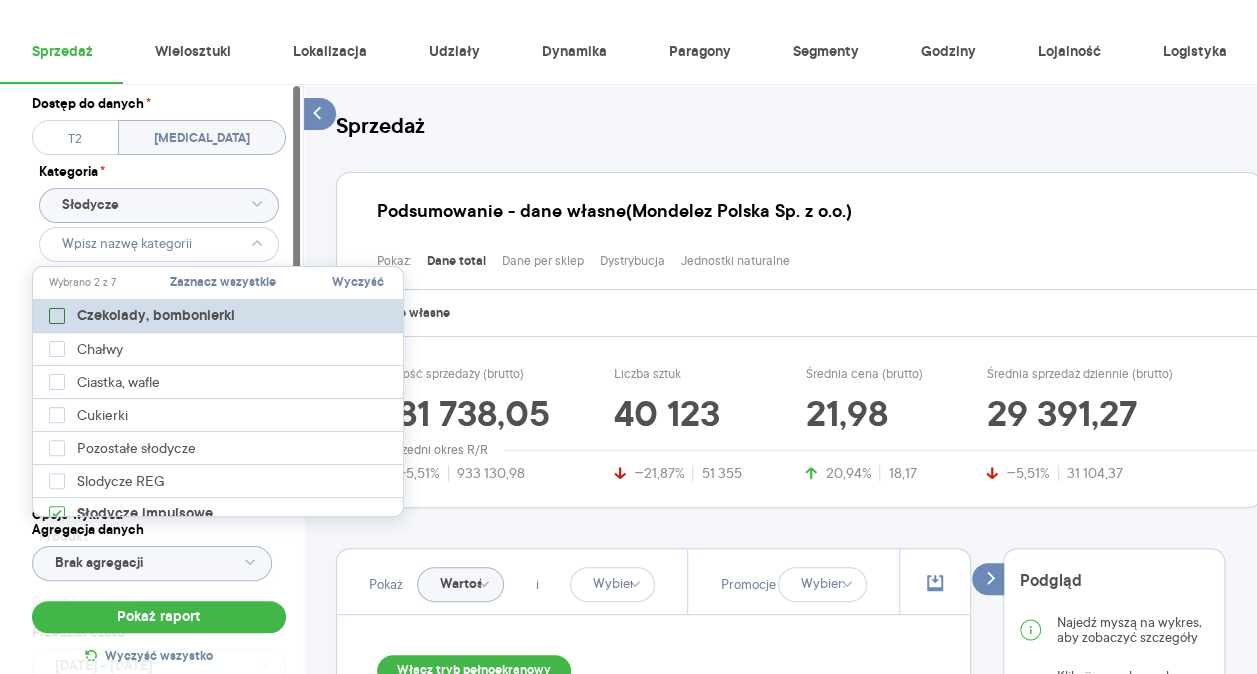 type on "Pobieranie" 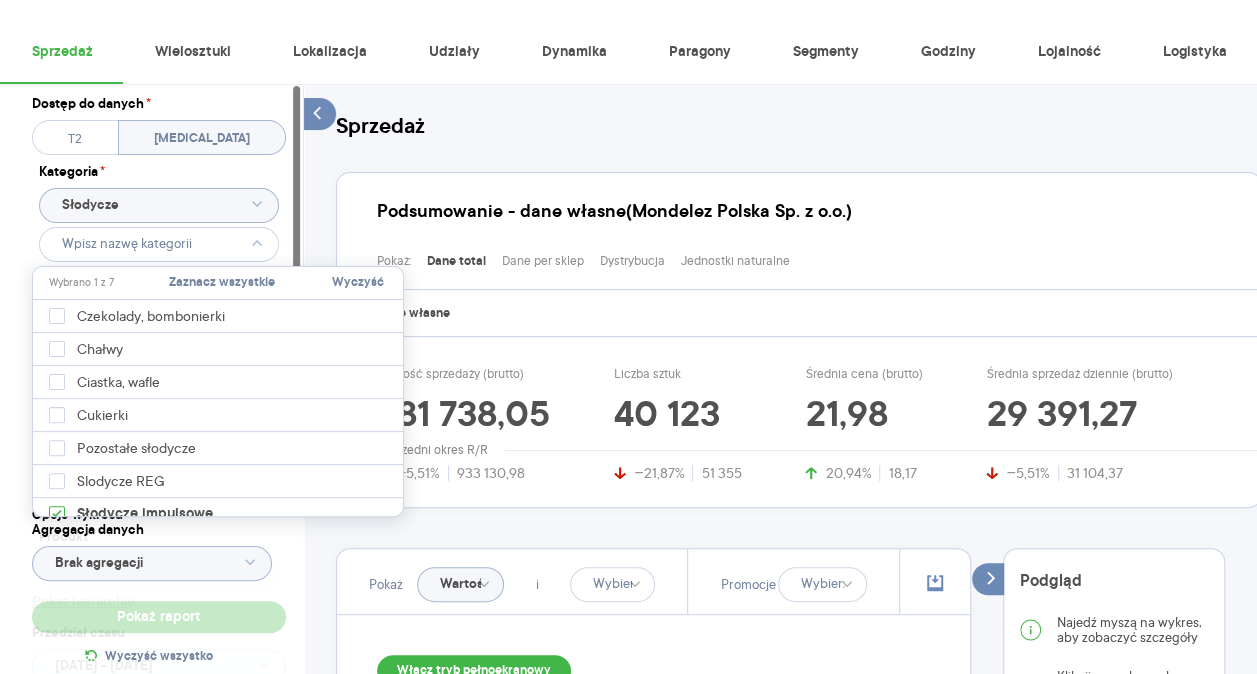 type 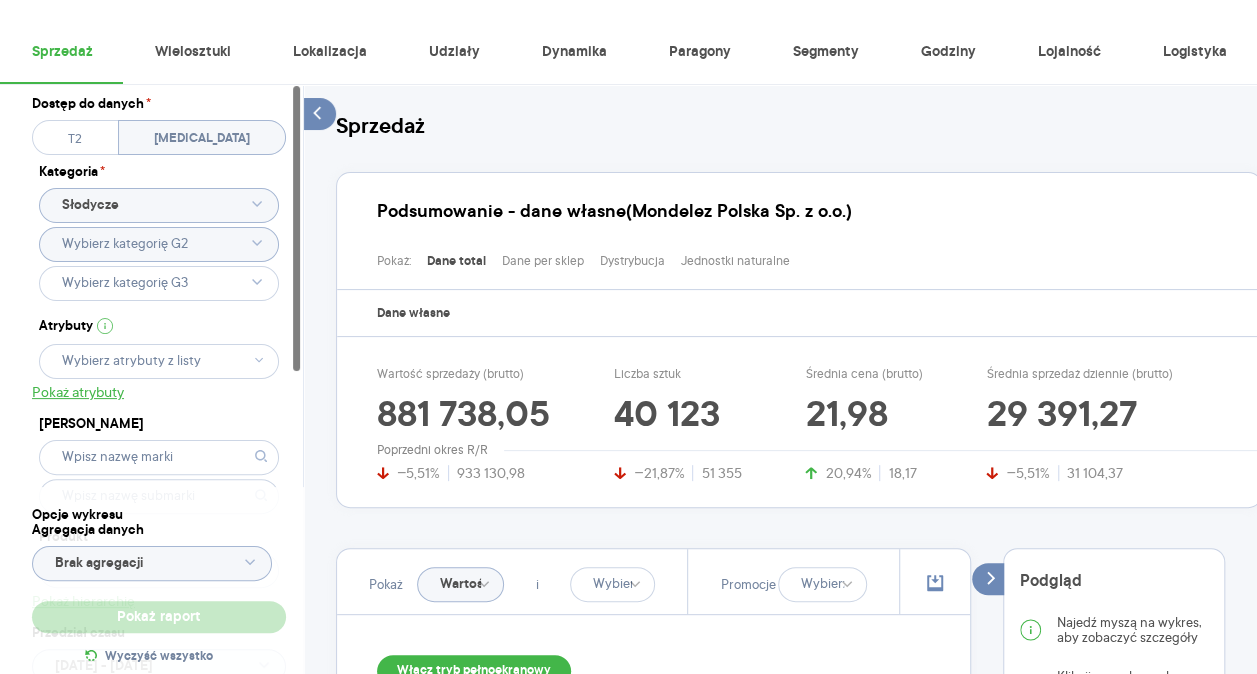 type on "Wybrano 1 z 7" 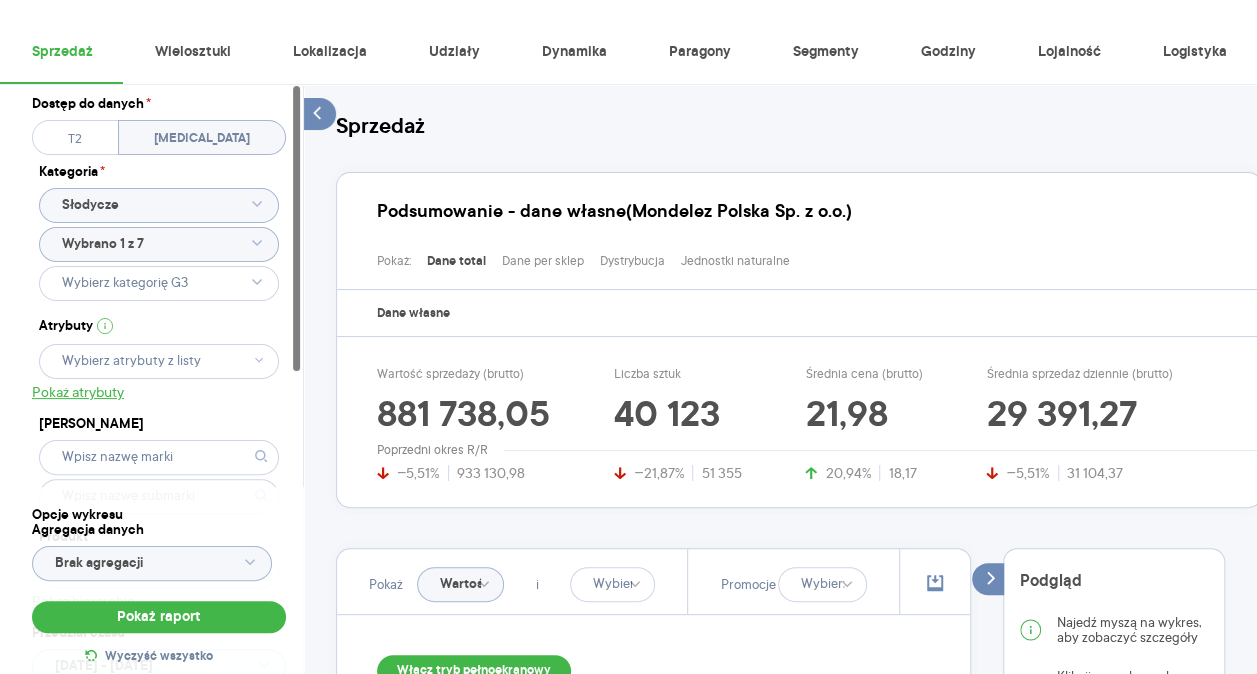 click 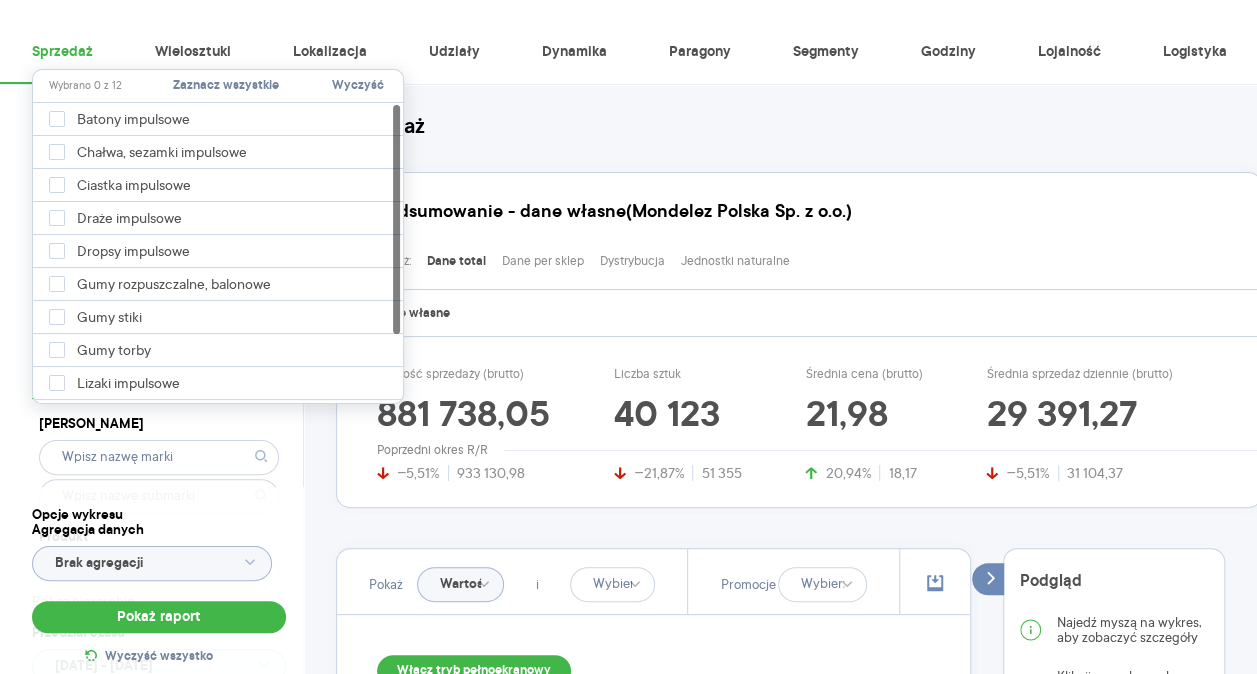 click on "Raporty Insights Eksport danych Nowość Baza wiedzy Nowość Aktualności Agata.PawLowska.mondelez@acit.zabka.pl Wyloguj Sprzedaż Wielosztuki Lokalizacja Udziały Dynamika Paragony Segmenty Godziny Lojalność Logistyka Dostęp do danych * T2 T3 Kategoria * Słodycze Wybrano 1 z 7 Atrybuty Pokaż atrybuty Marka Produkt Pokaż hierarchię Przedział czasu 2025.06.01 - 2025.06.30 Agregacja czasowa tydzień promocyjny Konkurencja Dostawca Marka Produkt Kategorie referencyjne Region Rodzaje sklepów Rodzaje transakcji Wszystkie Like For Like Uwzględnij LFL Opcje wykresu Agregacja danych Brak agregacji Pokaż raport Wyczyść wszystko Sprzedaż Podsumowanie - dane własne  (Mondelez Polska Sp. z o.o.) Pokaż: Dane total Dane per sklep Dystrybucja Jednostki naturalne Dane własne Wartość sprzedaży (brutto) 881 738,05 −5,51% 933 130,98 Liczba sztuk 40 123 −21,87% 51 355 Średnia cena (brutto) 21,98 20,94% 18,17 Średnia sprzedaż dziennie (brutto) 29 391,27 −5,51% 31 104,37 Poprzedni okres R/R Pokaż i R" at bounding box center (628, 273) 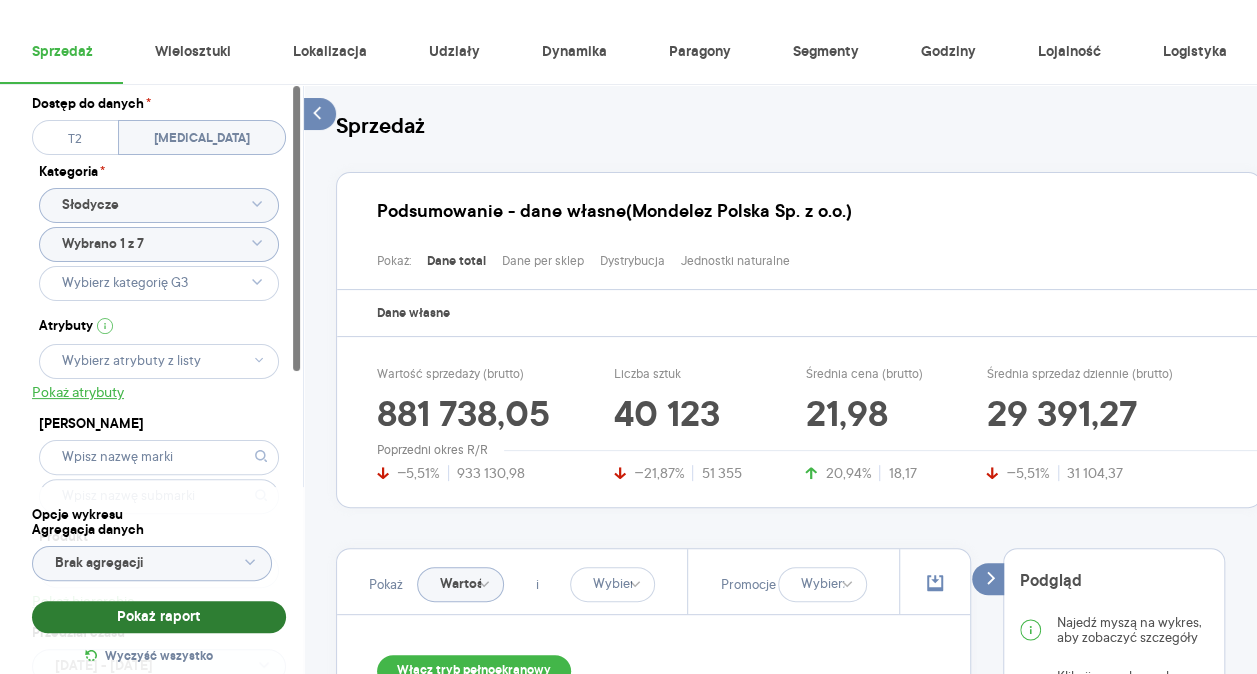click on "Pokaż raport" at bounding box center (159, 617) 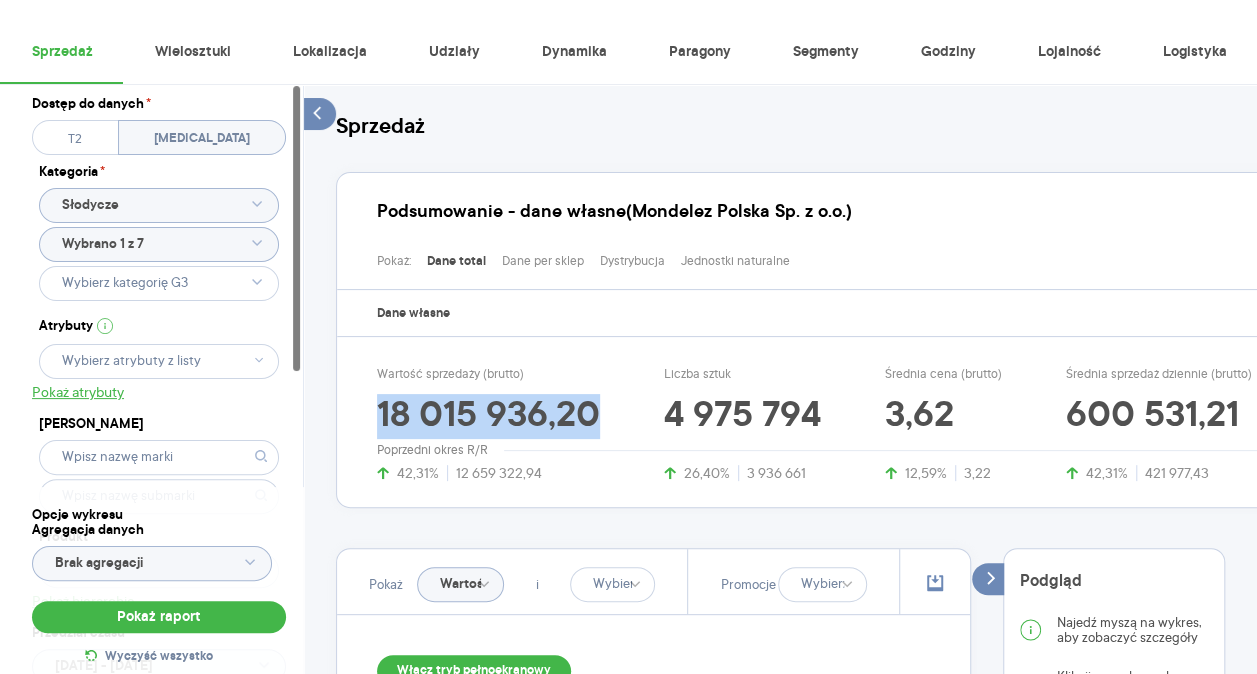 drag, startPoint x: 610, startPoint y: 419, endPoint x: 354, endPoint y: 414, distance: 256.04883 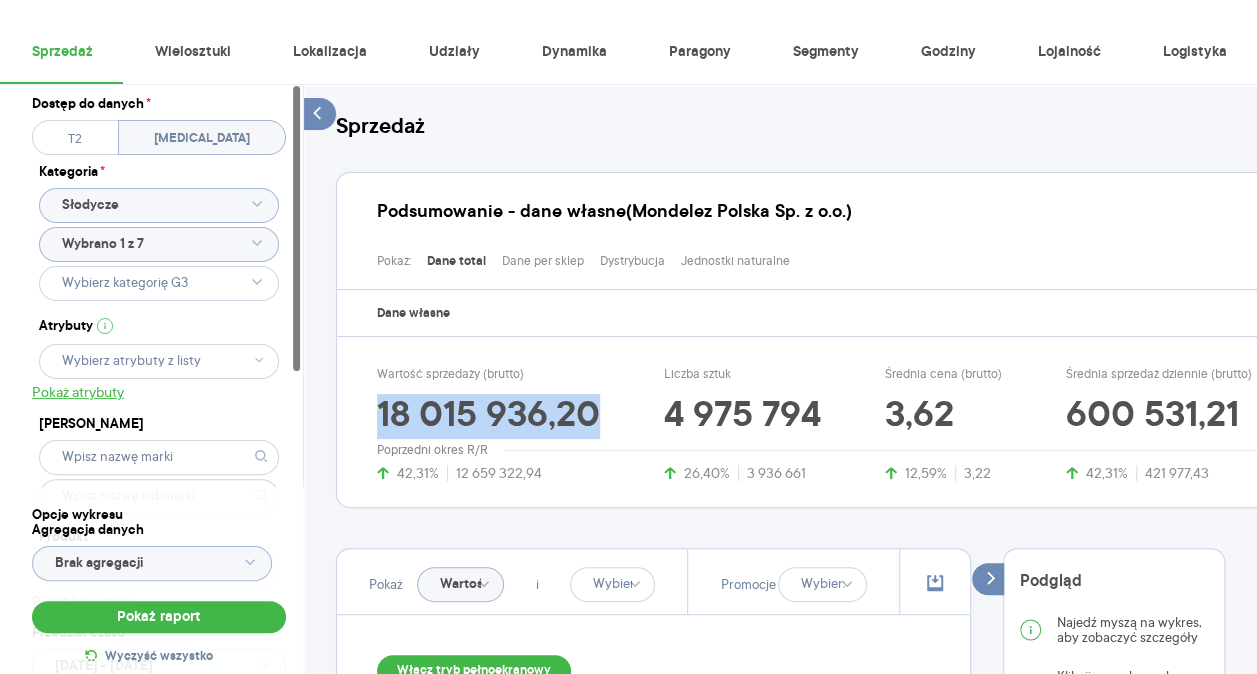 click on "Wartość sprzedaży (brutto) 18 015 936,20 42,31% 12 659 322,94 Liczba sztuk 4 975 794 26,40% 3 936 661 Średnia cena (brutto) 3,62 12,59% 3,22 Średnia sprzedaż dziennie (brutto) 600 531,21 42,31% 421 977,43" at bounding box center (846, 424) 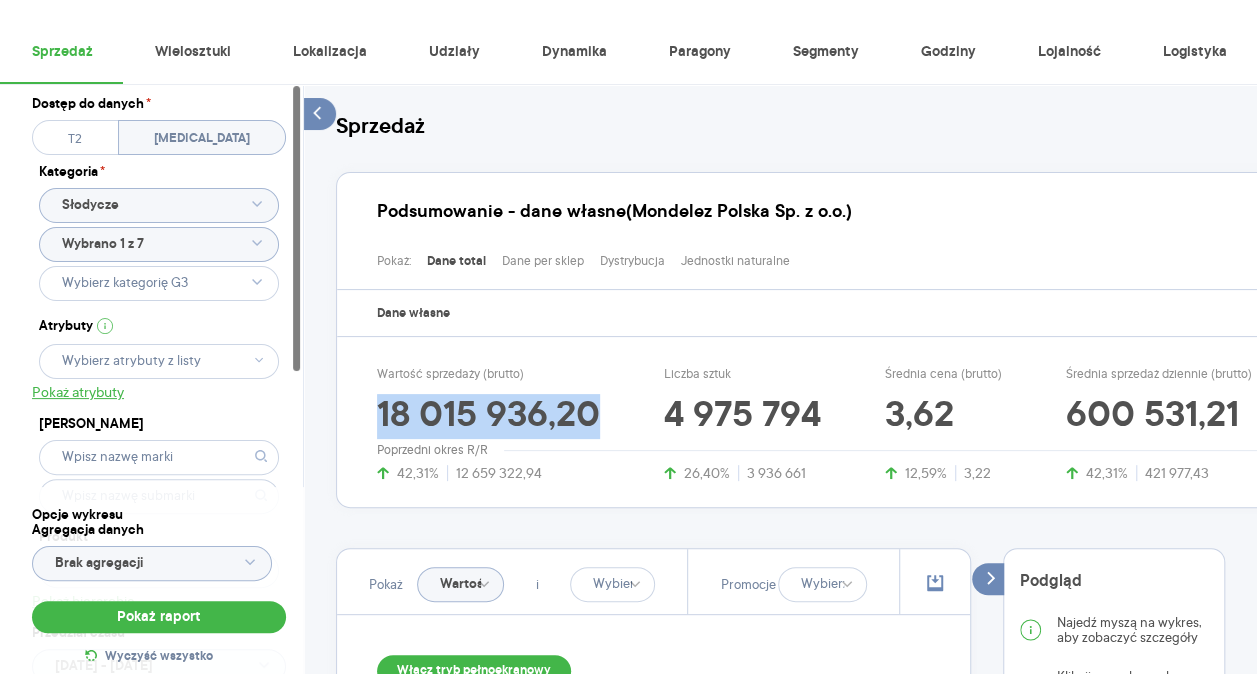 copy on "18 015 936,20" 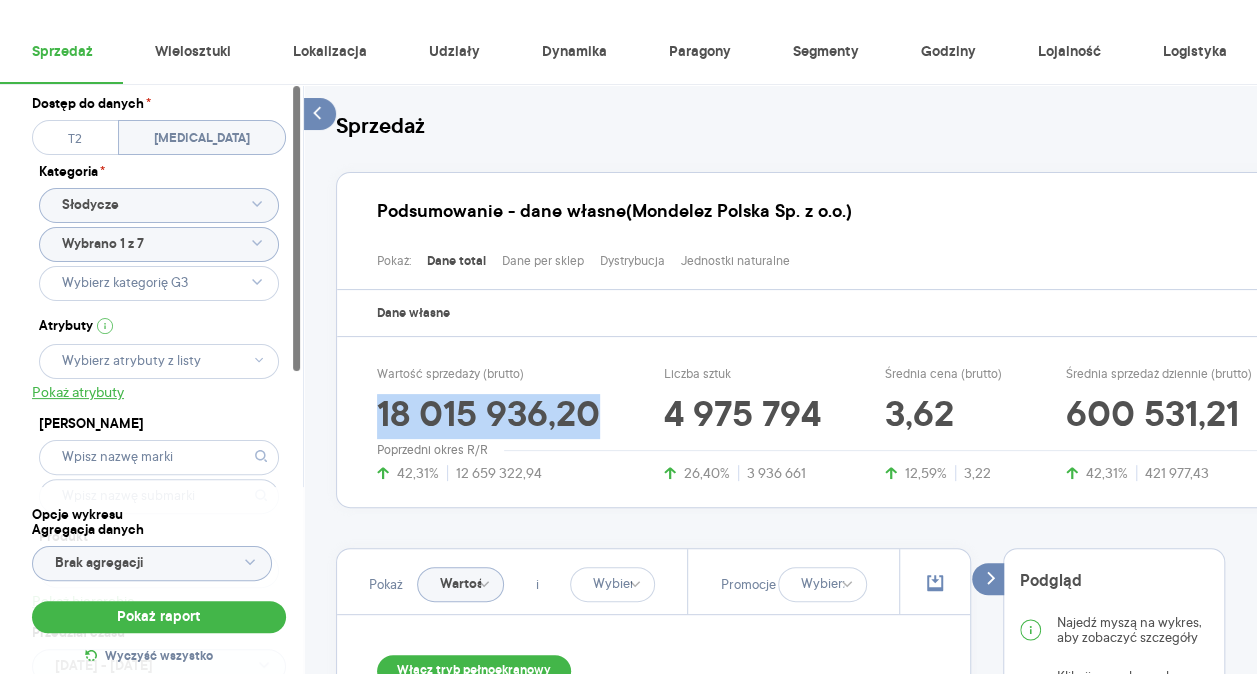 click 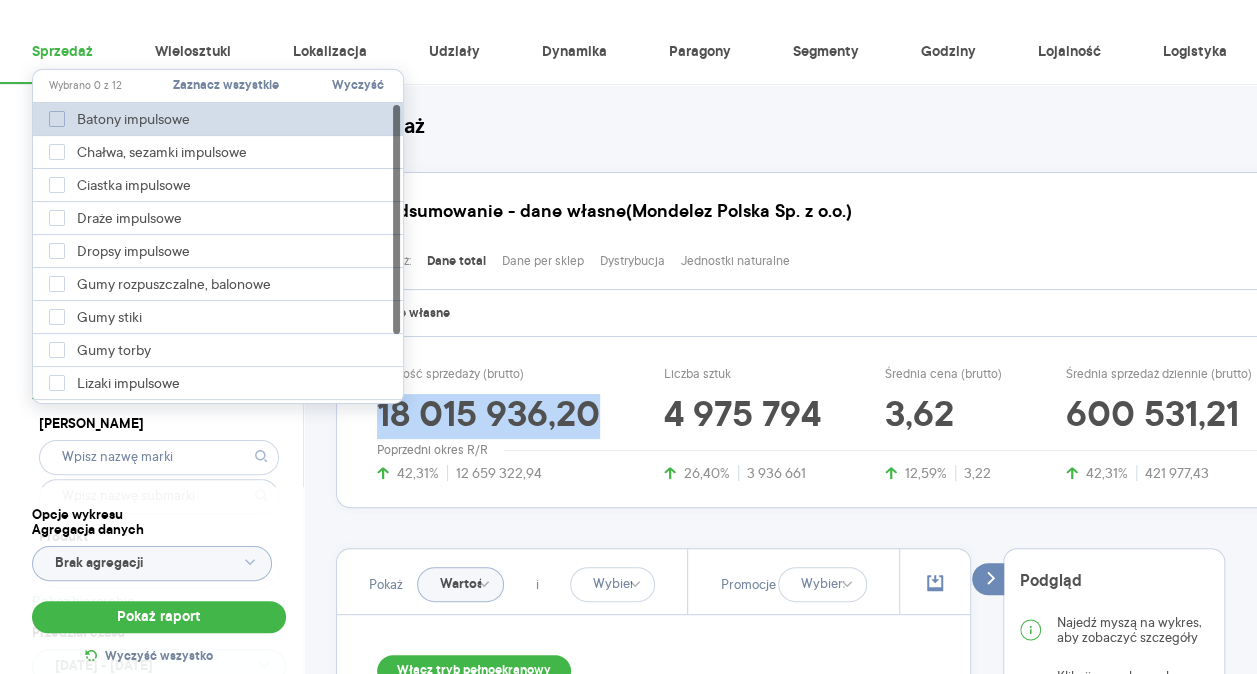 click 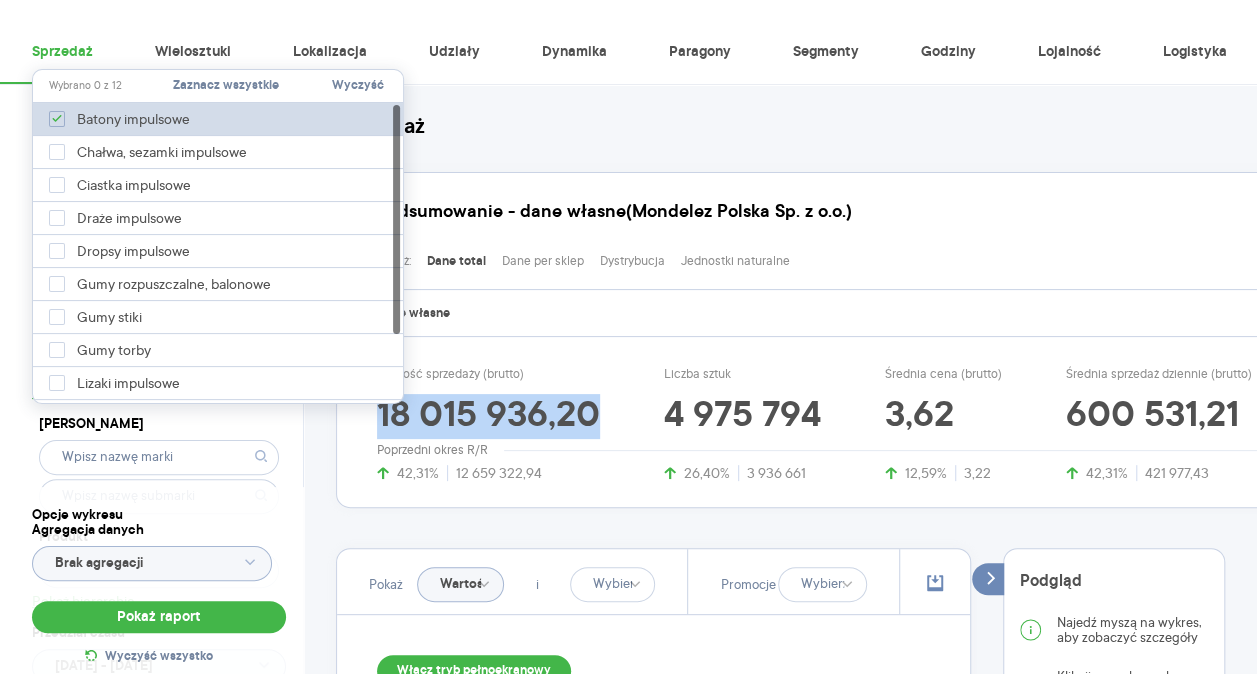 type on "Pobieranie" 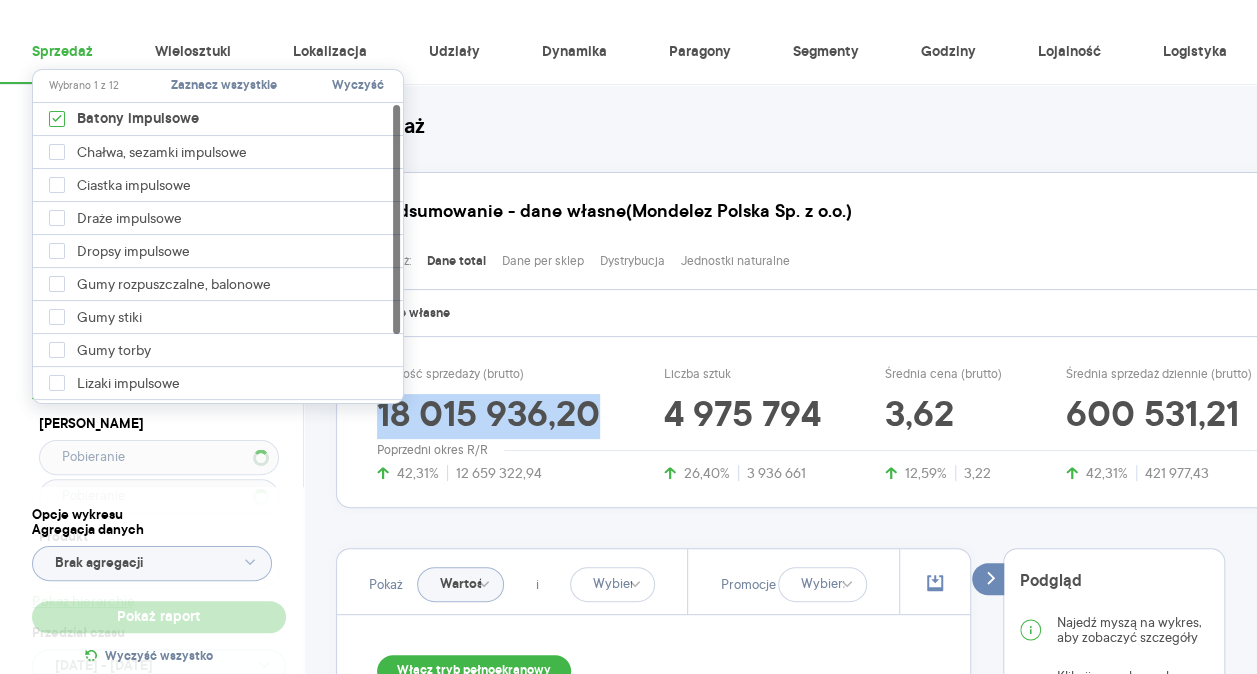 type 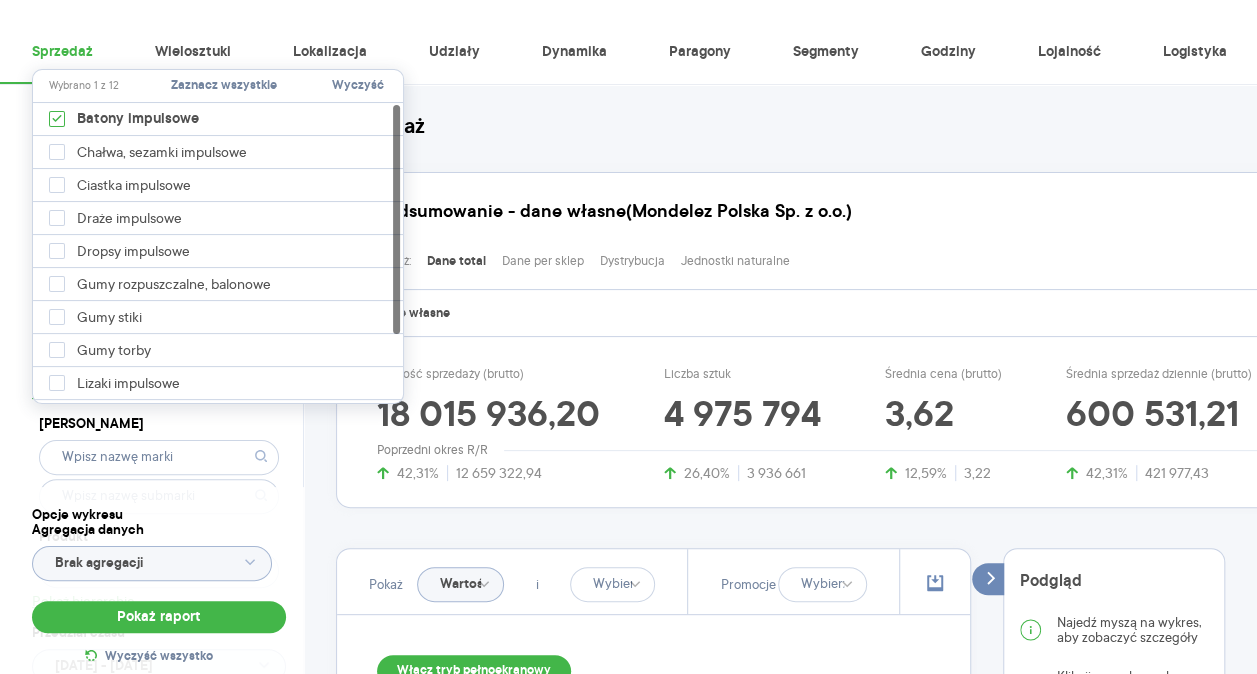 click on "Dostęp do danych * T2 [MEDICAL_DATA] Kategoria * Słodycze Wybrano 1 z 7 Atrybuty Pokaż atrybuty Marka Produkt Pokaż hierarchię Przedział czasu [DATE] - [DATE] Agregacja czasowa tydzień promocyjny" at bounding box center [159, 431] 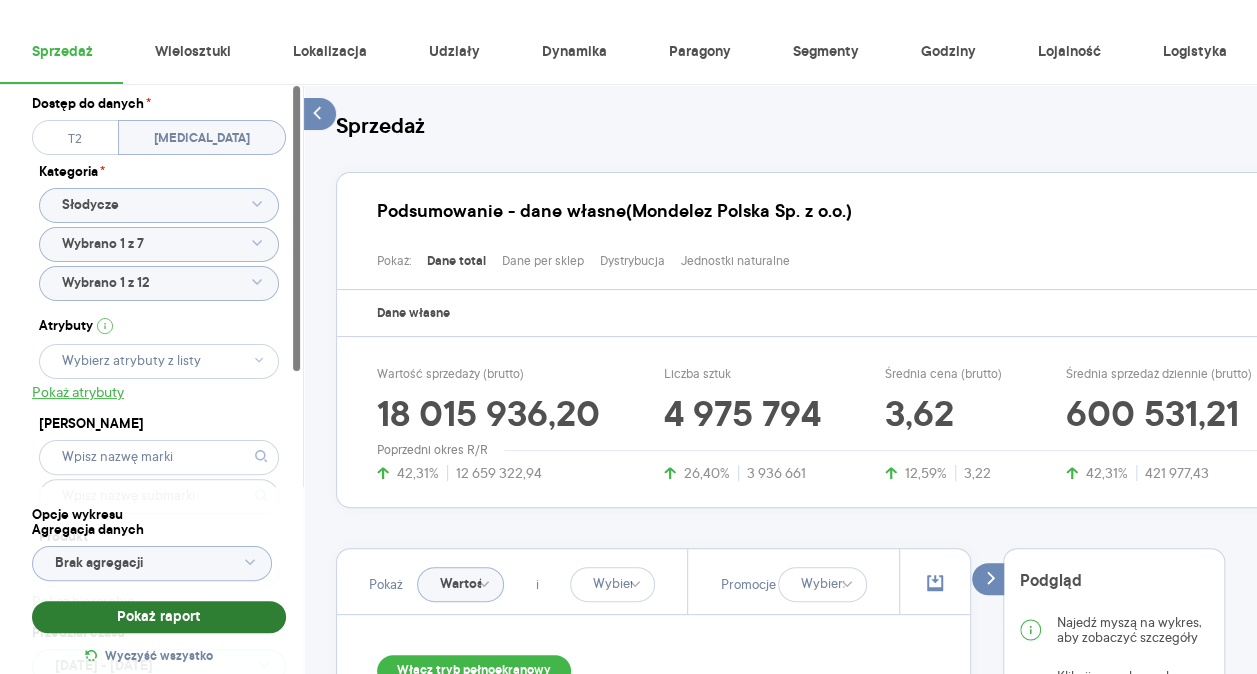 drag, startPoint x: 160, startPoint y: 598, endPoint x: 142, endPoint y: 602, distance: 18.439089 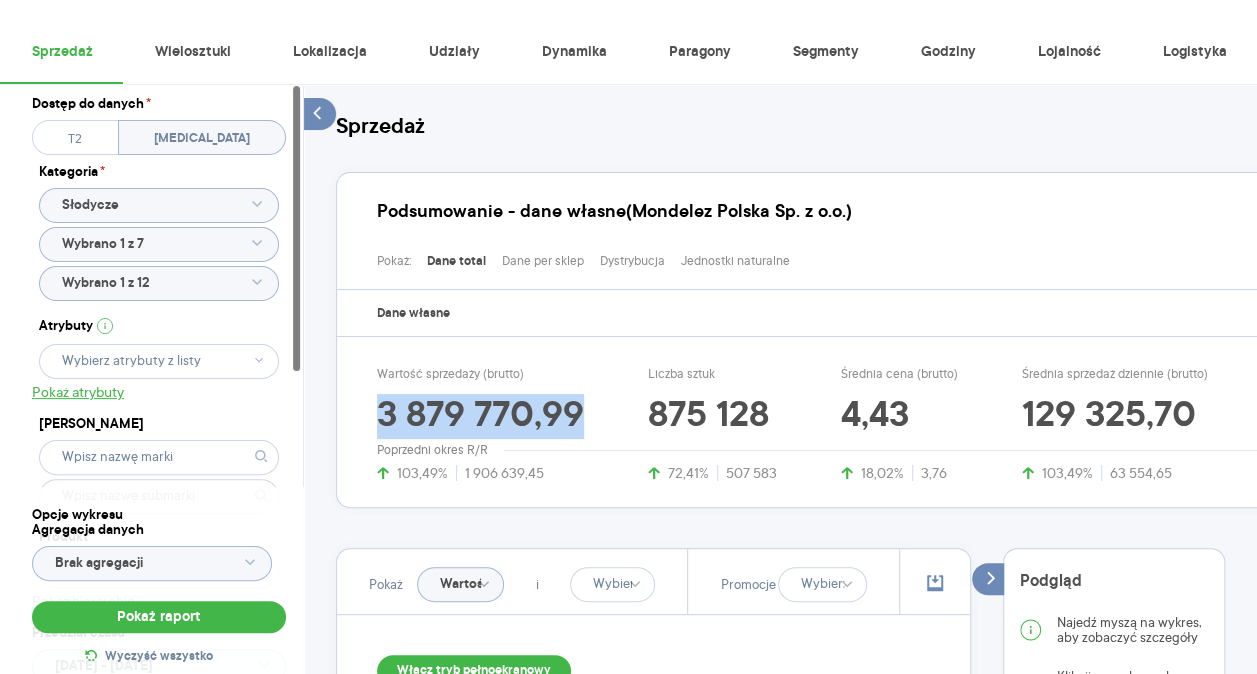 drag, startPoint x: 591, startPoint y: 419, endPoint x: 374, endPoint y: 407, distance: 217.33154 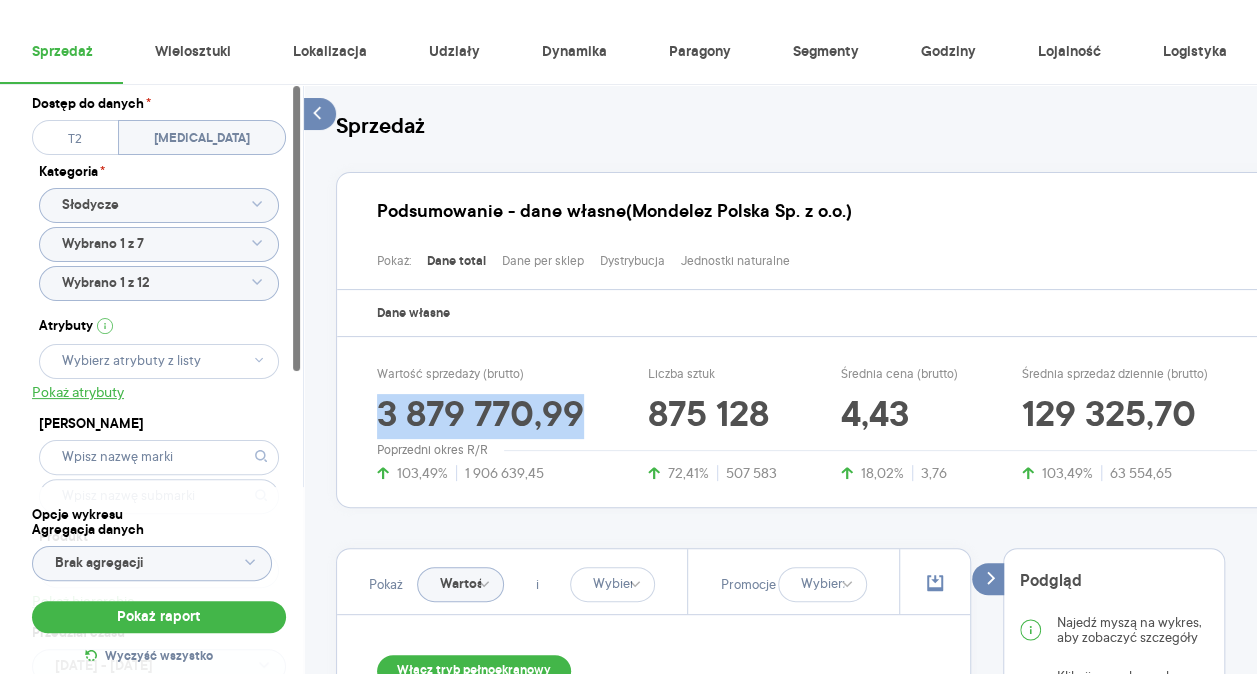 click on "Wartość sprzedaży (brutto) 3 879 770,99 103,49% 1 906 639,45 Liczba sztuk 875 128 72,41% 507 583 Średnia cena (brutto) 4,43 18,02% 3,76 Średnia sprzedaż dziennie (brutto) 129 325,70 103,49% 63 554,65" at bounding box center [824, 424] 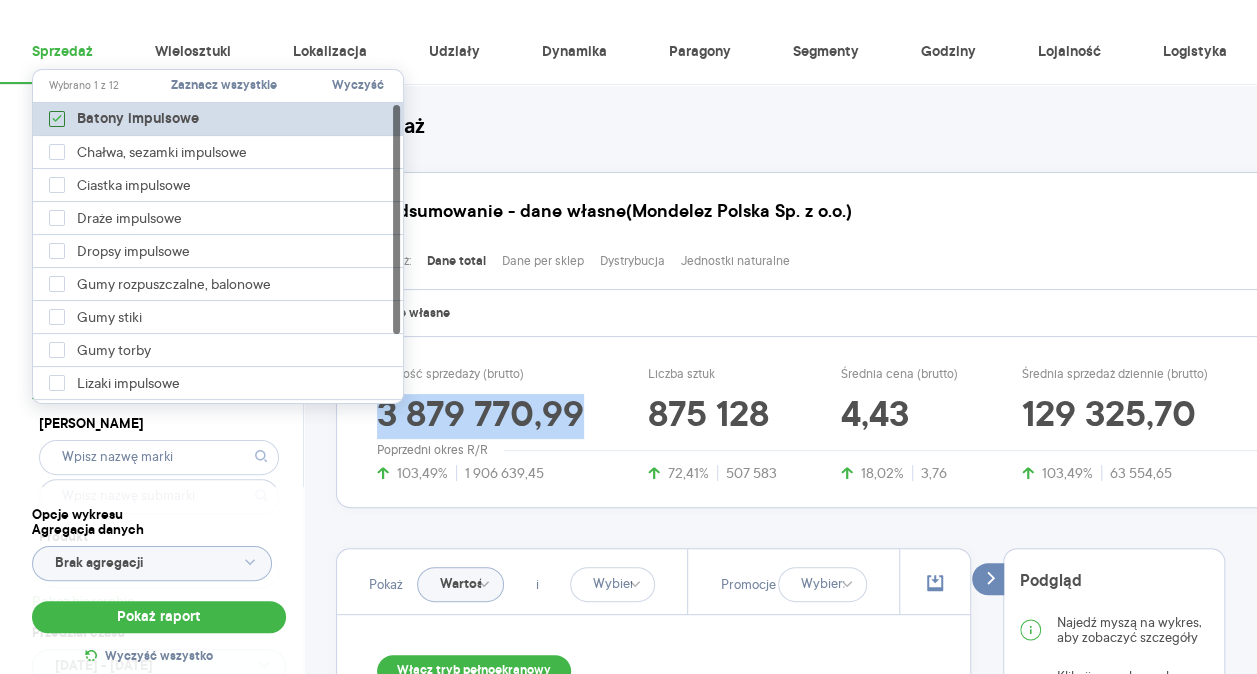 click on "Batony impulsowe" at bounding box center (124, 119) 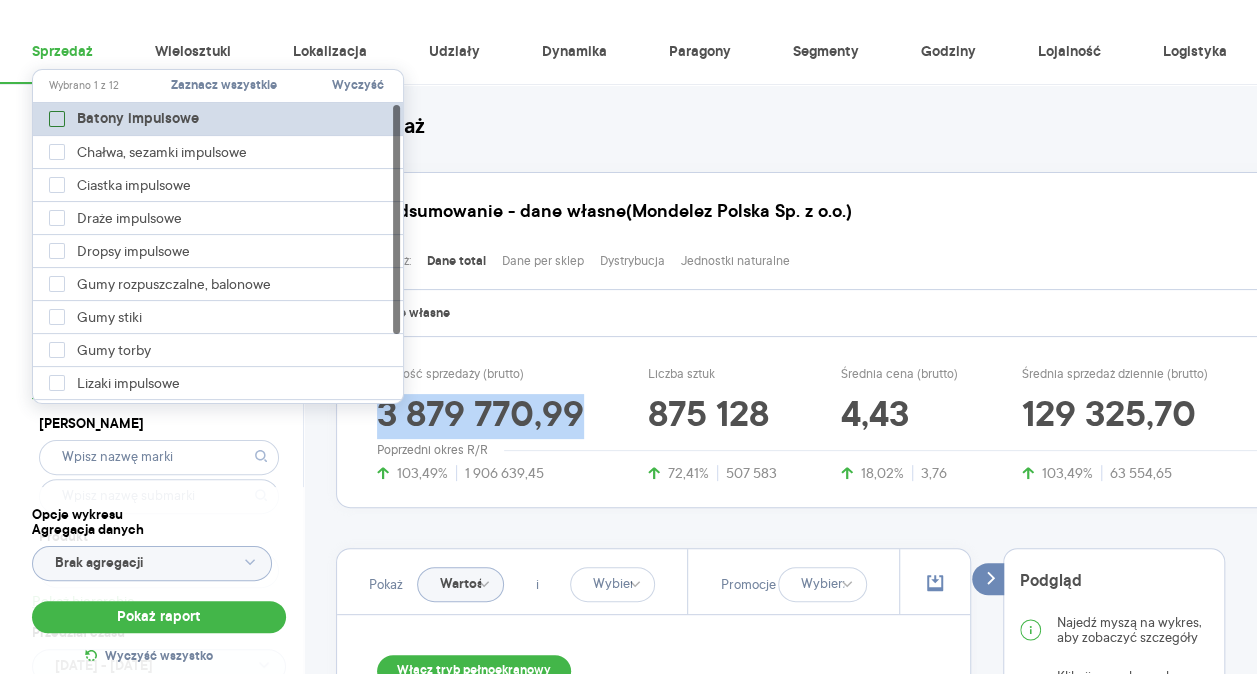 type on "Pobieranie" 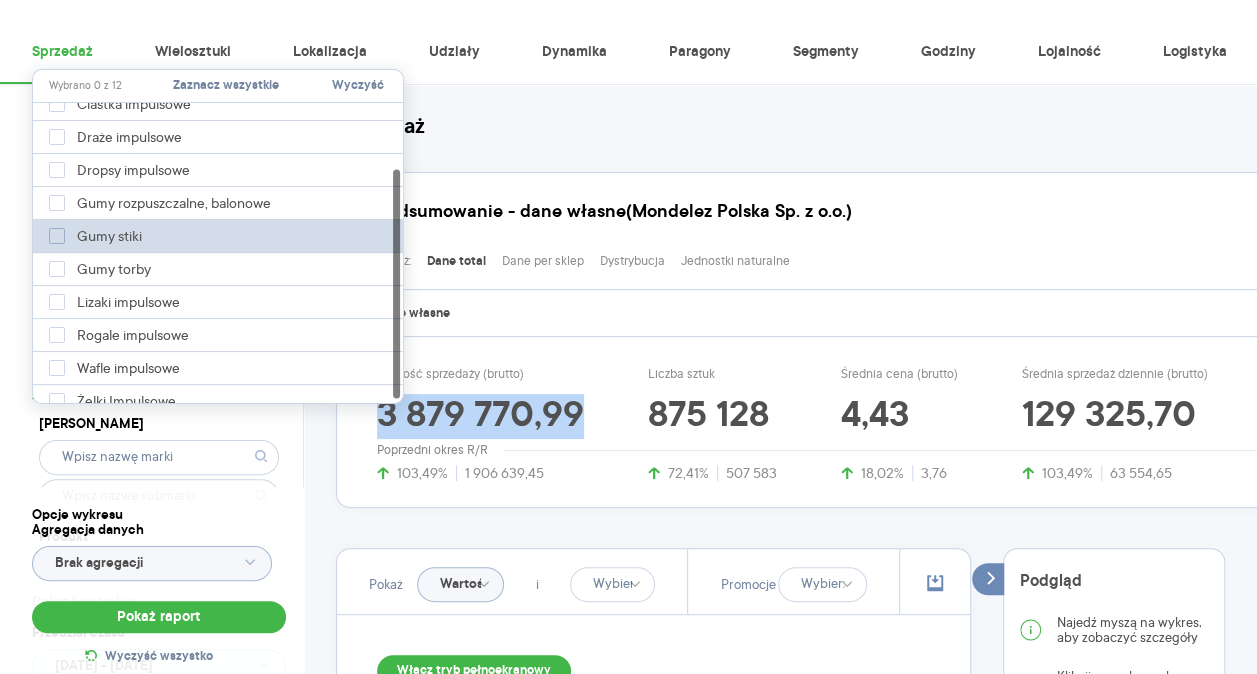 scroll, scrollTop: 92, scrollLeft: 0, axis: vertical 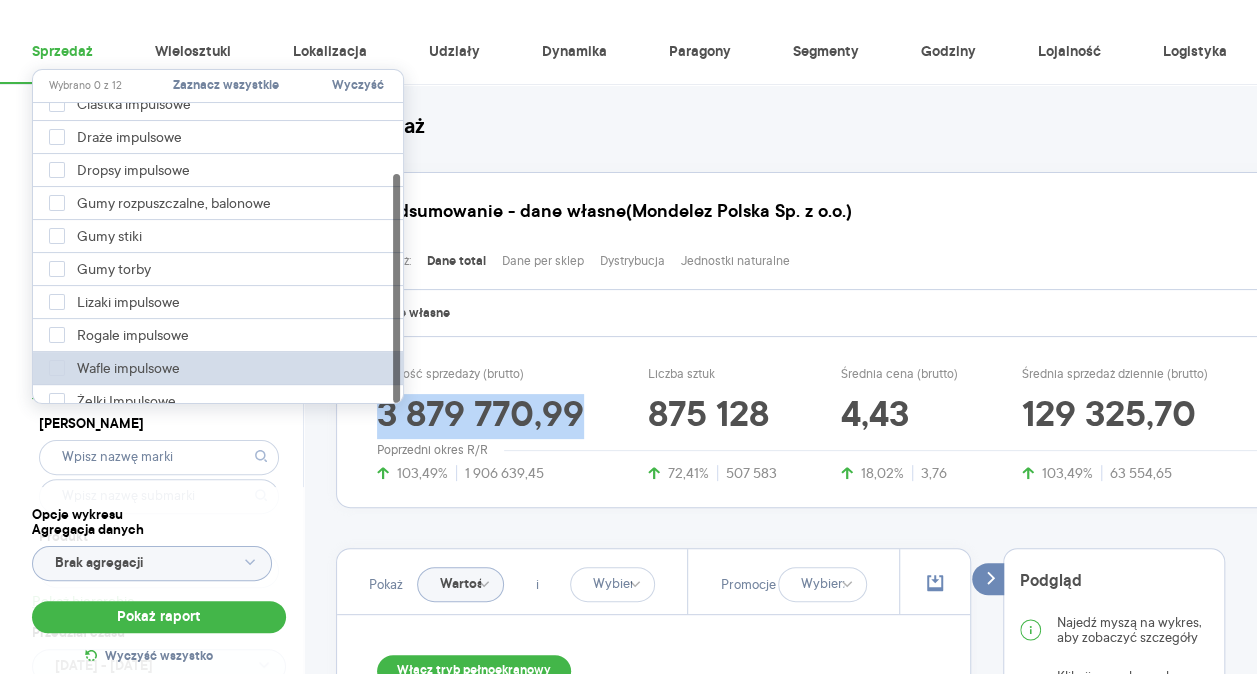 click on "Wafle impulsowe" at bounding box center [219, 368] 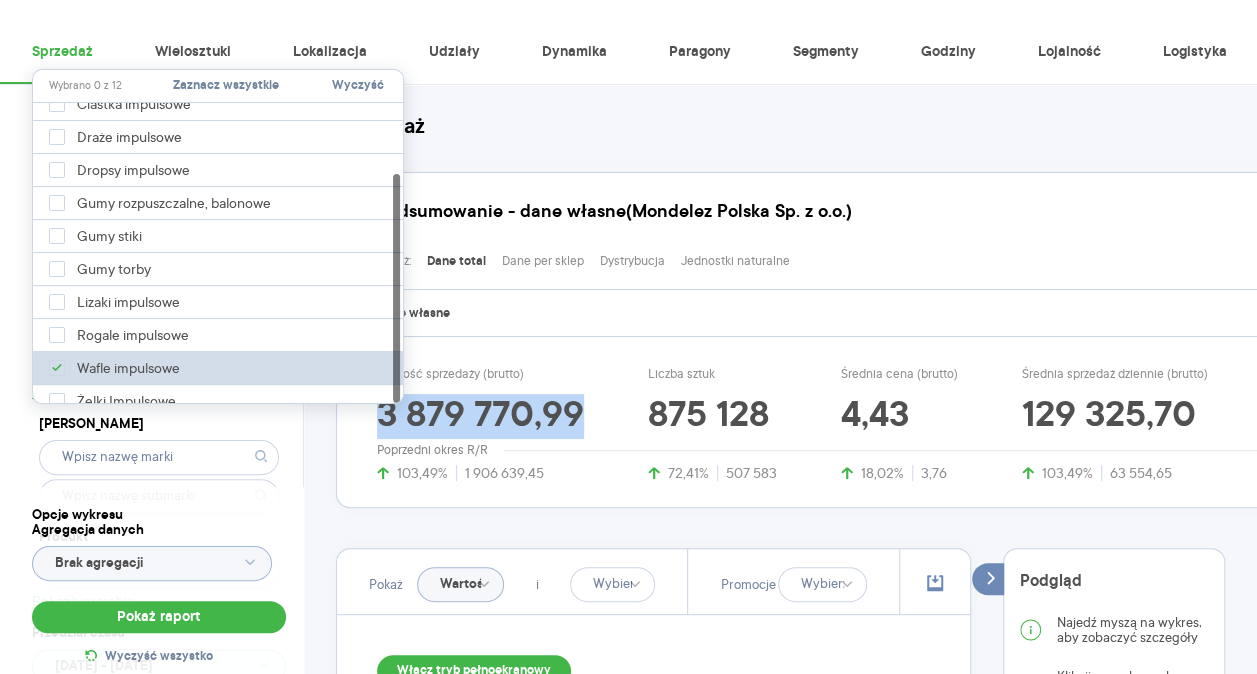 type on "Pobieranie" 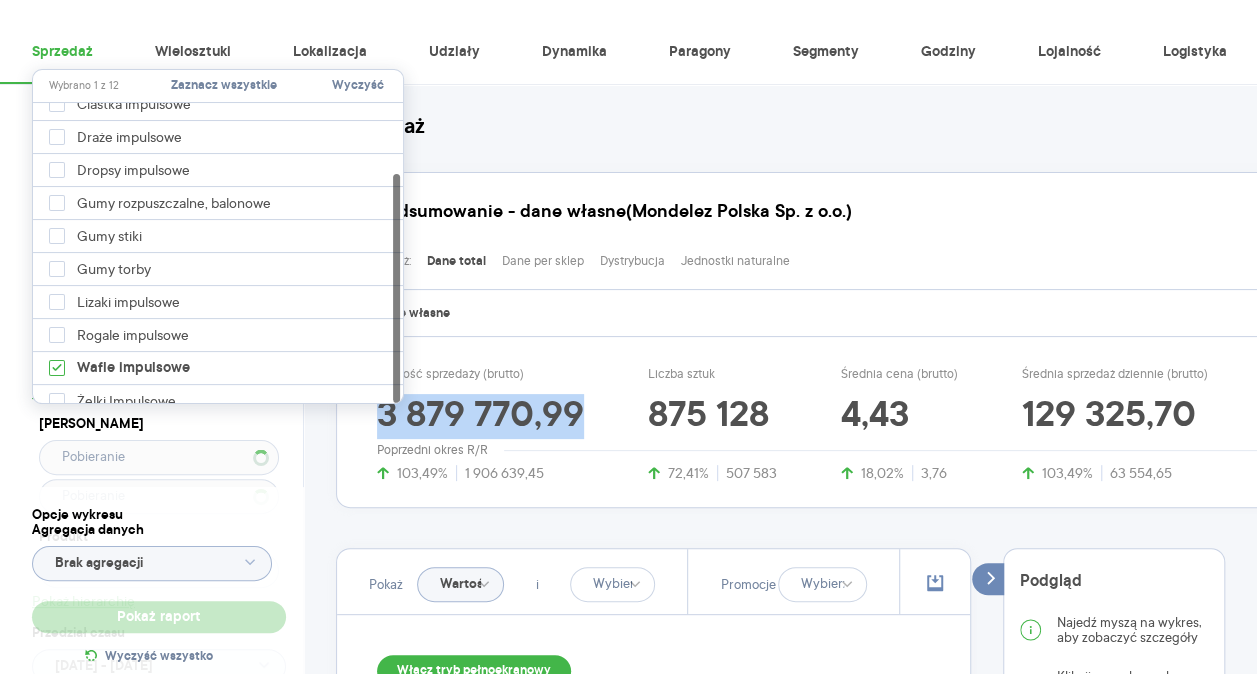 type 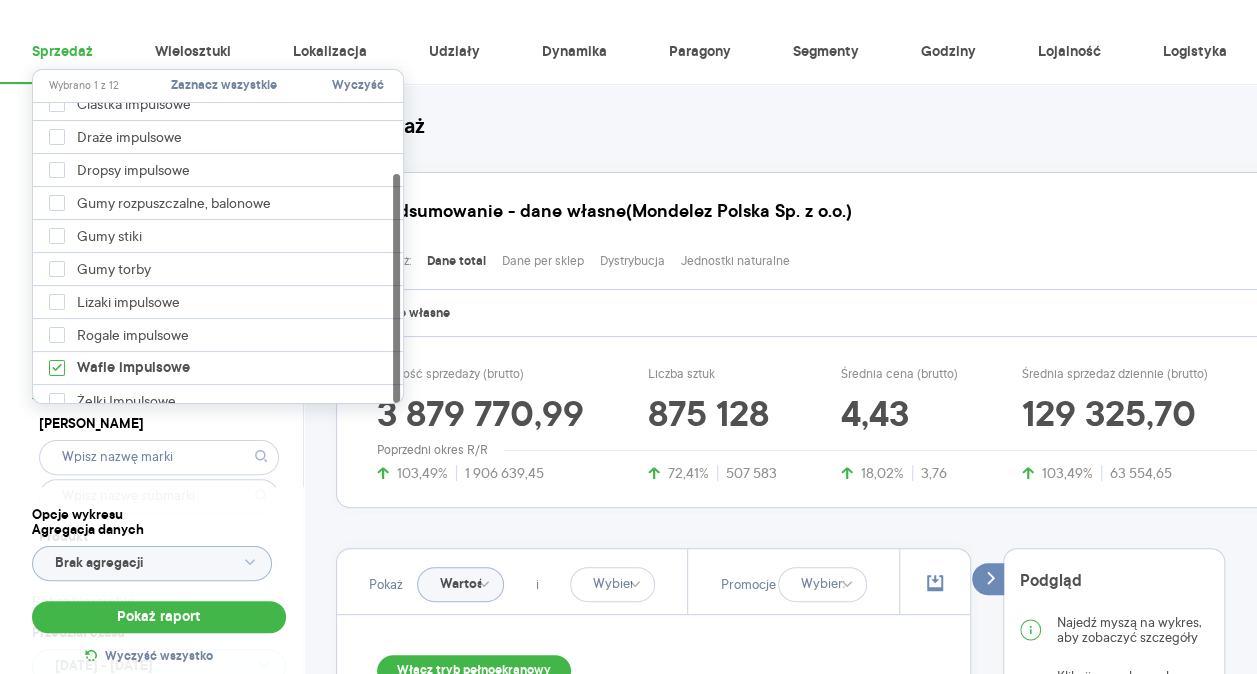click on "Dostęp do danych * T2 [MEDICAL_DATA] Kategoria * Słodycze Wybrano 1 z 7 Atrybuty Pokaż atrybuty Marka Produkt Pokaż hierarchię Przedział czasu [DATE] - [DATE] Agregacja czasowa tydzień promocyjny" at bounding box center [159, 431] 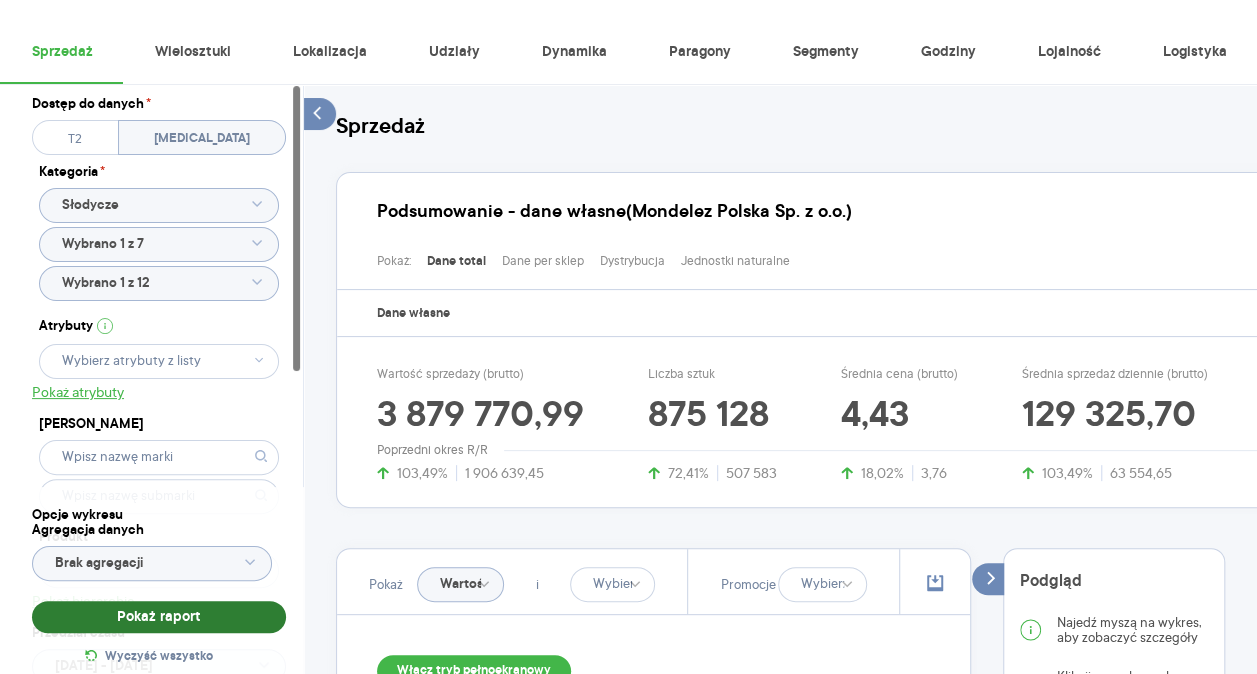 click on "Pokaż raport" at bounding box center (159, 617) 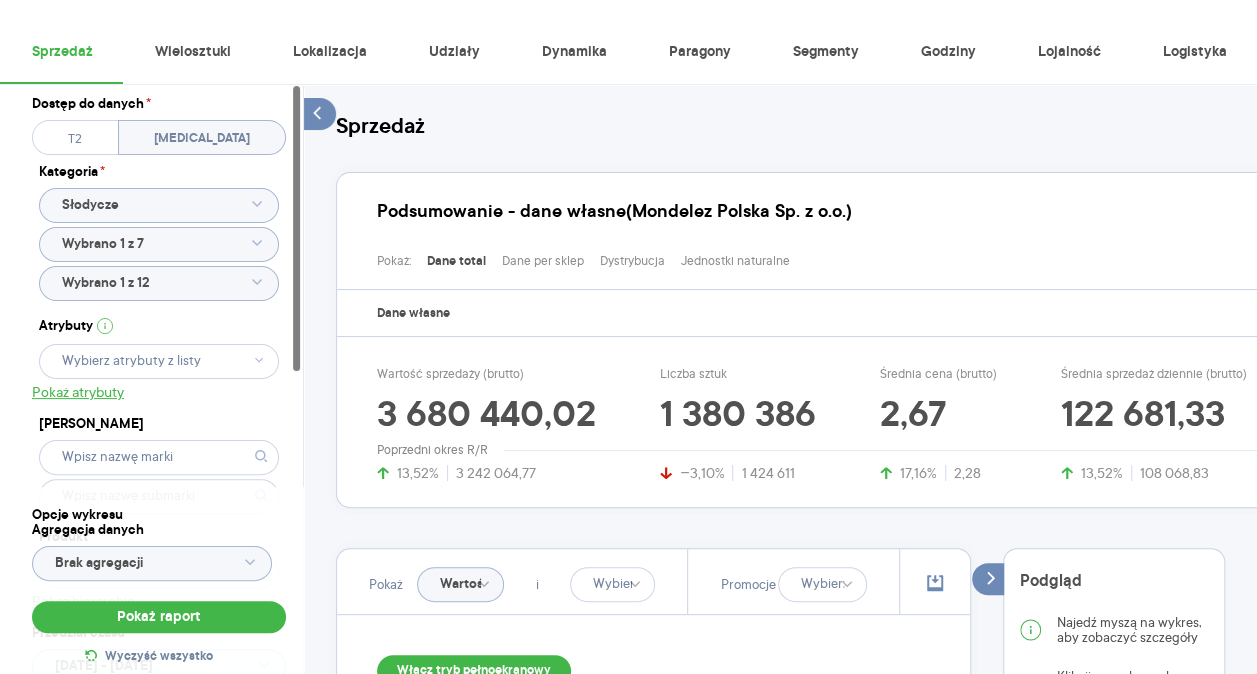 drag, startPoint x: 596, startPoint y: 418, endPoint x: 374, endPoint y: 399, distance: 222.81158 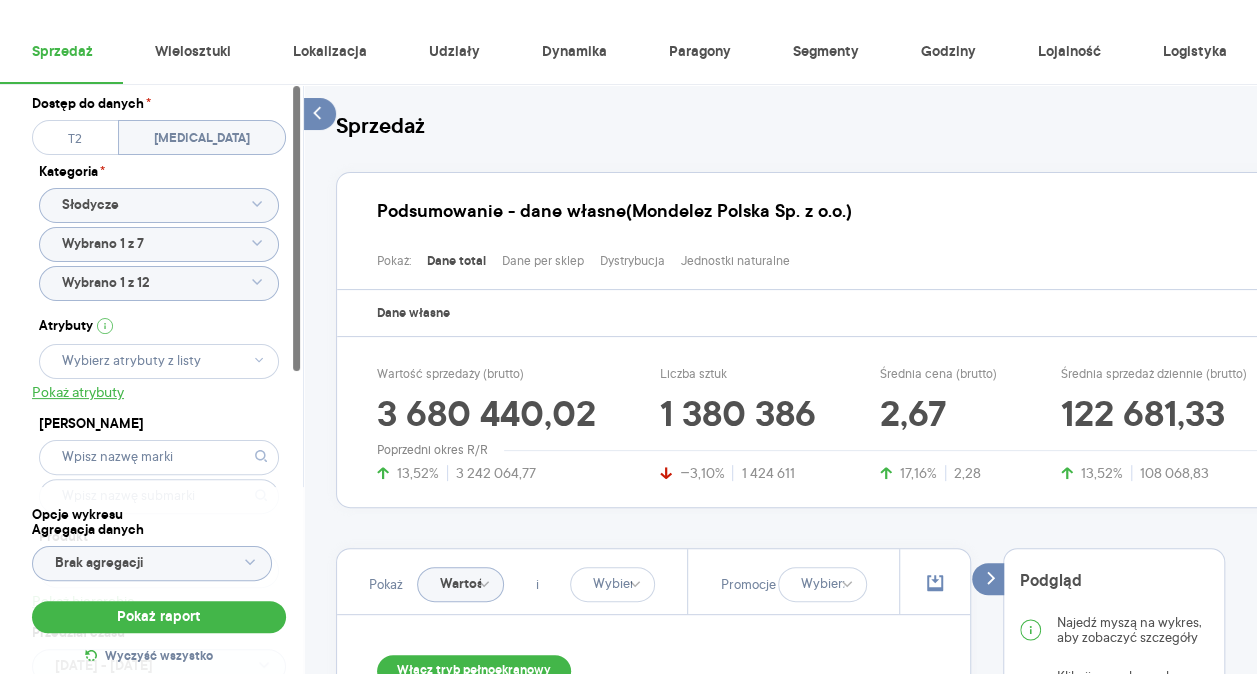 drag, startPoint x: 382, startPoint y: 409, endPoint x: 504, endPoint y: 382, distance: 124.95199 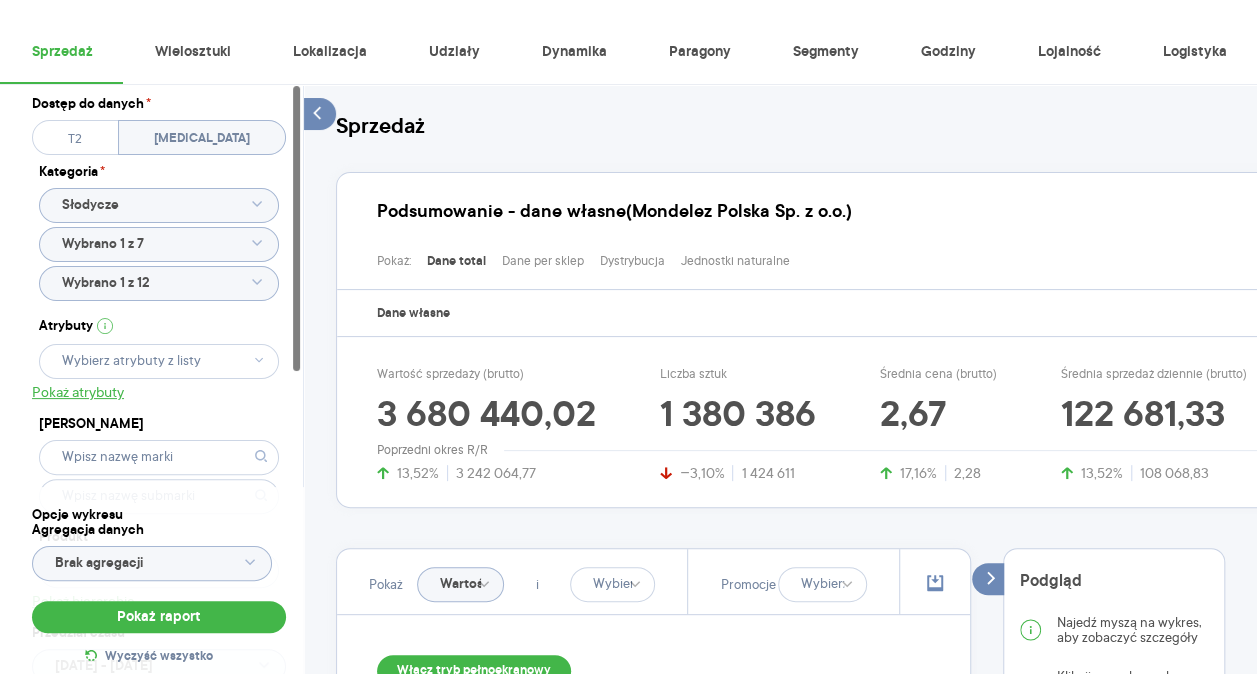 drag, startPoint x: 582, startPoint y: 423, endPoint x: 419, endPoint y: 417, distance: 163.1104 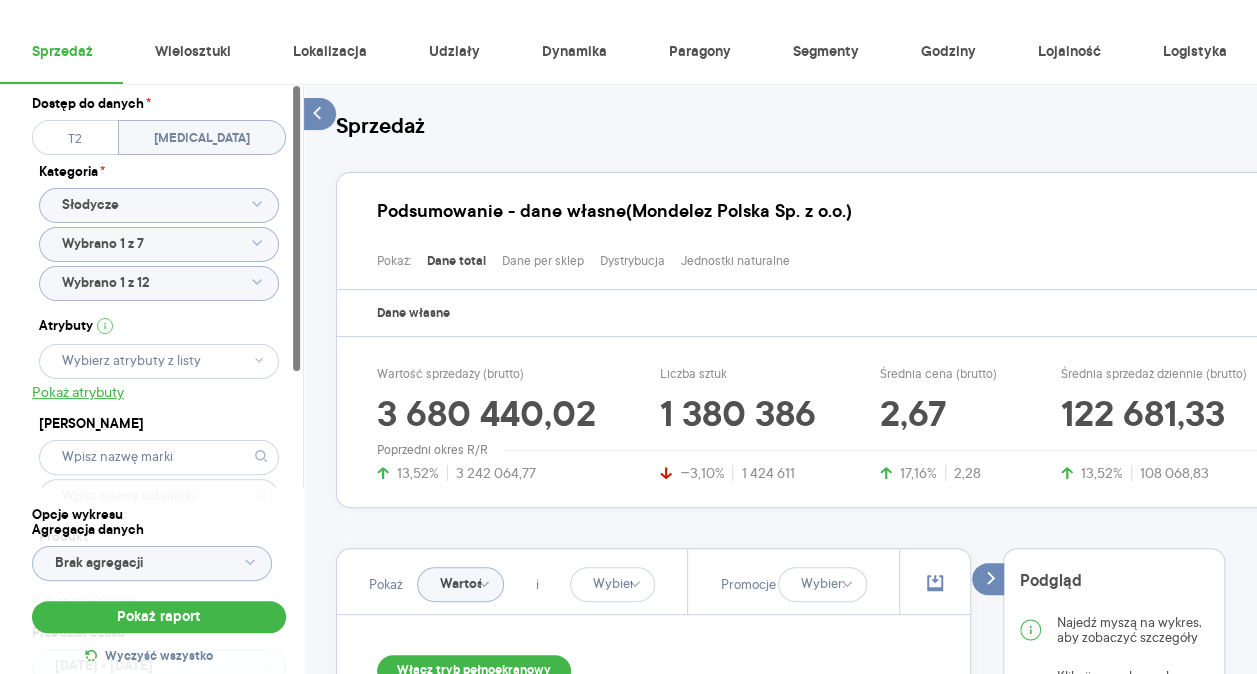 drag, startPoint x: 419, startPoint y: 417, endPoint x: 392, endPoint y: 415, distance: 27.073973 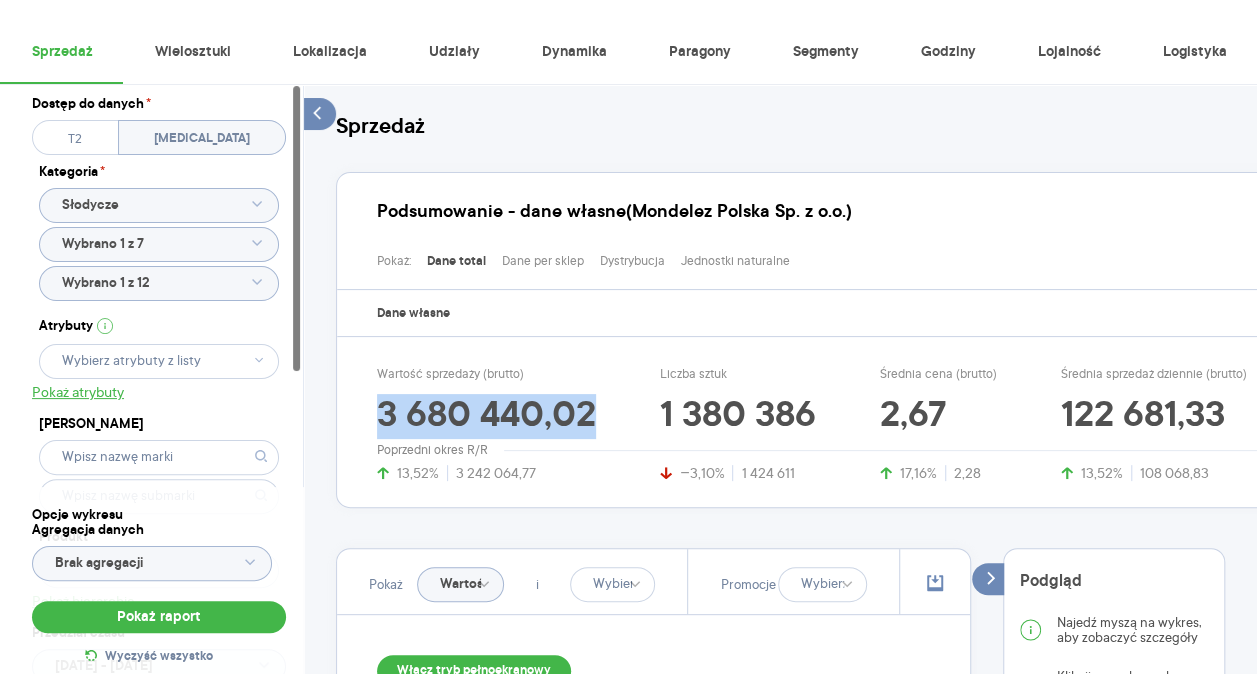 drag, startPoint x: 372, startPoint y: 418, endPoint x: 594, endPoint y: 406, distance: 222.32408 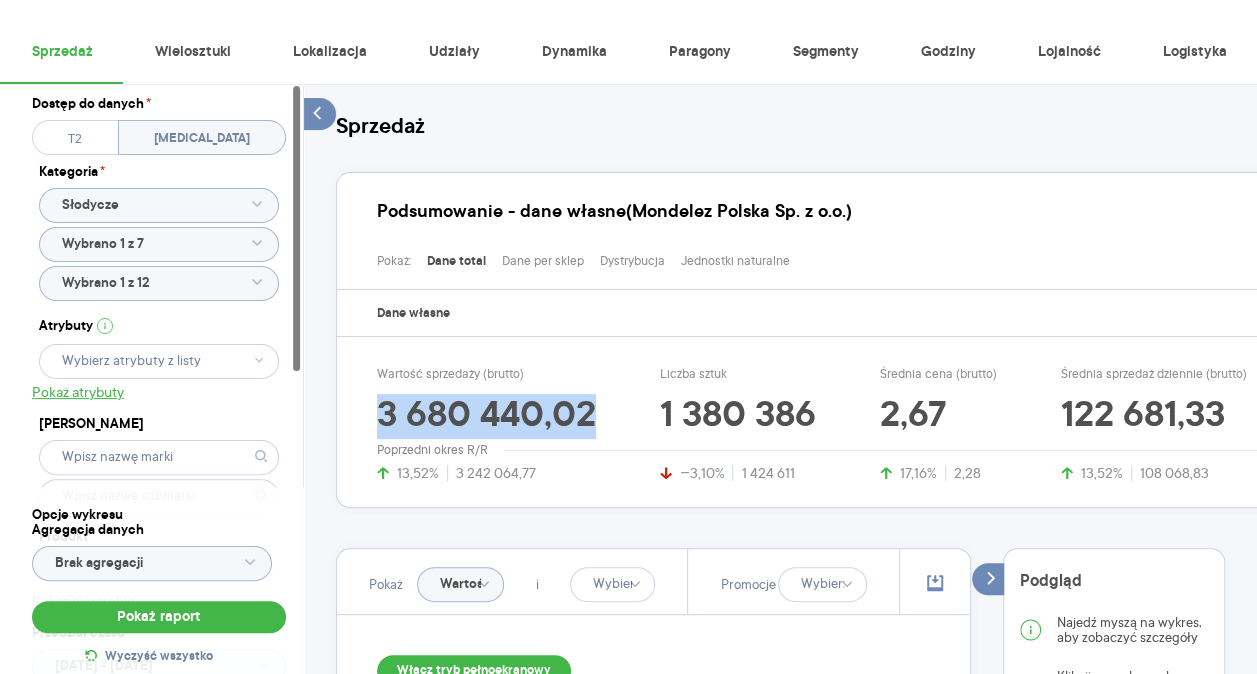 click on "Wartość sprzedaży (brutto) 3 680 440,02 13,52% 3 242 064,77 Liczba sztuk 1 380 386 −3,10% 1 424 611 Średnia cena (brutto) 2,67 17,16% 2,28 Średnia sprzedaż dziennie (brutto) 122 681,33 13,52% 108 068,83" at bounding box center (844, 424) 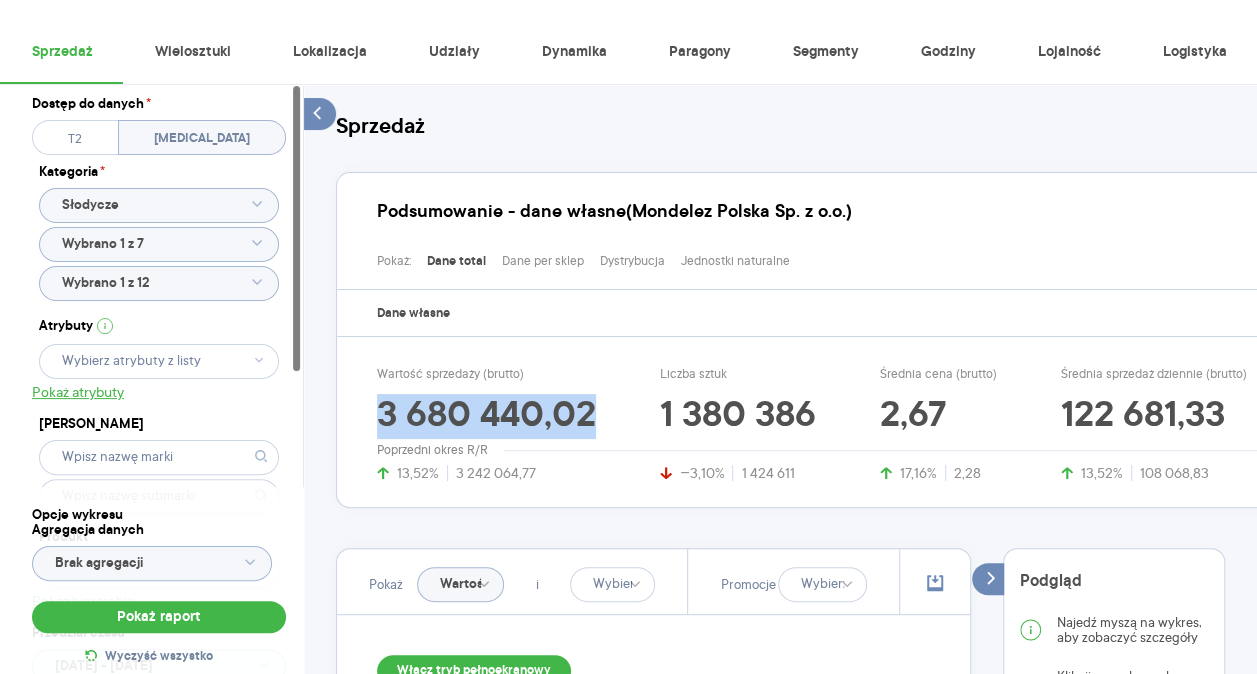 copy on "3 680 440,02" 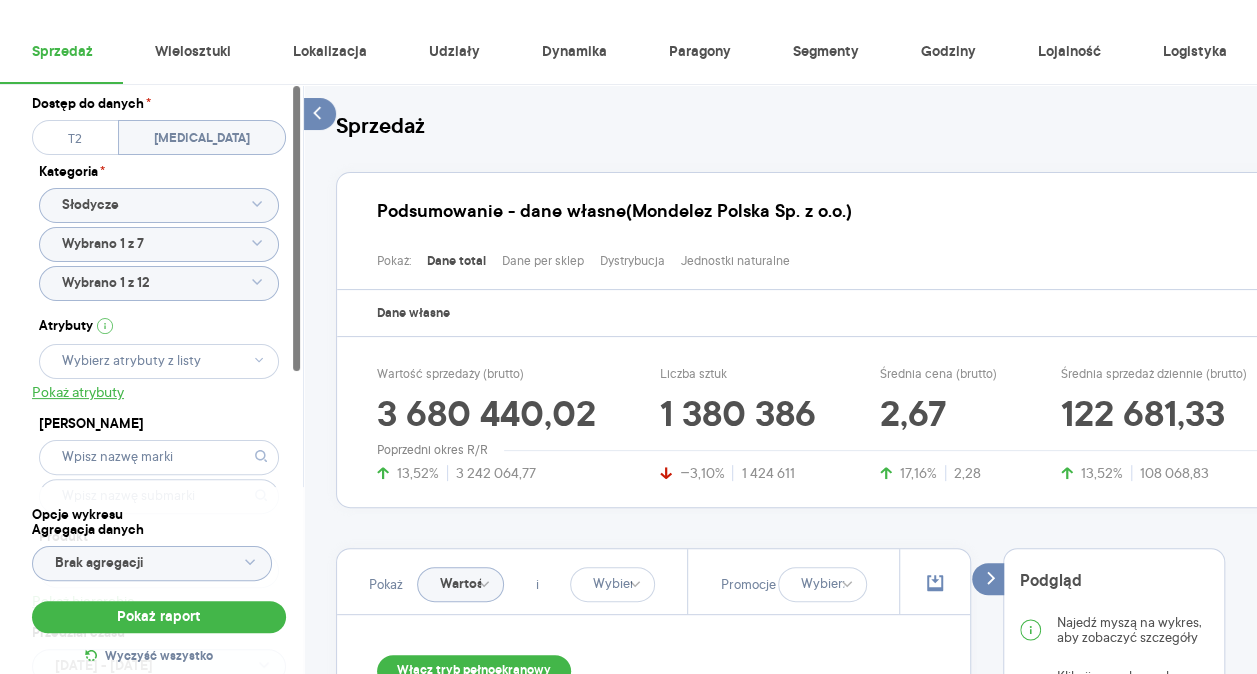 click on "Wybrano 1 z 12" 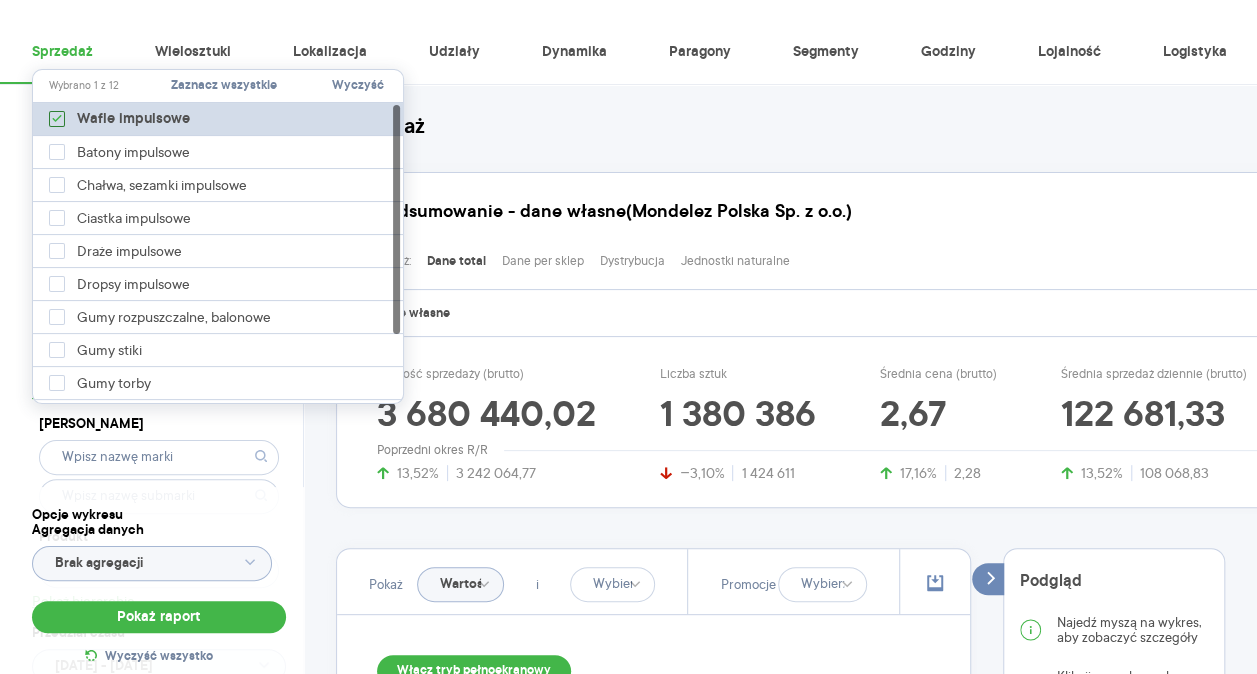 click 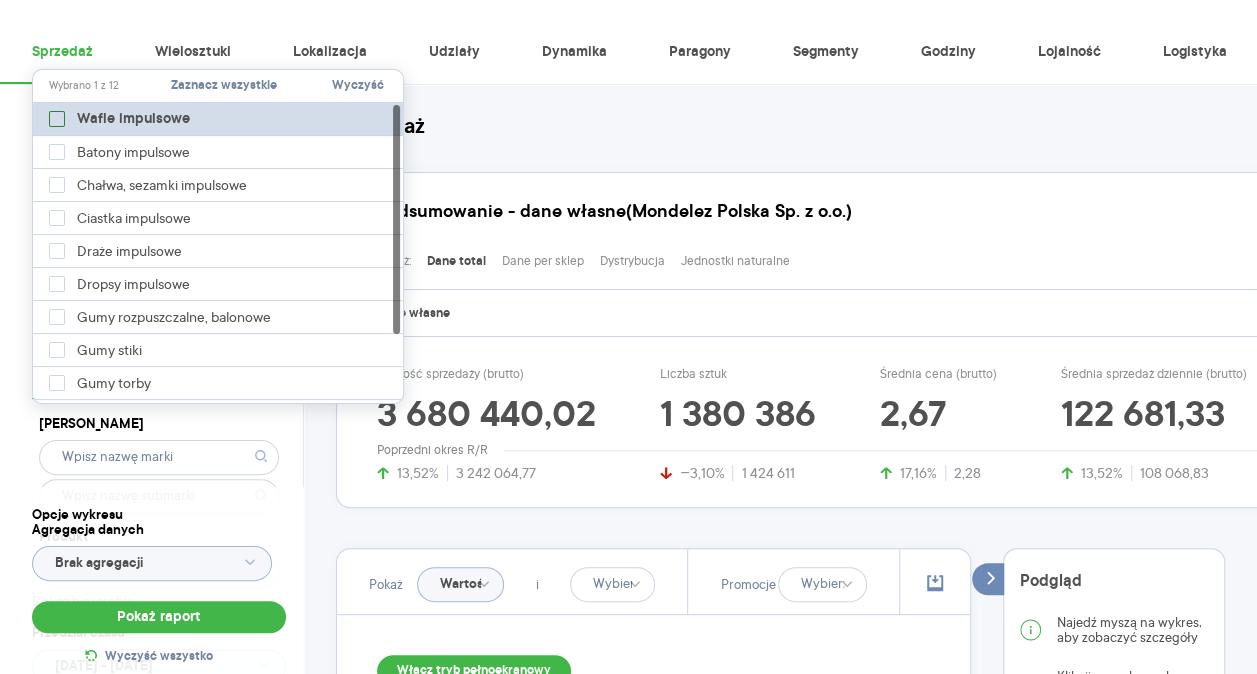 type on "Pobieranie" 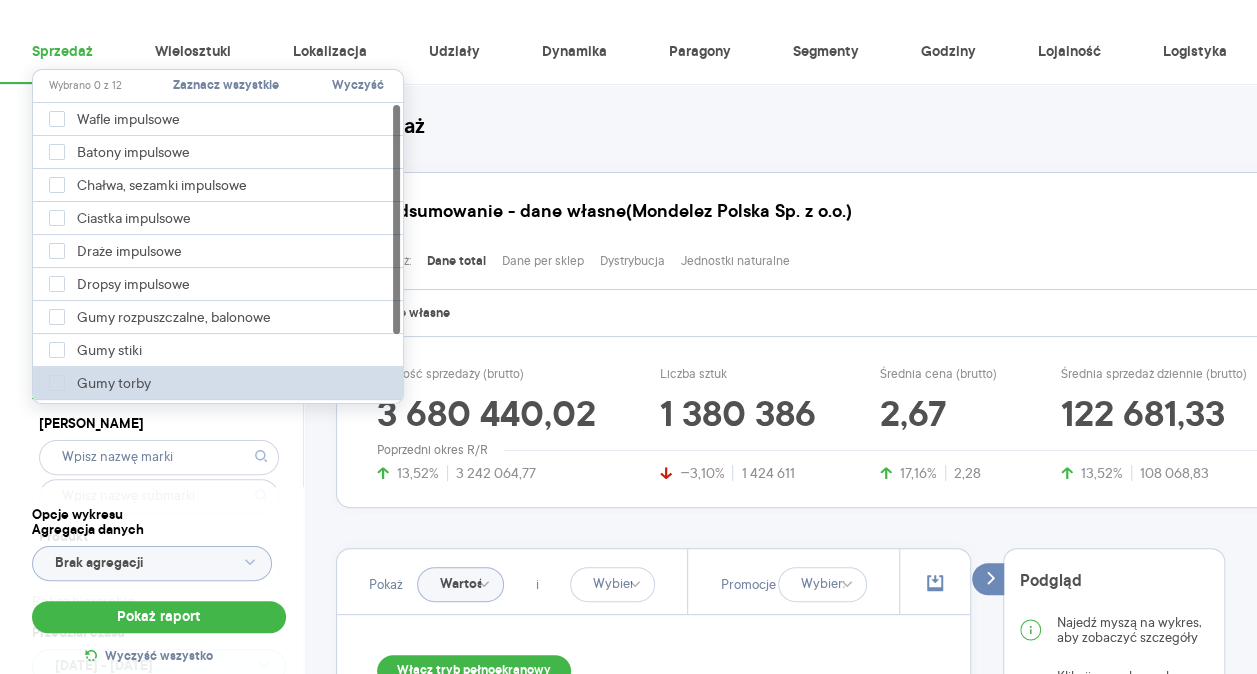 scroll, scrollTop: 92, scrollLeft: 0, axis: vertical 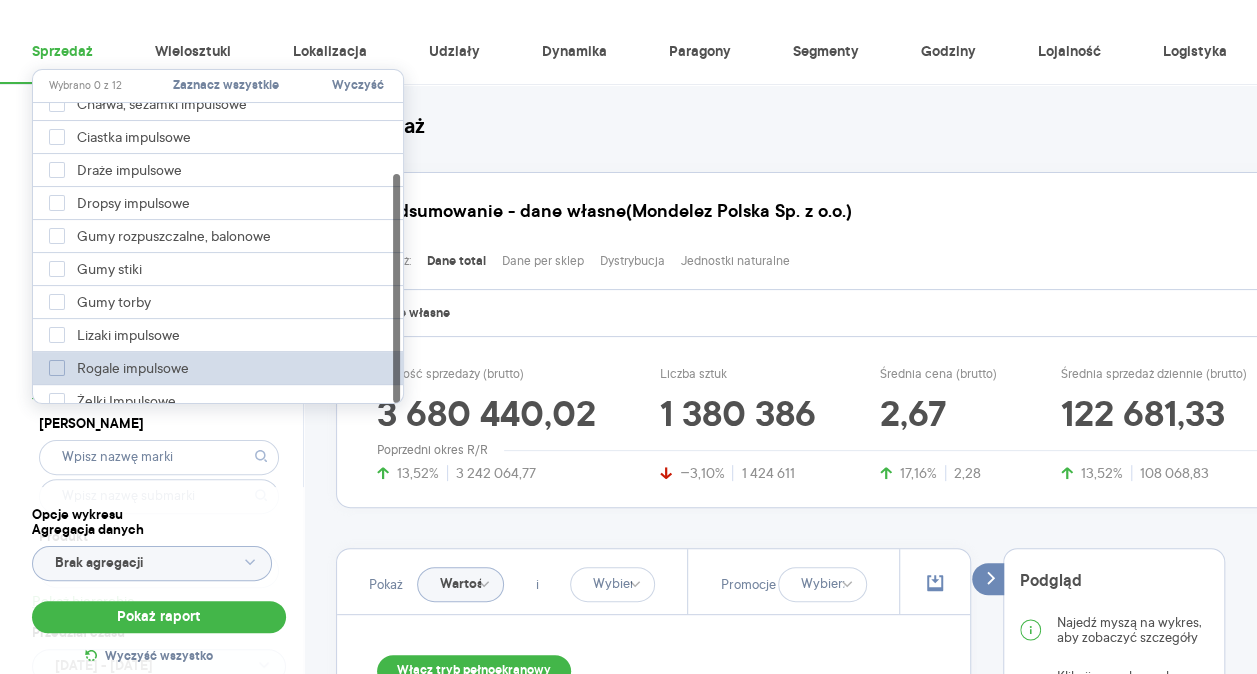 click on "Rogale impulsowe" at bounding box center (123, 368) 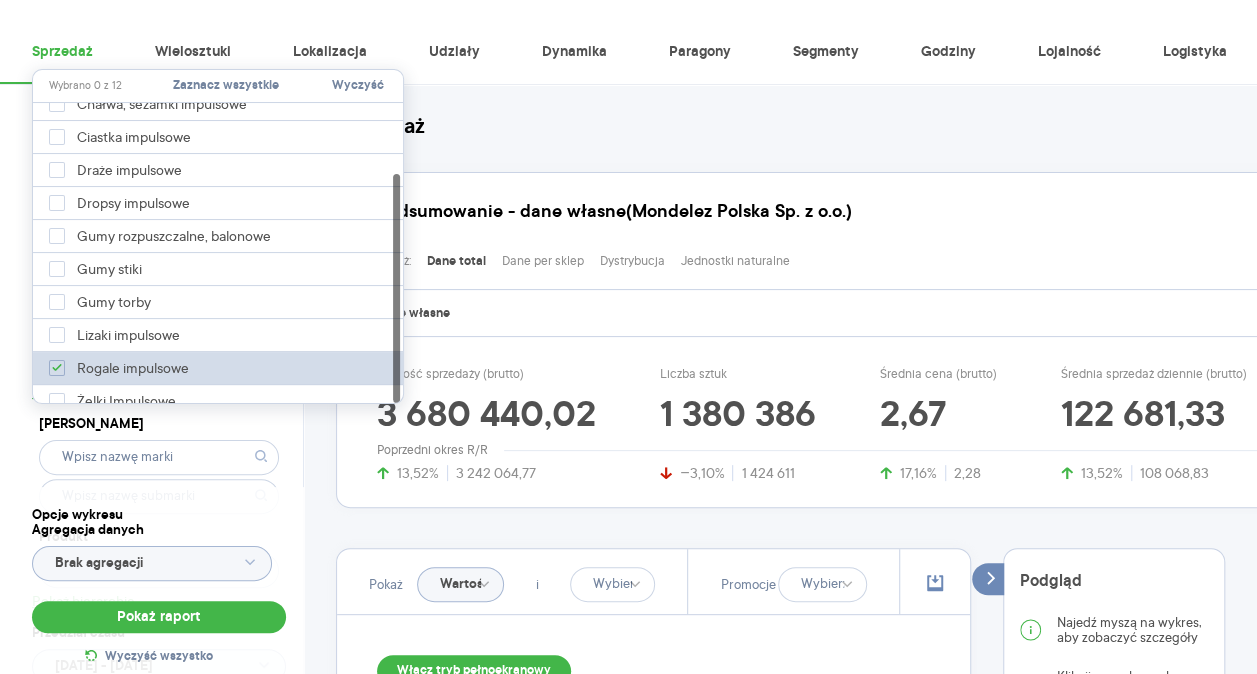 type on "Pobieranie" 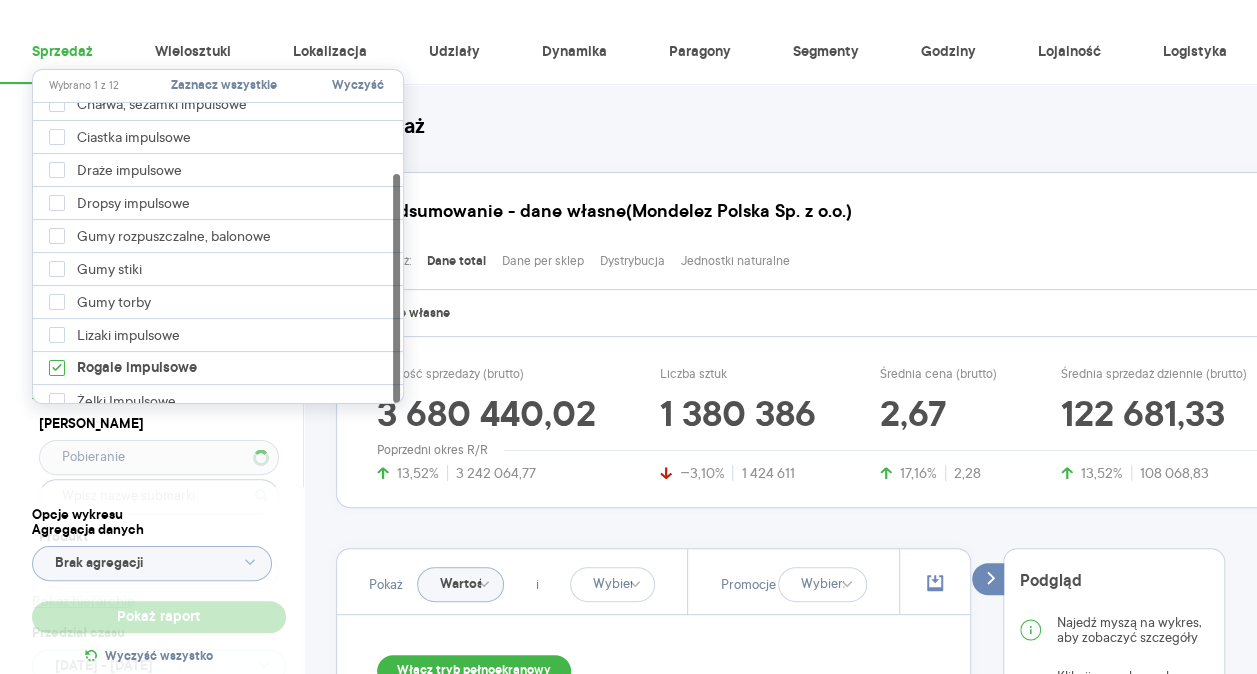 click on "Raporty Insights Eksport danych Nowość Baza wiedzy Nowość Aktualności Agata.PawLowska.mondelez@acit.zabka.pl Wyloguj Sprzedaż Wielosztuki Lokalizacja Udziały Dynamika Paragony Segmenty Godziny Lojalność Logistyka Dostęp do danych * T2 T3 Kategoria * Słodycze Wybrano 1 z 7 Atrybuty Pobieranie Pokaż atrybuty Marka Produkt Pokaż hierarchię Przedział czasu 2025.06.01 - 2025.06.30 Agregacja czasowa tydzień promocyjny Konkurencja Dostawca Marka Produkt Kategorie referencyjne Region Rodzaje sklepów Rodzaje transakcji Wszystkie Like For Like Uwzględnij LFL Opcje wykresu Agregacja danych Brak agregacji Pokaż raport Wyczyść wszystko Sprzedaż Podsumowanie - dane własne  (Mondelez Polska Sp. z o.o.) Pokaż: Dane total Dane per sklep Dystrybucja Jednostki naturalne Dane własne Wartość sprzedaży (brutto) 3 680 440,02 13,52% 3 242 064,77 Liczba sztuk 1 380 386 −3,10% 1 424 611 Średnia cena (brutto) 2,67 17,16% 2,28 Średnia sprzedaż dziennie (brutto) 122 681,33 13,52% 108 068,83 Pokaż i R T R" at bounding box center (628, 273) 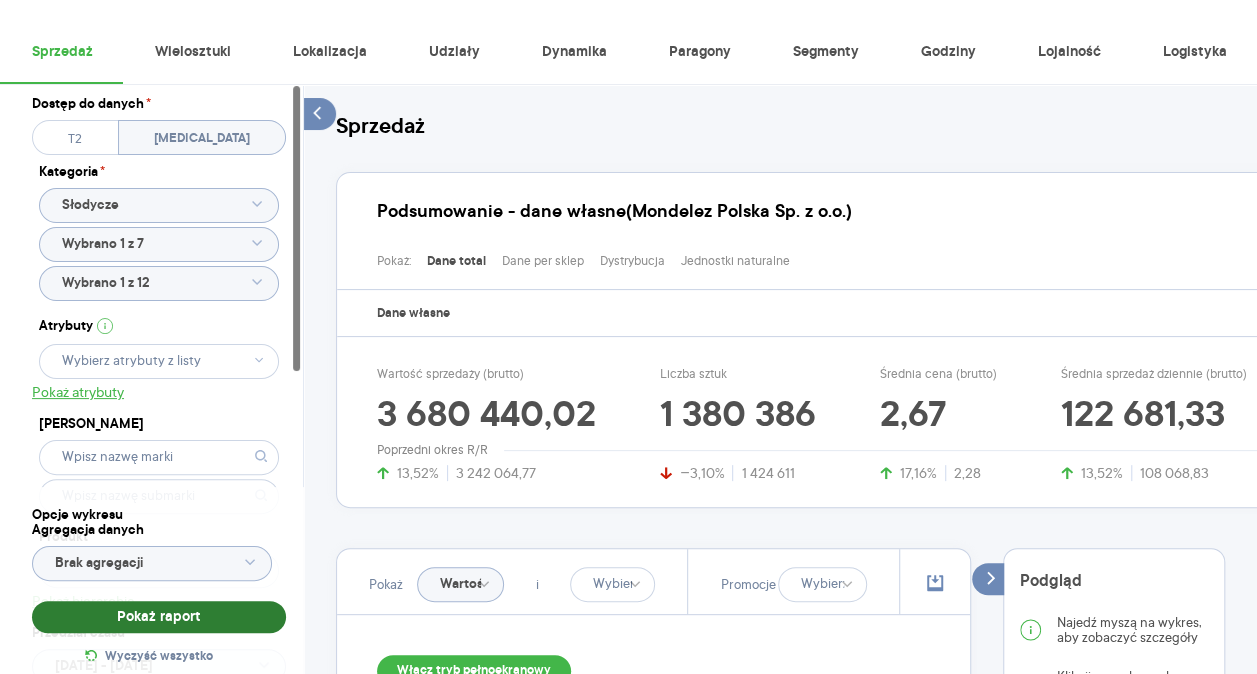 click on "Pokaż raport" at bounding box center [159, 617] 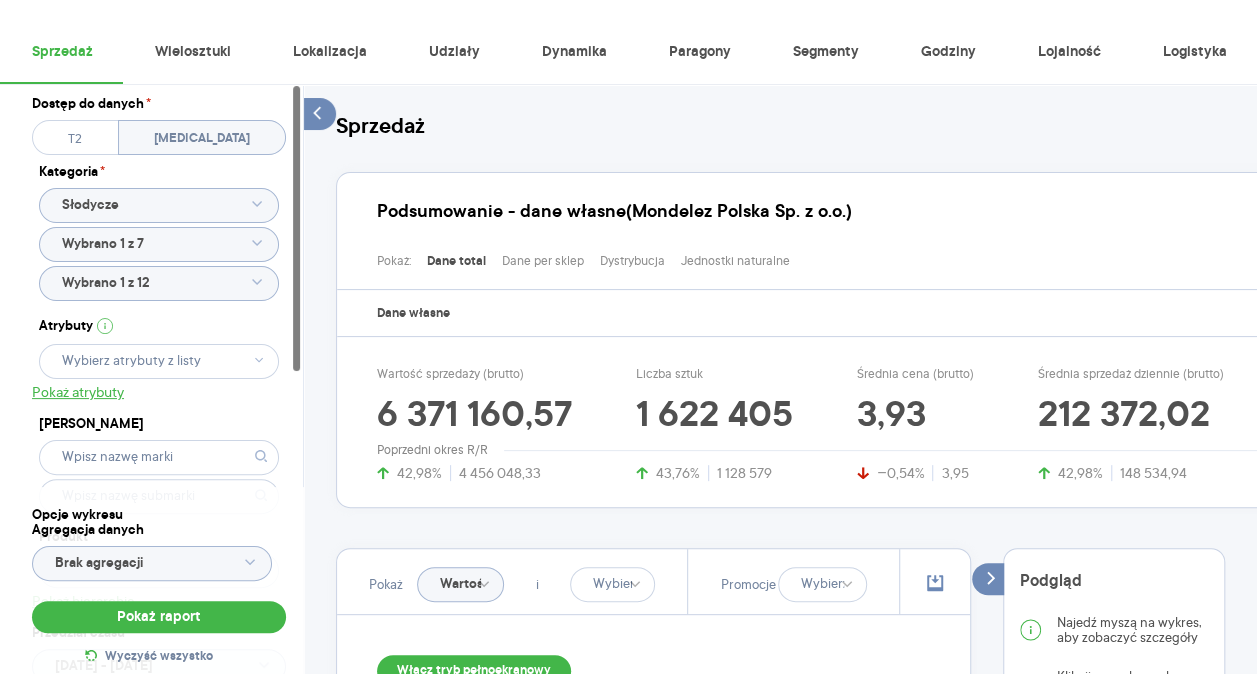 drag, startPoint x: 586, startPoint y: 407, endPoint x: 318, endPoint y: 415, distance: 268.1194 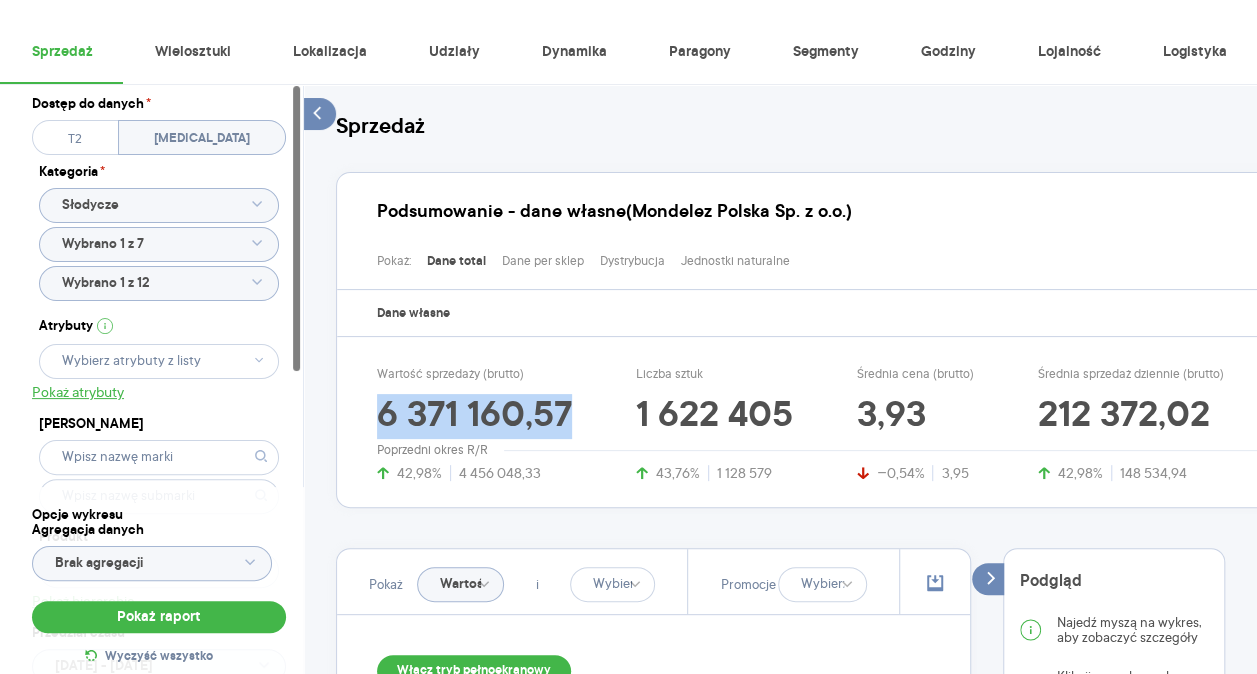 drag, startPoint x: 374, startPoint y: 414, endPoint x: 581, endPoint y: 414, distance: 207 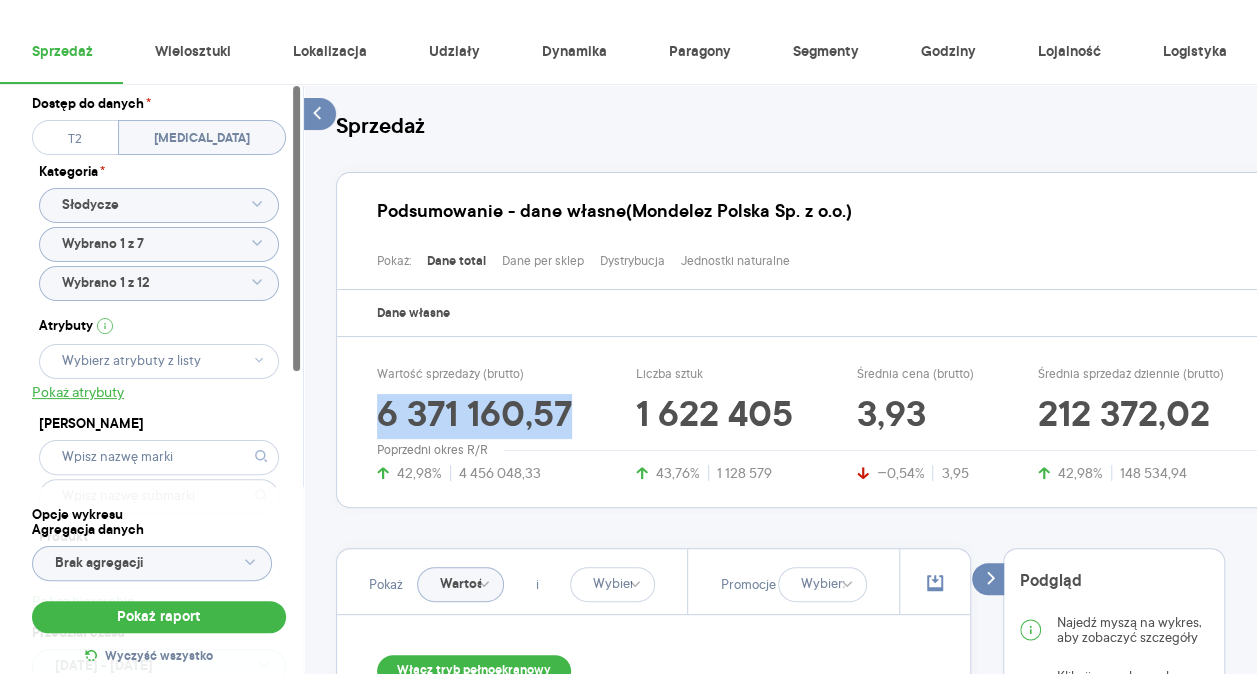 click on "Wartość sprzedaży (brutto) 6 371 160,57 42,98% 4 456 048,33 Liczba sztuk 1 622 405 43,76% 1 128 579 Średnia cena (brutto) 3,93 −0,54% 3,95 Średnia sprzedaż dziennie (brutto) 212 372,02 42,98% 148 534,94" at bounding box center [832, 424] 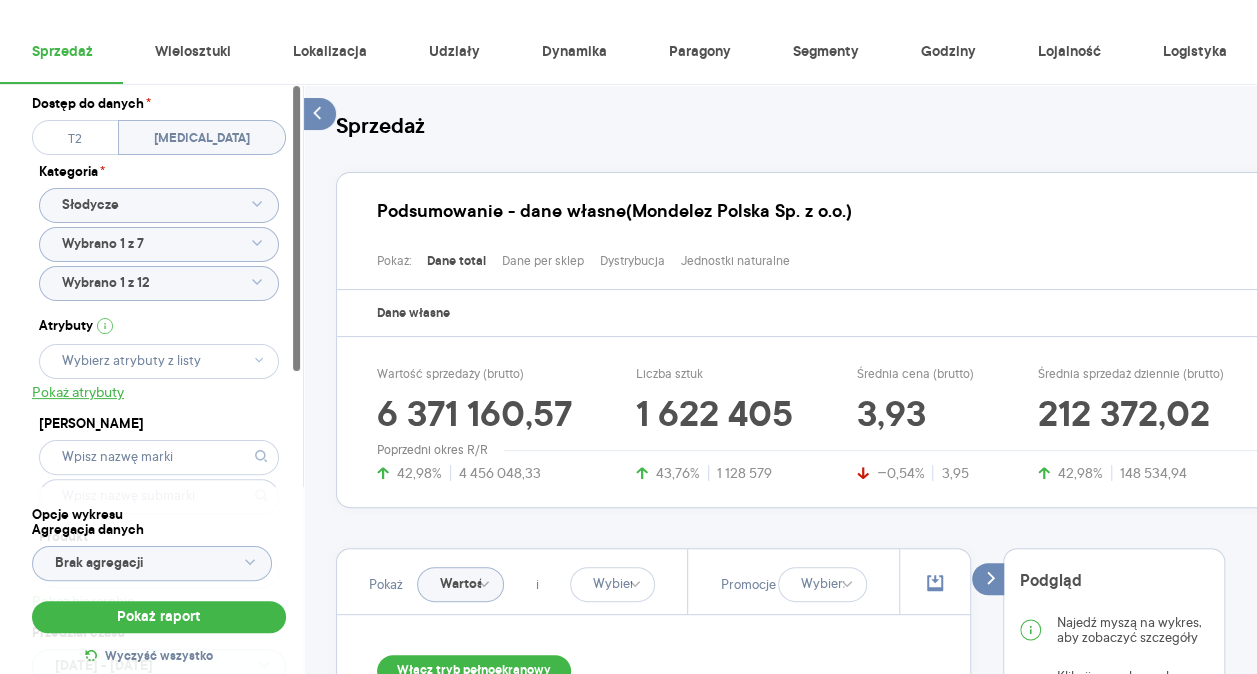 click on "Wybrano 1 z 7" 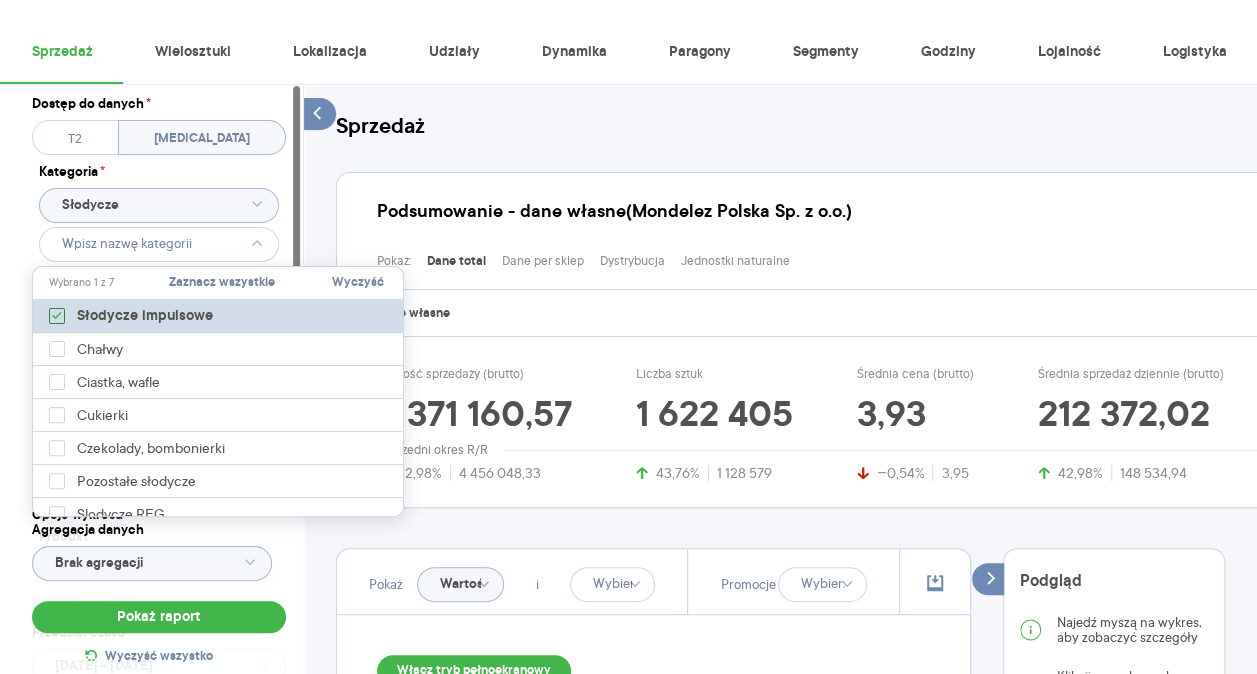 click 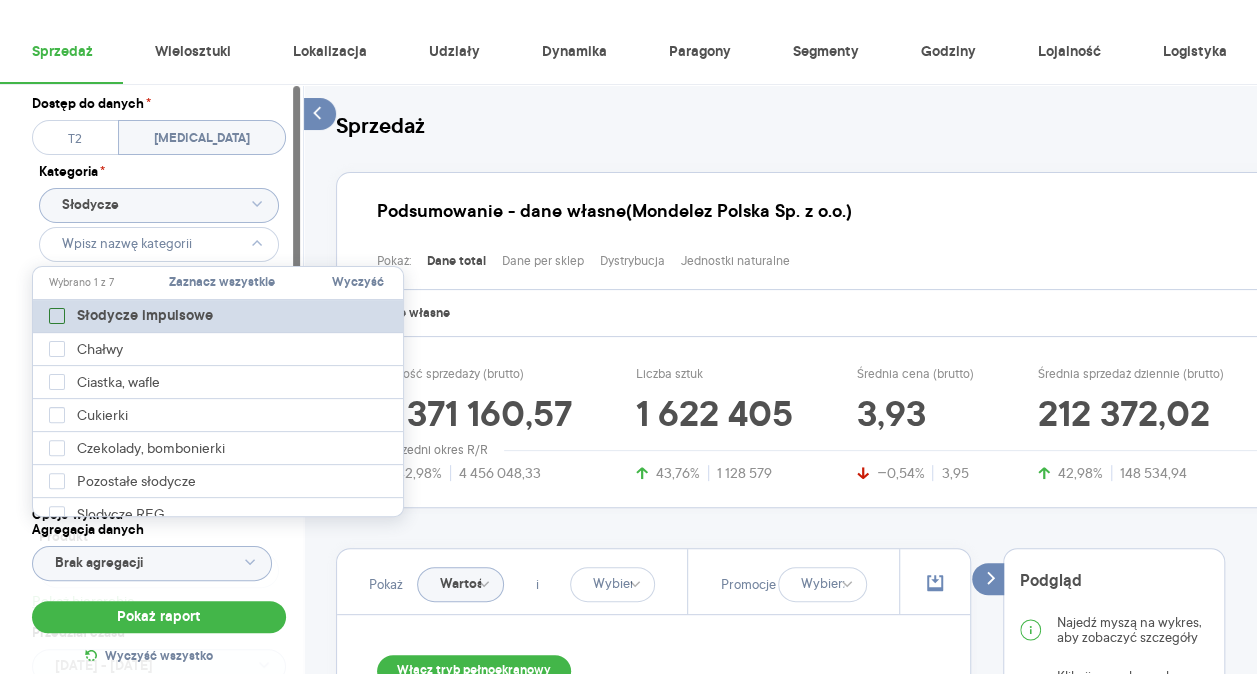 type on "Wybrano 1 z 30" 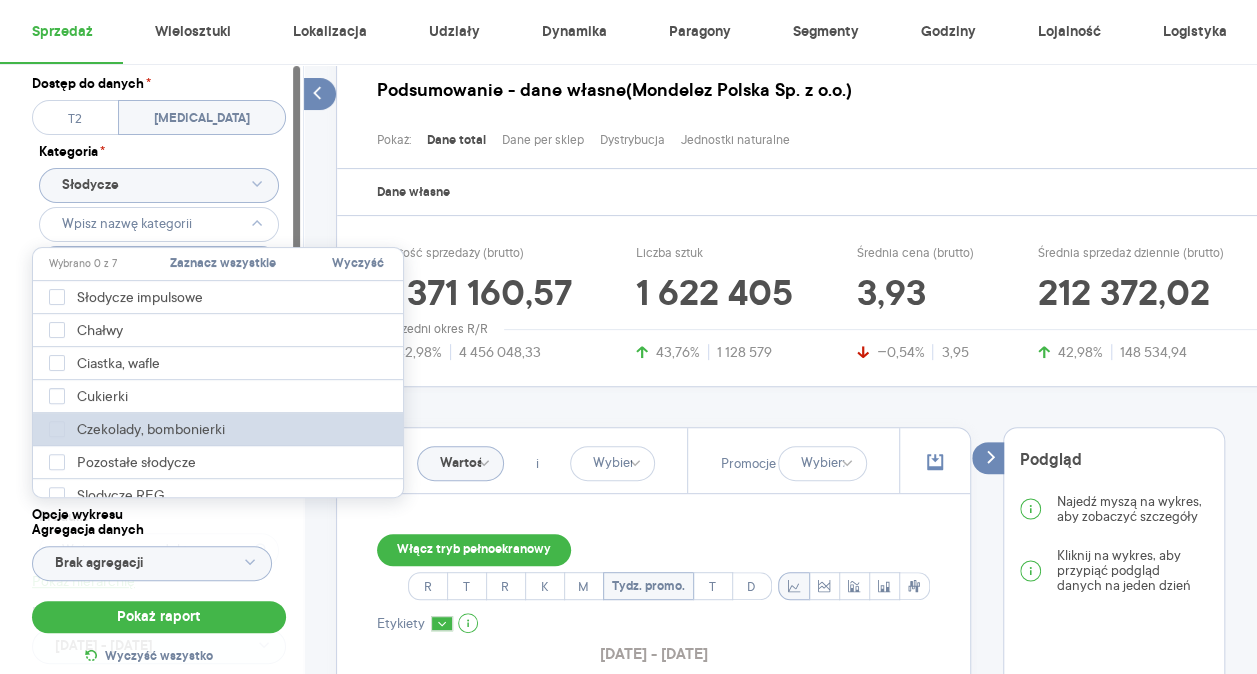 scroll, scrollTop: 186, scrollLeft: 0, axis: vertical 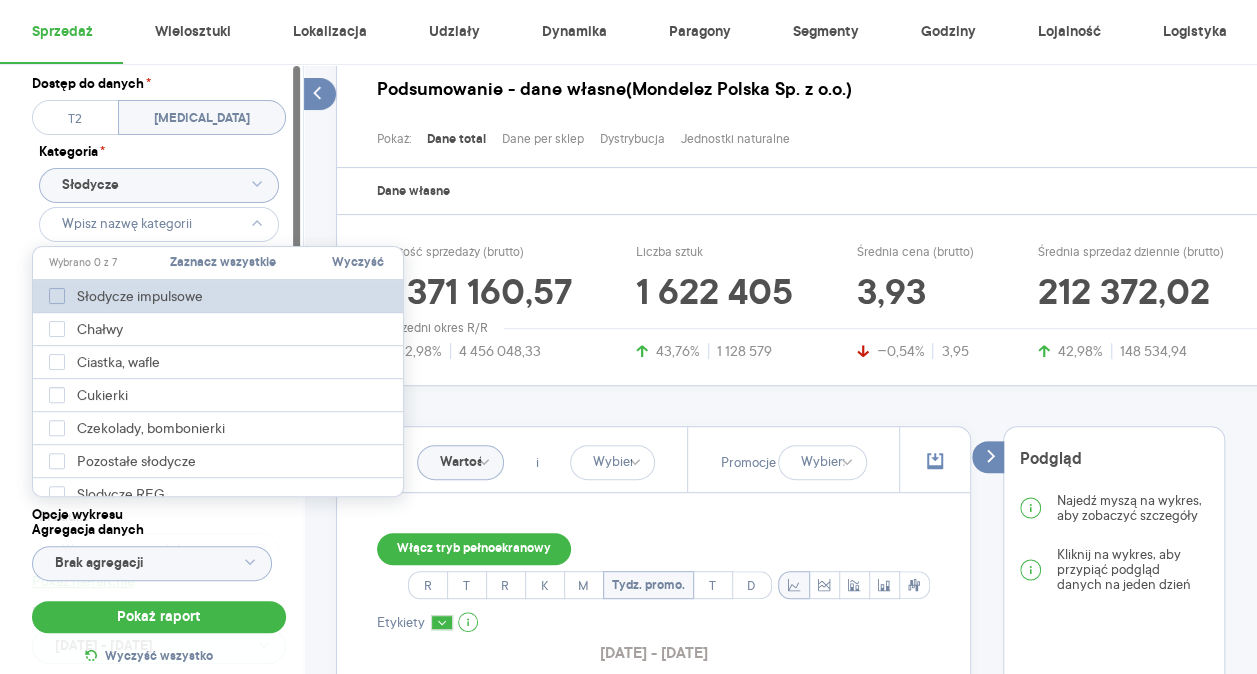 click 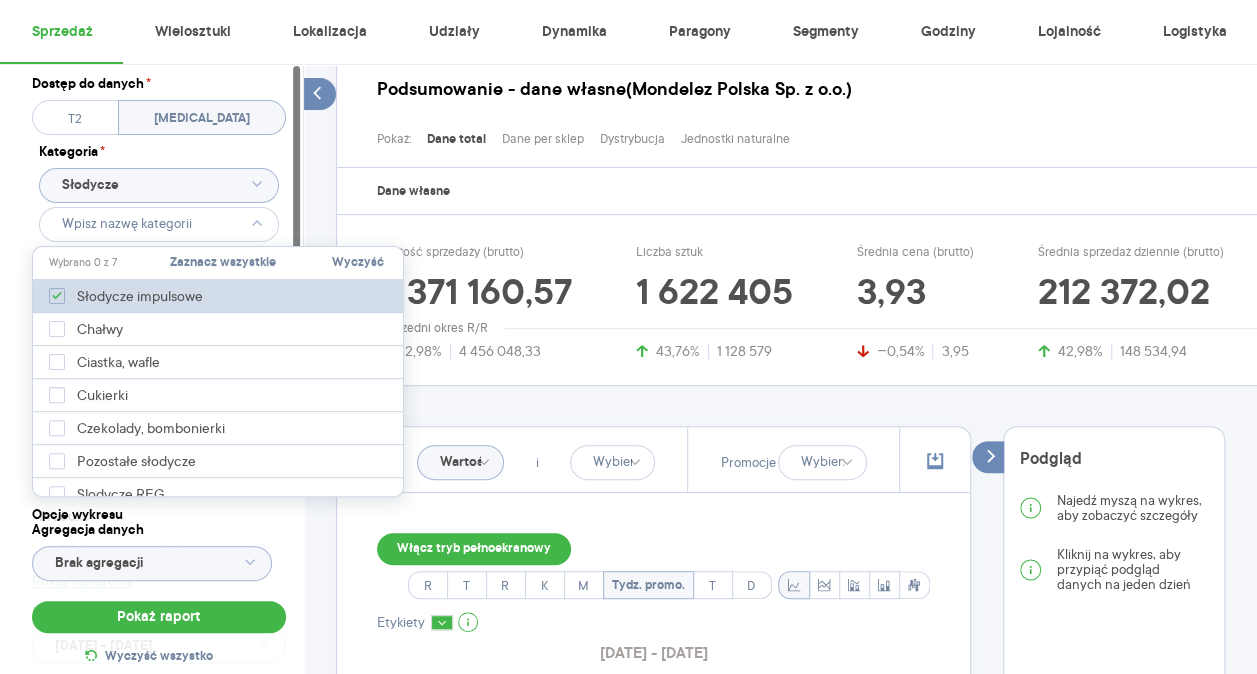 type on "Wybrano 1 z 12" 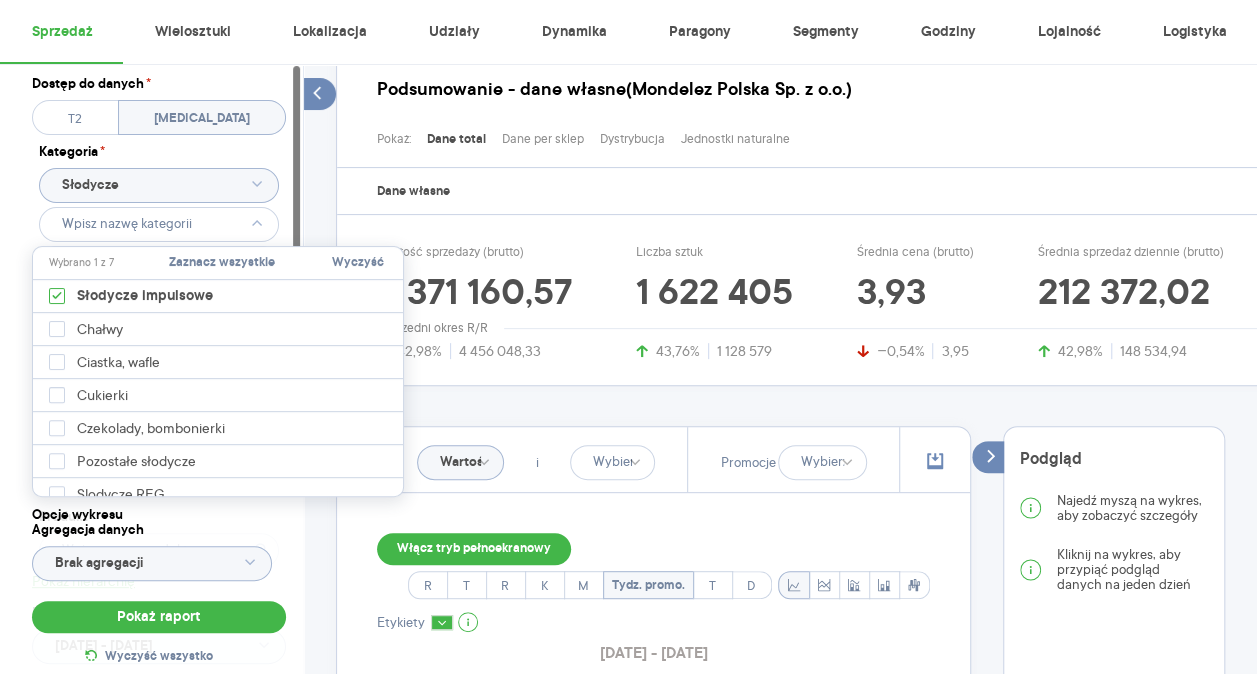 click on "Raporty Insights Eksport danych Nowość Baza wiedzy Nowość Aktualności Agata.PawLowska.mondelez@acit.zabka.pl Wyloguj Sprzedaż Wielosztuki Lokalizacja Udziały Dynamika Paragony Segmenty Godziny Lojalność Logistyka Dostęp do danych * T2 T3 Kategoria * Słodycze Wybrano 1 z 12 Atrybuty Pokaż atrybuty Marka Produkt Pokaż hierarchię Przedział czasu 2025.06.01 - 2025.06.30 Agregacja czasowa tydzień promocyjny Konkurencja Dostawca Marka Produkt Kategorie referencyjne Region Rodzaje sklepów Rodzaje transakcji Wszystkie Like For Like Uwzględnij LFL Opcje wykresu Agregacja danych Brak agregacji Pokaż raport Wyczyść wszystko Sprzedaż Podsumowanie - dane własne  (Mondelez Polska Sp. z o.o.) Pokaż: Dane total Dane per sklep Dystrybucja Jednostki naturalne Dane własne Wartość sprzedaży (brutto) 6 371 160,57 42,98% 4 456 048,33 Liczba sztuk 1 622 405 43,76% 1 128 579 Średnia cena (brutto) 3,93 −0,54% 3,95 Średnia sprzedaż dziennie (brutto) 212 372,02 42,98% 148 534,94 Poprzedni okres R/R i R" at bounding box center (628, 151) 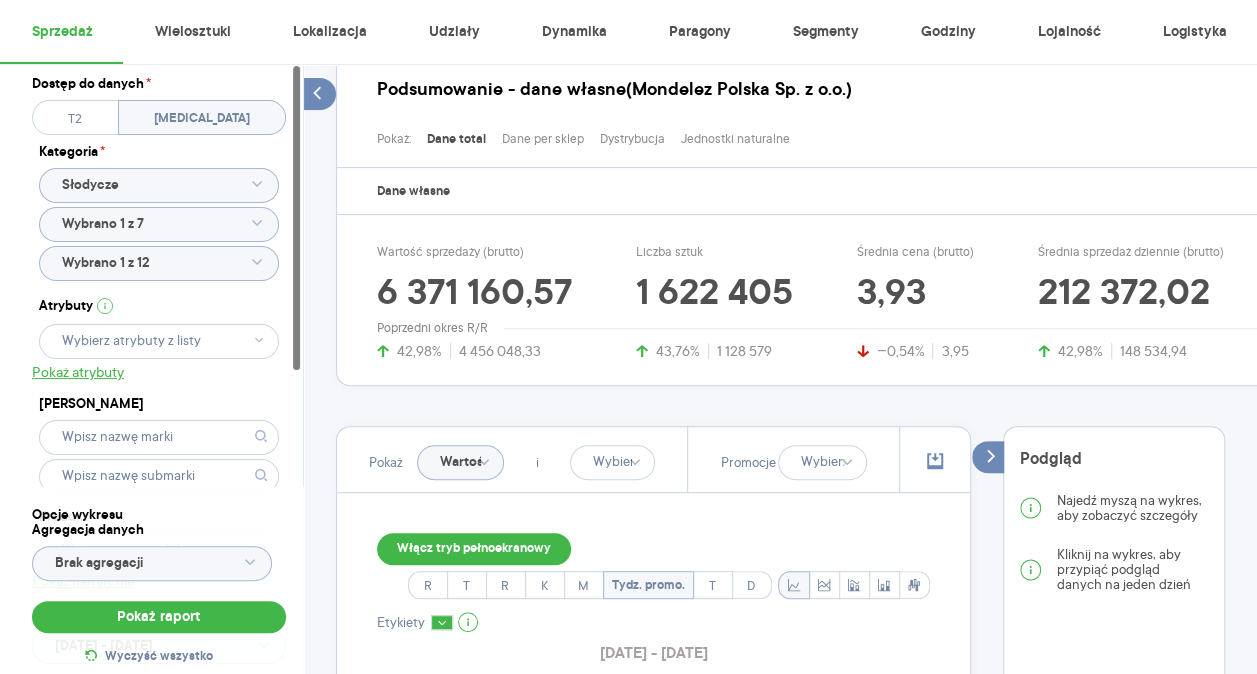 click on "Wybrano 1 z 12" 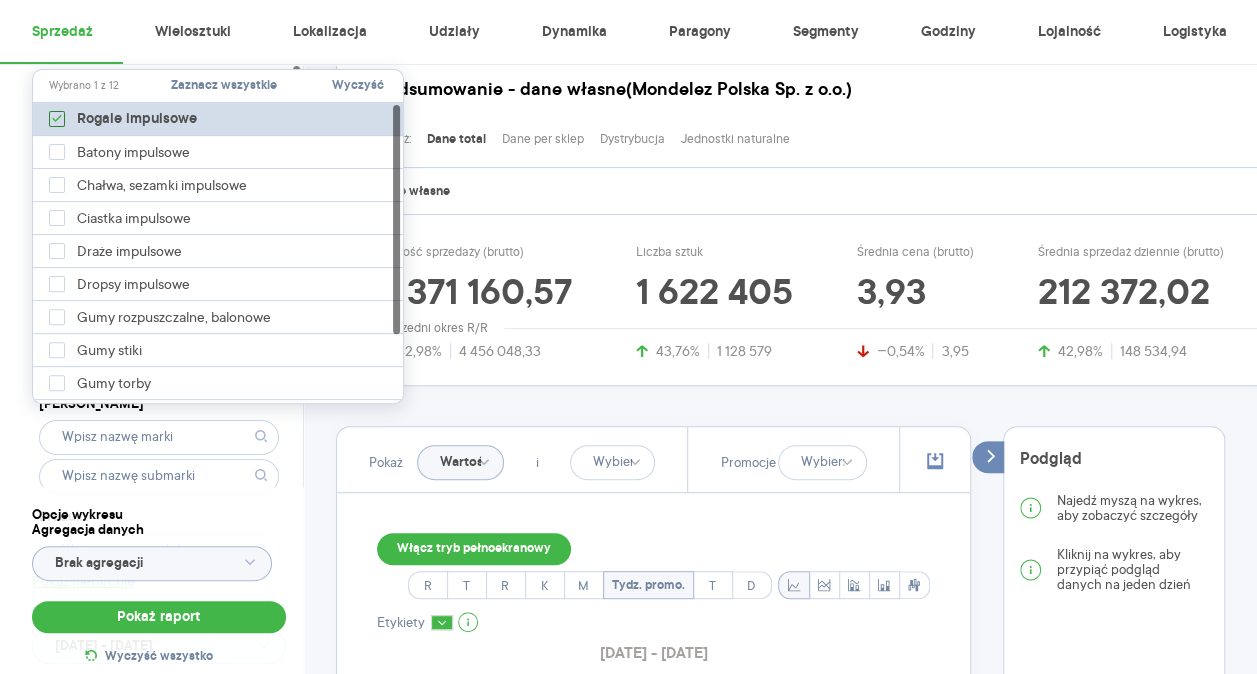 click at bounding box center [57, 119] 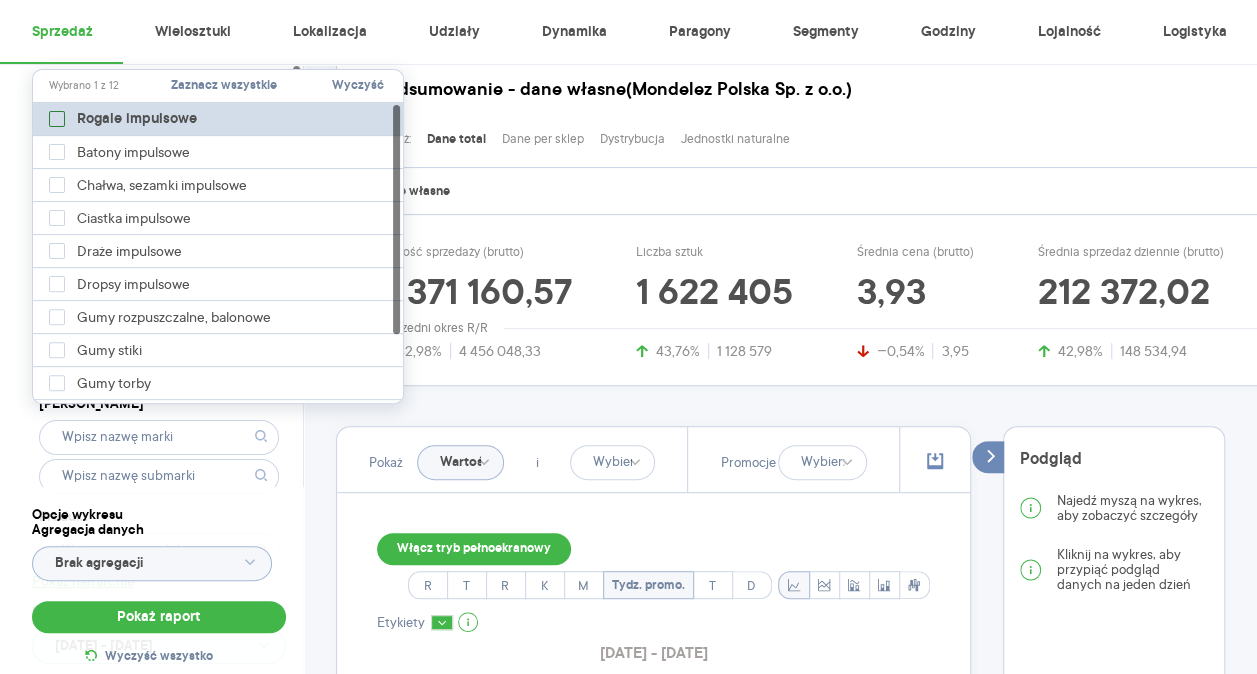 type on "Pobieranie" 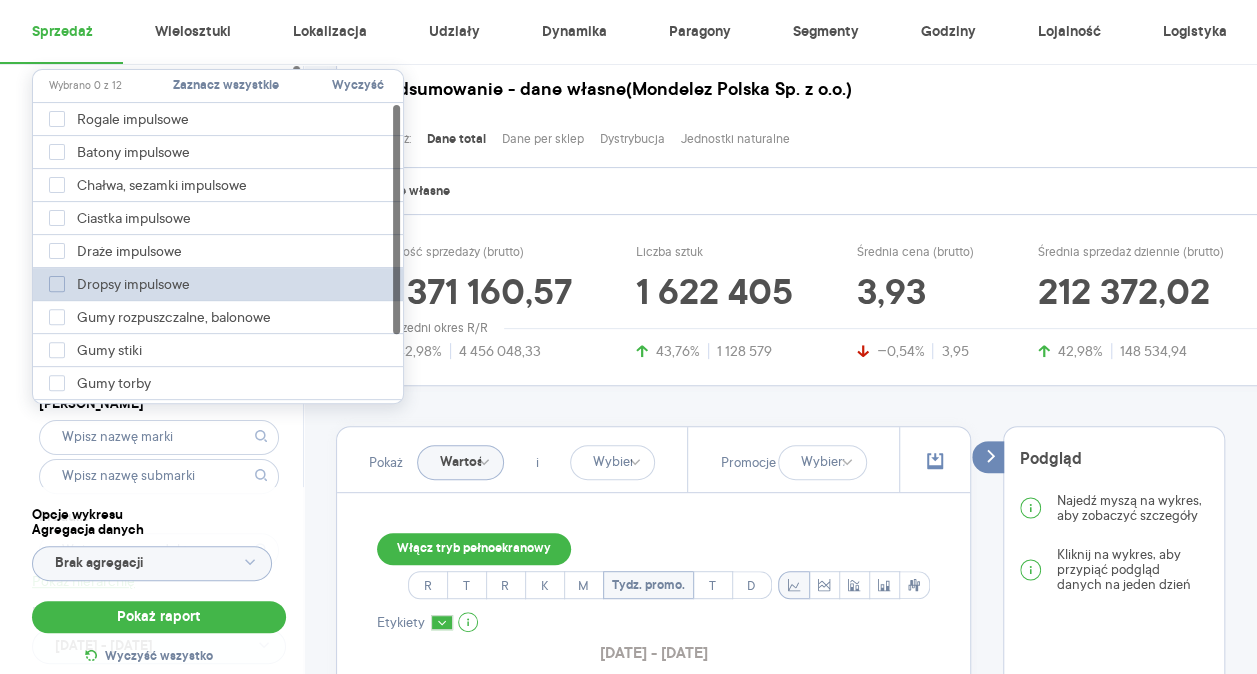click 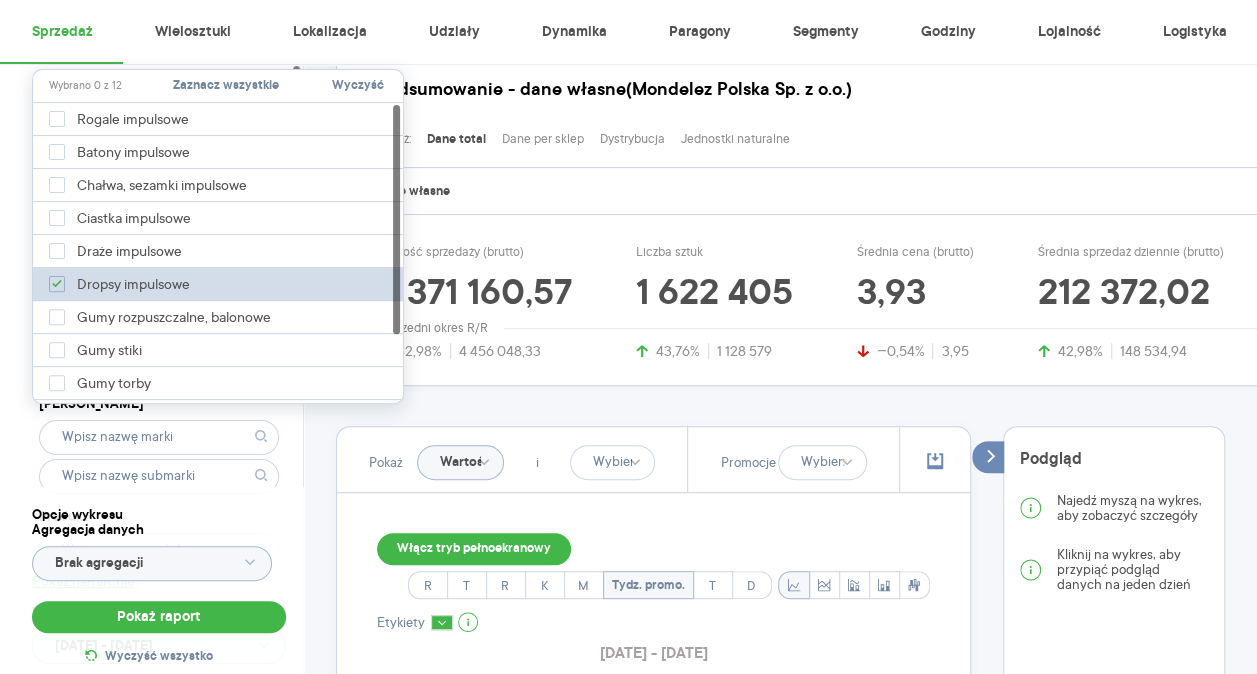 type on "Pobieranie" 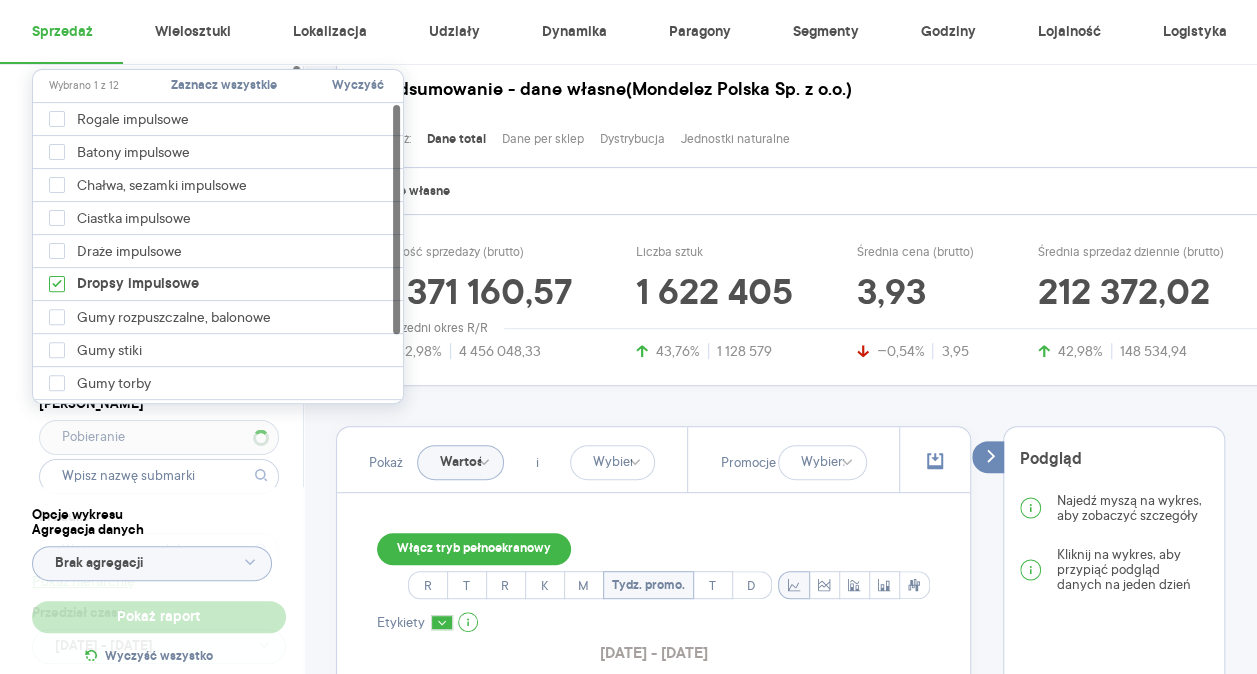 type 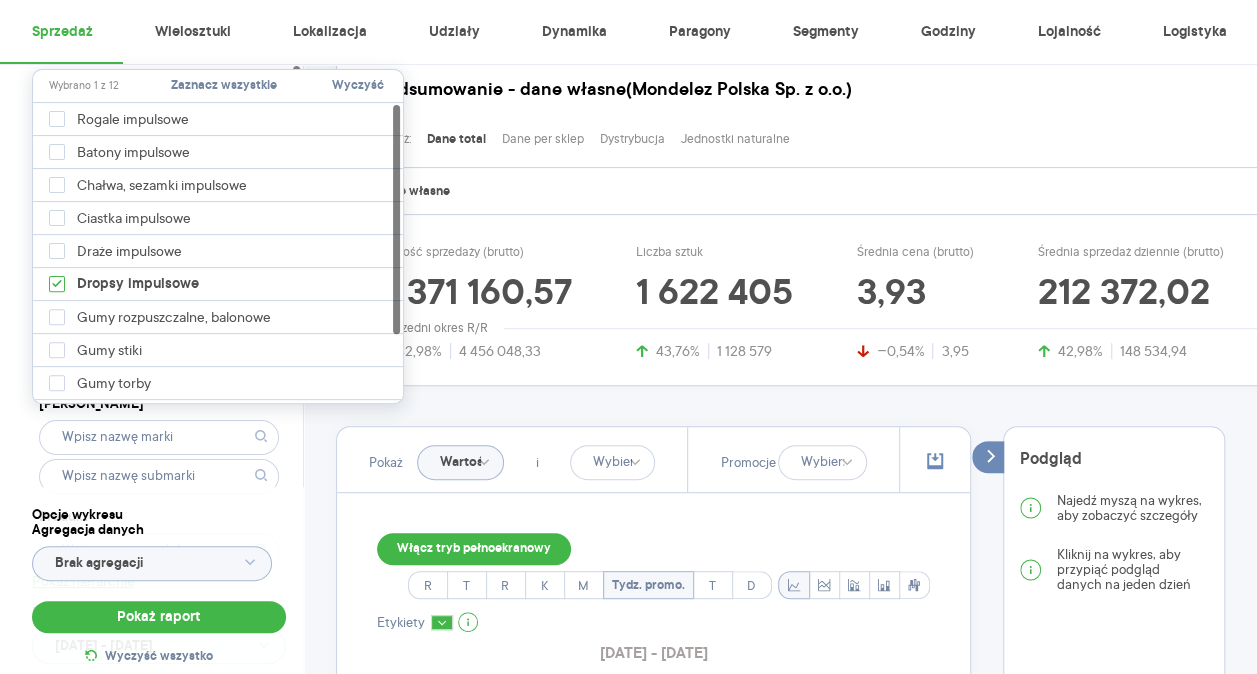 click on "Dostęp do danych * T2 [MEDICAL_DATA] Kategoria * Słodycze Wybrano 1 z 7 Atrybuty Pokaż atrybuty Marka Produkt Pokaż hierarchię Przedział czasu [DATE] - [DATE] Agregacja czasowa tydzień promocyjny" at bounding box center [159, 411] 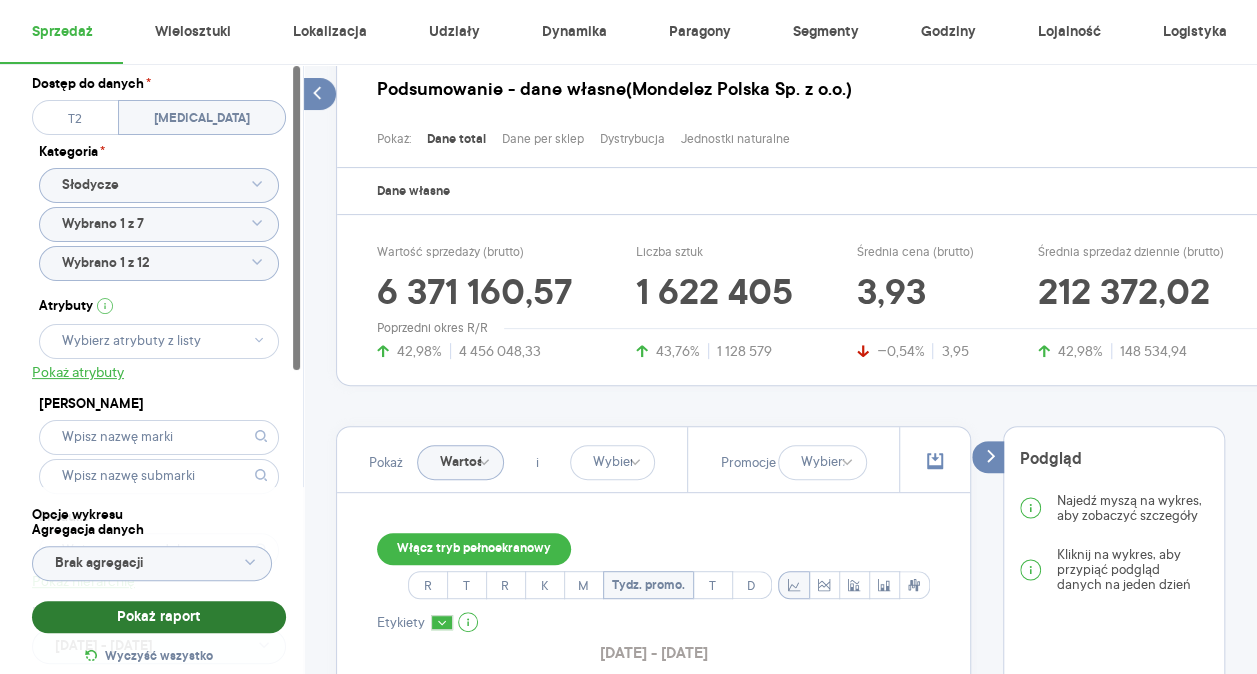 click on "Pokaż raport" at bounding box center [159, 617] 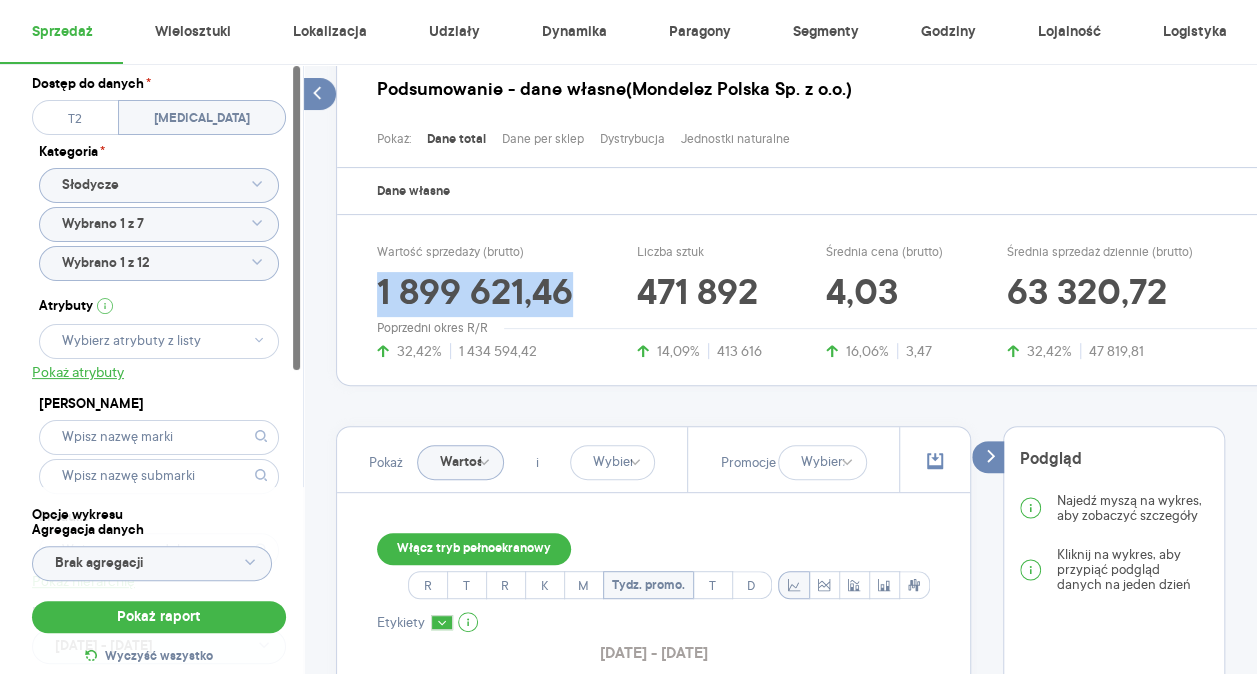 drag, startPoint x: 580, startPoint y: 298, endPoint x: 367, endPoint y: 276, distance: 214.13313 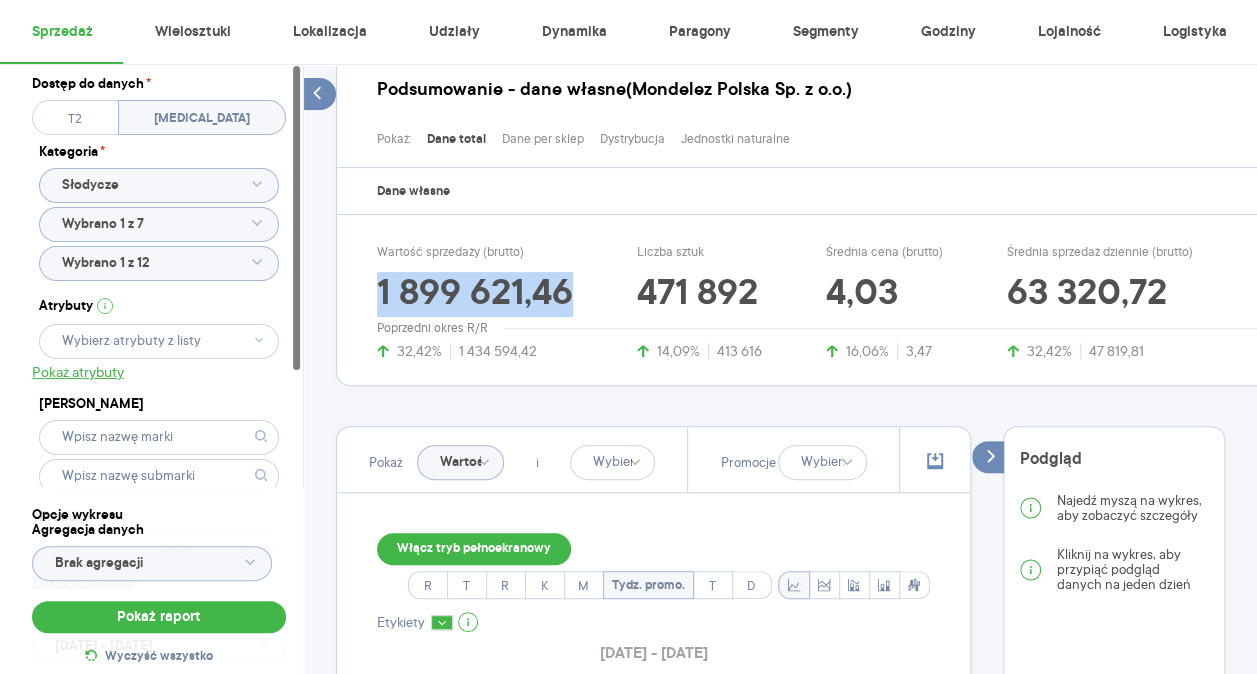 click 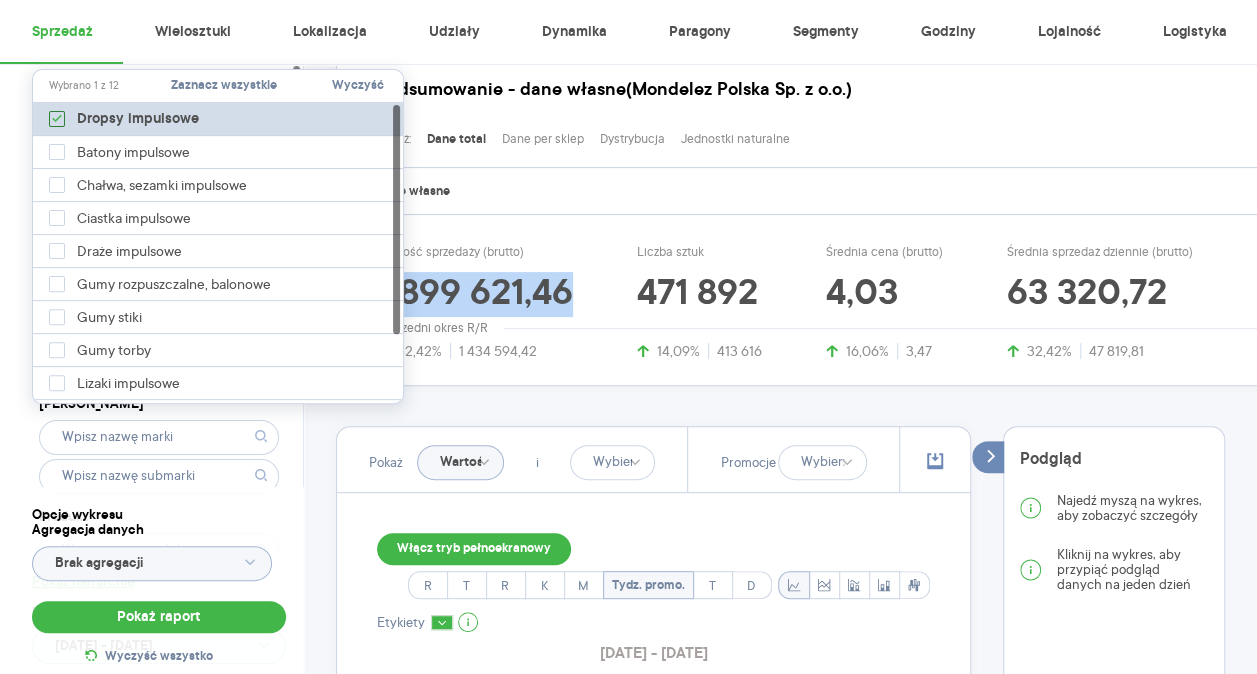 click 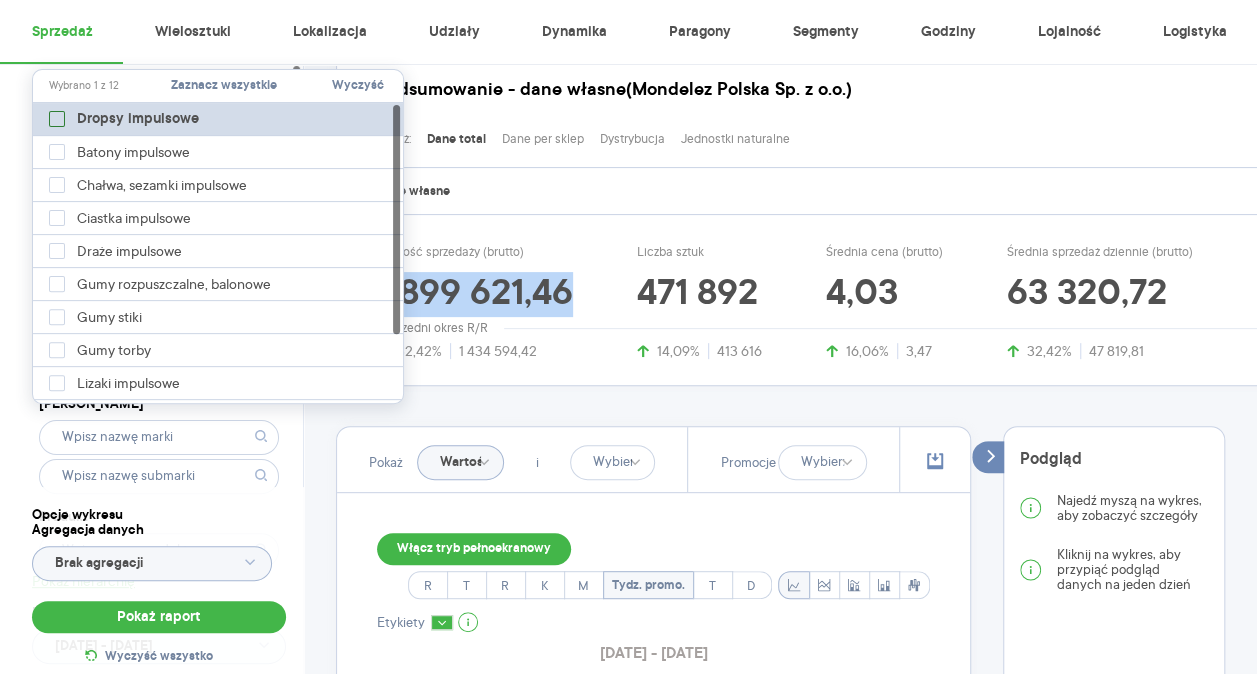 type on "Pobieranie" 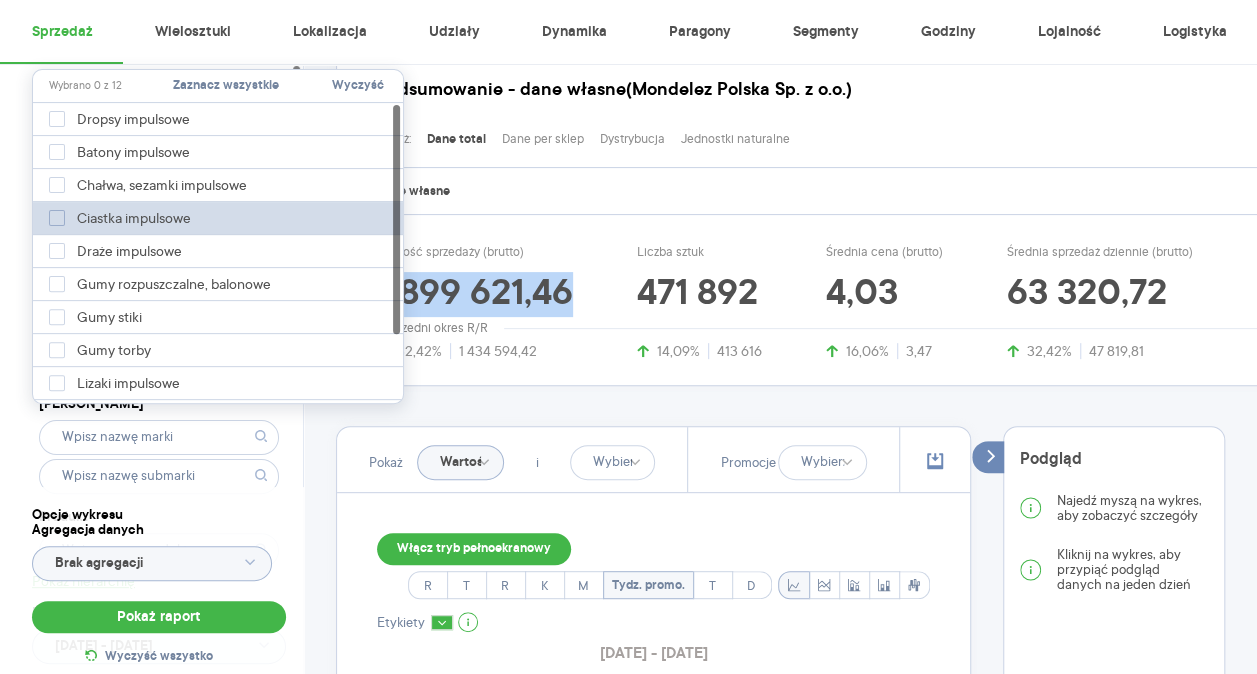 drag, startPoint x: 55, startPoint y: 309, endPoint x: 52, endPoint y: 211, distance: 98.045906 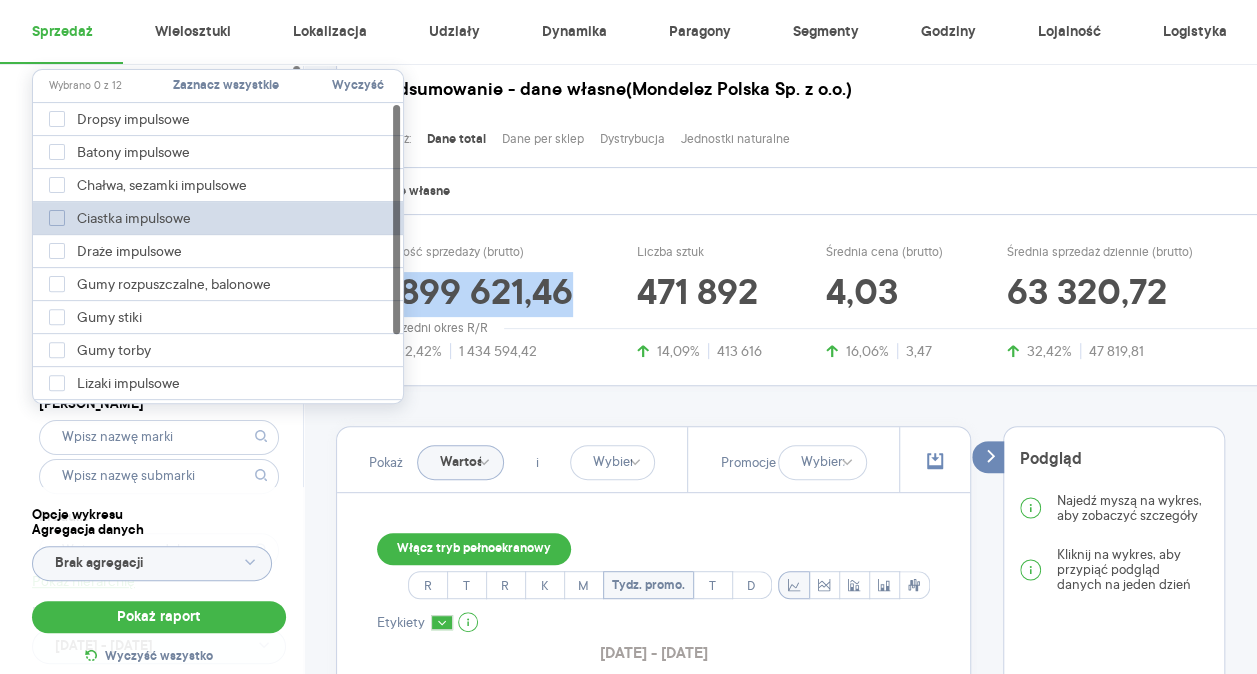 click on "Dropsy impulsowe Batony impulsowe Chałwa, sezamki impulsowe Ciastka impulsowe Draże impulsowe Gumy rozpuszczalne, balonowe Gumy stiki Gumy torby Lizaki impulsowe Rogale impulsowe Wafle impulsowe Żelki Impulsowe" at bounding box center (225, 301) 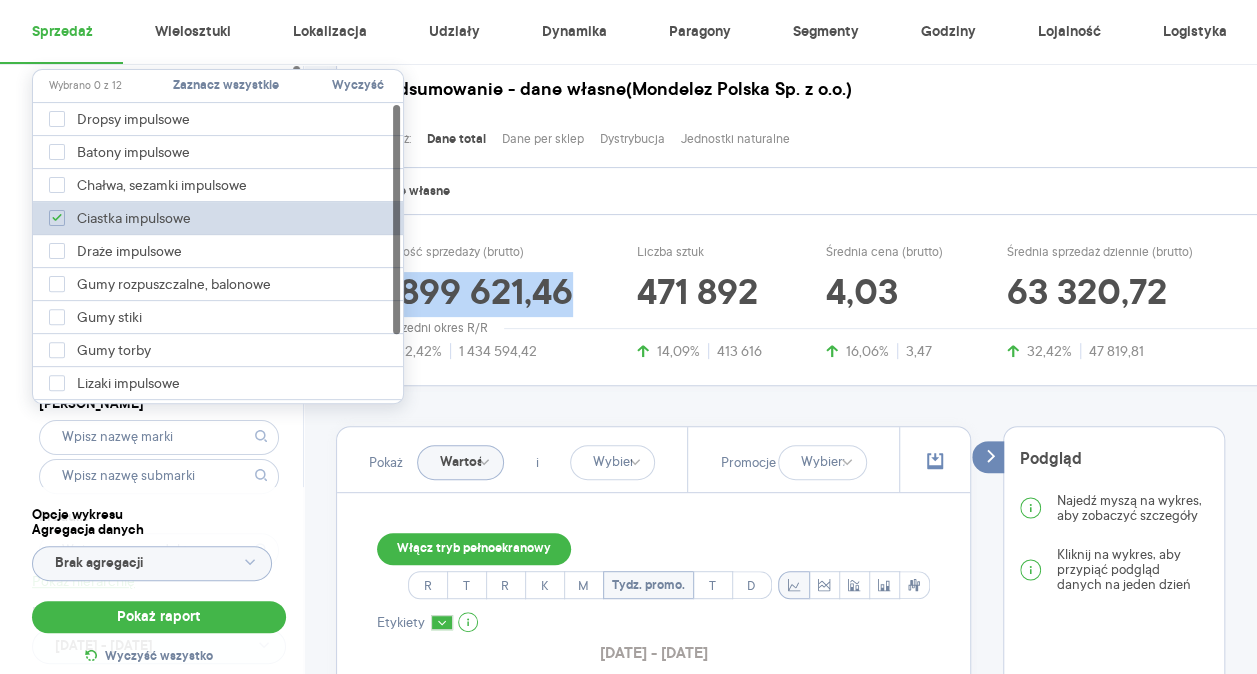 type on "Pobieranie" 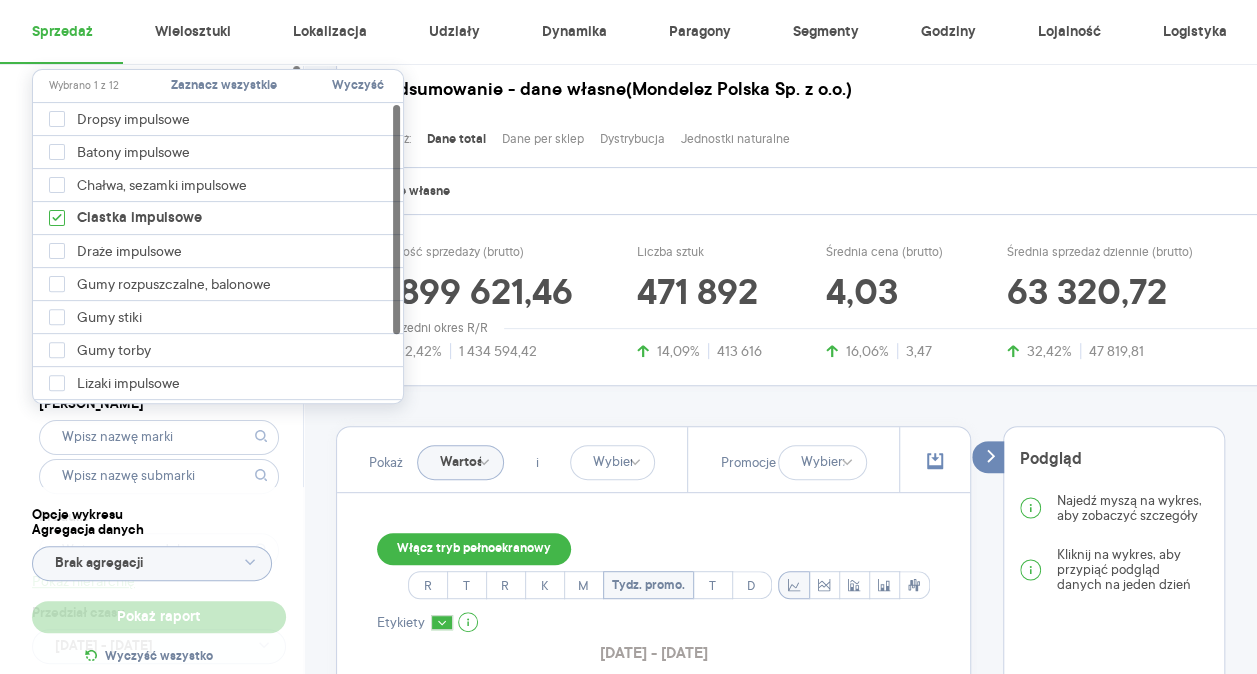 click on "Raporty Insights Eksport danych Nowość Baza wiedzy Nowość Aktualności Agata.PawLowska.mondelez@acit.zabka.pl Wyloguj Sprzedaż Wielosztuki Lokalizacja Udziały Dynamika Paragony Segmenty Godziny Lojalność Logistyka Dostęp do danych * T2 T3 Kategoria * Słodycze Wybrano 1 z 7 Atrybuty Pobieranie Pokaż atrybuty Marka Produkt Pokaż hierarchię Przedział czasu 2025.06.01 - 2025.06.30 Agregacja czasowa tydzień promocyjny Konkurencja Dostawca Marka Produkt Kategorie referencyjne Region Rodzaje sklepów Rodzaje transakcji Wszystkie Like For Like Uwzględnij LFL Opcje wykresu Agregacja danych Brak agregacji Pokaż raport Wyczyść wszystko Sprzedaż Podsumowanie - dane własne  (Mondelez Polska Sp. z o.o.) Pokaż: Dane total Dane per sklep Dystrybucja Jednostki naturalne Dane własne Wartość sprzedaży (brutto) 1 899 621,46 32,42% 1 434 594,42 Liczba sztuk 471 892 14,09% 413 616 Średnia cena (brutto) 4,03 16,06% 3,47 Średnia sprzedaż dziennie (brutto) 63 320,72 32,42% 47 819,81 Poprzedni okres R/R i" at bounding box center [628, 151] 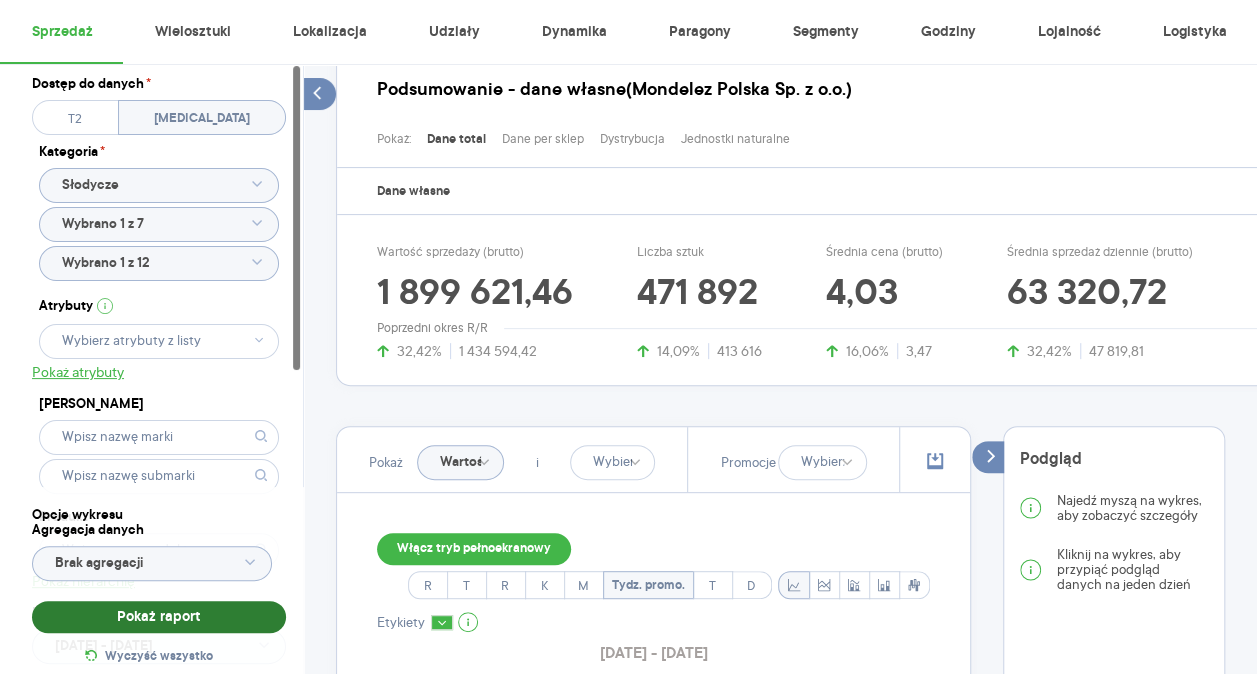 click on "Pokaż raport" at bounding box center (159, 617) 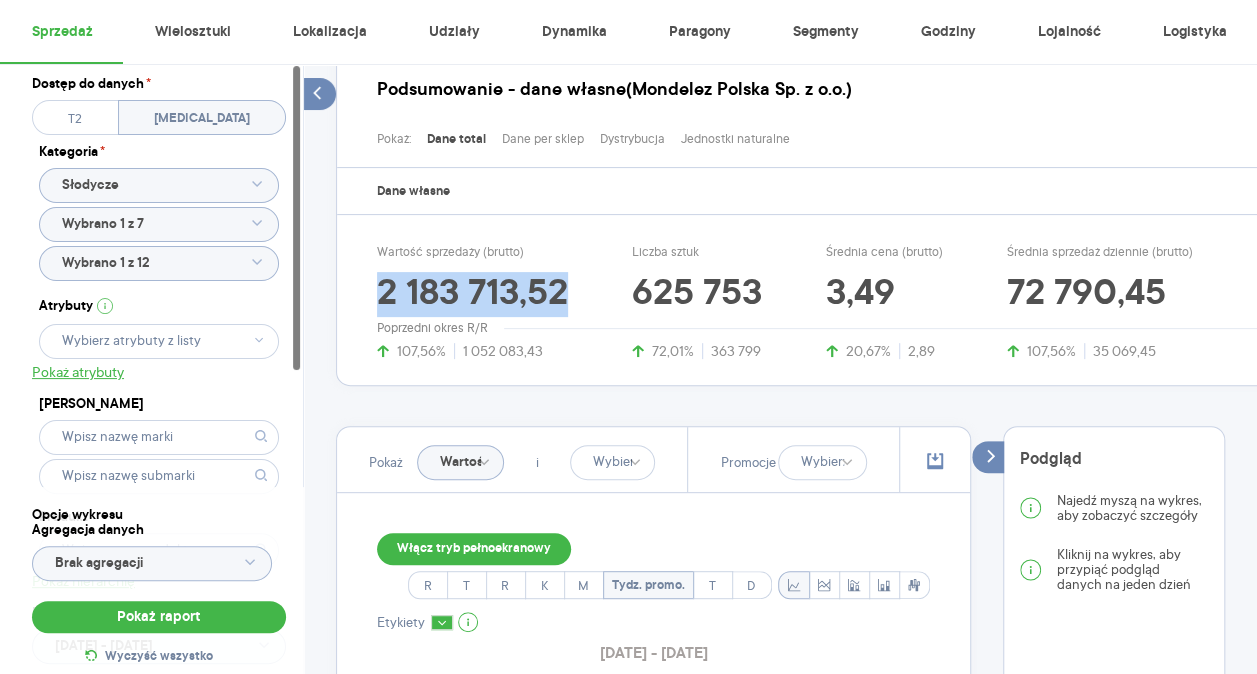 drag, startPoint x: 368, startPoint y: 295, endPoint x: 571, endPoint y: 304, distance: 203.1994 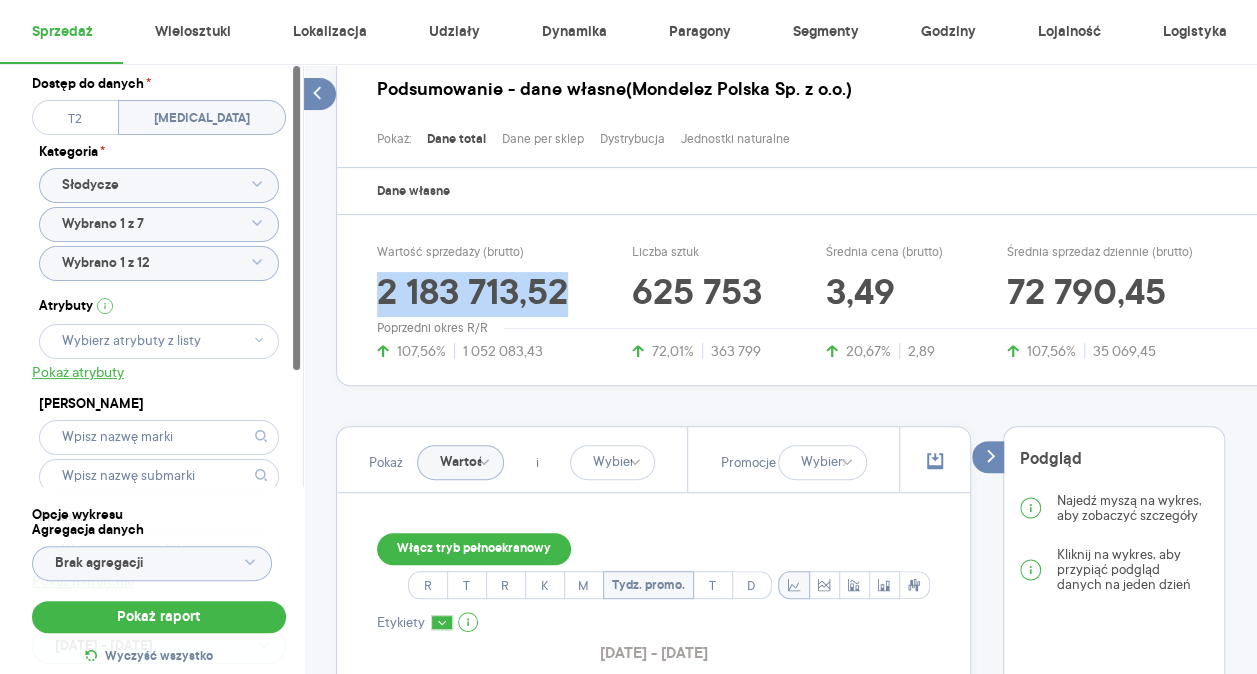 click on "Wartość sprzedaży (brutto) 2 183 713,52 107,56% 1 052 083,43 Liczba sztuk 625 753 72,01% 363 799 Średnia cena (brutto) 3,49 20,67% 2,89 Średnia sprzedaż dziennie (brutto) 72 790,45 107,56% 35 069,45" at bounding box center [817, 302] 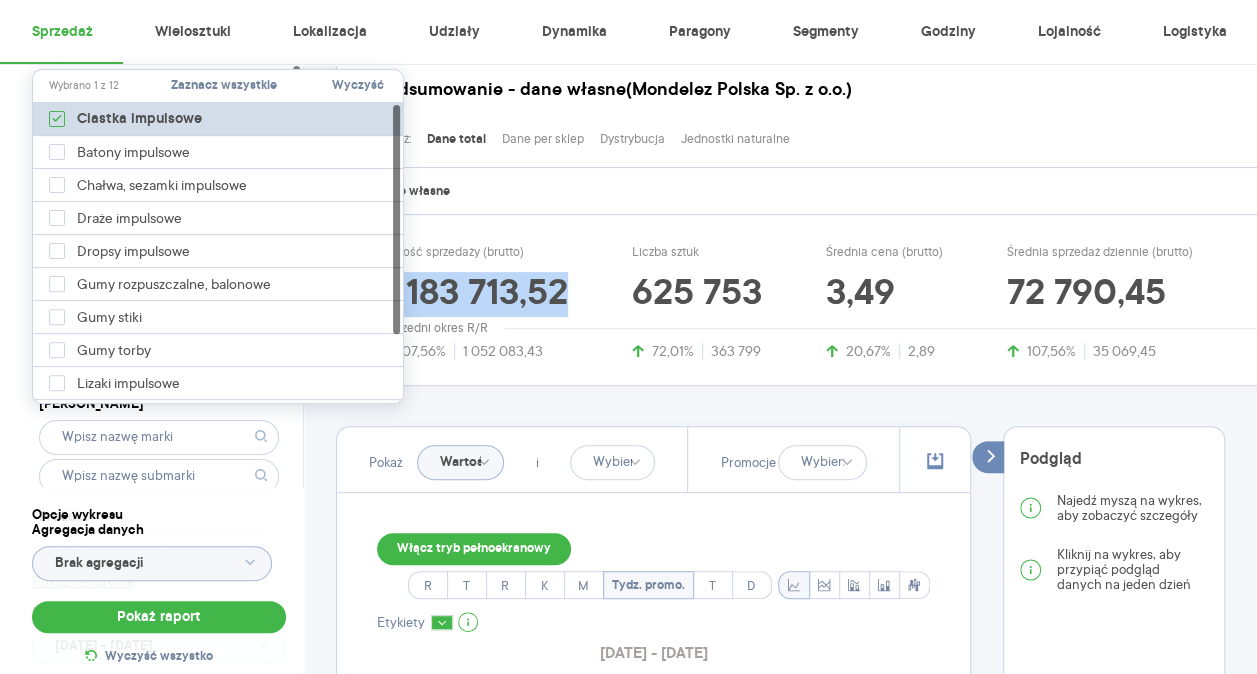 click on "Ciastka impulsowe" at bounding box center [219, 119] 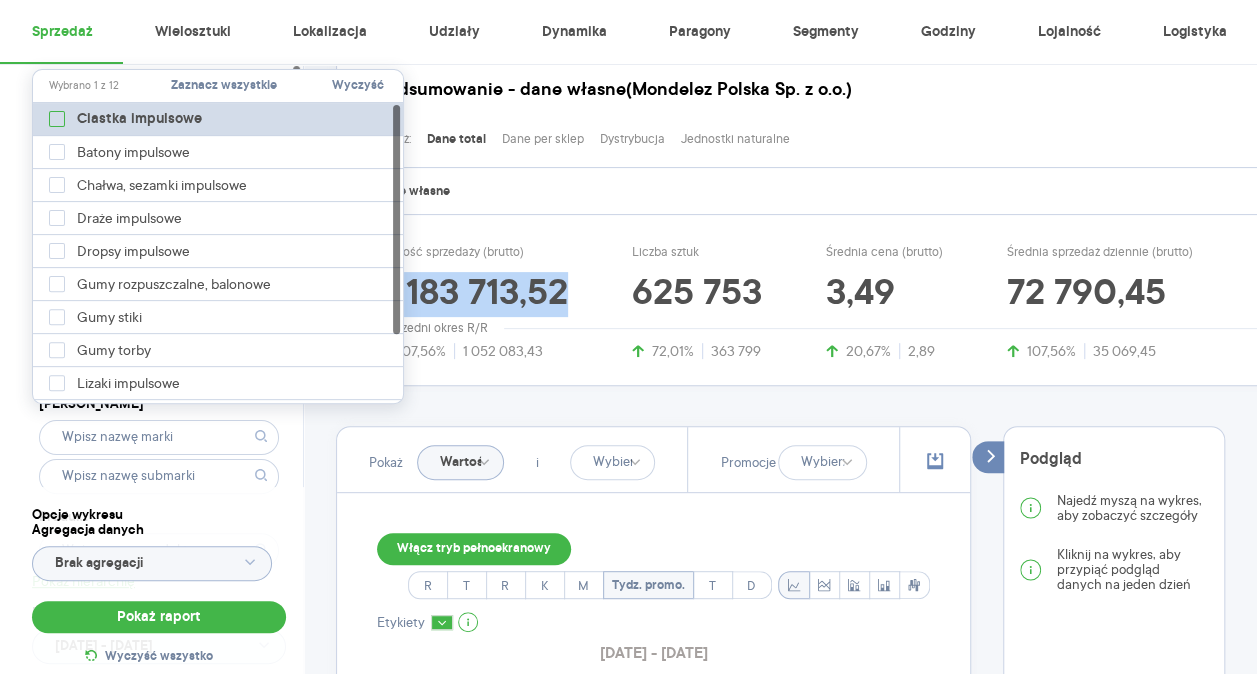 type on "Pobieranie" 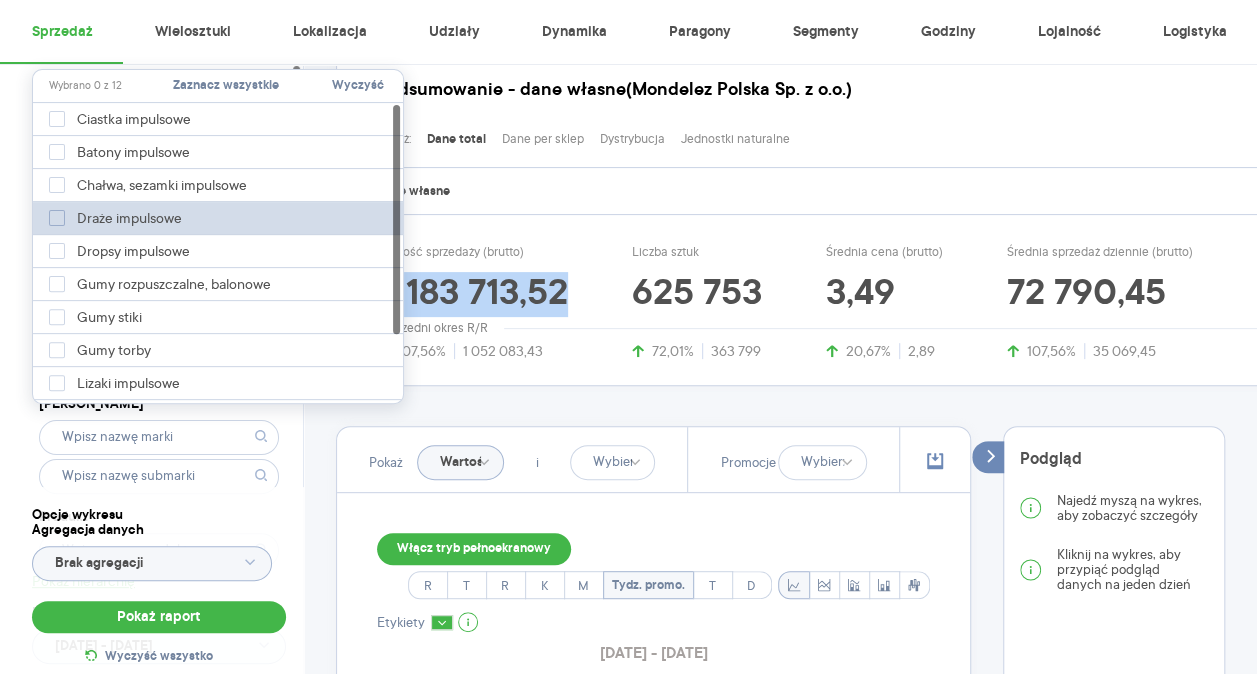 click at bounding box center [57, 218] 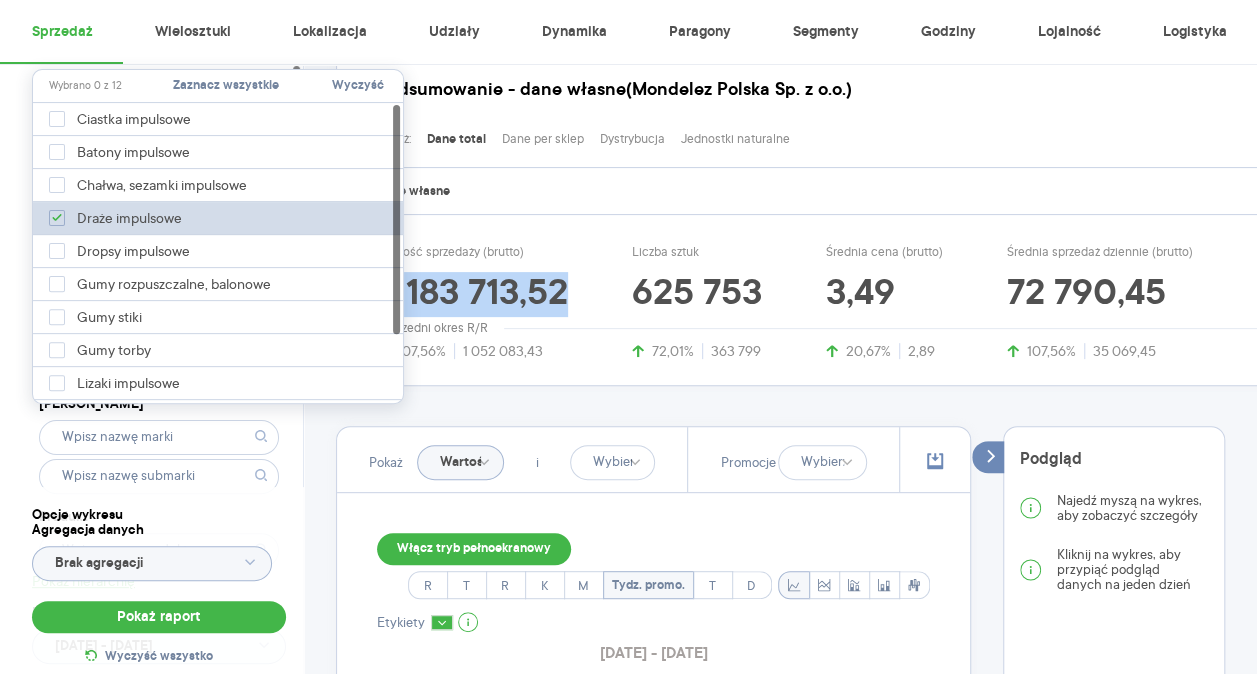 type on "Pobieranie" 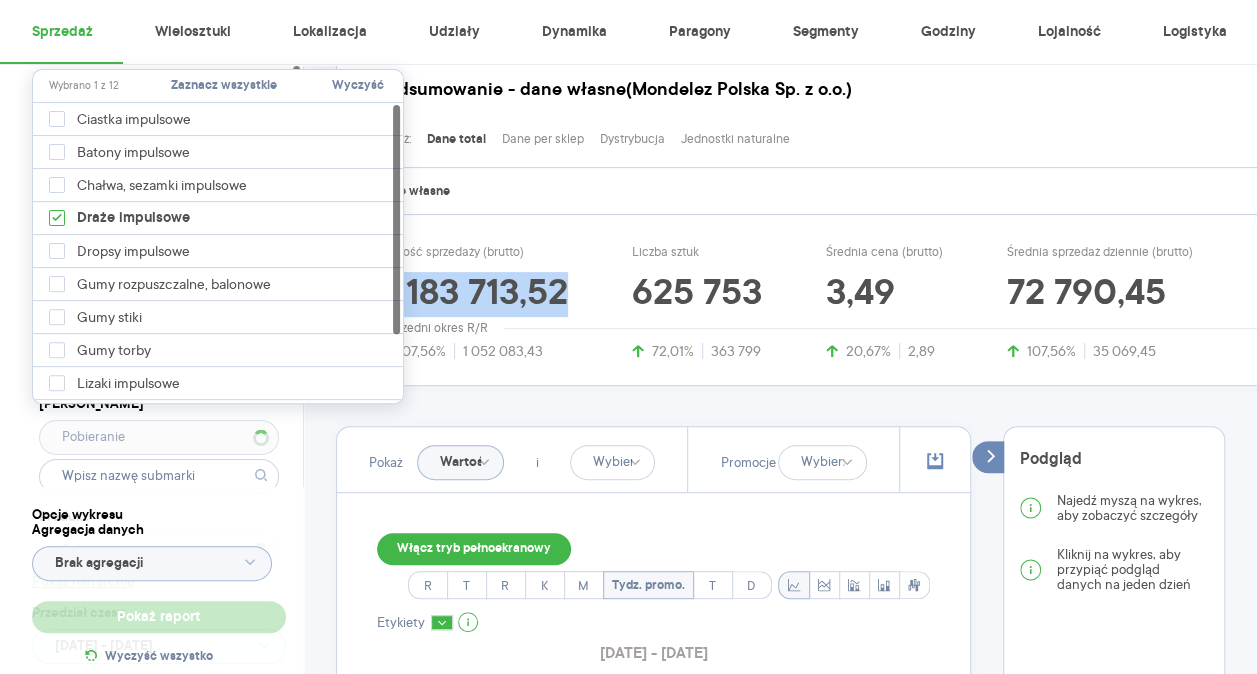 type 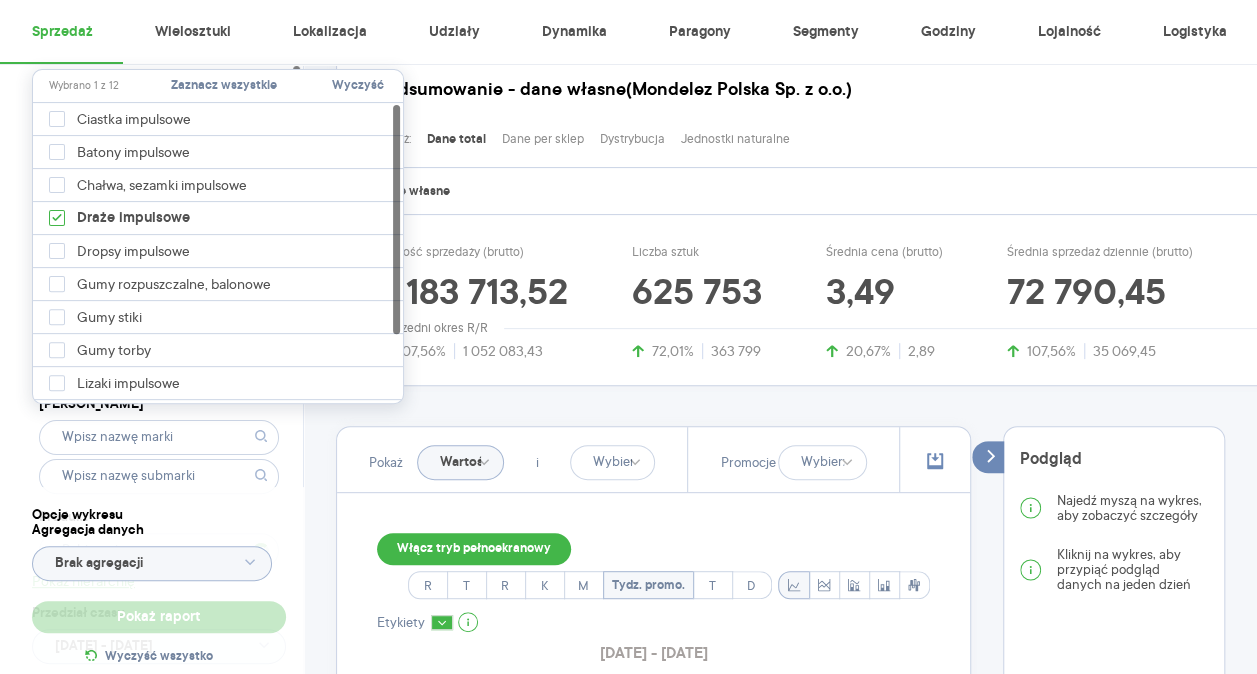 click on "Dostęp do danych * T2 [MEDICAL_DATA] Kategoria * Słodycze Wybrano 1 z 7 Atrybuty Pokaż atrybuty Marka Produkt Pokaż hierarchię Przedział czasu [DATE] - [DATE] Agregacja czasowa tydzień promocyjny" at bounding box center (159, 411) 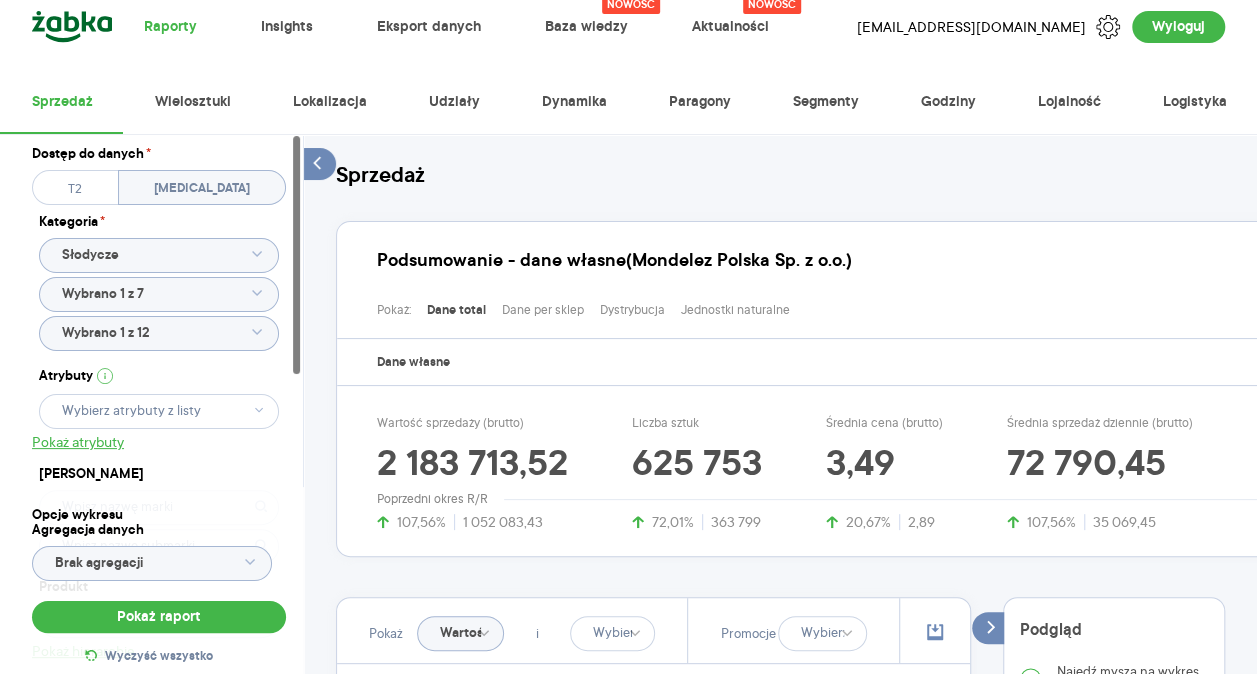 scroll, scrollTop: 14, scrollLeft: 0, axis: vertical 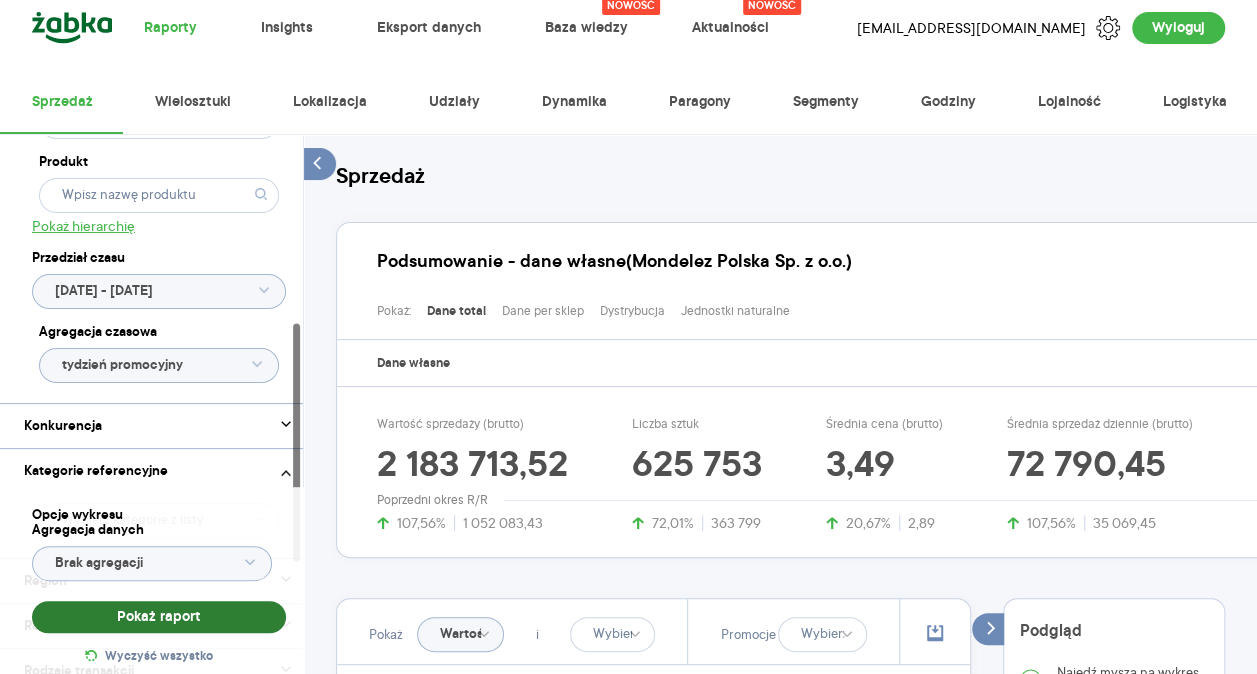 click on "Pokaż raport" at bounding box center (159, 617) 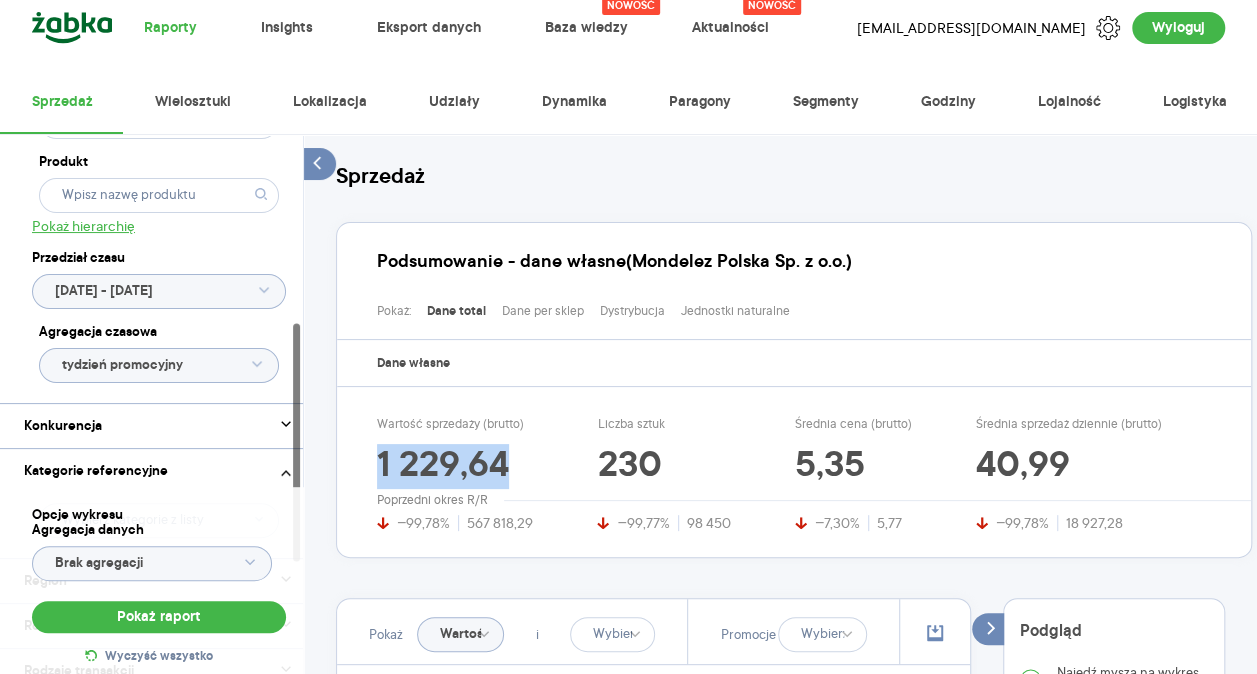 drag, startPoint x: 378, startPoint y: 467, endPoint x: 571, endPoint y: 478, distance: 193.31322 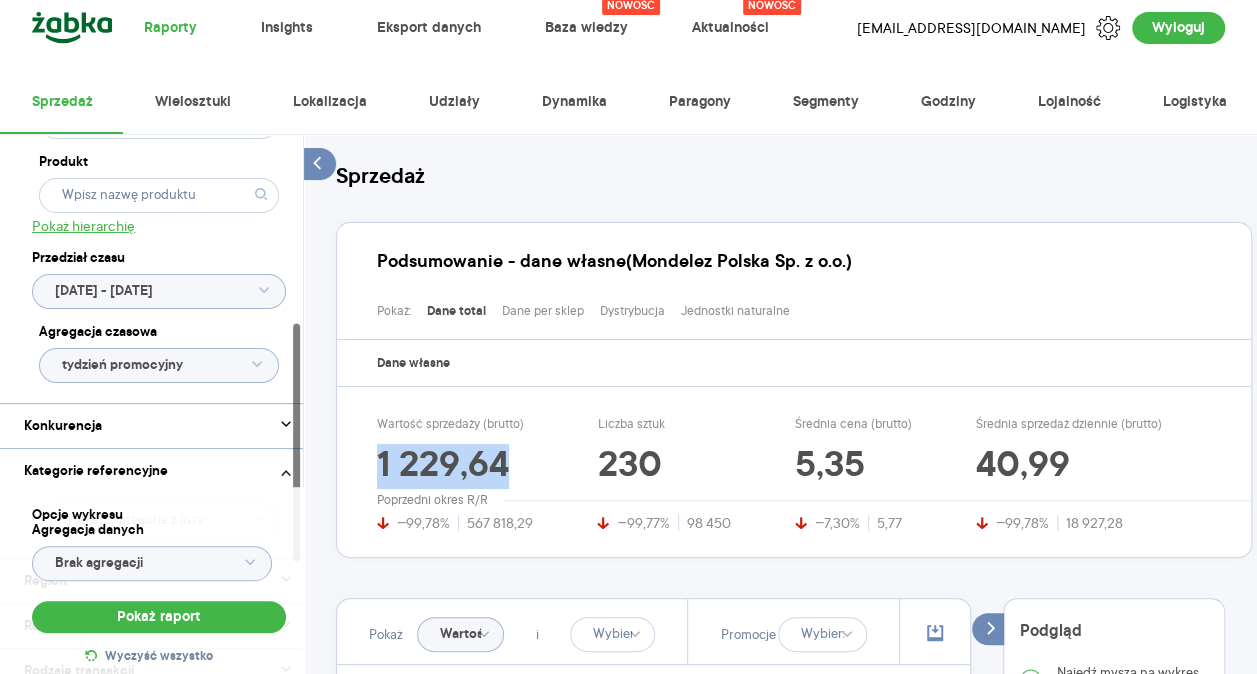 click on "Wartość sprzedaży (brutto) 1 229,64 −99,78% 567 818,29 Liczba sztuk 230 −99,77% 98 450 Średnia cena (brutto) 5,35 −7,30% 5,77 Średnia sprzedaż dziennie (brutto) 40,99 −99,78% 18 927,28" at bounding box center (801, 474) 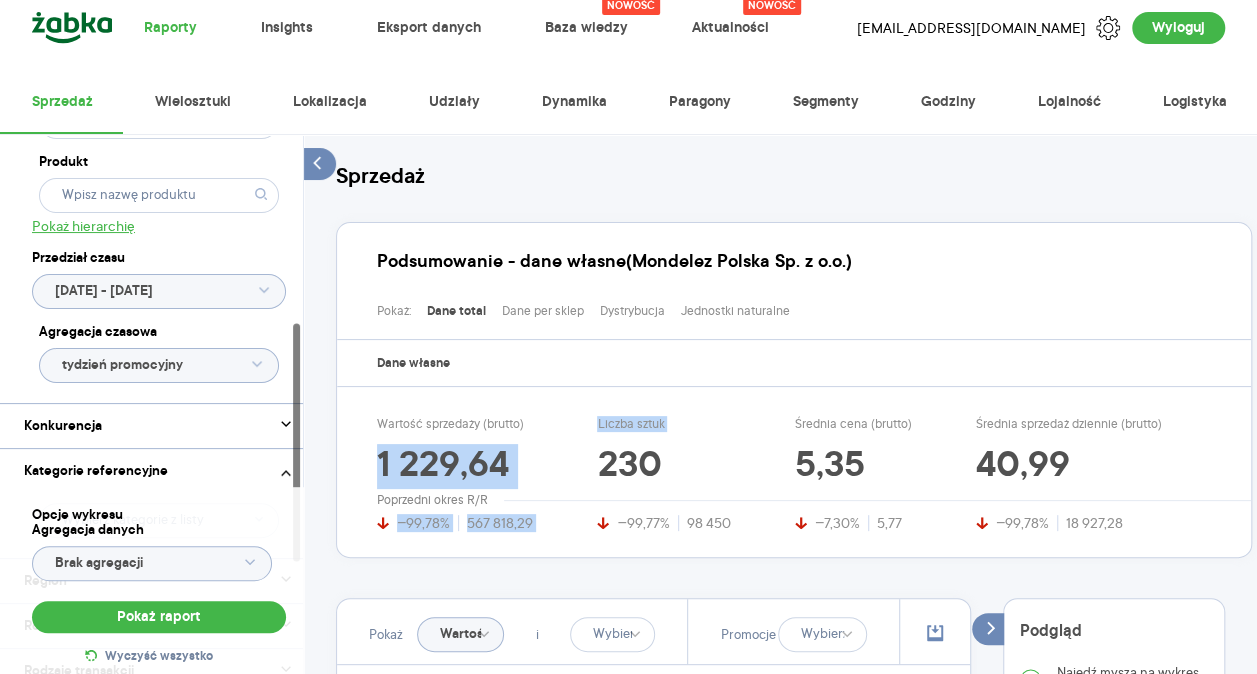 drag, startPoint x: 571, startPoint y: 478, endPoint x: 521, endPoint y: 467, distance: 51.1957 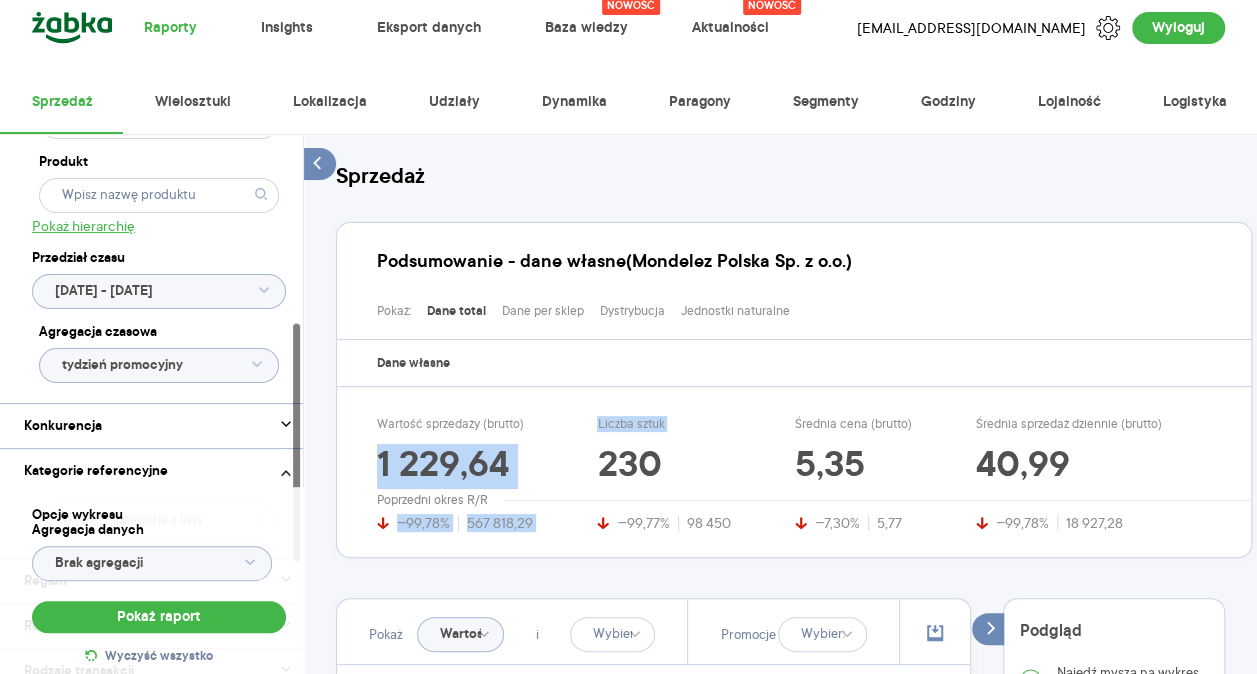 click on "1 229,64" at bounding box center [455, 467] 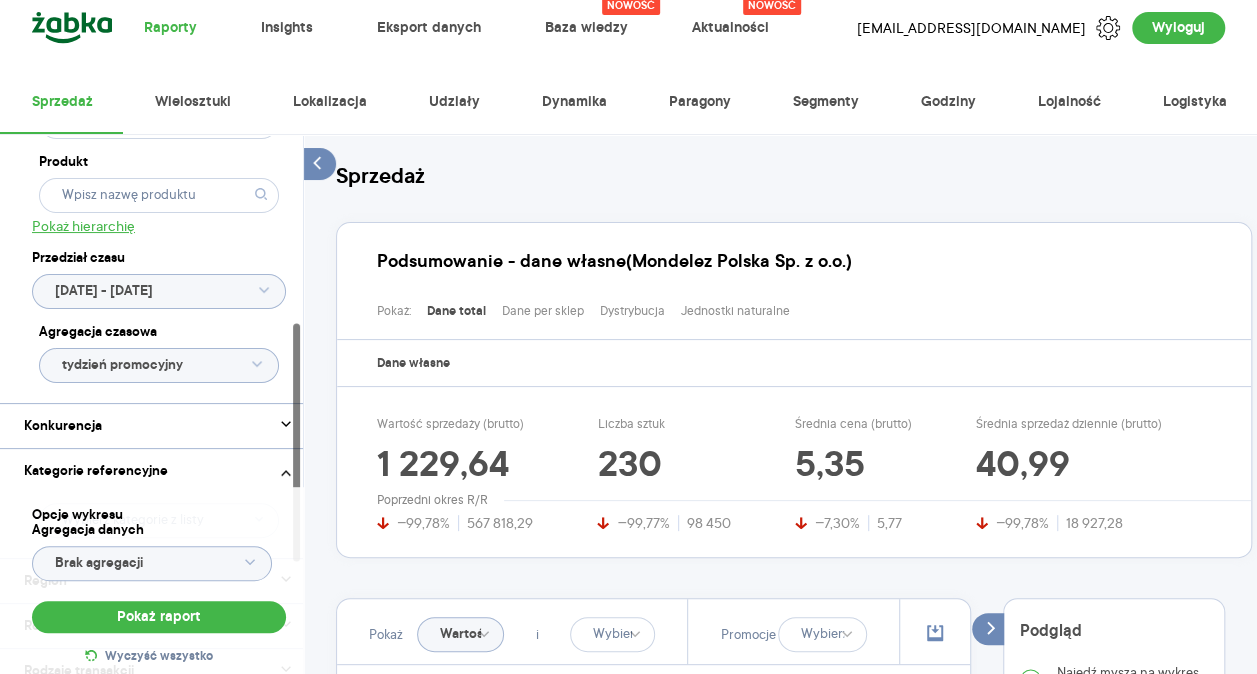 click on "Dostęp do danych * T2 T3 Kategoria * Słodycze Wybrano 1 z 7 Wybrano 1 z 12 Atrybuty Pokaż atrybuty Marka Produkt Pokaż hierarchię Przedział czasu 2025.06.01 - 2025.06.30 Agregacja czasowa tydzień promocyjny Konkurencja Dostawca Marka Produkt Kategorie referencyjne Region Rodzaje sklepów Rodzaje transakcji Wszystkie Like For Like Uwzględnij LFL Opcje wykresu Agregacja danych Brak agregacji Pokaż raport Wyczyść wszystko Sprzedaż Podsumowanie - dane własne  (Mondelez Polska Sp. z o.o.) Pokaż: Dane total Dane per sklep Dystrybucja Jednostki naturalne Dane własne Wartość sprzedaży (brutto) 1 229,64 −99,78% 567 818,29 Liczba sztuk 230 −99,77% 98 450 Średnia cena (brutto) 5,35 −7,30% 5,77 Średnia sprzedaż dziennie (brutto) 40,99 −99,78% 18 927,28 Poprzedni okres R/R Pokaż Wartość i Promocje Włącz tryb pełnoekranowy R T R K M Tydz. promo. T D Etykiety 2025.06.01 - 2025.06.30 0,00 60,72 121,45 182,17 242,89 303,61 364,34 425,06 Wartość sprzedaży (brutto) 22 23 24 25 26 cze lip" at bounding box center [780, 905] 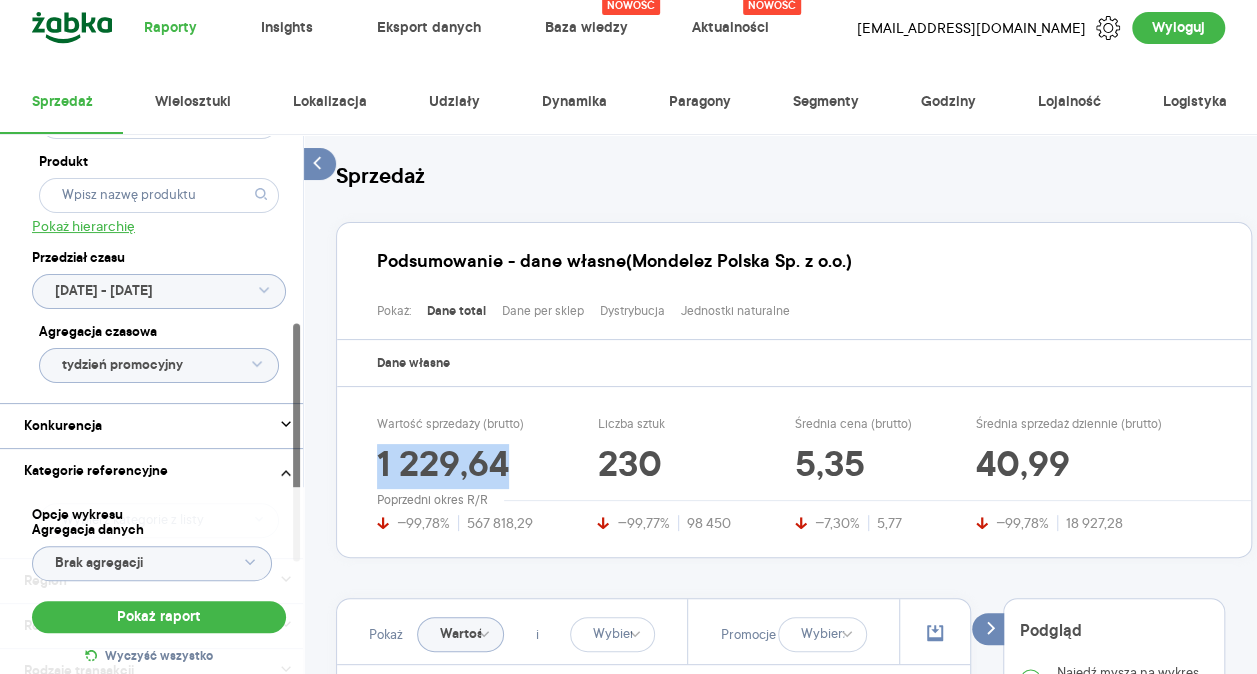 drag, startPoint x: 377, startPoint y: 467, endPoint x: 505, endPoint y: 456, distance: 128.47179 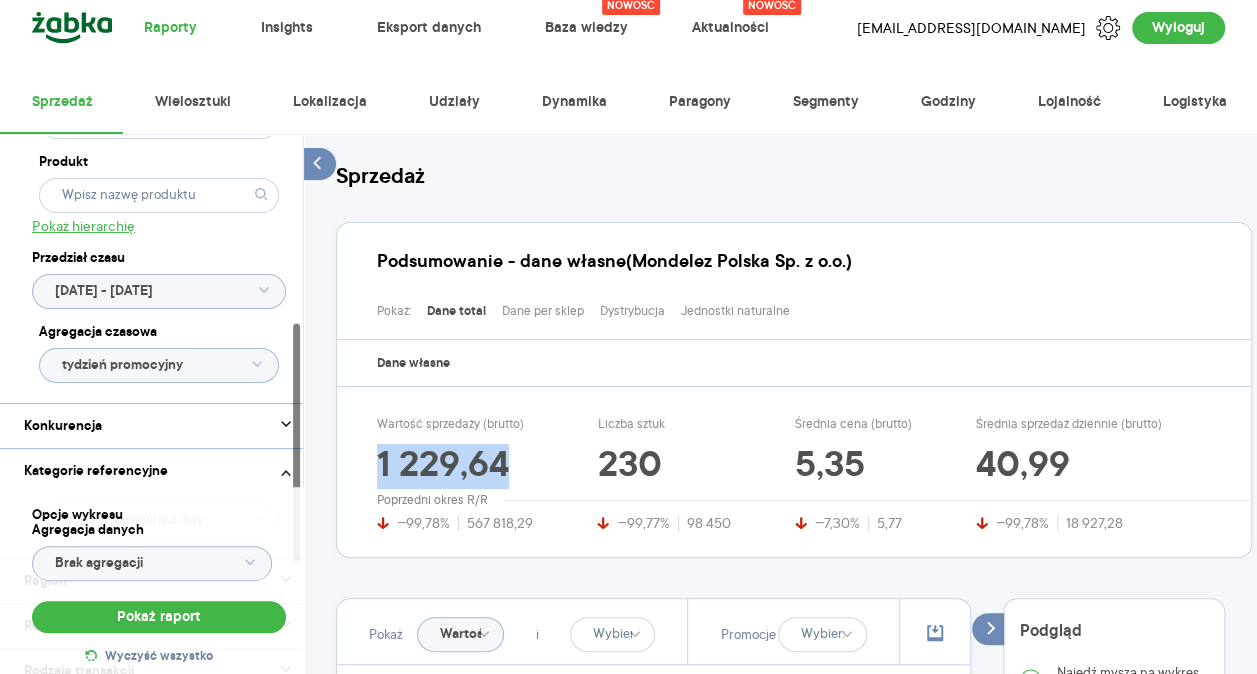 click on "1 229,64" at bounding box center [455, 467] 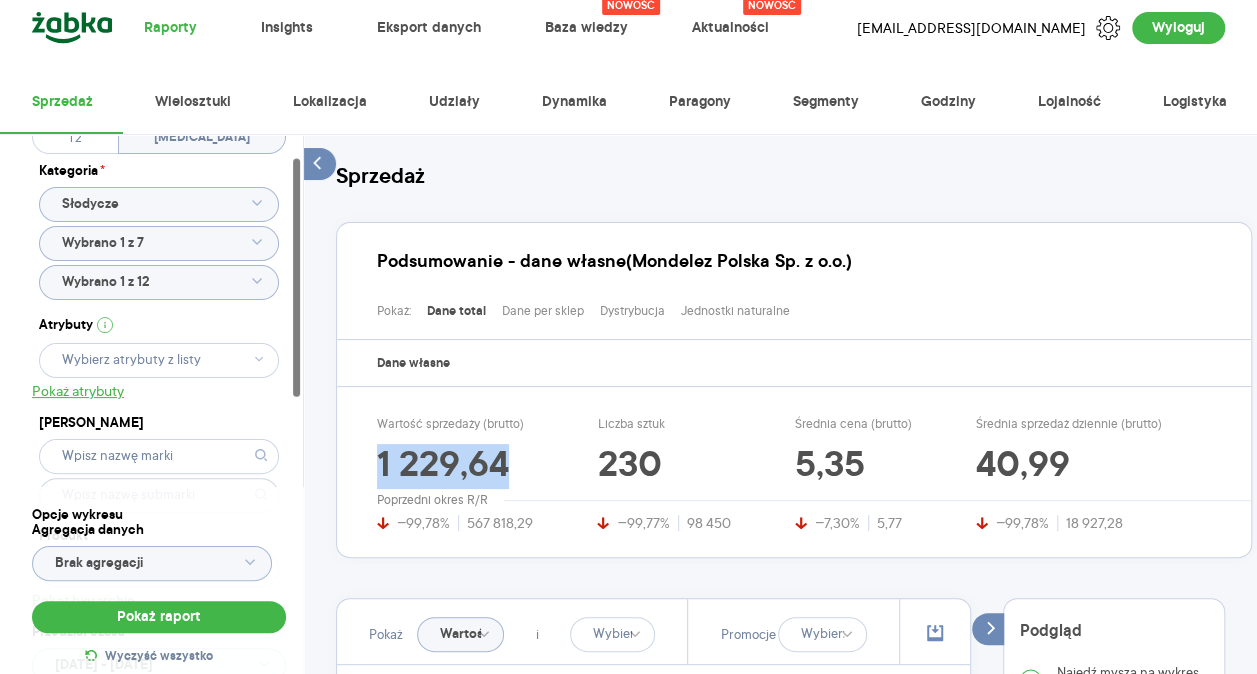 scroll, scrollTop: 52, scrollLeft: 0, axis: vertical 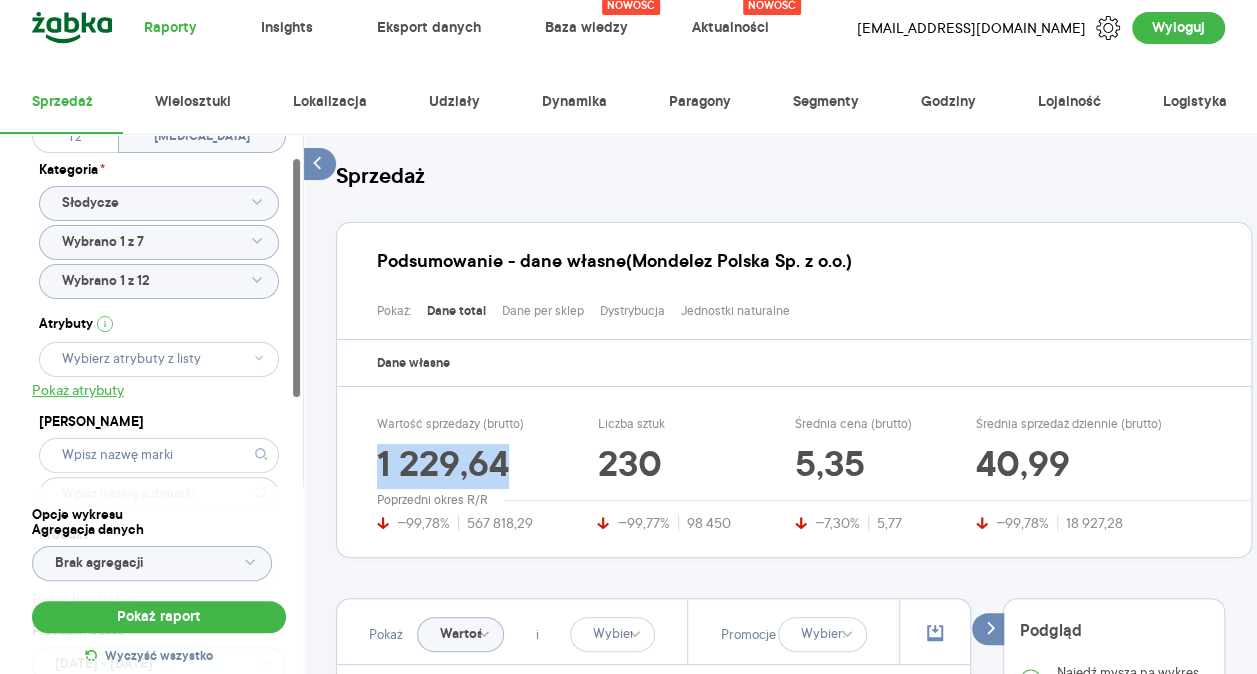 click 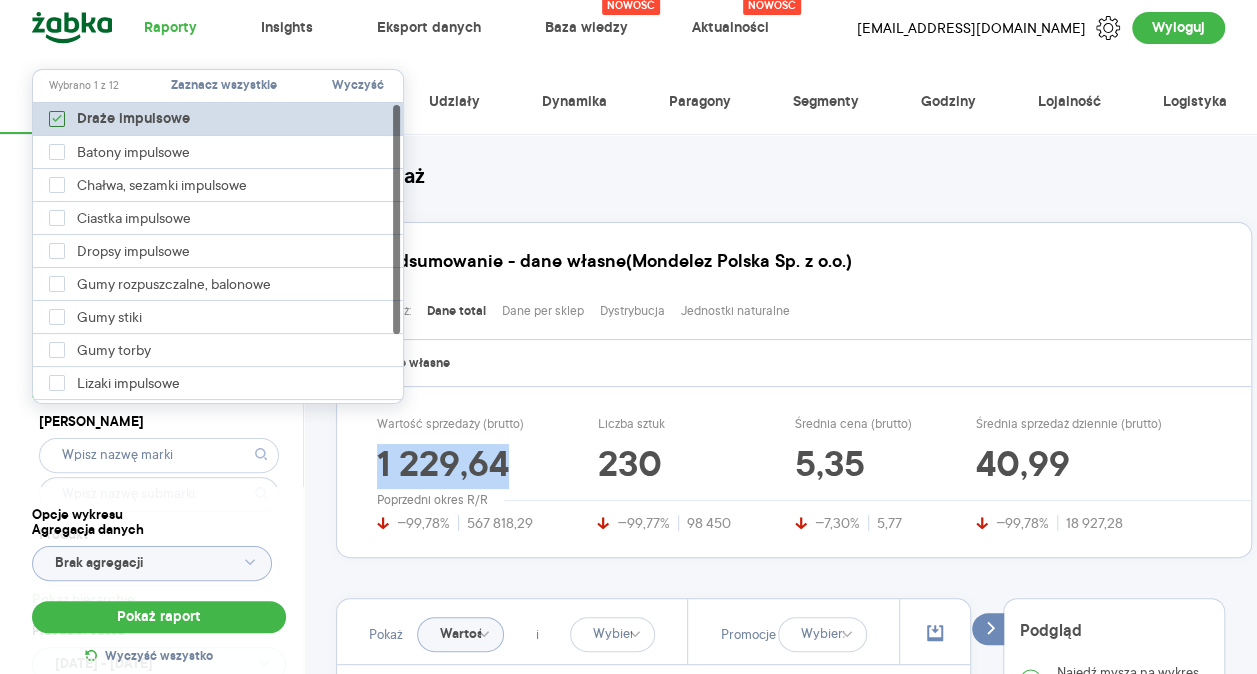 click 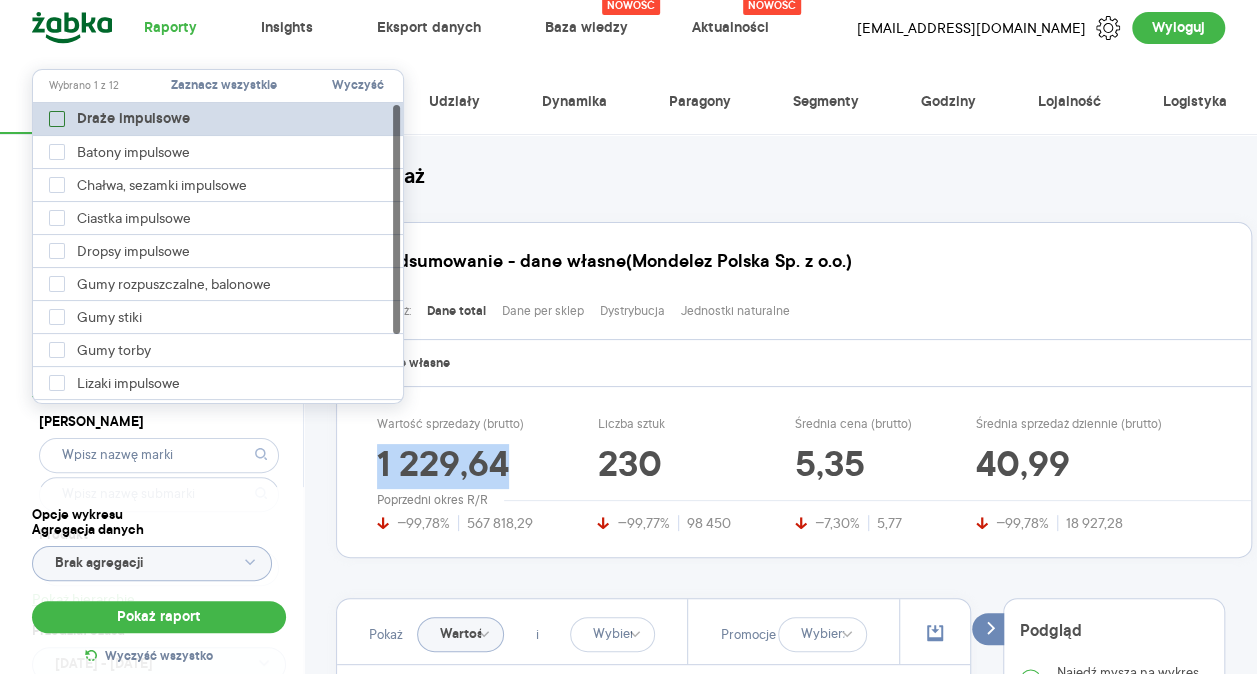type on "Pobieranie" 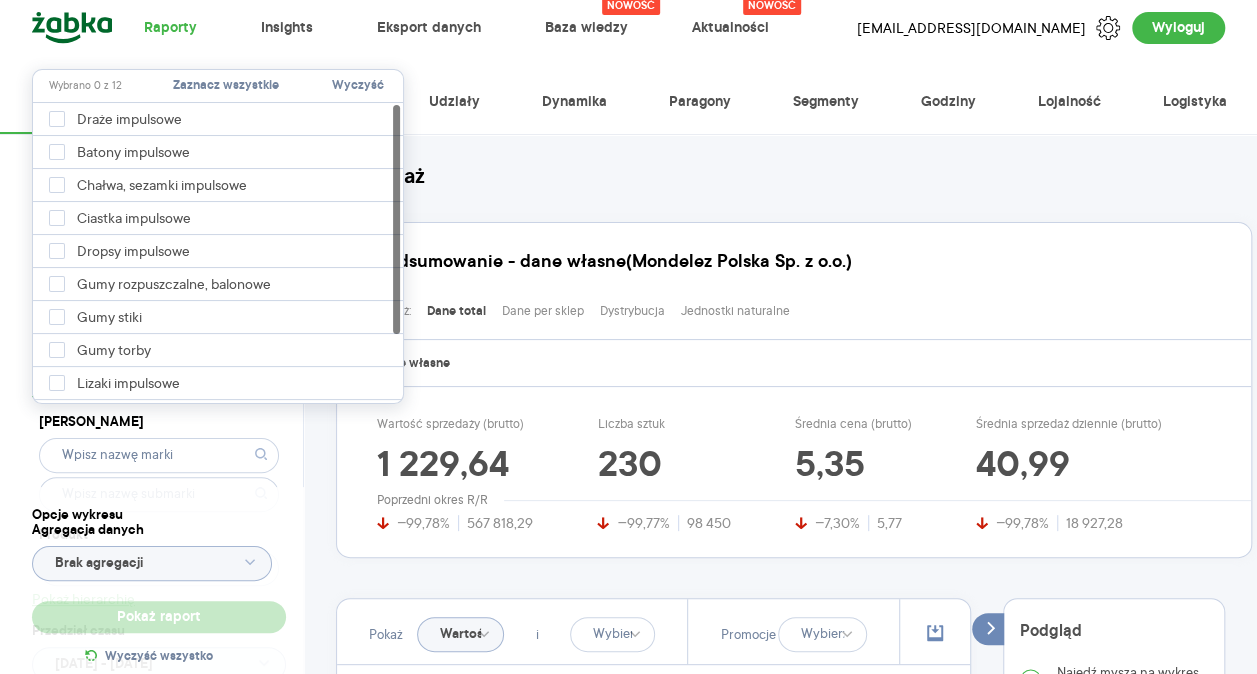 type 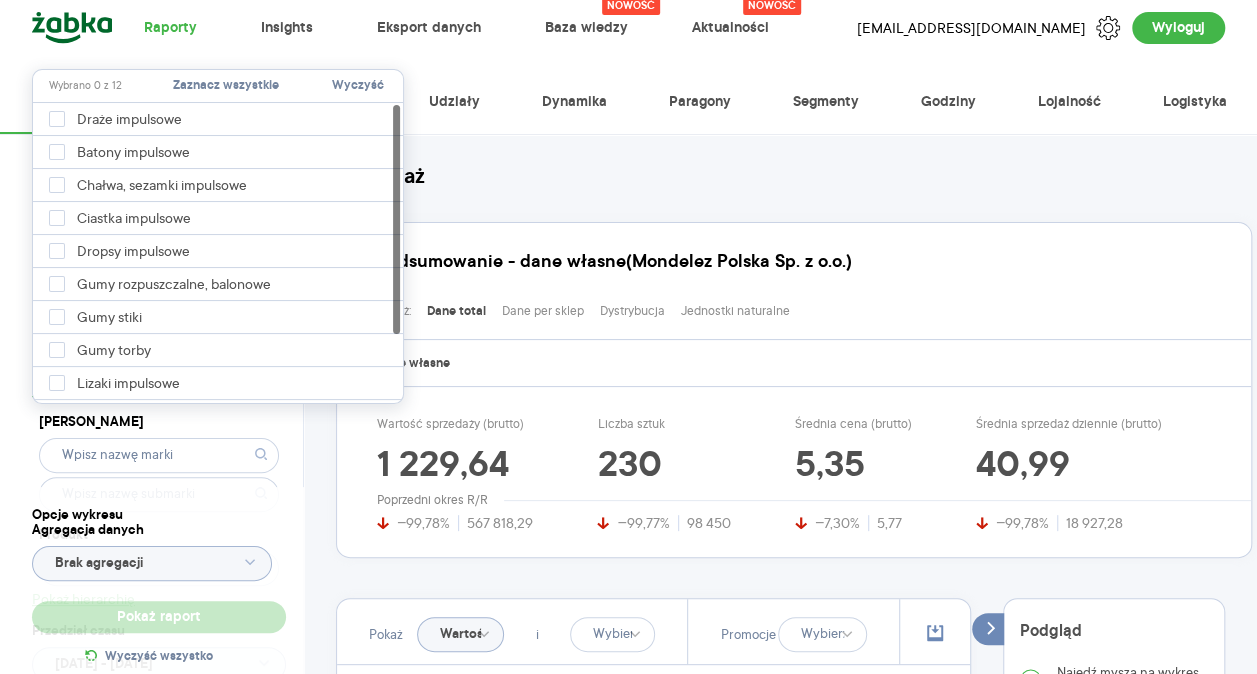 click on "Dostęp do danych * T2 [MEDICAL_DATA] Kategoria * Słodycze Wybrano 1 z 7 Atrybuty Pokaż atrybuty Marka Produkt Pokaż hierarchię Przedział czasu [DATE] - [DATE] Agregacja czasowa tydzień promocyjny" at bounding box center [159, 429] 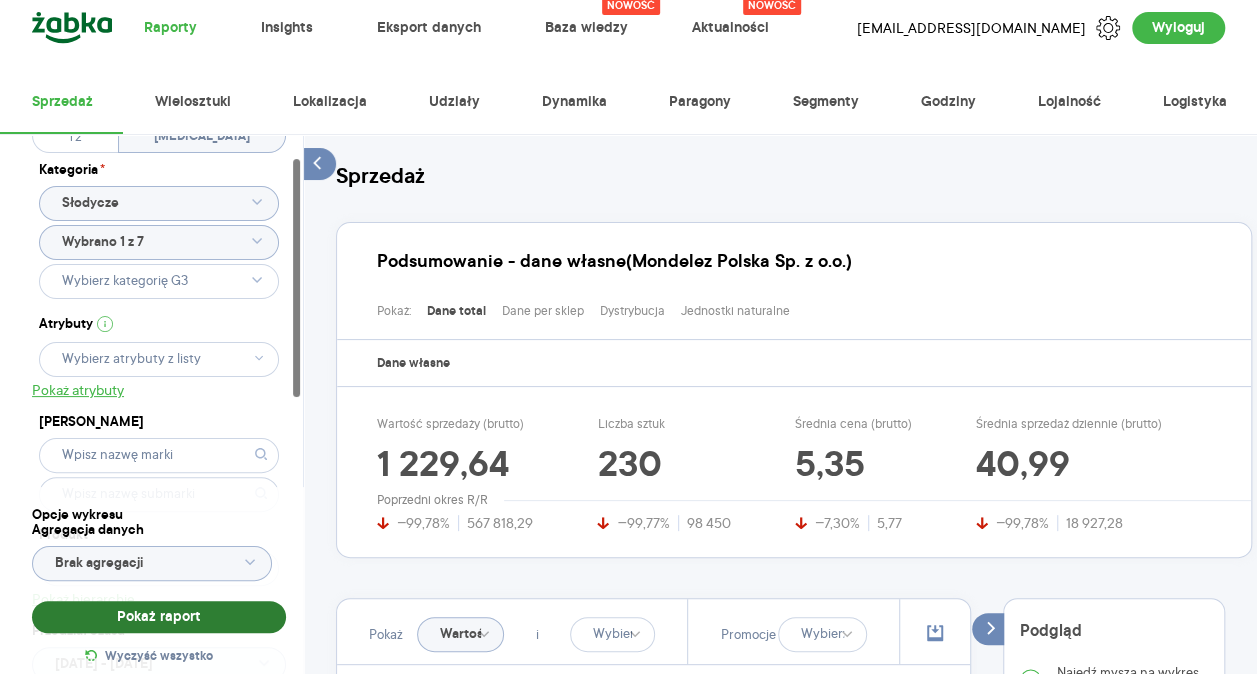 click on "Pokaż raport" at bounding box center (159, 617) 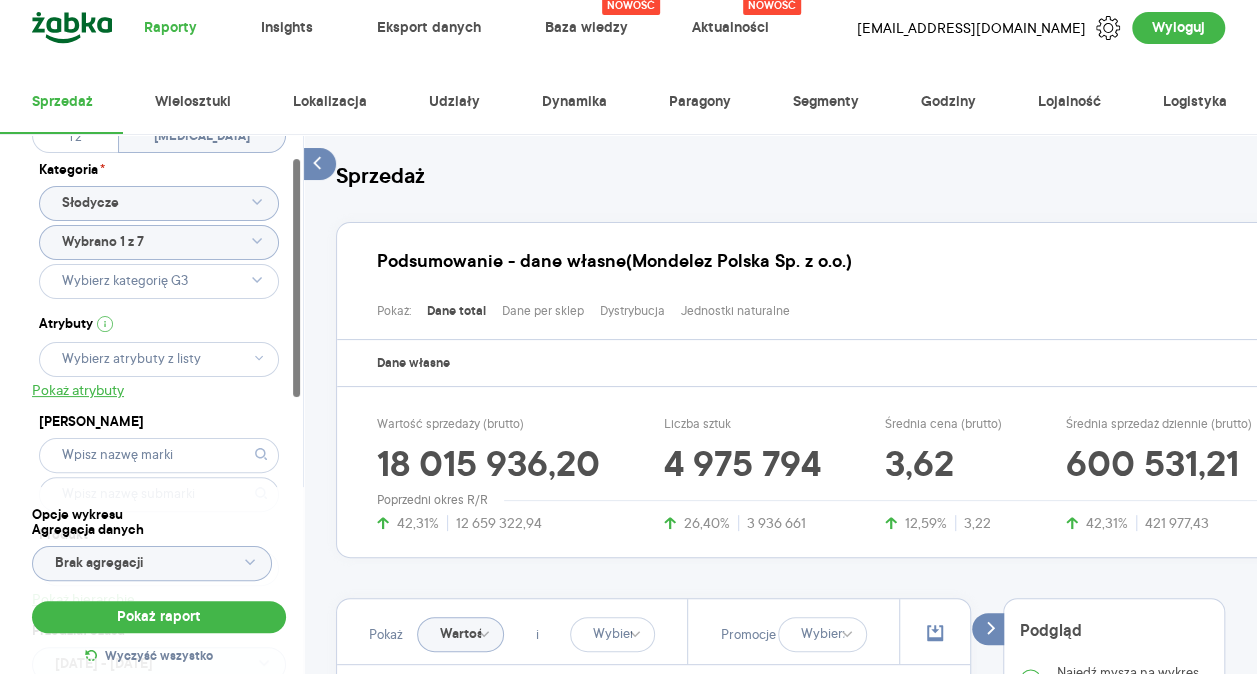 click 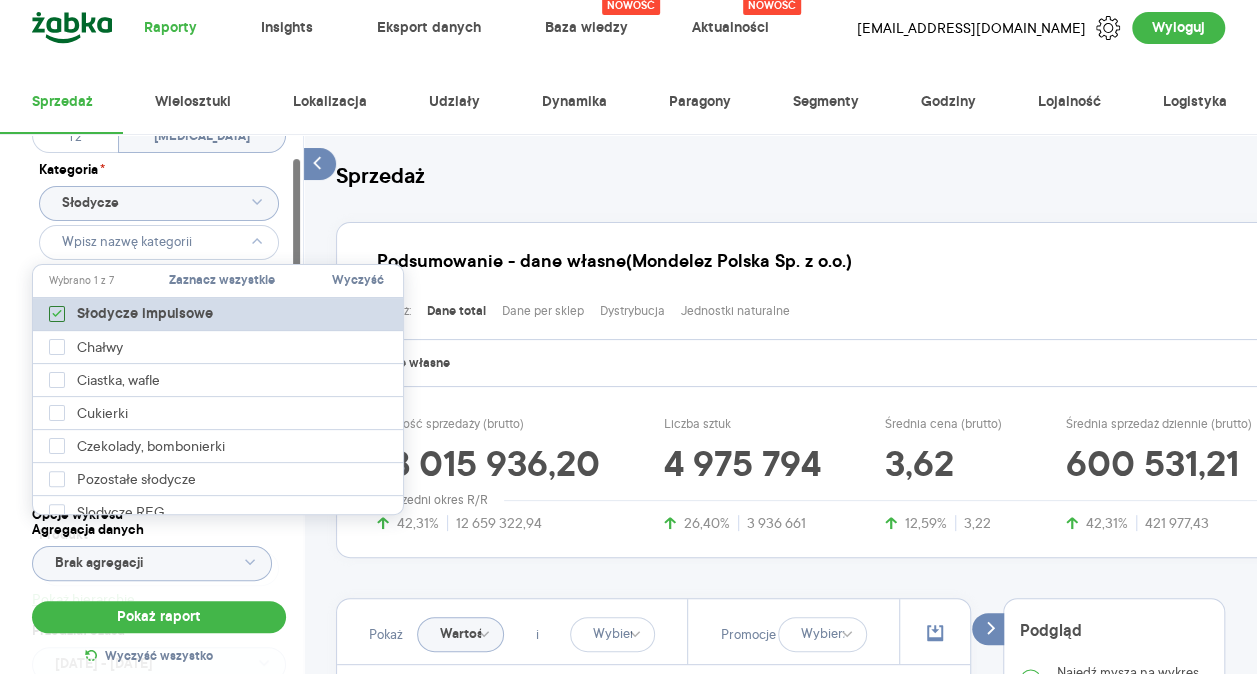 click 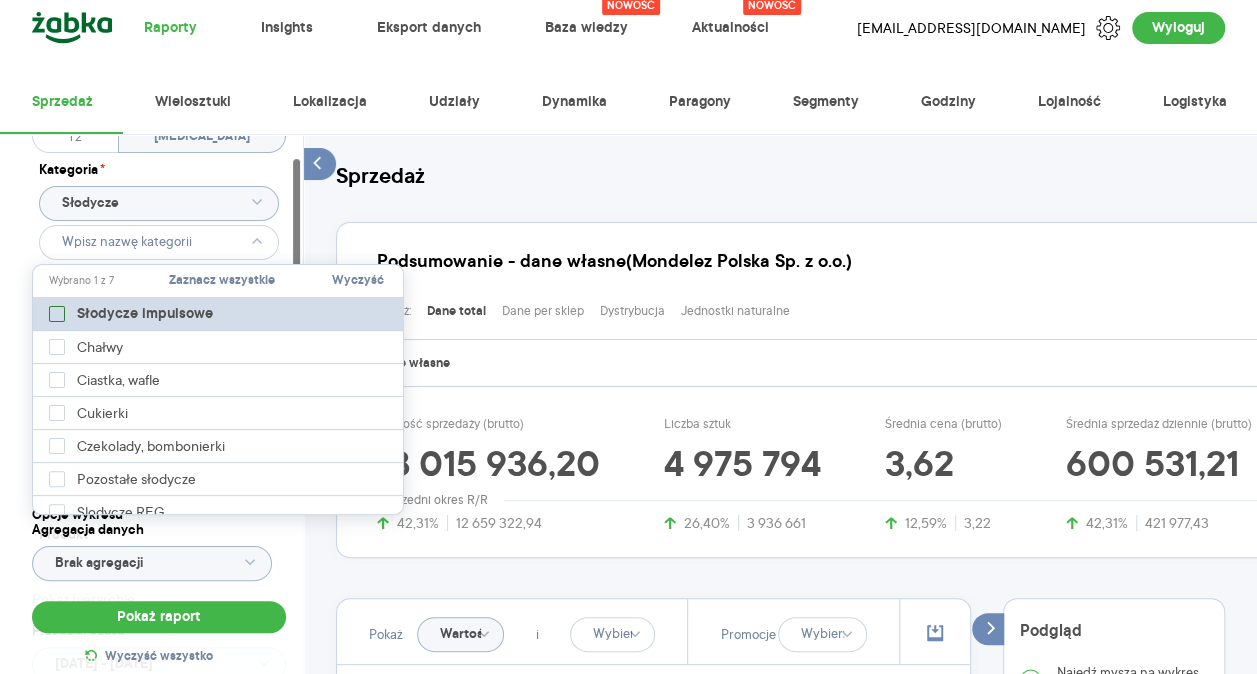 type on "Pobieranie" 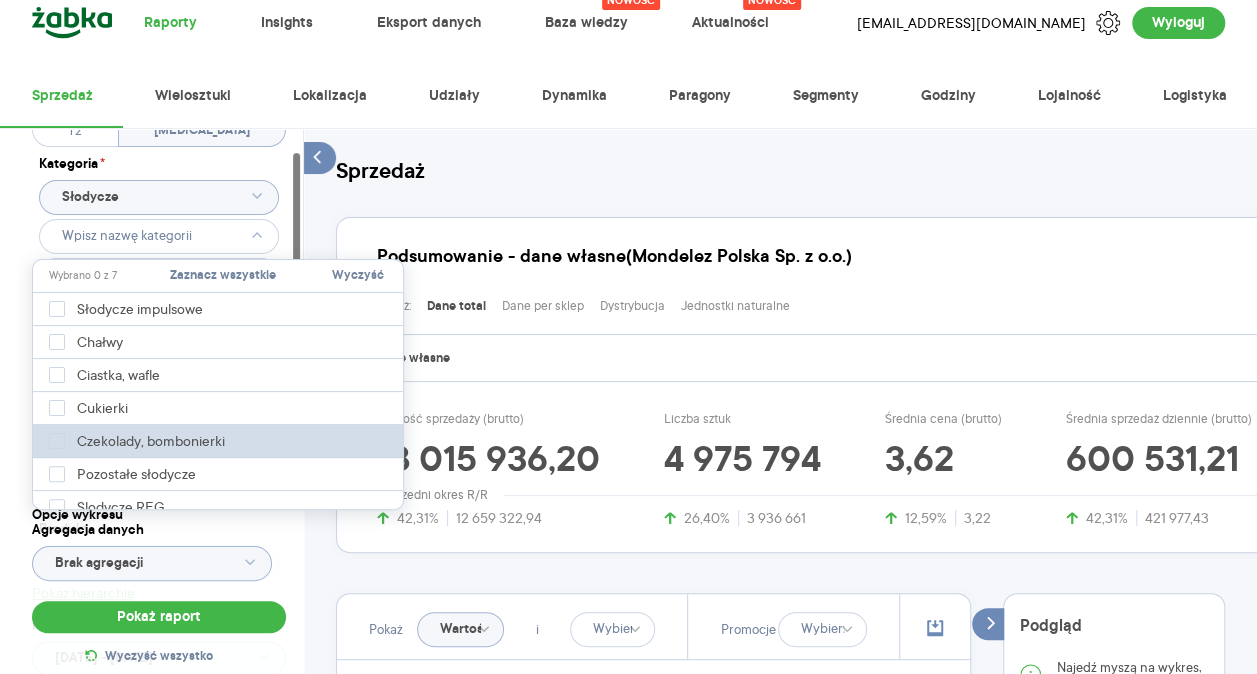 scroll, scrollTop: 20, scrollLeft: 0, axis: vertical 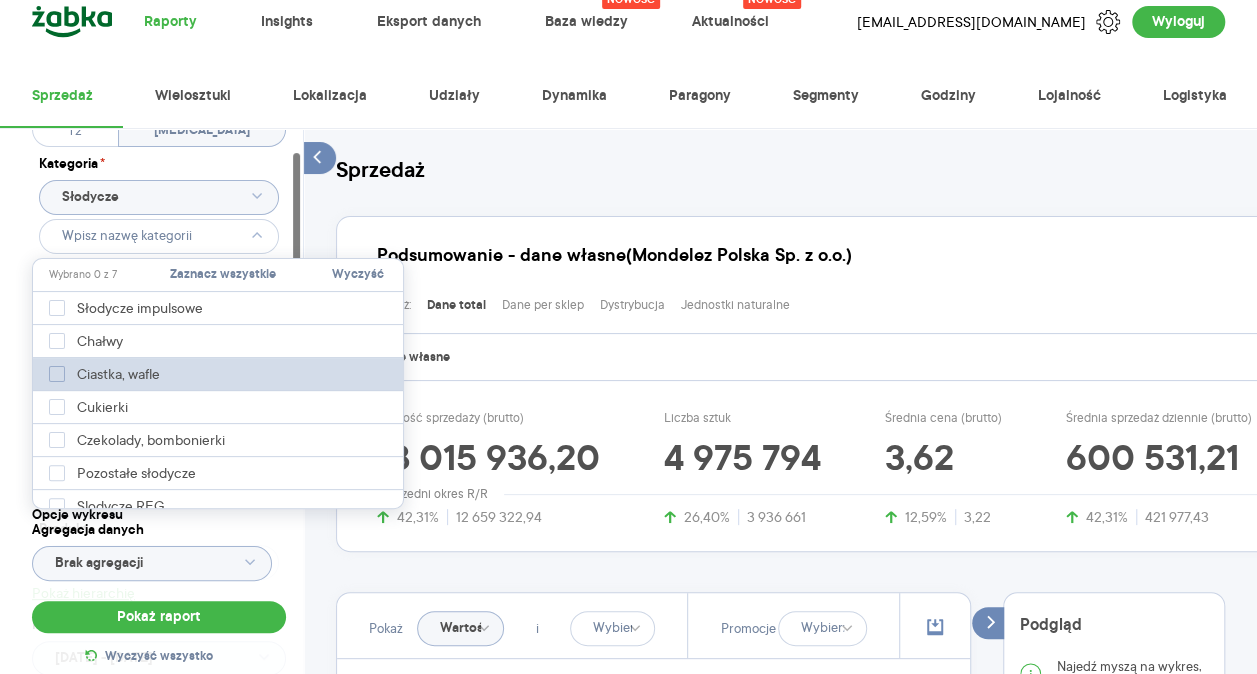 click 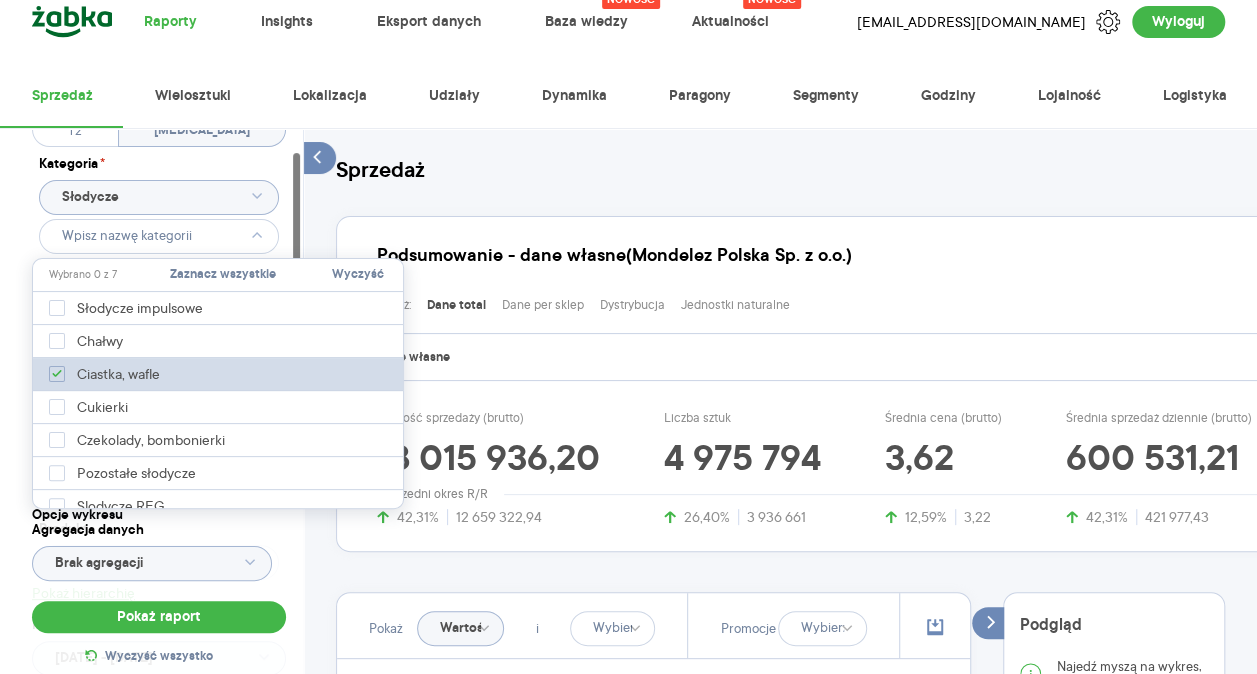 type on "Pobieranie" 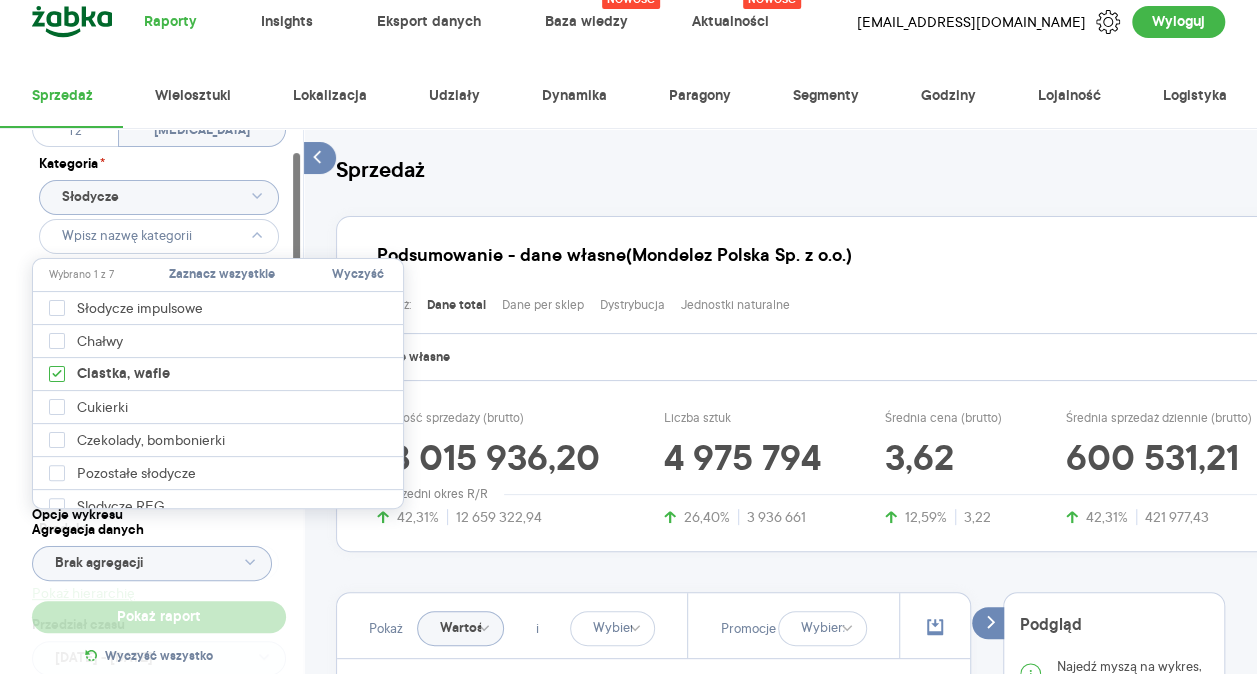 type 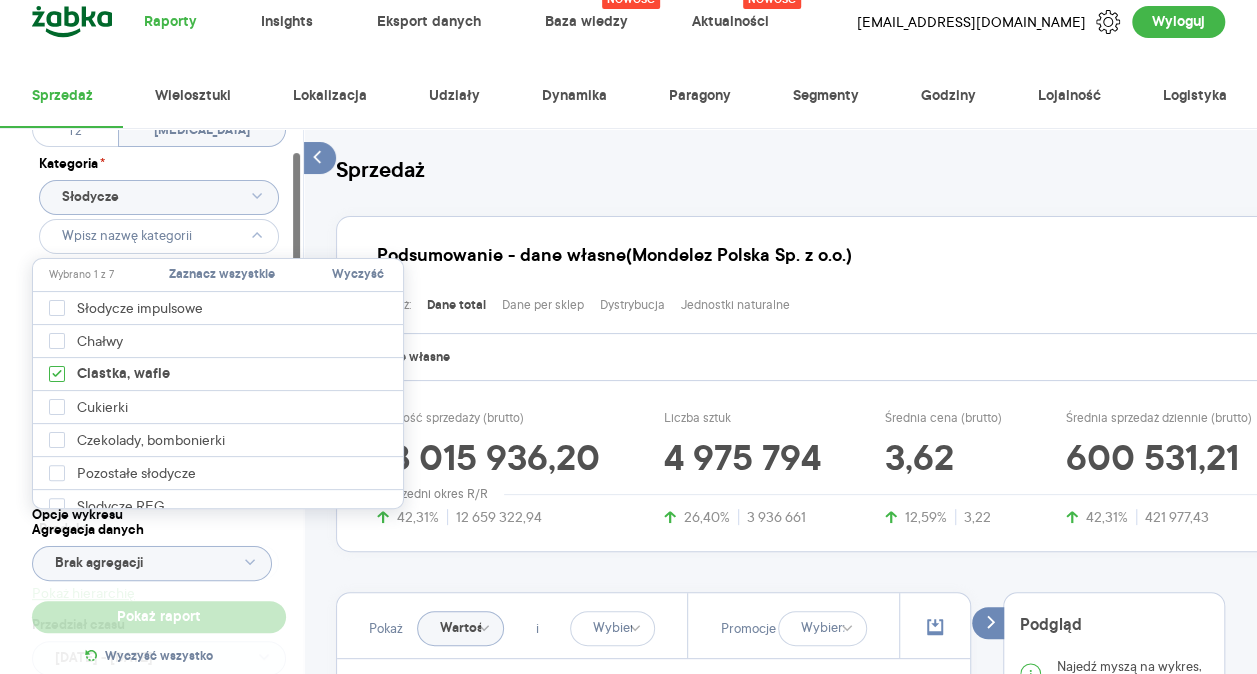 click on "Raporty Insights Eksport danych Nowość Baza wiedzy Nowość Aktualności Agata.PawLowska.mondelez@acit.zabka.pl Wyloguj Sprzedaż Wielosztuki Lokalizacja Udziały Dynamika Paragony Segmenty Godziny Lojalność Logistyka Dostęp do danych * T2 T3 Kategoria * Słodycze Atrybuty Pokaż atrybuty Marka Produkt Pokaż hierarchię Przedział czasu 2025.06.01 - 2025.06.30 Agregacja czasowa tydzień promocyjny Konkurencja Dostawca Marka Produkt Kategorie referencyjne Region Rodzaje sklepów Rodzaje transakcji Wszystkie Like For Like Uwzględnij LFL Opcje wykresu Agregacja danych Brak agregacji Pokaż raport Wyczyść wszystko Sprzedaż Podsumowanie - dane własne  (Mondelez Polska Sp. z o.o.) Pokaż: Dane total Dane per sklep Dystrybucja Jednostki naturalne Dane własne Wartość sprzedaży (brutto) 18 015 936,20 42,31% 12 659 322,94 Liczba sztuk 4 975 794 26,40% 3 936 661 Średnia cena (brutto) 3,62 12,59% 3,22 Średnia sprzedaż dziennie (brutto) 600 531,21 42,31% 421 977,43 Poprzedni okres R/R Pokaż Wartość i" at bounding box center [628, 317] 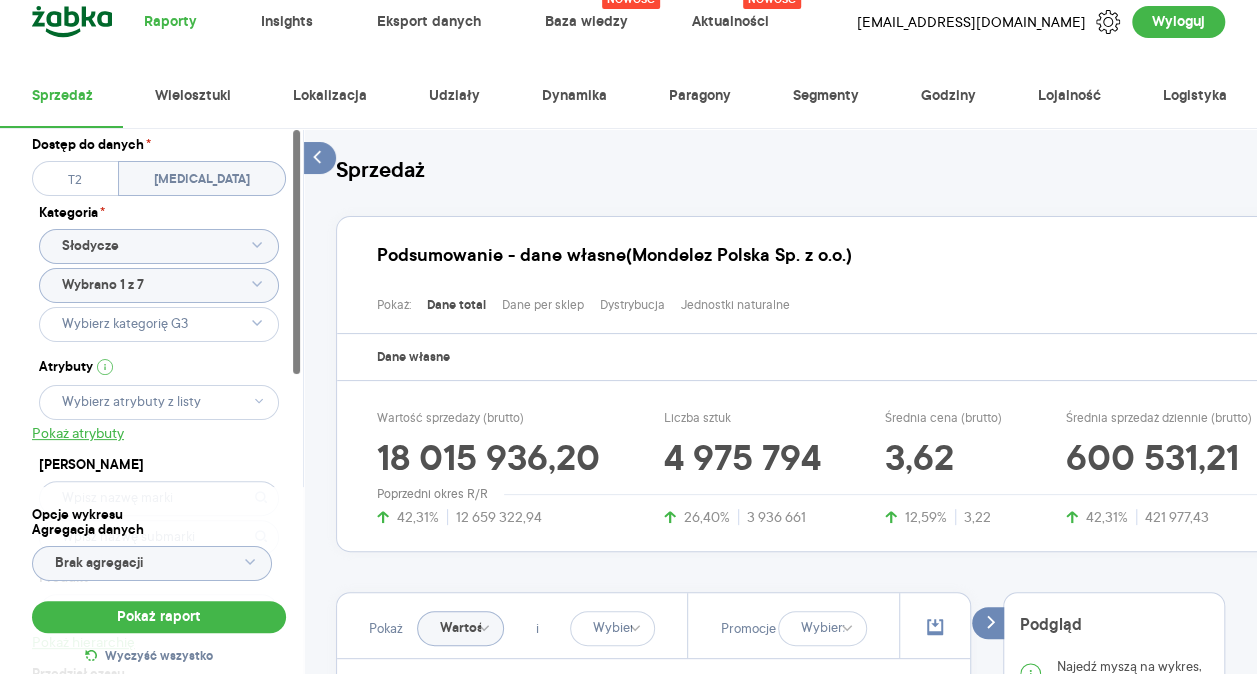 scroll, scrollTop: 0, scrollLeft: 0, axis: both 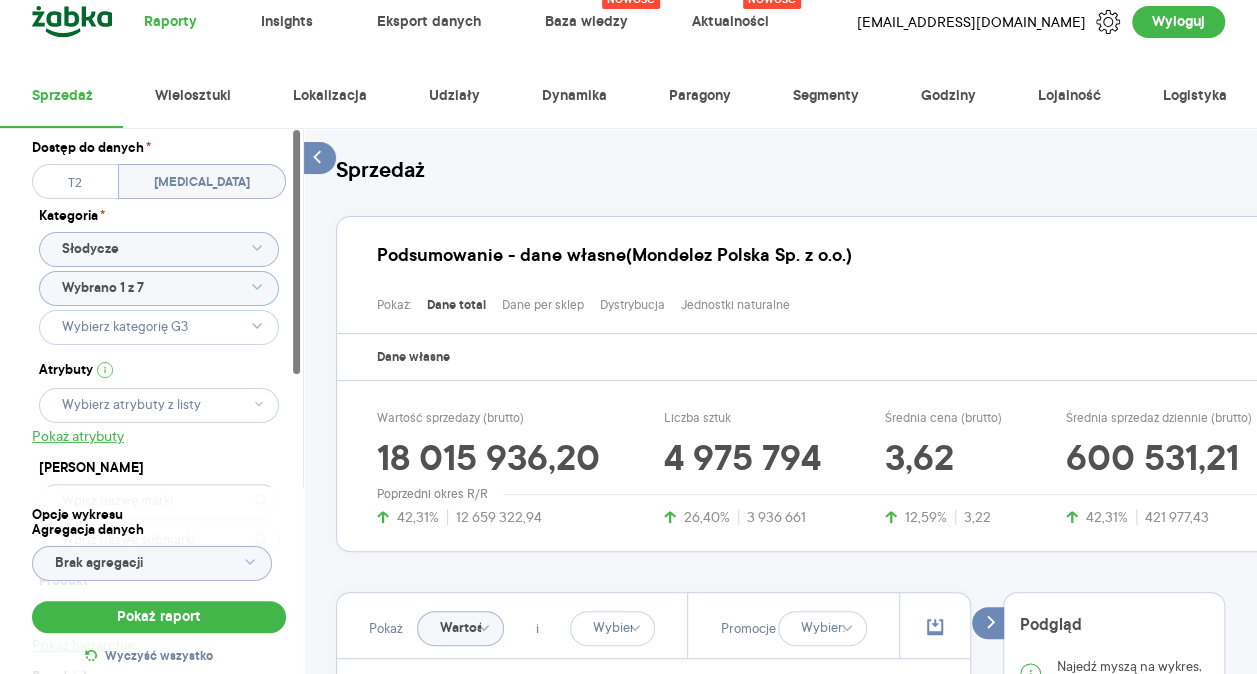 click 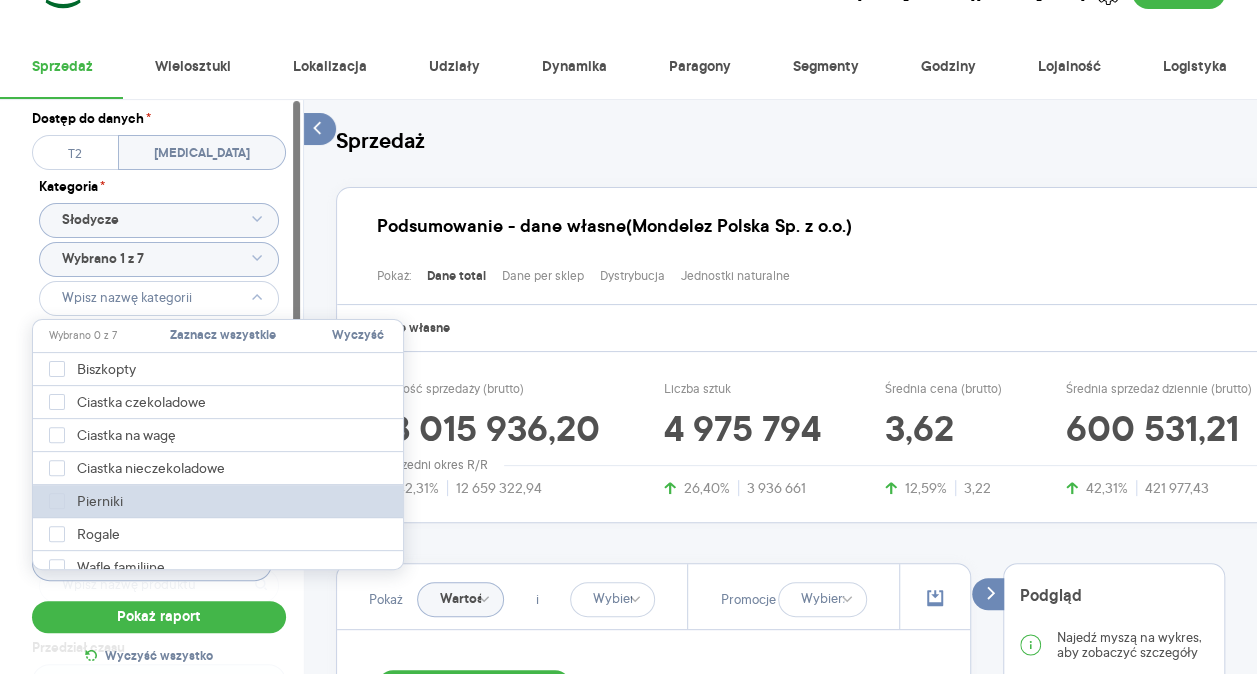 scroll, scrollTop: 50, scrollLeft: 0, axis: vertical 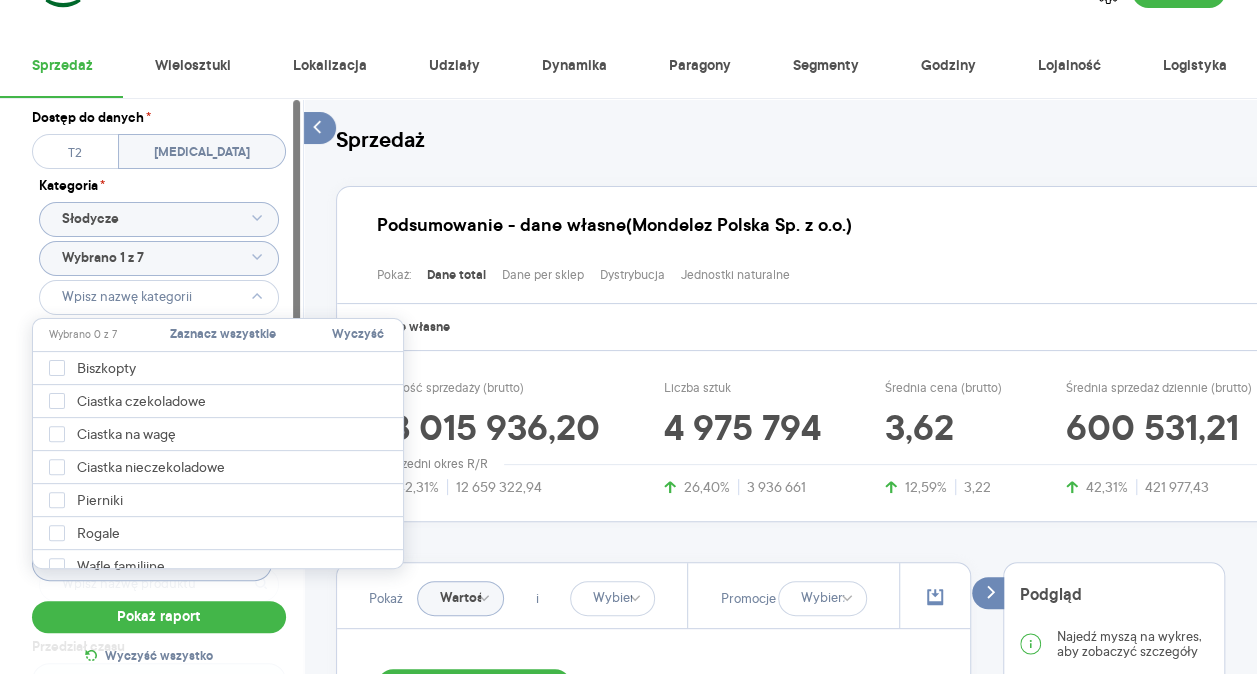 click on "Raporty Insights Eksport danych Nowość Baza wiedzy Nowość Aktualności Agata.PawLowska.mondelez@acit.zabka.pl Wyloguj Sprzedaż Wielosztuki Lokalizacja Udziały Dynamika Paragony Segmenty Godziny Lojalność Logistyka Dostęp do danych * T2 T3 Kategoria * Słodycze Wybrano 1 z 7 Atrybuty Pokaż atrybuty Marka Produkt Pokaż hierarchię Przedział czasu 2025.06.01 - 2025.06.30 Agregacja czasowa tydzień promocyjny Konkurencja Dostawca Marka Produkt Kategorie referencyjne Region Rodzaje sklepów Rodzaje transakcji Wszystkie Like For Like Uwzględnij LFL Opcje wykresu Agregacja danych Brak agregacji Pokaż raport Wyczyść wszystko Sprzedaż Podsumowanie - dane własne  (Mondelez Polska Sp. z o.o.) Pokaż: Dane total Dane per sklep Dystrybucja Jednostki naturalne Dane własne Wartość sprzedaży (brutto) 18 015 936,20 42,31% 12 659 322,94 Liczba sztuk 4 975 794 26,40% 3 936 661 Średnia cena (brutto) 3,62 12,59% 3,22 Średnia sprzedaż dziennie (brutto) 600 531,21 42,31% 421 977,43 Poprzedni okres R/R i R T" at bounding box center [628, 287] 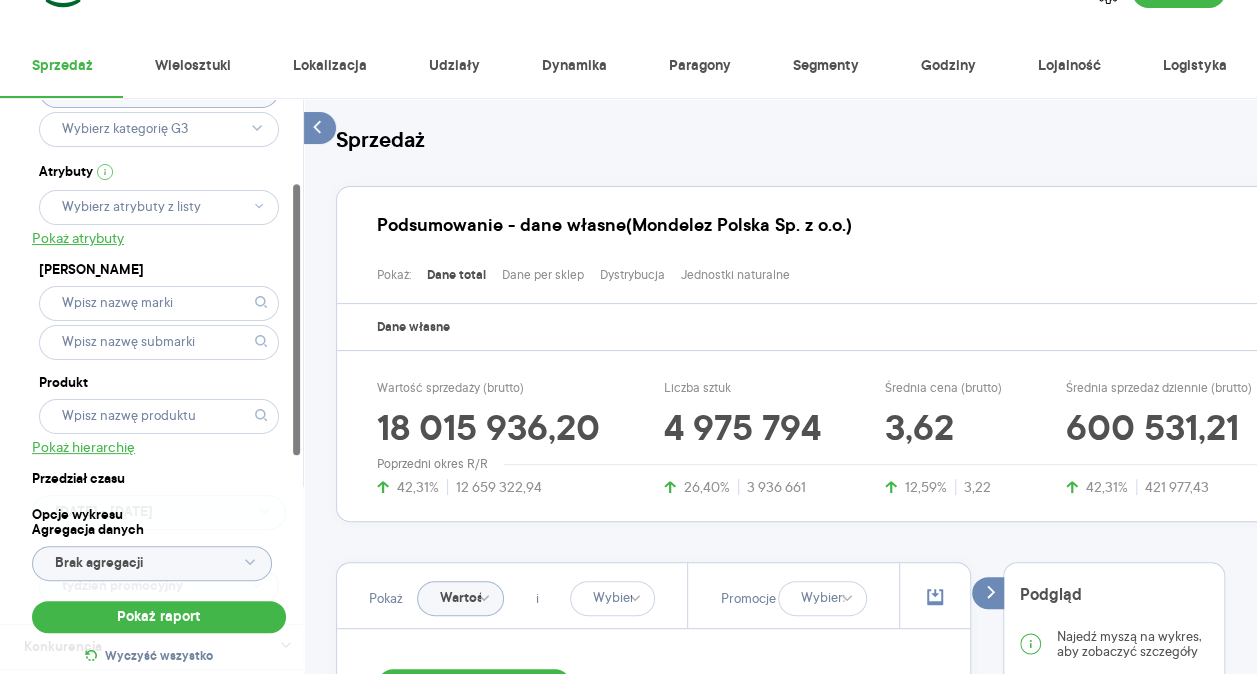 scroll, scrollTop: 187, scrollLeft: 0, axis: vertical 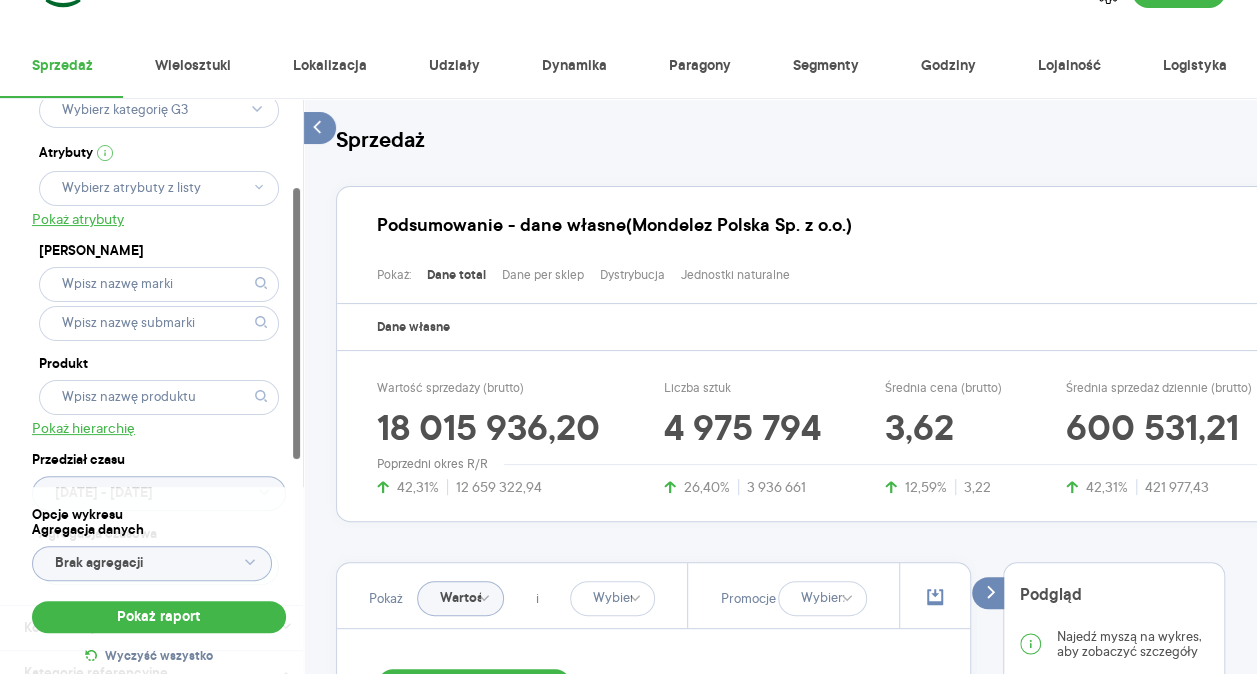 click 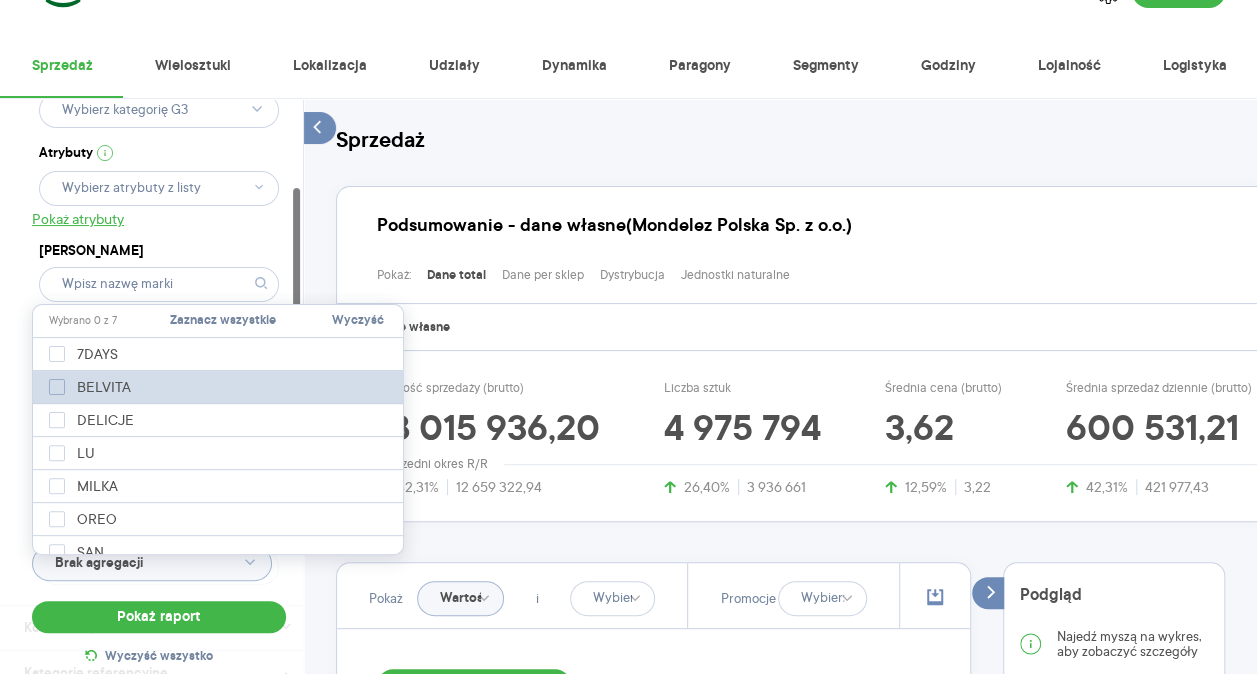 click at bounding box center [57, 387] 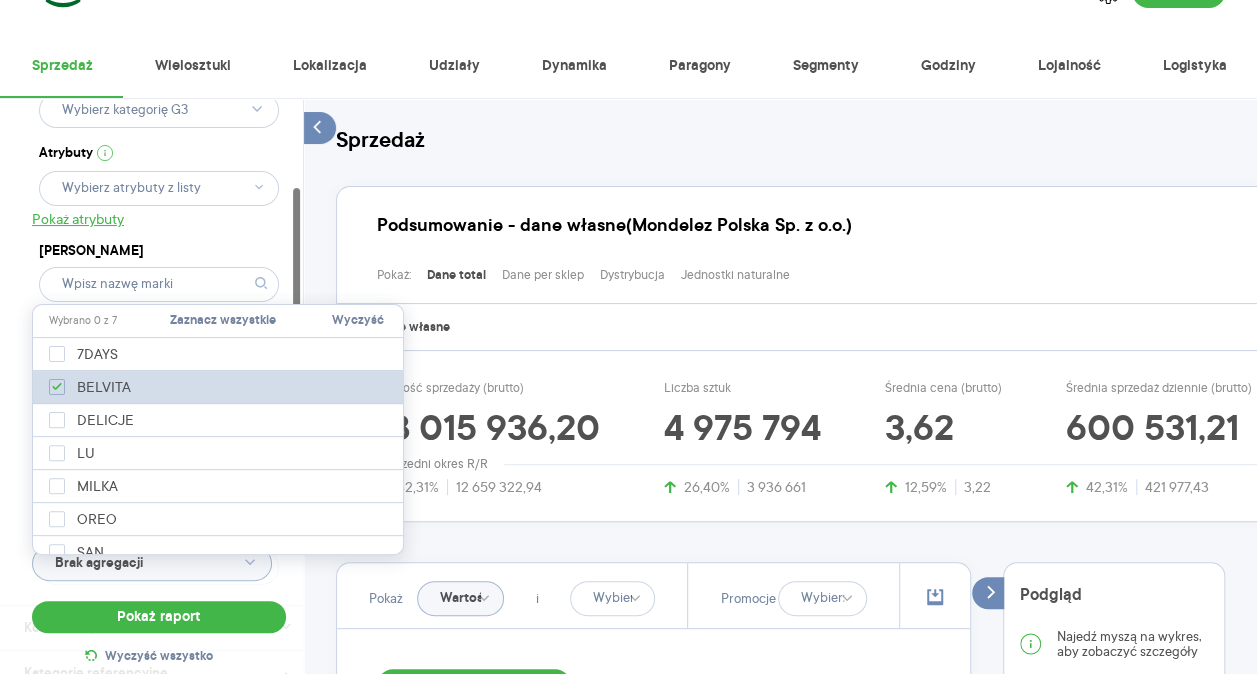 checkbox on "true" 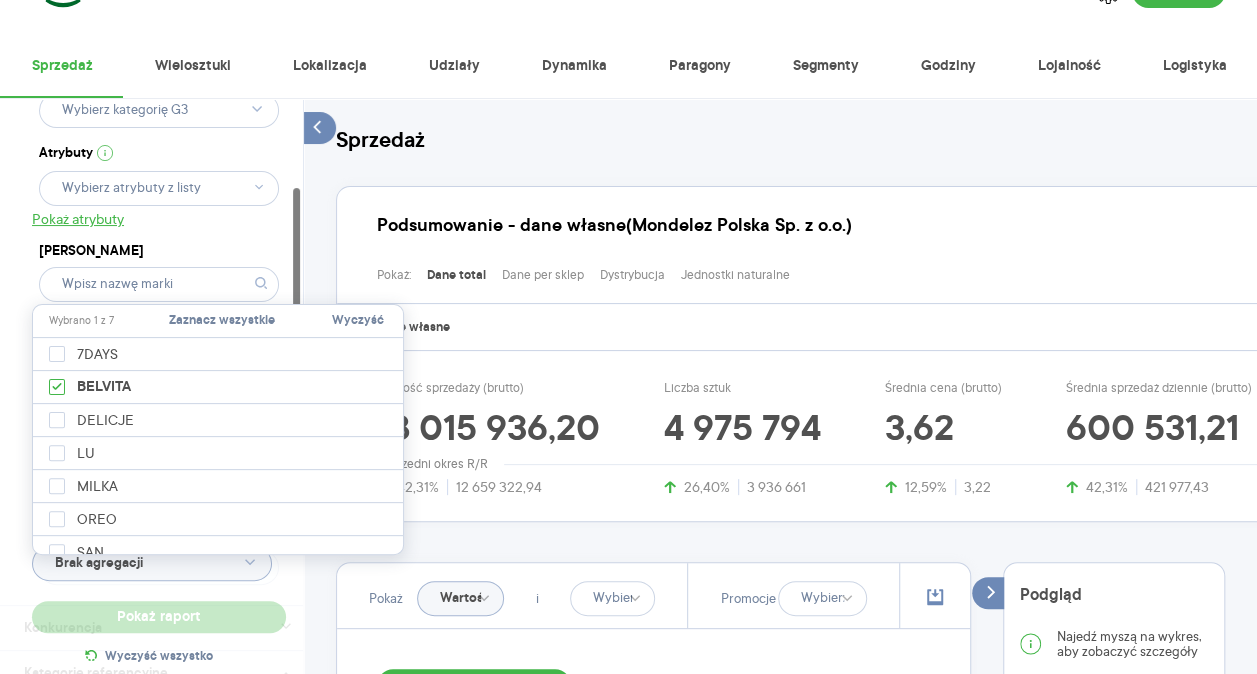 click on "Dostęp do danych * T2 [MEDICAL_DATA] Kategoria * Słodycze Wybrano 1 z 7 Atrybuty Pokaż atrybuty Marka Produkt Pokaż hierarchię Przedział czasu [DATE] - [DATE] Agregacja czasowa tydzień promocyjny" at bounding box center [159, 258] 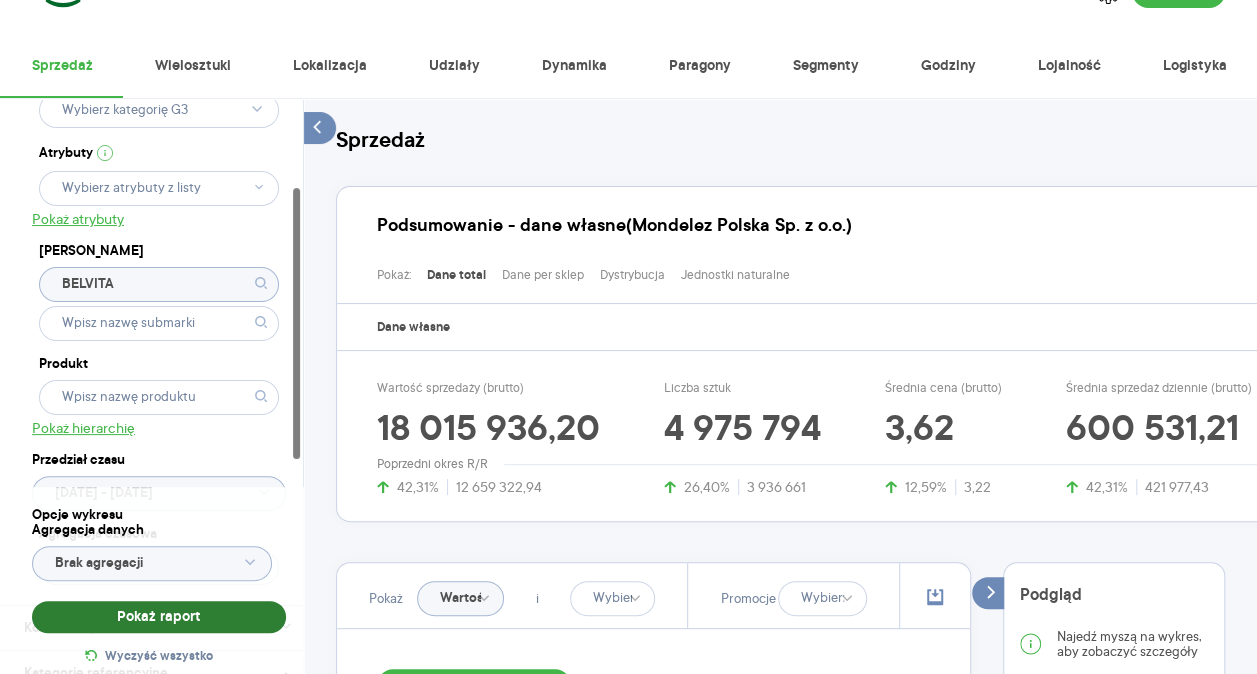 click on "Pokaż raport" at bounding box center (159, 617) 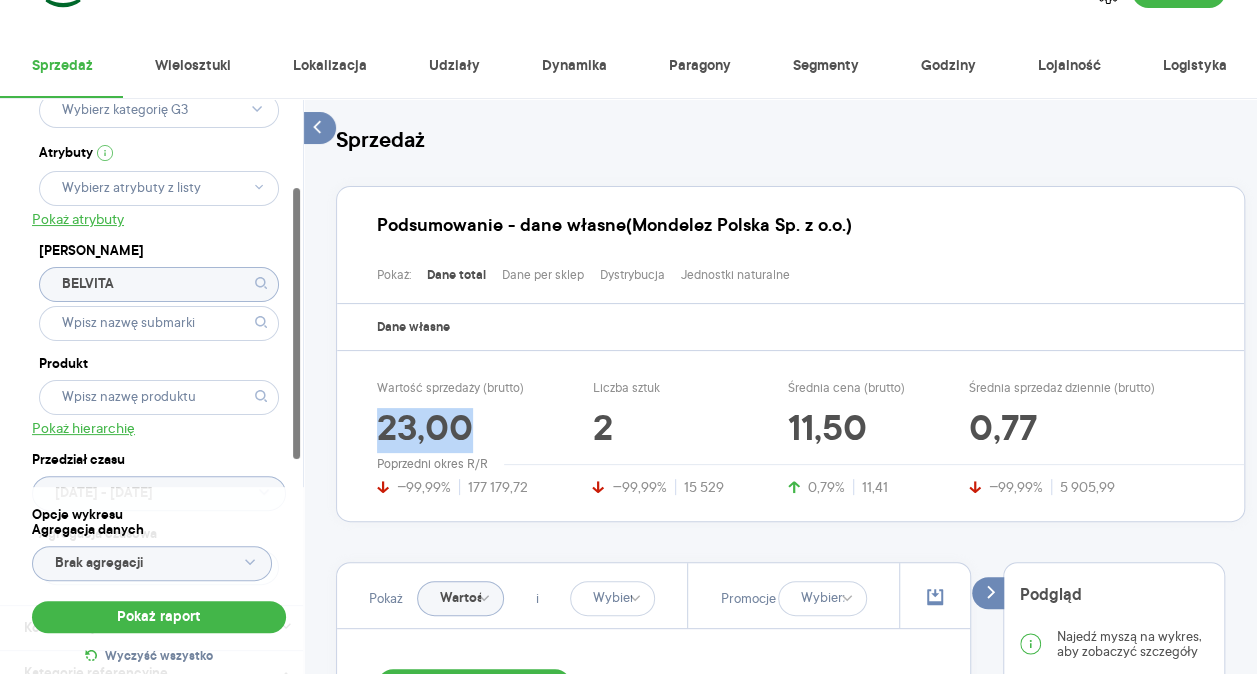 drag, startPoint x: 366, startPoint y: 424, endPoint x: 486, endPoint y: 429, distance: 120.10412 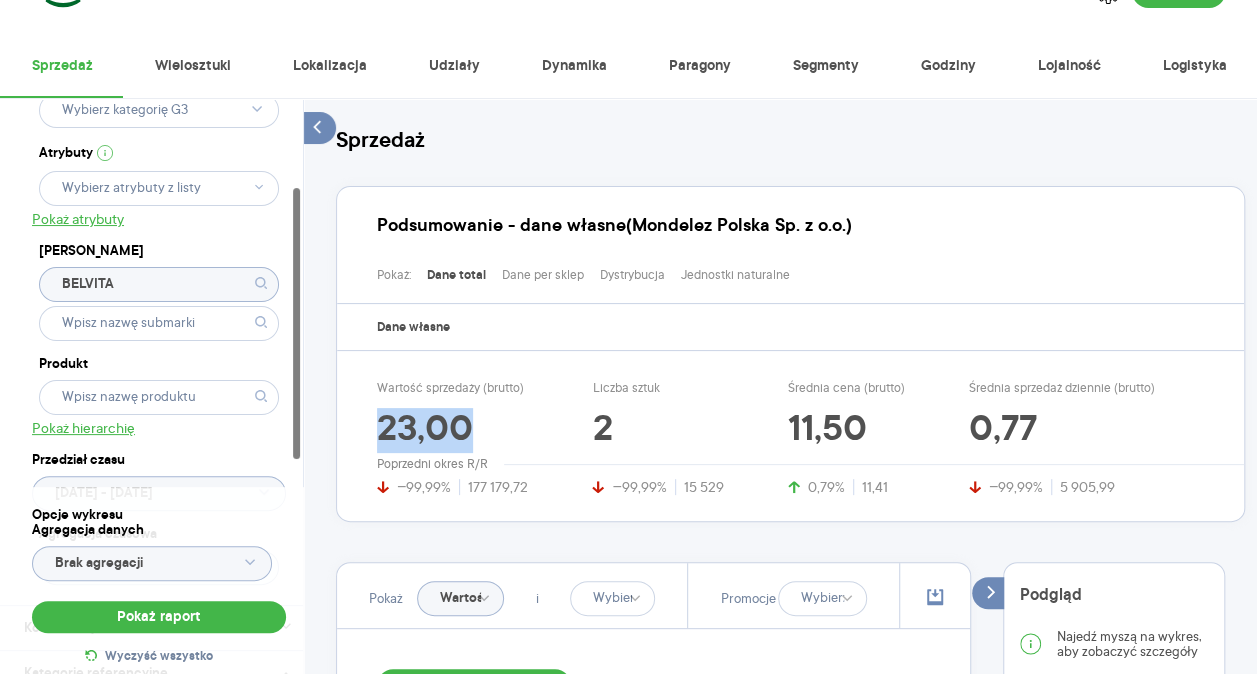 click on "Wartość sprzedaży (brutto) 23,00 −99,99% 177 179,72 Liczba sztuk 2 −99,99% 15 529 Średnia cena (brutto) 11,50 0,79% 11,41 Średnia sprzedaż dziennie (brutto) 0,77 −99,99% 5 905,99" at bounding box center (798, 438) 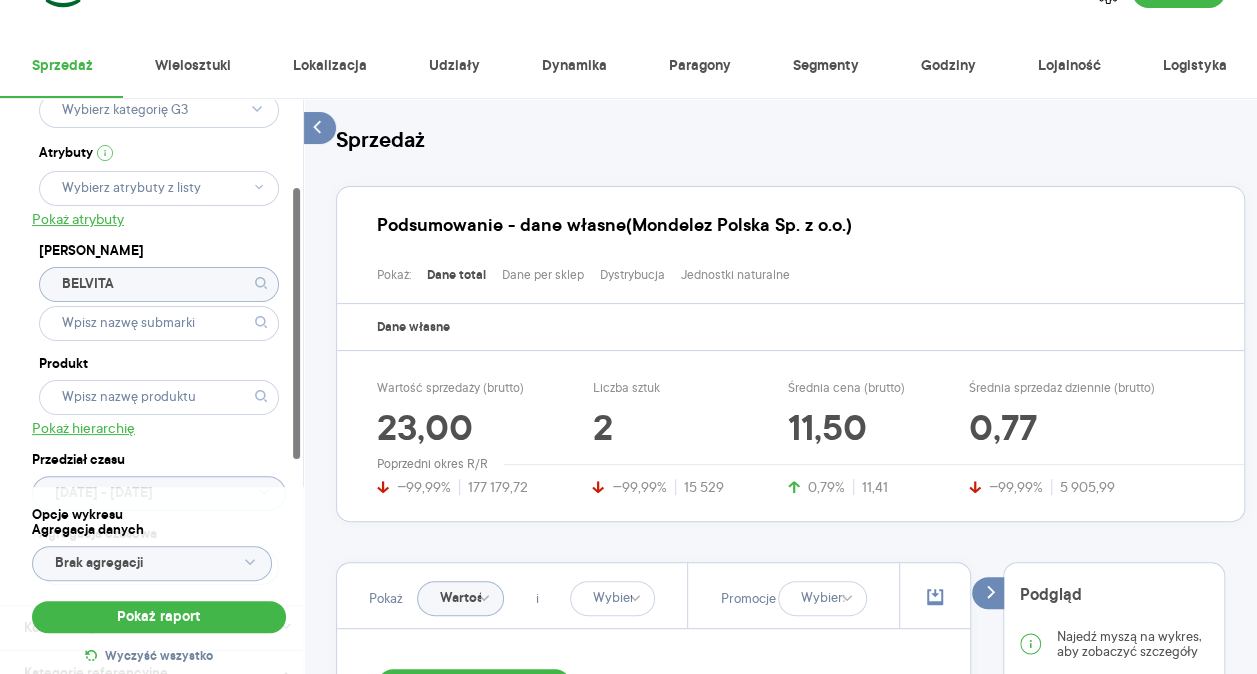 click on "BELVITA" 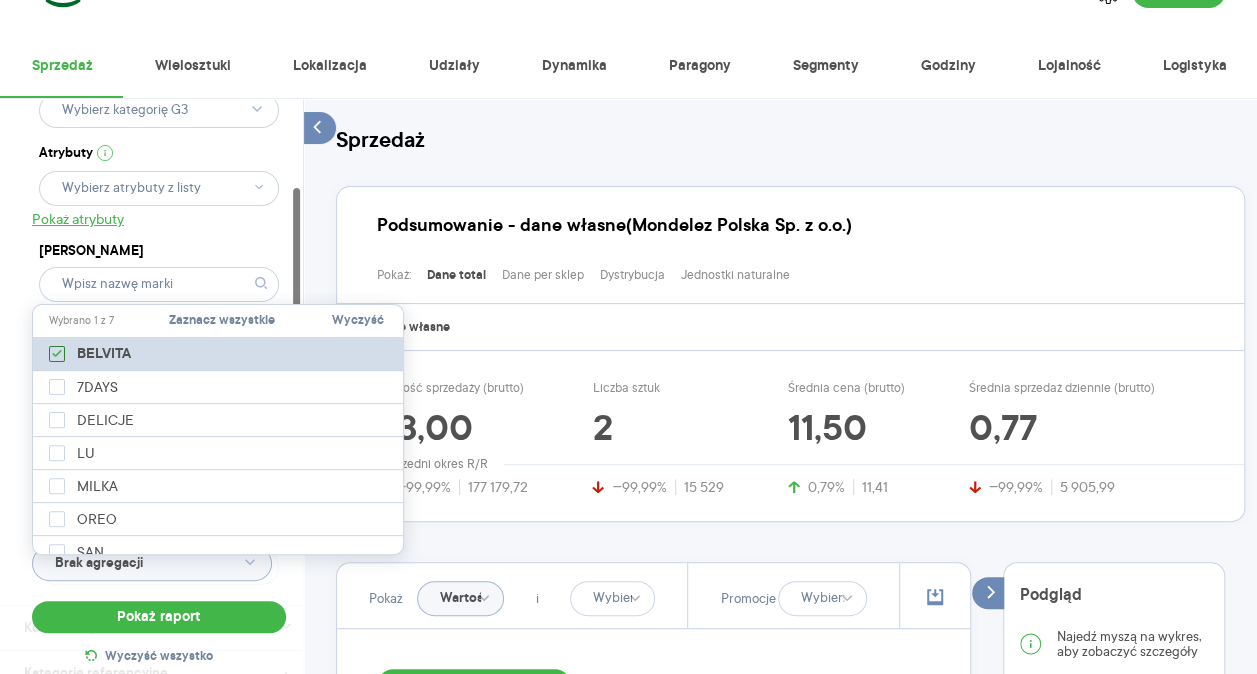 click 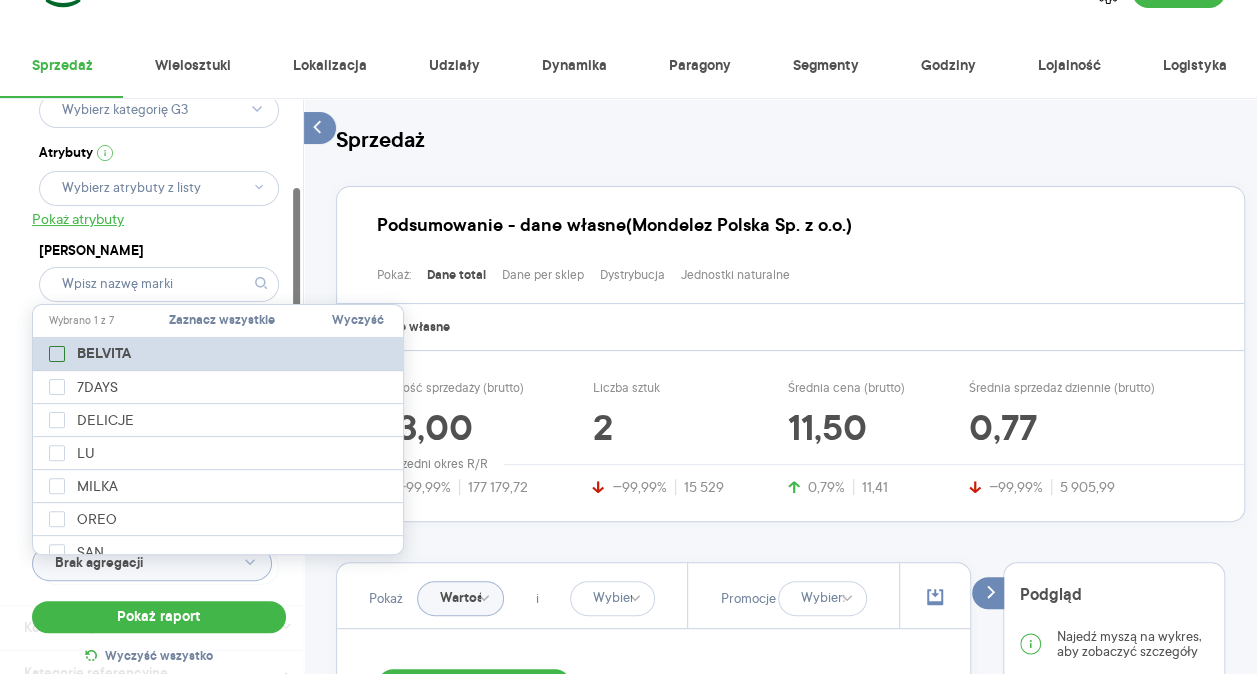 checkbox on "false" 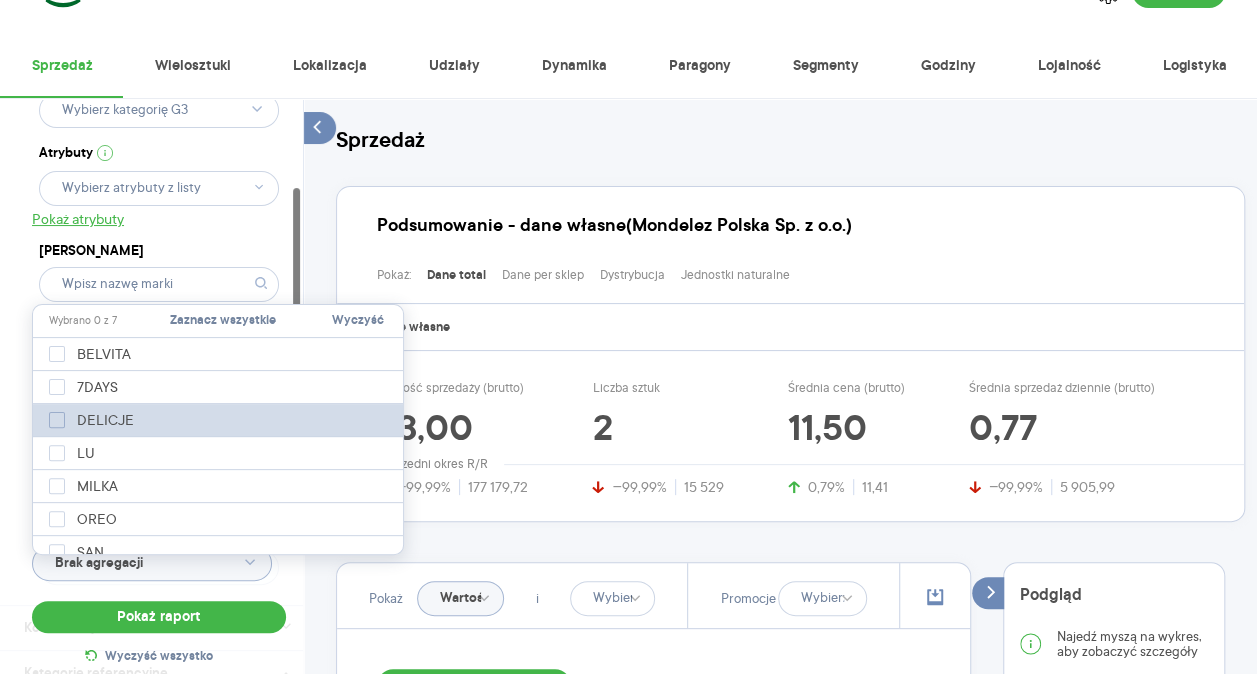 click 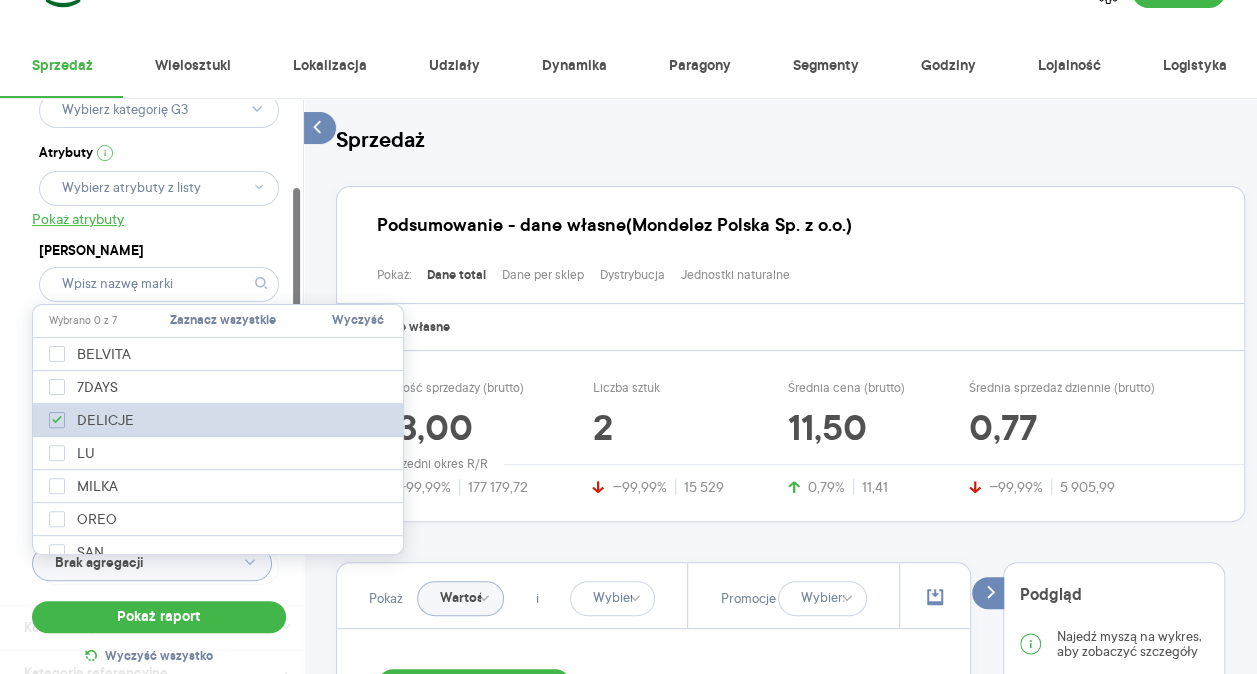 checkbox on "true" 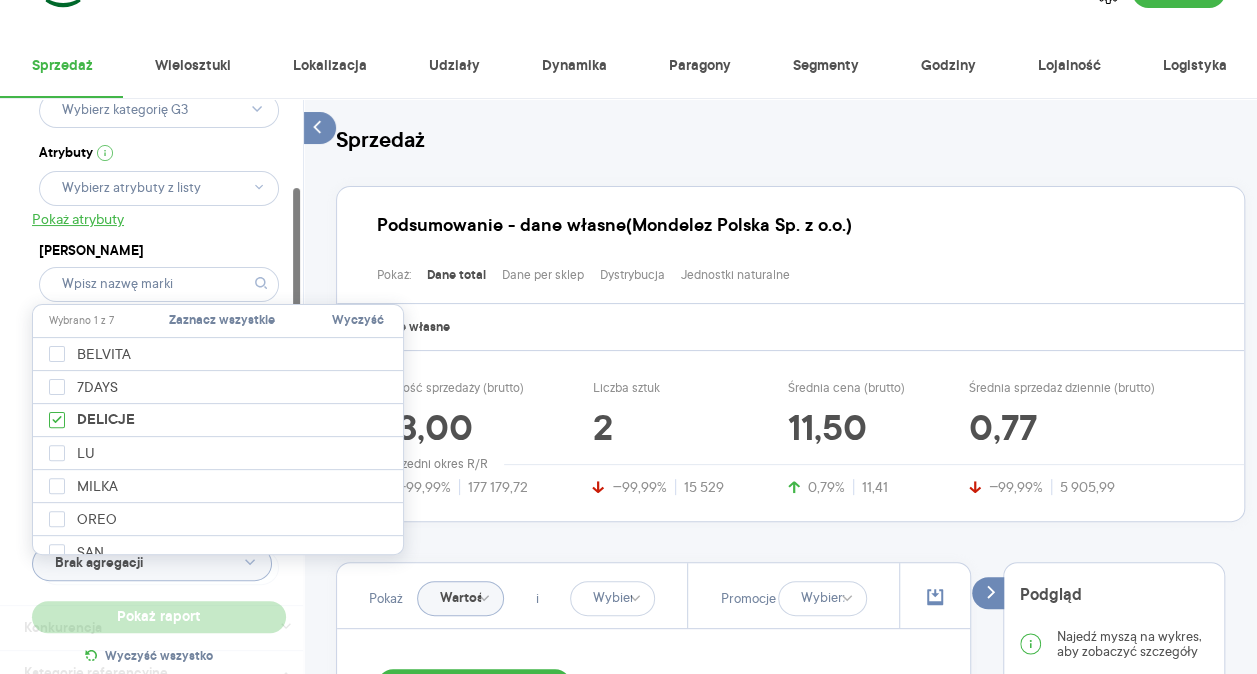 click on "Raporty Insights Eksport danych Nowość Baza wiedzy Nowość Aktualności Agata.PawLowska.mondelez@acit.zabka.pl Wyloguj Sprzedaż Wielosztuki Lokalizacja Udziały Dynamika Paragony Segmenty Godziny Lojalność Logistyka Dostęp do danych * T2 T3 Kategoria * Słodycze Wybrano 1 z 7 Atrybuty Pokaż atrybuty Marka Produkt Pokaż hierarchię Przedział czasu 2025.06.01 - 2025.06.30 Agregacja czasowa tydzień promocyjny Konkurencja Dostawca Marka Produkt Kategorie referencyjne Region Rodzaje sklepów Rodzaje transakcji Wszystkie Like For Like Uwzględnij LFL Opcje wykresu Agregacja danych Brak agregacji Pokaż raport Wyczyść wszystko Sprzedaż Podsumowanie - dane własne  (Mondelez Polska Sp. z o.o.) Pokaż: Dane total Dane per sklep Dystrybucja Jednostki naturalne Dane własne Wartość sprzedaży (brutto) 23,00 −99,99% 177 179,72 Liczba sztuk 2 −99,99% 15 529 Średnia cena (brutto) 11,50 0,79% 11,41 Średnia sprzedaż dziennie (brutto) 0,77 −99,99% 5 905,99 Poprzedni okres R/R Pokaż Wartość i R T R" at bounding box center [628, 287] 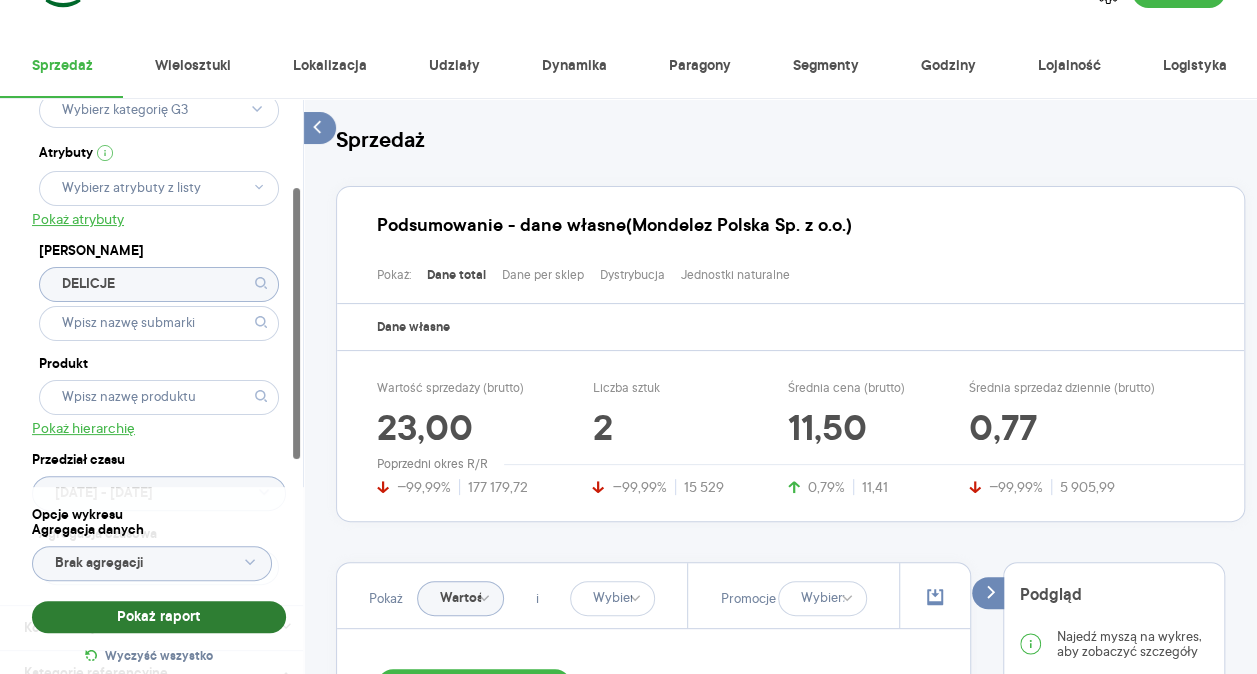 click on "Pokaż raport" at bounding box center [159, 617] 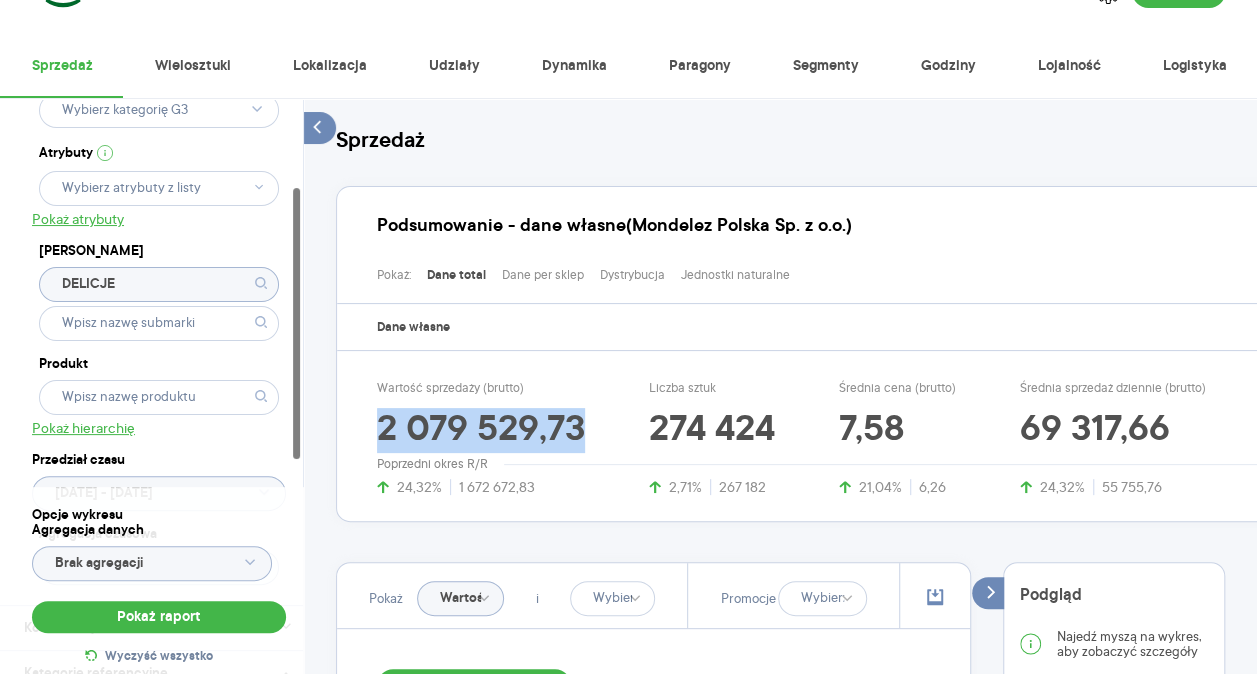 drag, startPoint x: 372, startPoint y: 419, endPoint x: 604, endPoint y: 427, distance: 232.1379 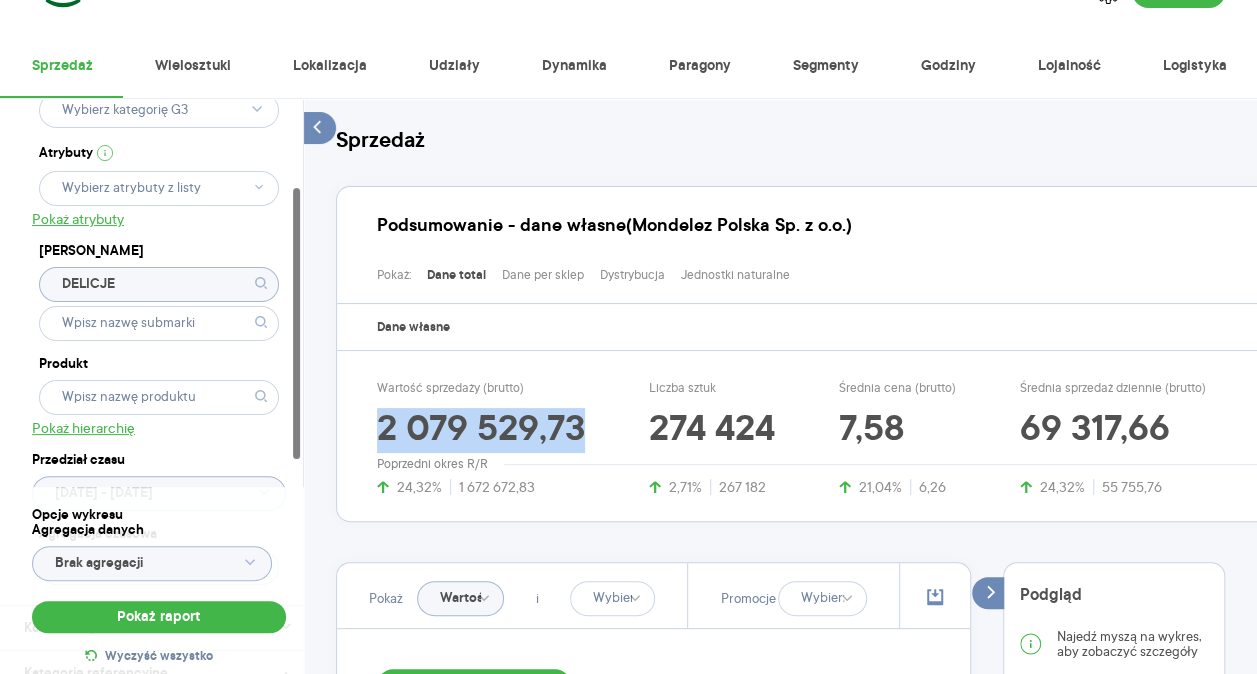 click on "Wartość sprzedaży (brutto) 2 079 529,73 24,32% 1 672 672,83 Liczba sztuk 274 424 2,71% 267 182 Średnia cena (brutto) 7,58 21,04% 6,26 Średnia sprzedaż dziennie (brutto) 69 317,66 24,32% 55 755,76" at bounding box center [823, 438] 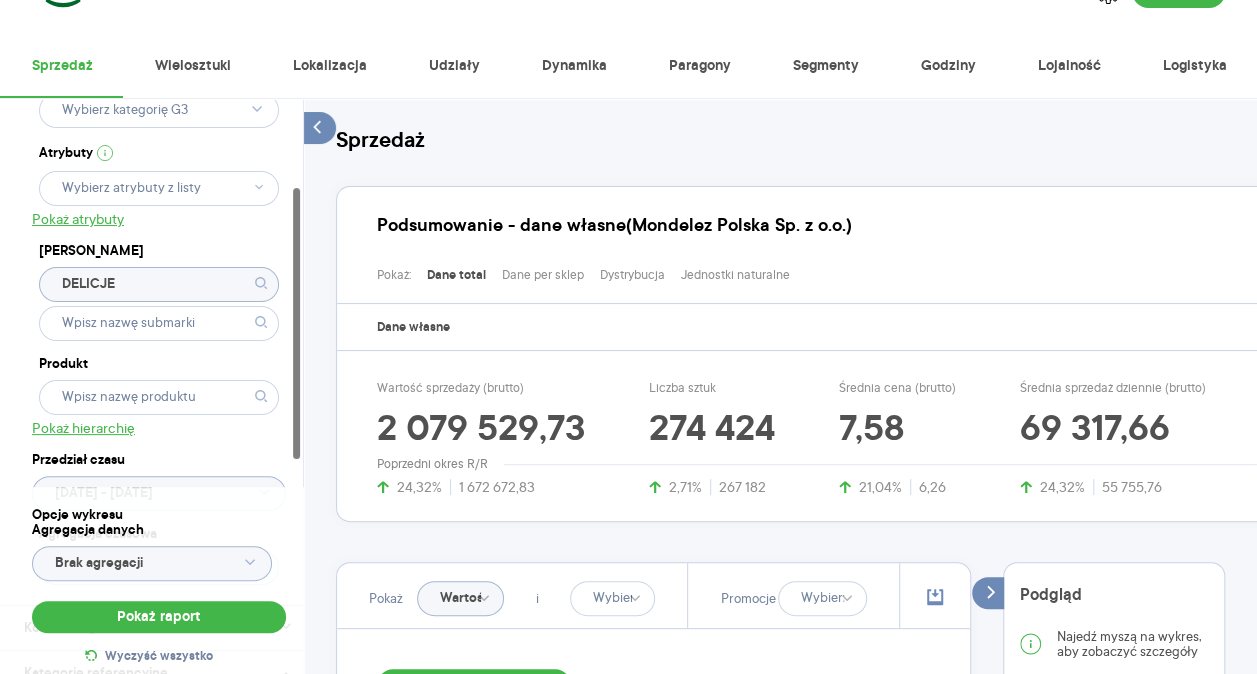 click on "DELICJE" 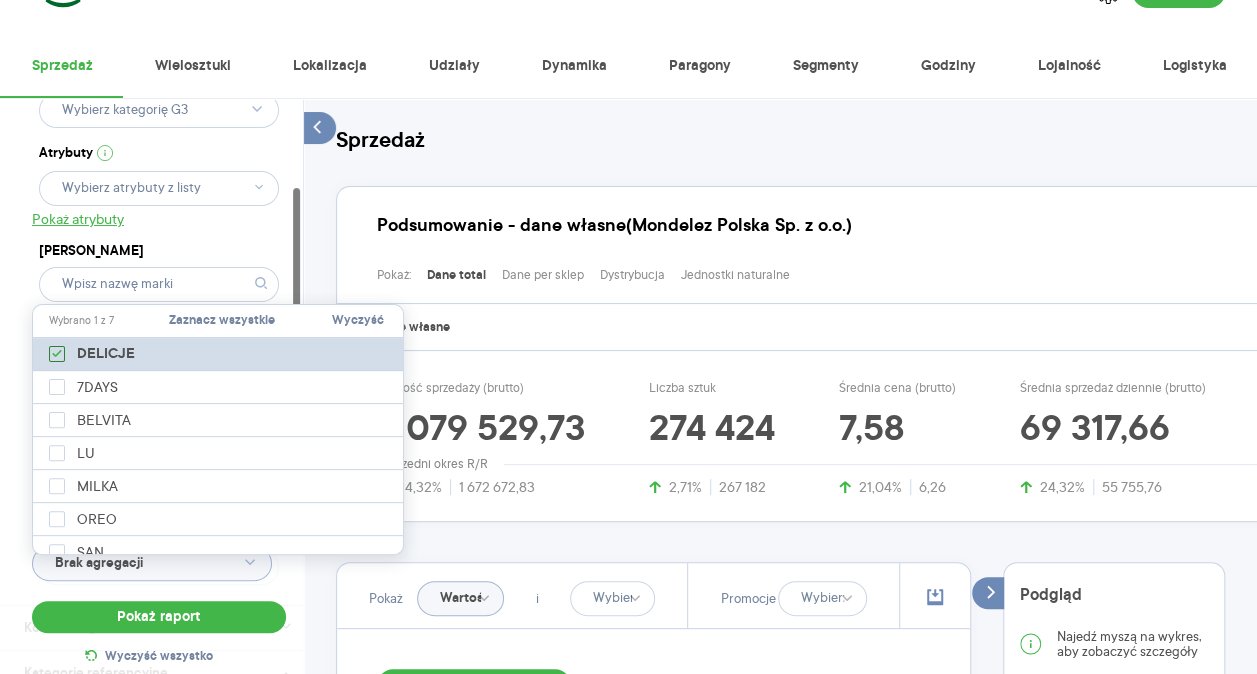 click 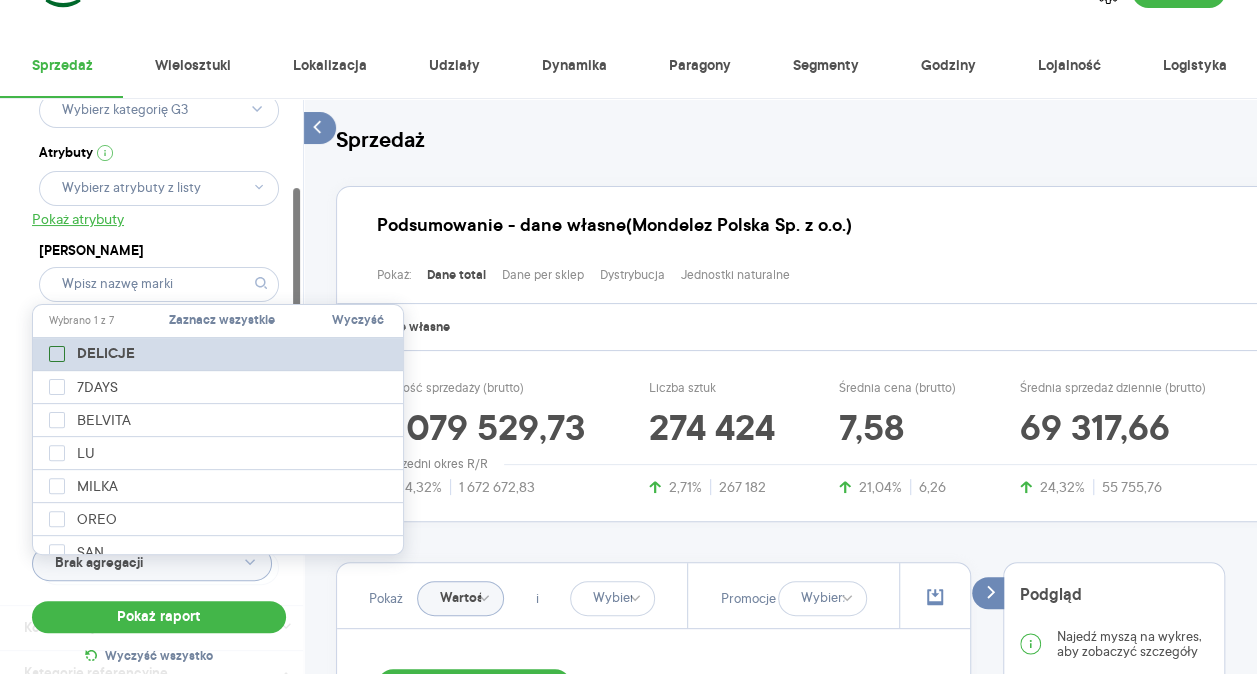 checkbox on "false" 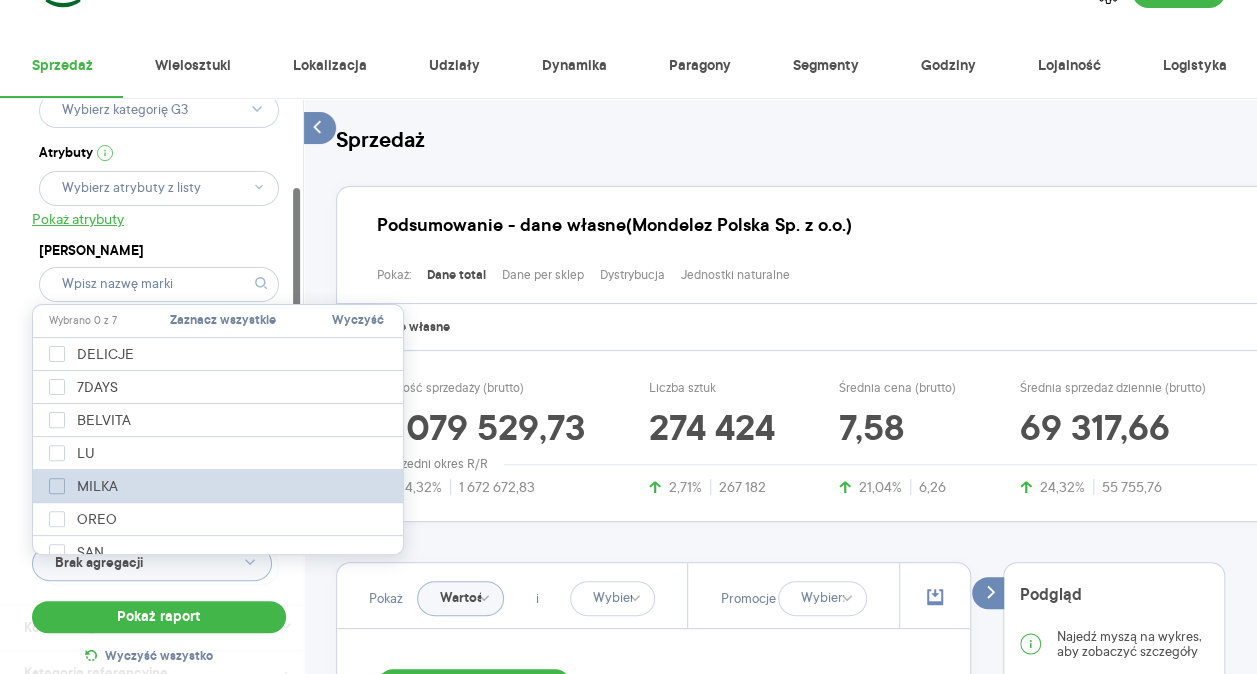 click 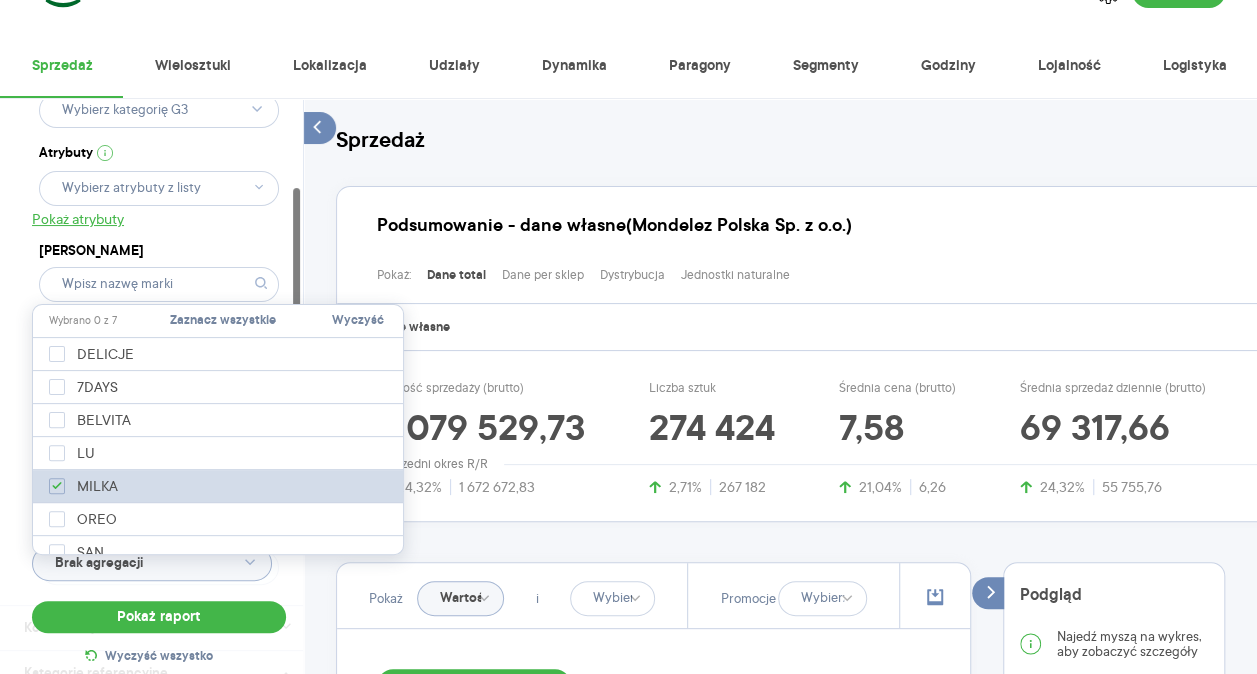 checkbox on "true" 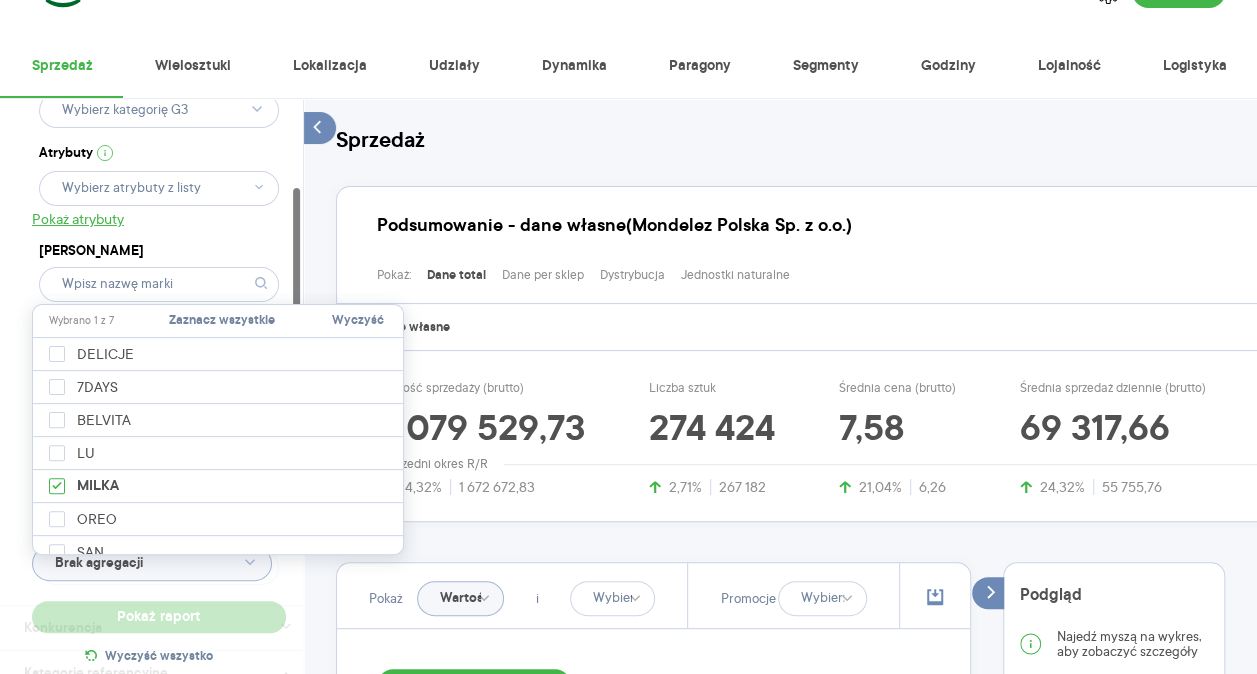 click on "Raporty Insights Eksport danych Nowość Baza wiedzy Nowość Aktualności Agata.PawLowska.mondelez@acit.zabka.pl Wyloguj Sprzedaż Wielosztuki Lokalizacja Udziały Dynamika Paragony Segmenty Godziny Lojalność Logistyka Dostęp do danych * T2 T3 Kategoria * Słodycze Wybrano 1 z 7 Atrybuty Pokaż atrybuty Marka Produkt Pokaż hierarchię Przedział czasu 2025.06.01 - 2025.06.30 Agregacja czasowa tydzień promocyjny Konkurencja Dostawca Marka Produkt Kategorie referencyjne Region Rodzaje sklepów Rodzaje transakcji Wszystkie Like For Like Uwzględnij LFL Opcje wykresu Agregacja danych Brak agregacji Pokaż raport Wyczyść wszystko Sprzedaż Podsumowanie - dane własne  (Mondelez Polska Sp. z o.o.) Pokaż: Dane total Dane per sklep Dystrybucja Jednostki naturalne Dane własne Wartość sprzedaży (brutto) 2 079 529,73 24,32% 1 672 672,83 Liczba sztuk 274 424 2,71% 267 182 Średnia cena (brutto) 7,58 21,04% 6,26 Średnia sprzedaż dziennie (brutto) 69 317,66 24,32% 55 755,76 Poprzedni okres R/R Pokaż i R T R" at bounding box center [628, 287] 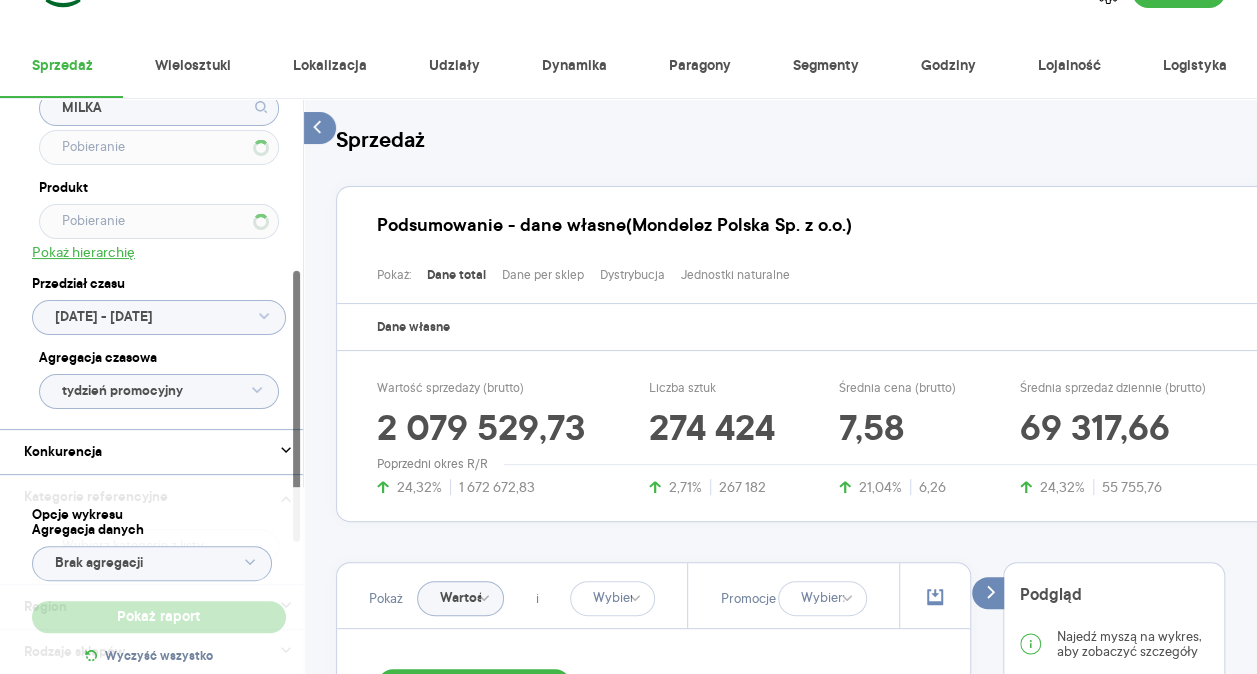 scroll, scrollTop: 645, scrollLeft: 0, axis: vertical 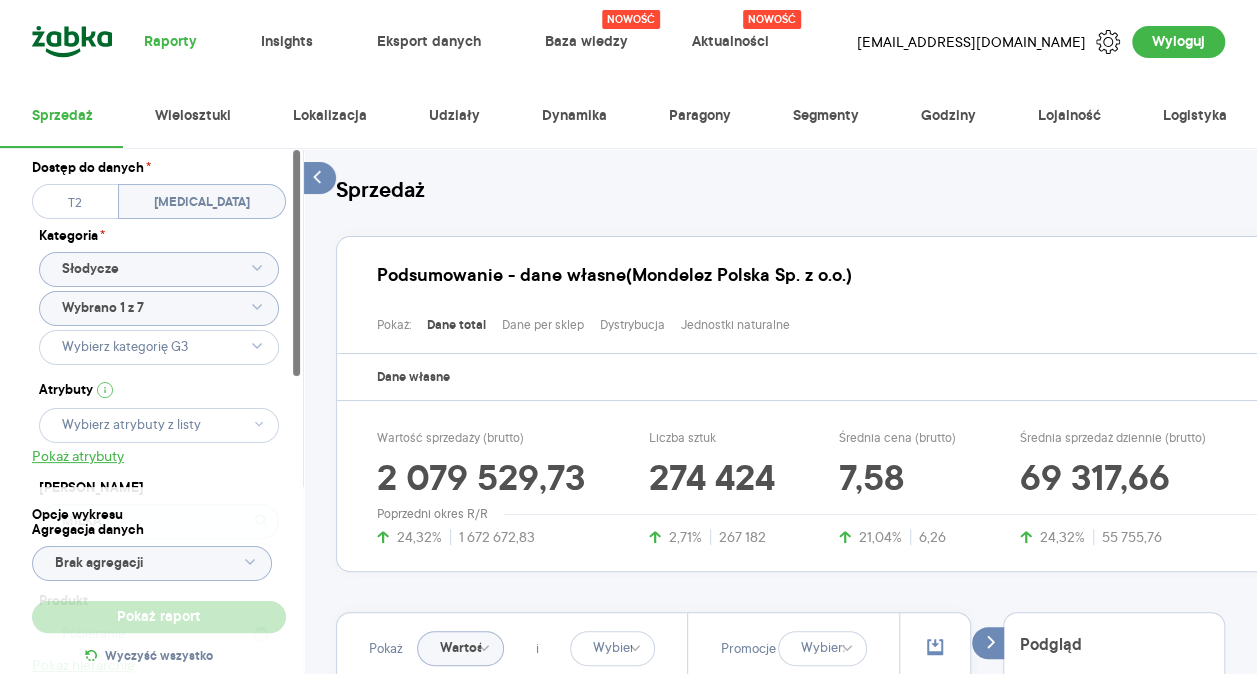 click on "Wybrano 1 z 7" 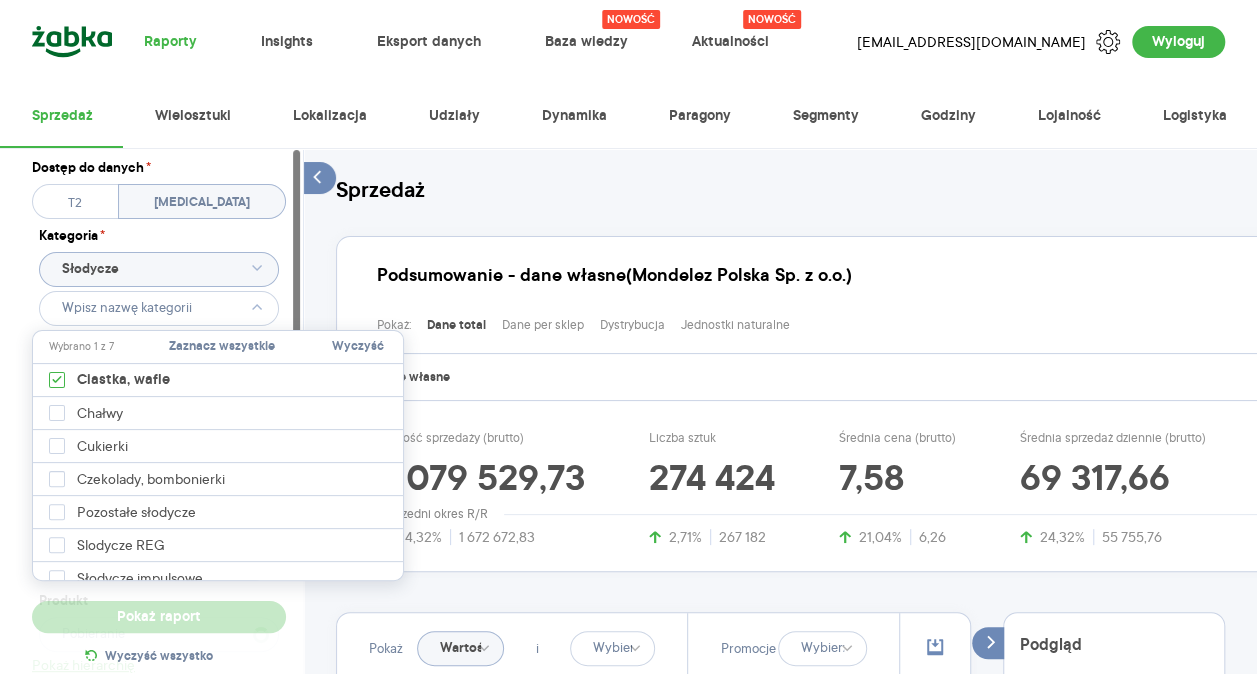 click on "Raporty Insights Eksport danych Nowość Baza wiedzy Nowość Aktualności Agata.PawLowska.mondelez@acit.zabka.pl Wyloguj Sprzedaż Wielosztuki Lokalizacja Udziały Dynamika Paragony Segmenty Godziny Lojalność Logistyka Dostęp do danych * T2 T3 Kategoria * Słodycze Atrybuty Pokaż atrybuty Marka MILKA Produkt Pokaż hierarchię Przedział czasu 2025.06.01 - 2025.06.30 Agregacja czasowa tydzień promocyjny Konkurencja Dostawca Marka Produkt Kategorie referencyjne Region Rodzaje sklepów Rodzaje transakcji Wszystkie Like For Like Uwzględnij LFL Opcje wykresu Agregacja danych Brak agregacji Pokaż raport Wyczyść wszystko Sprzedaż Podsumowanie - dane własne  (Mondelez Polska Sp. z o.o.) Pokaż: Dane total Dane per sklep Dystrybucja Jednostki naturalne Dane własne Wartość sprzedaży (brutto) 2 079 529,73 24,32% 1 672 672,83 Liczba sztuk 274 424 2,71% 267 182 Średnia cena (brutto) 7,58 21,04% 6,26 Średnia sprzedaż dziennie (brutto) 69 317,66 24,32% 55 755,76 Poprzedni okres R/R Pokaż Wartość i R T" at bounding box center [628, 337] 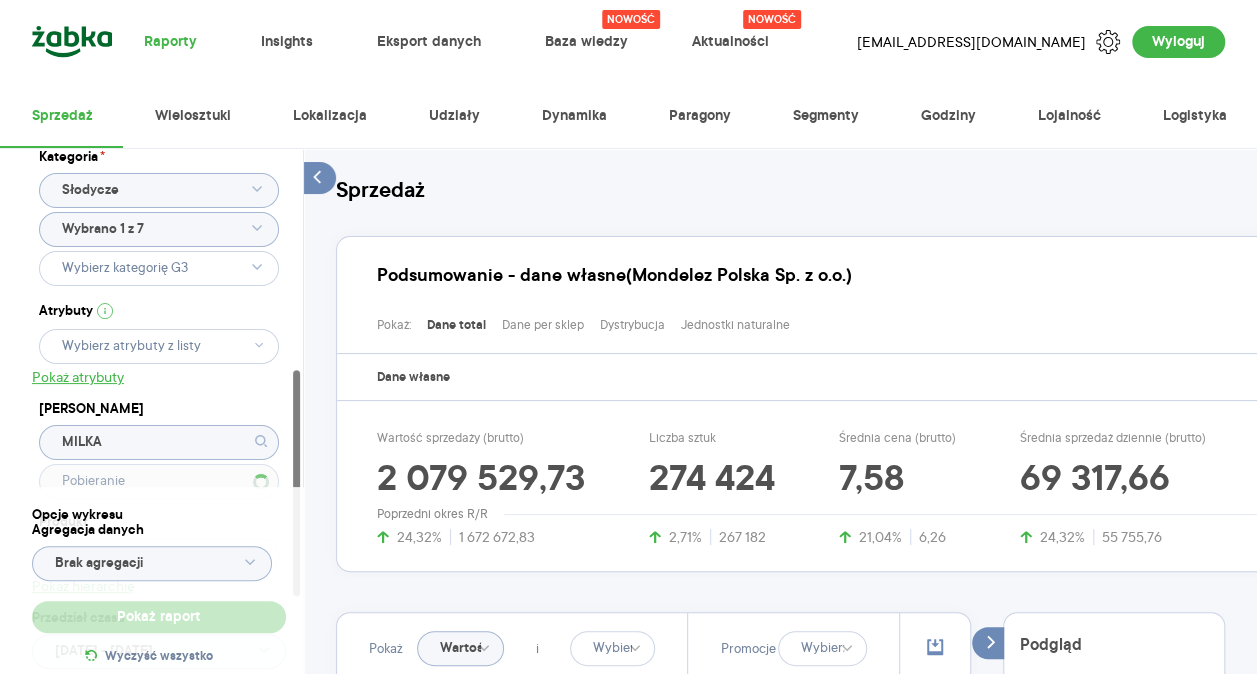 scroll, scrollTop: 0, scrollLeft: 0, axis: both 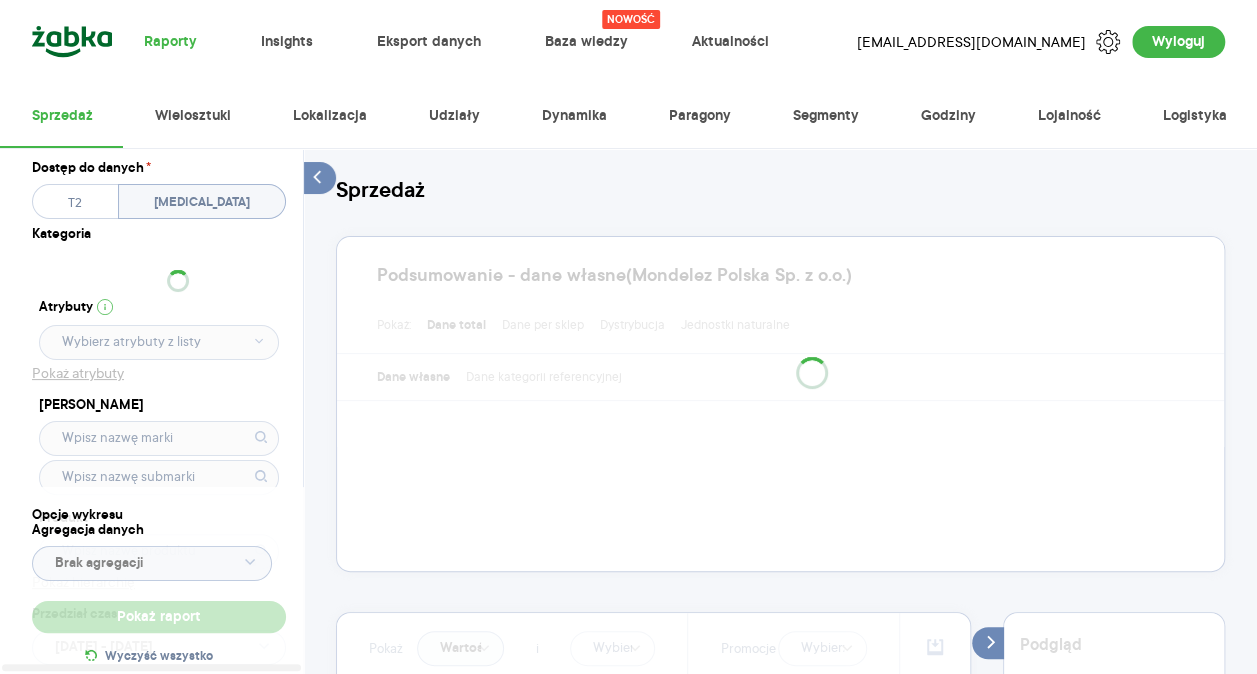 type on "Pobieranie" 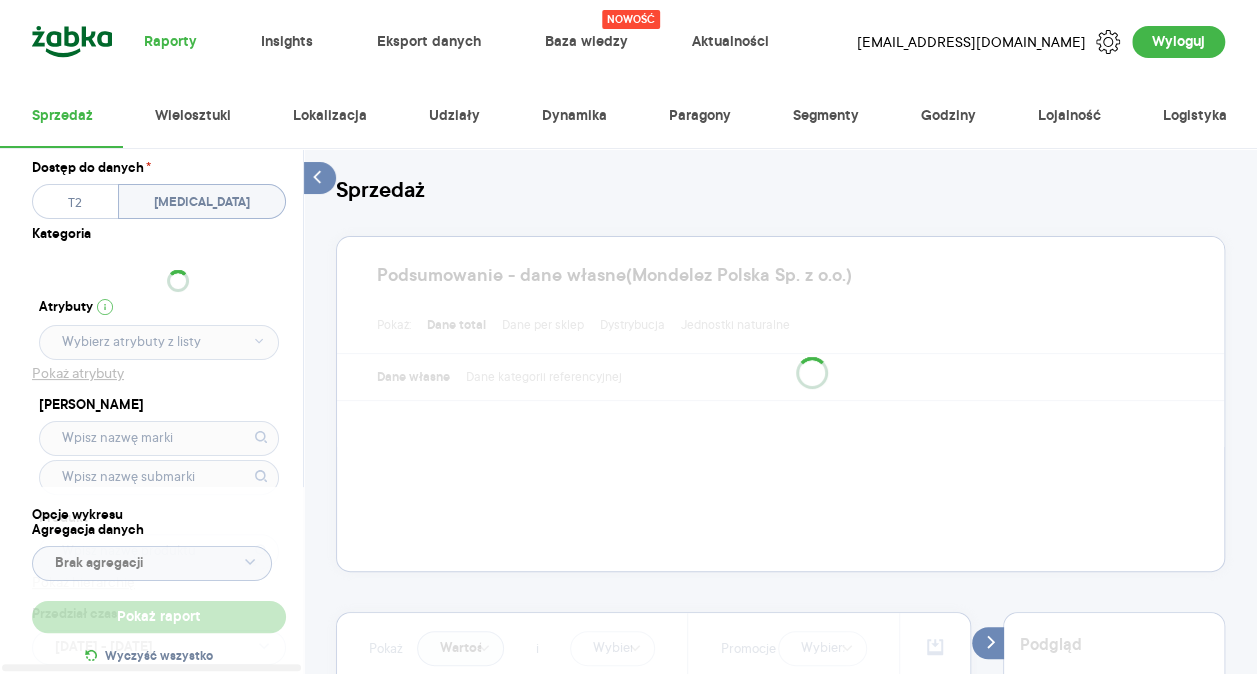 type on "Pobieranie" 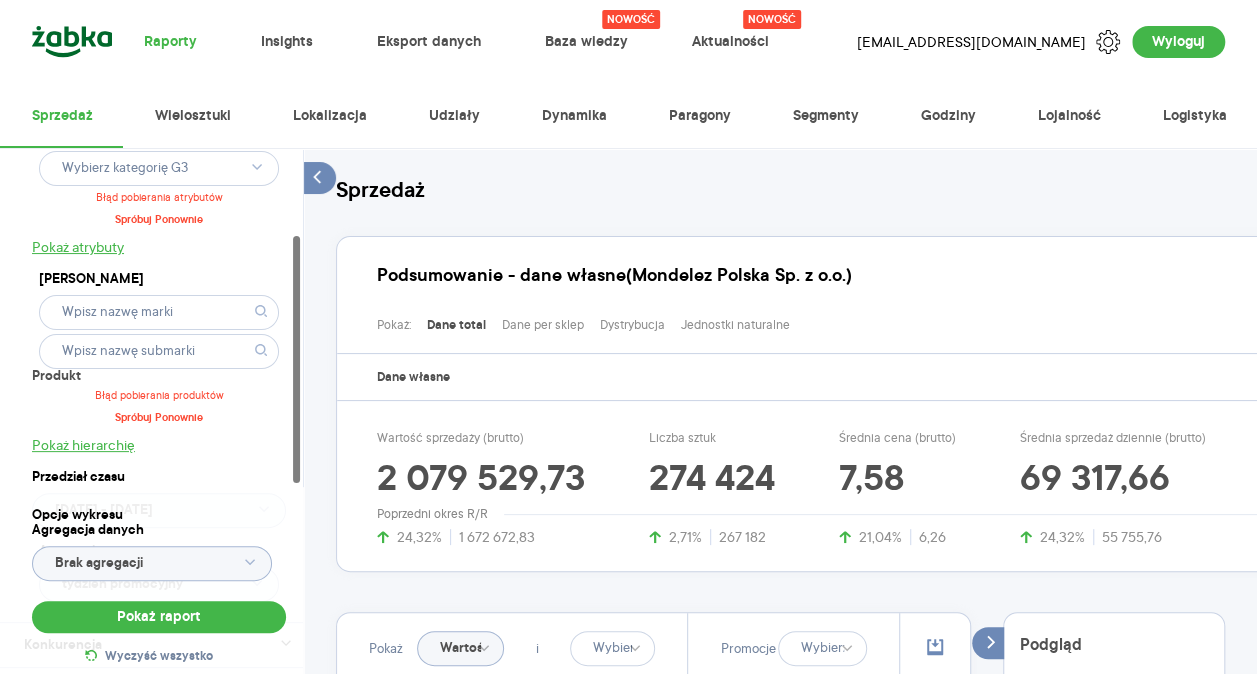 scroll, scrollTop: 183, scrollLeft: 0, axis: vertical 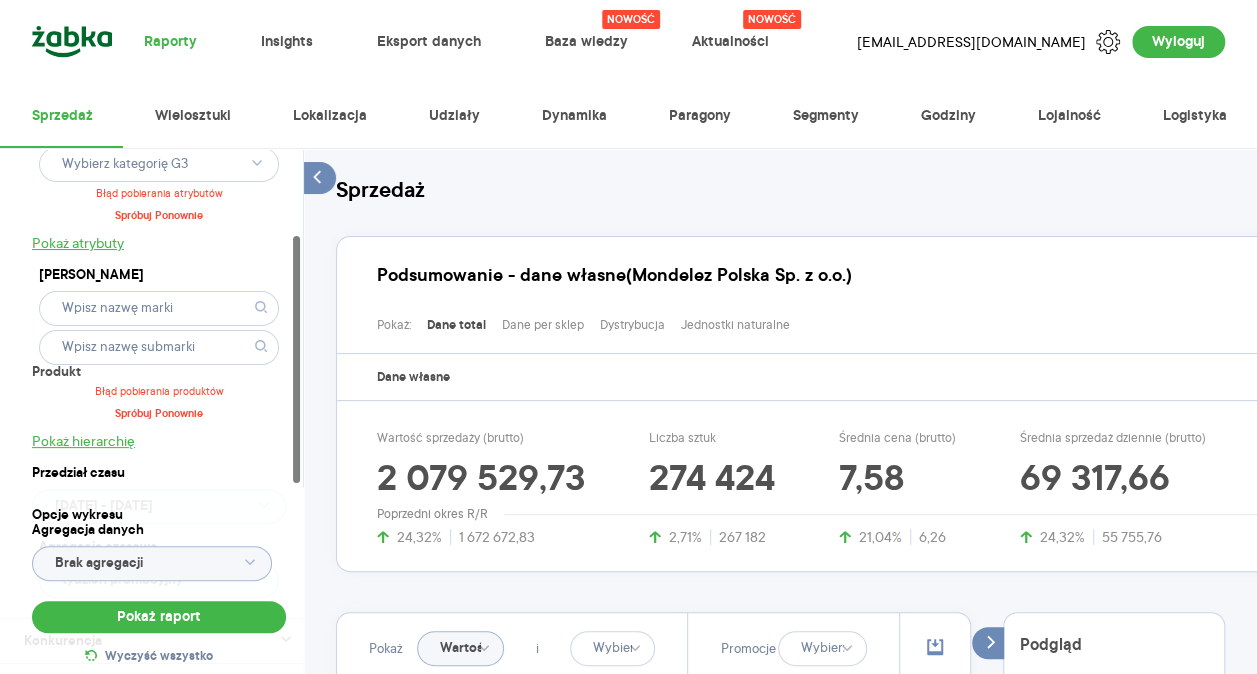 click 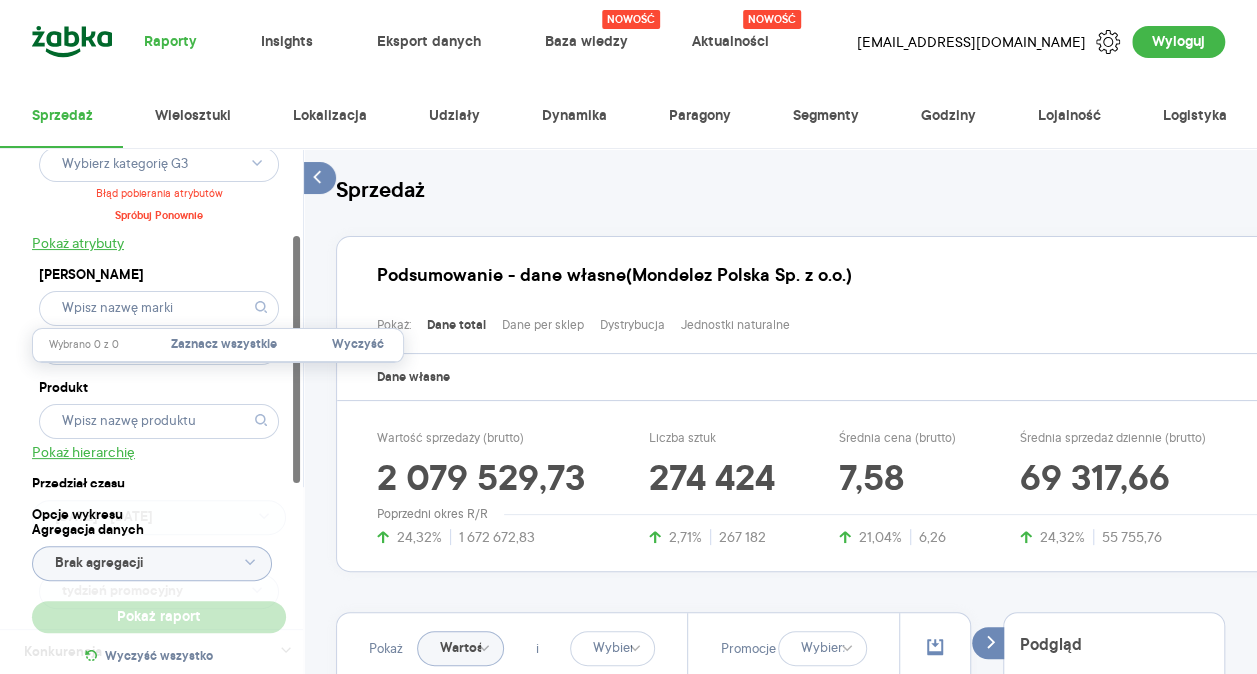 type 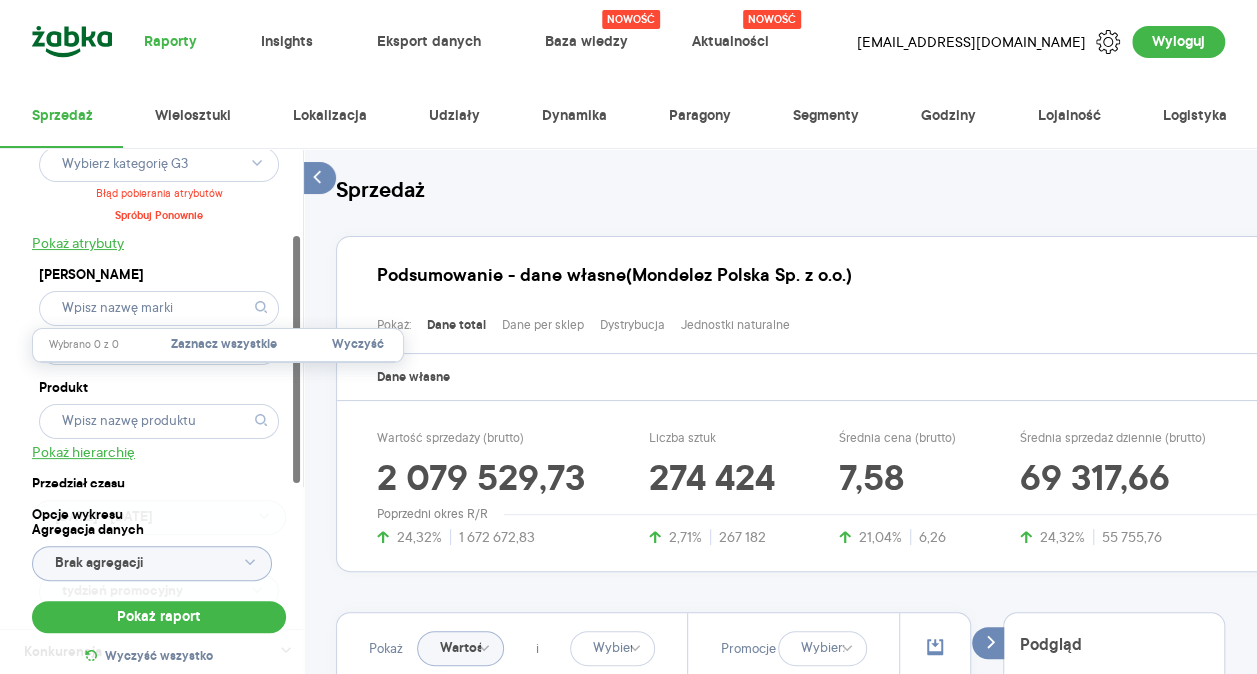 click on "Raporty Insights Eksport danych Nowość Baza wiedzy Nowość Aktualności Agata.PawLowska.mondelez@acit.zabka.pl Wyloguj Sprzedaż Wielosztuki Lokalizacja Udziały Dynamika Paragony Segmenty Godziny Lojalność Logistyka Dostęp do danych * T2 T3 Kategoria * Słodycze Wybrano 1 z 7 Błąd pobierania atrybutów Spróbuj Ponownie Pokaż atrybuty Marka Produkt Pokaż hierarchię Przedział czasu 2025.06.01 - 2025.06.30 Agregacja czasowa tydzień promocyjny Konkurencja Dostawca Marka Produkt Kategorie referencyjne Region Rodzaje sklepów Rodzaje transakcji Wszystkie Like For Like Uwzględnij LFL Opcje wykresu Agregacja danych Brak agregacji Pokaż raport Wyczyść wszystko Sprzedaż Podsumowanie - dane własne  (Mondelez Polska Sp. z o.o.) Pokaż: Dane total Dane per sklep Dystrybucja Jednostki naturalne Dane własne Wartość sprzedaży (brutto) 2 079 529,73 24,32% 1 672 672,83 Liczba sztuk 274 424 2,71% 267 182 Średnia cena (brutto) 7,58 21,04% 6,26 Średnia sprzedaż dziennie (brutto) 69 317,66 24,32% Pokaż" at bounding box center [628, 337] 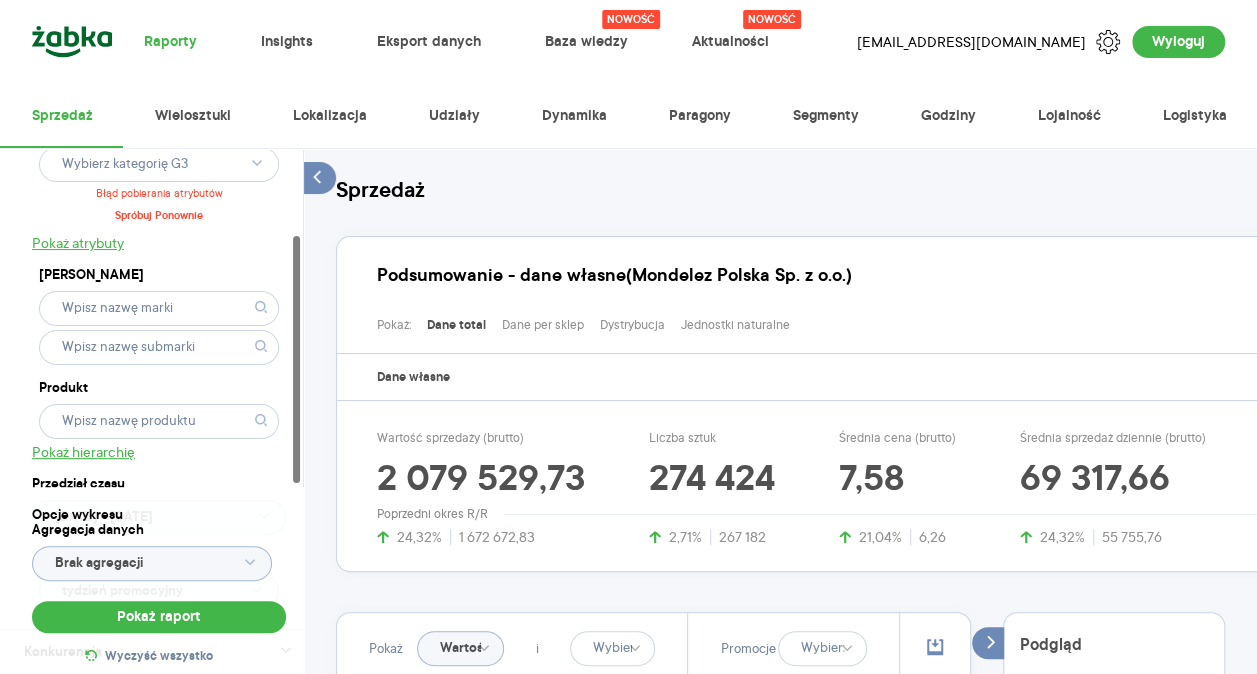 click 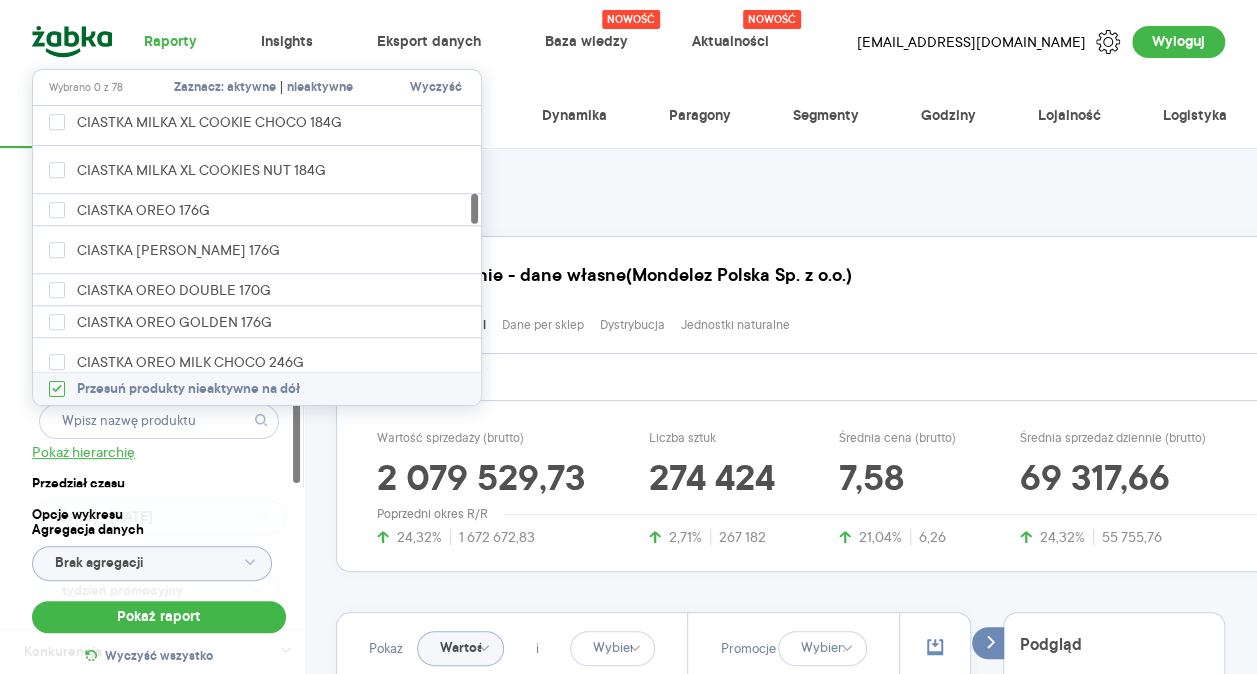 scroll, scrollTop: 969, scrollLeft: 0, axis: vertical 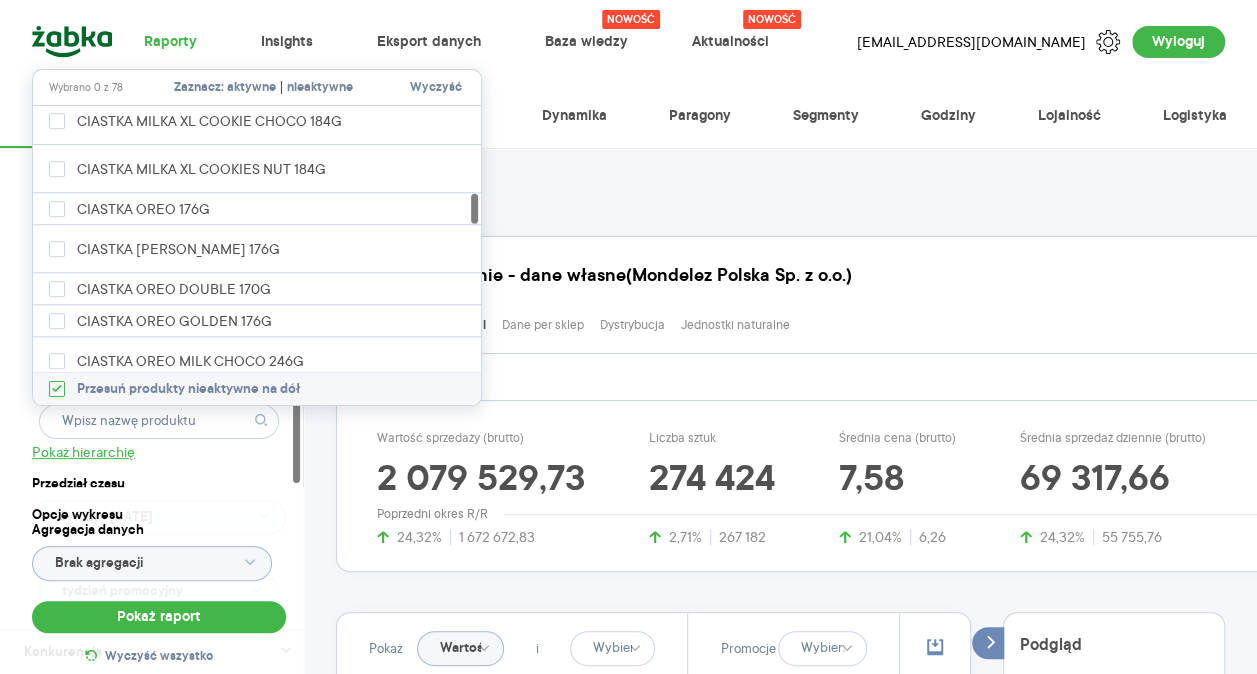 drag, startPoint x: 88, startPoint y: 258, endPoint x: 0, endPoint y: 348, distance: 125.872955 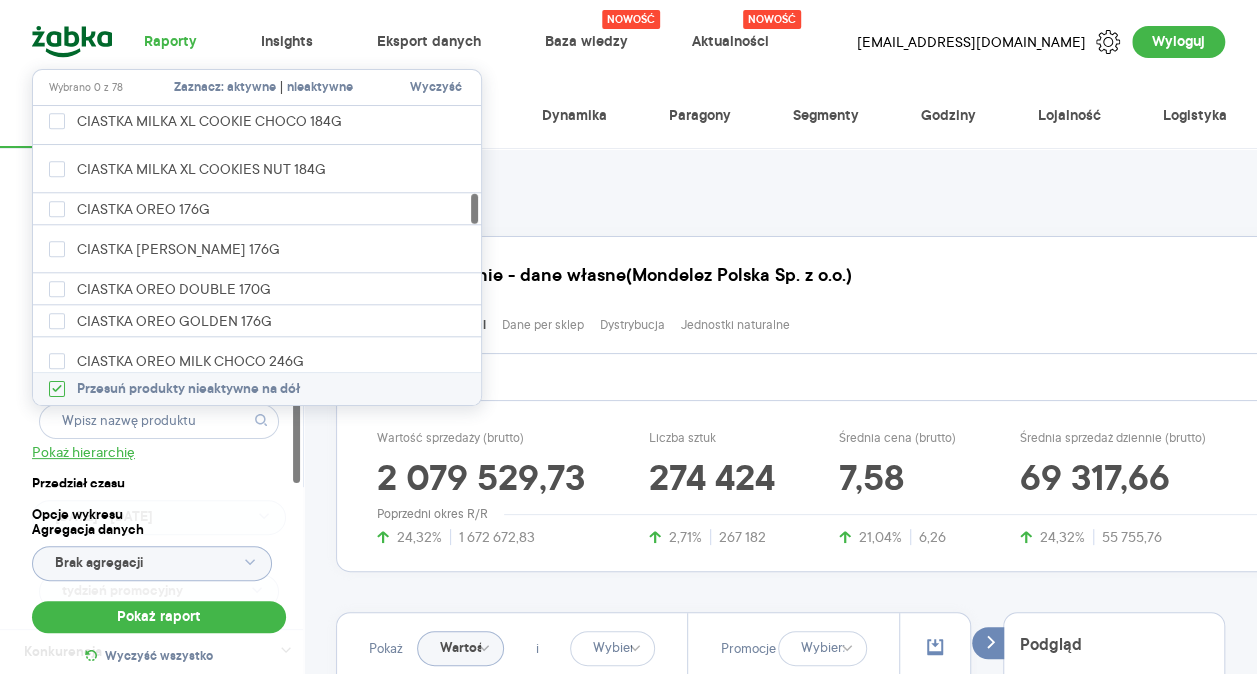 click on "Raporty Insights Eksport danych Nowość Baza wiedzy Nowość Aktualności Agata.PawLowska.mondelez@acit.zabka.pl Wyloguj Sprzedaż Wielosztuki Lokalizacja Udziały Dynamika Paragony Segmenty Godziny Lojalność Logistyka Dostęp do danych * T2 T3 Kategoria * Słodycze Wybrano 1 z 7 Błąd pobierania atrybutów Spróbuj Ponownie Pokaż atrybuty Marka Produkt Pokaż hierarchię Przedział czasu 2025.06.01 - 2025.06.30 Agregacja czasowa tydzień promocyjny Konkurencja Dostawca Marka Produkt Kategorie referencyjne Region Rodzaje sklepów Rodzaje transakcji Wszystkie Like For Like Uwzględnij LFL Opcje wykresu Agregacja danych Brak agregacji Pokaż raport Wyczyść wszystko Sprzedaż Podsumowanie - dane własne  (Mondelez Polska Sp. z o.o.) Pokaż: Dane total Dane per sklep Dystrybucja Jednostki naturalne Dane własne Wartość sprzedaży (brutto) 2 079 529,73 24,32% 1 672 672,83 Liczba sztuk 274 424 2,71% 267 182 Średnia cena (brutto) 7,58 21,04% 6,26 Średnia sprzedaż dziennie (brutto) 69 317,66 24,32% Pokaż" at bounding box center (628, 337) 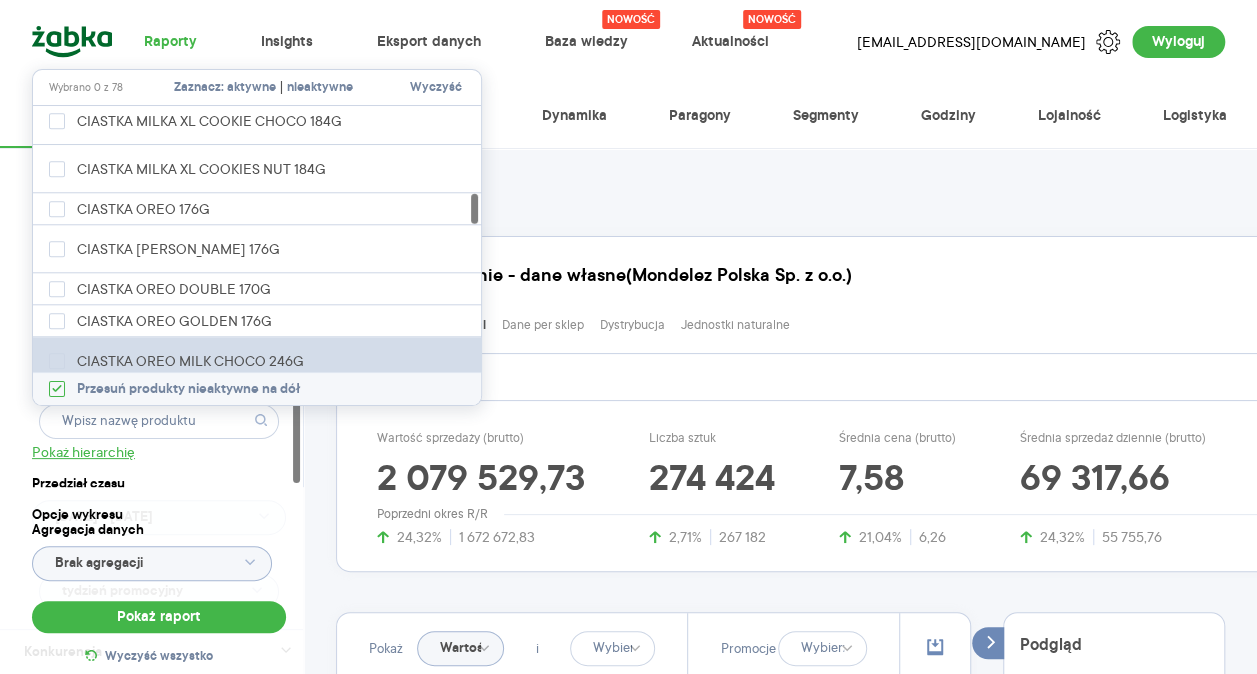 click on "CIASTKA OREO MILK CHOCO 246G" at bounding box center [258, 361] 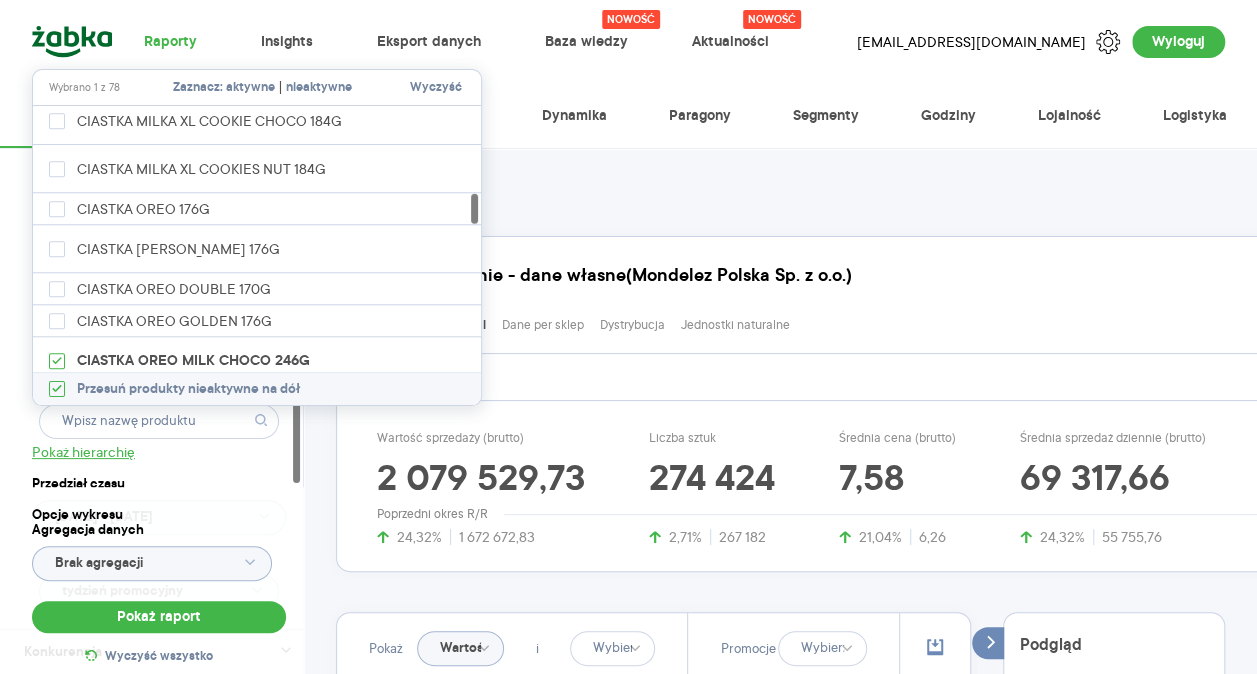 click at bounding box center [257, 364] 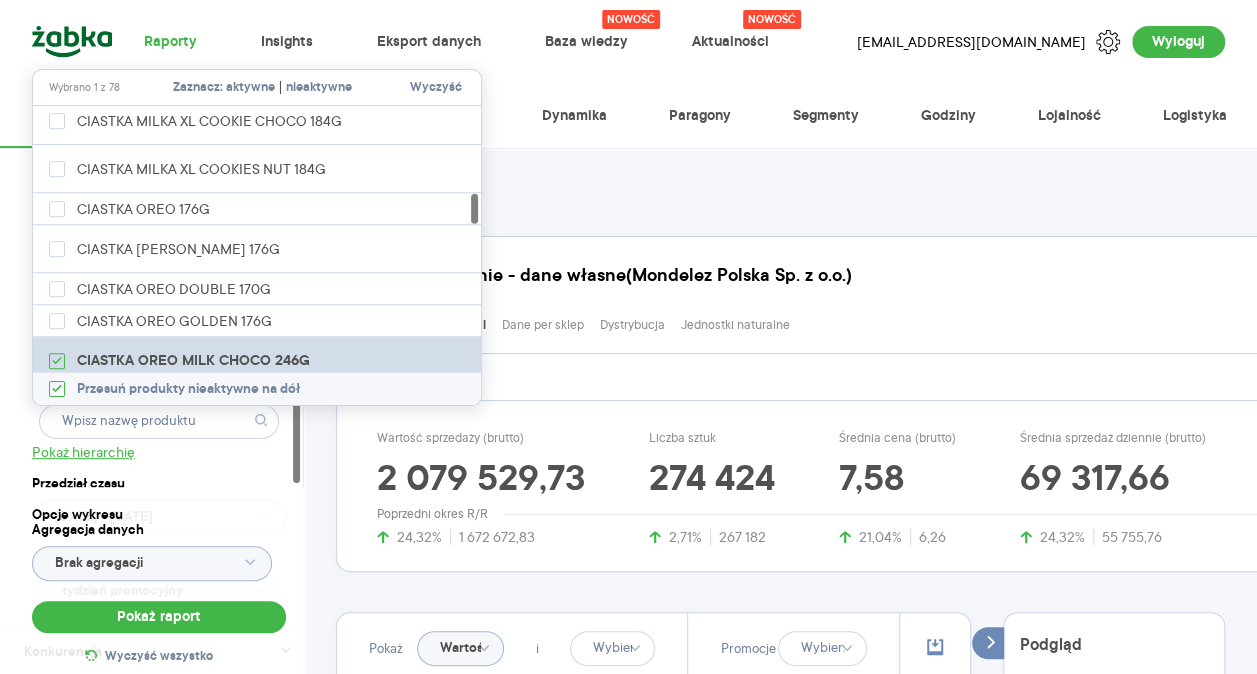 click on "CIASTKA OREO MILK CHOCO 246G" at bounding box center [258, 361] 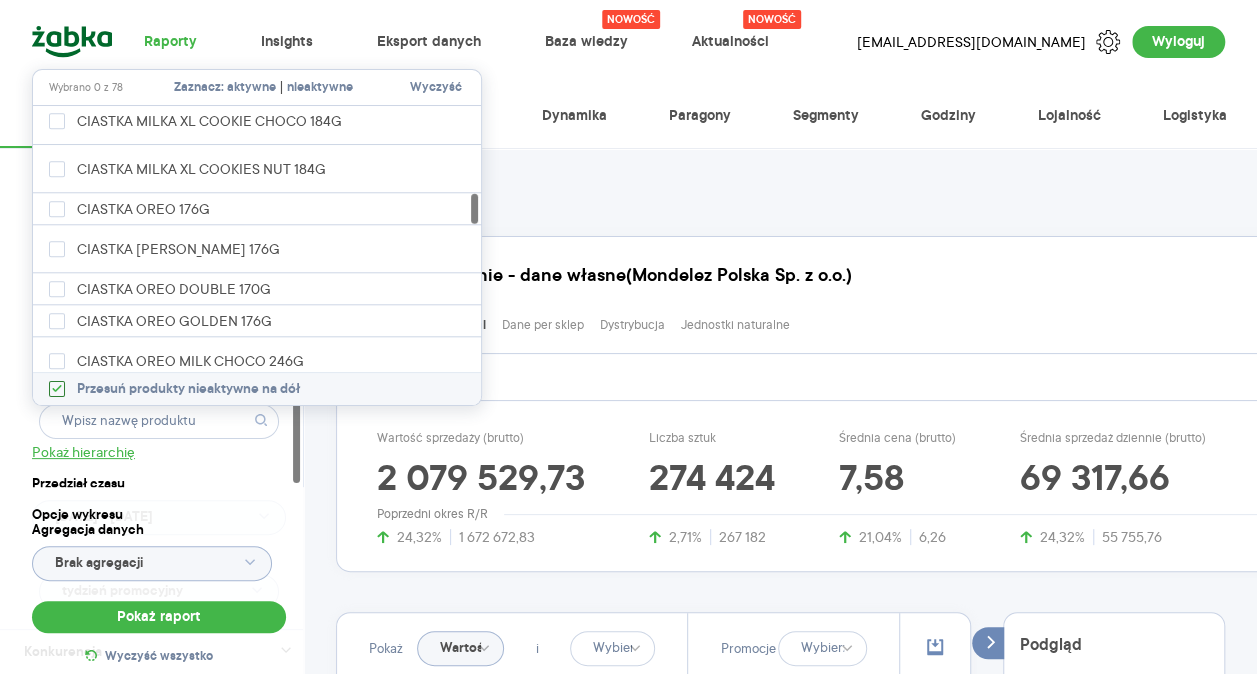 click 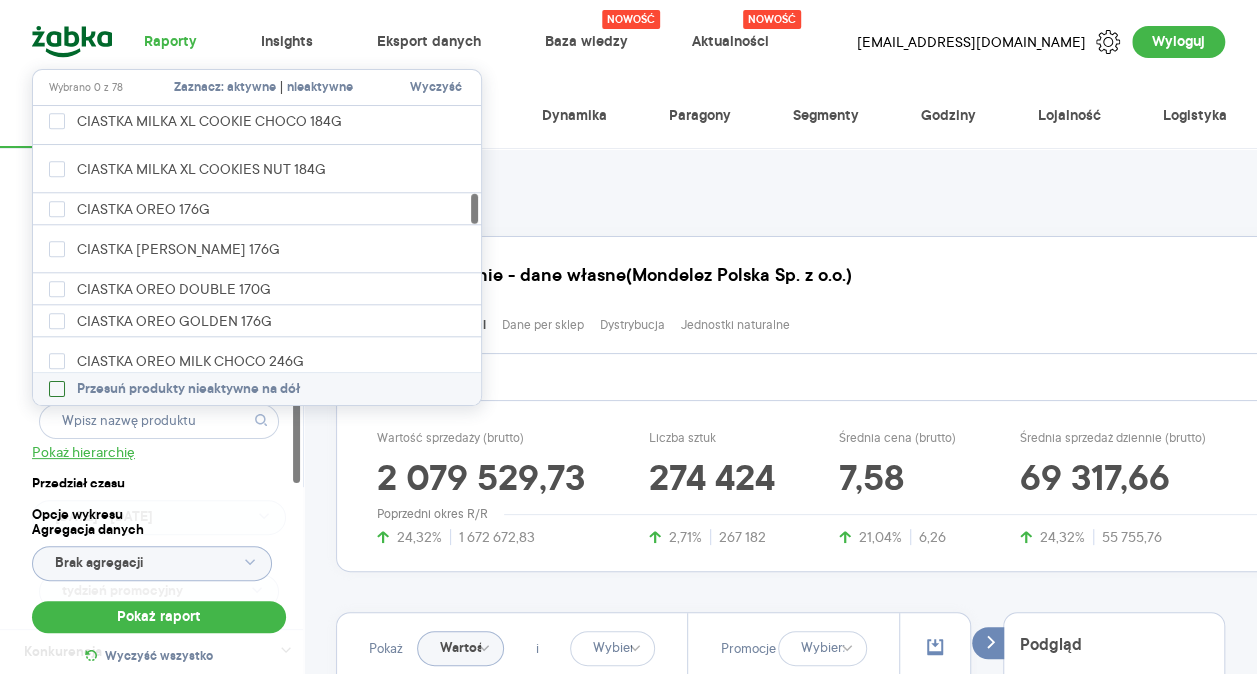 checkbox on "false" 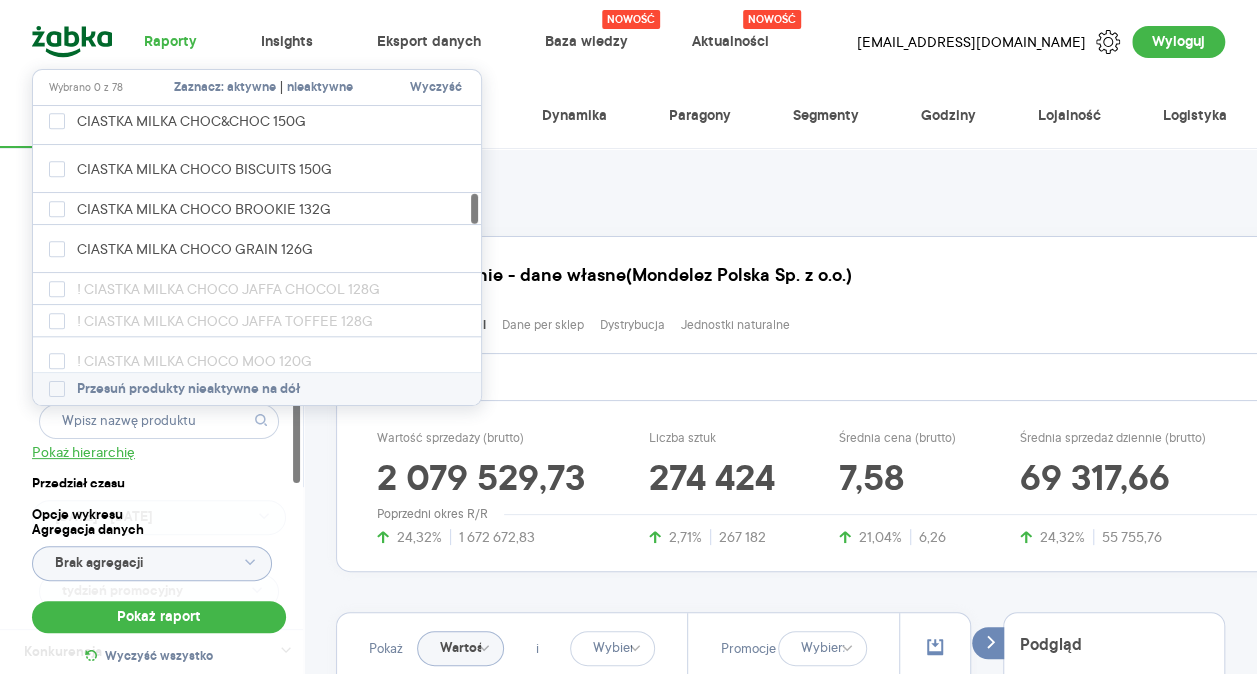 click on "Dostęp do danych * T2 T3 Kategoria * Słodycze Wybrano 1 z 7 Błąd pobierania atrybutów Spróbuj Ponownie Pokaż atrybuty Marka Produkt Pokaż hierarchię Przedział czasu 2025.06.01 - 2025.06.30 Agregacja czasowa tydzień promocyjny" at bounding box center [159, 297] 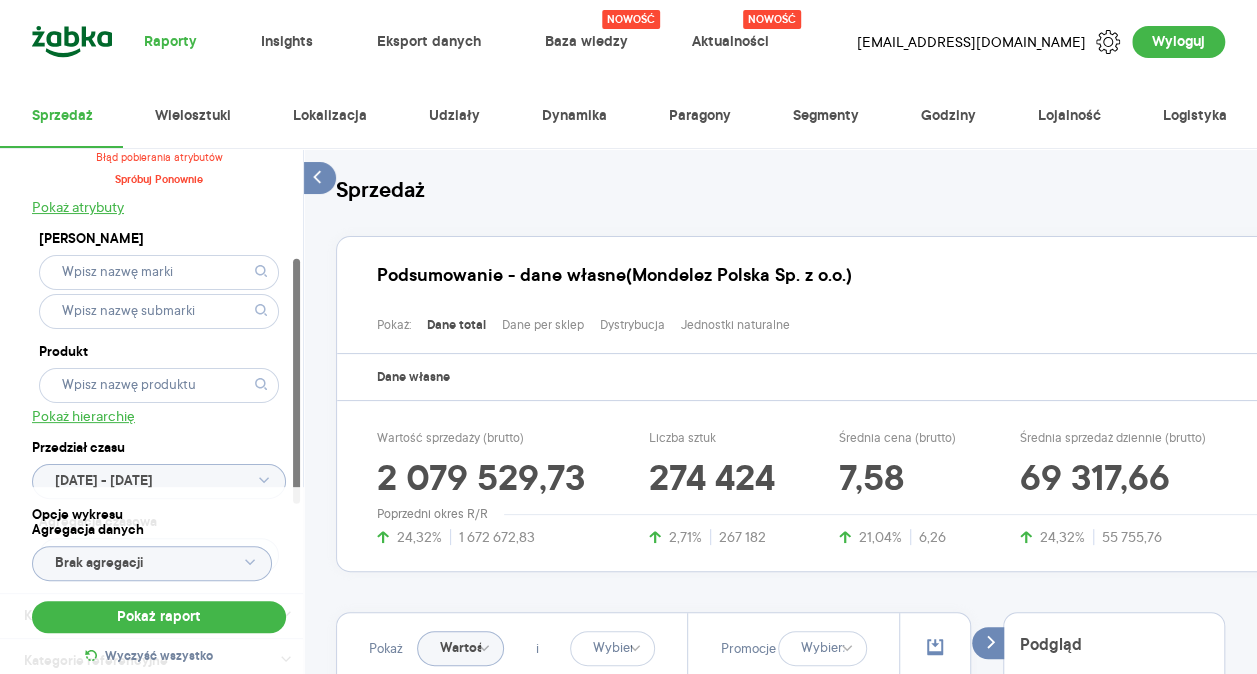 scroll, scrollTop: 236, scrollLeft: 0, axis: vertical 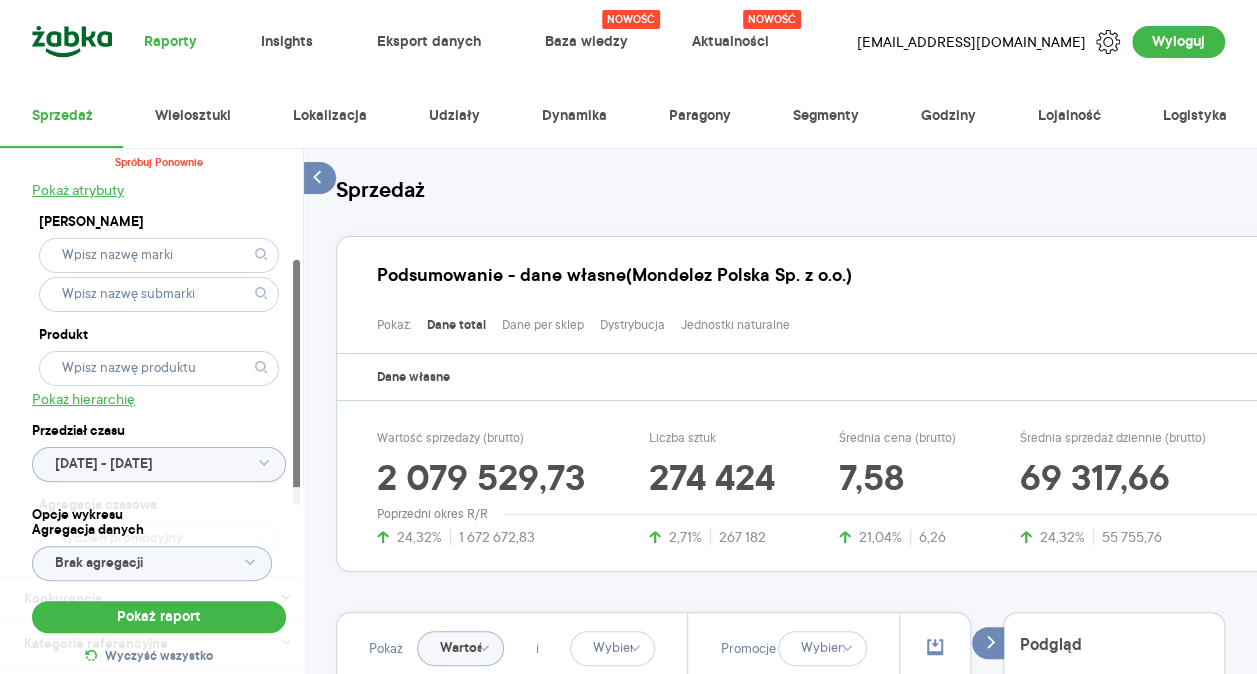click 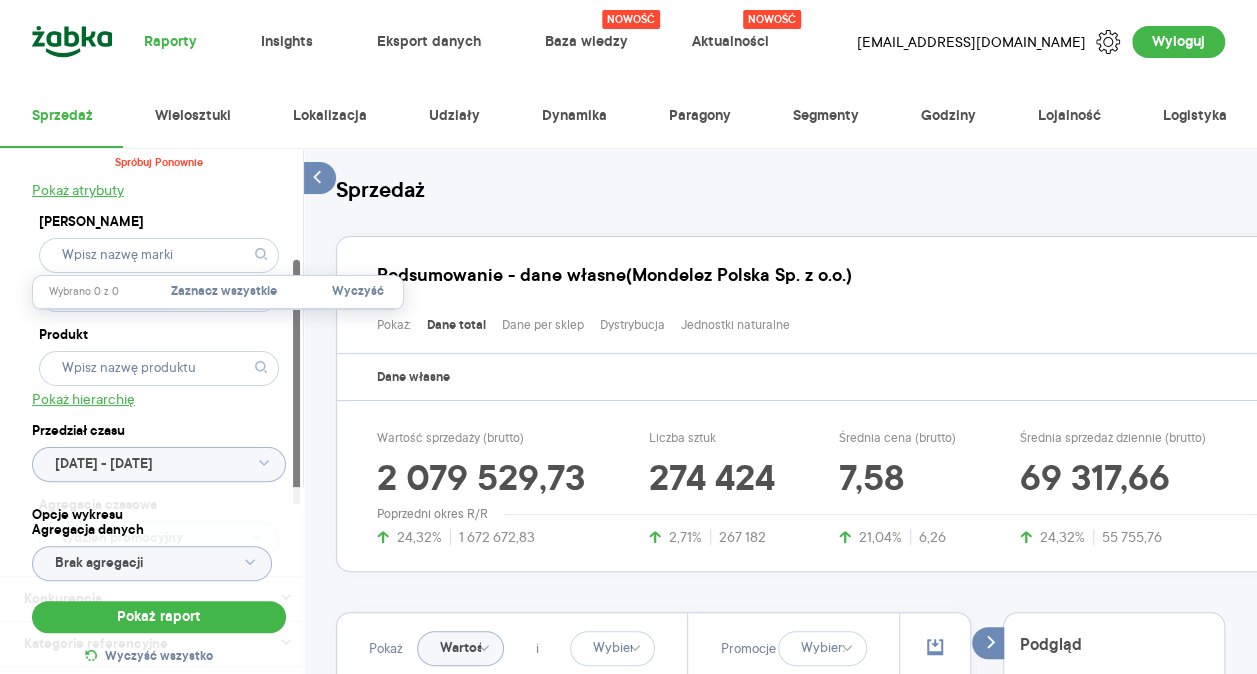 click 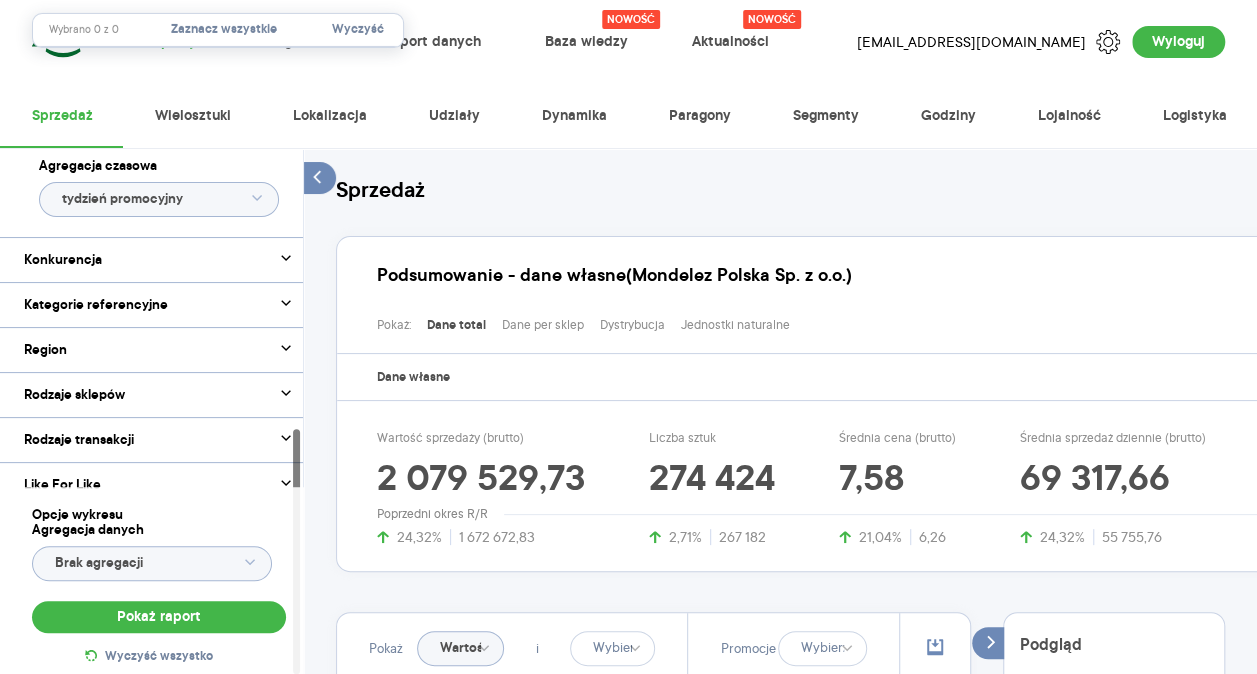 scroll, scrollTop: 601, scrollLeft: 0, axis: vertical 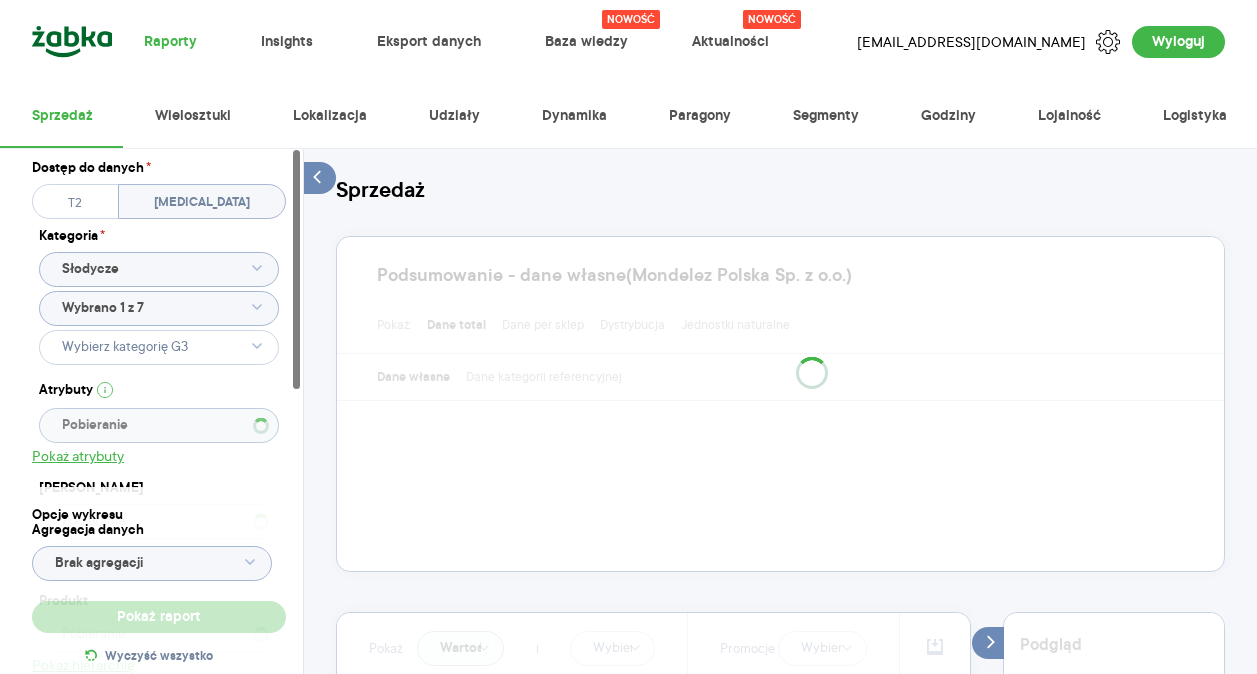 type 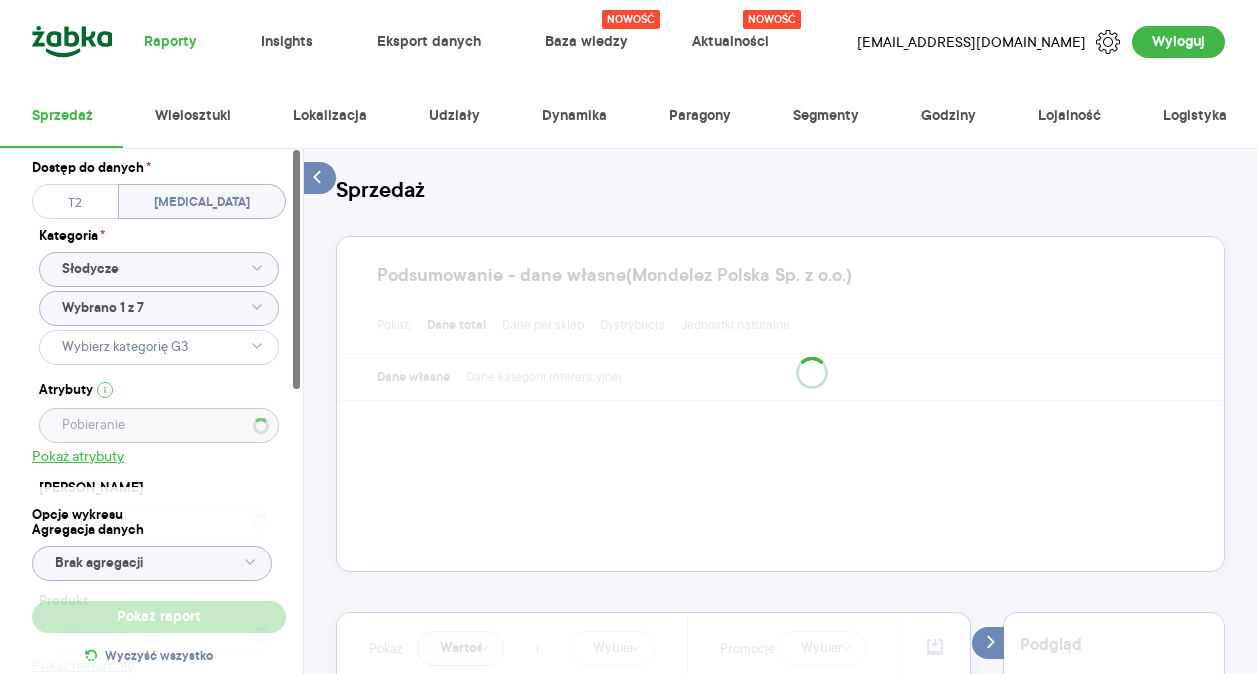 scroll, scrollTop: 0, scrollLeft: 0, axis: both 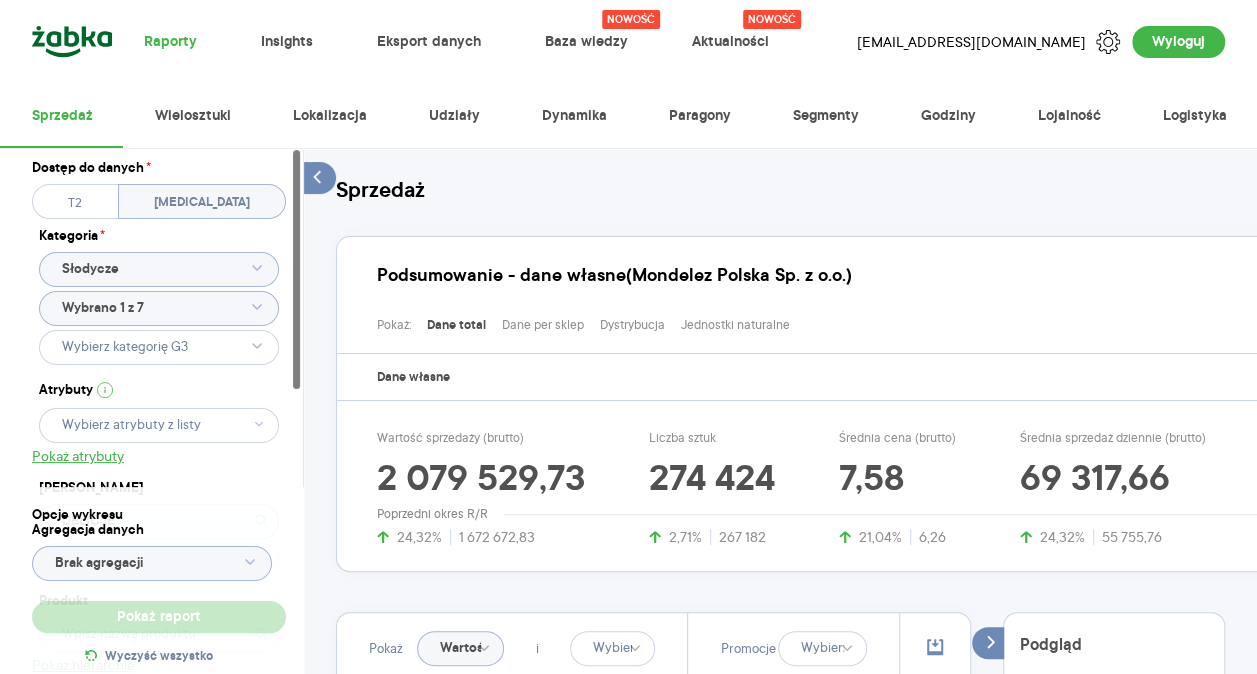 type 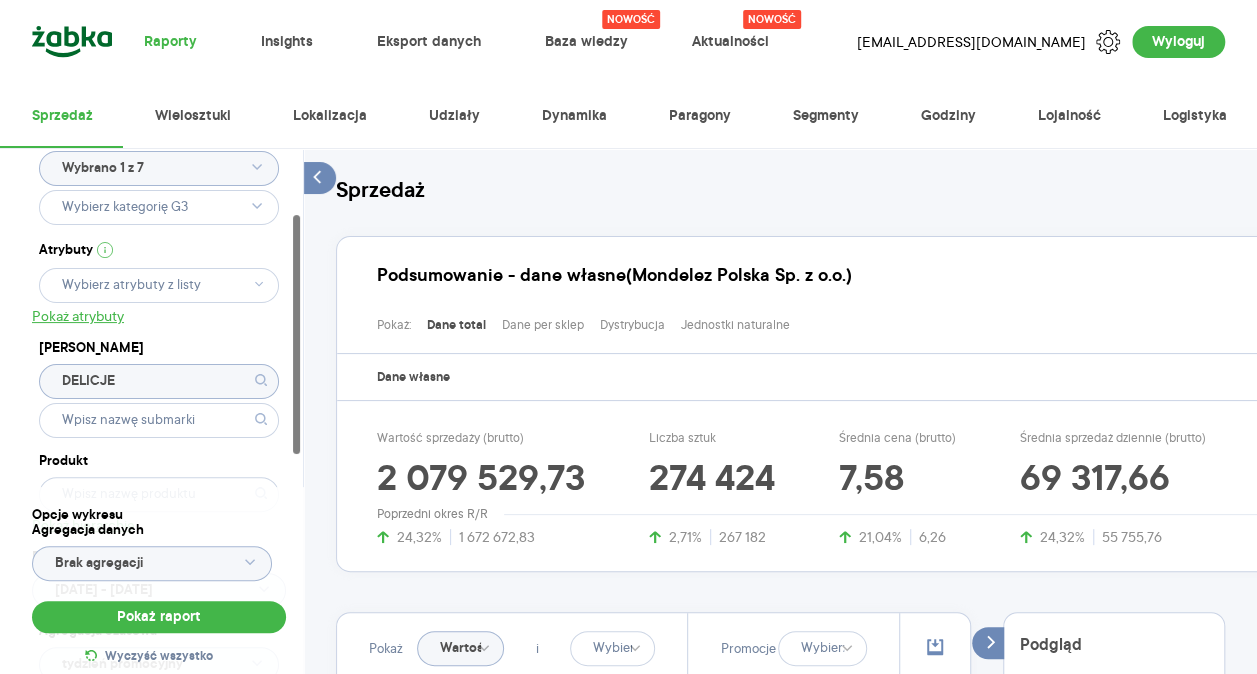 scroll, scrollTop: 149, scrollLeft: 0, axis: vertical 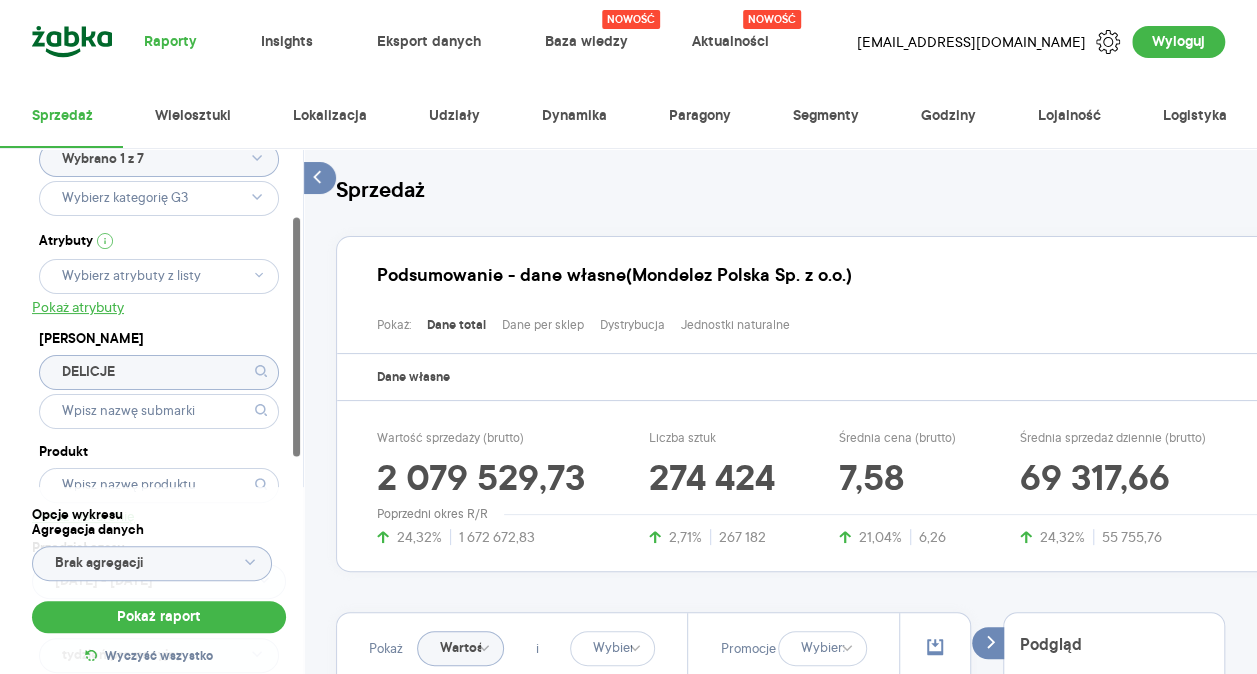 click on "DELICJE" 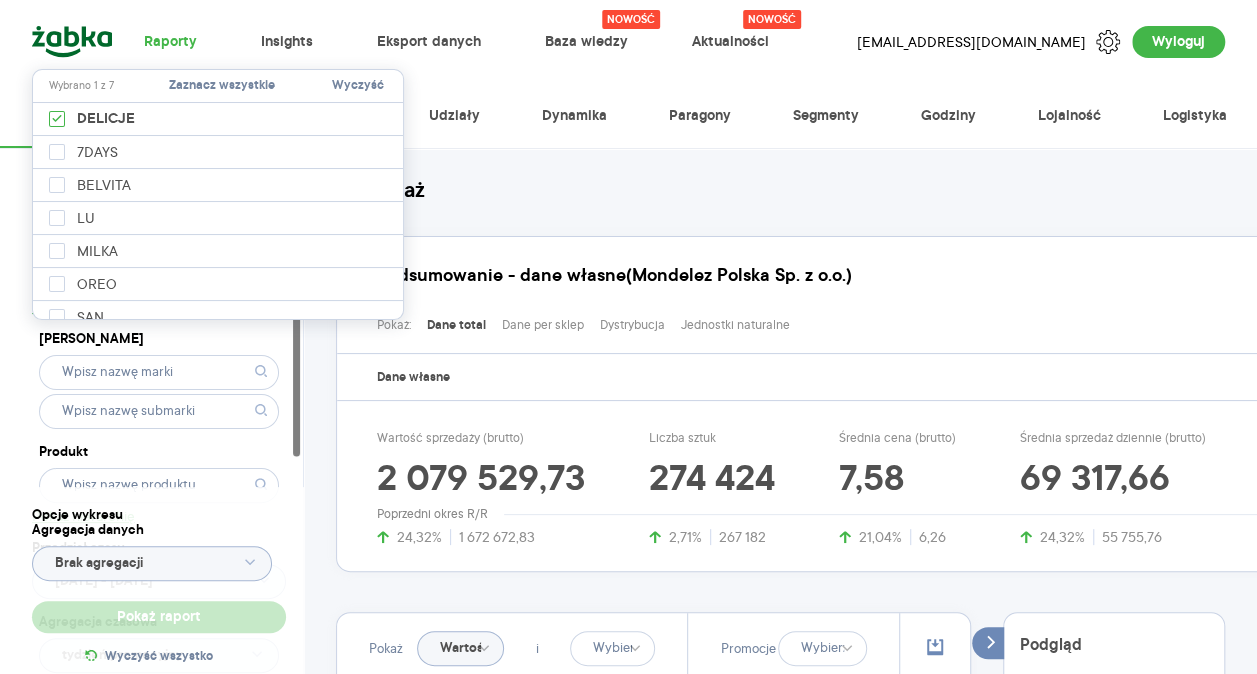 type 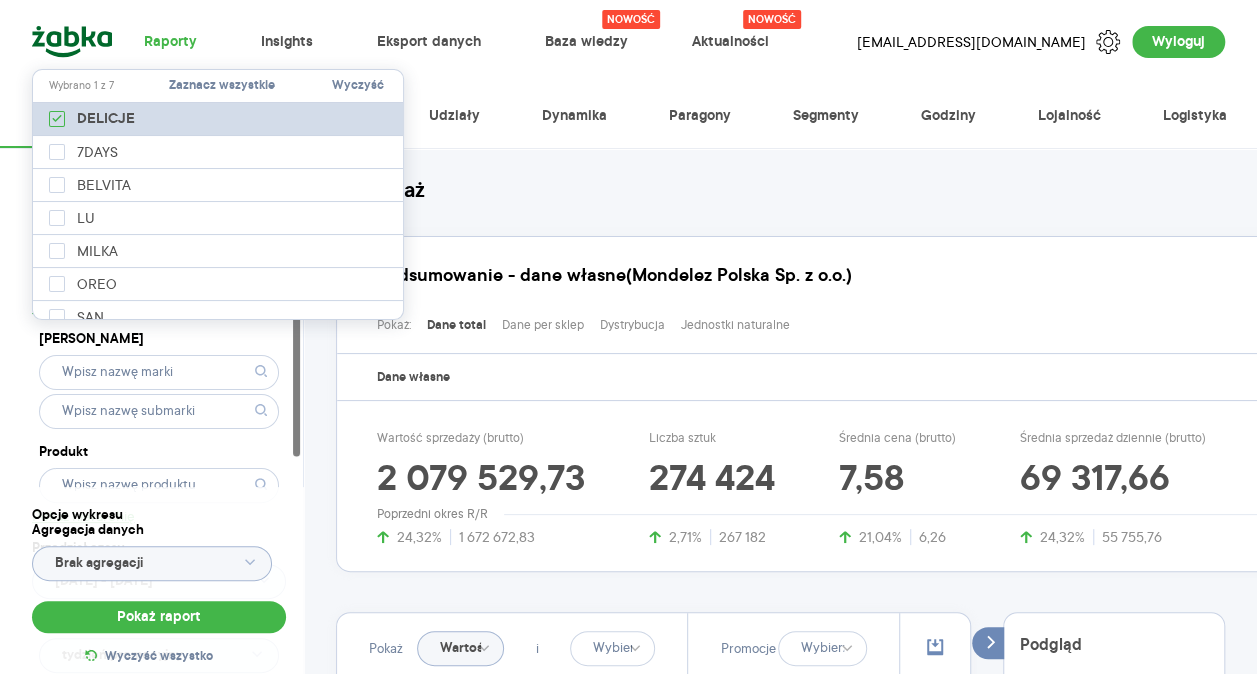 click on "DELICJE" at bounding box center (219, 119) 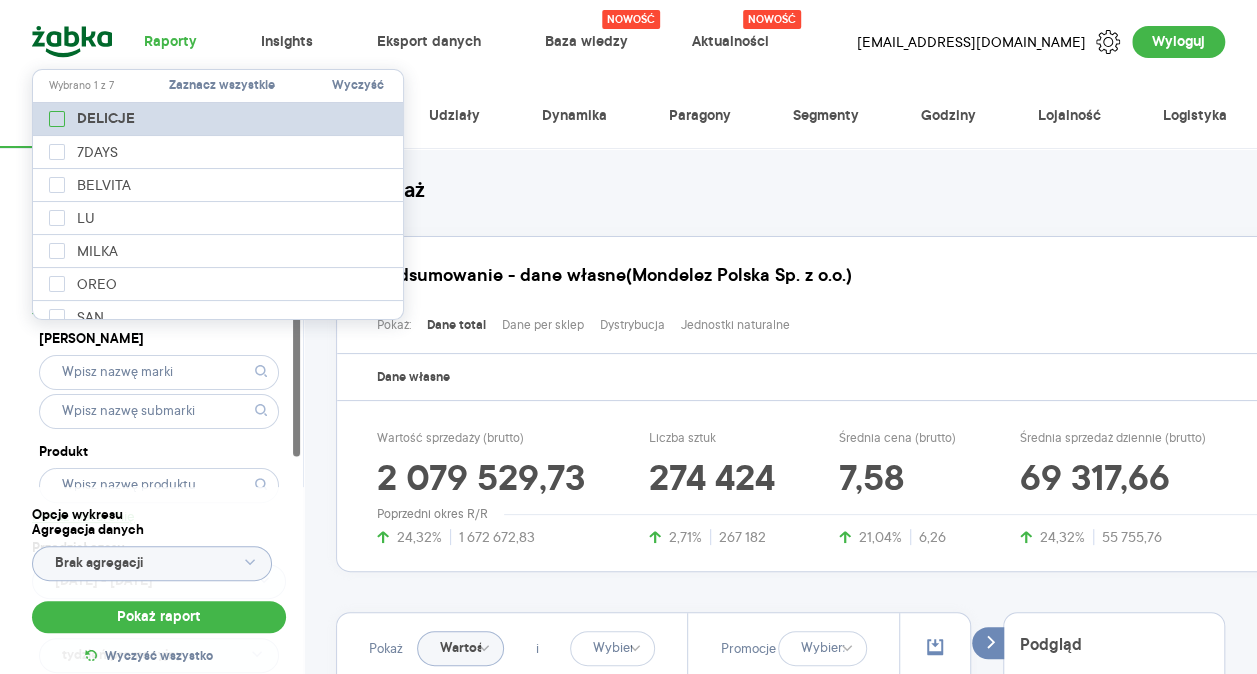 checkbox on "false" 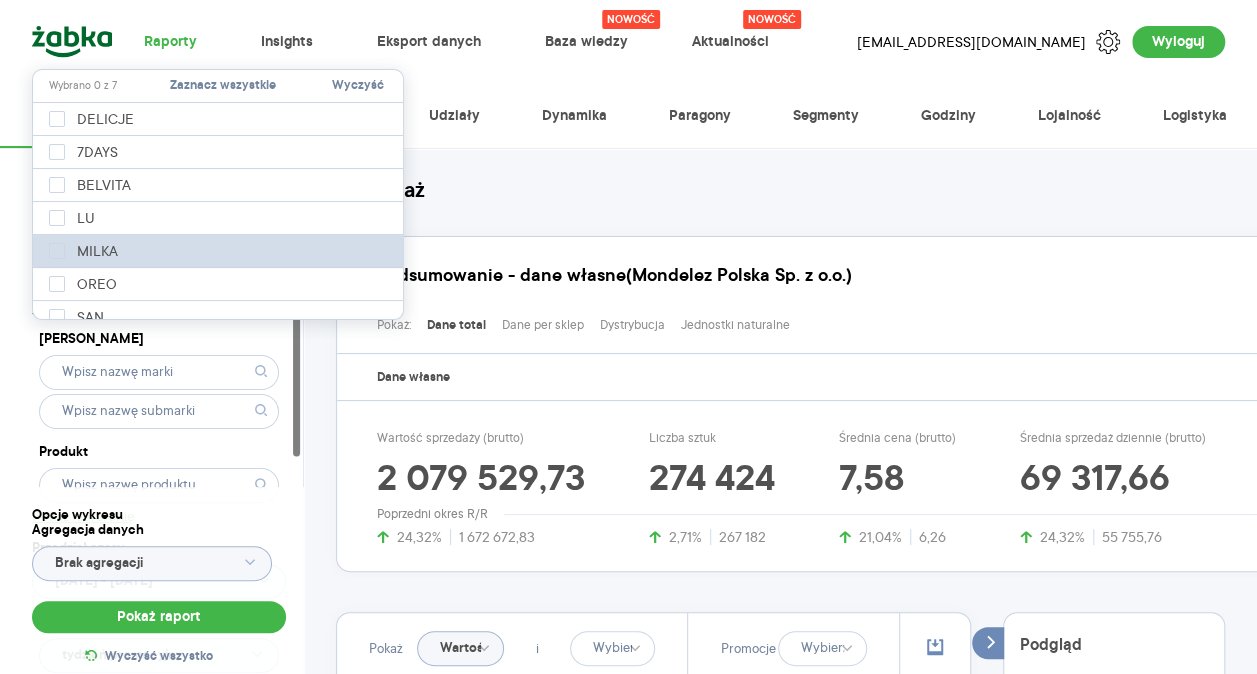 click on "MILKA" at bounding box center [219, 251] 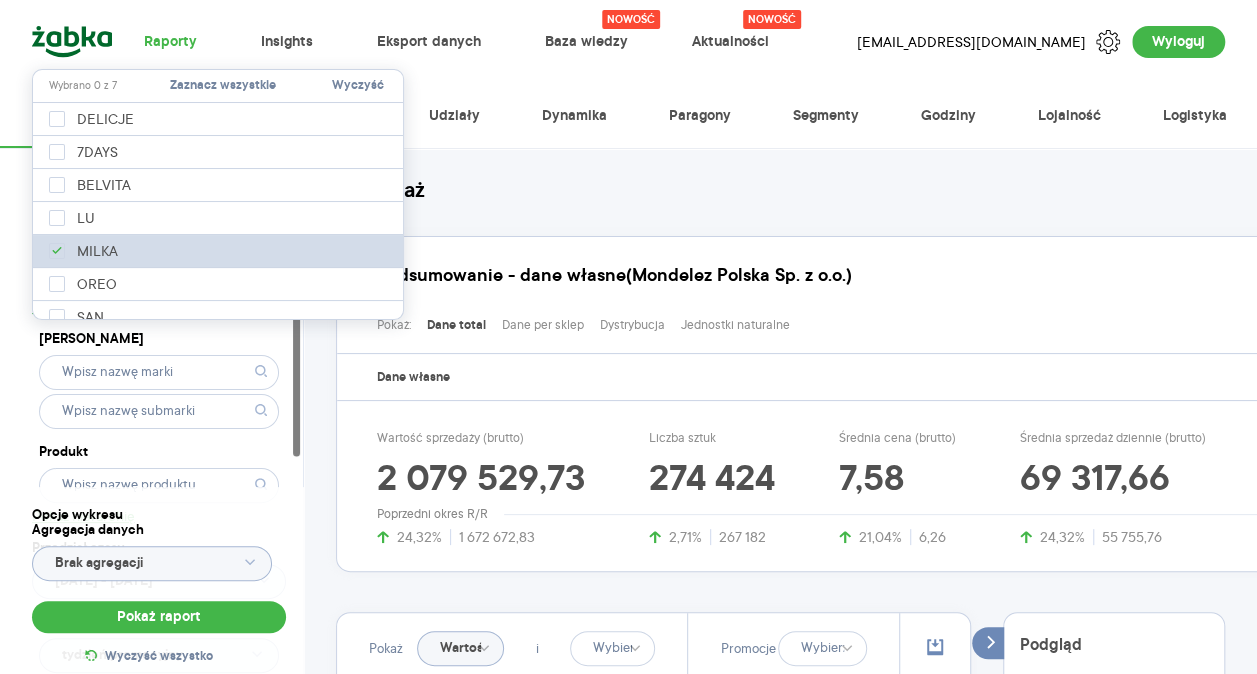 checkbox on "true" 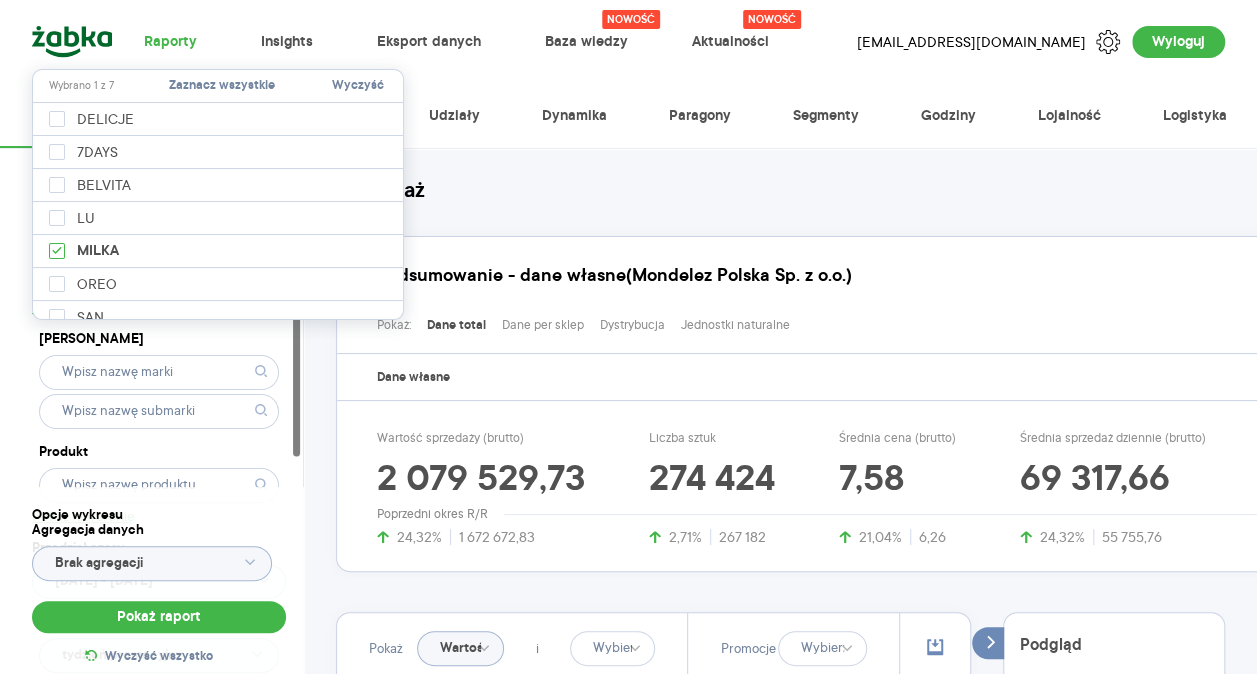click on "Raporty Insights Eksport danych Nowość Baza wiedzy Nowość Aktualności Agata.PawLowska.mondelez@acit.zabka.pl Wyloguj Sprzedaż Wielosztuki Lokalizacja Udziały Dynamika Paragony Segmenty Godziny Lojalność Logistyka Dostęp do danych * T2 T3 Kategoria * Słodycze Wybrano 1 z 7 Atrybuty Pokaż atrybuty Marka Produkt Pokaż hierarchię Przedział czasu 2025.06.01 - 2025.06.30 Agregacja czasowa tydzień promocyjny Konkurencja Dostawca Marka Produkt Kategorie referencyjne Region Rodzaje sklepów Rodzaje transakcji Wszystkie Like For Like Uwzględnij LFL Opcje wykresu Agregacja danych Brak agregacji Pokaż raport Wyczyść wszystko Sprzedaż Podsumowanie - dane własne  (Mondelez Polska Sp. z o.o.) Pokaż: Dane total Dane per sklep Dystrybucja Jednostki naturalne Dane własne Wartość sprzedaży (brutto) 2 079 529,73 24,32% 1 672 672,83 Liczba sztuk 274 424 2,71% 267 182 Średnia cena (brutto) 7,58 21,04% 6,26 Średnia sprzedaż dziennie (brutto) 69 317,66 24,32% 55 755,76 Poprzedni okres R/R Pokaż i R T R" at bounding box center [628, 337] 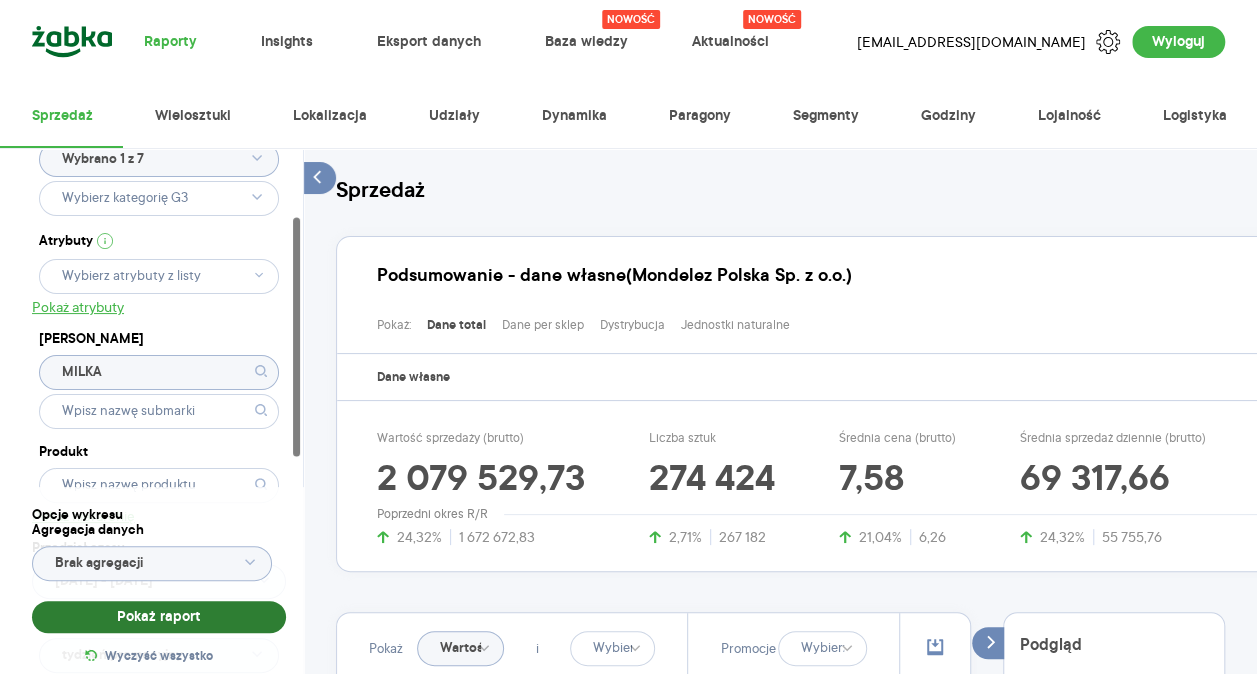 click on "Pokaż raport" at bounding box center [159, 617] 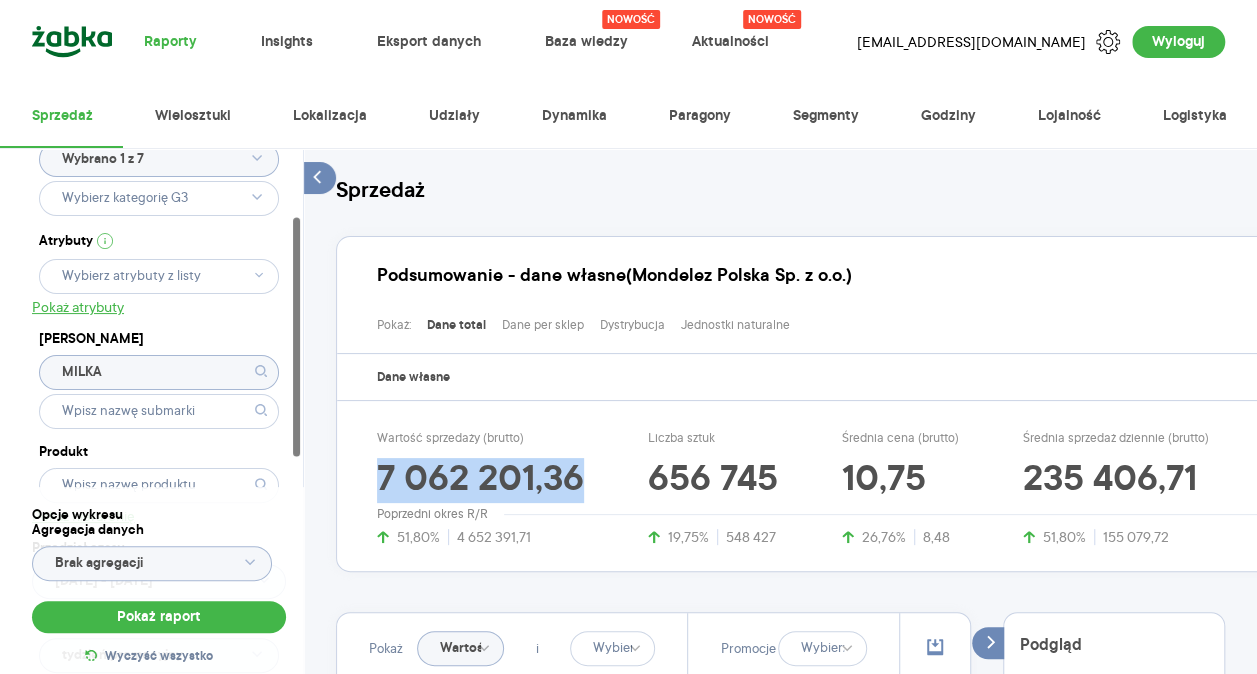 drag, startPoint x: 366, startPoint y: 453, endPoint x: 585, endPoint y: 488, distance: 221.77917 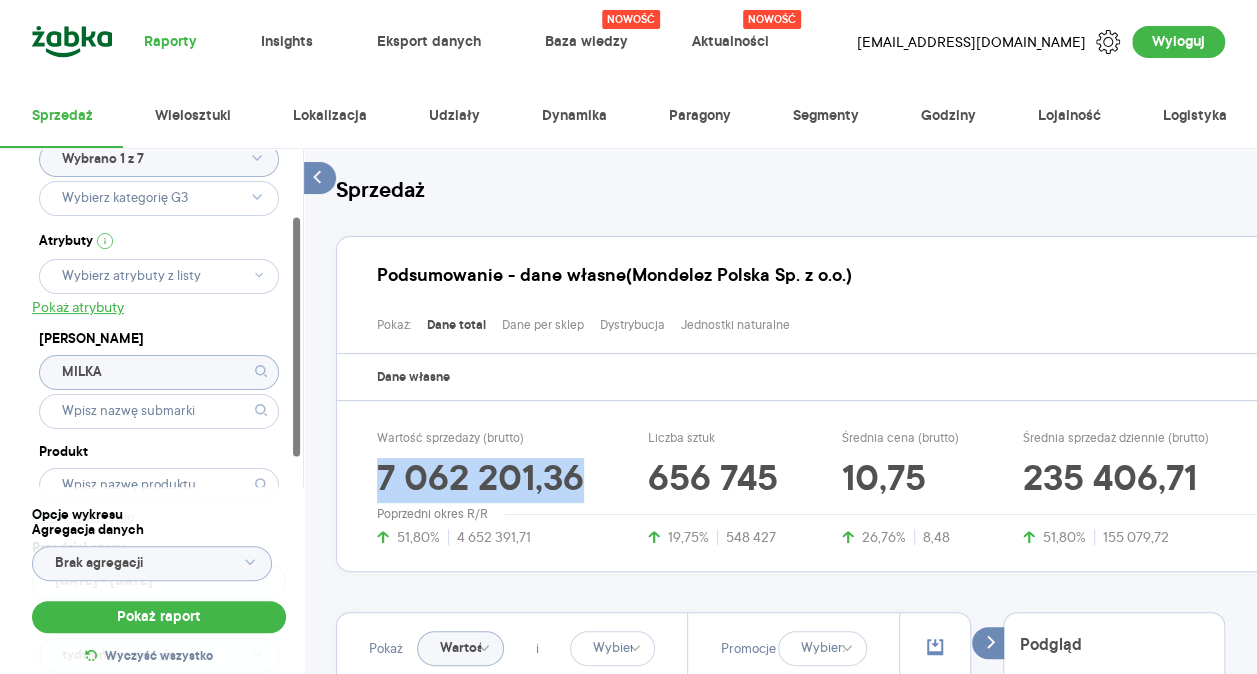 copy on "7 062 201,36" 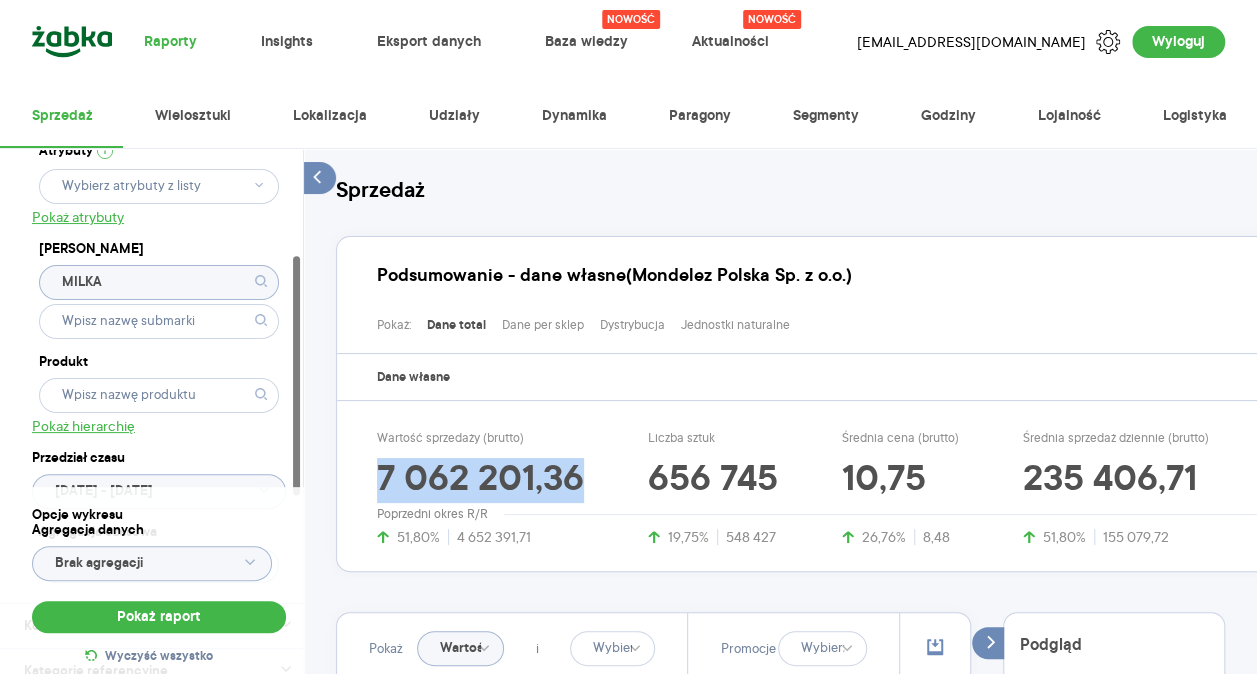 scroll, scrollTop: 238, scrollLeft: 0, axis: vertical 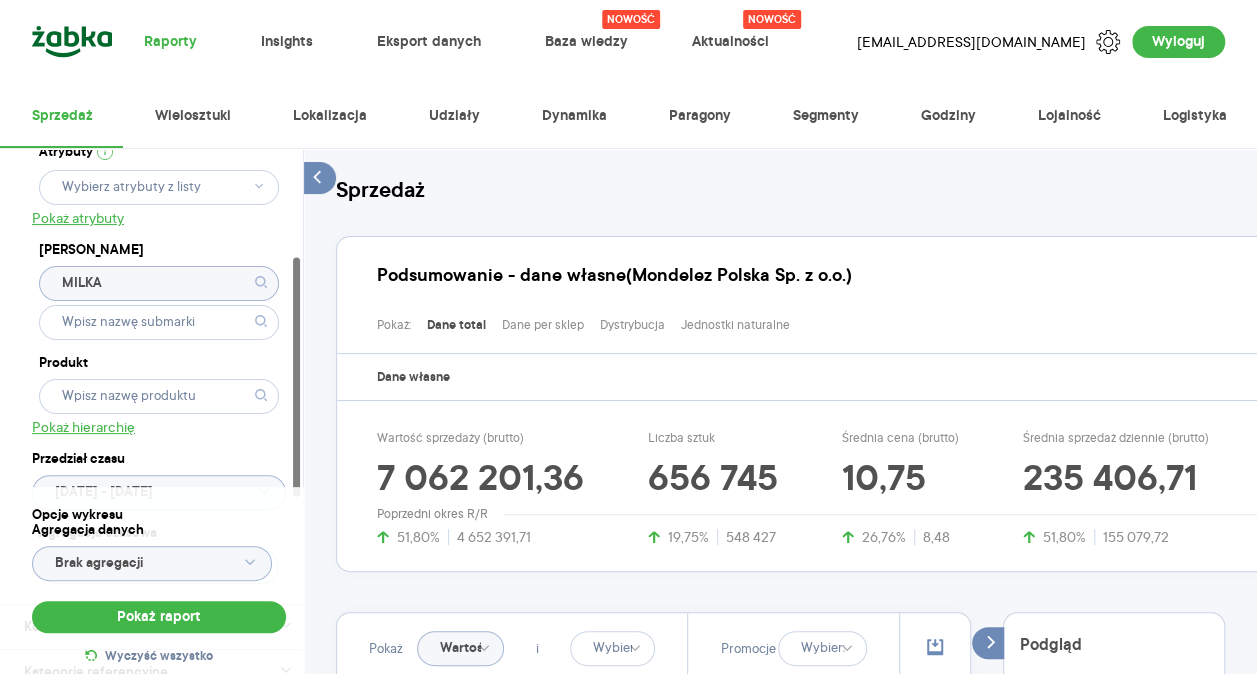 click 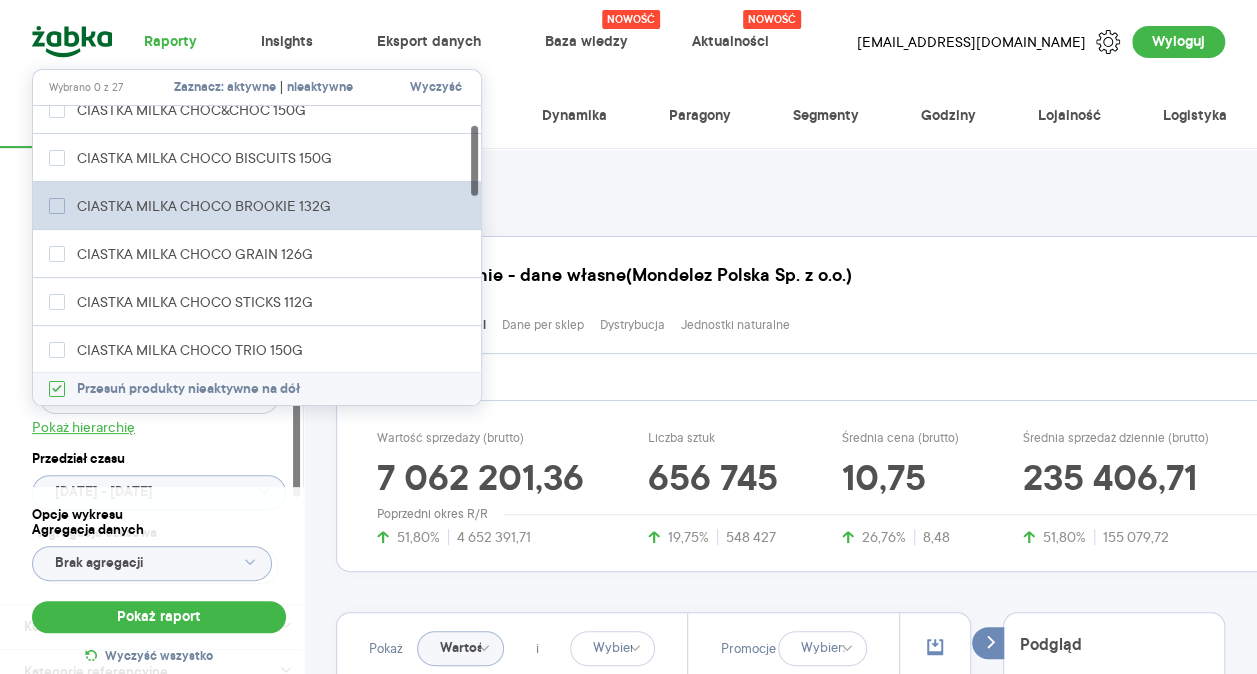 scroll, scrollTop: 92, scrollLeft: 0, axis: vertical 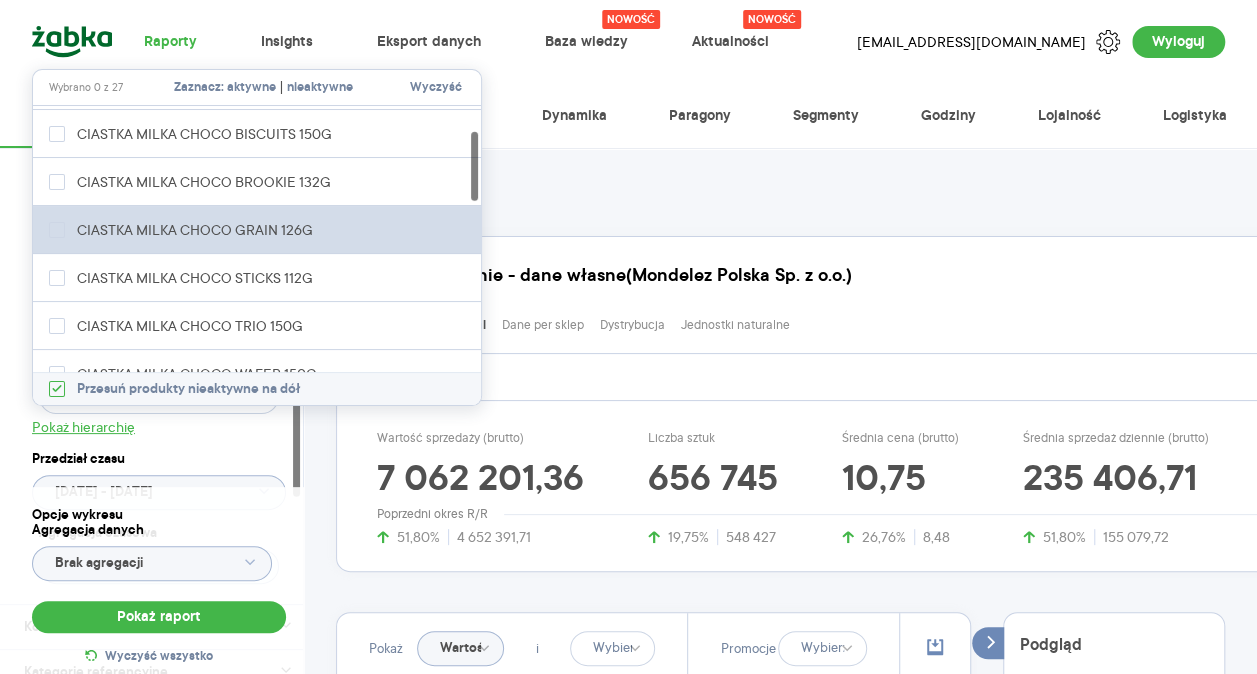 click on "CIASTKA MILKA CHOCO GRAIN 126G" at bounding box center (258, 230) 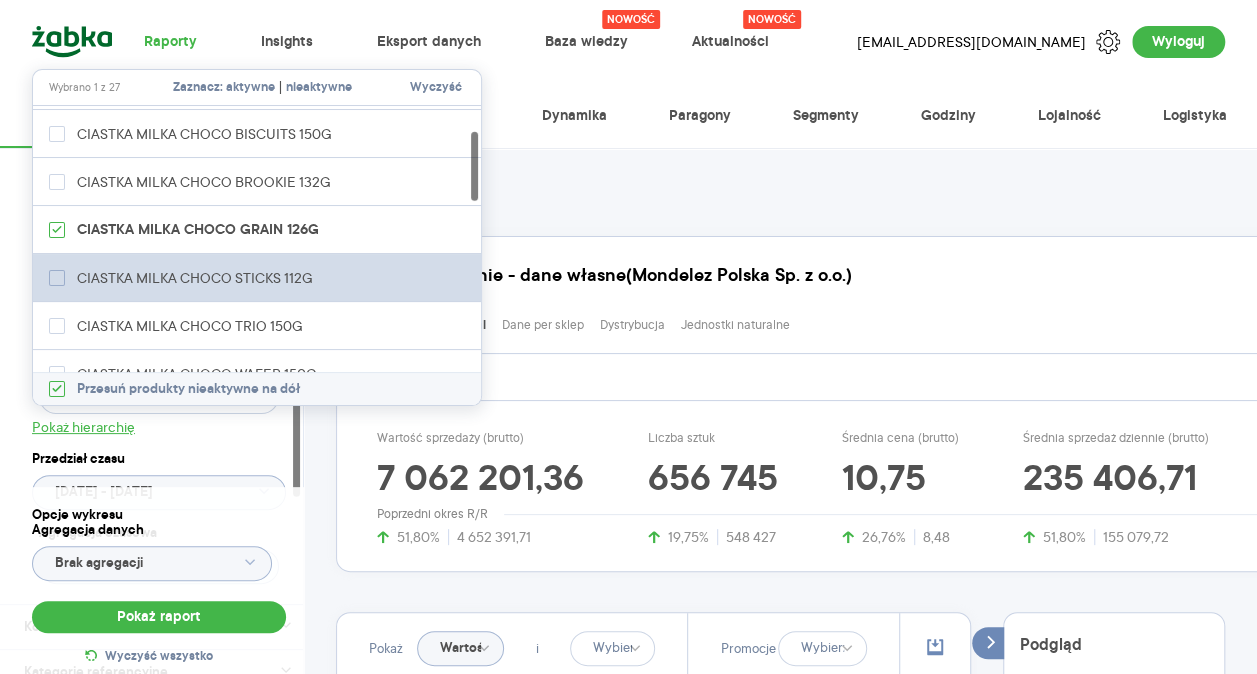 click 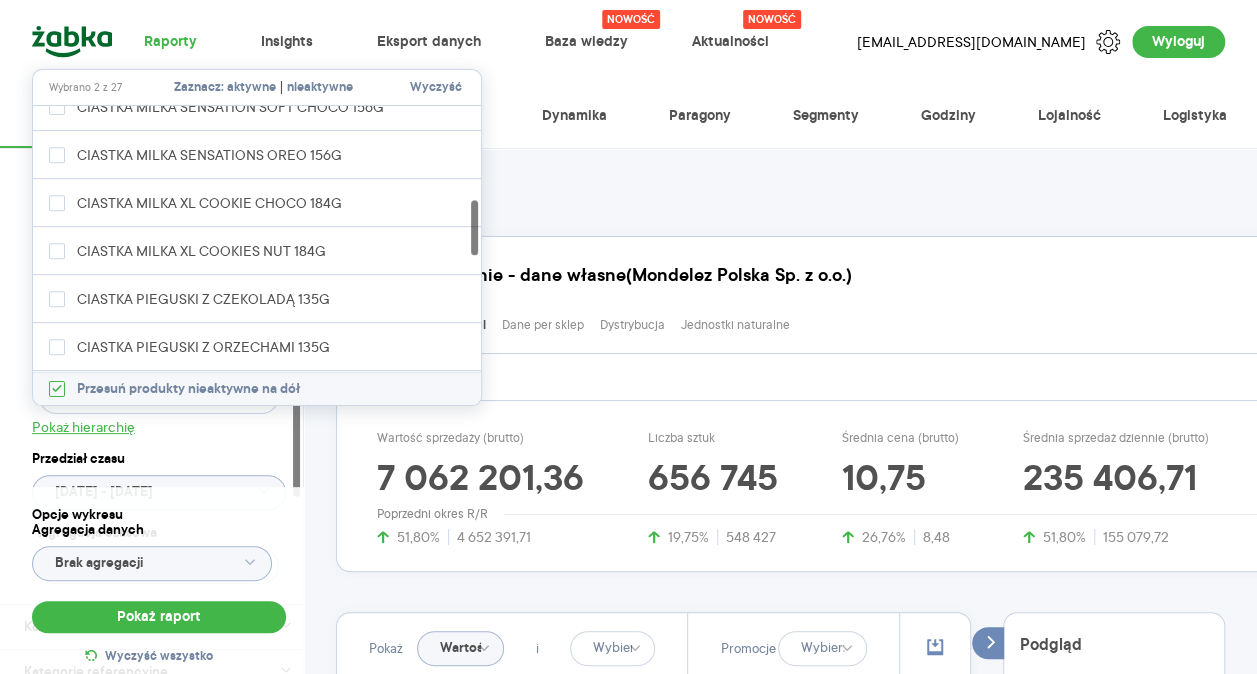 scroll, scrollTop: 454, scrollLeft: 0, axis: vertical 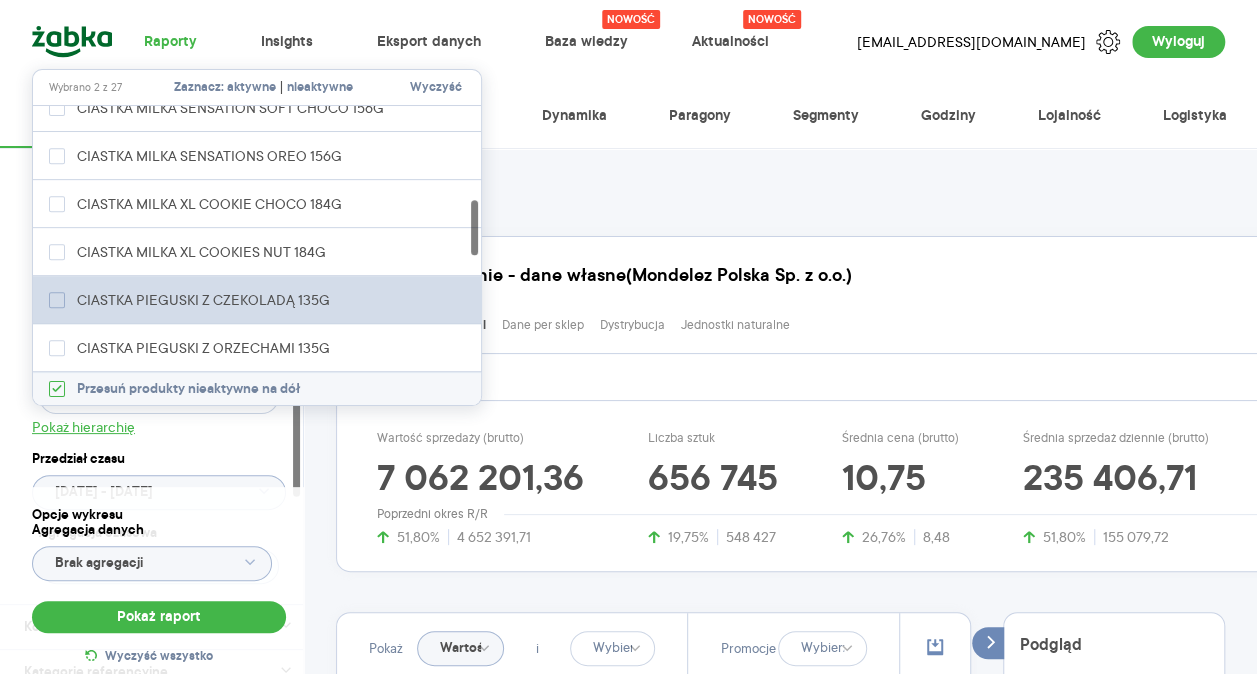 click at bounding box center [57, 300] 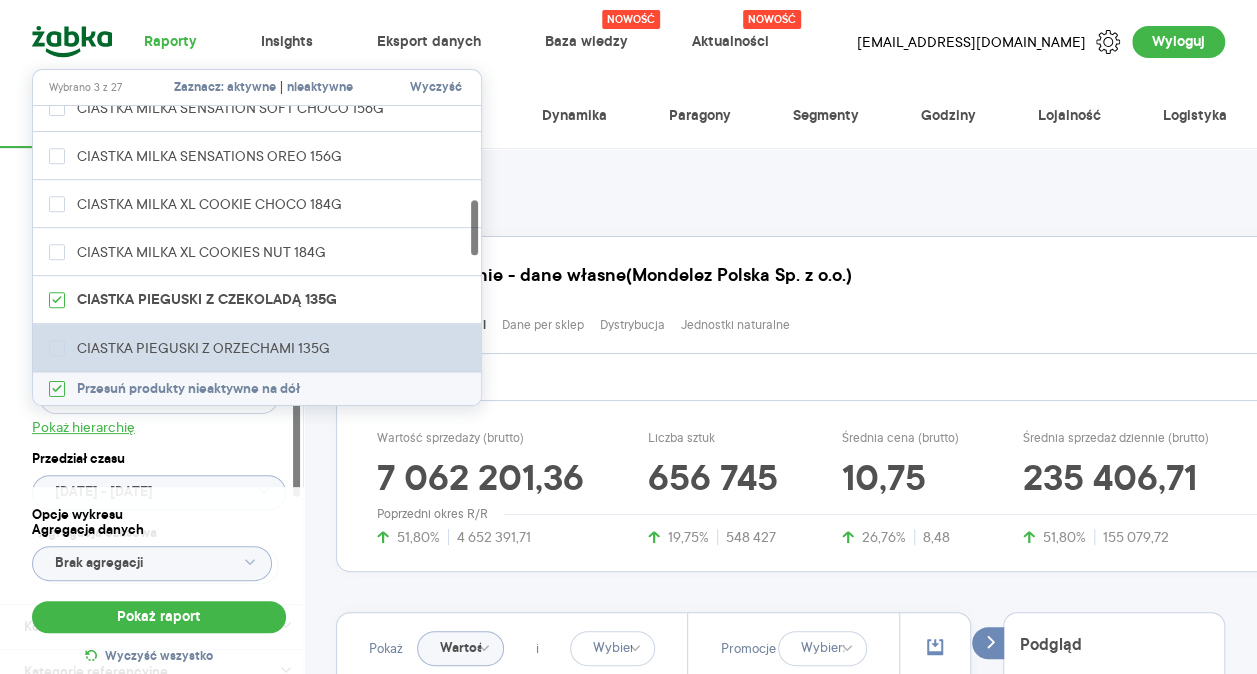 click on "CIASTKA PIEGUSKI Z ORZECHAMI 135G" at bounding box center [258, 348] 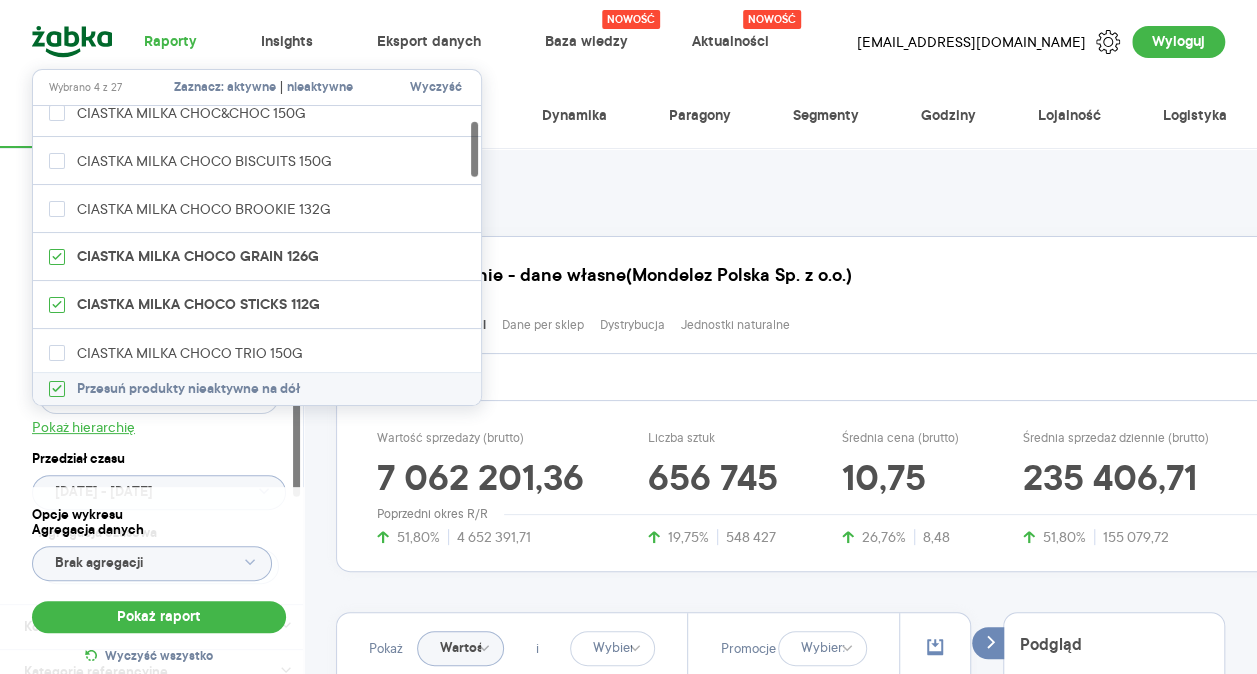 scroll, scrollTop: 69, scrollLeft: 0, axis: vertical 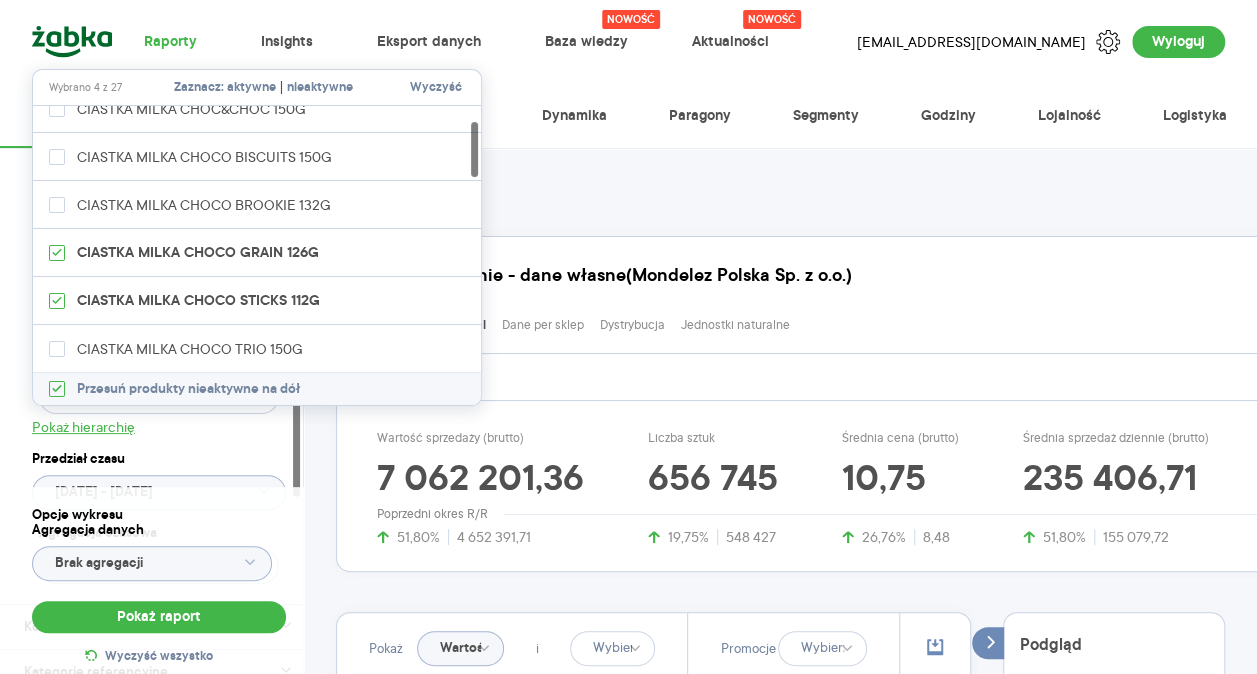 click on "Raporty Insights Eksport danych Nowość Baza wiedzy Nowość Aktualności Agata.PawLowska.mondelez@acit.zabka.pl Wyloguj Sprzedaż Wielosztuki Lokalizacja Udziały Dynamika Paragony Segmenty Godziny Lojalność Logistyka Dostęp do danych * T2 T3 Kategoria * Słodycze Wybrano 1 z 7 Atrybuty Pokaż atrybuty Marka MILKA Produkt Pokaż hierarchię Przedział czasu 2025.06.01 - 2025.06.30 Agregacja czasowa tydzień promocyjny Konkurencja Dostawca Marka Produkt Kategorie referencyjne Region Rodzaje sklepów Rodzaje transakcji Wszystkie Like For Like Uwzględnij LFL Opcje wykresu Agregacja danych Brak agregacji Pokaż raport Wyczyść wszystko Sprzedaż Podsumowanie - dane własne  (Mondelez Polska Sp. z o.o.) Pokaż: Dane total Dane per sklep Dystrybucja Jednostki naturalne Dane własne Wartość sprzedaży (brutto) 7 062 201,36 51,80% 4 652 391,71 Liczba sztuk 656 745 19,75% 548 427 Średnia cena (brutto) 10,75 26,76% 8,48 Średnia sprzedaż dziennie (brutto) 235 406,71 51,80% 155 079,72 Poprzedni okres R/R i R" at bounding box center (628, 337) 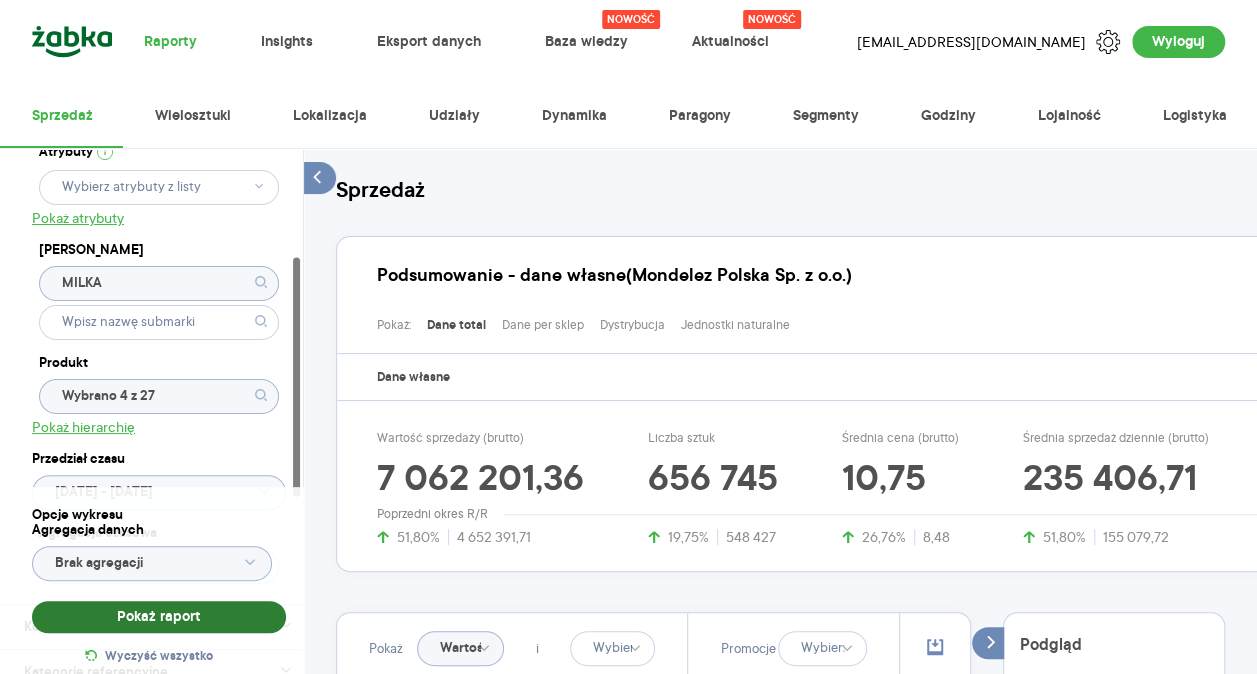click on "Pokaż raport" at bounding box center (159, 617) 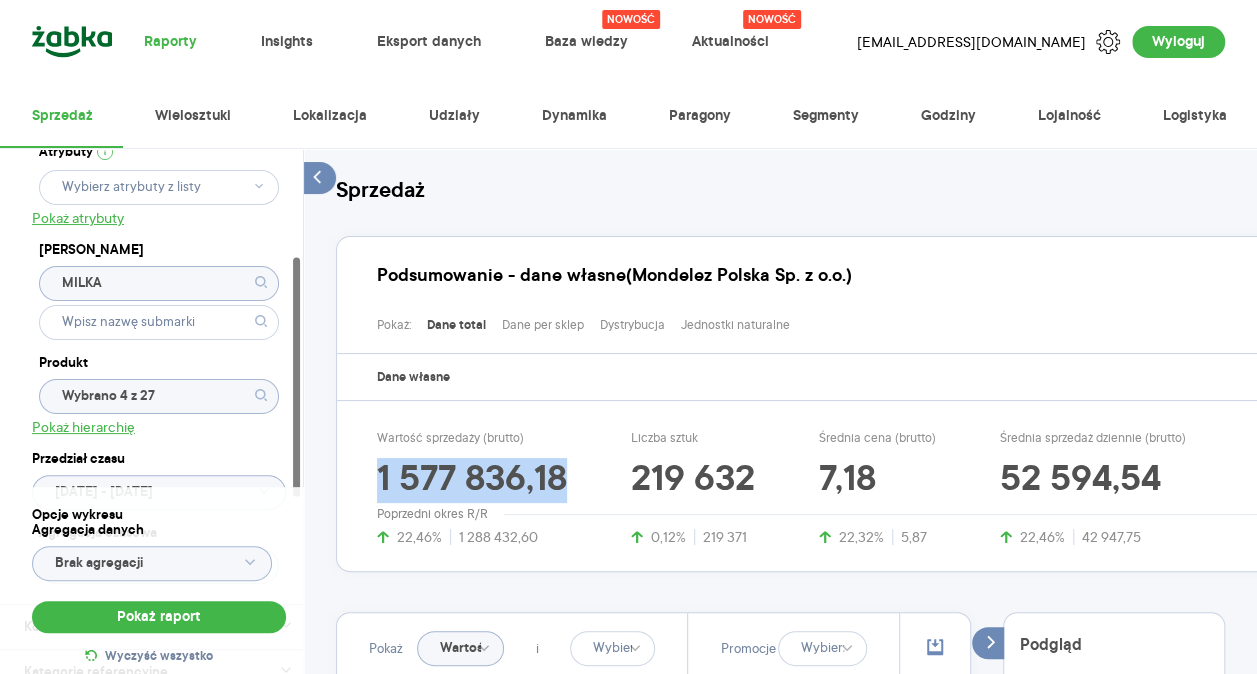 drag, startPoint x: 370, startPoint y: 483, endPoint x: 566, endPoint y: 500, distance: 196.73587 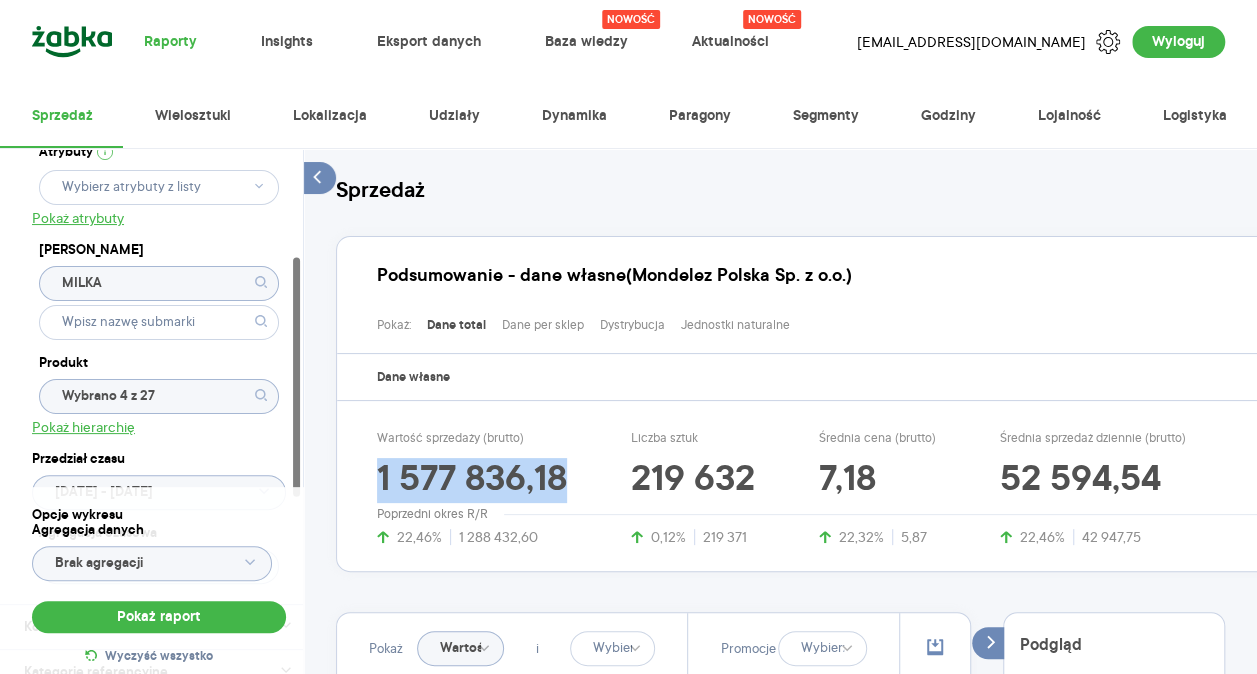 click on "Wartość sprzedaży (brutto) 1 577 836,18 22,46% 1 288 432,60 Liczba sztuk 219 632 0,12% 219 371 Średnia cena (brutto) 7,18 22,32% 5,87 Średnia sprzedaż dziennie (brutto) 52 594,54 22,46% 42 947,75" at bounding box center (813, 488) 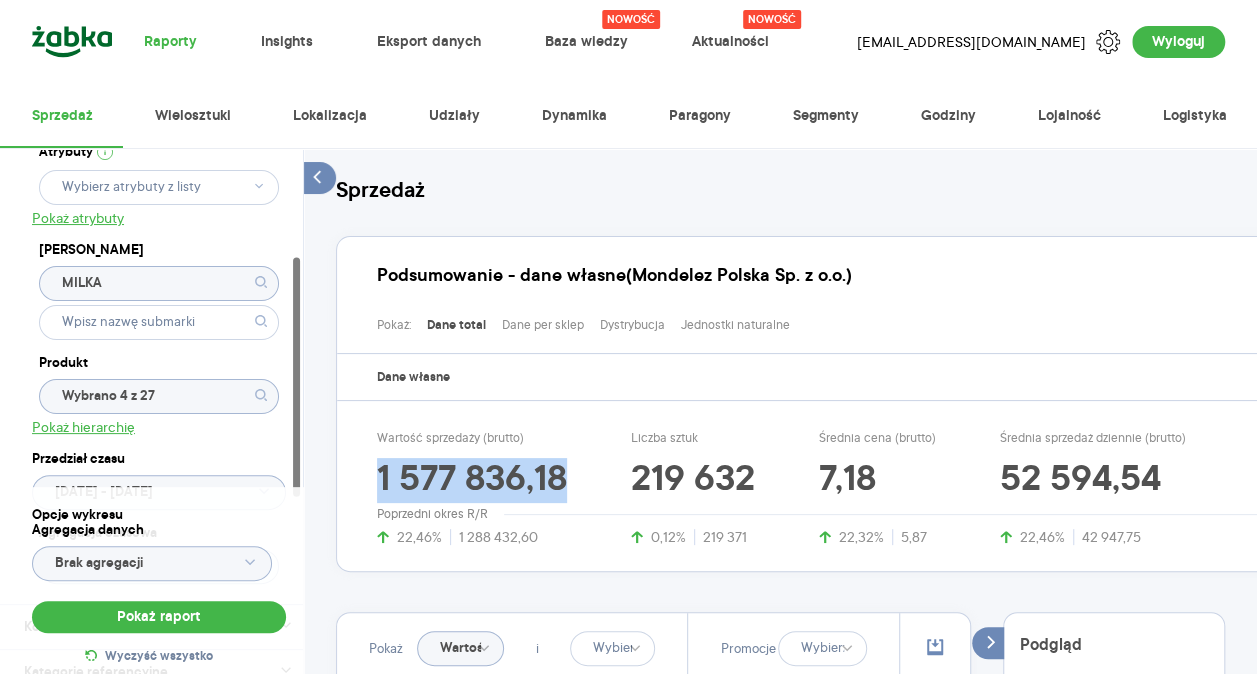 copy on "1 577 836,18" 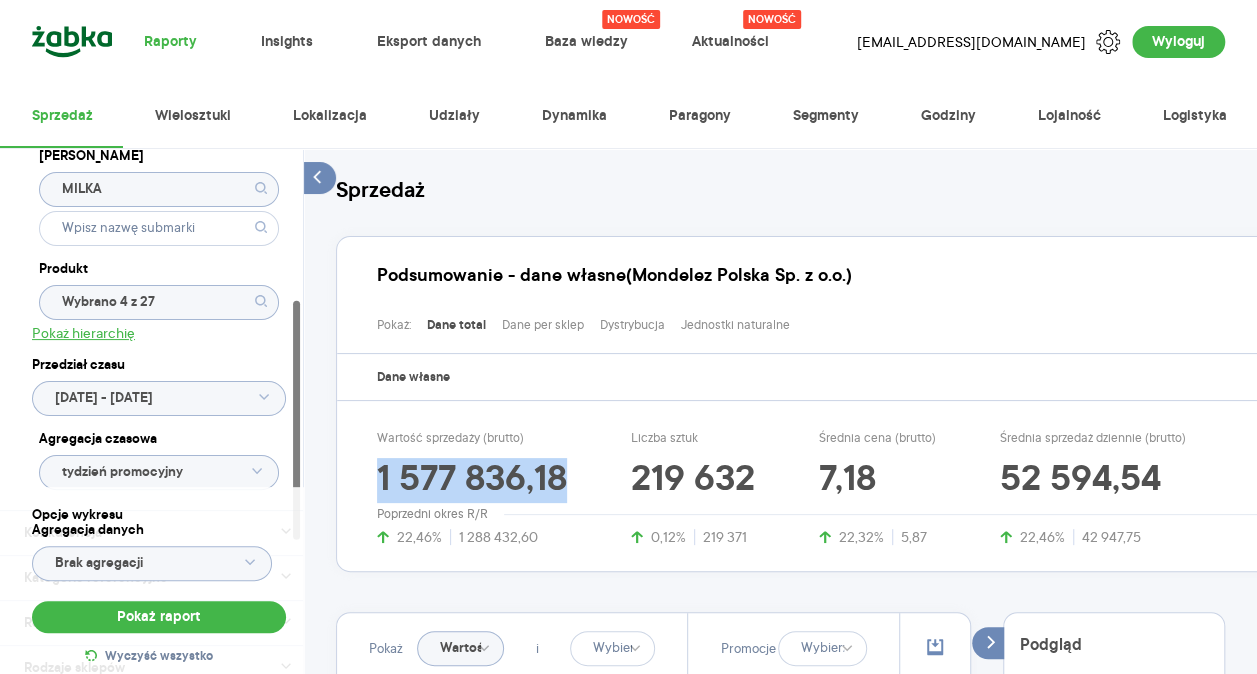 scroll, scrollTop: 334, scrollLeft: 0, axis: vertical 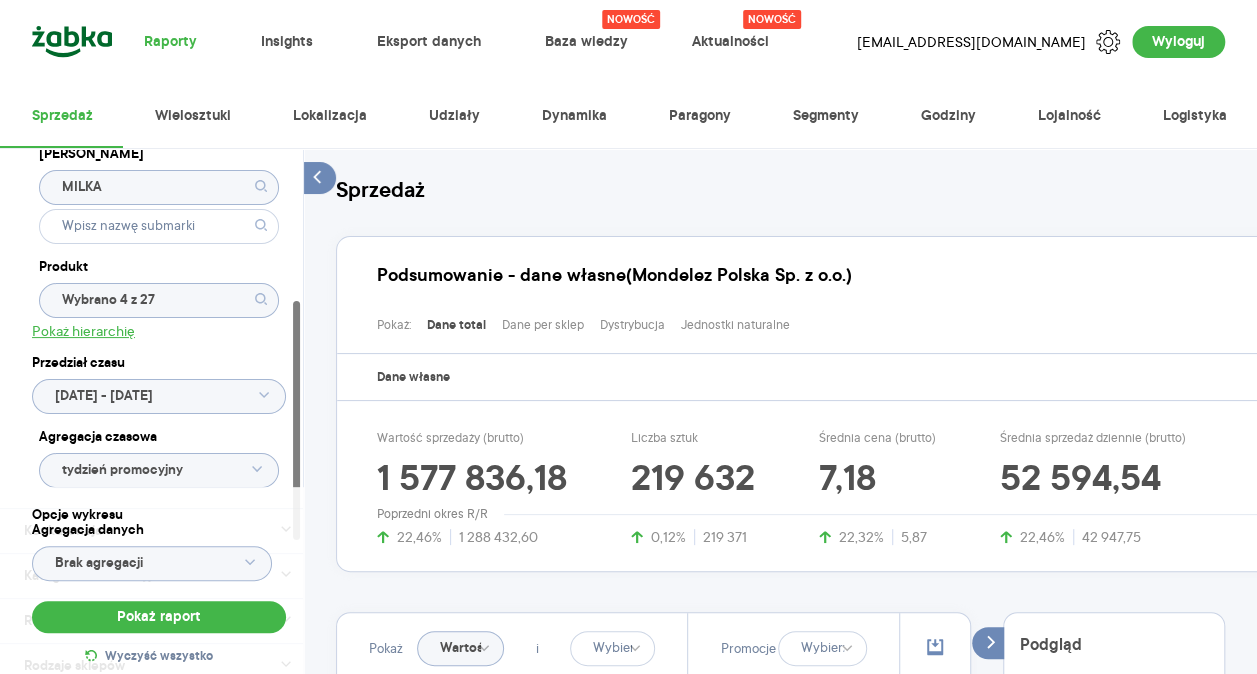 click on "Wybrano 4 z 27" 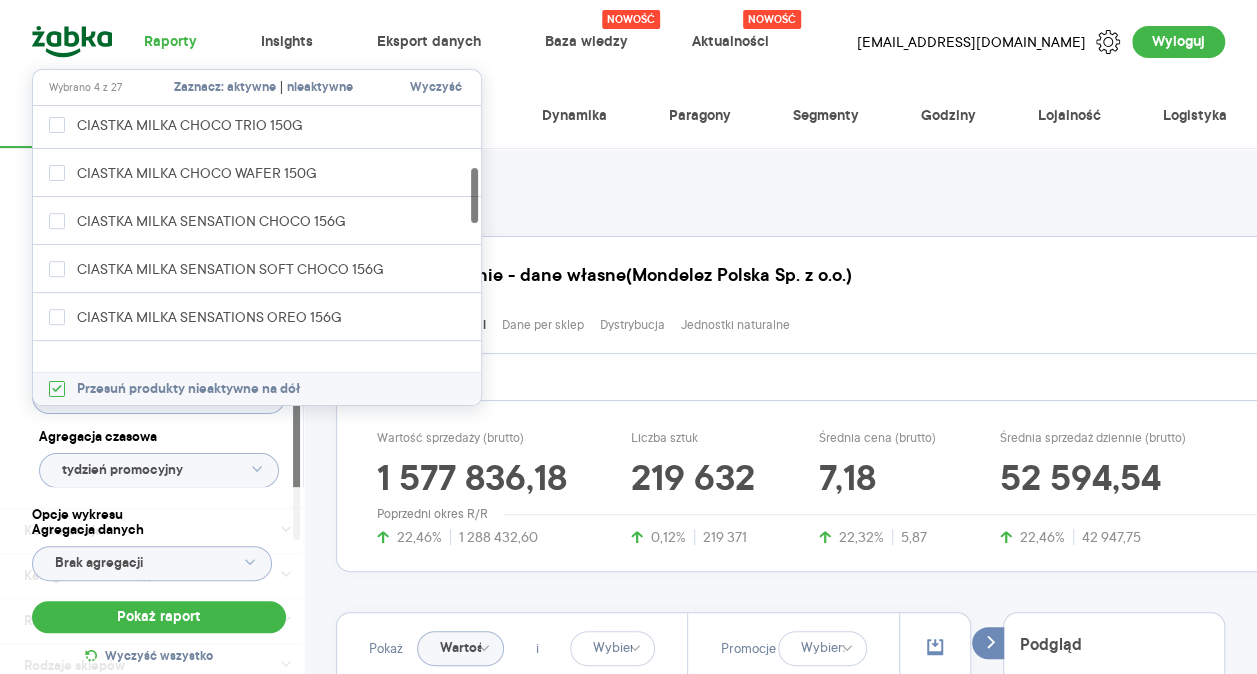 scroll, scrollTop: 0, scrollLeft: 0, axis: both 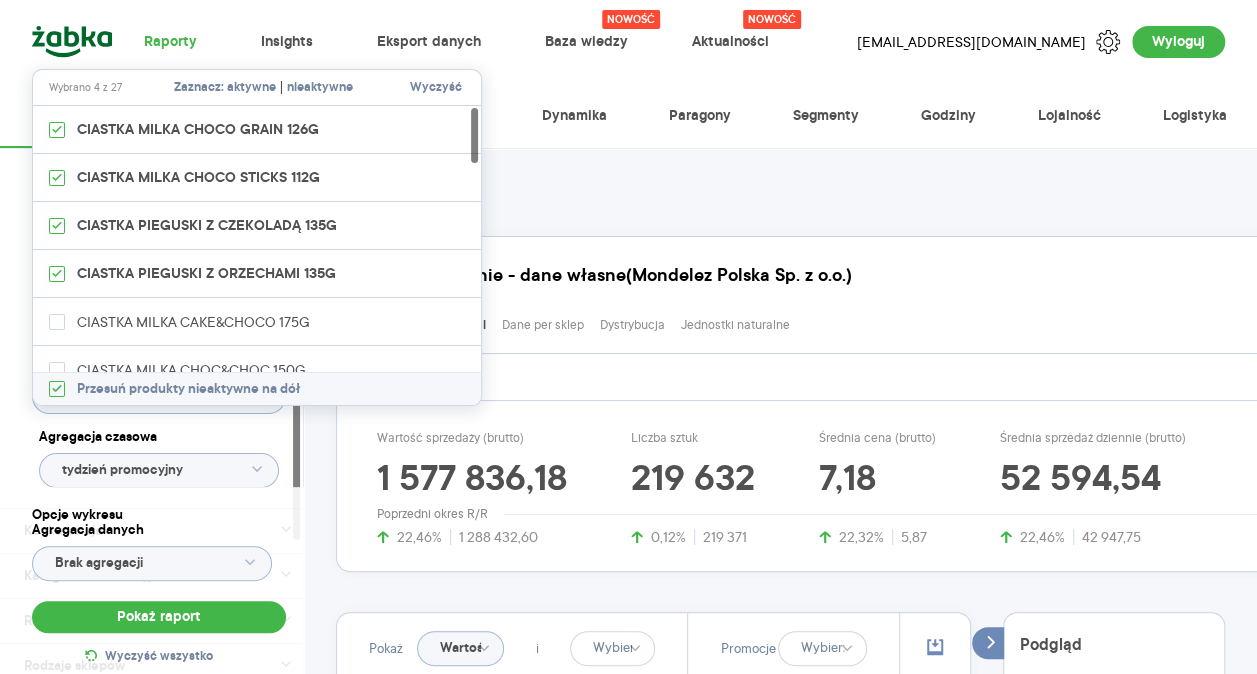 click on "aktywne" at bounding box center (251, 88) 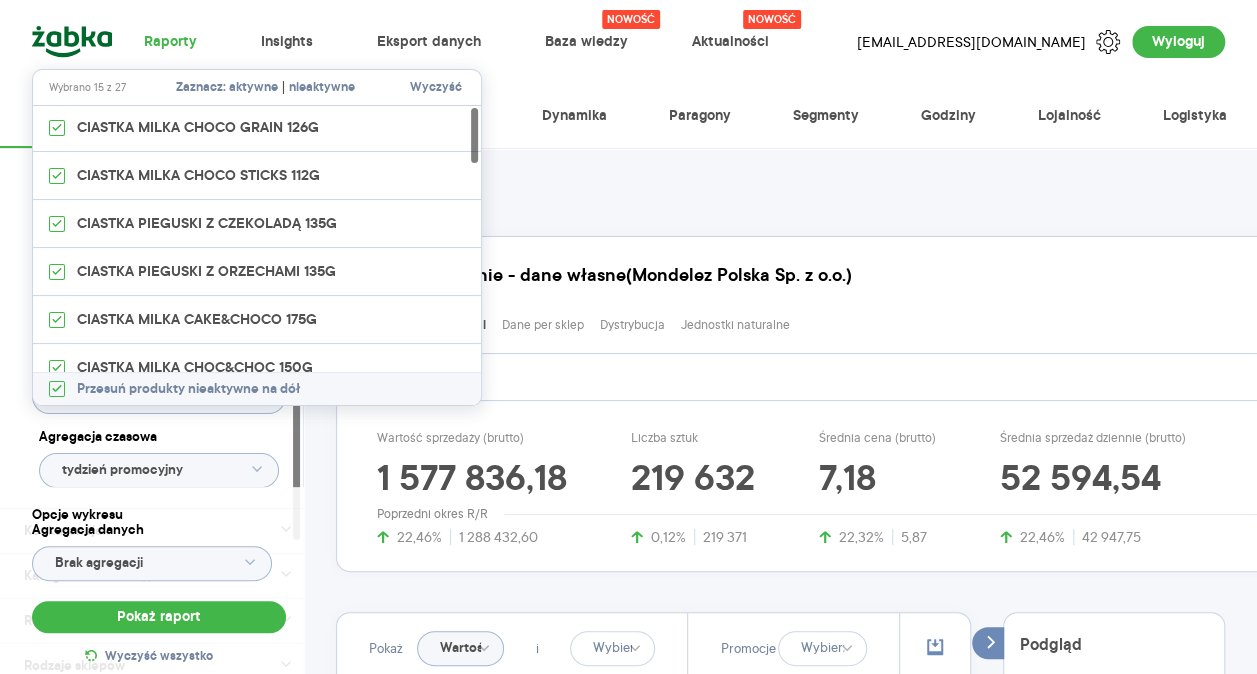 scroll, scrollTop: 0, scrollLeft: 0, axis: both 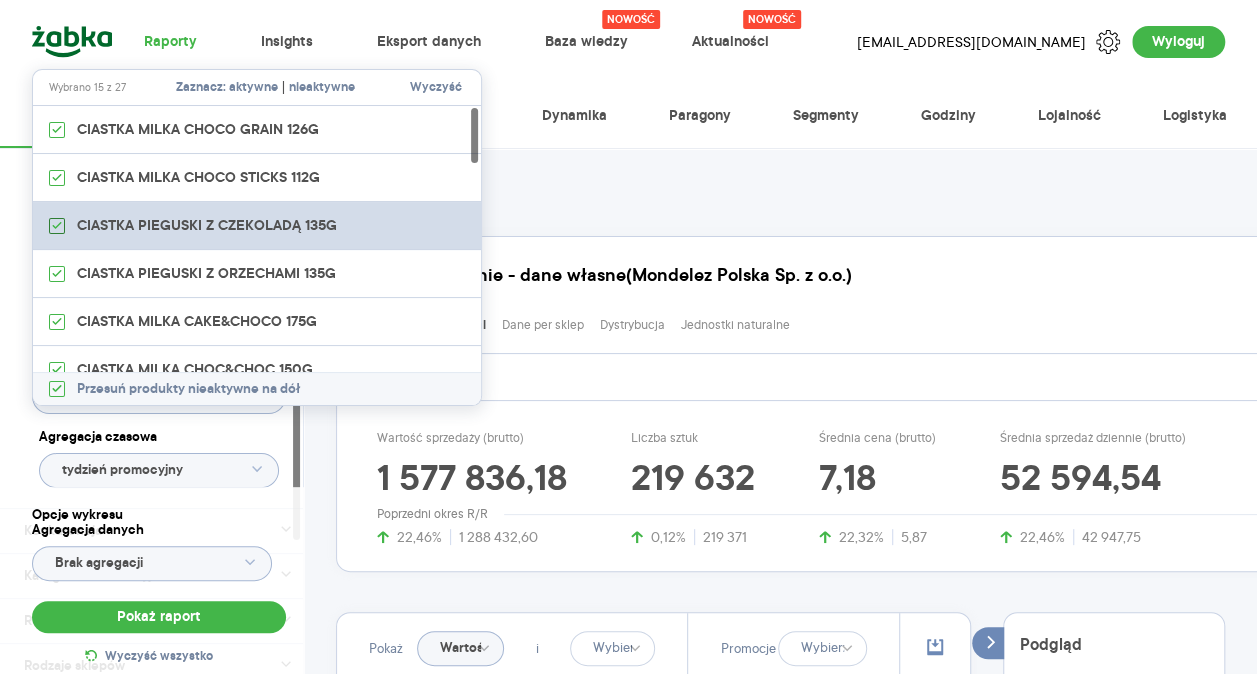 click 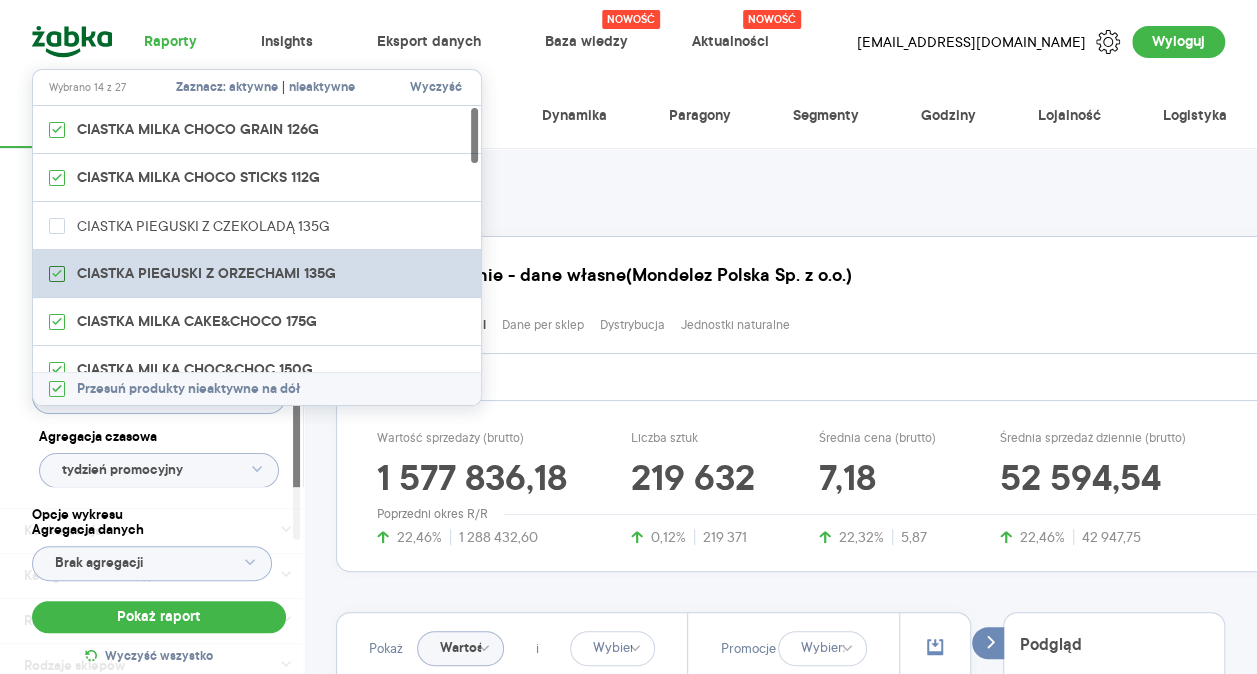 click at bounding box center (57, 274) 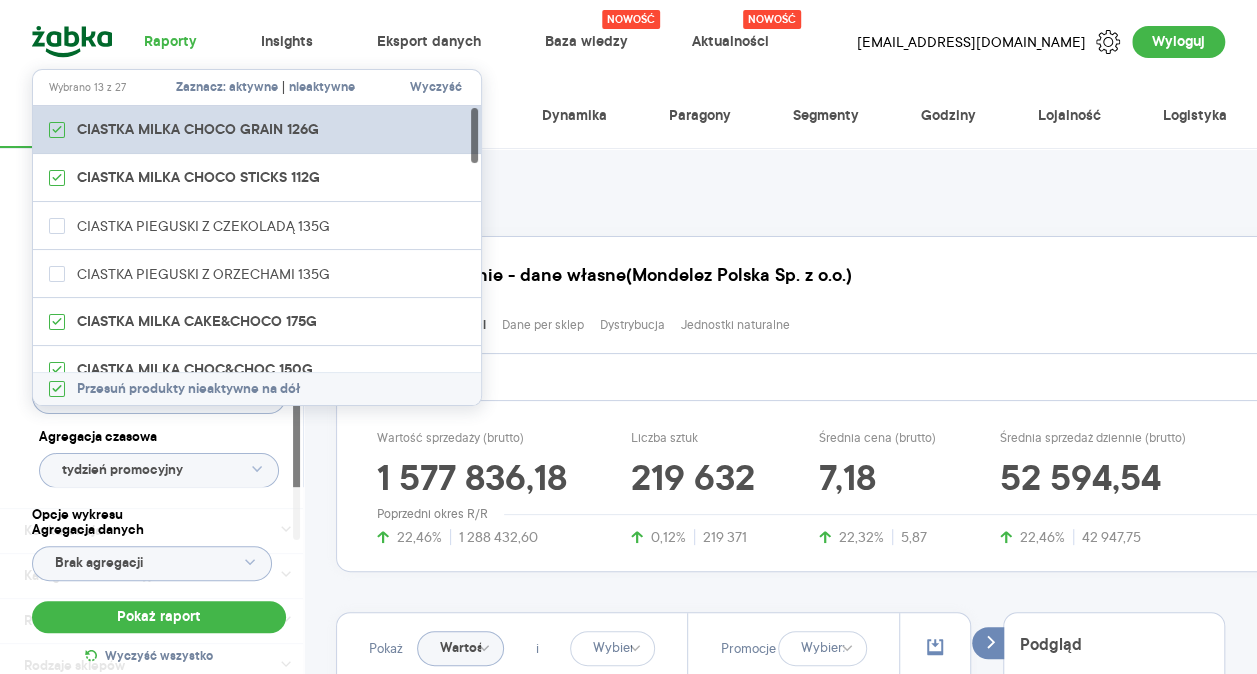 click on "CIASTKA MILKA CHOCO GRAIN 126G" at bounding box center [258, 130] 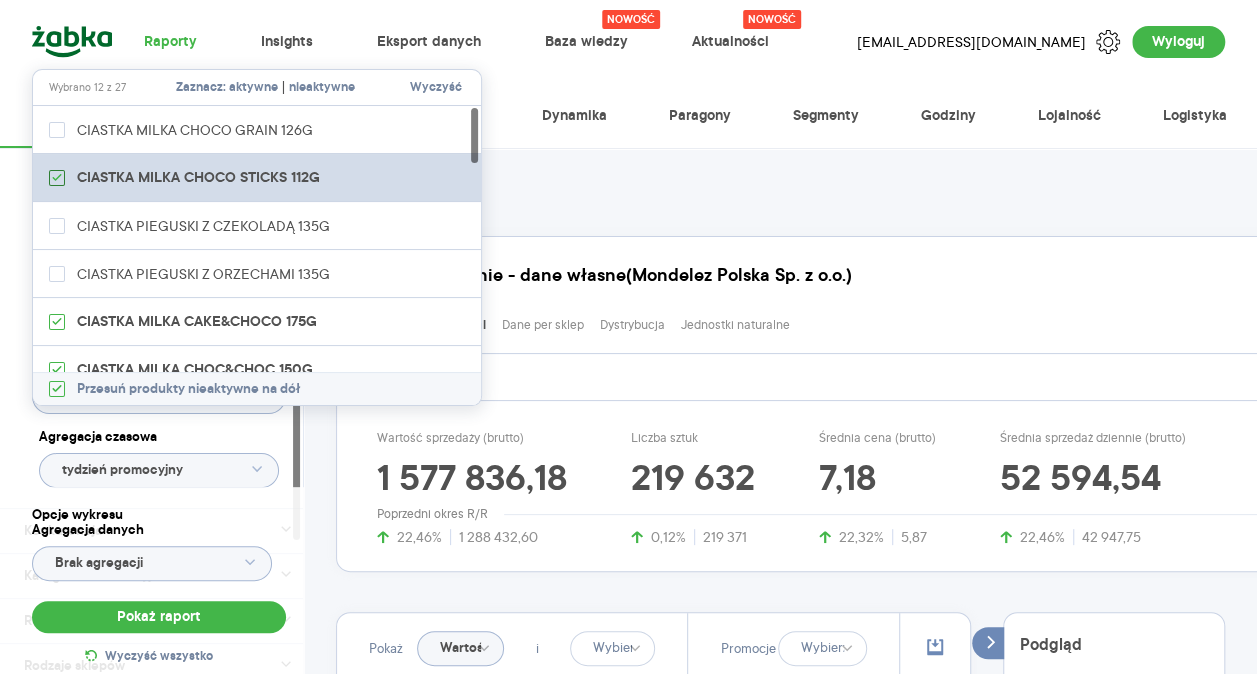 click 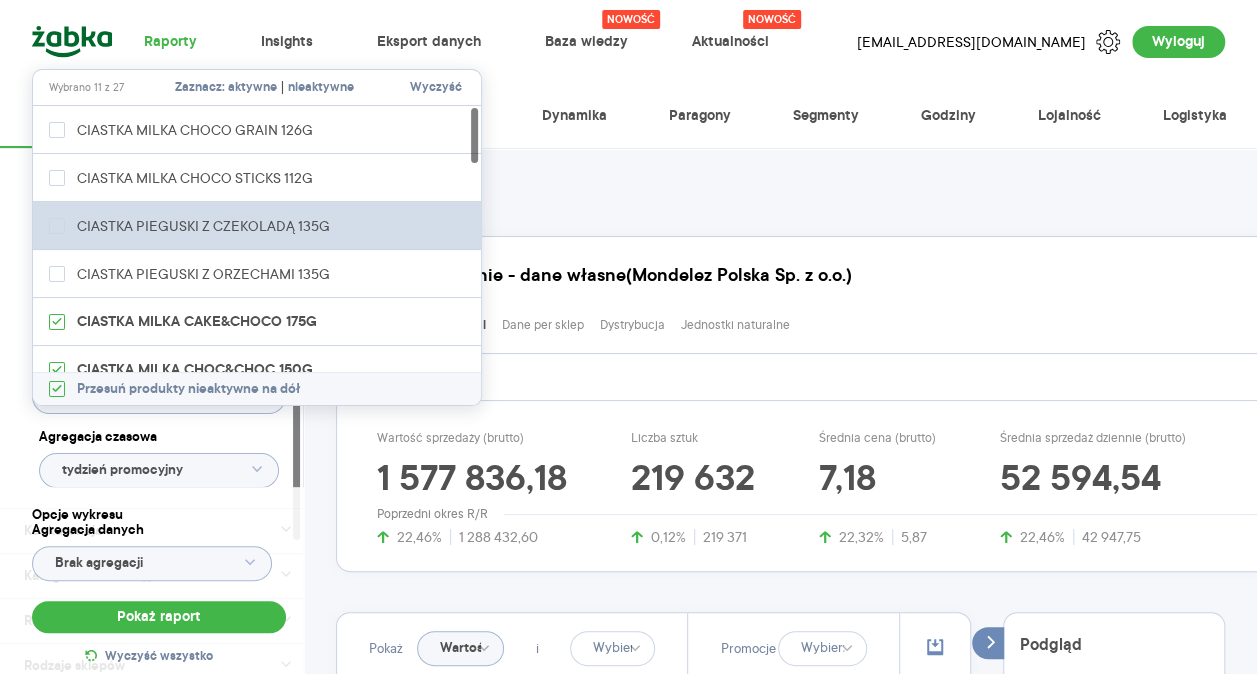 drag, startPoint x: 122, startPoint y: 290, endPoint x: 51, endPoint y: 209, distance: 107.71258 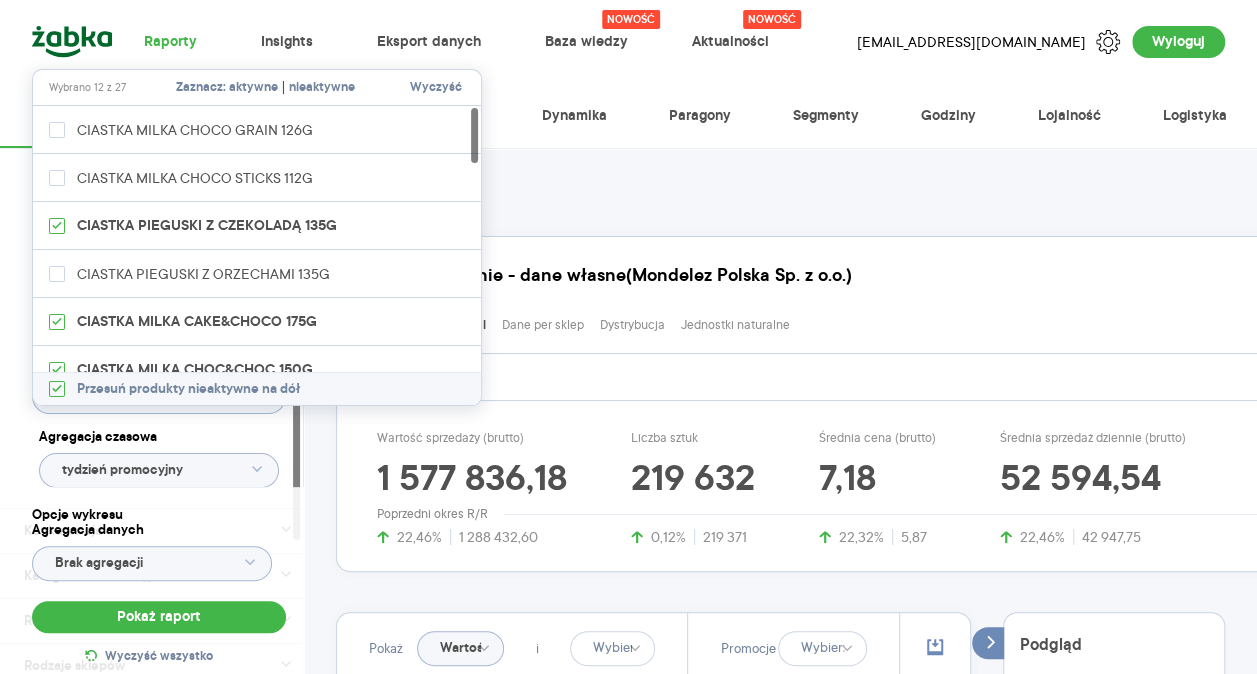 type on "Wybrano 12 z 27" 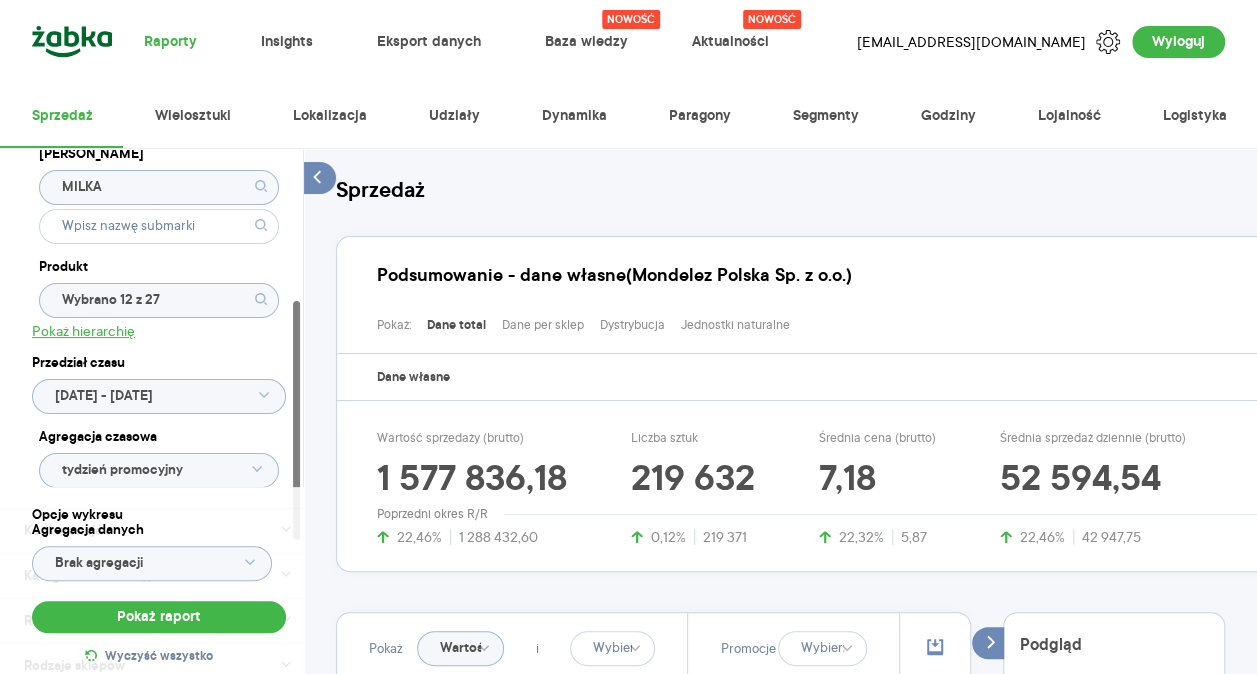 drag, startPoint x: 0, startPoint y: 308, endPoint x: 15, endPoint y: 186, distance: 122.91867 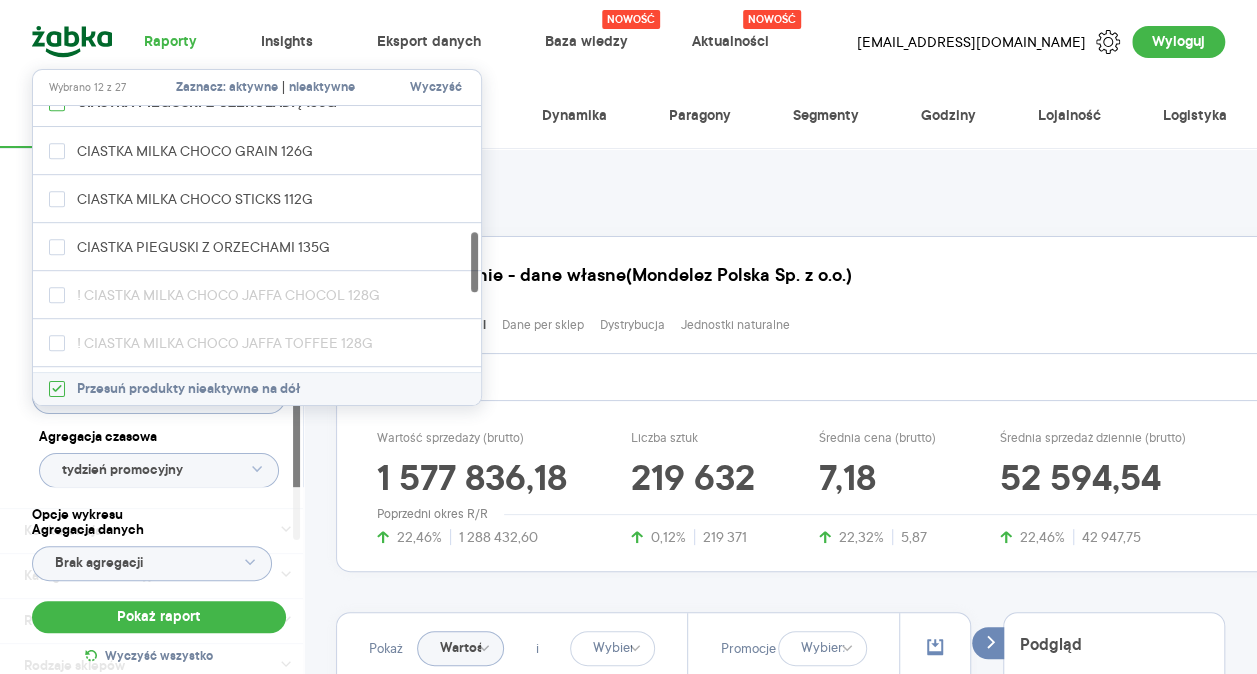 scroll, scrollTop: 567, scrollLeft: 0, axis: vertical 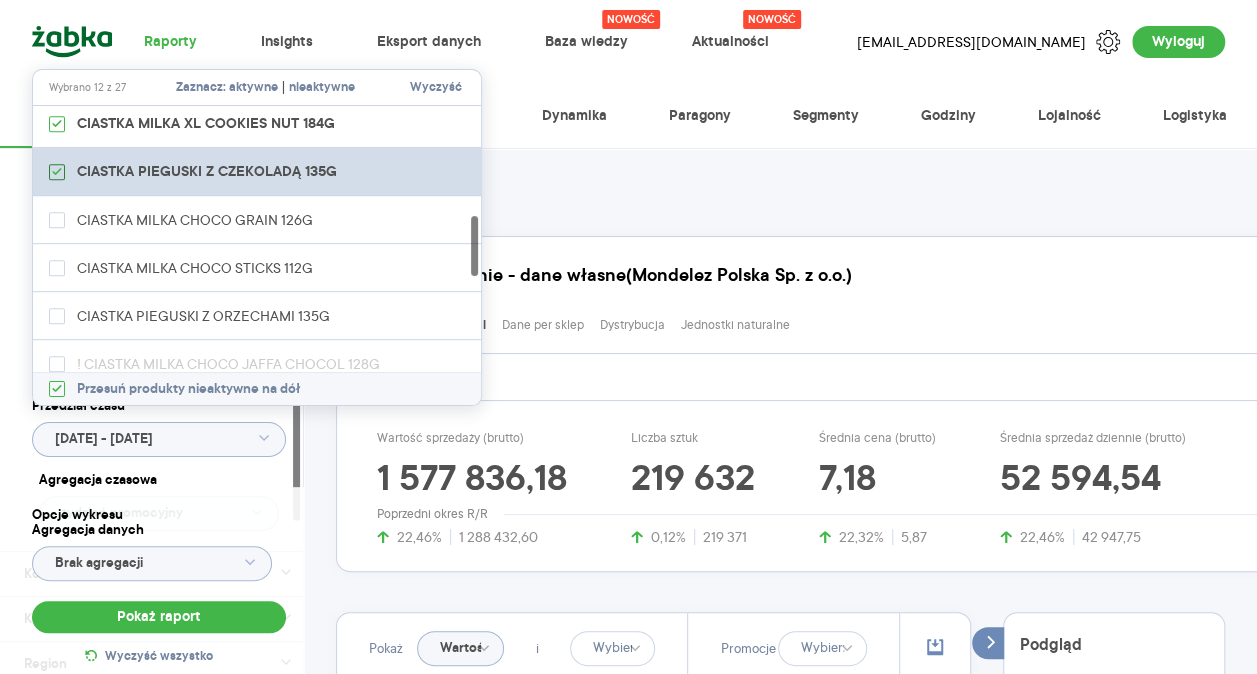 click 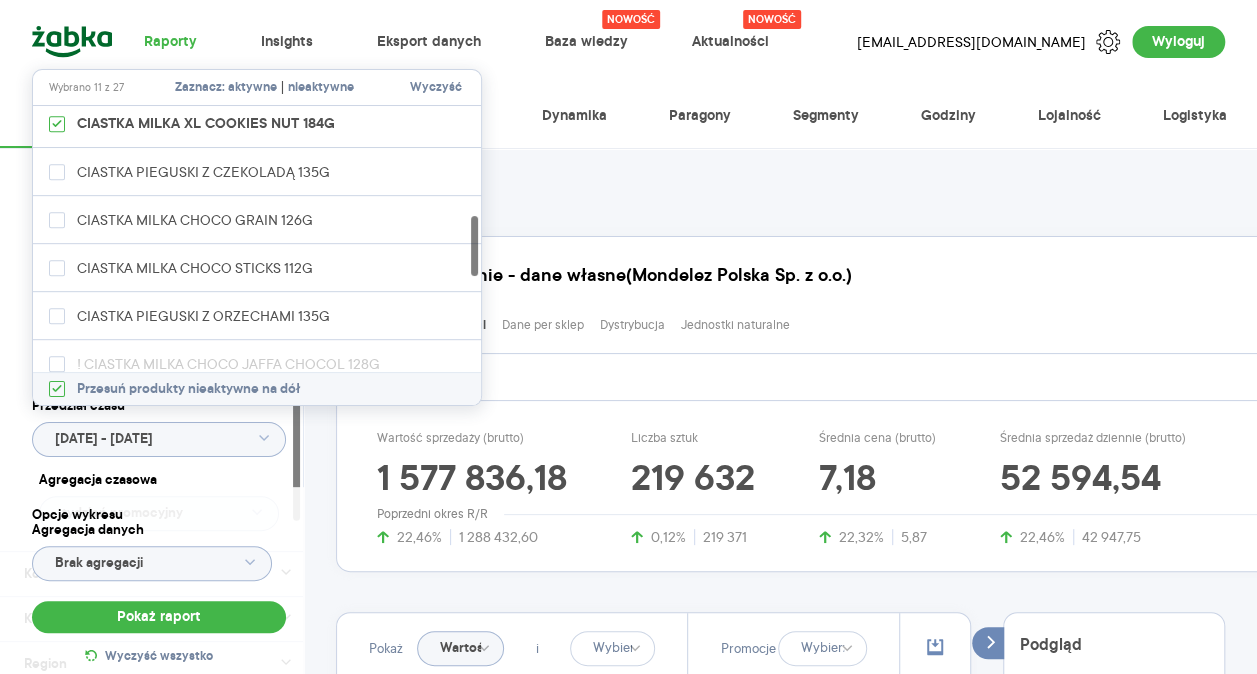 click on "Raporty Insights Eksport danych Nowość Baza wiedzy Nowość Aktualności Agata.PawLowska.mondelez@acit.zabka.pl Wyloguj Sprzedaż Wielosztuki Lokalizacja Udziały Dynamika Paragony Segmenty Godziny Lojalność Logistyka Dostęp do danych * T2 T3 Kategoria * Słodycze Wybrano 1 z 7 Atrybuty Pokaż atrybuty Marka MILKA Produkt Pokaż hierarchię Przedział czasu 2025.06.01 - 2025.06.30 Agregacja czasowa tydzień promocyjny Konkurencja Dostawca Marka Produkt Kategorie referencyjne Region Rodzaje sklepów Rodzaje transakcji Wszystkie Like For Like Uwzględnij LFL Opcje wykresu Agregacja danych Brak agregacji Pokaż raport Wyczyść wszystko Sprzedaż Podsumowanie - dane własne  (Mondelez Polska Sp. z o.o.) Pokaż: Dane total Dane per sklep Dystrybucja Jednostki naturalne Dane własne Wartość sprzedaży (brutto) 1 577 836,18 22,46% 1 288 432,60 Liczba sztuk 219 632 0,12% 219 371 Średnia cena (brutto) 7,18 22,32% 5,87 Średnia sprzedaż dziennie (brutto) 52 594,54 22,46% 42 947,75 Poprzedni okres R/R Pokaż i" at bounding box center [628, 337] 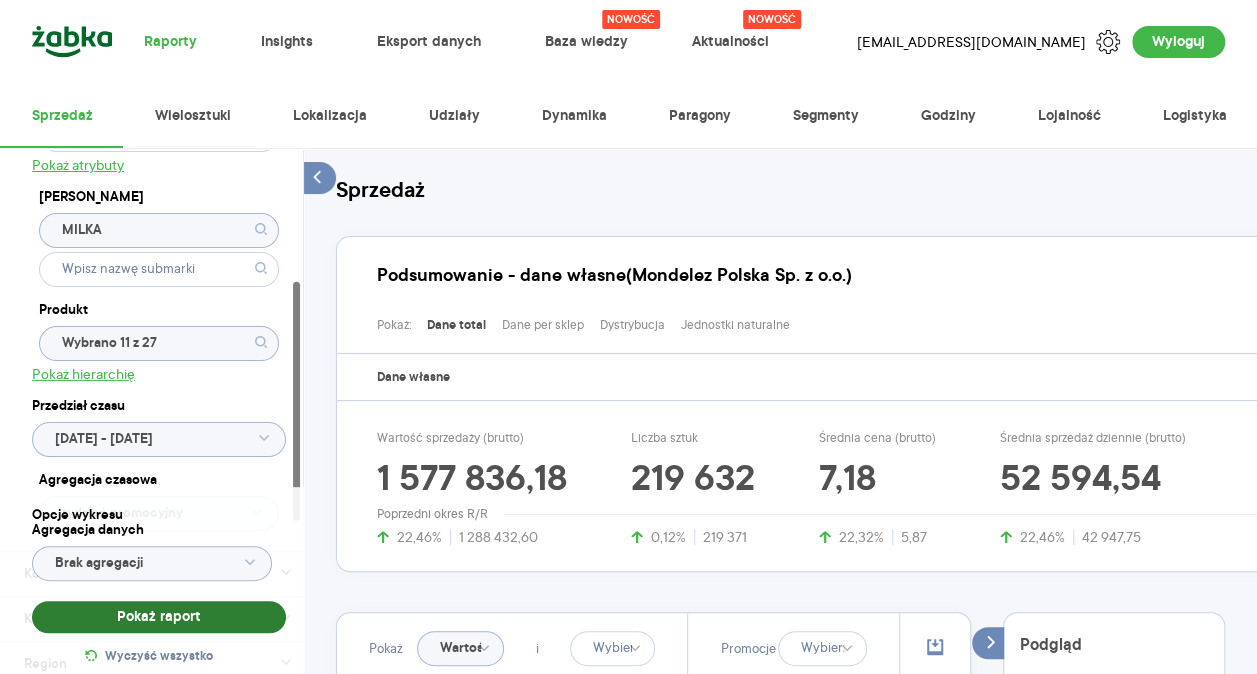 click on "Pokaż raport" at bounding box center (159, 617) 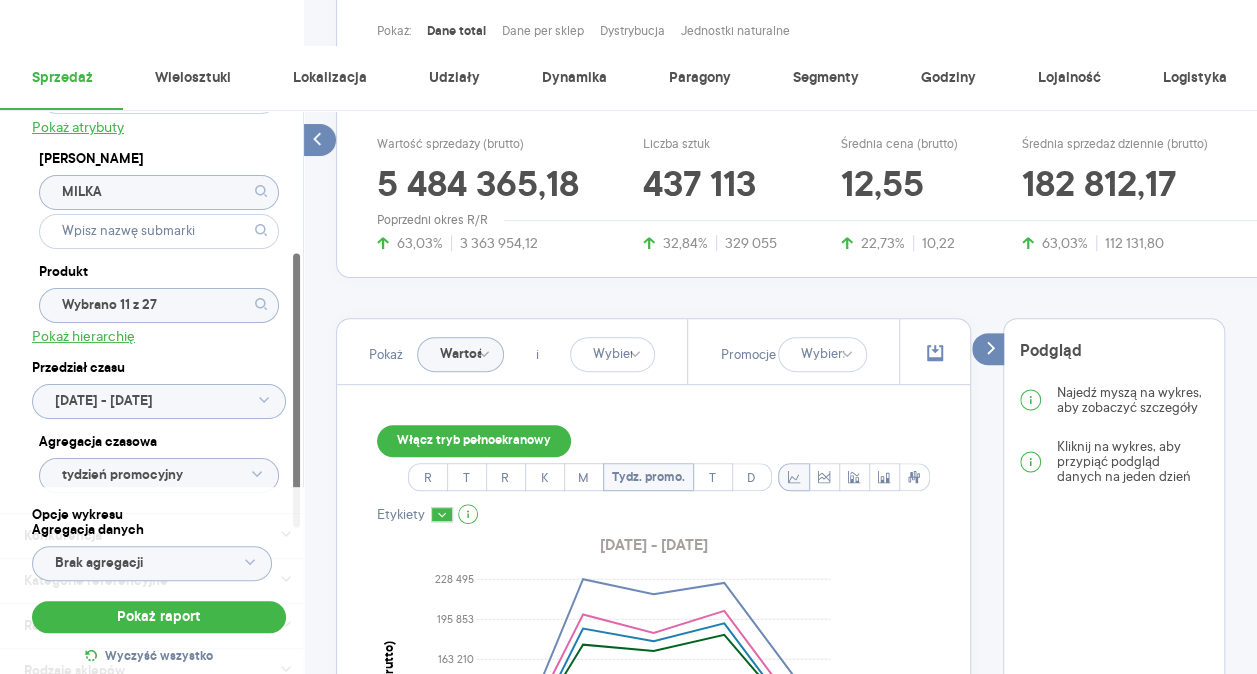 scroll, scrollTop: 37, scrollLeft: 0, axis: vertical 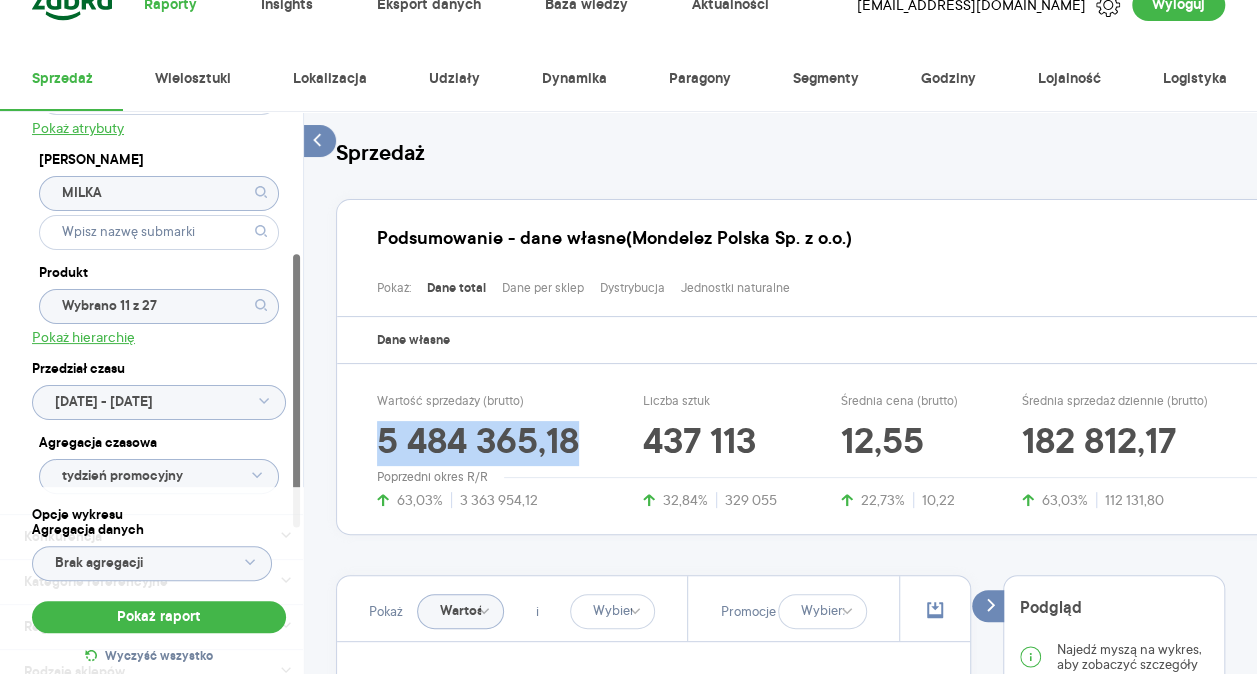 drag, startPoint x: 361, startPoint y: 440, endPoint x: 578, endPoint y: 452, distance: 217.33154 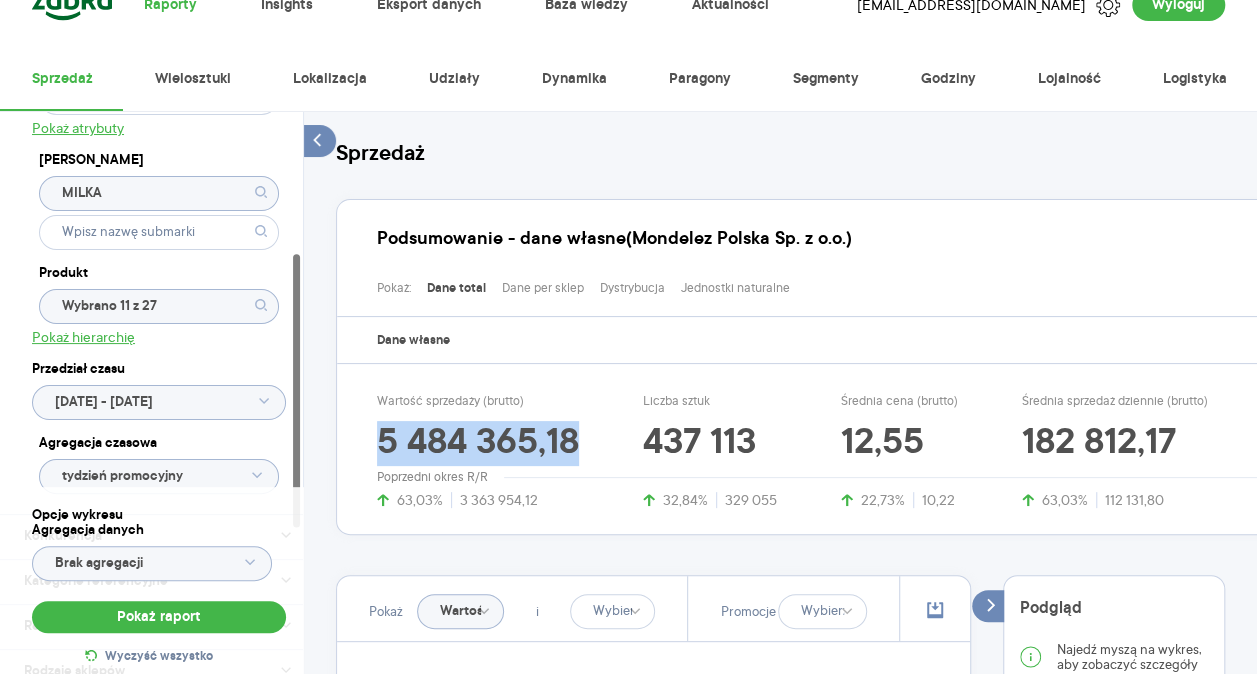 copy on "5 484 365,18" 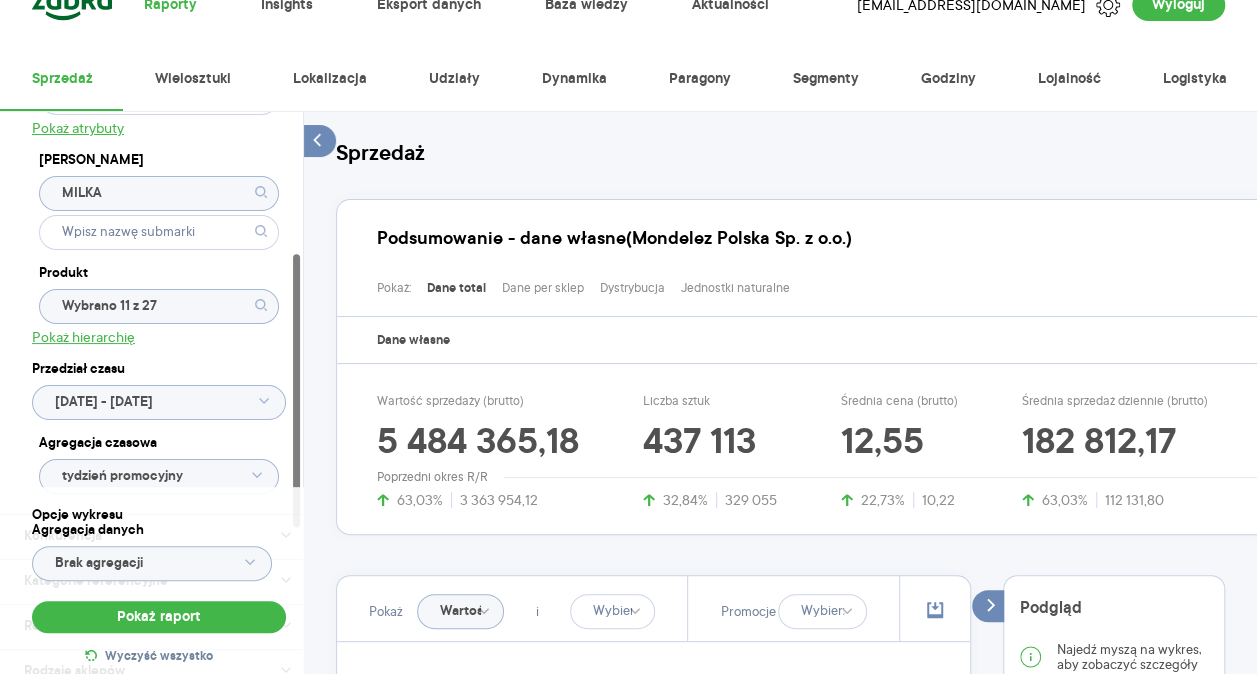 click on "MILKA" 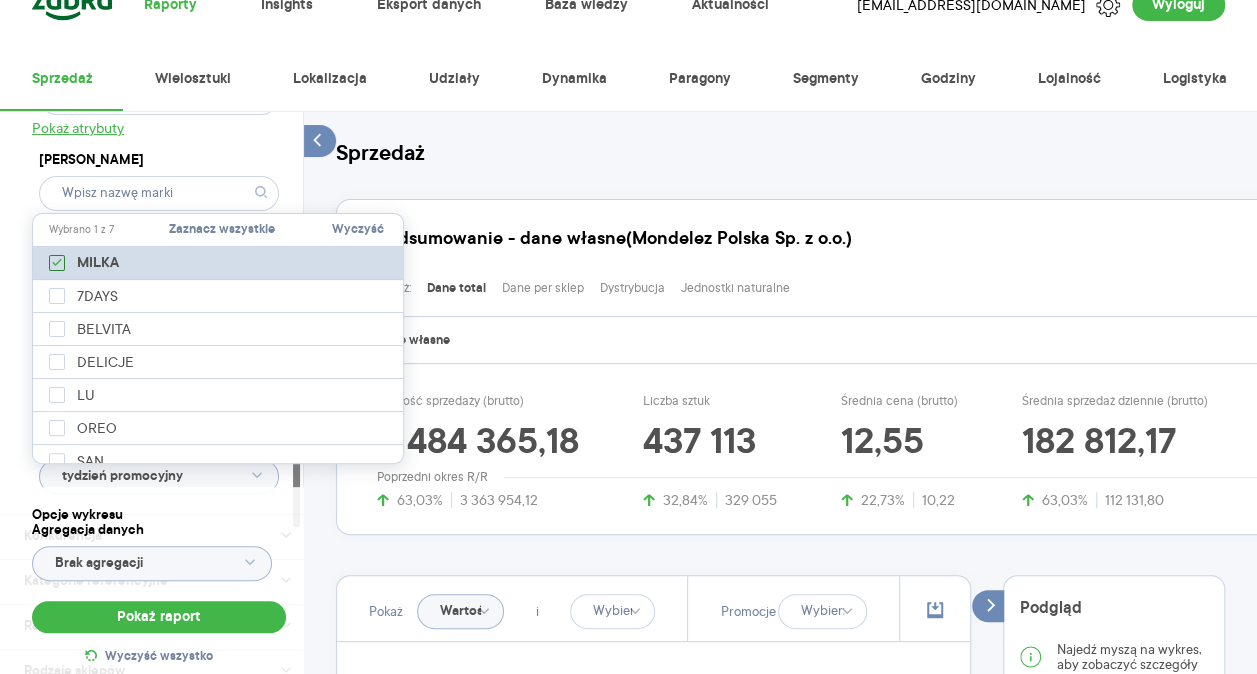 click 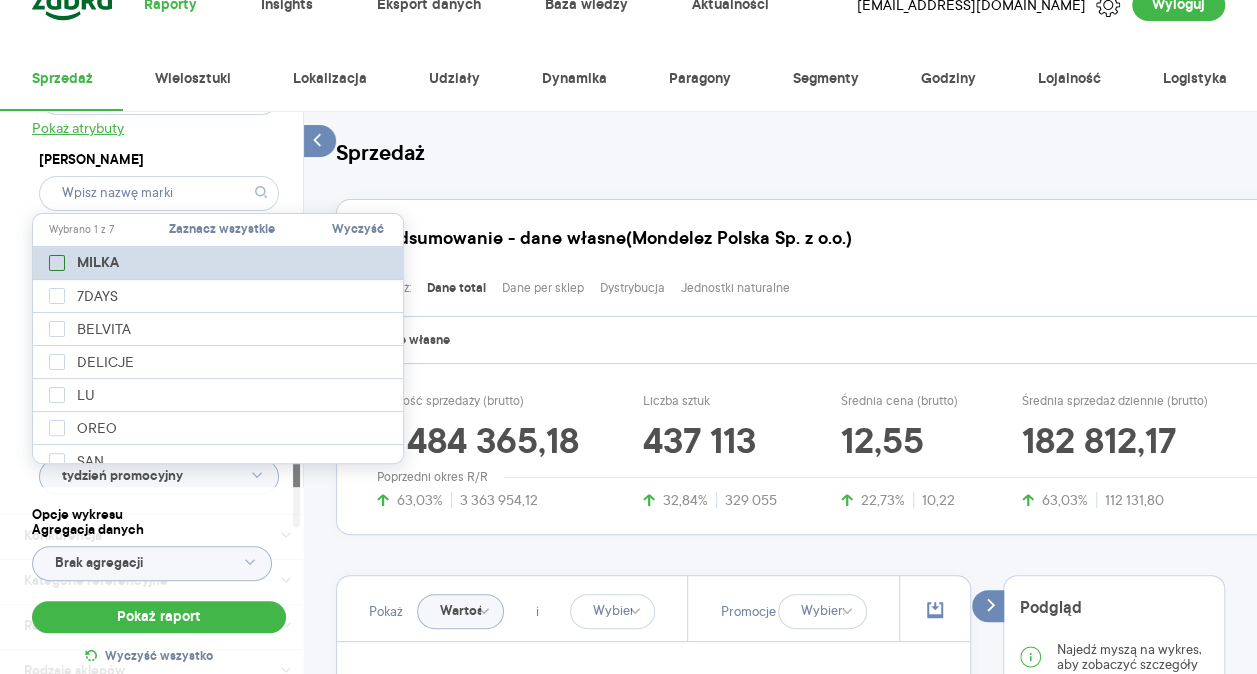 checkbox on "false" 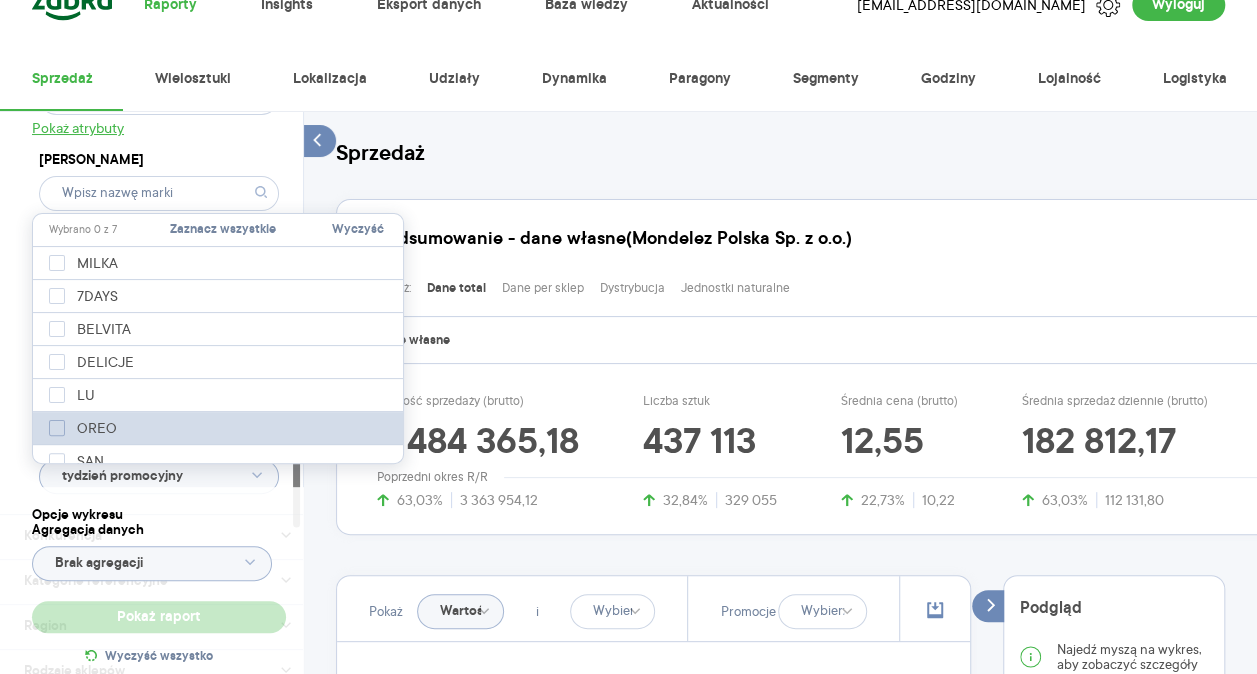 click 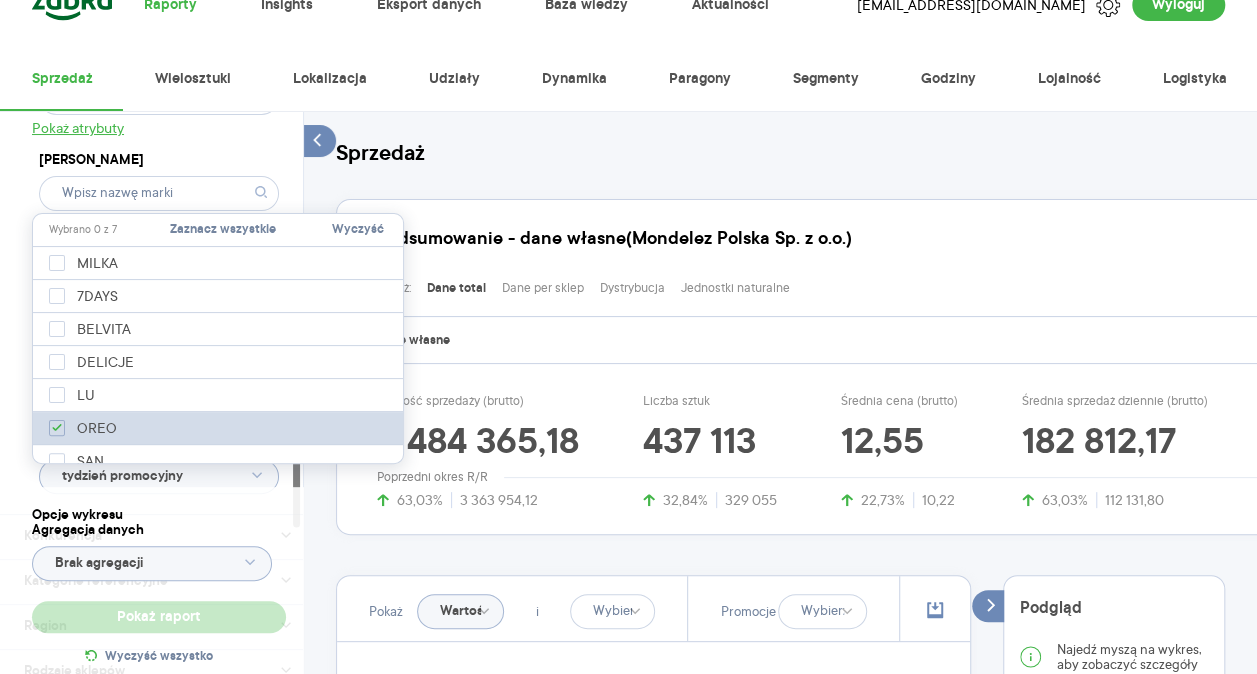 checkbox on "true" 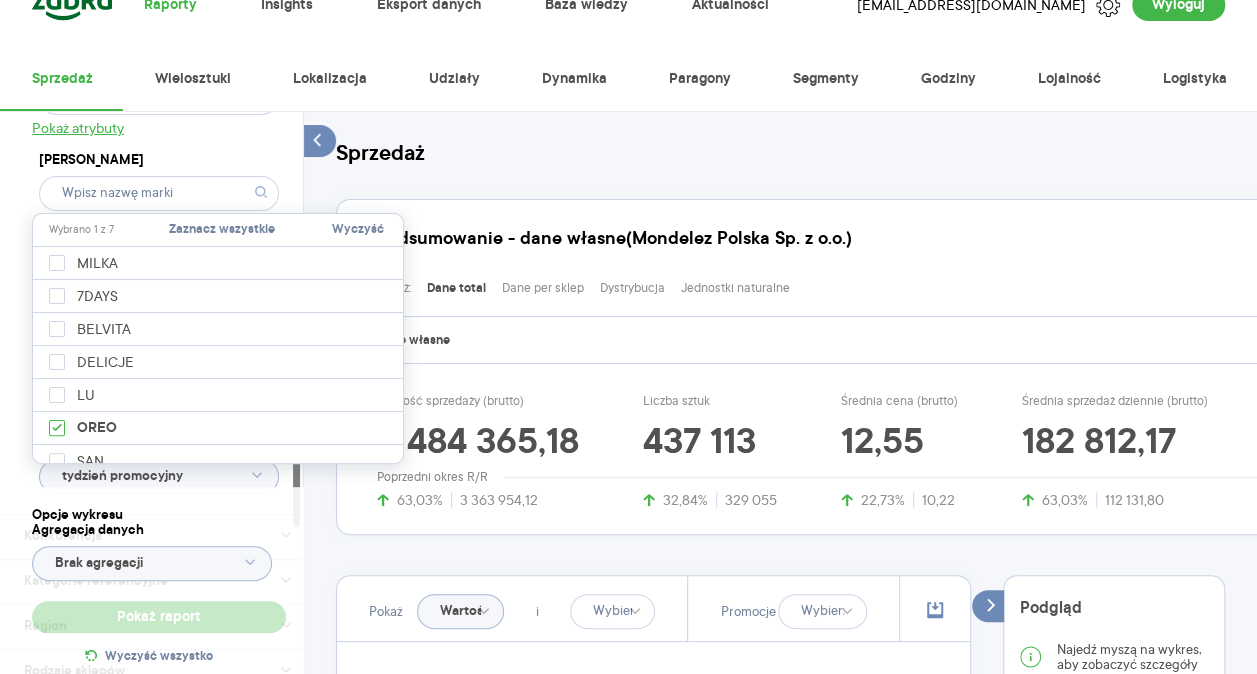click on "Raporty Insights Eksport danych Nowość Baza wiedzy Nowość Aktualności Agata.PawLowska.mondelez@acit.zabka.pl Wyloguj Sprzedaż Wielosztuki Lokalizacja Udziały Dynamika Paragony Segmenty Godziny Lojalność Logistyka Dostęp do danych * T2 T3 Kategoria * Słodycze Wybrano 1 z 7 Atrybuty Pokaż atrybuty Marka Produkt Wybrano 11 z 27 Pokaż hierarchię Przedział czasu 2025.06.01 - 2025.06.30 Agregacja czasowa tydzień promocyjny Konkurencja Dostawca Marka Produkt Kategorie referencyjne Region Rodzaje sklepów Rodzaje transakcji Wszystkie Like For Like Uwzględnij LFL Opcje wykresu Agregacja danych Brak agregacji Pokaż raport Wyczyść wszystko Sprzedaż Podsumowanie - dane własne  (Mondelez Polska Sp. z o.o.) Pokaż: Dane total Dane per sklep Dystrybucja Jednostki naturalne Dane własne Wartość sprzedaży (brutto) 5 484 365,18 63,03% 3 363 954,12 Liczba sztuk 437 113 32,84% 329 055 Średnia cena (brutto) 12,55 22,73% 10,22 Średnia sprzedaż dziennie (brutto) 182 812,17 63,03% 112 131,80 Pokaż i R T" at bounding box center (628, 300) 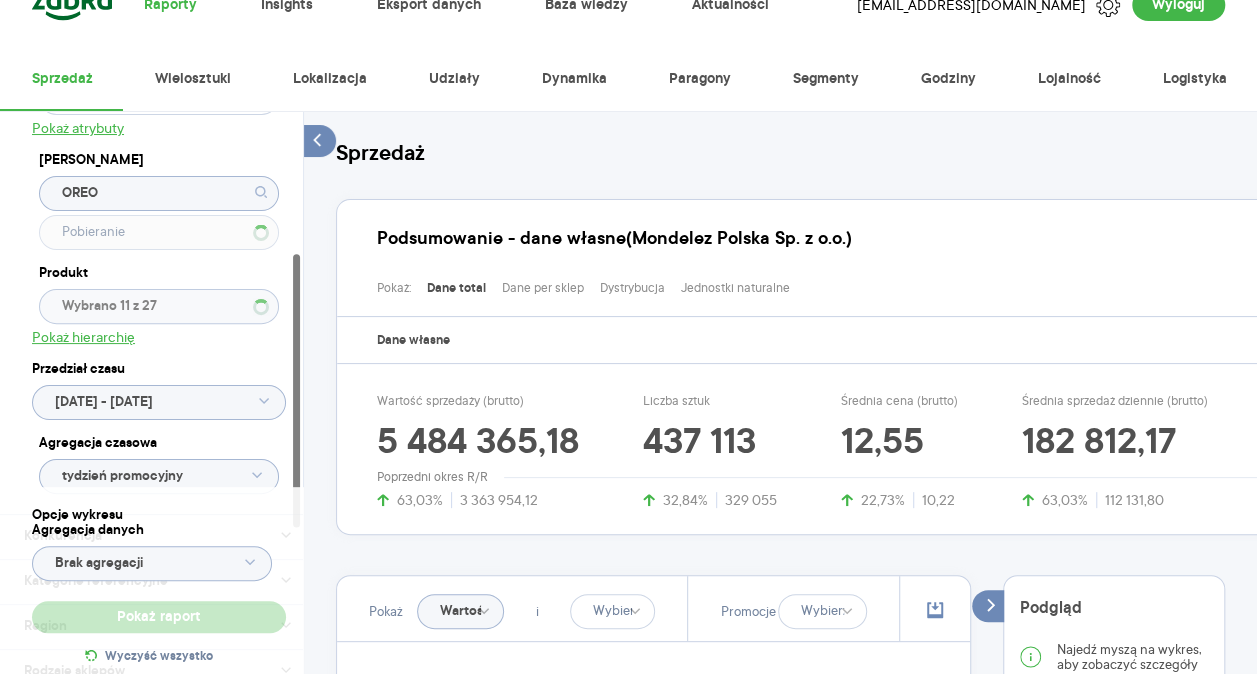 type on "Wybrano 11 z 78" 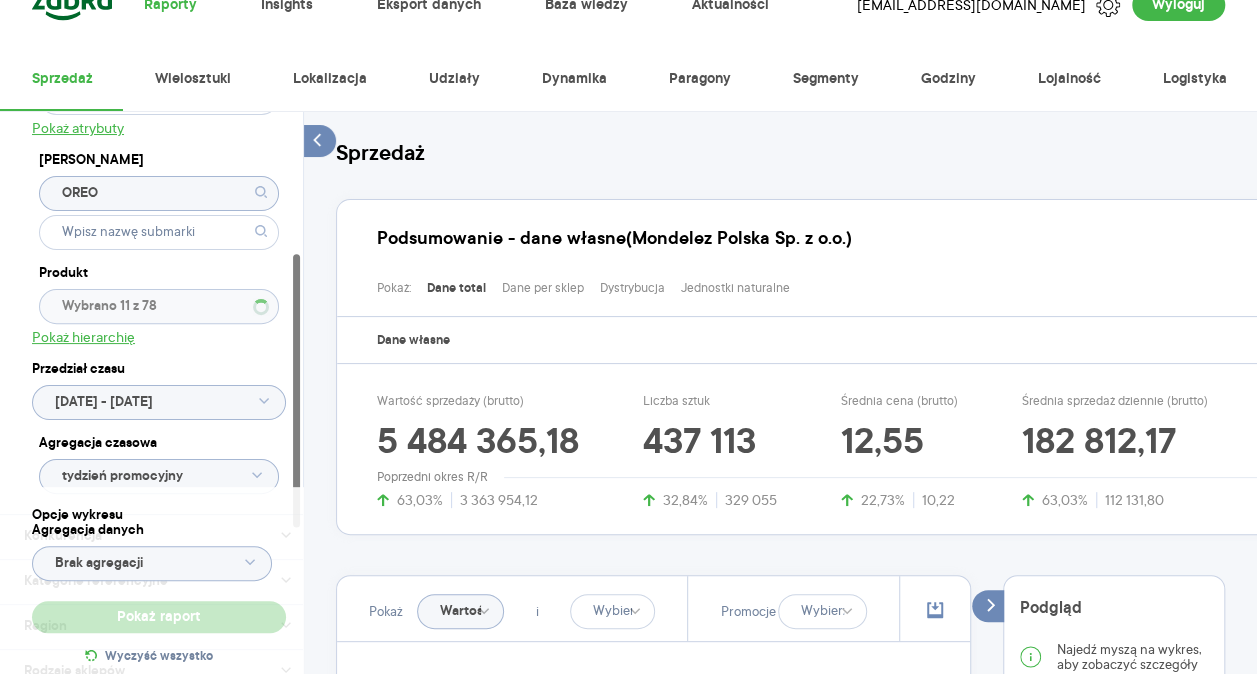 type 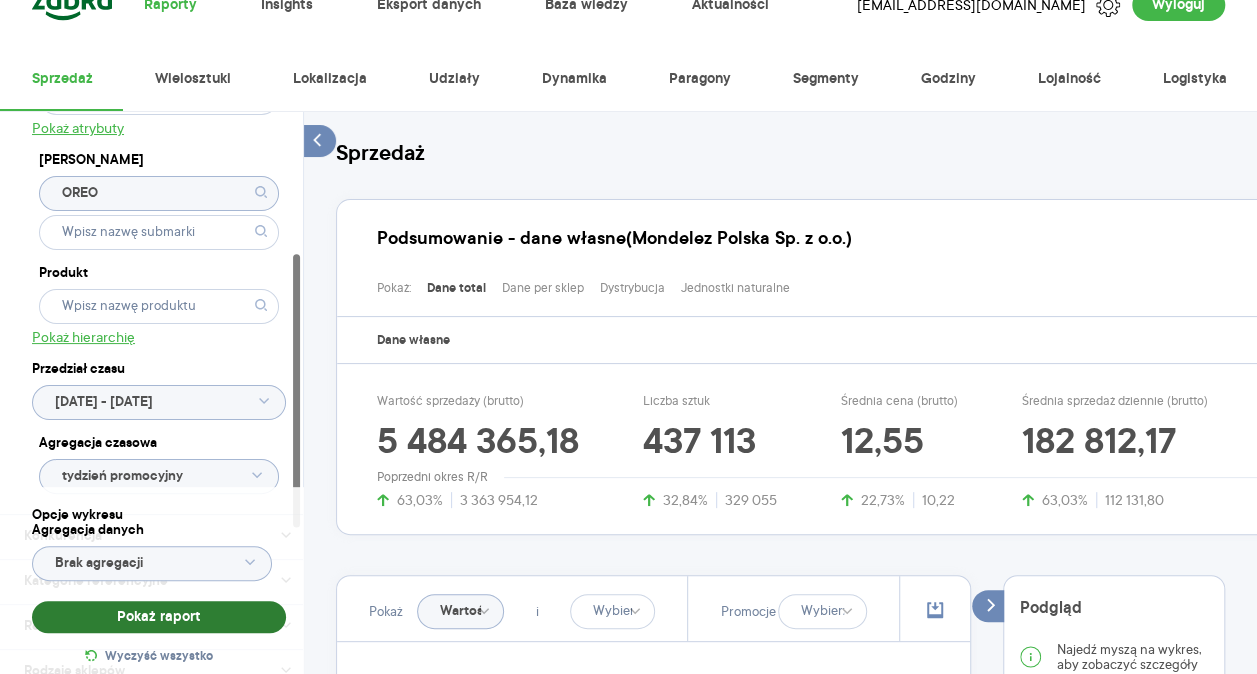 click on "Pokaż raport" at bounding box center (159, 617) 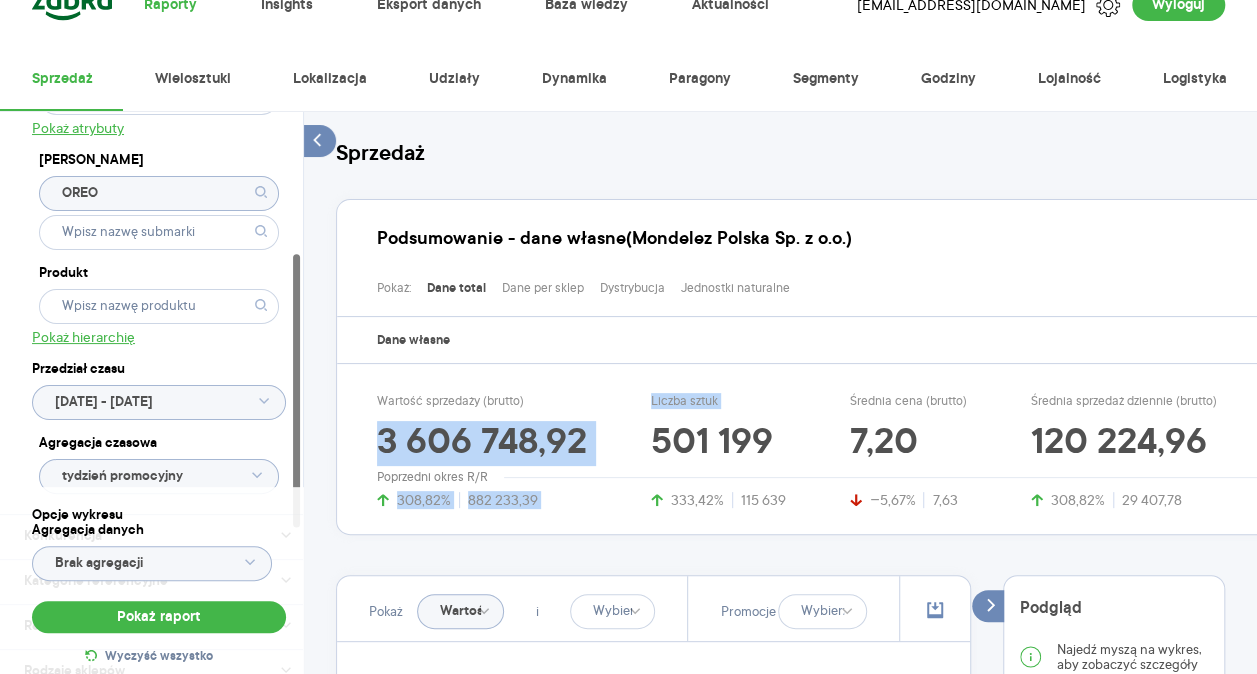 drag, startPoint x: 365, startPoint y: 436, endPoint x: 628, endPoint y: 450, distance: 263.37234 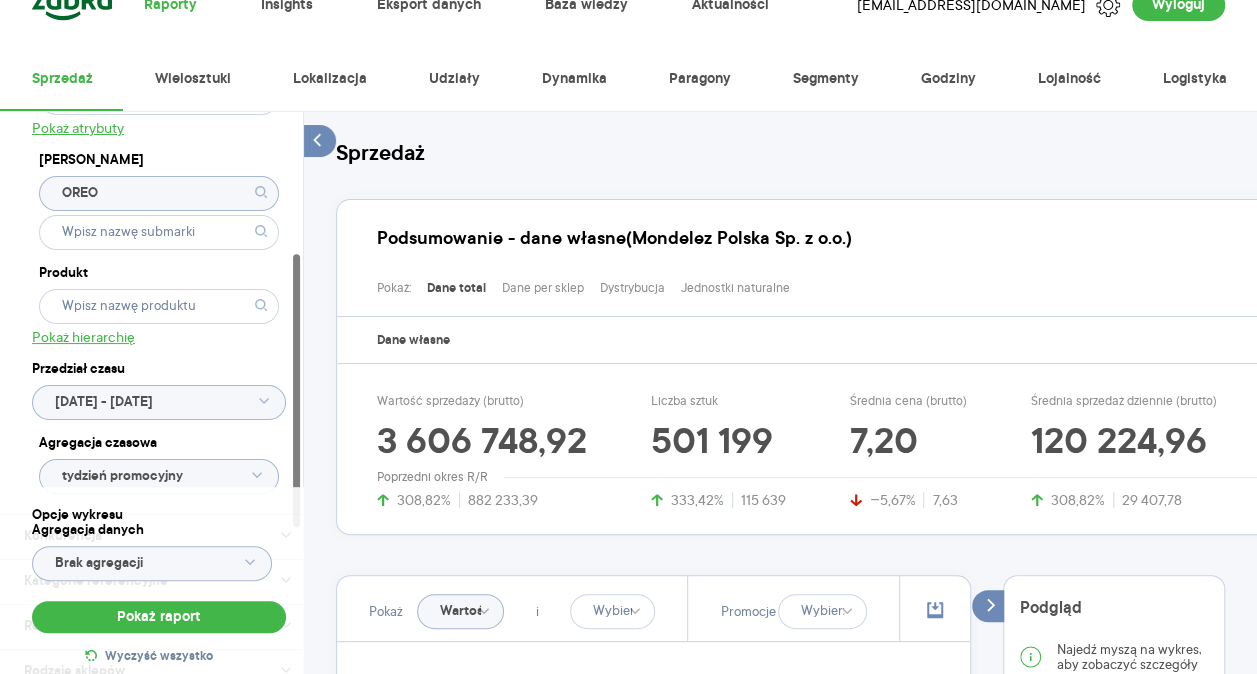 click on "3 606 748,92" at bounding box center [482, 444] 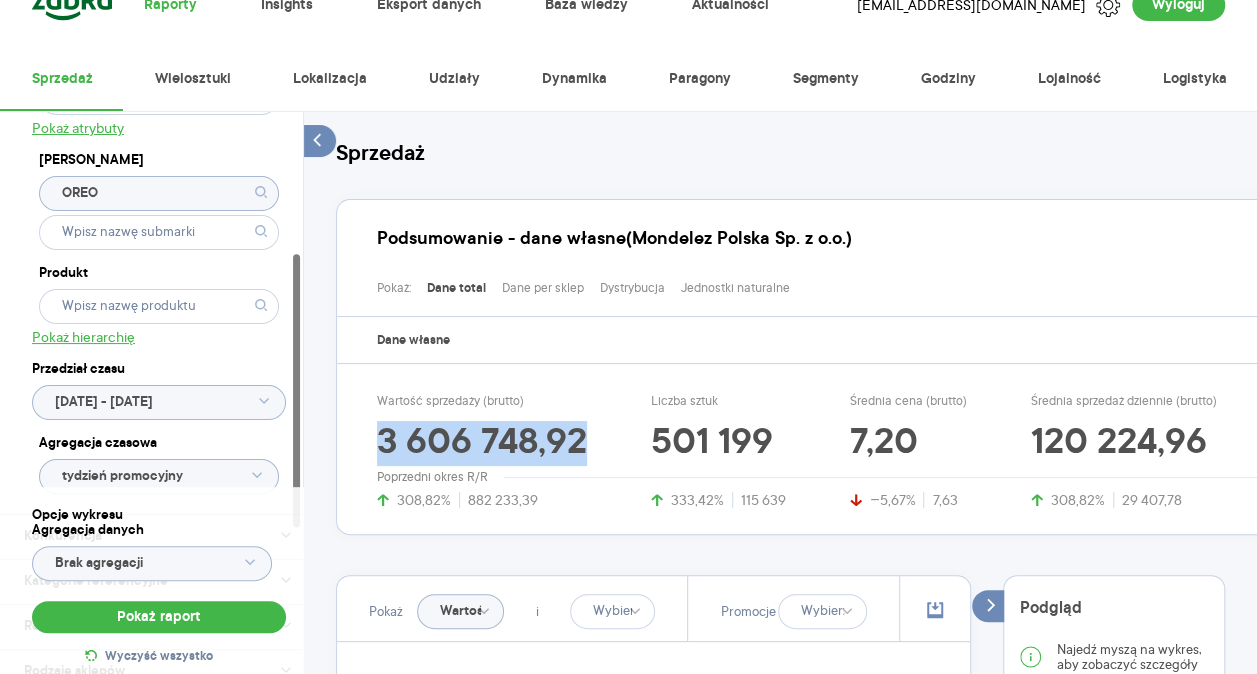 drag, startPoint x: 380, startPoint y: 436, endPoint x: 585, endPoint y: 439, distance: 205.02196 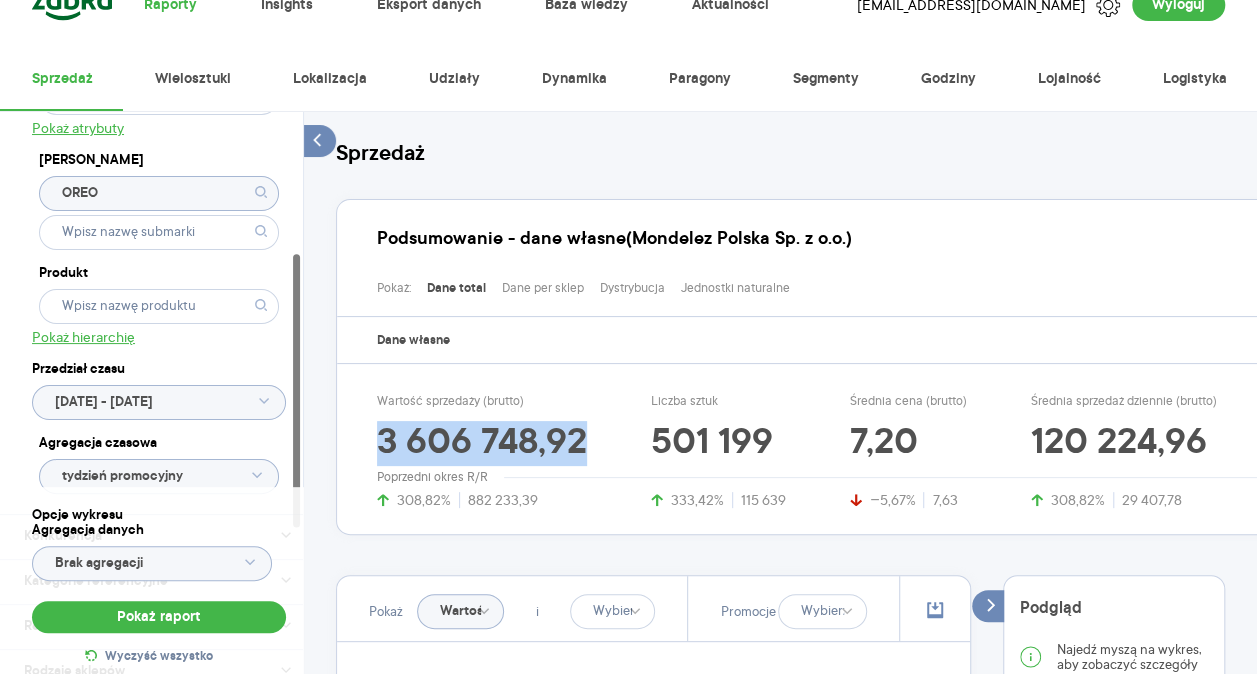 click on "3 606 748,92" at bounding box center (482, 444) 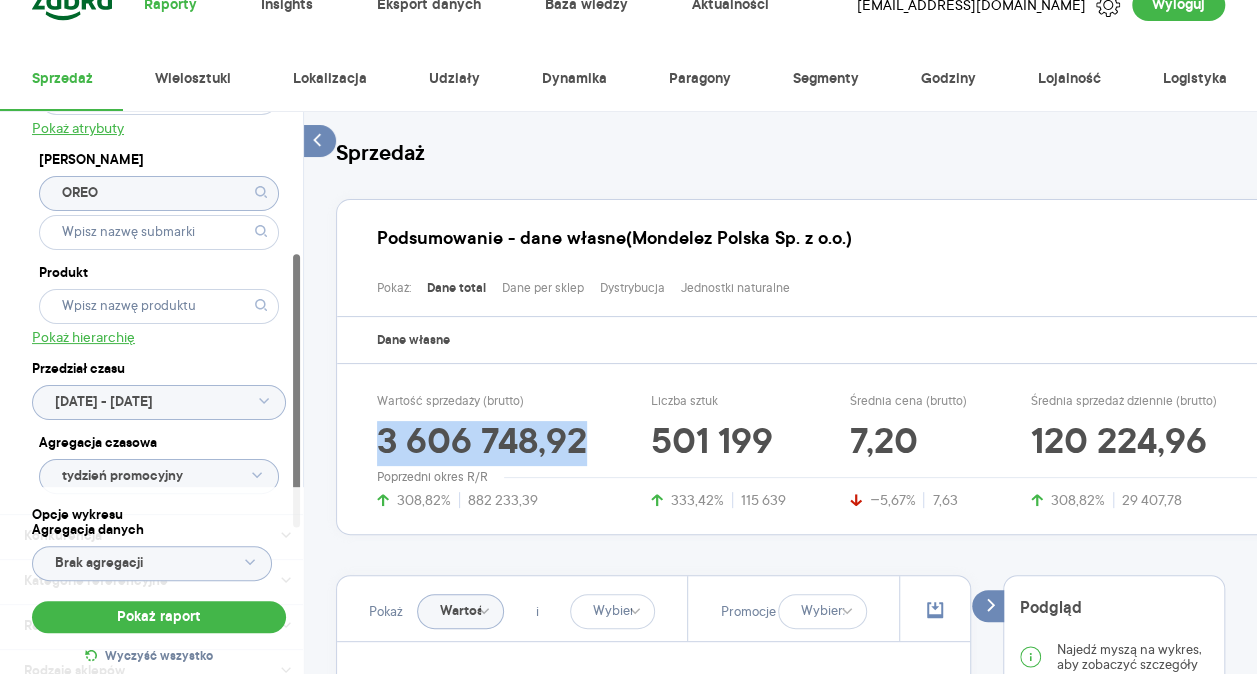 copy on "3 606 748,92" 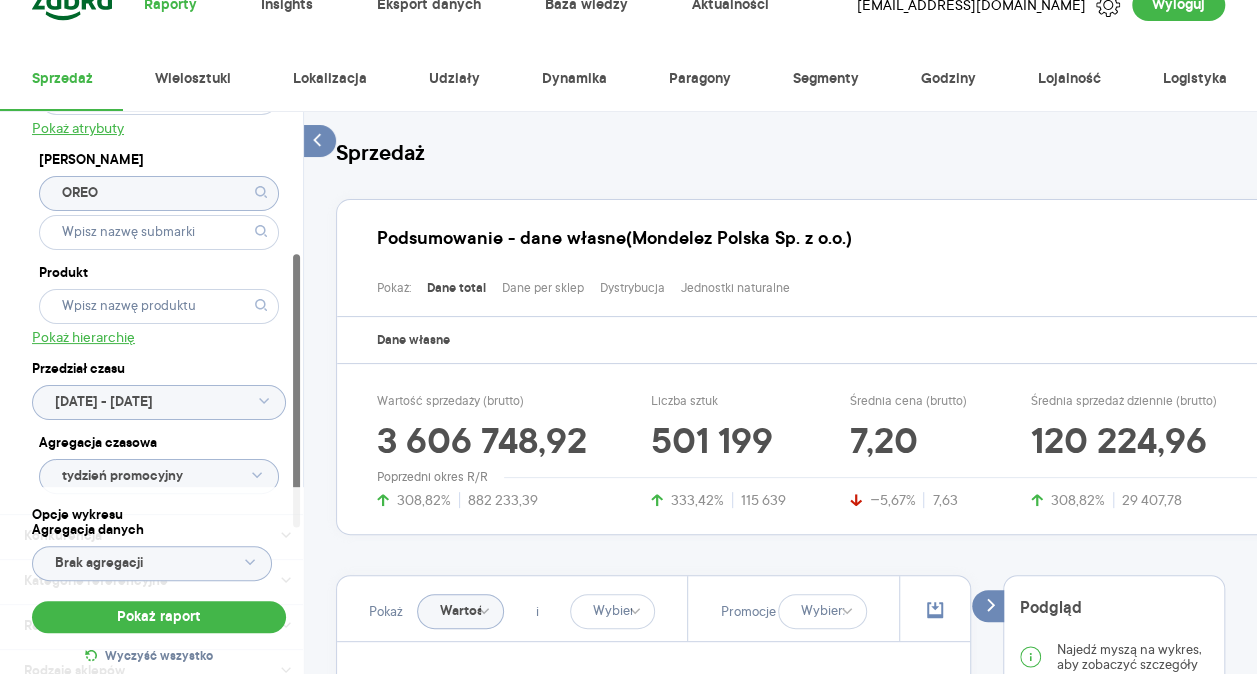 click on "OREO" 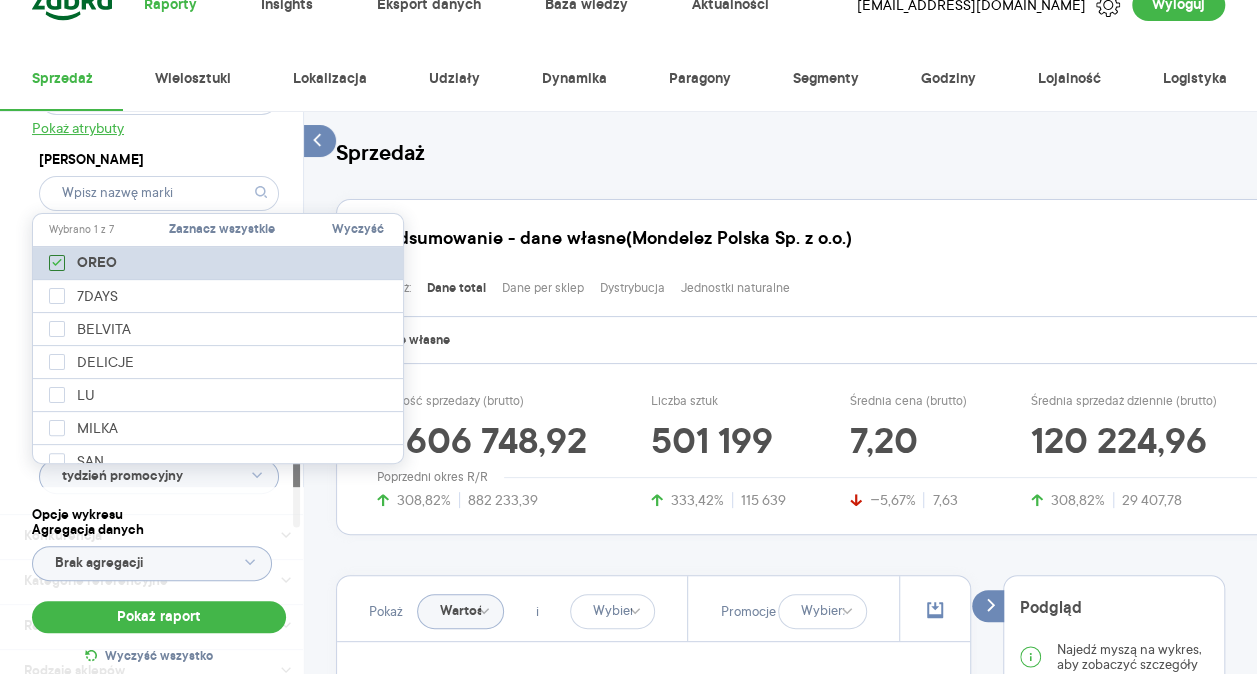 click 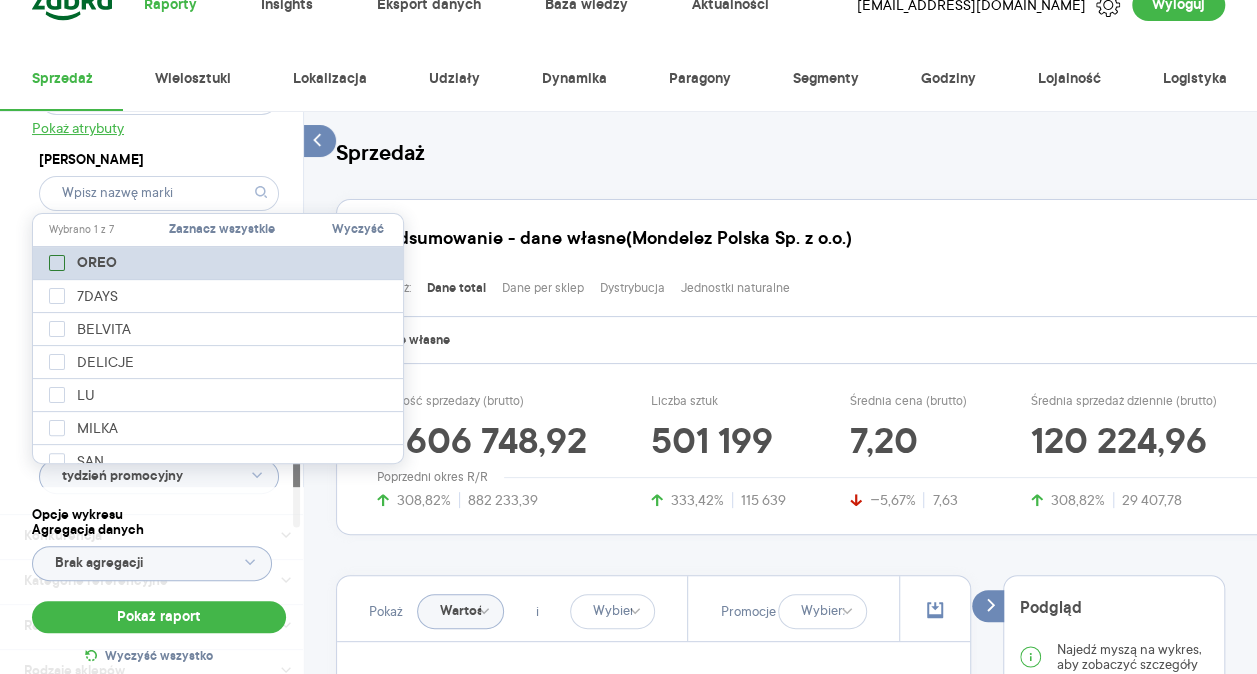 checkbox on "false" 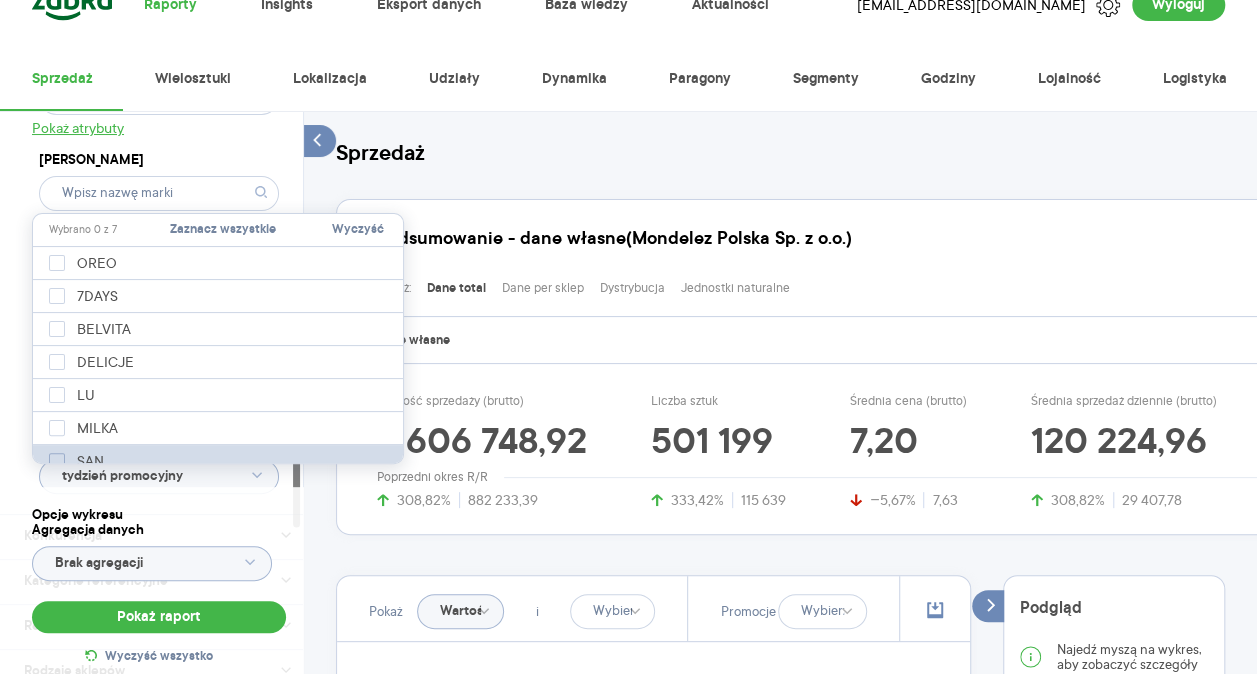 click 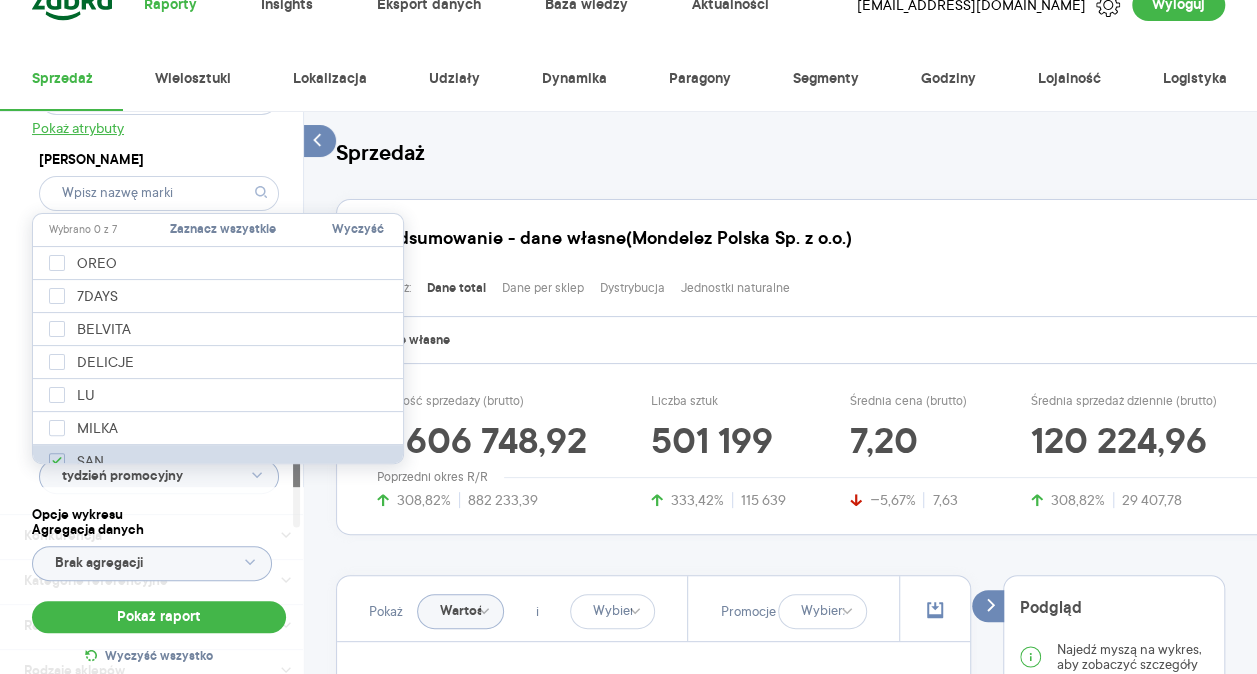 checkbox on "true" 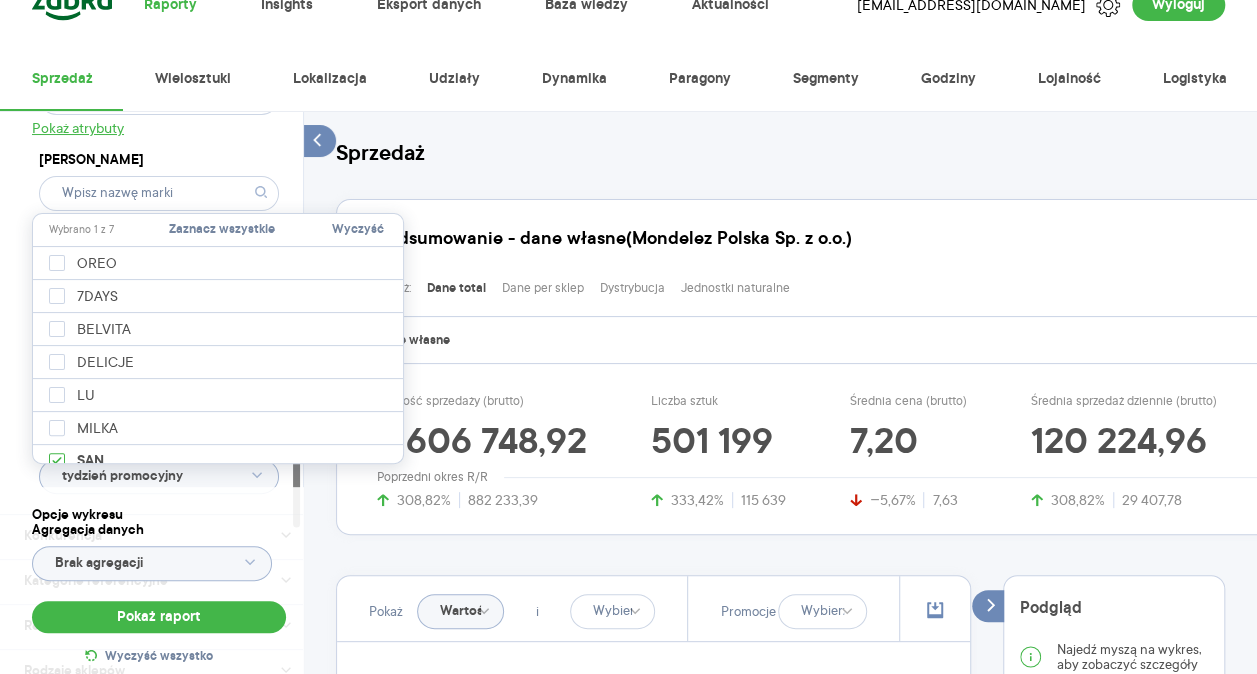 click on "Dostęp do danych * T2 [MEDICAL_DATA] Kategoria * Słodycze Wybrano 1 z 7 Atrybuty Pokaż atrybuty Marka Produkt Pokaż hierarchię Przedział czasu [DATE] - [DATE] Agregacja czasowa tydzień promocyjny" at bounding box center (159, 167) 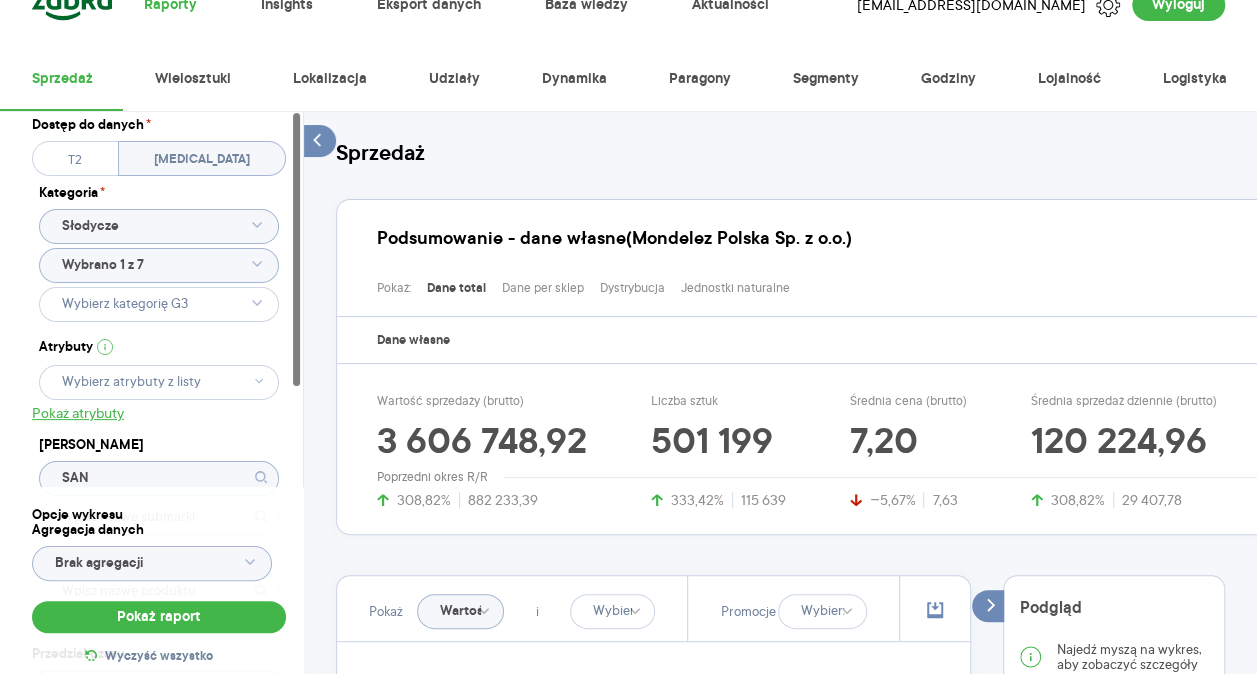 scroll, scrollTop: 0, scrollLeft: 0, axis: both 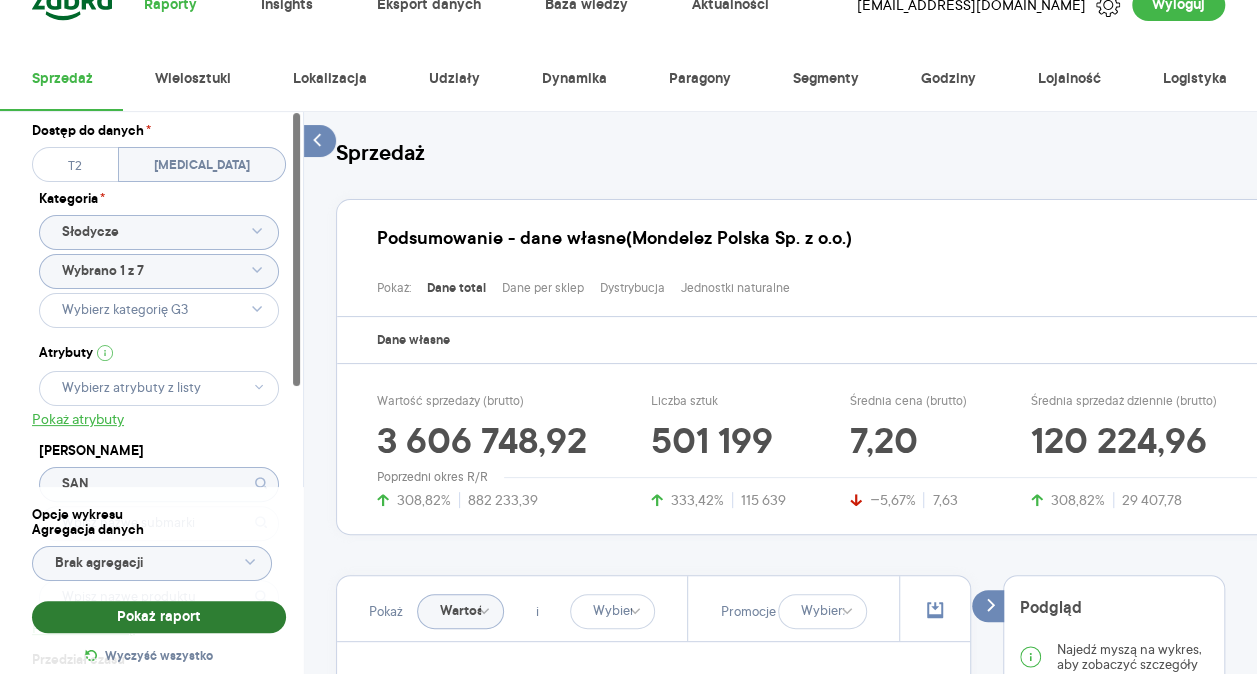 click on "Pokaż raport" at bounding box center (159, 617) 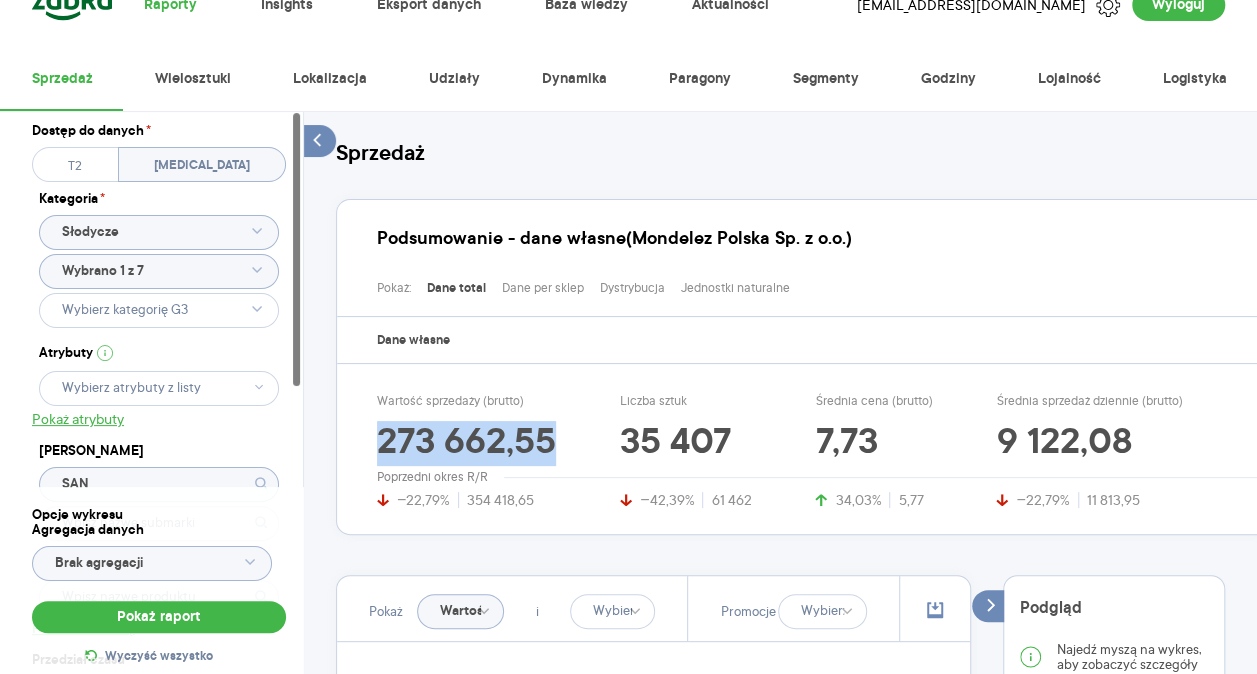 drag, startPoint x: 378, startPoint y: 438, endPoint x: 560, endPoint y: 442, distance: 182.04395 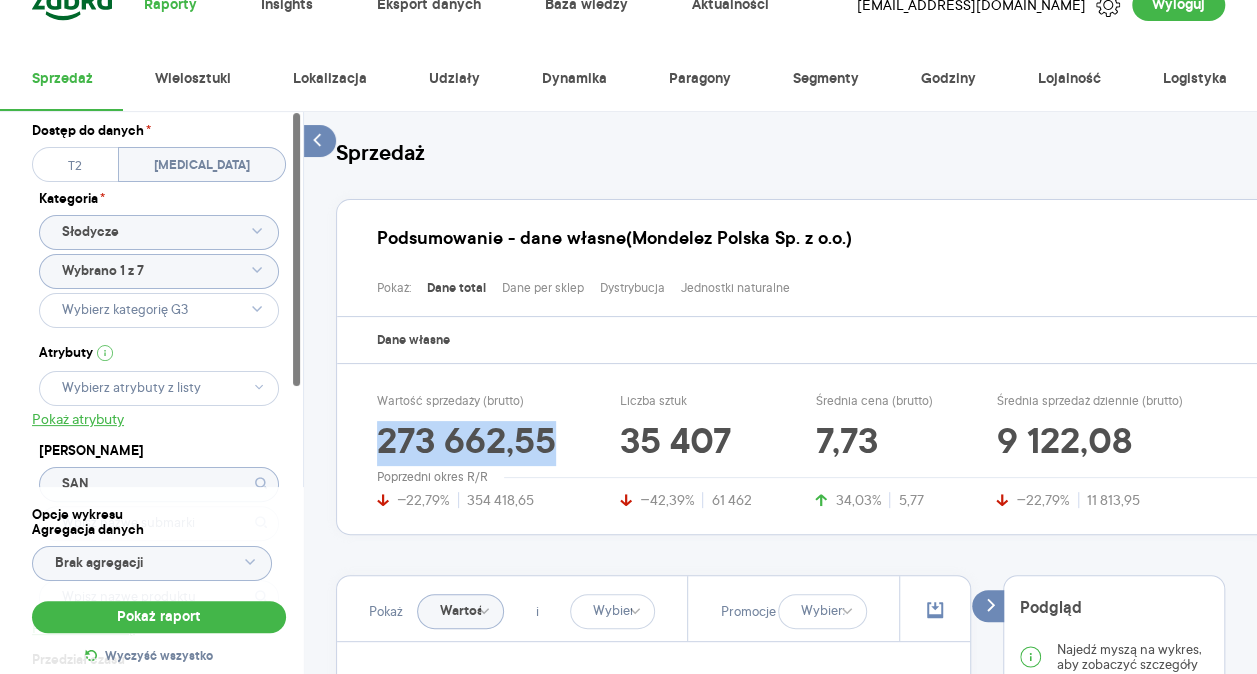 copy on "273 662,55" 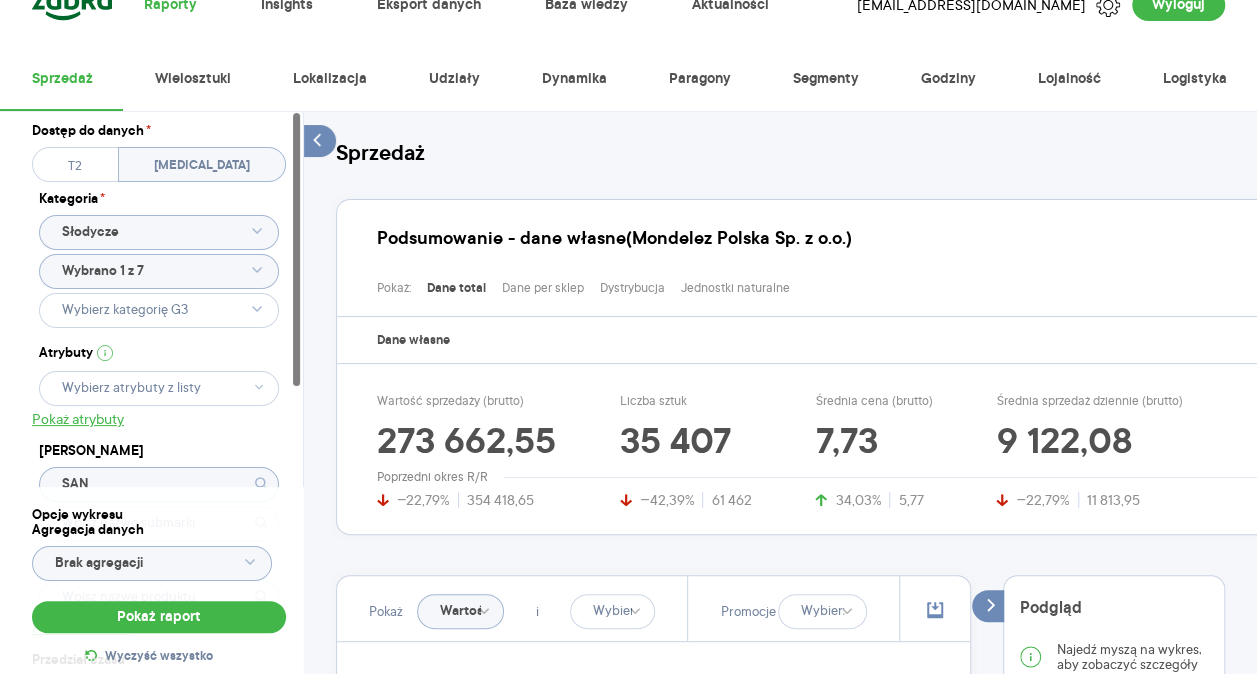 drag, startPoint x: 262, startPoint y: 261, endPoint x: 241, endPoint y: 265, distance: 21.377558 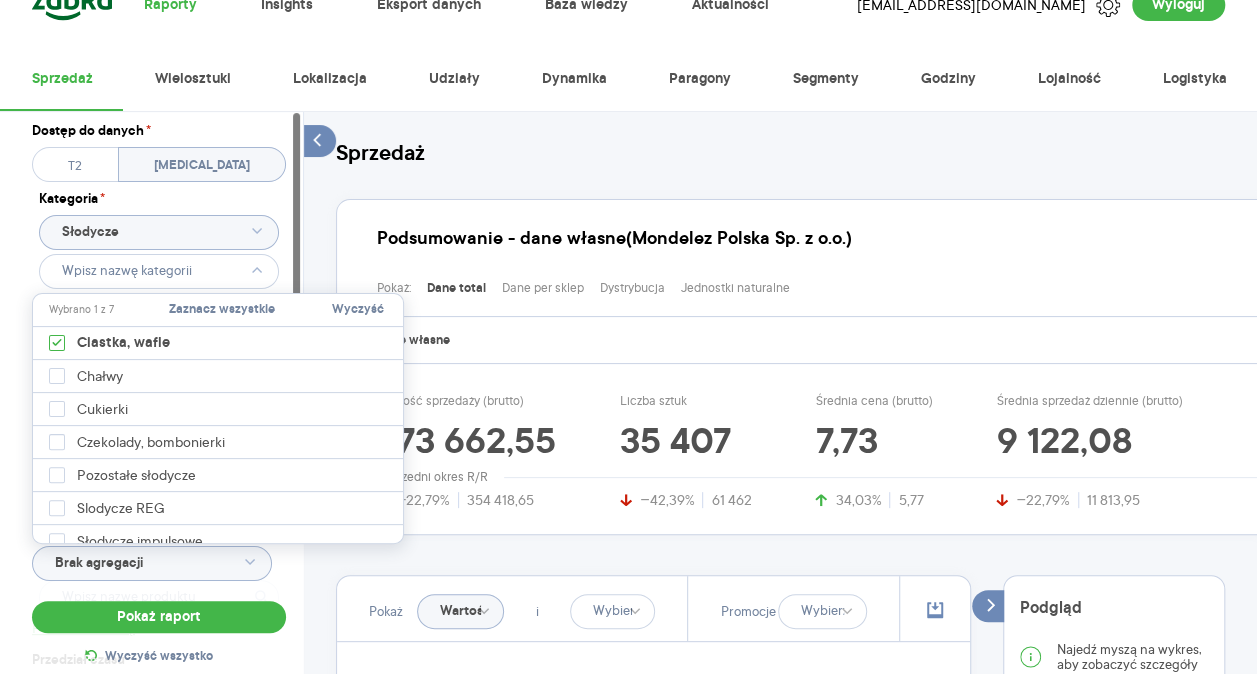 click on "Raporty Insights Eksport danych Nowość Baza wiedzy Nowość Aktualności Agata.PawLowska.mondelez@acit.zabka.pl Wyloguj Sprzedaż Wielosztuki Lokalizacja Udziały Dynamika Paragony Segmenty Godziny Lojalność Logistyka Dostęp do danych * T2 T3 Kategoria * Słodycze Atrybuty Pokaż atrybuty Marka SAN Produkt Pokaż hierarchię Przedział czasu 2025.06.01 - 2025.06.30 Agregacja czasowa tydzień promocyjny Konkurencja Dostawca Marka Produkt Kategorie referencyjne Region Rodzaje sklepów Rodzaje transakcji Wszystkie Like For Like Uwzględnij LFL Opcje wykresu Agregacja danych Brak agregacji Pokaż raport Wyczyść wszystko Sprzedaż Podsumowanie - dane własne  (Mondelez Polska Sp. z o.o.) Pokaż: Dane total Dane per sklep Dystrybucja Jednostki naturalne Dane własne Wartość sprzedaży (brutto) 273 662,55 −22,79% 354 418,65 Liczba sztuk 35 407 −42,39% 61 462 Średnia cena (brutto) 7,73 34,03% 5,77 Średnia sprzedaż dziennie (brutto) 9 122,08 −22,79% 11 813,95 Poprzedni okres R/R Pokaż Wartość i R" at bounding box center (628, 300) 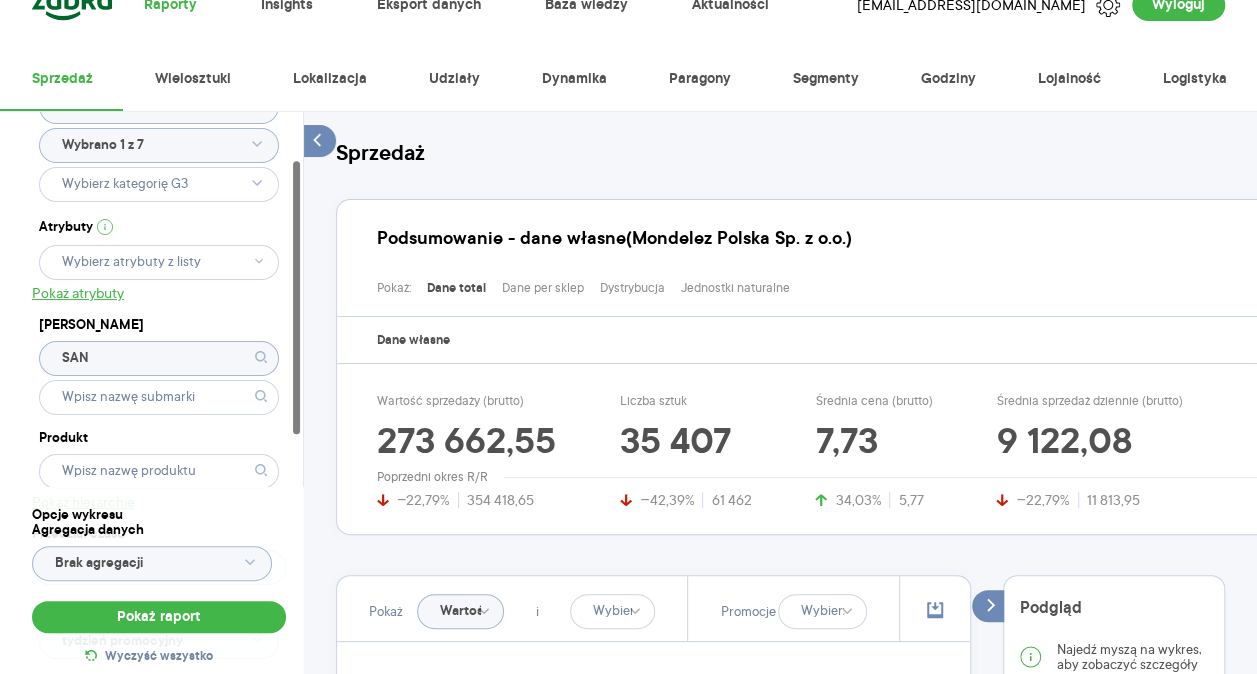 scroll, scrollTop: 132, scrollLeft: 0, axis: vertical 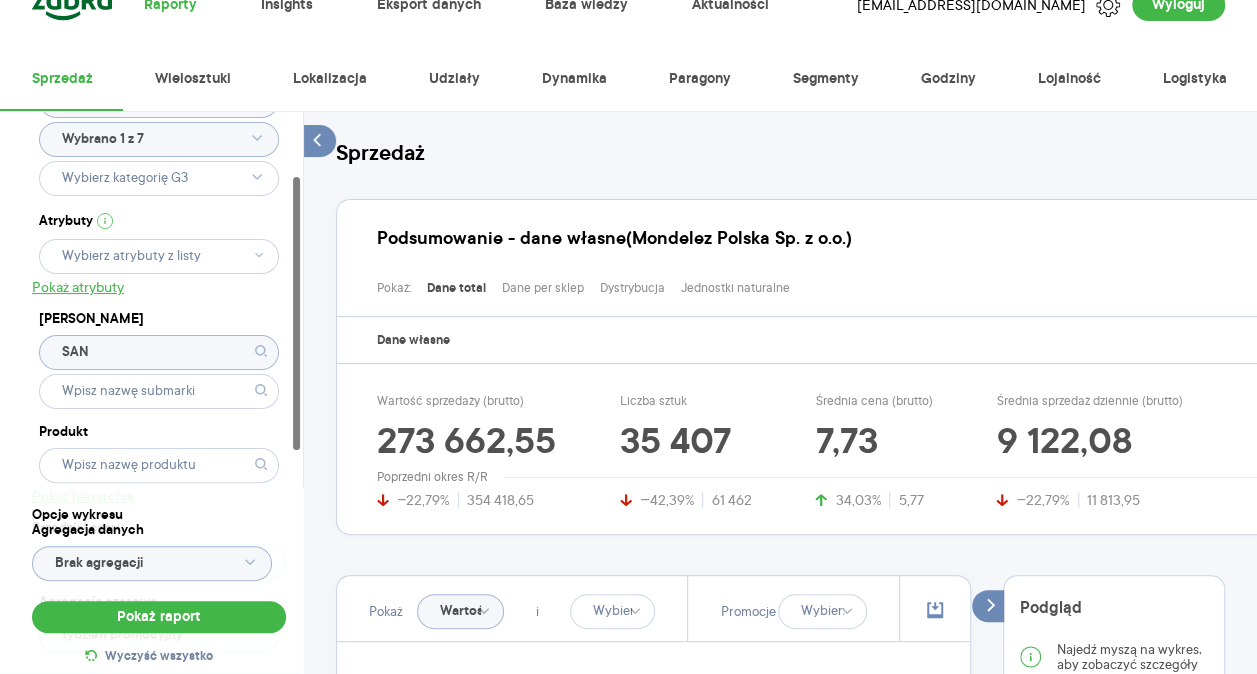click on "SAN" 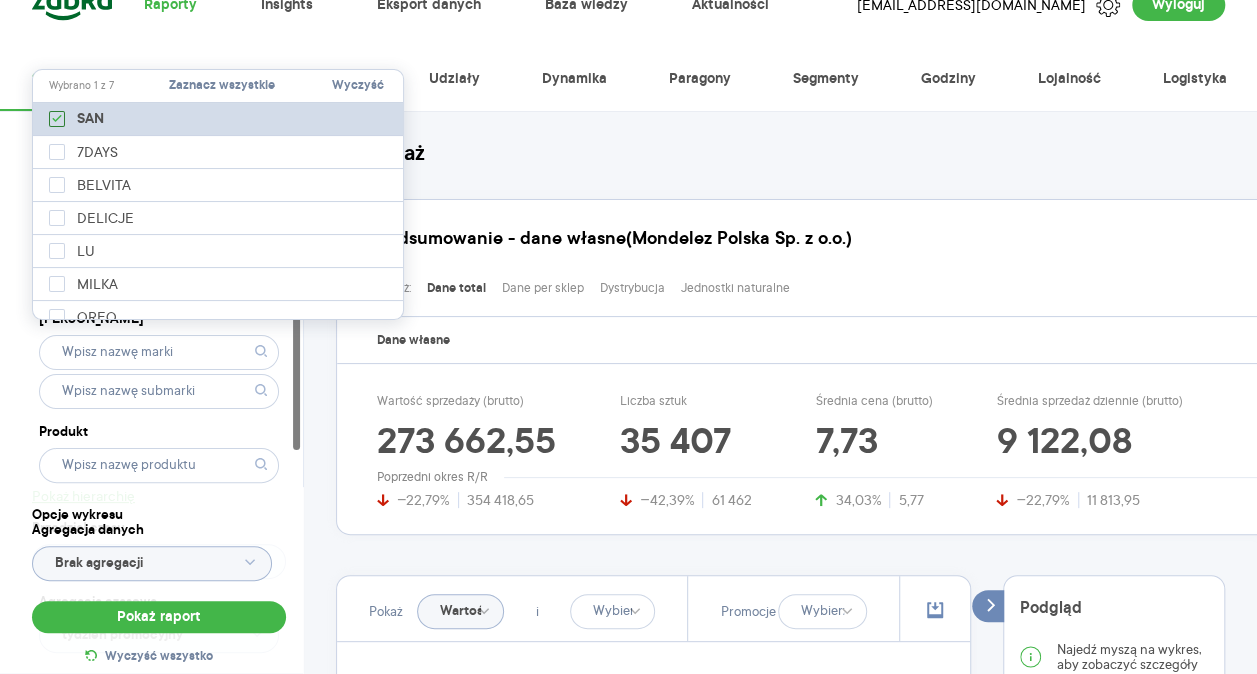 click at bounding box center (57, 119) 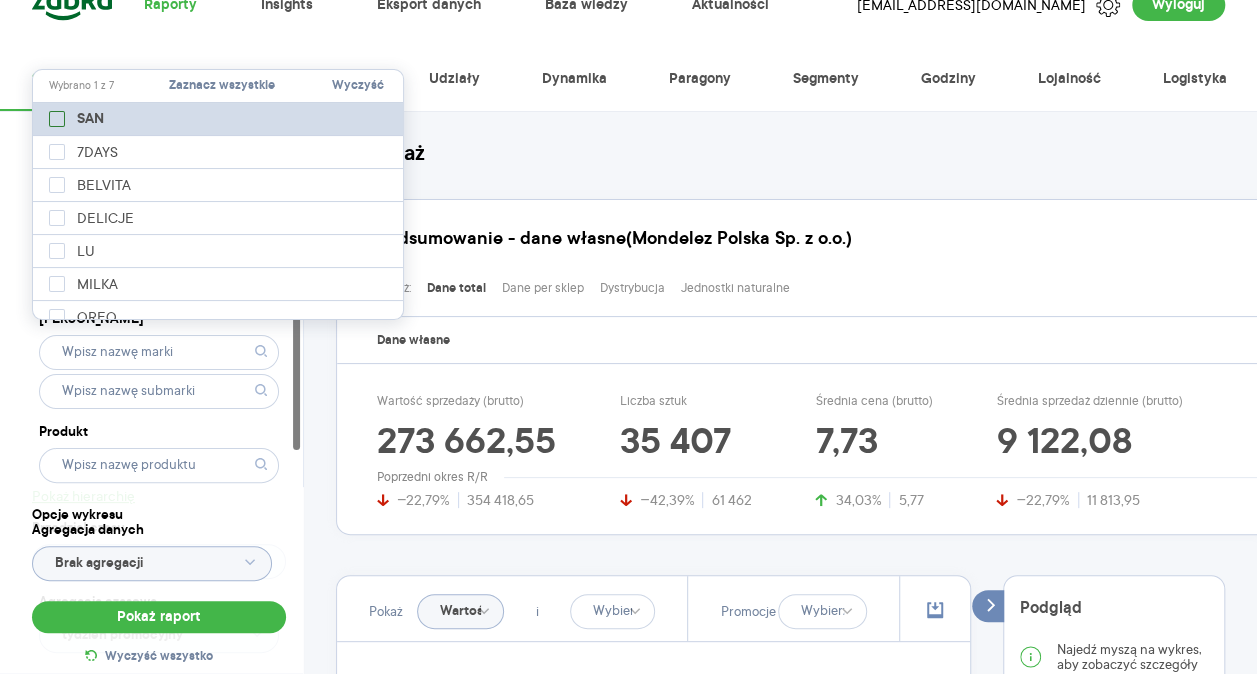 checkbox on "false" 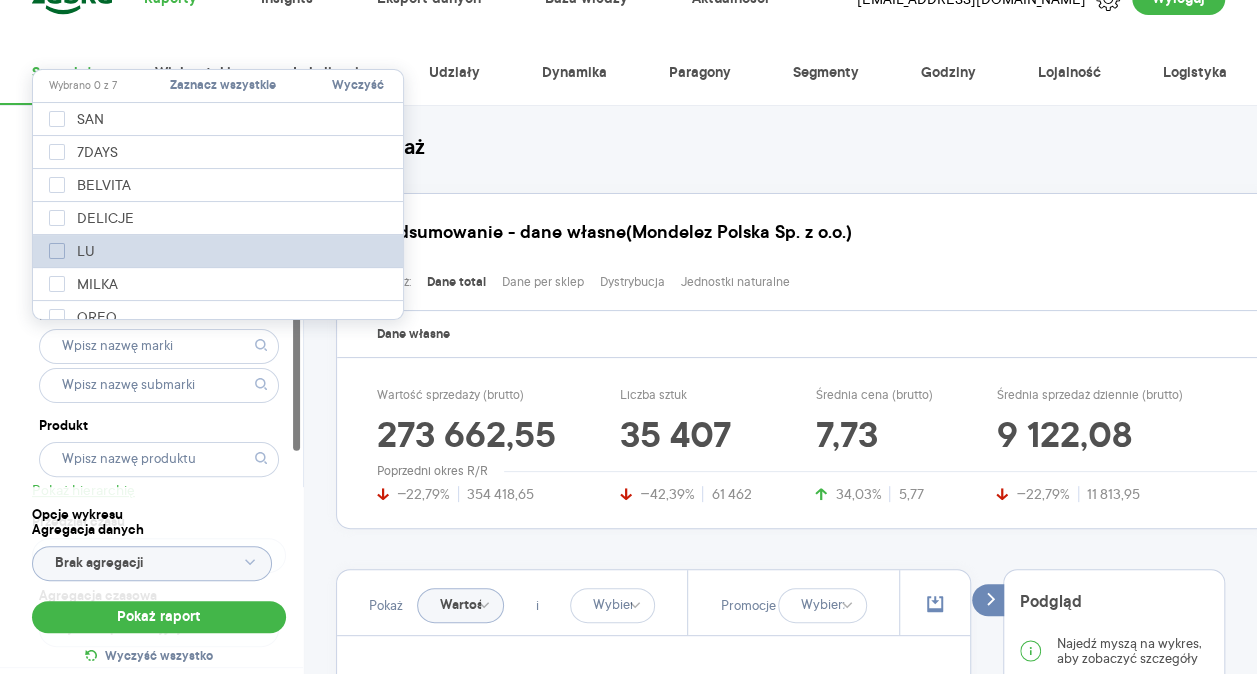 scroll, scrollTop: 55, scrollLeft: 0, axis: vertical 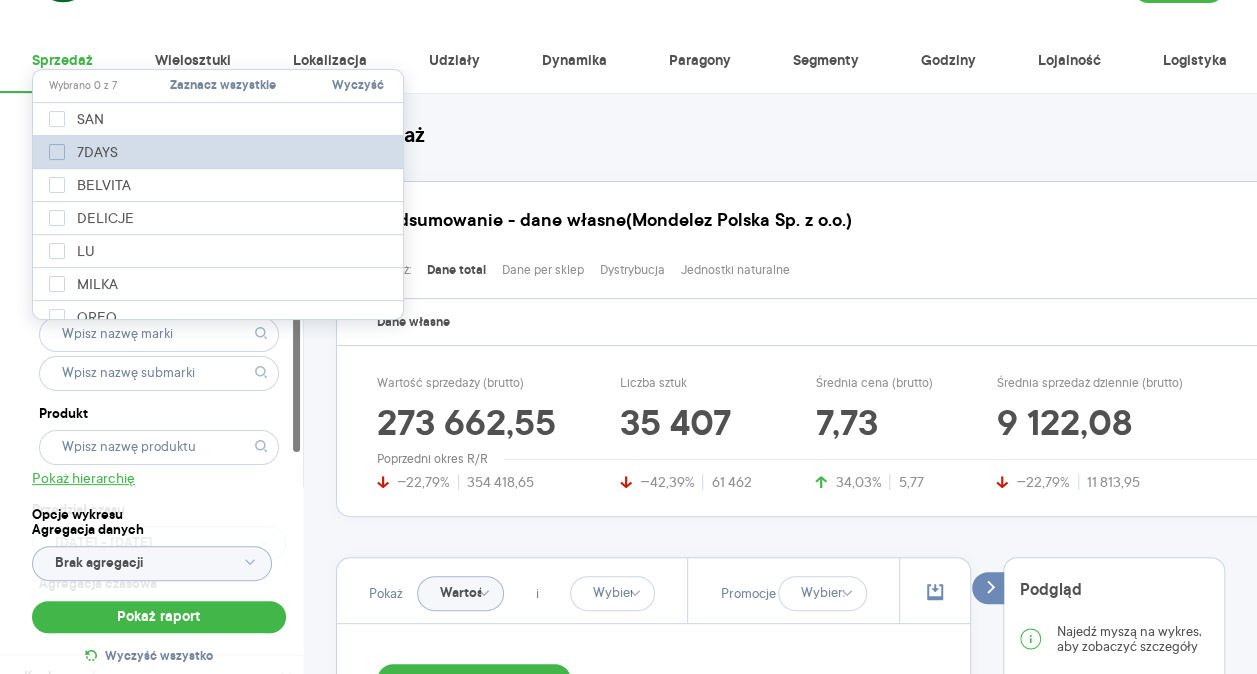 click 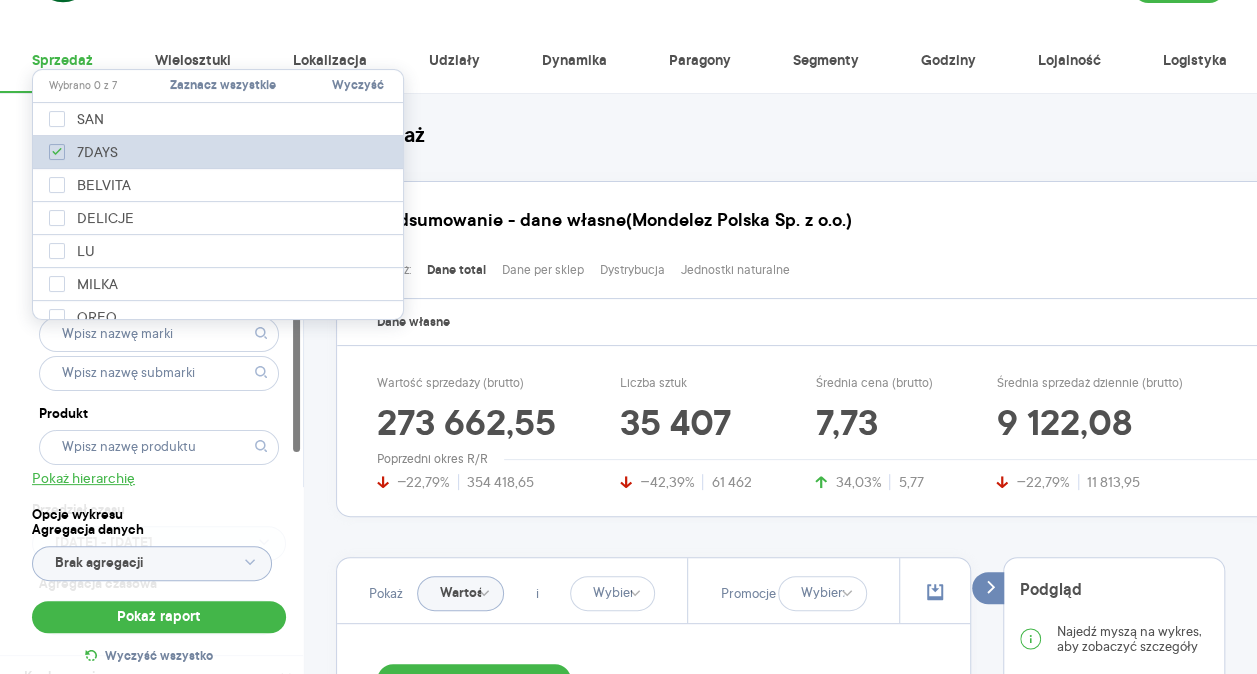 checkbox on "true" 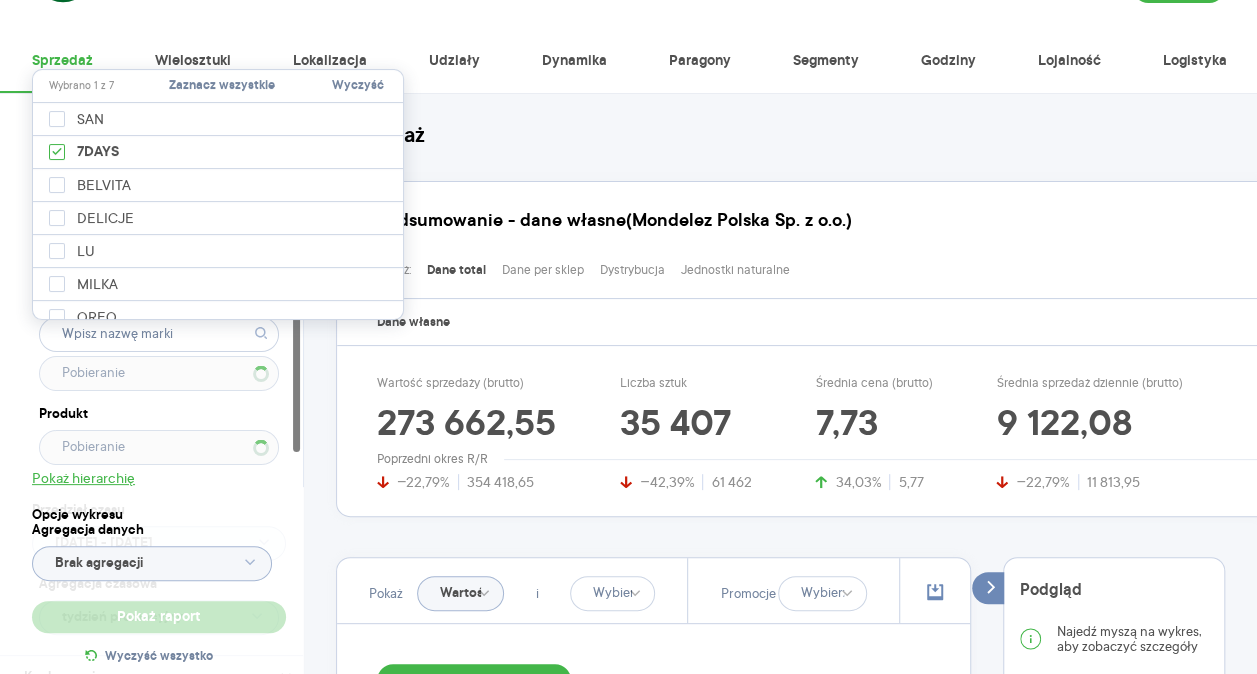 click on "Dostęp do danych * T2 [MEDICAL_DATA] Kategoria * Słodycze Wybrano 1 z 7 Atrybuty Pokaż atrybuty Marka Produkt Pokaż hierarchię Przedział czasu [DATE] - [DATE] Agregacja czasowa tydzień promocyjny" at bounding box center [159, 308] 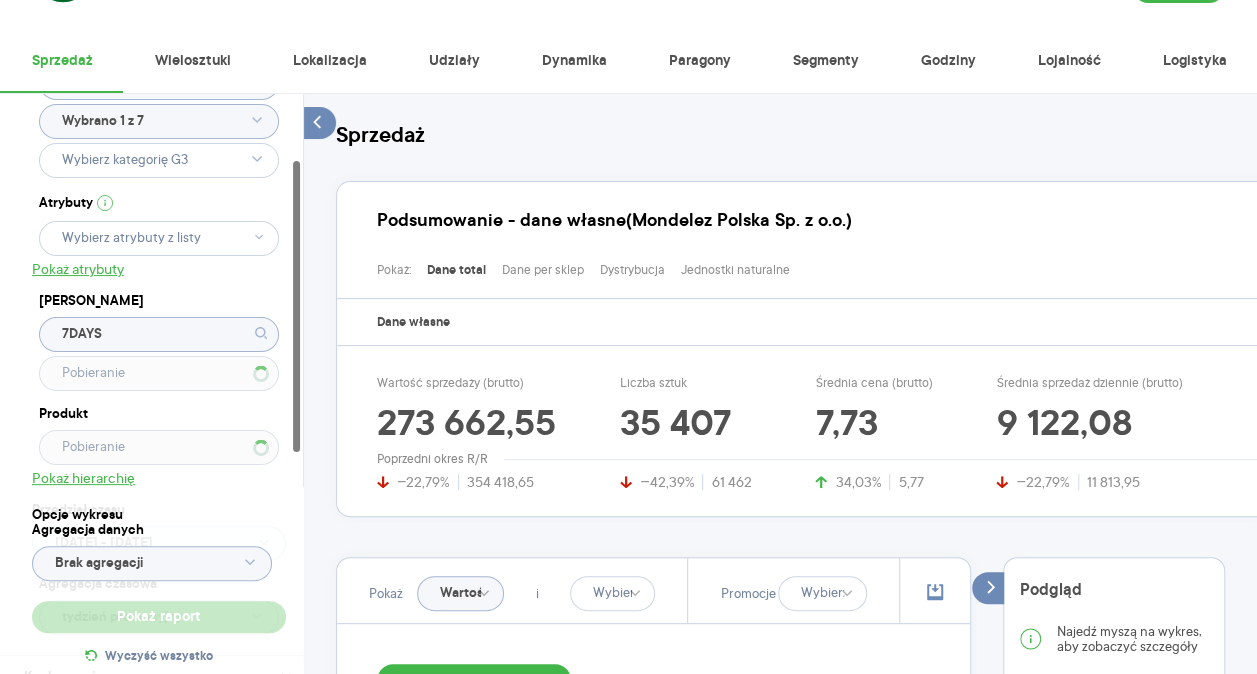 click on "Podsumowanie - dane własne  (Mondelez Polska Sp. z o.o.)" at bounding box center (811, 207) 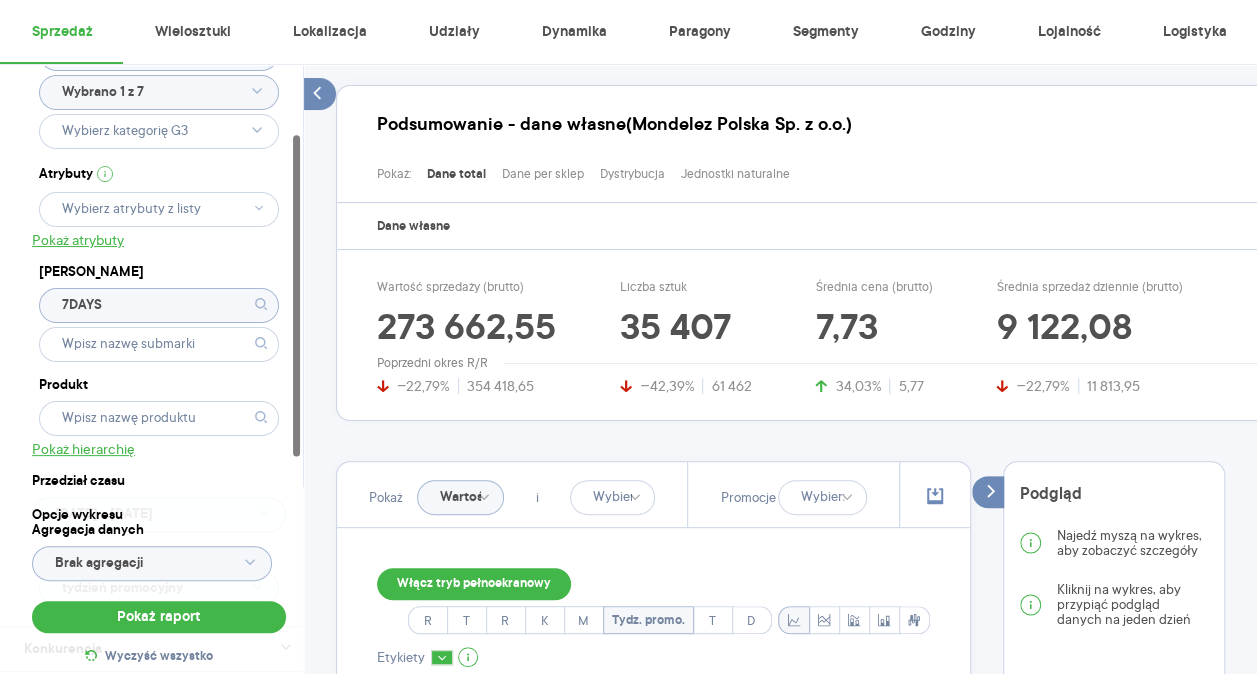 scroll, scrollTop: 154, scrollLeft: 0, axis: vertical 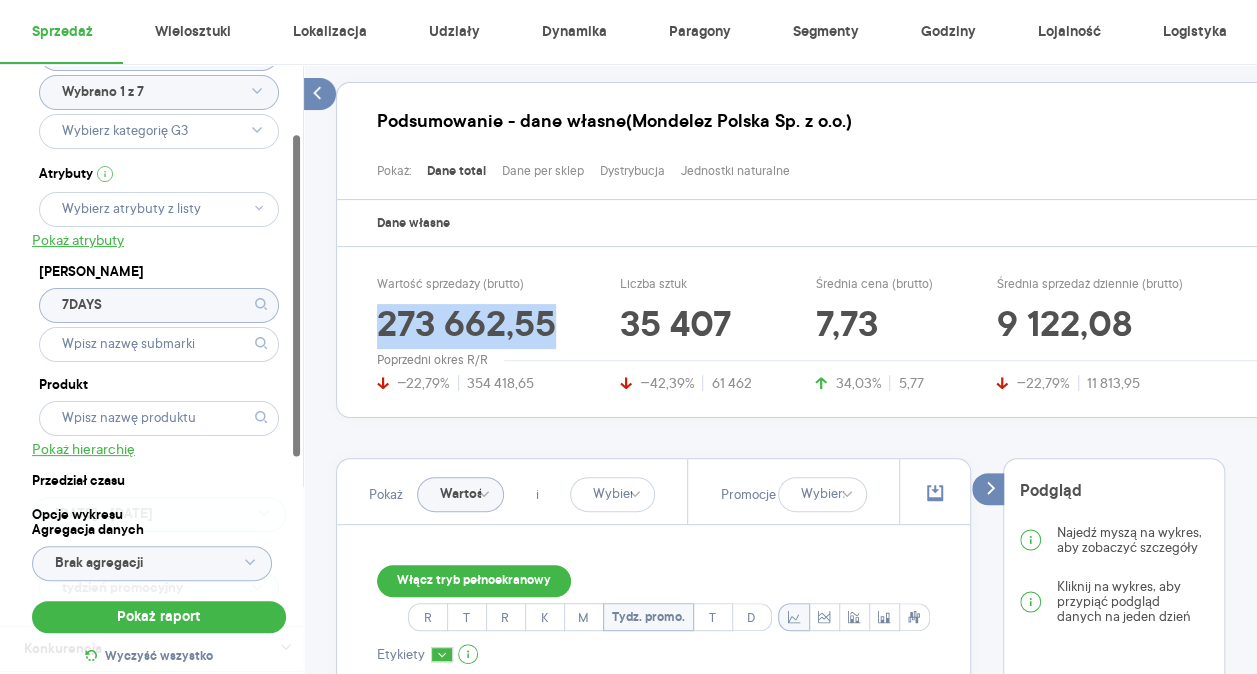 drag, startPoint x: 378, startPoint y: 324, endPoint x: 554, endPoint y: 348, distance: 177.62883 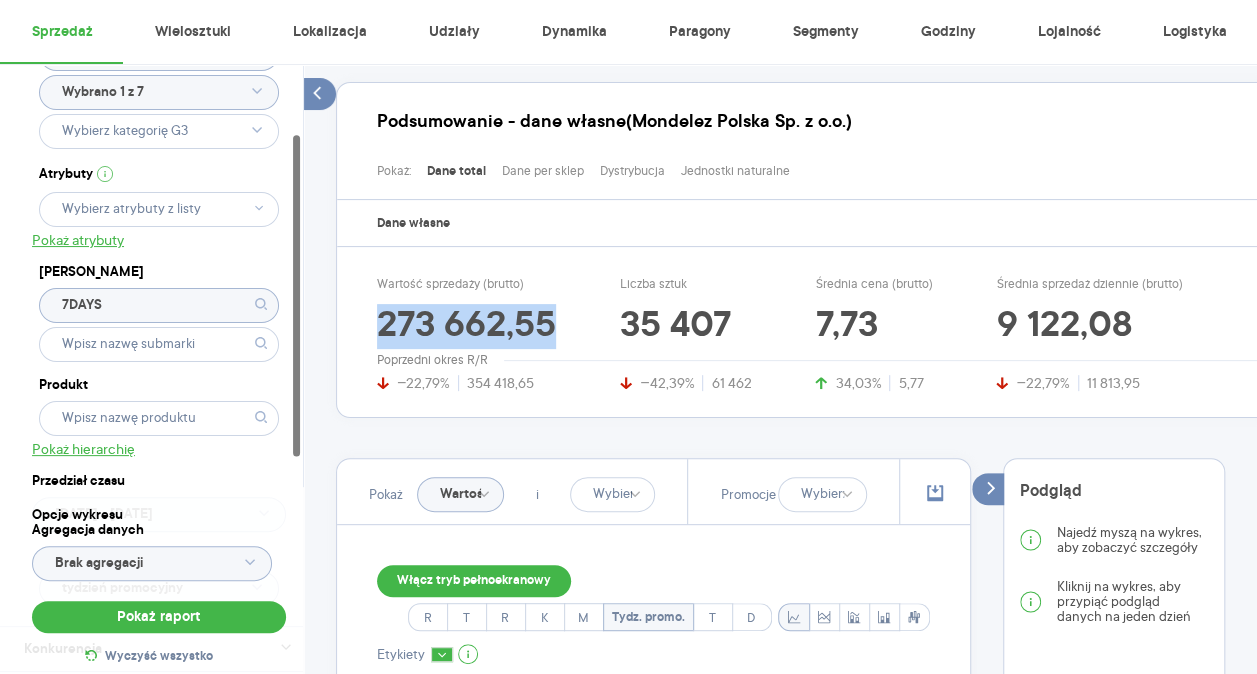 copy on "273 662,55" 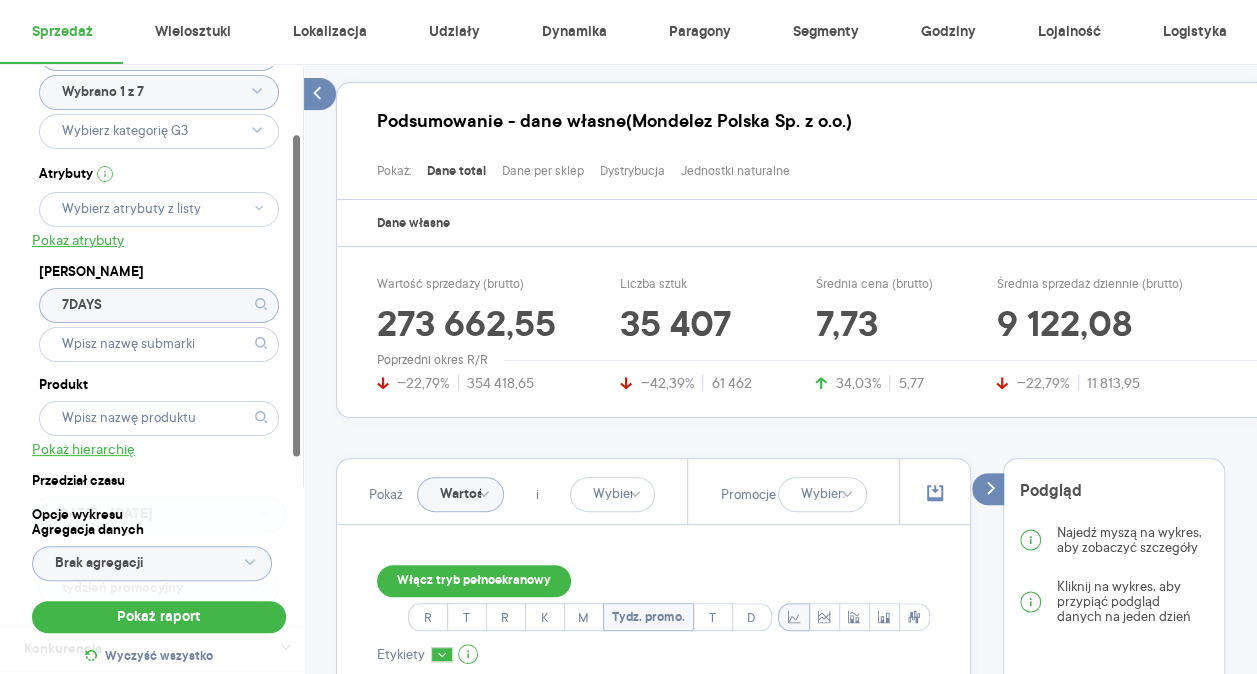 click on "7DAYS" 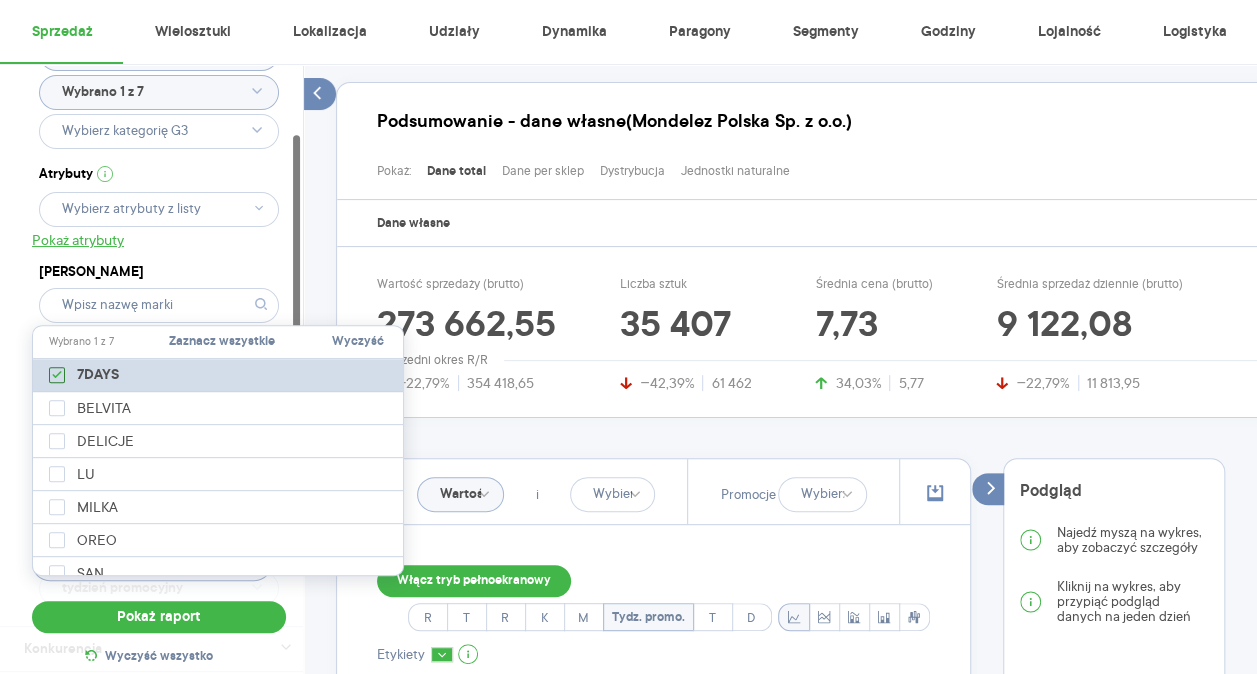 click 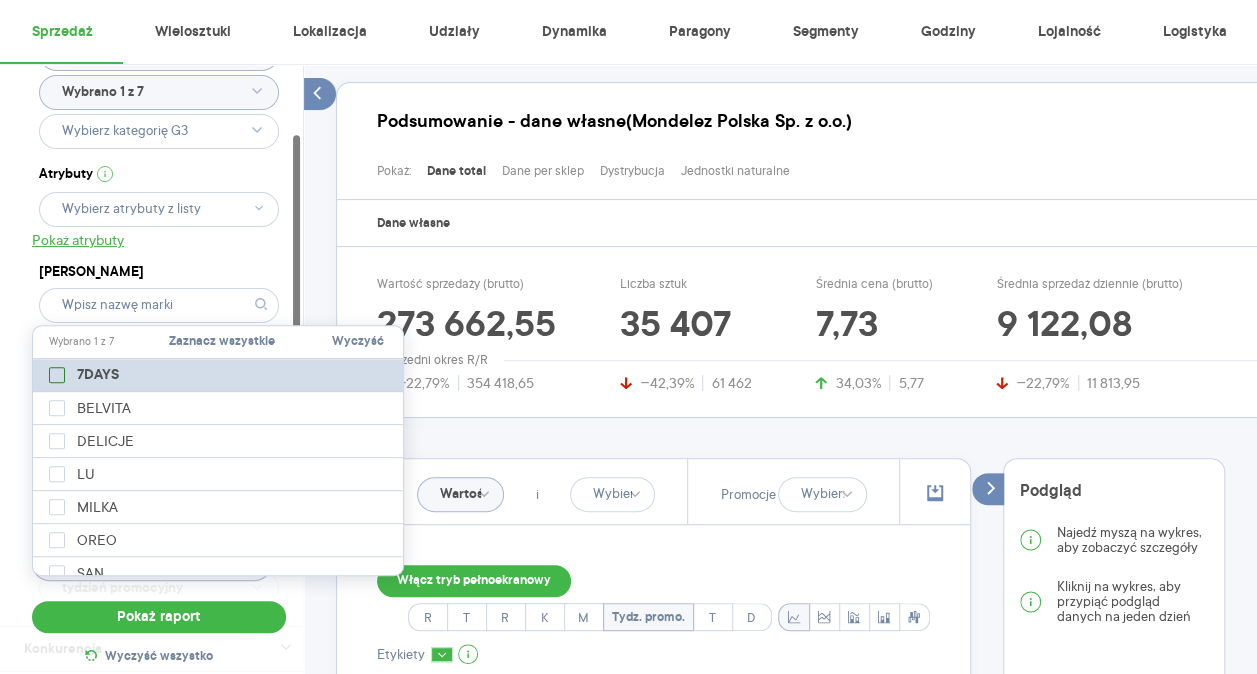 checkbox on "false" 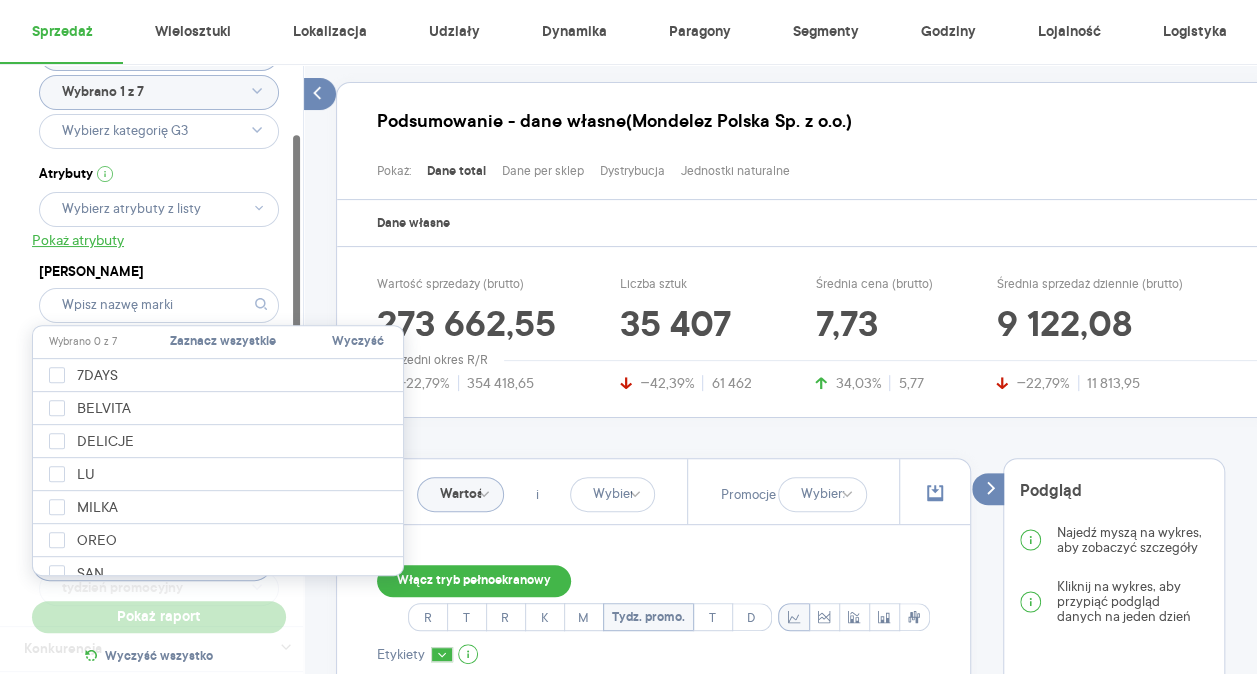 click on "Raporty Insights Eksport danych Nowość Baza wiedzy Nowość Aktualności Agata.PawLowska.mondelez@acit.zabka.pl Wyloguj Sprzedaż Wielosztuki Lokalizacja Udziały Dynamika Paragony Segmenty Godziny Lojalność Logistyka Dostęp do danych * T2 T3 Kategoria * Słodycze Wybrano 1 z 7 Atrybuty Pokaż atrybuty Marka Produkt Pokaż hierarchię Przedział czasu 2025.06.01 - 2025.06.30 Agregacja czasowa tydzień promocyjny Konkurencja Dostawca Marka Produkt Kategorie referencyjne Region Rodzaje sklepów Rodzaje transakcji Wszystkie Like For Like Uwzględnij LFL Opcje wykresu Agregacja danych Brak agregacji Pokaż raport Wyczyść wszystko Sprzedaż Podsumowanie - dane własne  (Mondelez Polska Sp. z o.o.) Pokaż: Dane total Dane per sklep Dystrybucja Jednostki naturalne Dane własne Wartość sprzedaży (brutto) 273 662,55 −22,79% 354 418,65 Liczba sztuk 35 407 −42,39% 61 462 Średnia cena (brutto) 7,73 34,03% 5,77 Średnia sprzedaż dziennie (brutto) 9 122,08 −22,79% 11 813,95 Poprzedni okres R/R Pokaż i R" at bounding box center [628, 183] 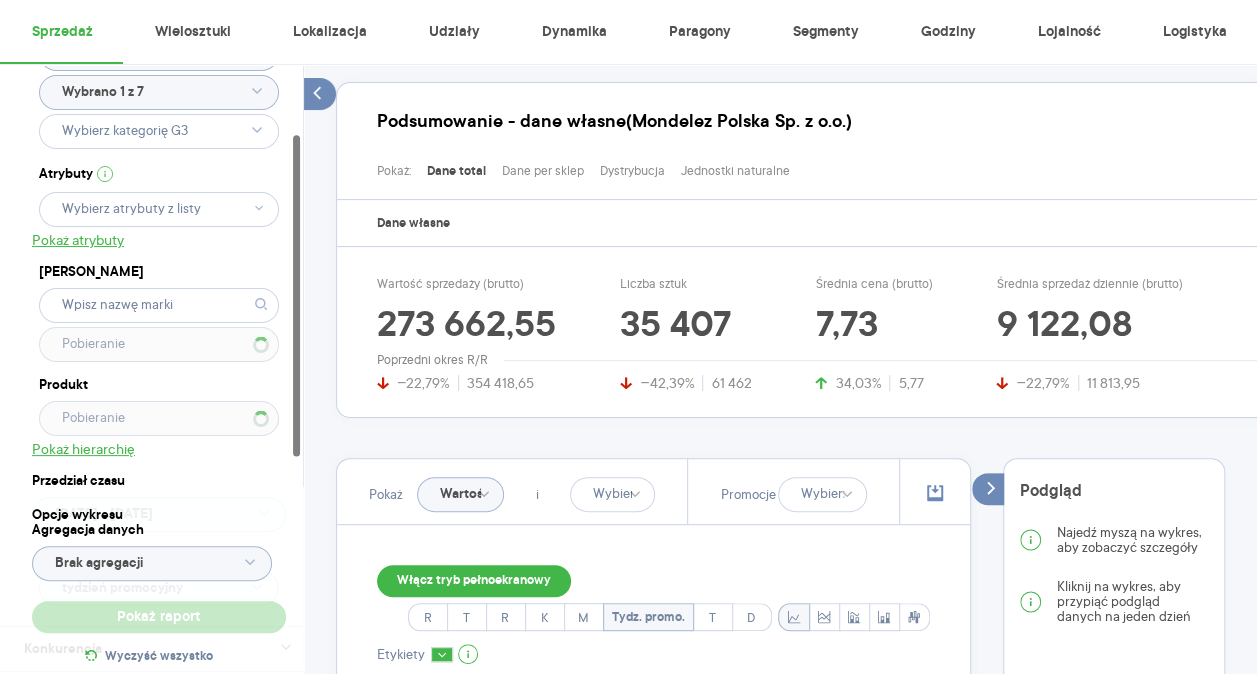 scroll, scrollTop: 0, scrollLeft: 0, axis: both 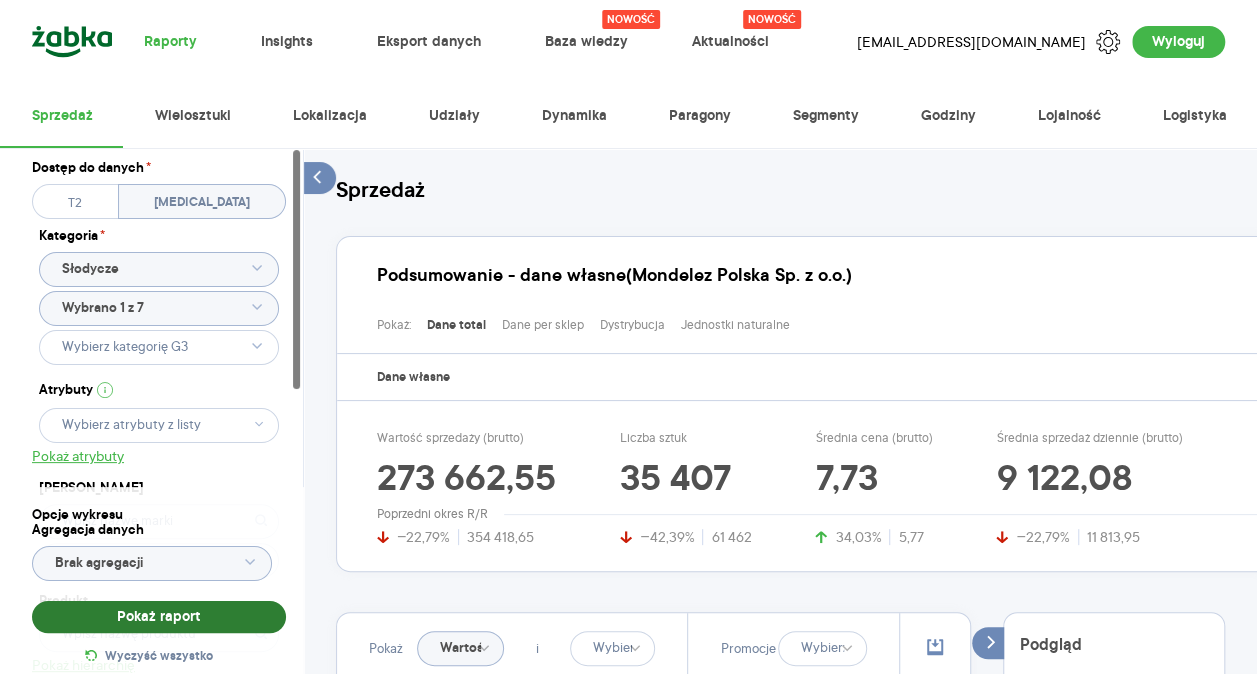 click on "Pokaż raport" at bounding box center (159, 617) 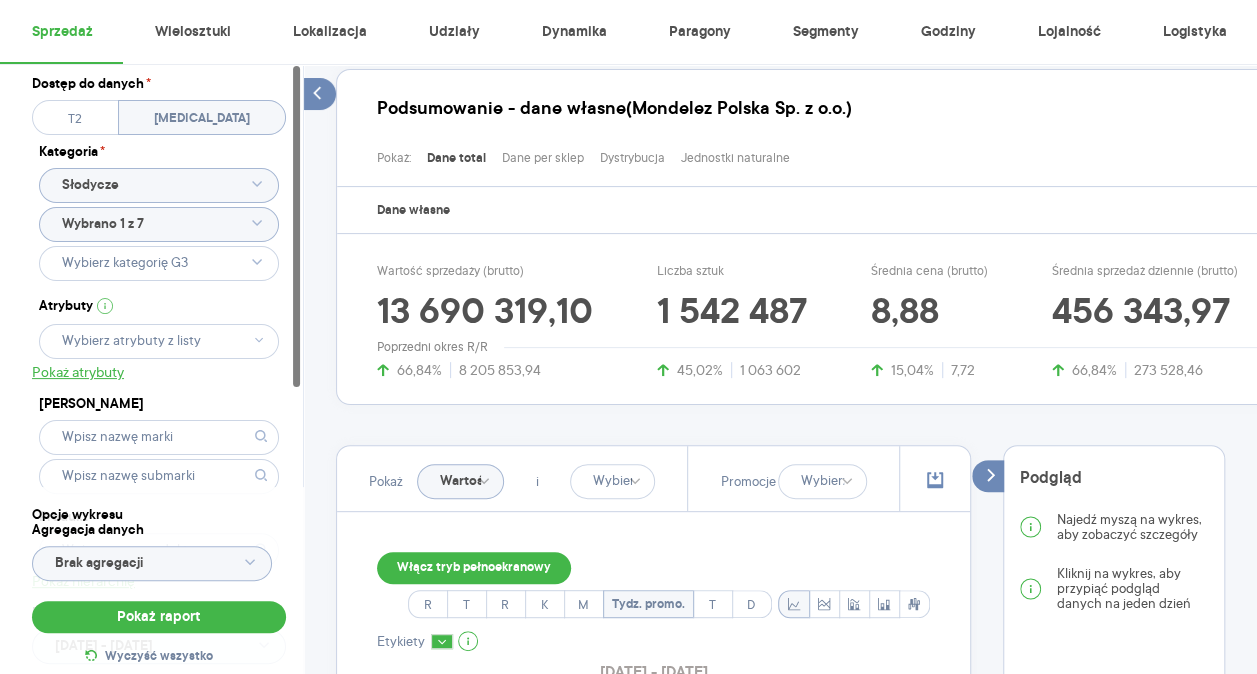 scroll, scrollTop: 168, scrollLeft: 0, axis: vertical 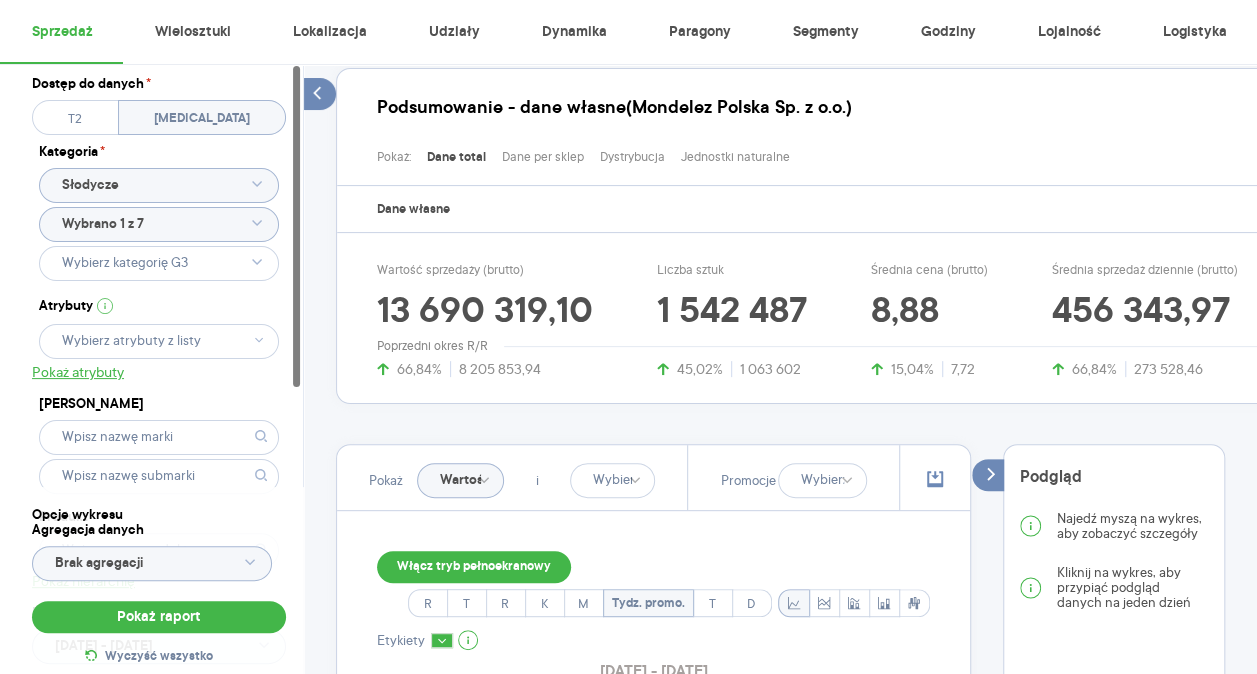 click 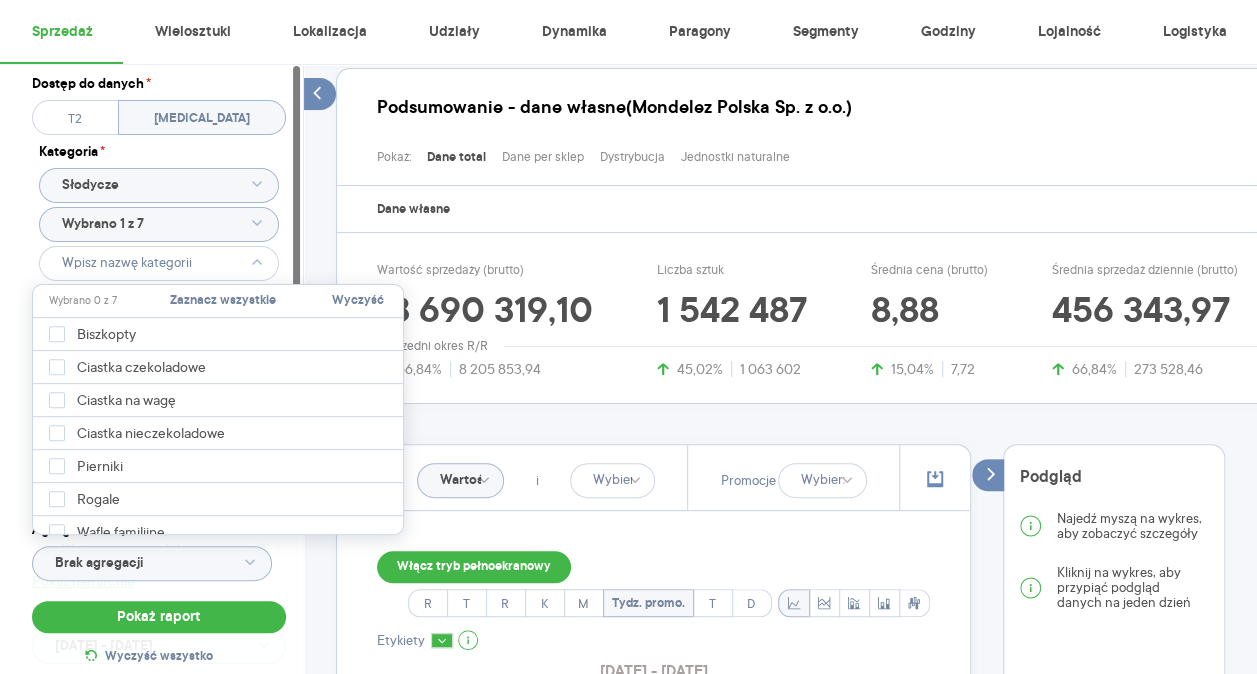 click on "Raporty Insights Eksport danych Nowość Baza wiedzy Nowość Aktualności Agata.PawLowska.mondelez@acit.zabka.pl Wyloguj Sprzedaż Wielosztuki Lokalizacja Udziały Dynamika Paragony Segmenty Godziny Lojalność Logistyka Dostęp do danych * T2 T3 Kategoria * Słodycze Wybrano 1 z 7 Atrybuty Pokaż atrybuty Marka Produkt Pokaż hierarchię Przedział czasu 2025.06.01 - 2025.06.30 Agregacja czasowa tydzień promocyjny Konkurencja Dostawca Marka Produkt Kategorie referencyjne Region Rodzaje sklepów Rodzaje transakcji Wszystkie Like For Like Uwzględnij LFL Opcje wykresu Agregacja danych Brak agregacji Pokaż raport Wyczyść wszystko Sprzedaż Podsumowanie - dane własne  (Mondelez Polska Sp. z o.o.) Pokaż: Dane total Dane per sklep Dystrybucja Jednostki naturalne Dane własne Wartość sprzedaży (brutto) 13 690 319,10 66,84% 8 205 853,94 Liczba sztuk 1 542 487 45,02% 1 063 602 Średnia cena (brutto) 8,88 15,04% 7,72 Średnia sprzedaż dziennie (brutto) 456 343,97 66,84% 273 528,46 Poprzedni okres R/R Pokaż" at bounding box center [628, 169] 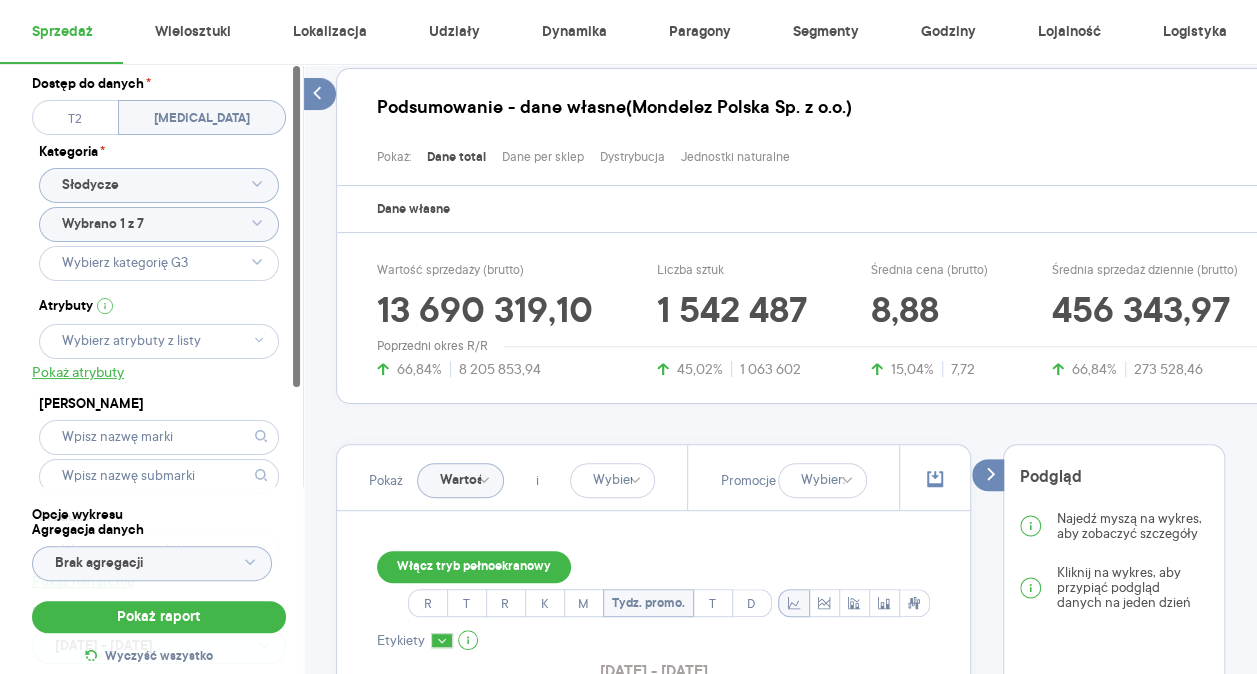 click 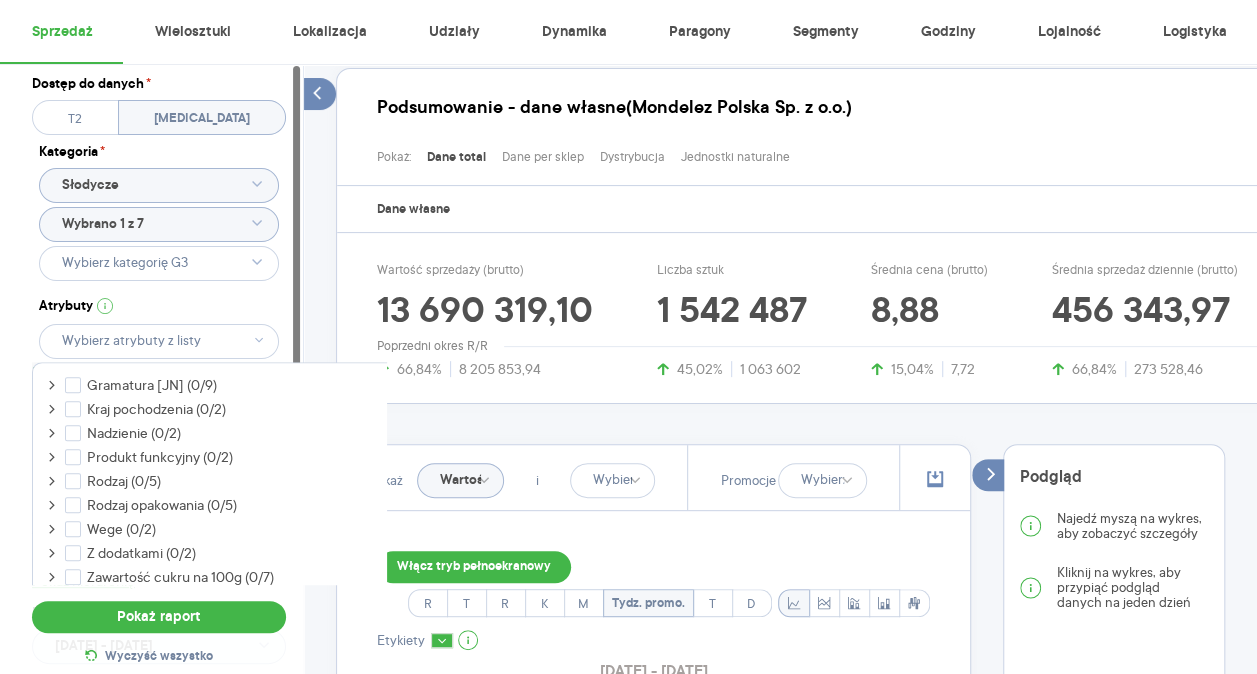 click on "Raporty Insights Eksport danych Nowość Baza wiedzy Nowość Aktualności Agata.PawLowska.mondelez@acit.zabka.pl Wyloguj Sprzedaż Wielosztuki Lokalizacja Udziały Dynamika Paragony Segmenty Godziny Lojalność Logistyka Dostęp do danych * T2 T3 Kategoria * Słodycze Wybrano 1 z 7 Atrybuty Pokaż atrybuty Marka Produkt Pokaż hierarchię Przedział czasu 2025.06.01 - 2025.06.30 Agregacja czasowa tydzień promocyjny Konkurencja Dostawca Marka Produkt Kategorie referencyjne Region Rodzaje sklepów Rodzaje transakcji Wszystkie Like For Like Uwzględnij LFL Opcje wykresu Agregacja danych Brak agregacji Pokaż raport Wyczyść wszystko Sprzedaż Podsumowanie - dane własne  (Mondelez Polska Sp. z o.o.) Pokaż: Dane total Dane per sklep Dystrybucja Jednostki naturalne Dane własne Wartość sprzedaży (brutto) 13 690 319,10 66,84% 8 205 853,94 Liczba sztuk 1 542 487 45,02% 1 063 602 Średnia cena (brutto) 8,88 15,04% 7,72 Średnia sprzedaż dziennie (brutto) 456 343,97 66,84% 273 528,46 Poprzedni okres R/R Pokaż" at bounding box center (628, 169) 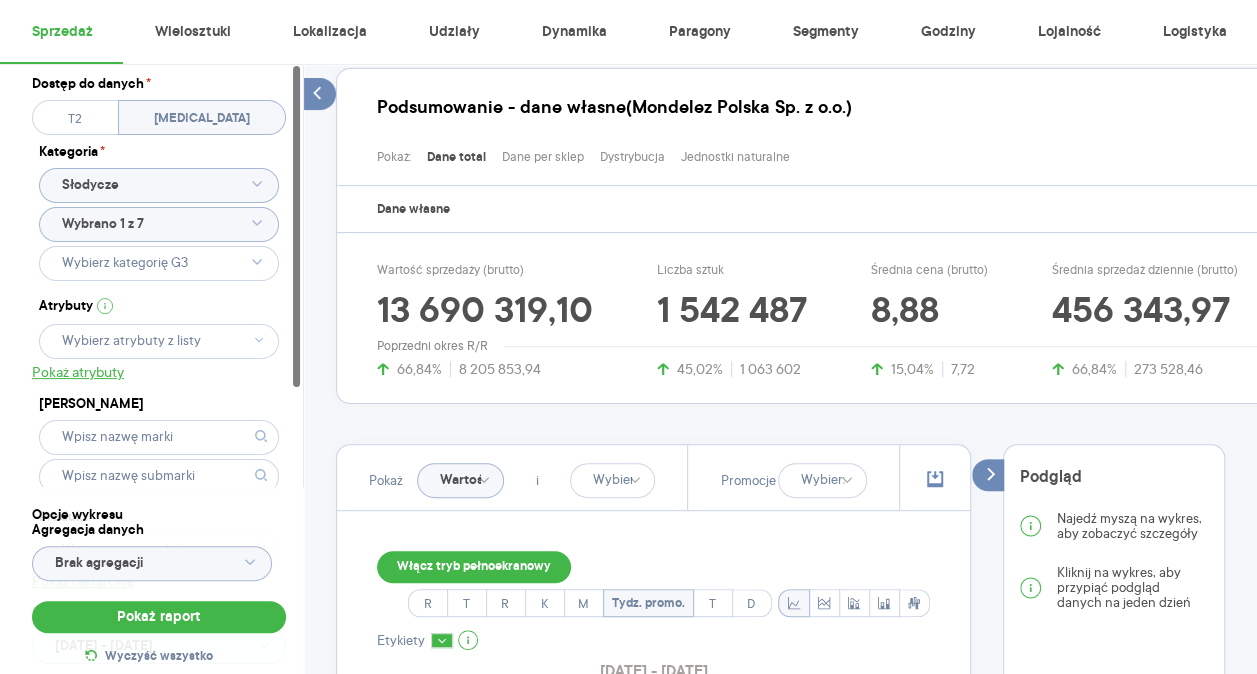 click at bounding box center (257, 262) 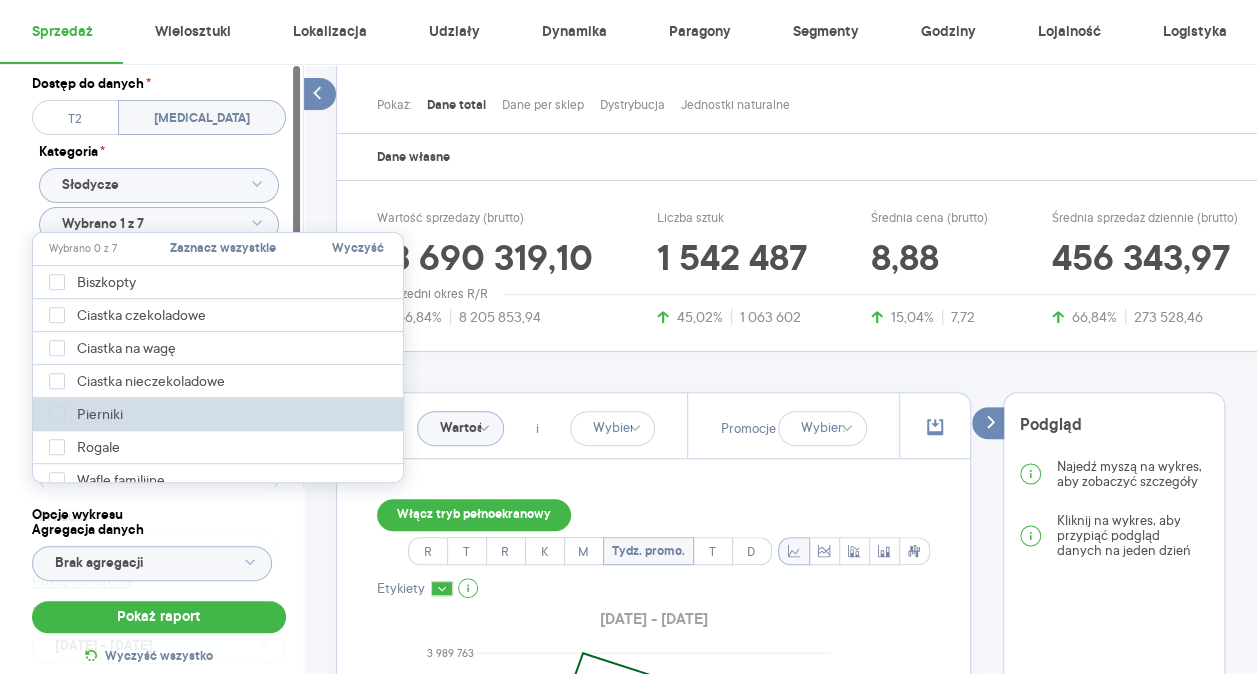 scroll, scrollTop: 224, scrollLeft: 0, axis: vertical 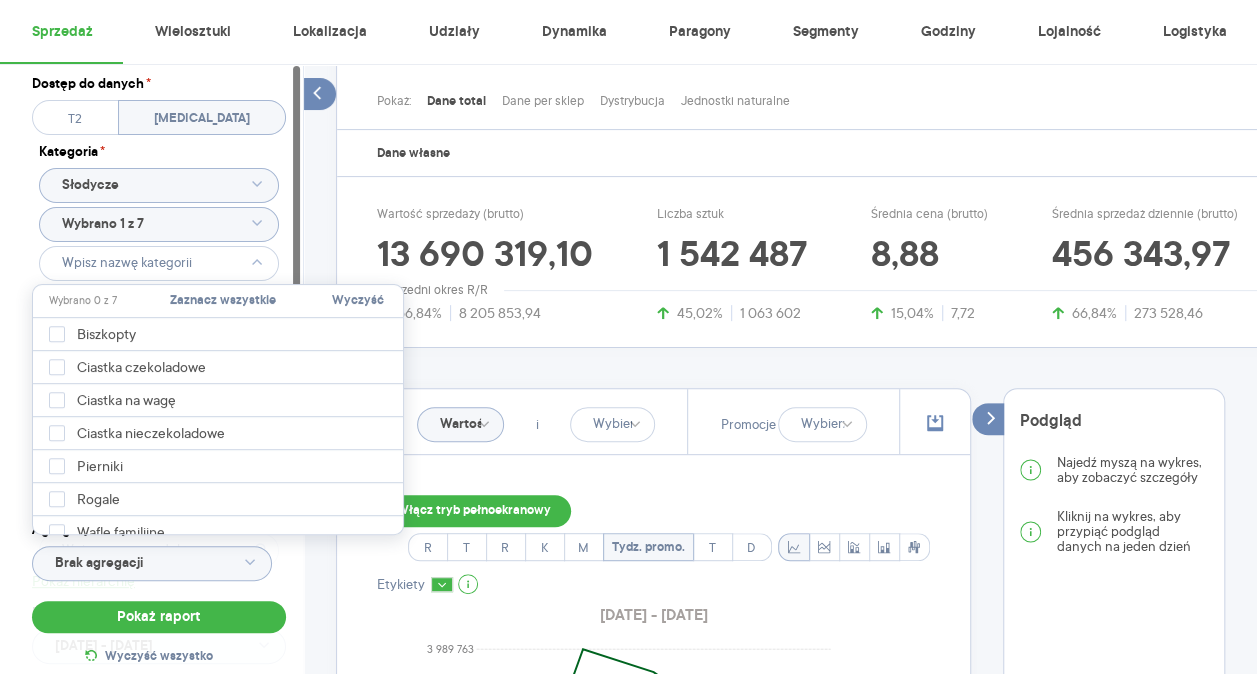 click on "Dostęp do danych * T2 [MEDICAL_DATA] Kategoria * Słodycze Wybrano 1 z 7 Atrybuty Pokaż atrybuty Marka Produkt Pokaż hierarchię Przedział czasu [DATE] - [DATE] Agregacja czasowa tydzień promocyjny" at bounding box center (159, 411) 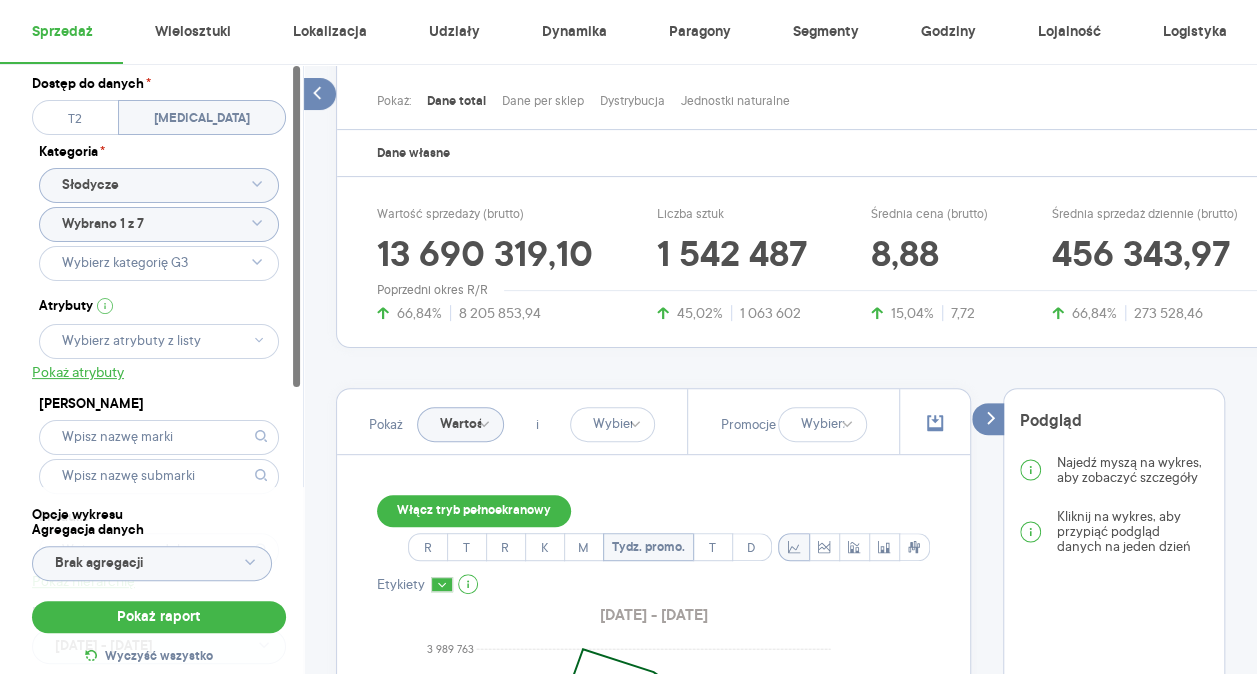 click on "Wybrano 1 z 7" 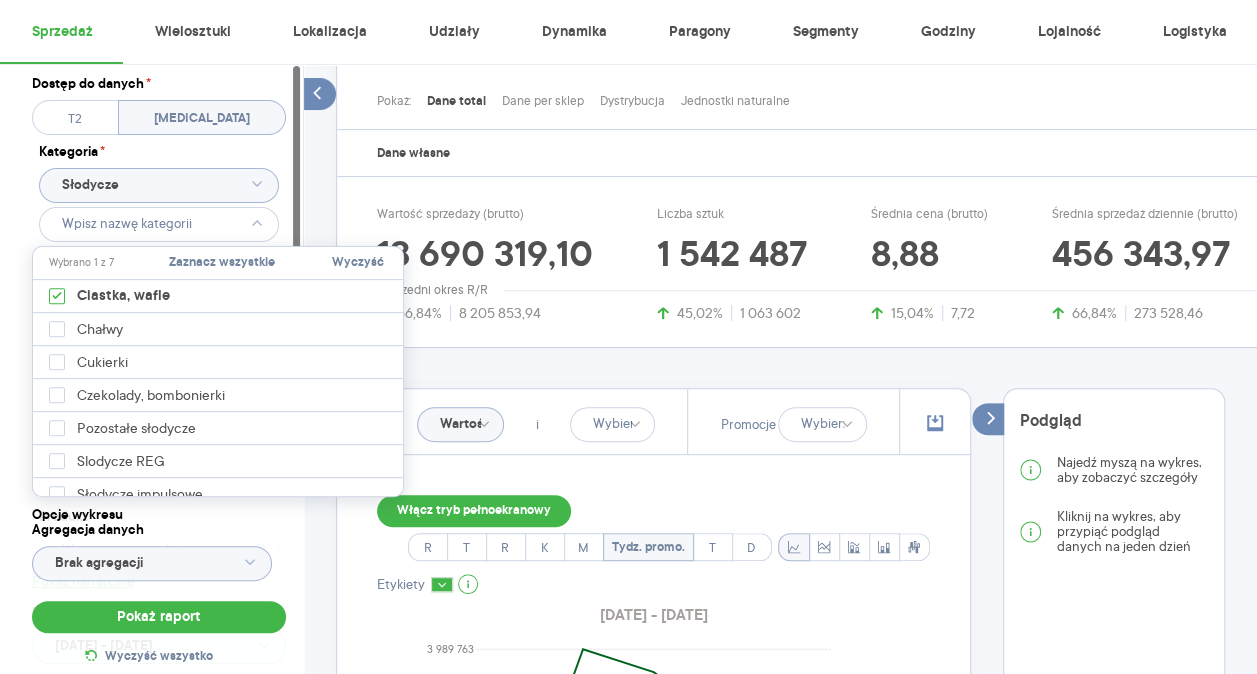 click on "Raporty Insights Eksport danych Nowość Baza wiedzy Nowość Aktualności Agata.PawLowska.mondelez@acit.zabka.pl Wyloguj Sprzedaż Wielosztuki Lokalizacja Udziały Dynamika Paragony Segmenty Godziny Lojalność Logistyka Dostęp do danych * T2 T3 Kategoria * Słodycze Atrybuty Pokaż atrybuty Marka Produkt Pokaż hierarchię Przedział czasu 2025.06.01 - 2025.06.30 Agregacja czasowa tydzień promocyjny Konkurencja Dostawca Marka Produkt Kategorie referencyjne Region Rodzaje sklepów Rodzaje transakcji Wszystkie Like For Like Uwzględnij LFL Opcje wykresu Agregacja danych Brak agregacji Pokaż raport Wyczyść wszystko Sprzedaż Podsumowanie - dane własne  (Mondelez Polska Sp. z o.o.) Pokaż: Dane total Dane per sklep Dystrybucja Jednostki naturalne Dane własne Wartość sprzedaży (brutto) 13 690 319,10 66,84% 8 205 853,94 Liczba sztuk 1 542 487 45,02% 1 063 602 Średnia cena (brutto) 8,88 15,04% 7,72 Średnia sprzedaż dziennie (brutto) 456 343,97 66,84% 273 528,46 Poprzedni okres R/R Pokaż Wartość i R" at bounding box center (628, 113) 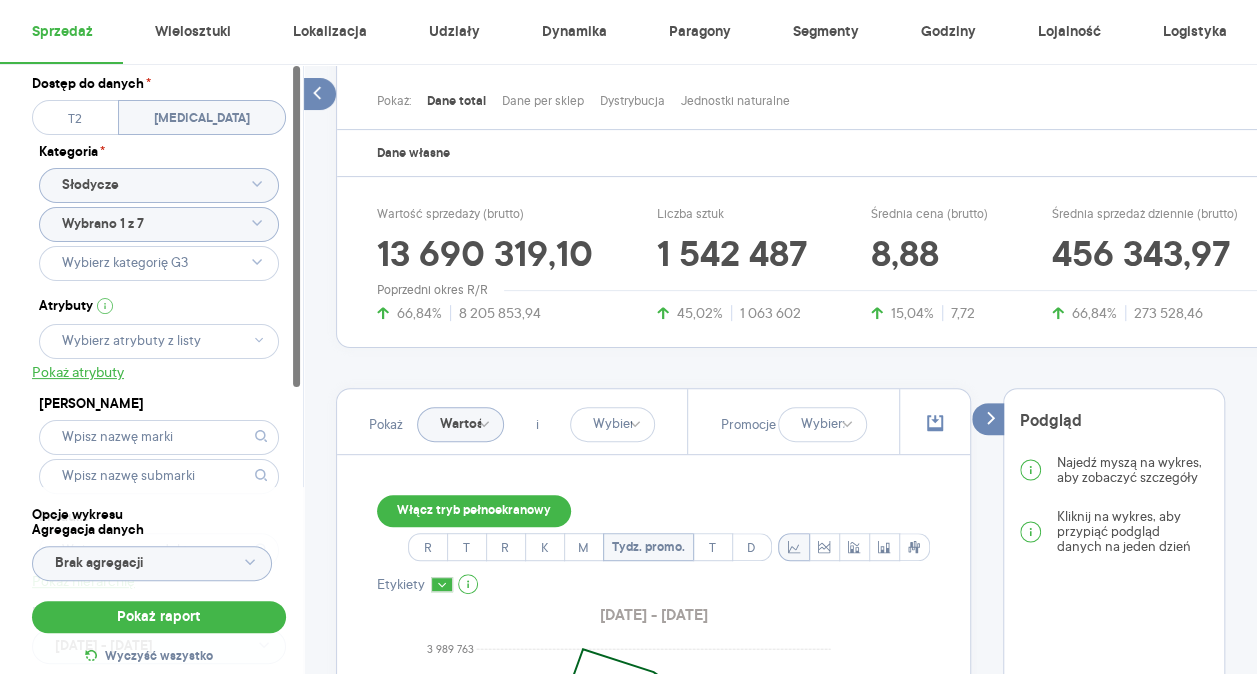 click 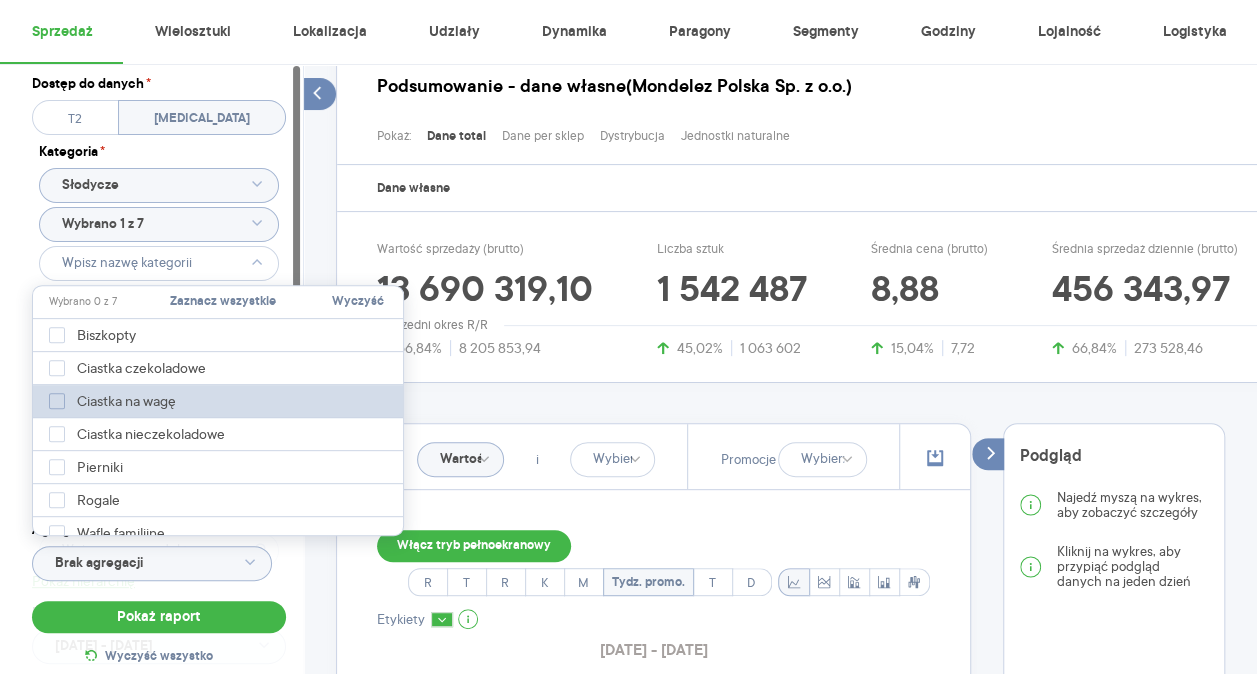 scroll, scrollTop: 188, scrollLeft: 0, axis: vertical 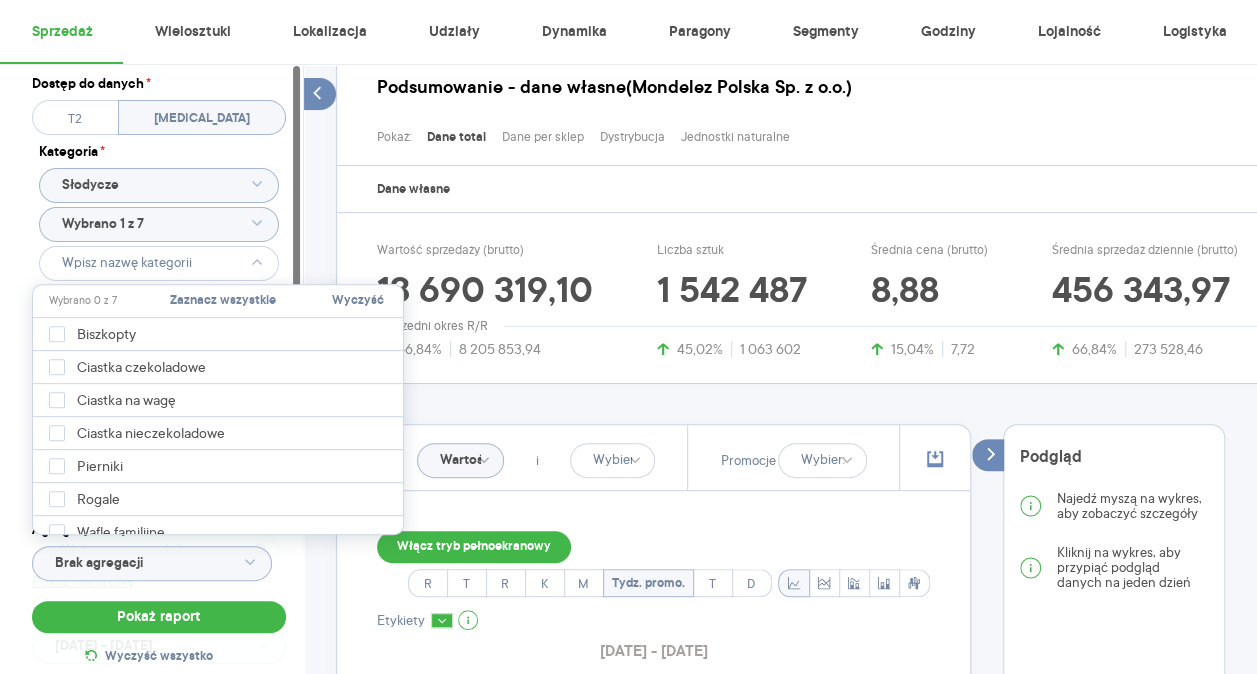 click on "Dostęp do danych * T2 [MEDICAL_DATA] Kategoria * Słodycze Wybrano 1 z 7 Atrybuty Pokaż atrybuty Marka Produkt Pokaż hierarchię Przedział czasu [DATE] - [DATE] Agregacja czasowa tydzień promocyjny" at bounding box center (159, 411) 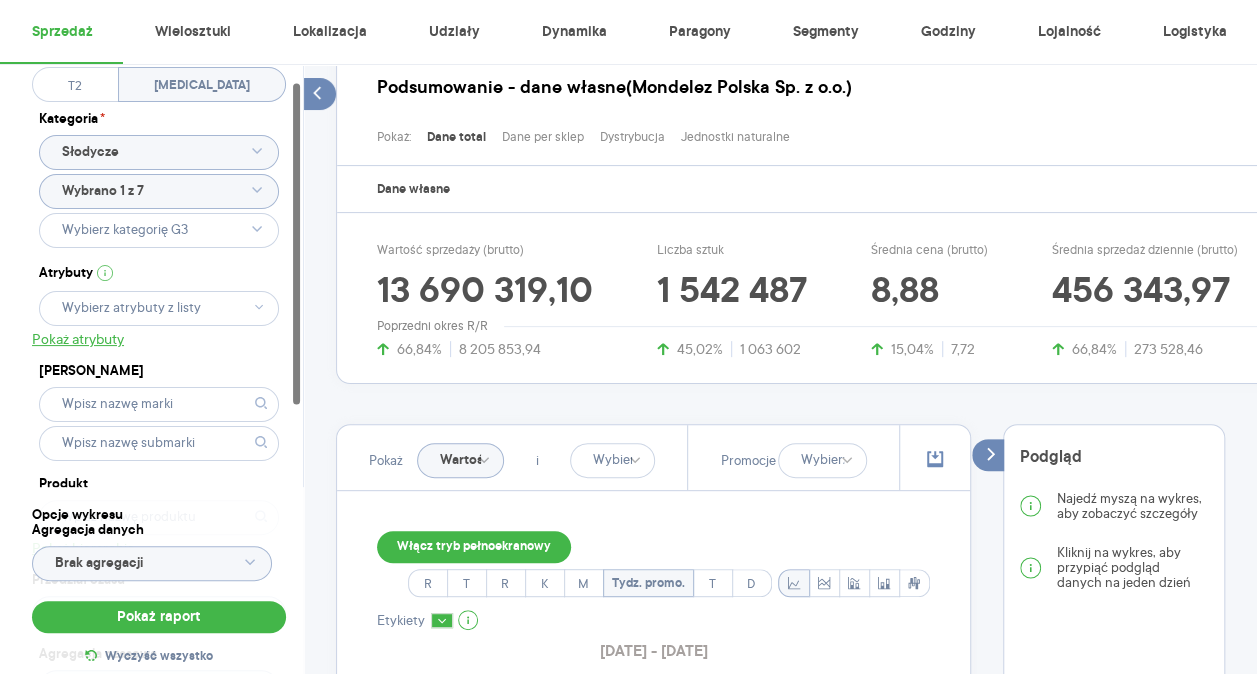 scroll, scrollTop: 34, scrollLeft: 0, axis: vertical 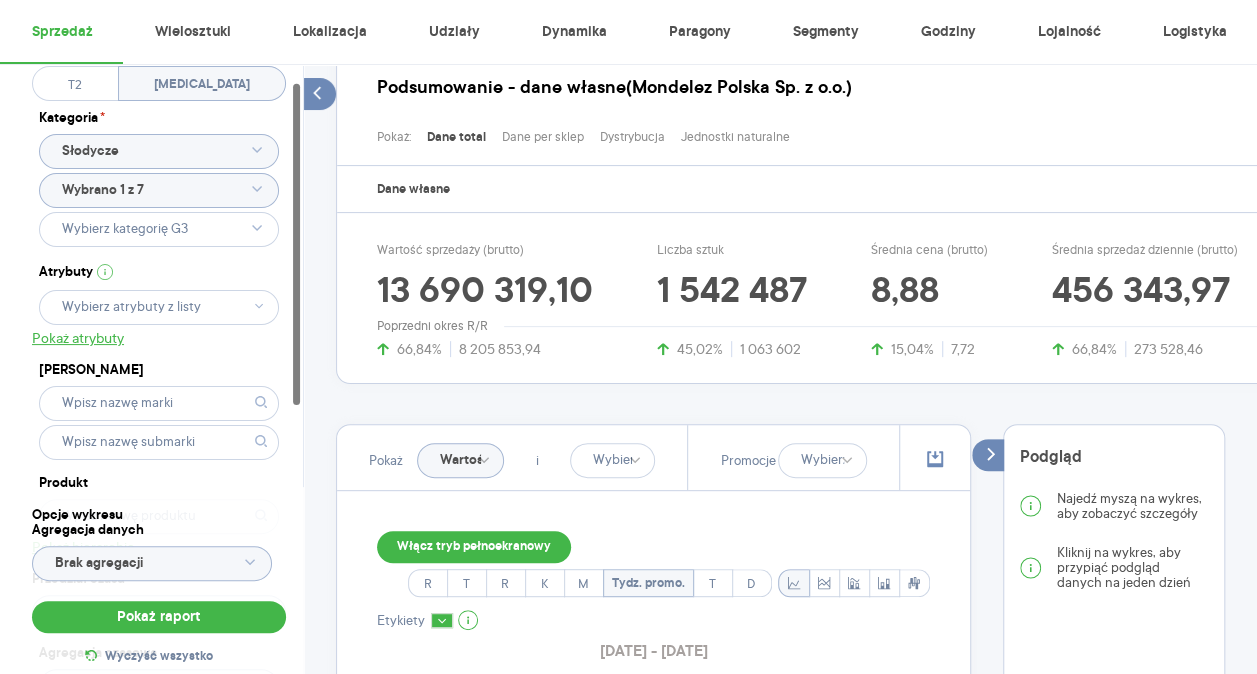 click 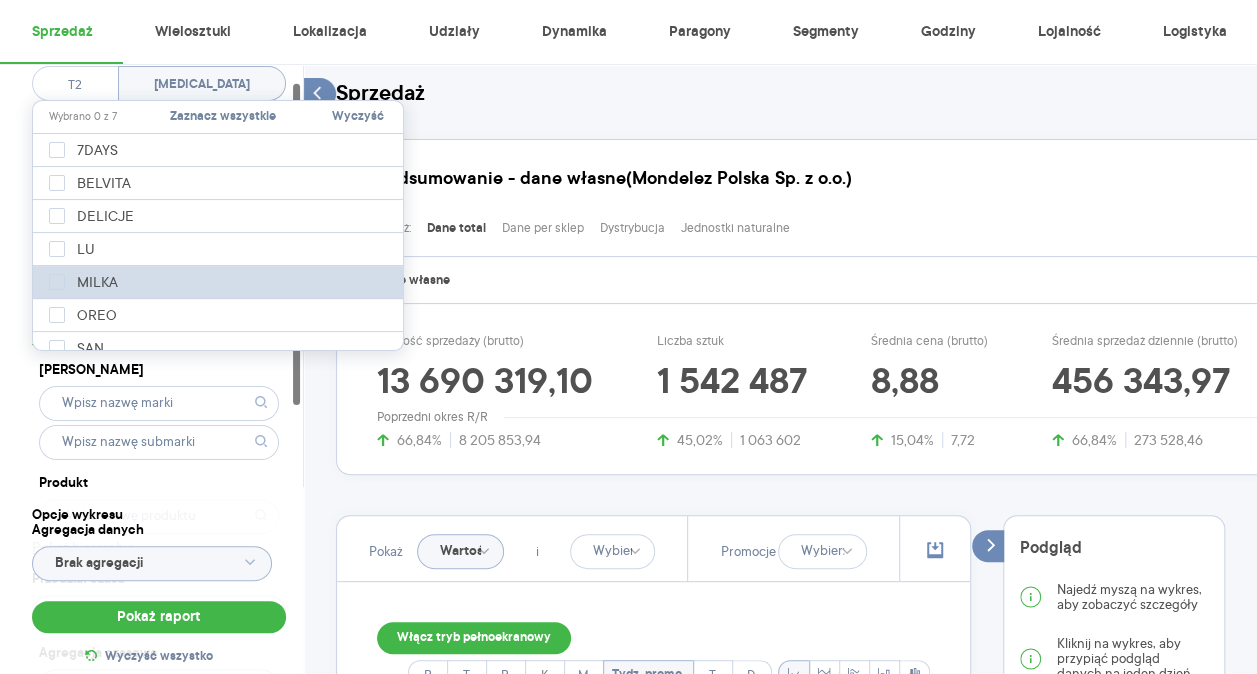 scroll, scrollTop: 95, scrollLeft: 0, axis: vertical 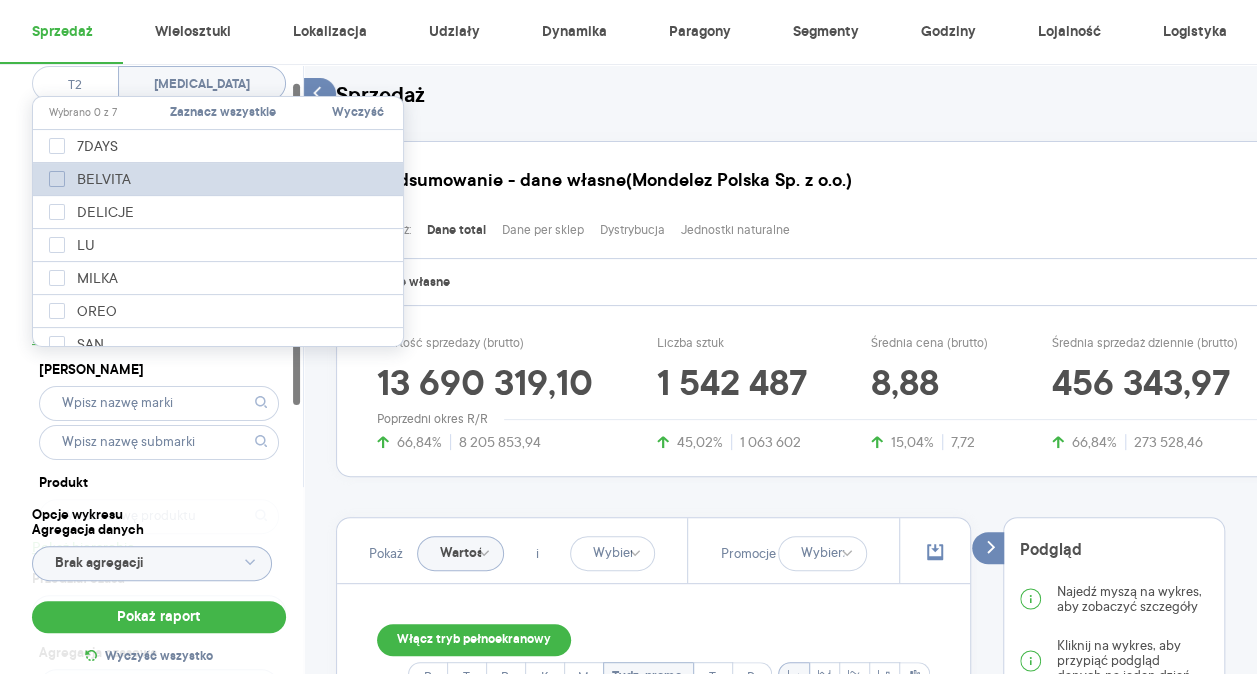 click on "BELVITA" at bounding box center (90, 179) 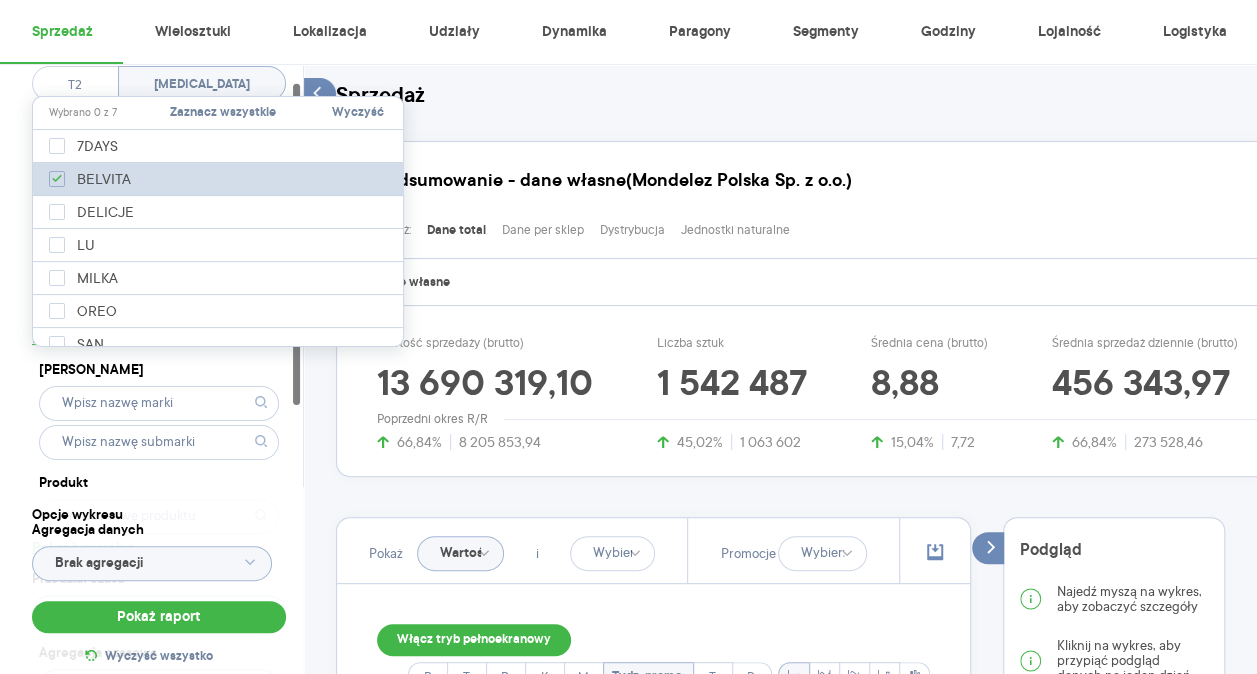 checkbox on "true" 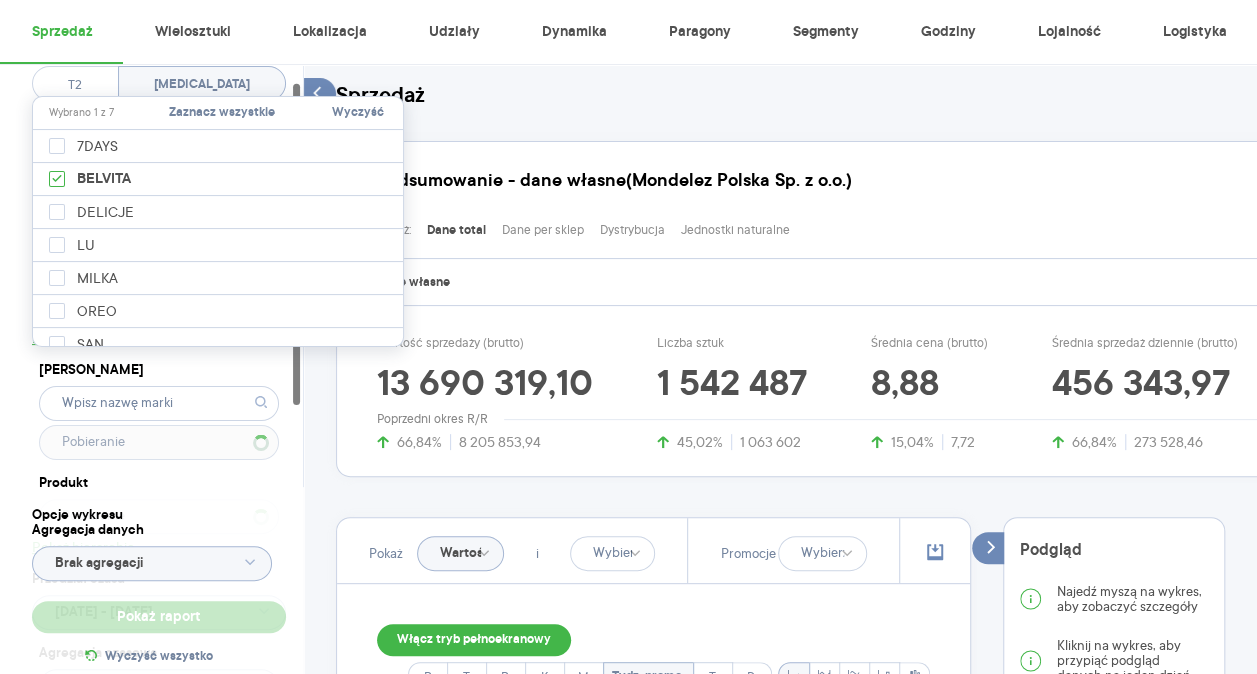 click on "Raporty Insights Eksport danych Nowość Baza wiedzy Nowość Aktualności Agata.PawLowska.mondelez@acit.zabka.pl Wyloguj Sprzedaż Wielosztuki Lokalizacja Udziały Dynamika Paragony Segmenty Godziny Lojalność Logistyka Dostęp do danych * T2 T3 Kategoria * Słodycze Wybrano 1 z 7 Atrybuty Pokaż atrybuty Marka Produkt Pokaż hierarchię Przedział czasu 2025.06.01 - 2025.06.30 Agregacja czasowa tydzień promocyjny Konkurencja Dostawca Marka Produkt Kategorie referencyjne Region Rodzaje sklepów Rodzaje transakcji Wszystkie Like For Like Uwzględnij LFL Opcje wykresu Agregacja danych Brak agregacji Pokaż raport Wyczyść wszystko Sprzedaż Podsumowanie - dane własne  (Mondelez Polska Sp. z o.o.) Pokaż: Dane total Dane per sklep Dystrybucja Jednostki naturalne Dane własne Wartość sprzedaży (brutto) 13 690 319,10 66,84% 8 205 853,94 Liczba sztuk 1 542 487 45,02% 1 063 602 Średnia cena (brutto) 8,88 15,04% 7,72 Średnia sprzedaż dziennie (brutto) 456 343,97 66,84% 273 528,46 Poprzedni okres R/R Pokaż" at bounding box center (628, 242) 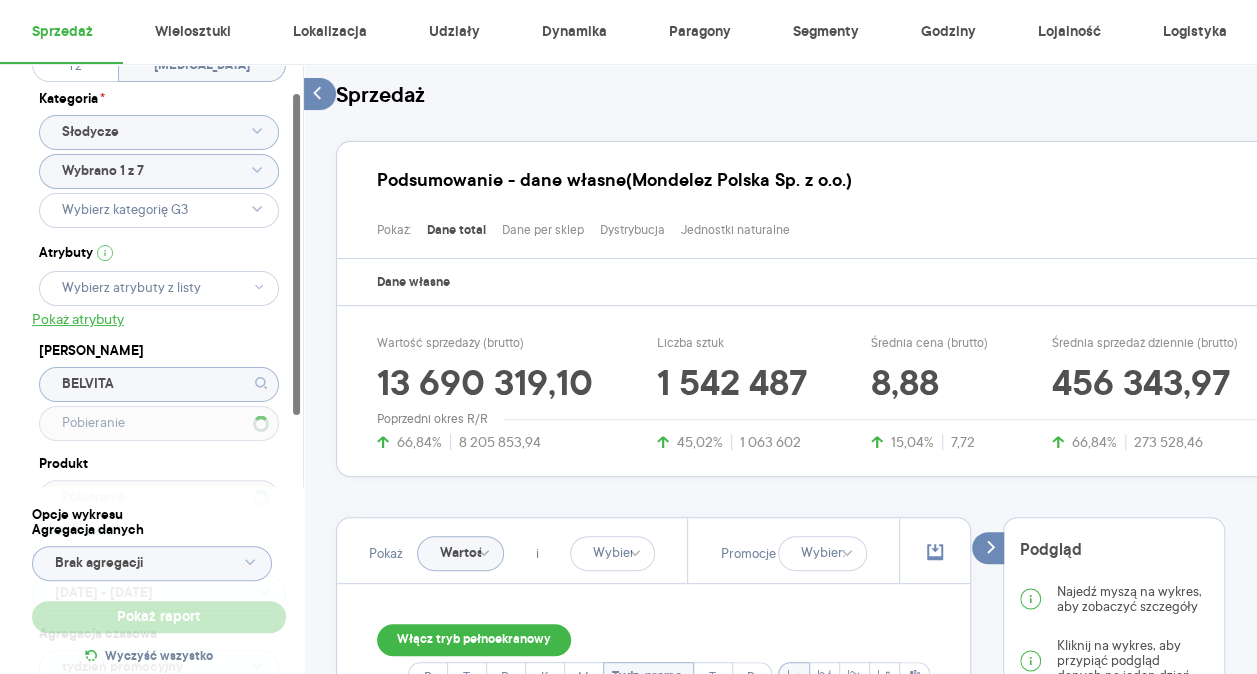 scroll, scrollTop: 0, scrollLeft: 0, axis: both 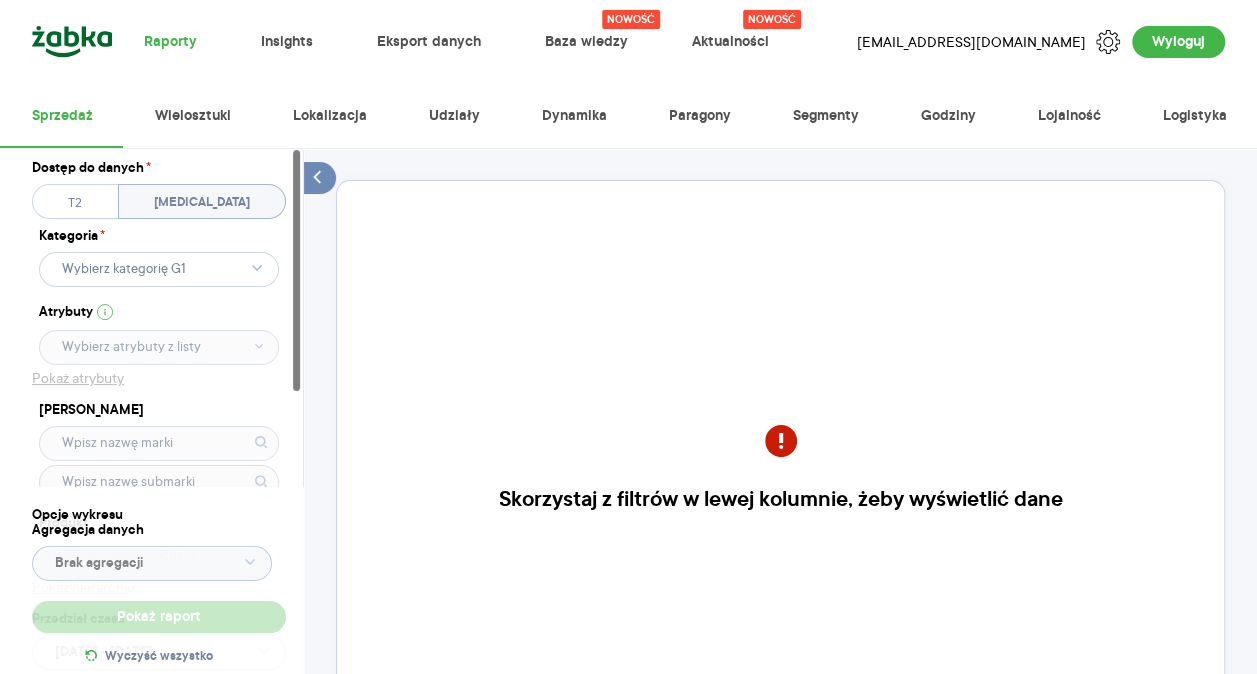 click 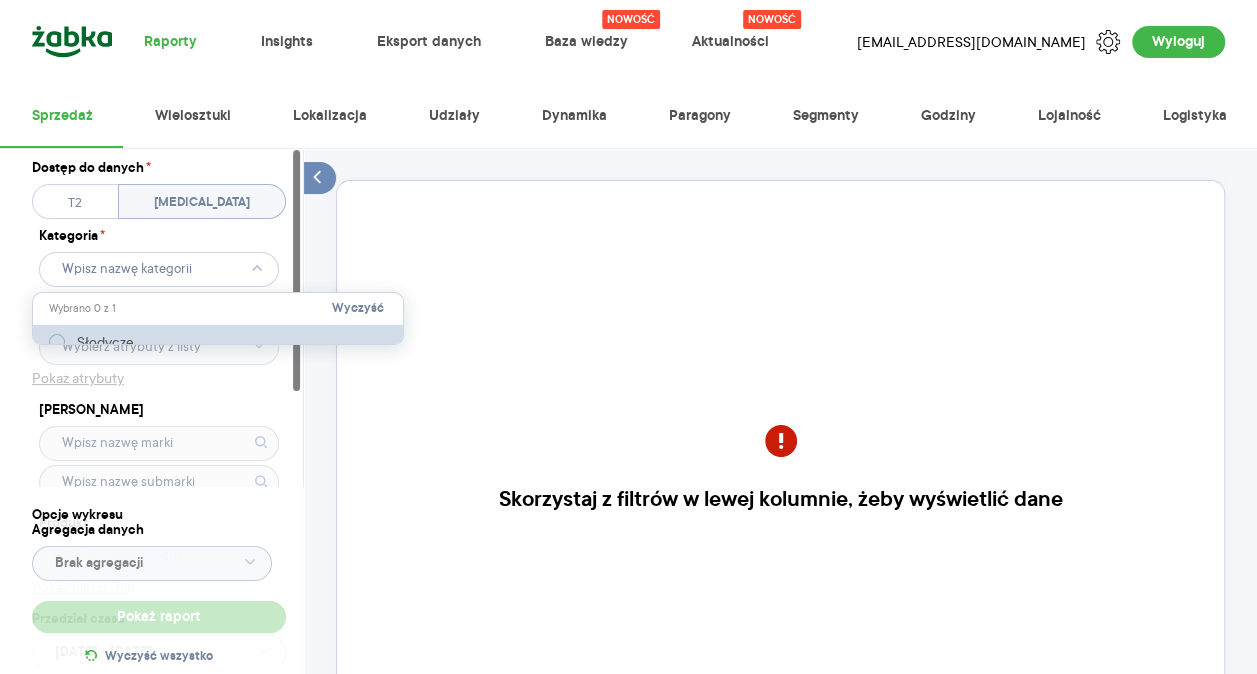 click at bounding box center [57, 342] 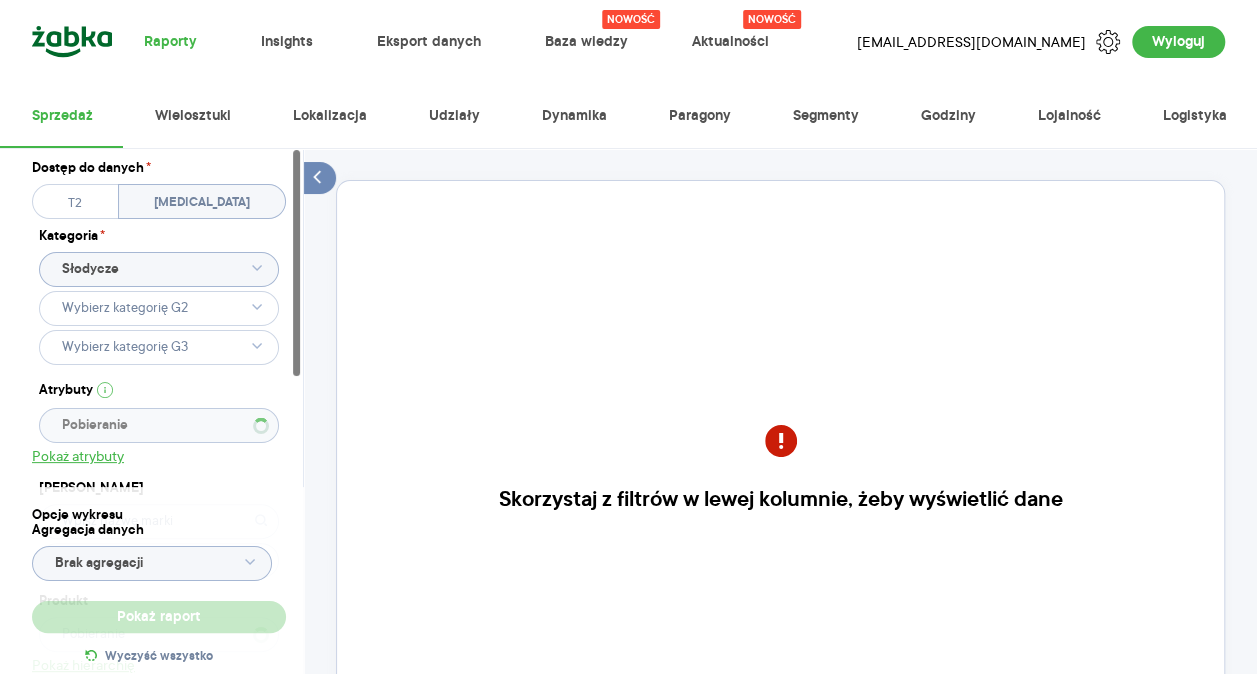 type 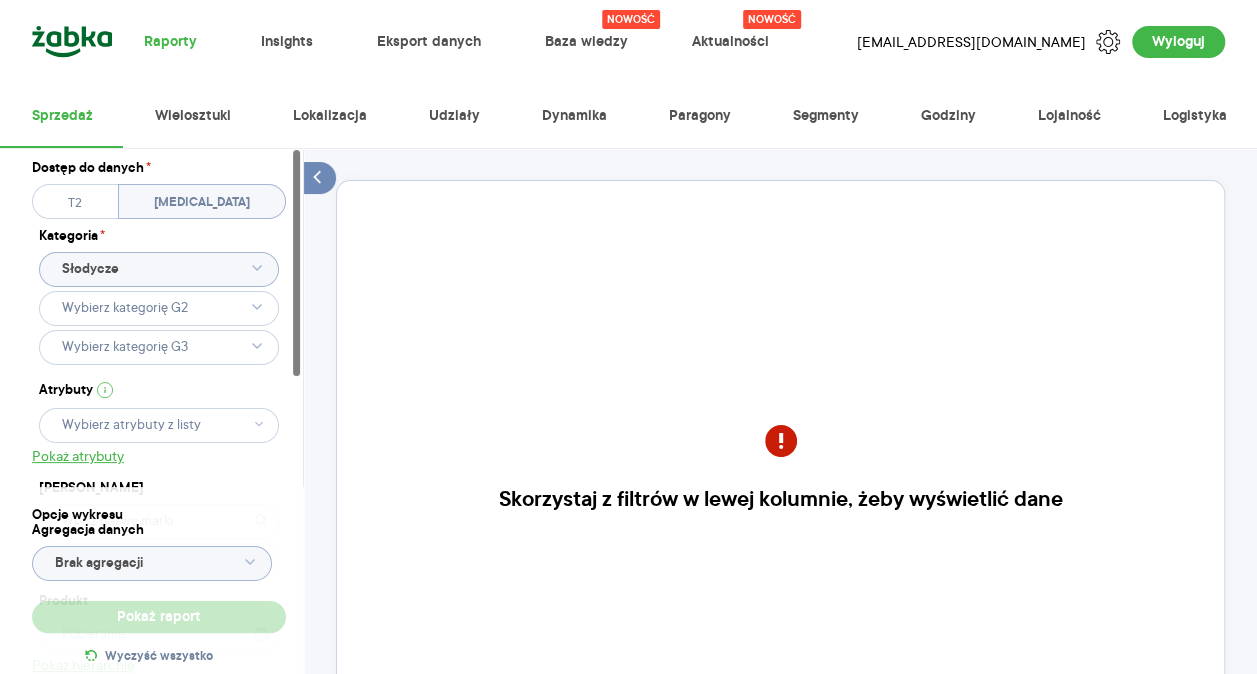 click 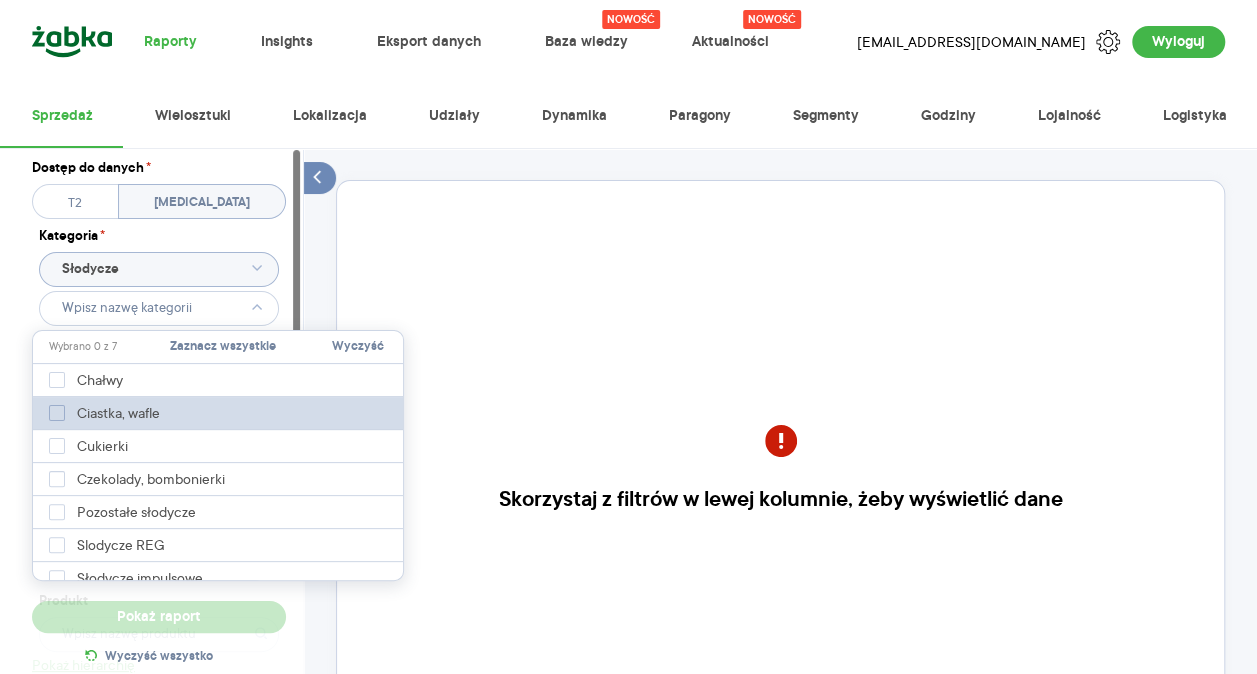 type 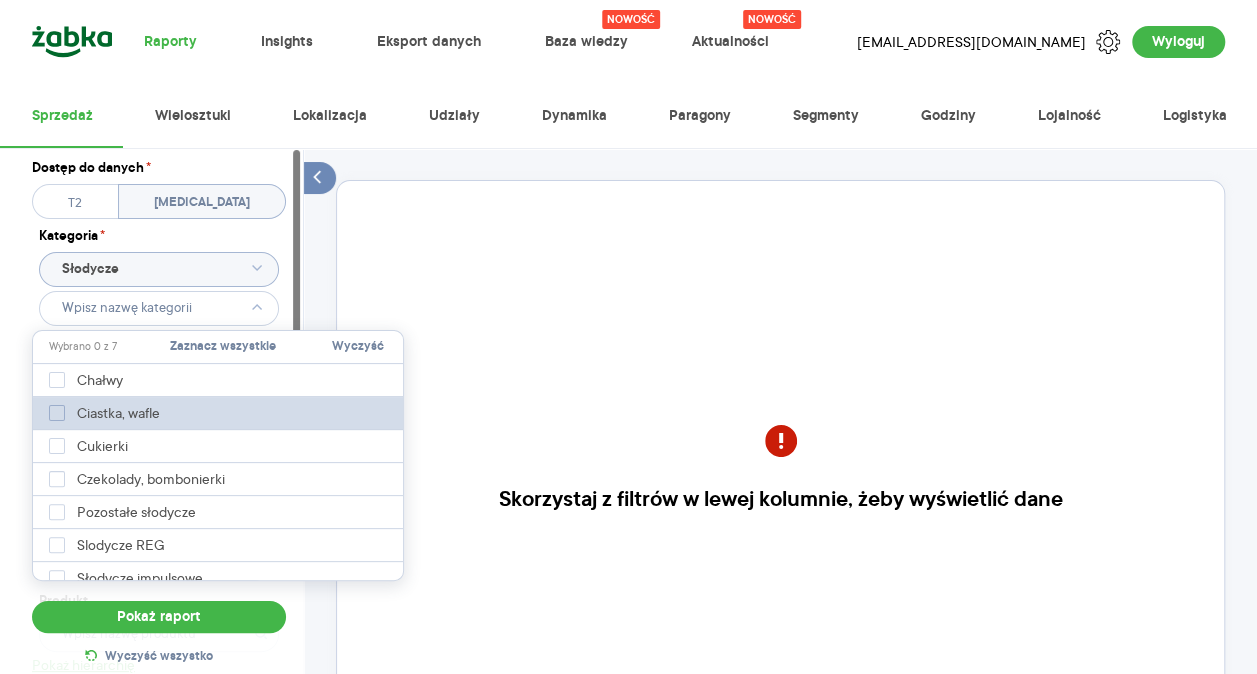 click 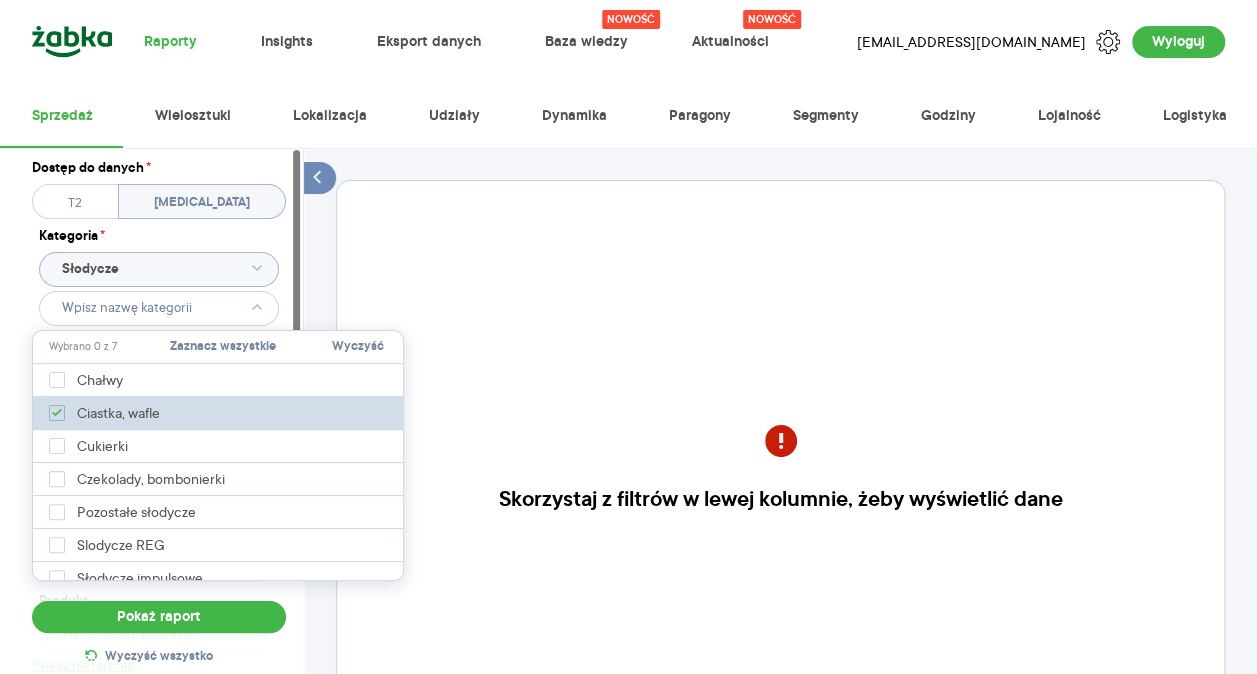 type on "Pobieranie" 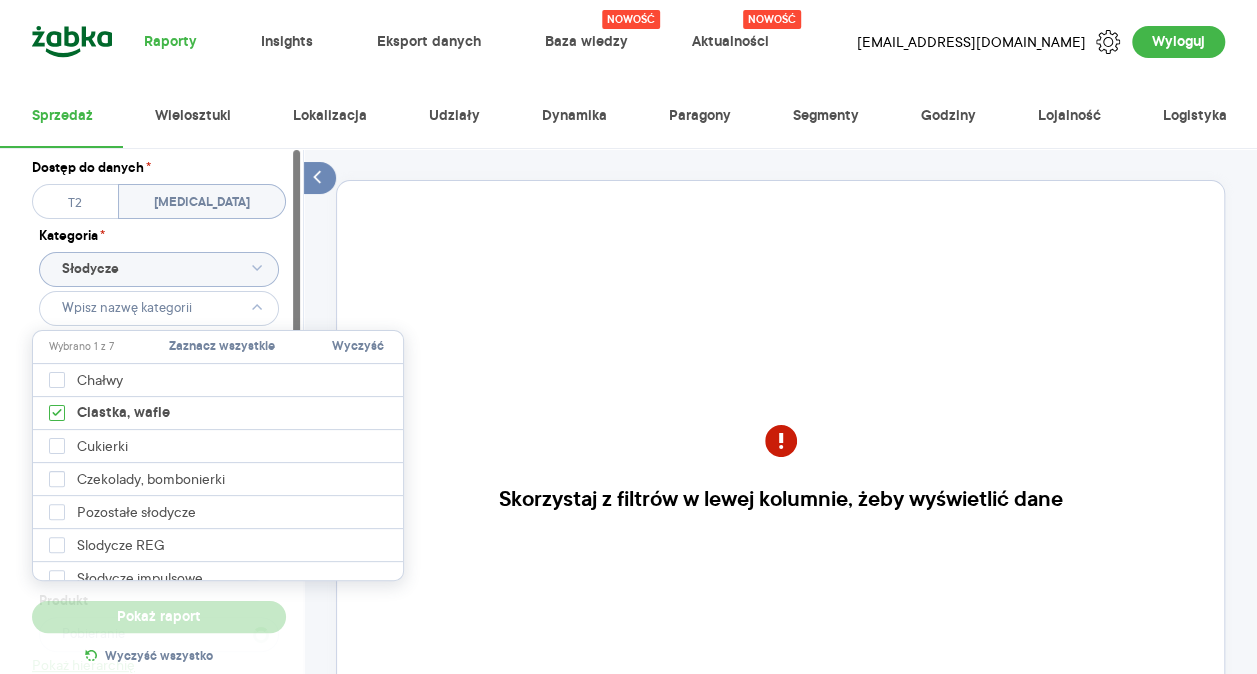 click on "Dostęp do danych * T2 T3 Kategoria * Słodycze Atrybuty Pobieranie Pokaż atrybuty Marka Produkt Pokaż hierarchię Przedział czasu 2025.06.01 - 2025.06.30 Agregacja czasowa tydzień promocyjny" at bounding box center (159, 495) 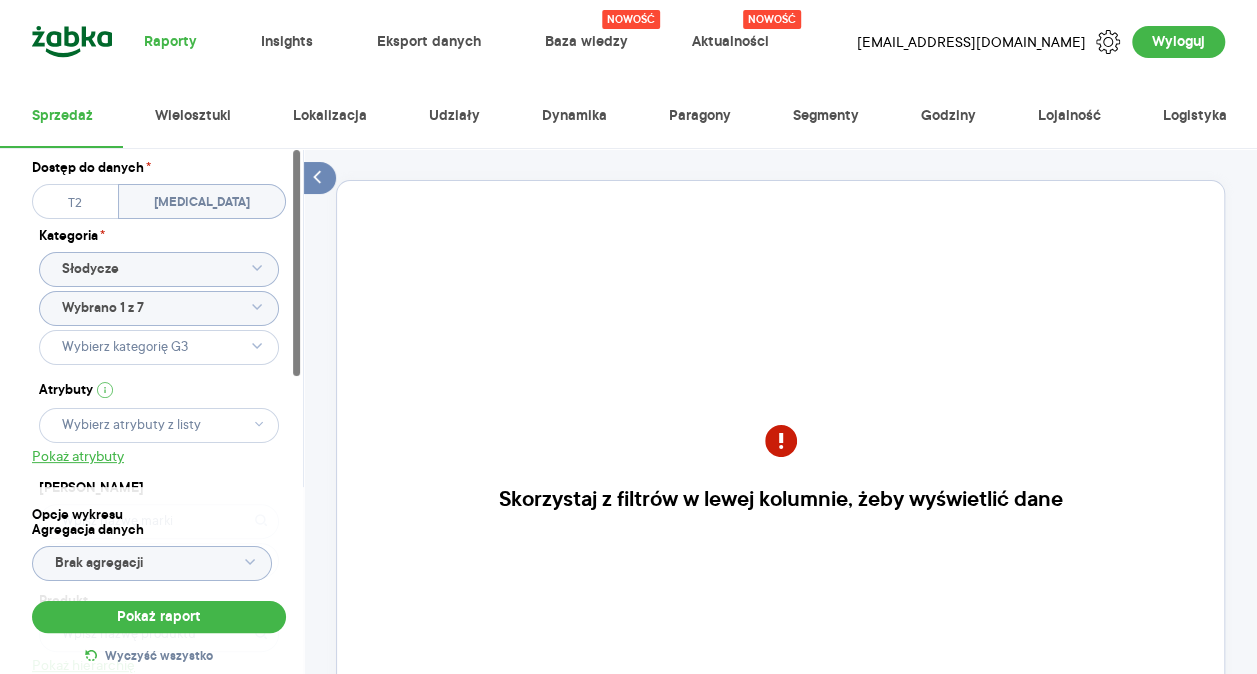click 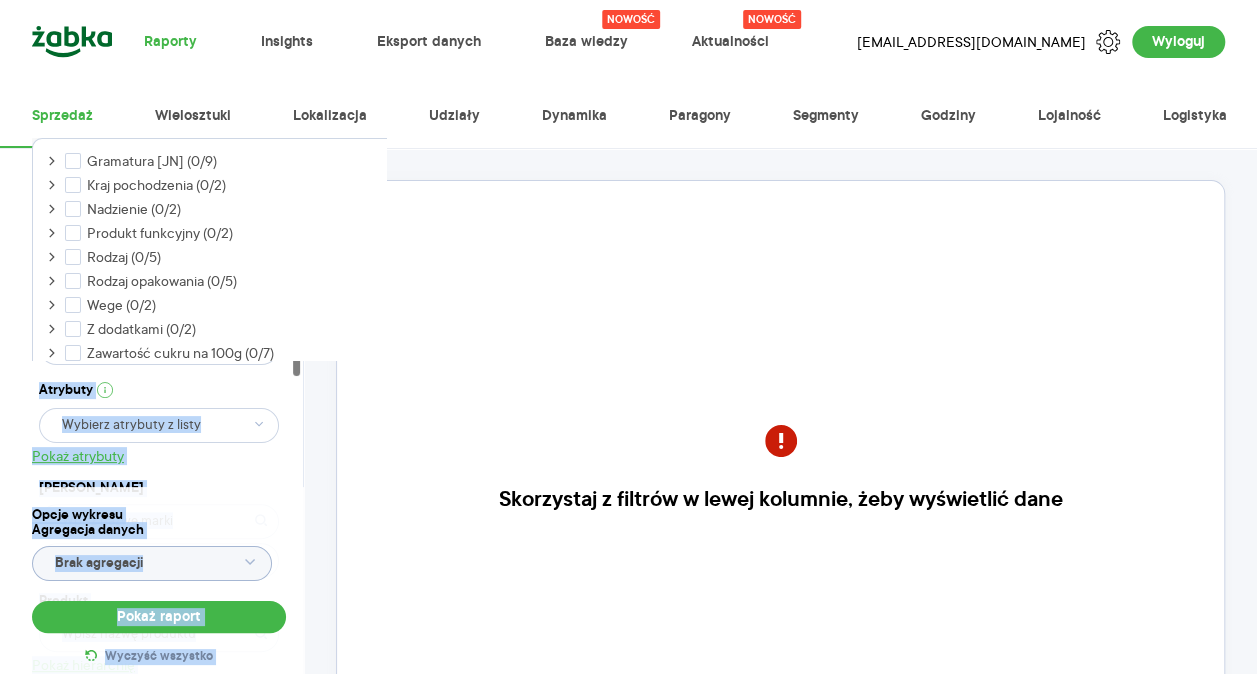 click on "Raporty Insights Eksport danych Nowość Baza wiedzy Nowość Aktualności Agata.PawLowska.mondelez@acit.zabka.pl Wyloguj Sprzedaż Wielosztuki Lokalizacja Udziały Dynamika Paragony Segmenty Godziny Lojalność Logistyka Dostęp do danych * T2 T3 Kategoria * Słodycze Wybrano 1 z 7 Atrybuty Pokaż atrybuty Marka Produkt Pokaż hierarchię Przedział czasu 2025.06.01 - 2025.06.30 Agregacja czasowa tydzień promocyjny Konkurencja Dostawca Marka Produkt Kategorie referencyjne Region Rodzaje sklepów Rodzaje transakcji Wszystkie Like For Like Uwzględnij LFL Opcje wykresu Agregacja danych Brak agregacji Pokaż raport Wyczyść wszystko Skorzystaj z filtrów w lewej kolumnie, żeby wyświetlić dane Masz pytania dot. działania portalu? Napisz do nas na  acit@zabka.pl
More than one instance of Sumo is attempting to start on this page. Please check that you are only loading Sumo once per page. BDOW! Gramatura [JN] (0/9) Kraj pochodzenia (0/2) Nadzienie (0/2) Produkt funkcyjny (0/2) Rodzaj (0/5) Wege (0/2)" at bounding box center (628, 337) 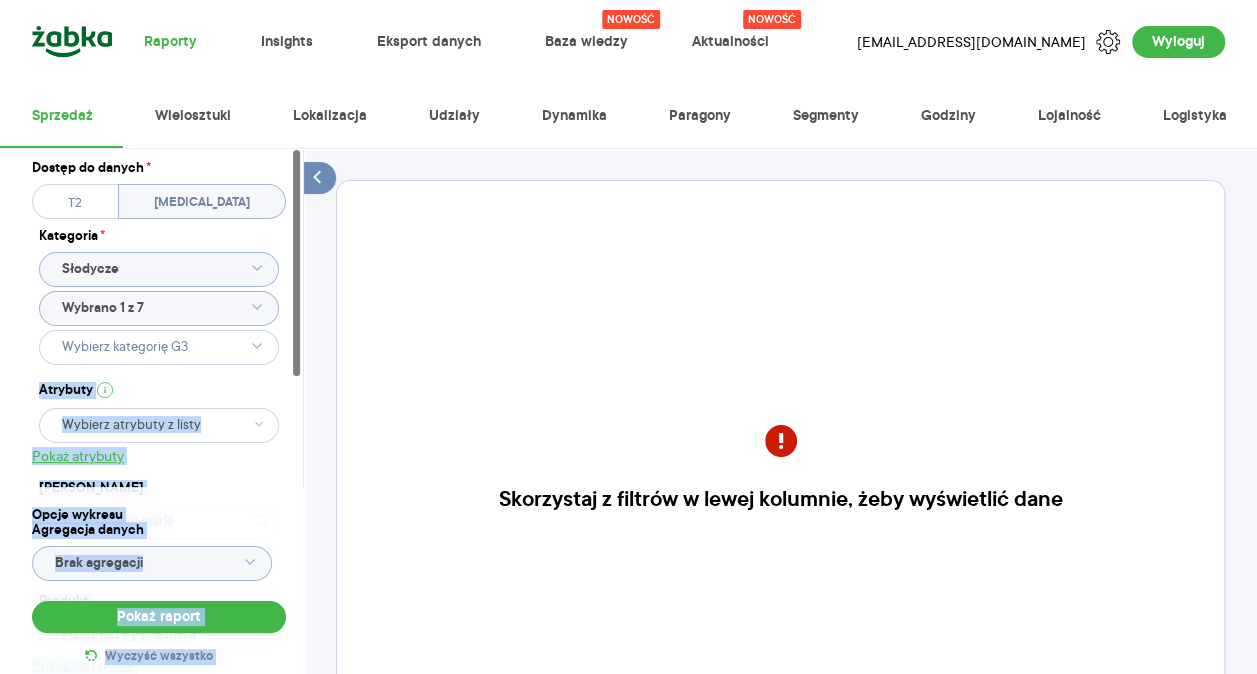 drag, startPoint x: -2, startPoint y: 362, endPoint x: 162, endPoint y: 364, distance: 164.01219 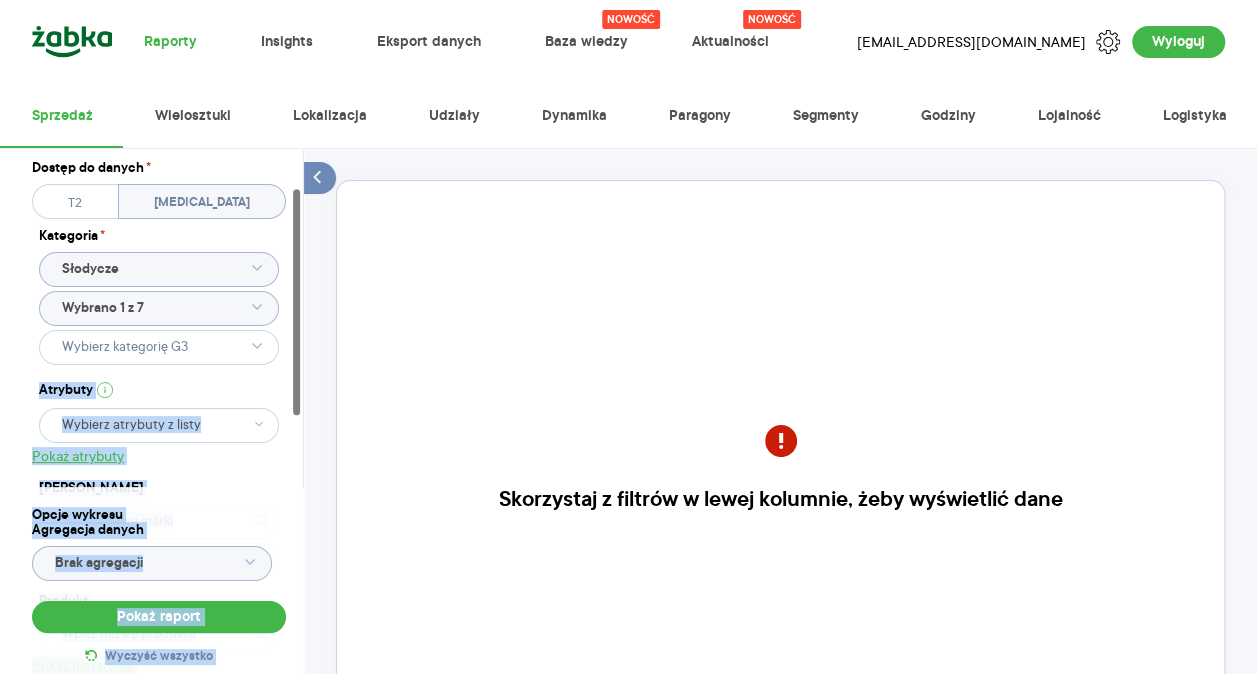 scroll, scrollTop: 102, scrollLeft: 0, axis: vertical 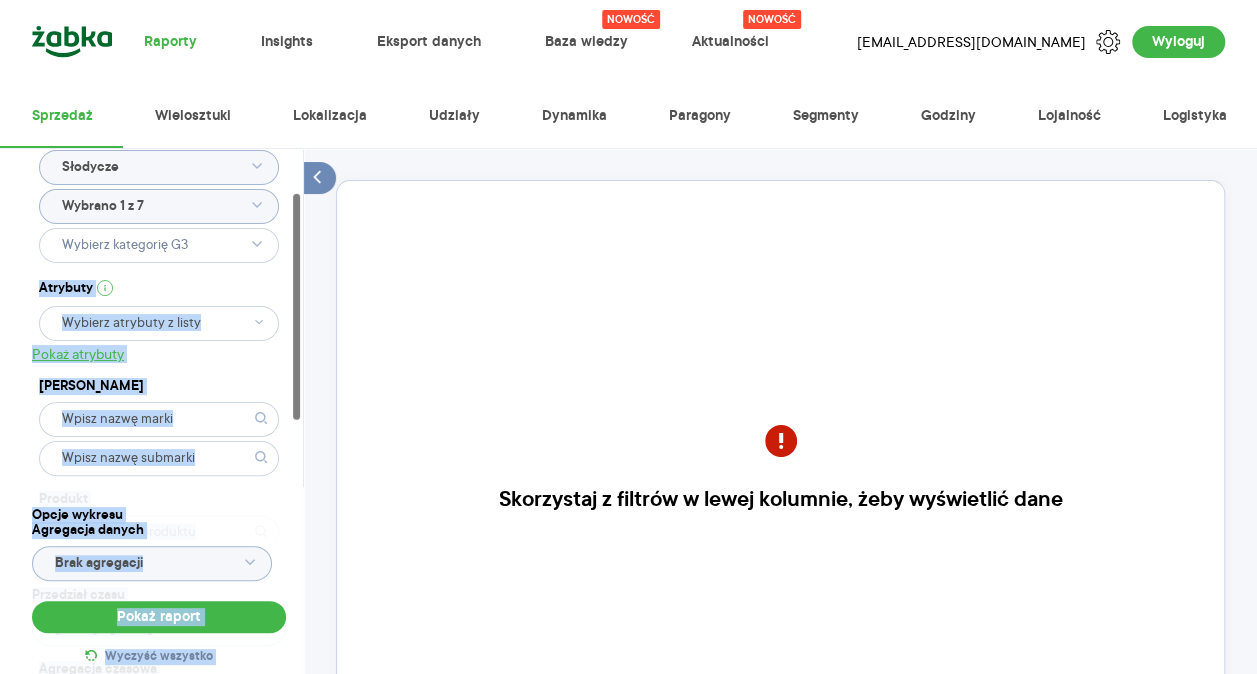 click 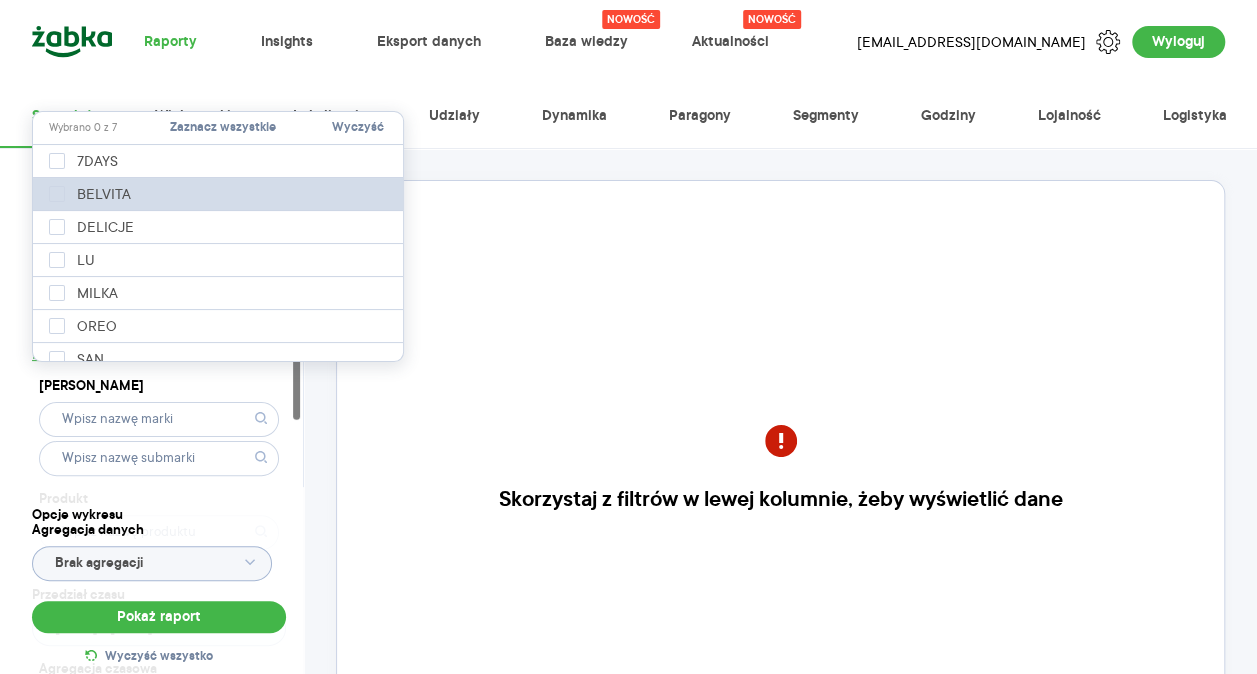click on "BELVITA" at bounding box center (219, 194) 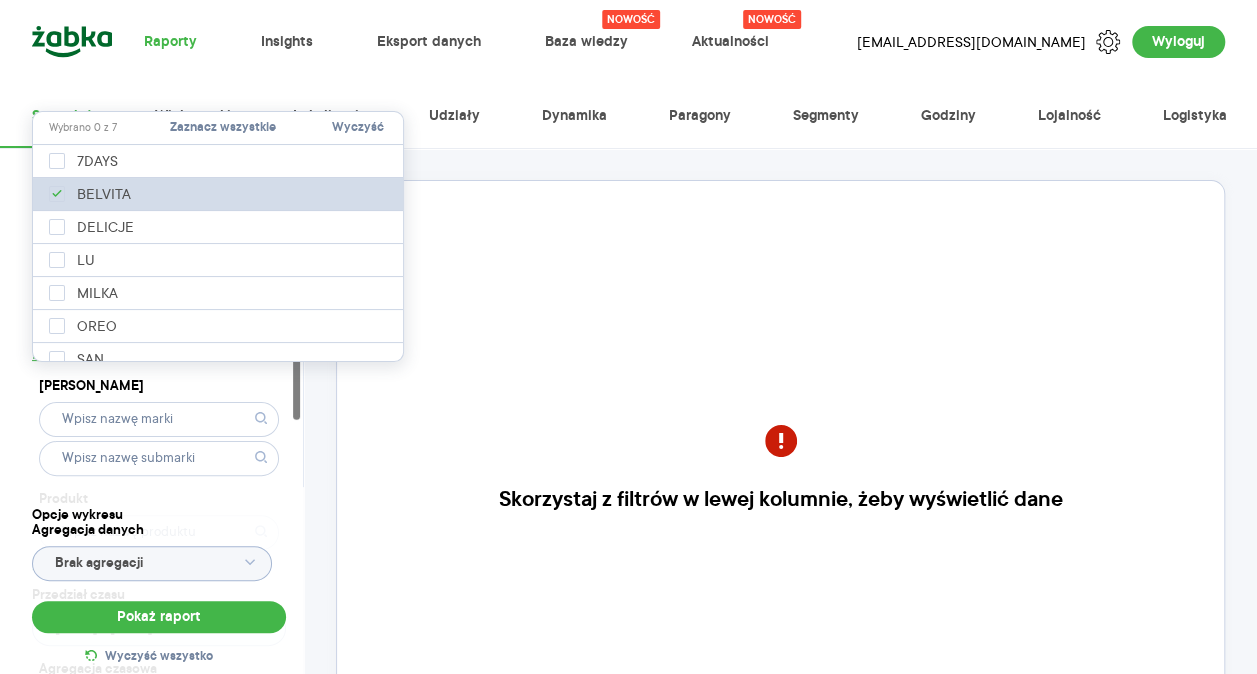 checkbox on "true" 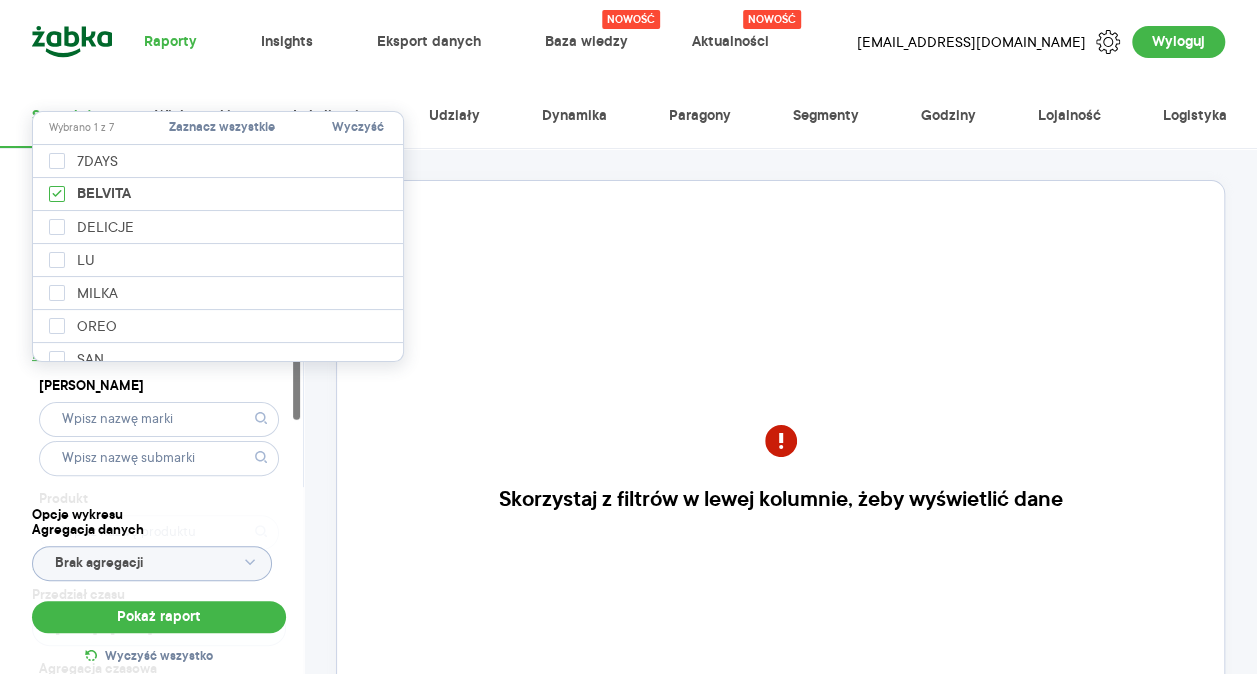 click on "Raporty Insights Eksport danych Nowość Baza wiedzy Nowość Aktualności Agata.PawLowska.mondelez@acit.zabka.pl Wyloguj Sprzedaż Wielosztuki Lokalizacja Udziały Dynamika Paragony Segmenty Godziny Lojalność Logistyka Dostęp do danych * T2 T3 Kategoria * Słodycze Wybrano 1 z 7 Atrybuty Pokaż atrybuty Marka Produkt Pokaż hierarchię Przedział czasu 2025.06.01 - 2025.06.30 Agregacja czasowa tydzień promocyjny Konkurencja Dostawca Marka Produkt Kategorie referencyjne Region Rodzaje sklepów Rodzaje transakcji Wszystkie Like For Like Uwzględnij LFL Opcje wykresu Agregacja danych Brak agregacji Pokaż raport Wyczyść wszystko Skorzystaj z filtrów w lewej kolumnie, żeby wyświetlić dane Masz pytania dot. działania portalu? Napisz do nas na  acit@zabka.pl
More than one instance of Sumo is attempting to start on this page. Please check that you are only loading Sumo once per page. BDOW! Wybrano 1 z 7 Zaznacz wszystkie Wyczyść 7DAYS BELVITA DELICJE LU MILKA OREO SAN" at bounding box center (628, 337) 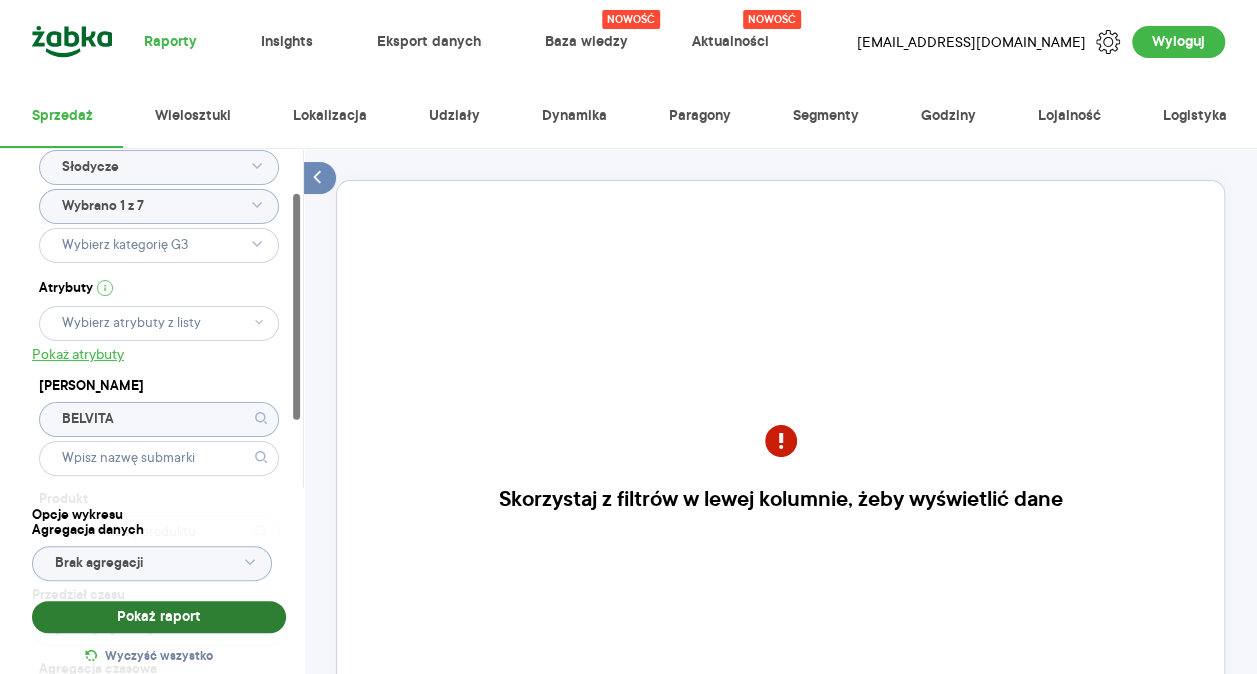 click on "Pokaż raport" at bounding box center [159, 617] 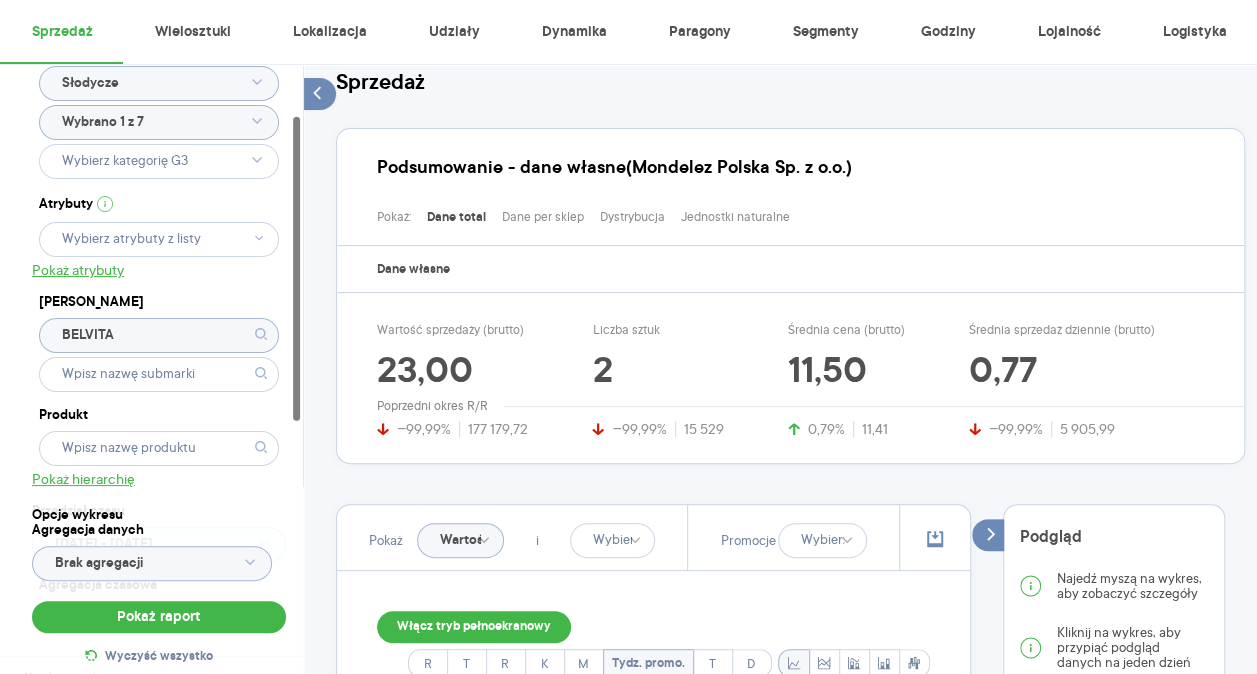 scroll, scrollTop: 122, scrollLeft: 0, axis: vertical 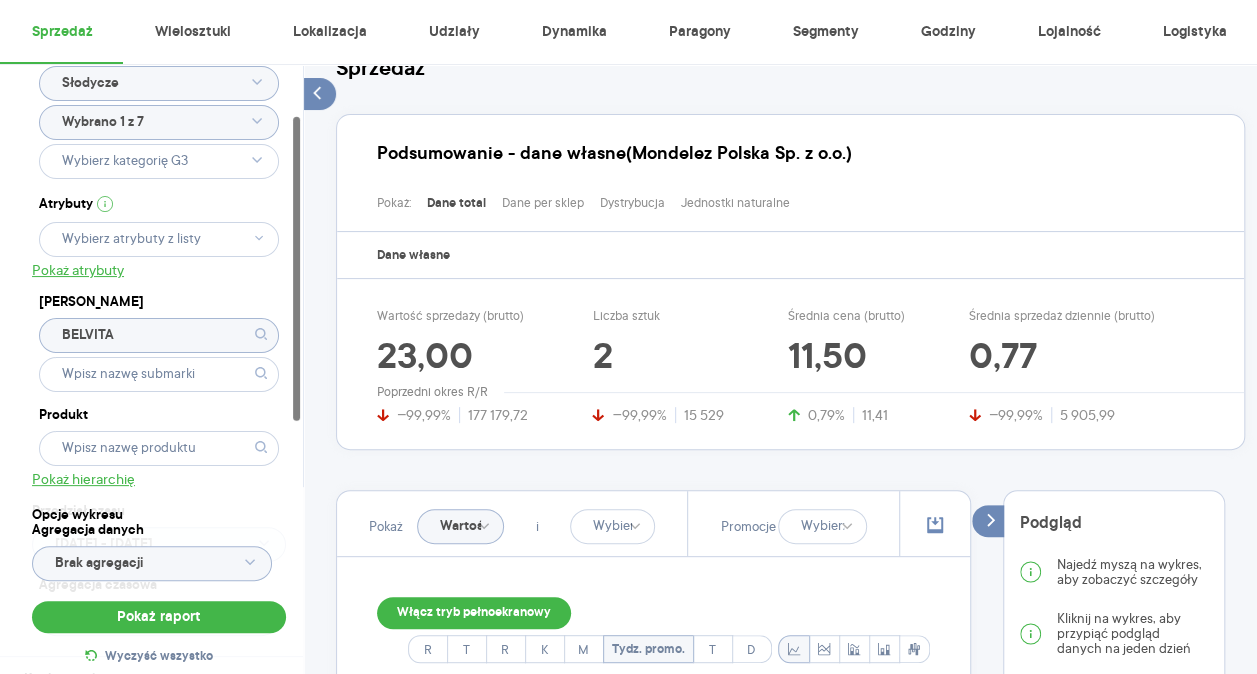 click on "BELVITA" 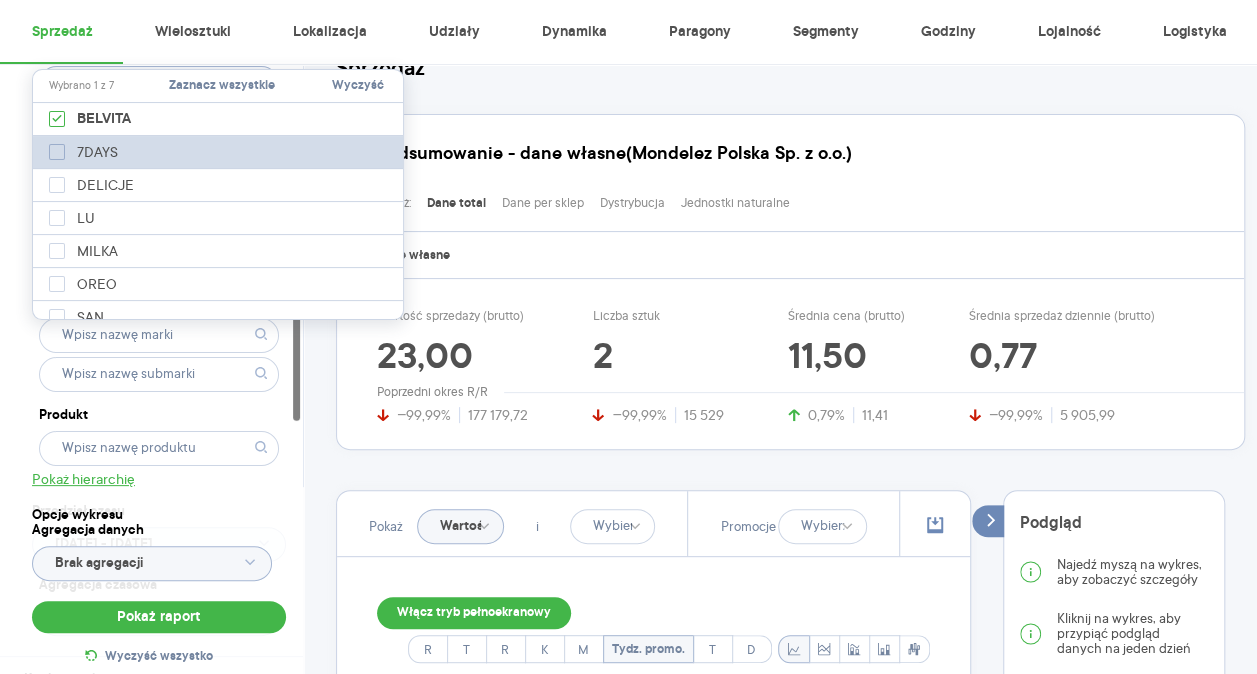 click 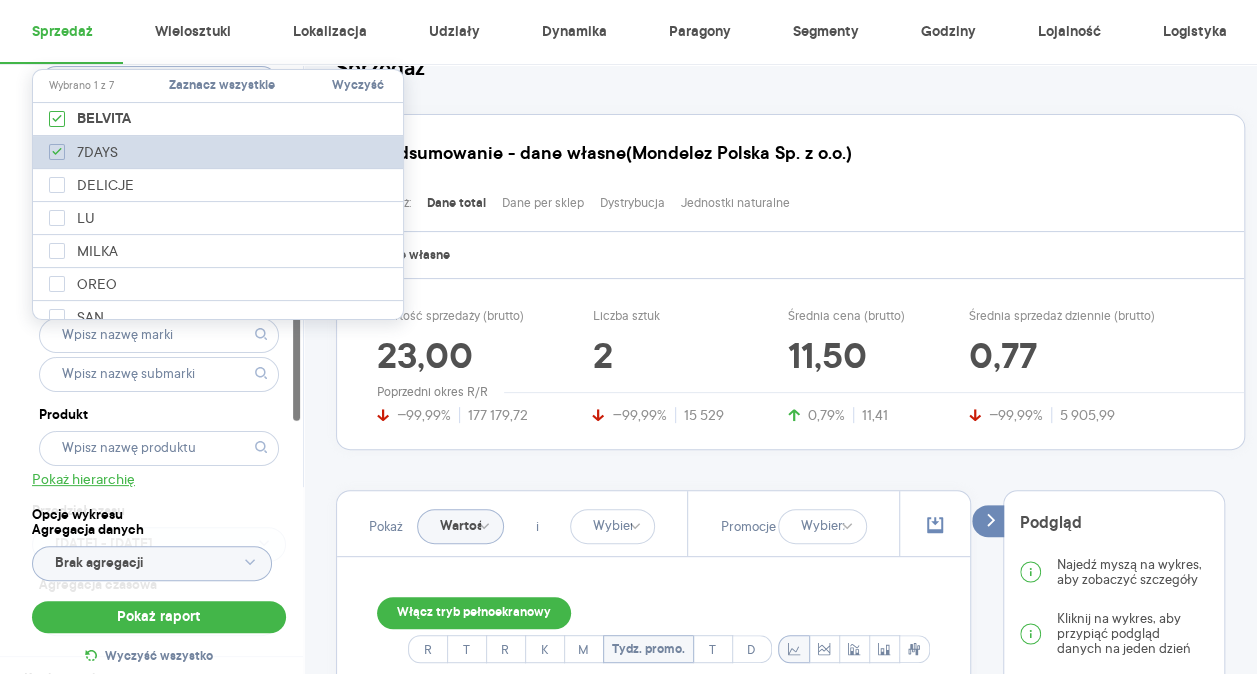 checkbox on "true" 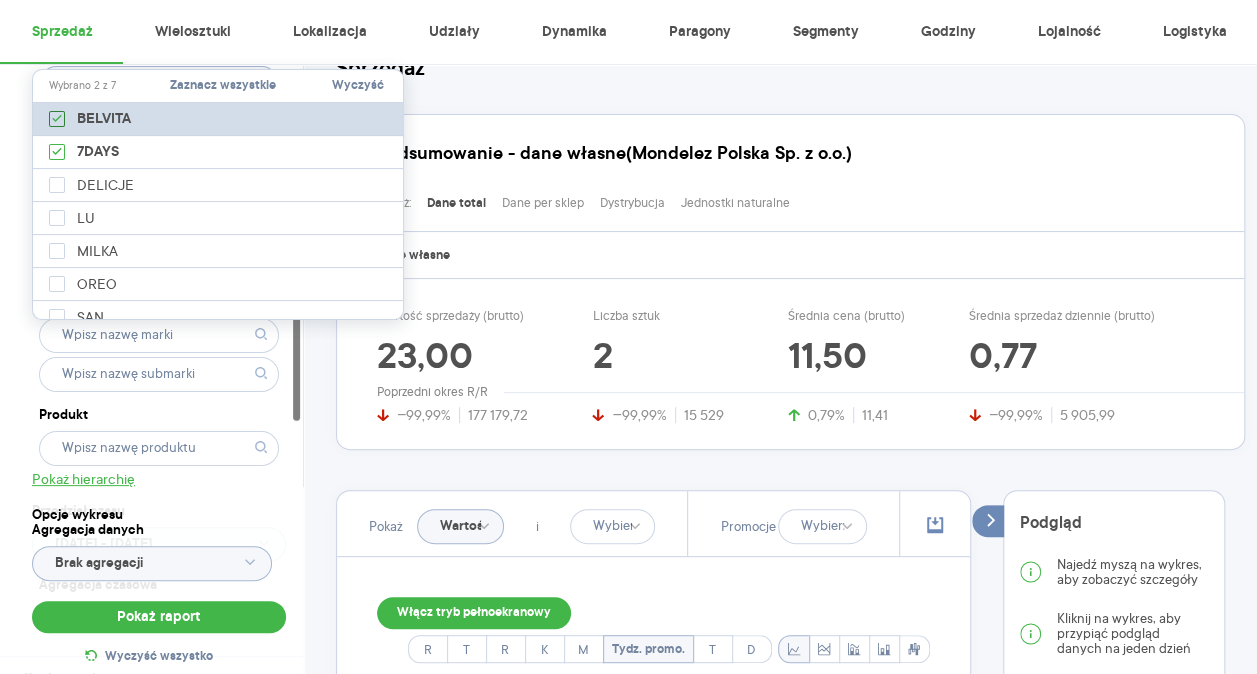 click 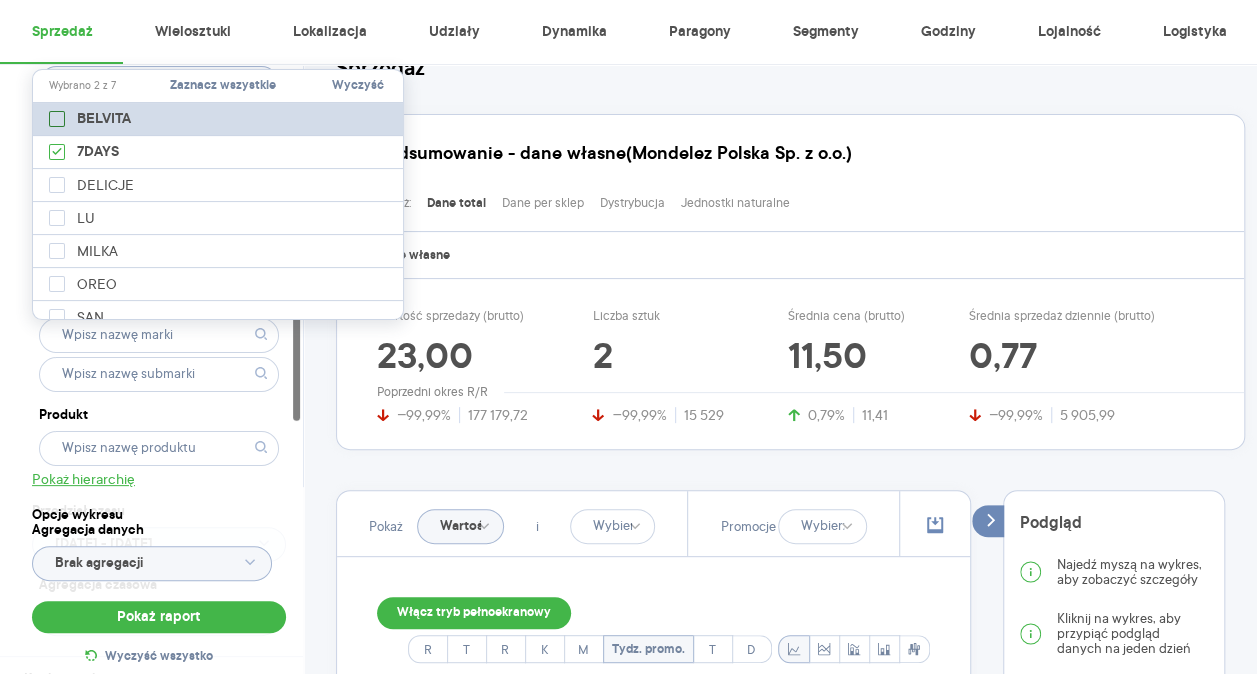 checkbox on "false" 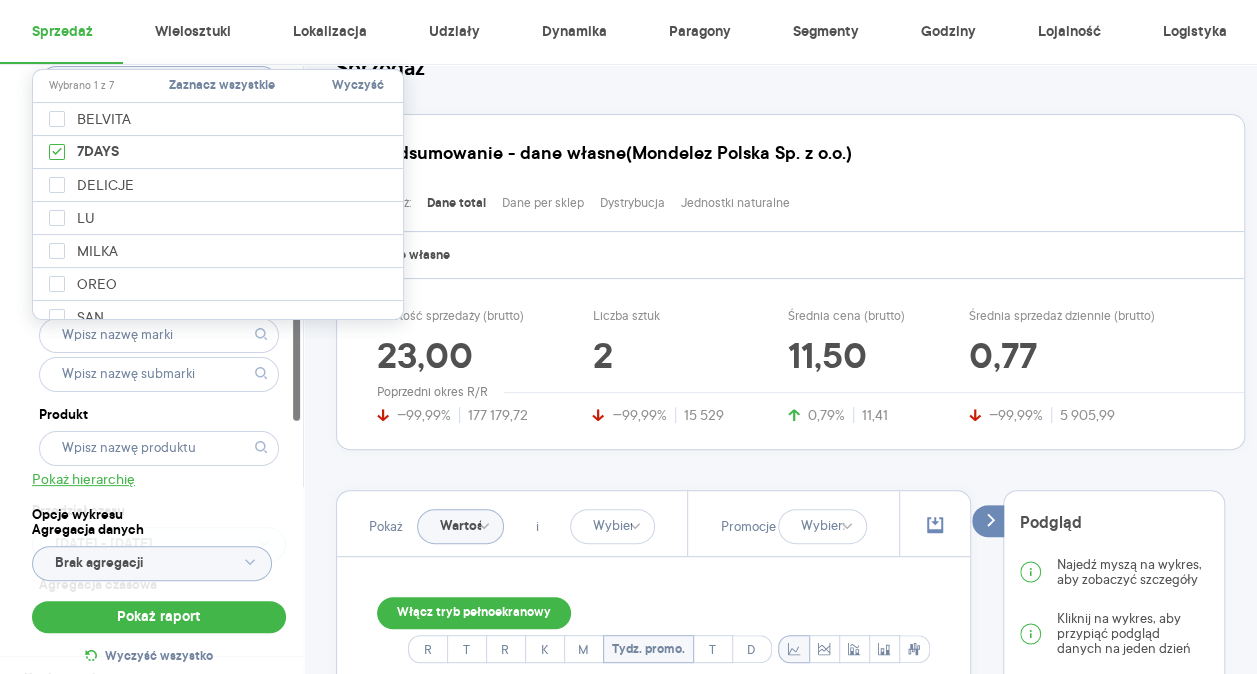 click on "Dostęp do danych * T2 [MEDICAL_DATA] Kategoria * Słodycze Wybrano 1 z 7 Atrybuty Pokaż atrybuty Marka Produkt Pokaż hierarchię Przedział czasu [DATE] - [DATE] Agregacja czasowa tydzień promocyjny" at bounding box center [159, 309] 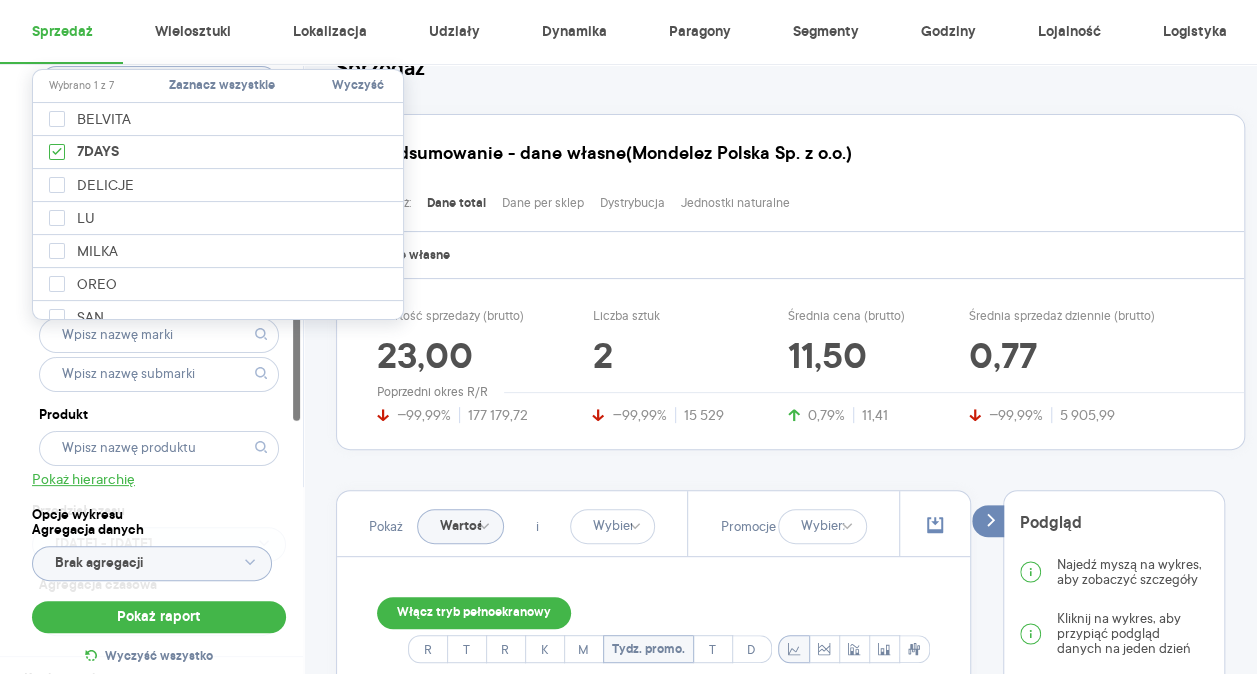 type on "7DAYS" 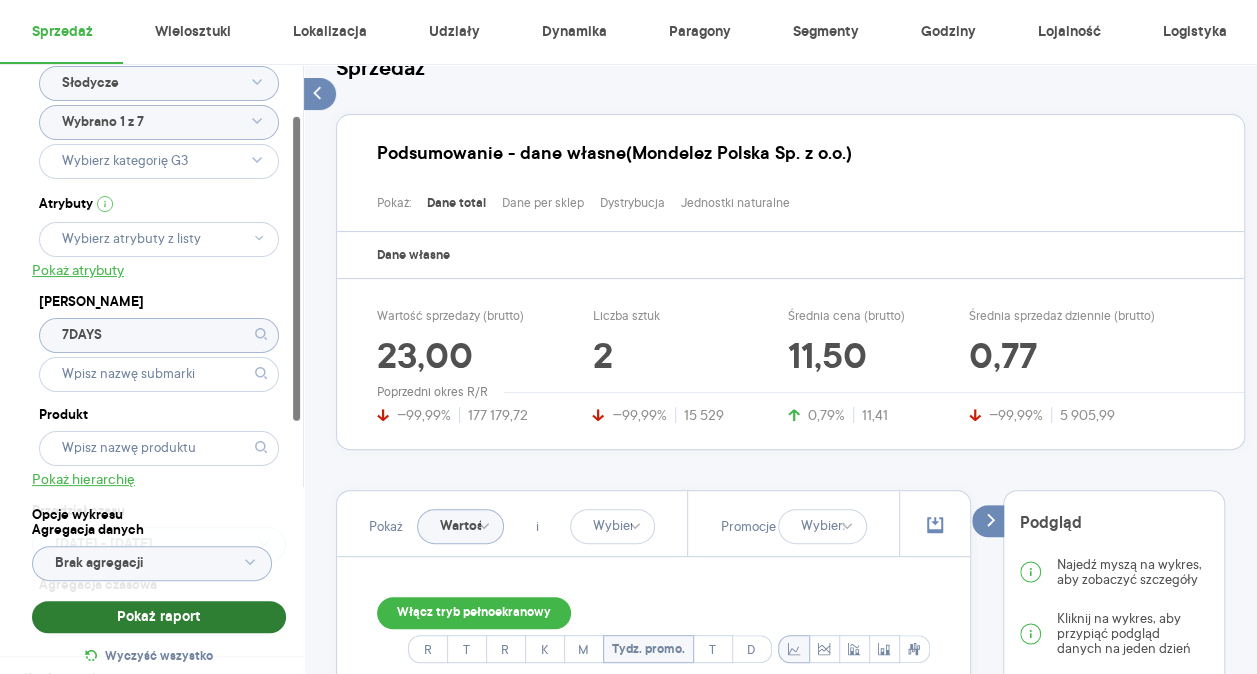 click on "Pokaż raport" at bounding box center [159, 617] 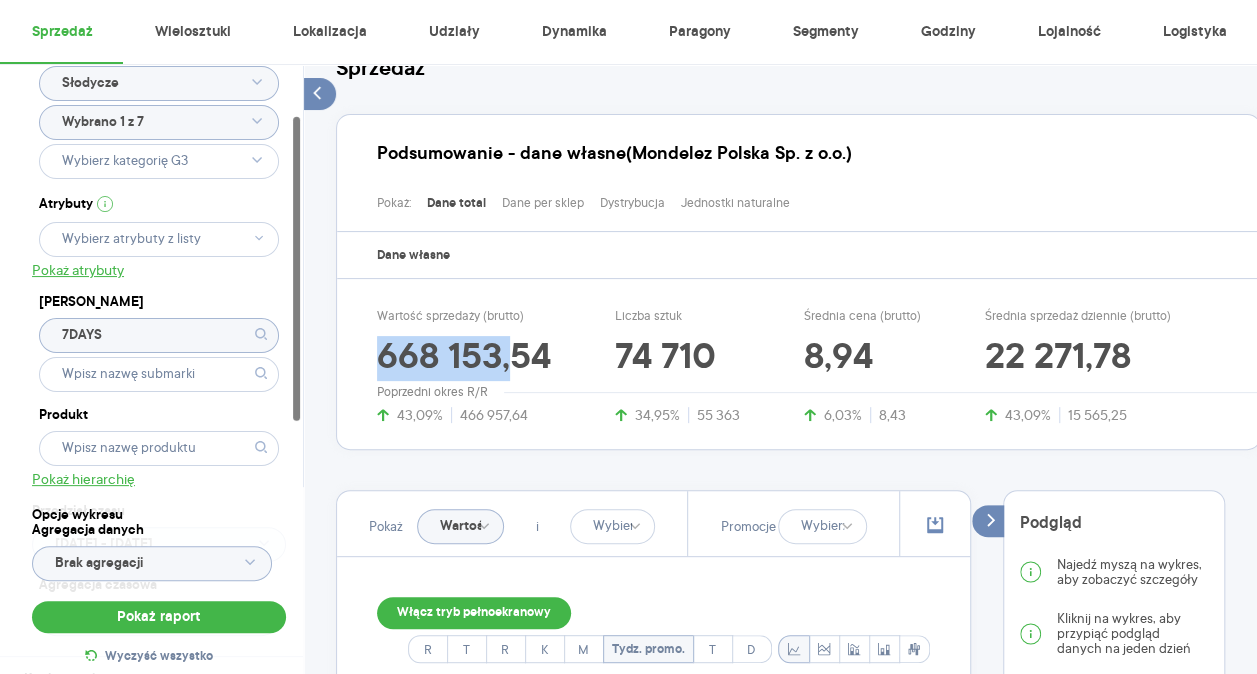 drag, startPoint x: 372, startPoint y: 362, endPoint x: 519, endPoint y: 346, distance: 147.86818 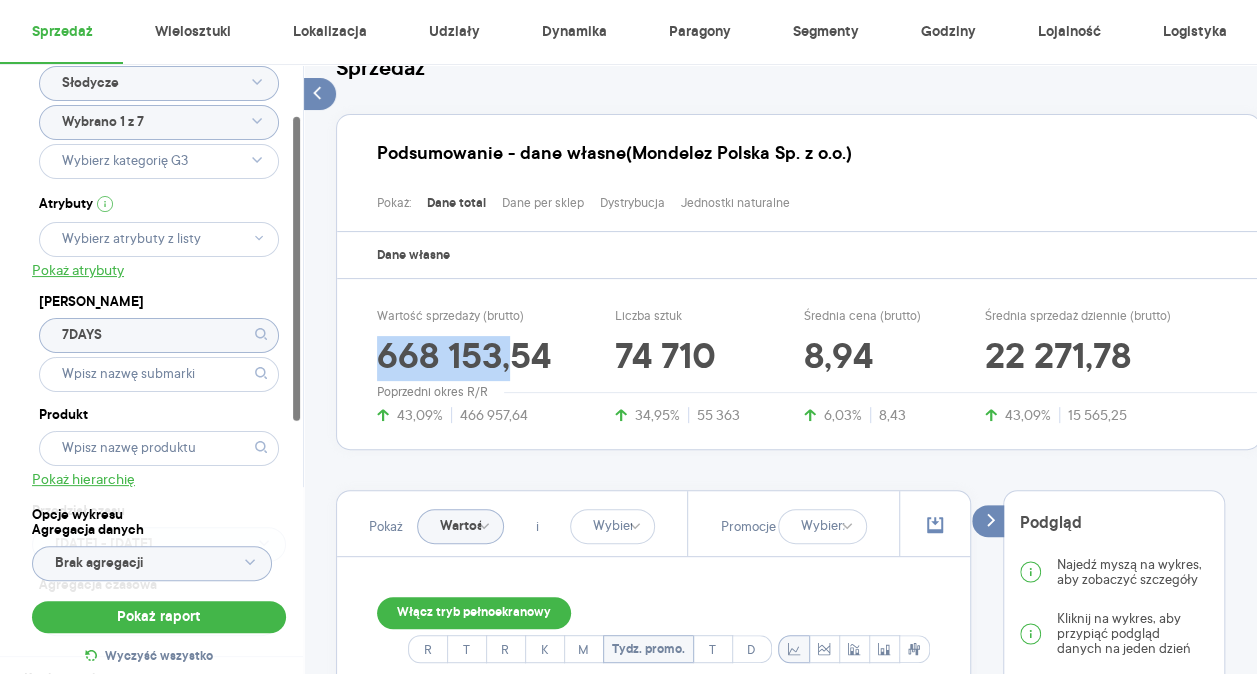 click on "Wartość sprzedaży (brutto) 668 153,54 43,09% 466 957,64 Liczba sztuk 74 710 34,95% 55 363 Średnia cena (brutto) 8,94 6,03% 8,43 Średnia sprzedaż dziennie (brutto) 22 271,78 43,09% 15 565,25" at bounding box center (806, 366) 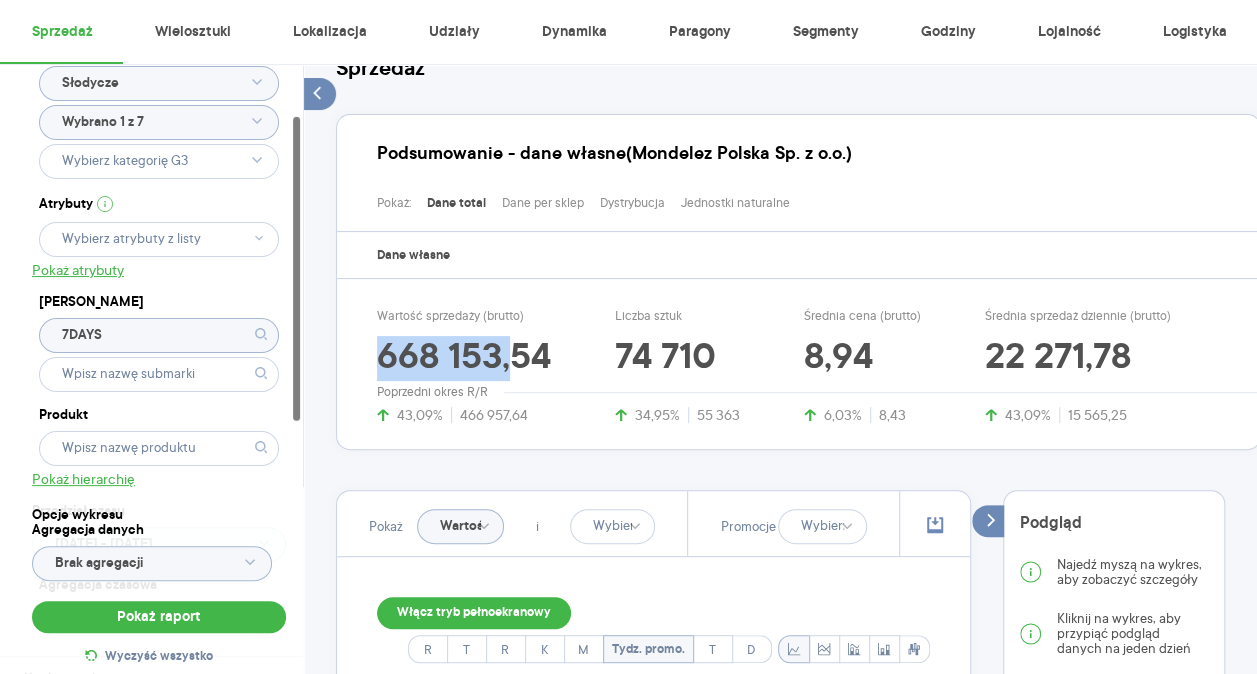 drag, startPoint x: 519, startPoint y: 346, endPoint x: 363, endPoint y: 368, distance: 157.54364 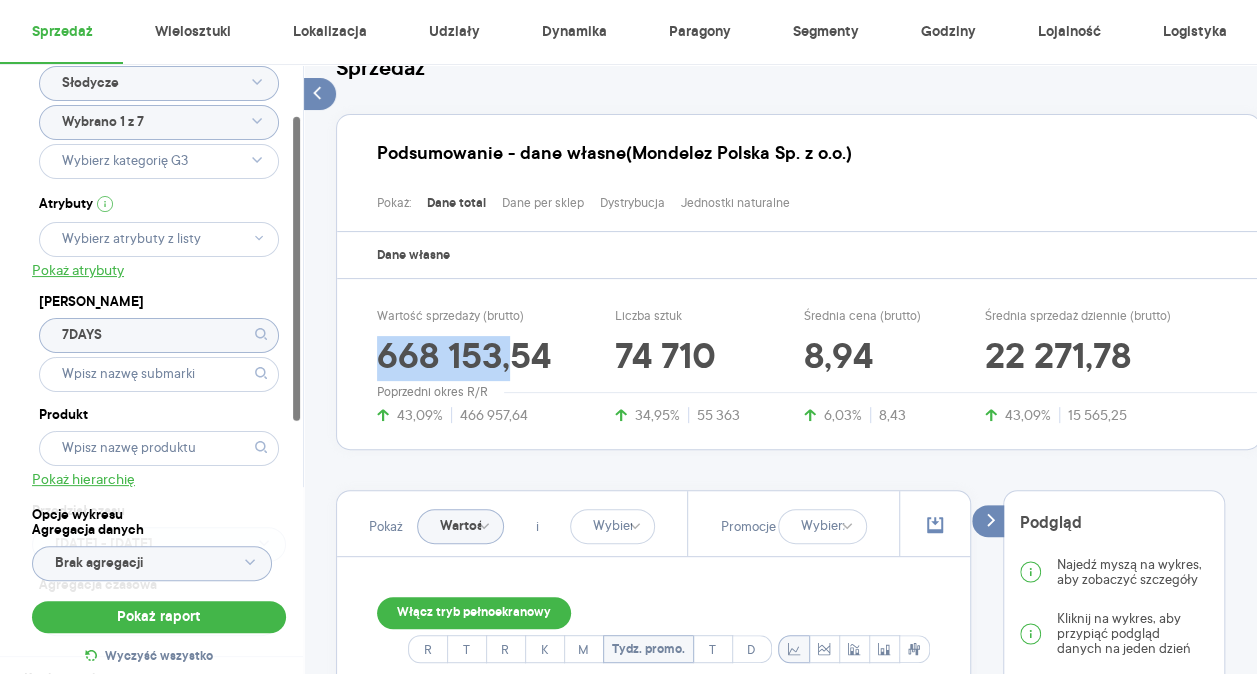 click on "Wartość sprzedaży (brutto) 668 153,54 43,09% 466 957,64 Liczba sztuk 74 710 34,95% 55 363 Średnia cena (brutto) 8,94 6,03% 8,43 Średnia sprzedaż dziennie (brutto) 22 271,78 43,09% 15 565,25" at bounding box center [806, 366] 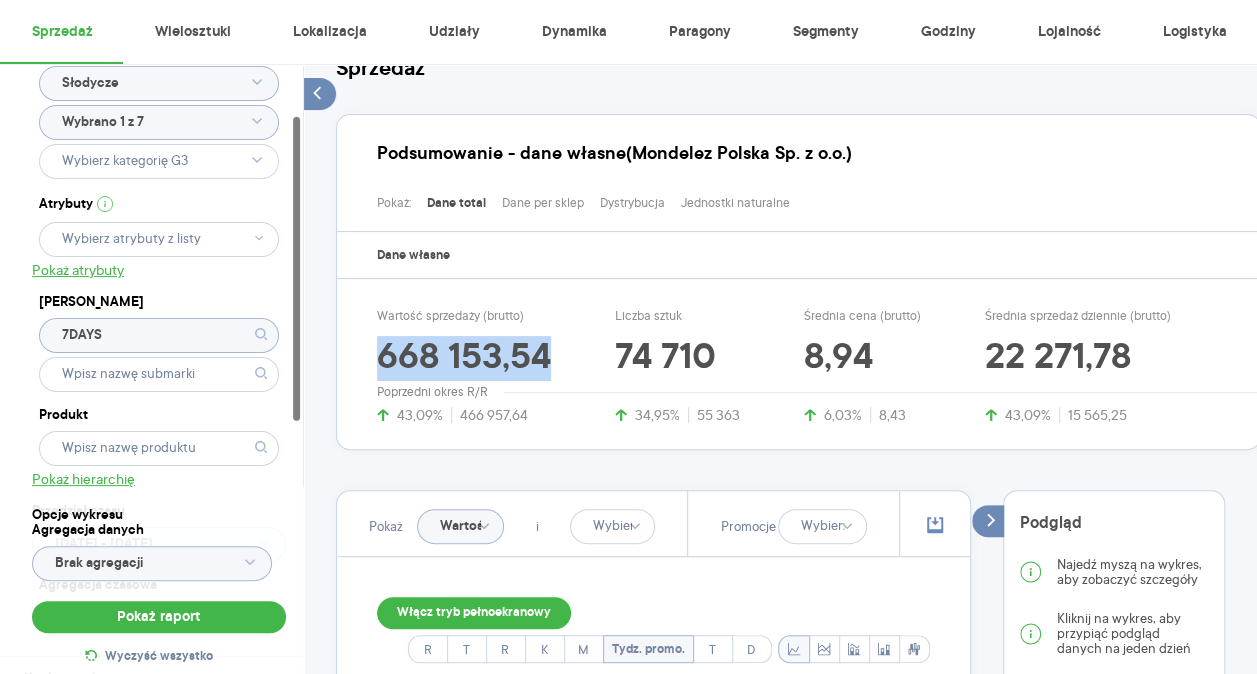 drag, startPoint x: 552, startPoint y: 363, endPoint x: 370, endPoint y: 360, distance: 182.02472 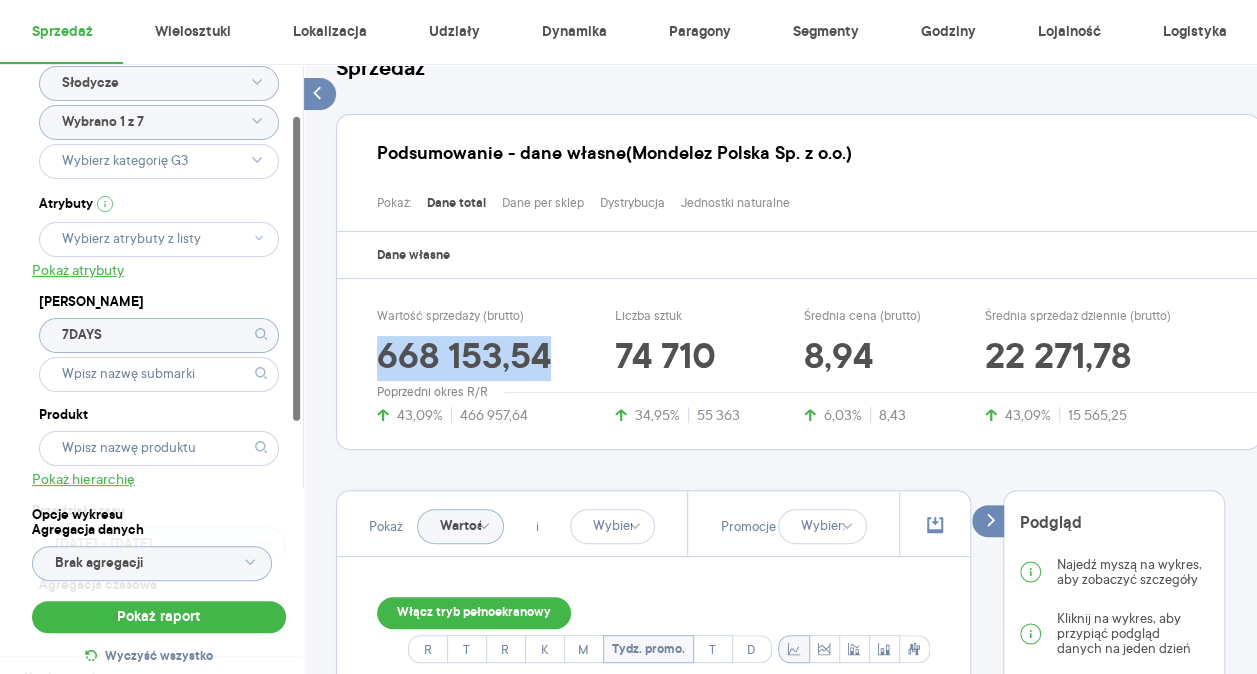 click on "Wartość sprzedaży (brutto) 668 153,54 43,09% 466 957,64 Liczba sztuk 74 710 34,95% 55 363 Średnia cena (brutto) 8,94 6,03% 8,43 Średnia sprzedaż dziennie (brutto) 22 271,78 43,09% 15 565,25" at bounding box center [806, 366] 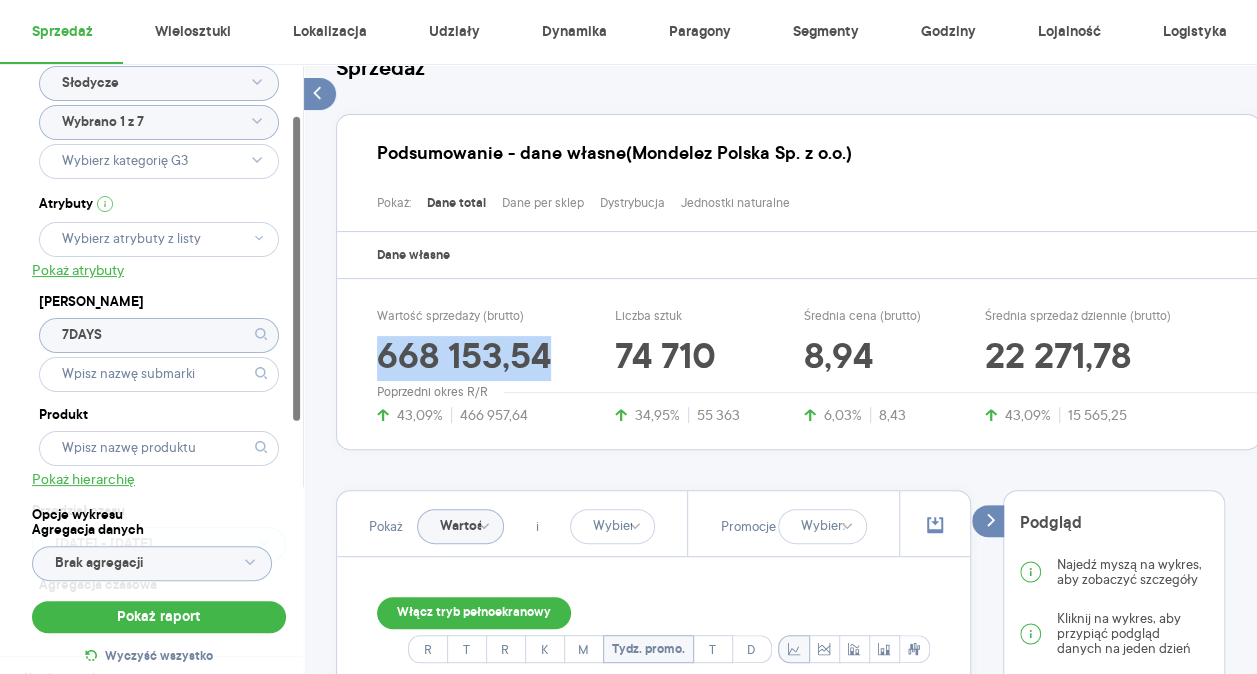 copy on "668 153,54" 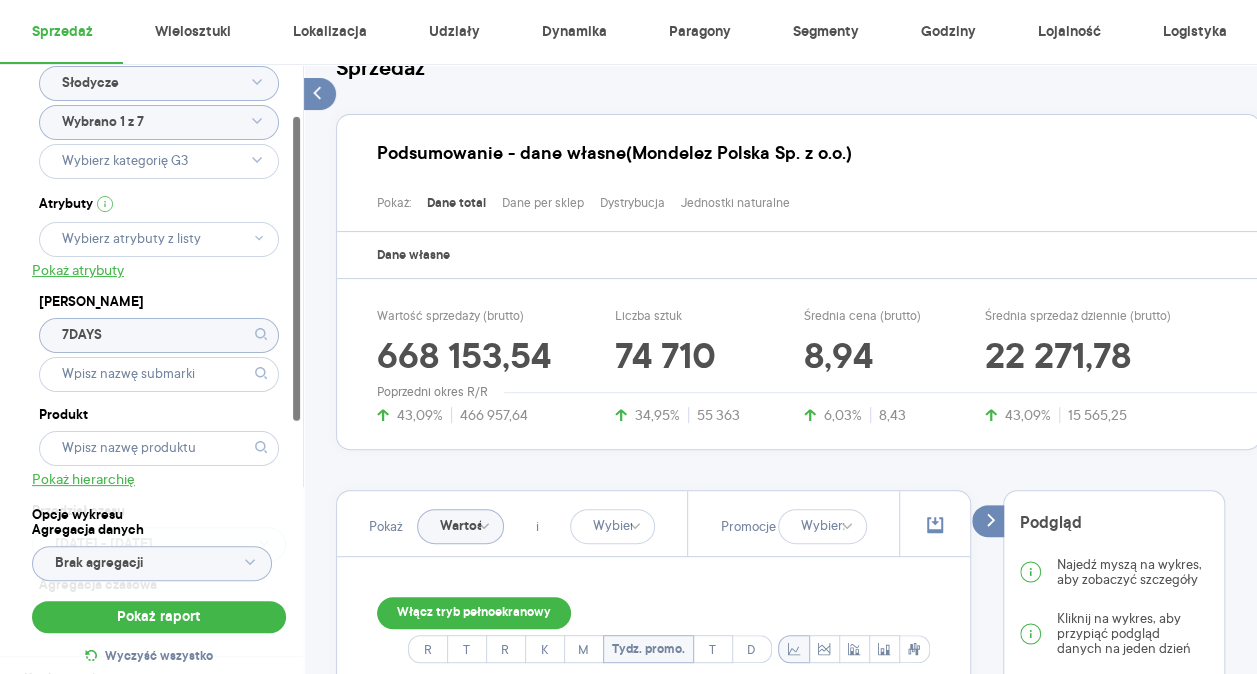 click on "Wybrano 1 z 7" 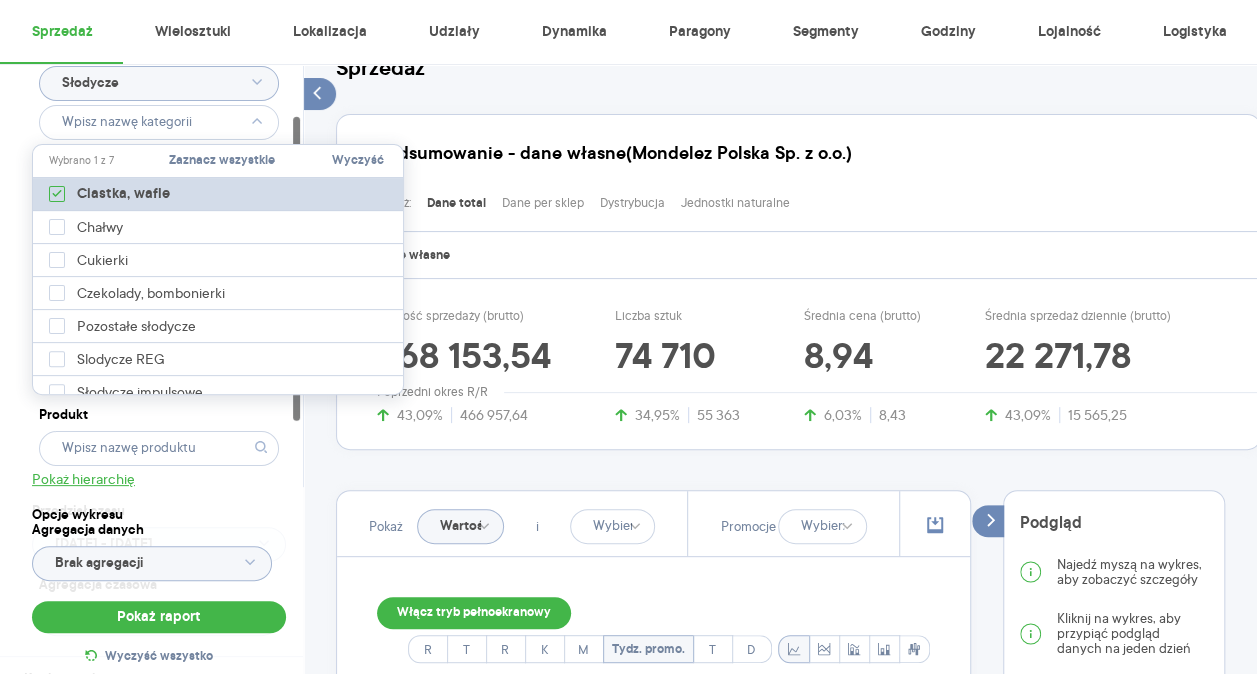 click at bounding box center [57, 194] 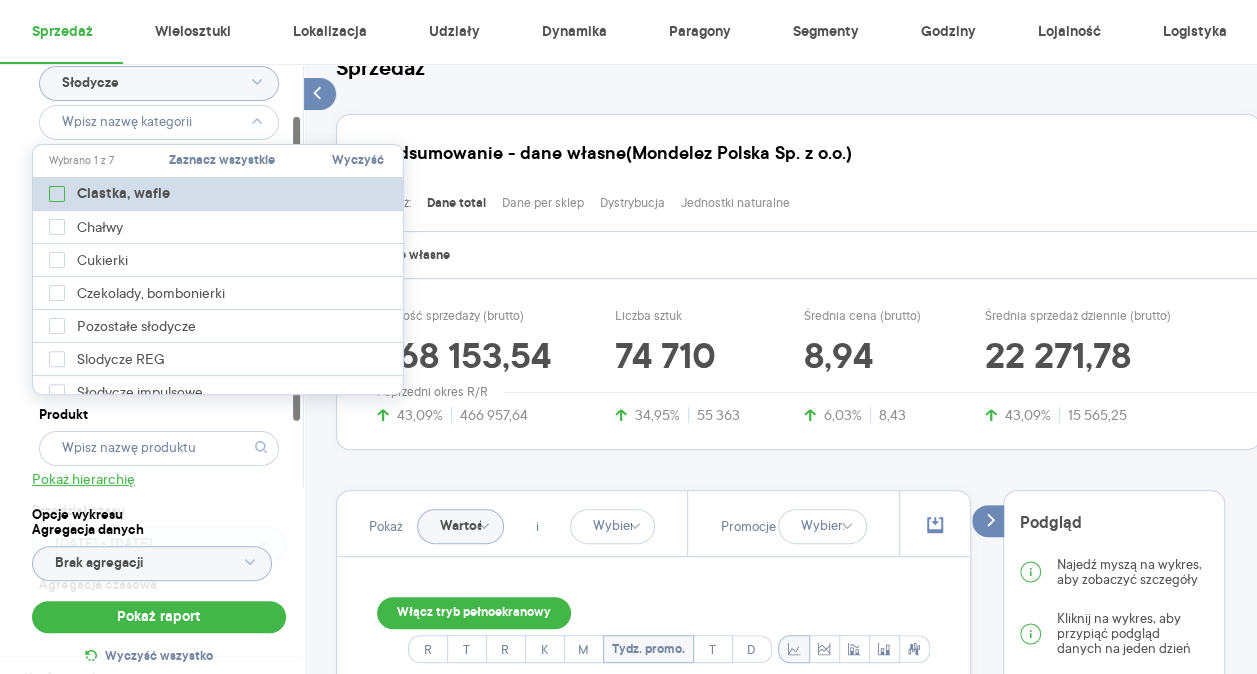 type on "Pobieranie" 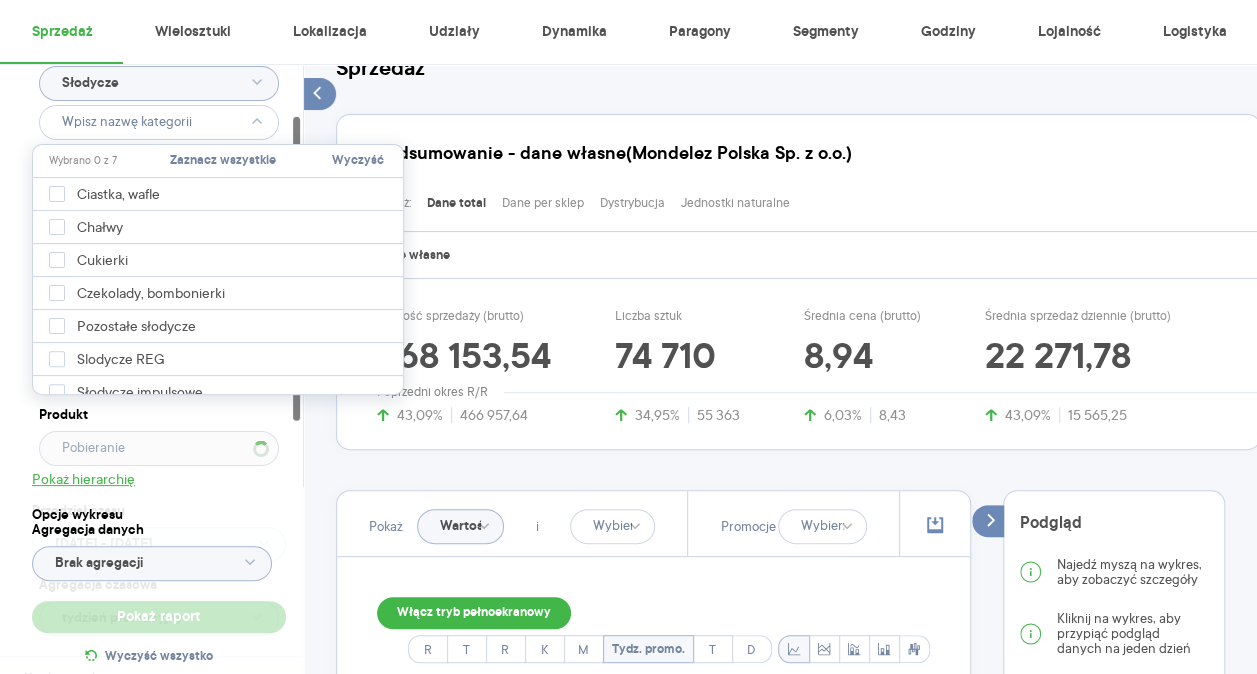 click on "Dostęp do danych * T2 T3 Kategoria * Słodycze Atrybuty Pobieranie Pokaż atrybuty Marka 7DAYS Produkt Pokaż hierarchię Przedział czasu 2025.06.01 - 2025.06.30 Agregacja czasowa tydzień promocyjny" at bounding box center (159, 309) 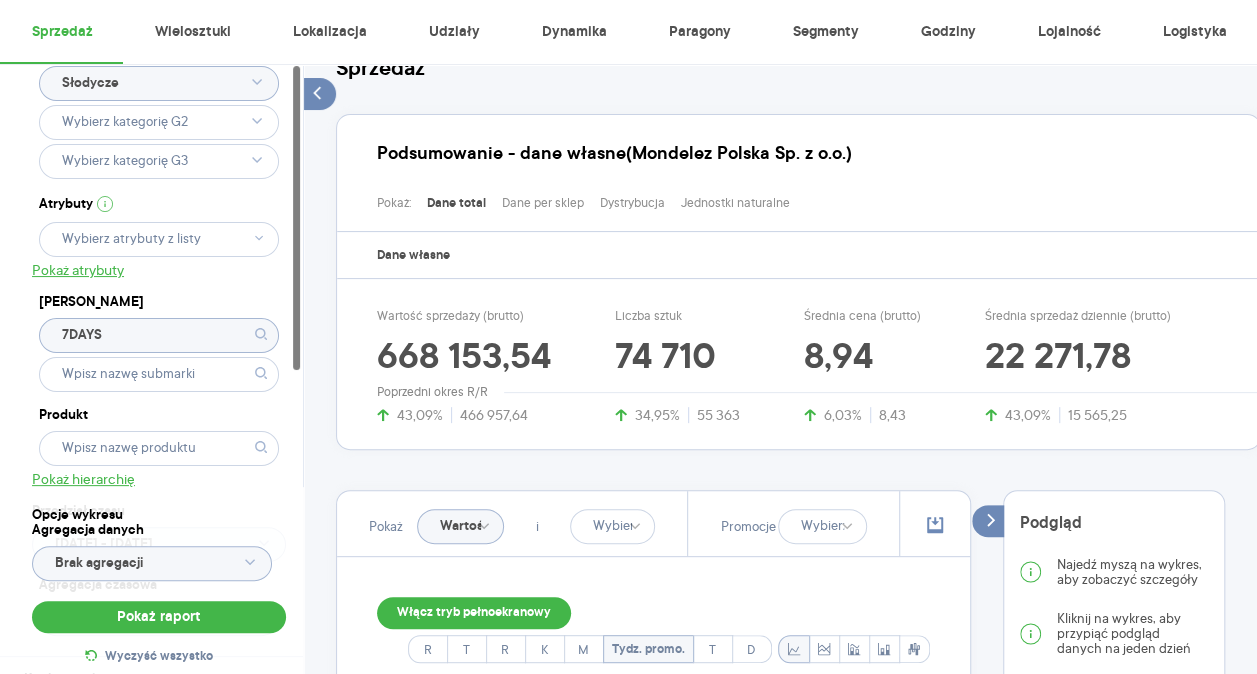 scroll, scrollTop: 0, scrollLeft: 0, axis: both 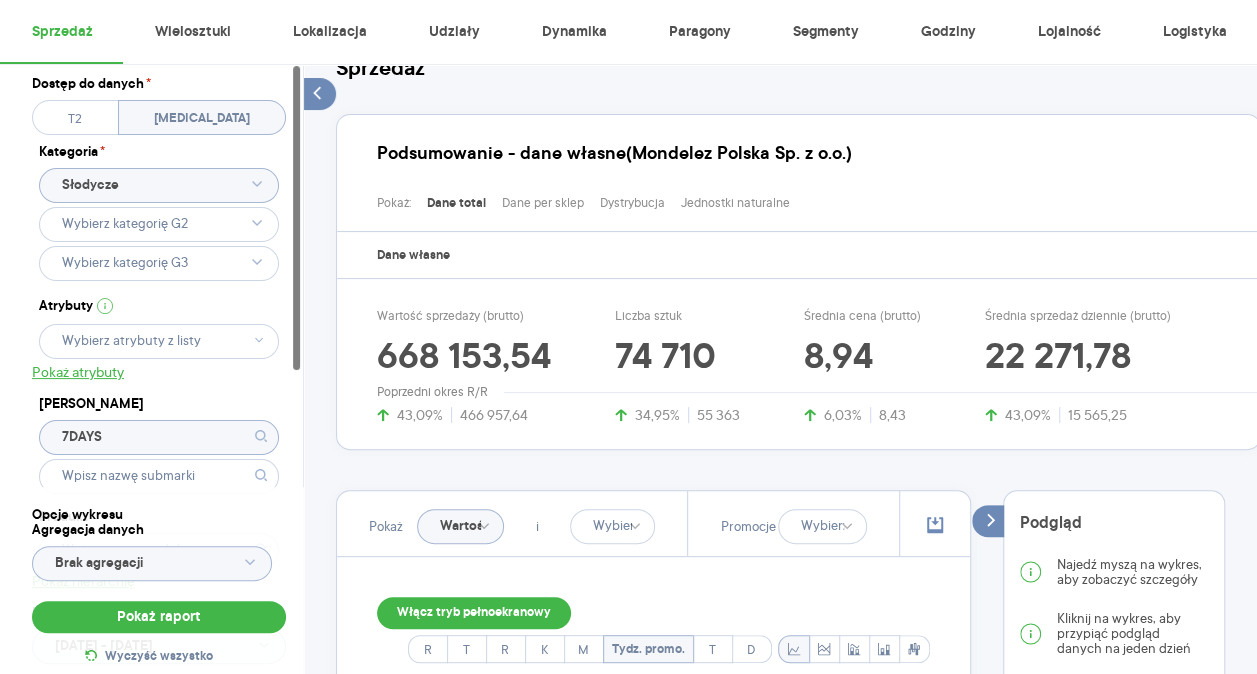 click on "7DAYS" 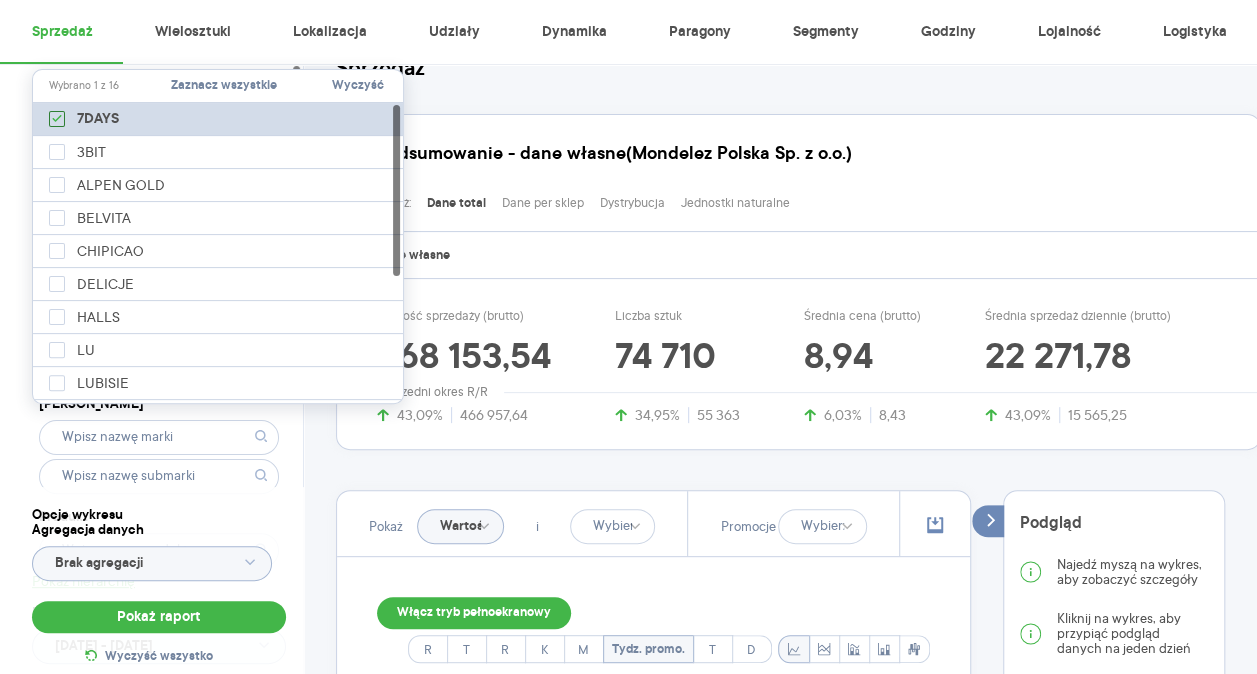 click at bounding box center (57, 119) 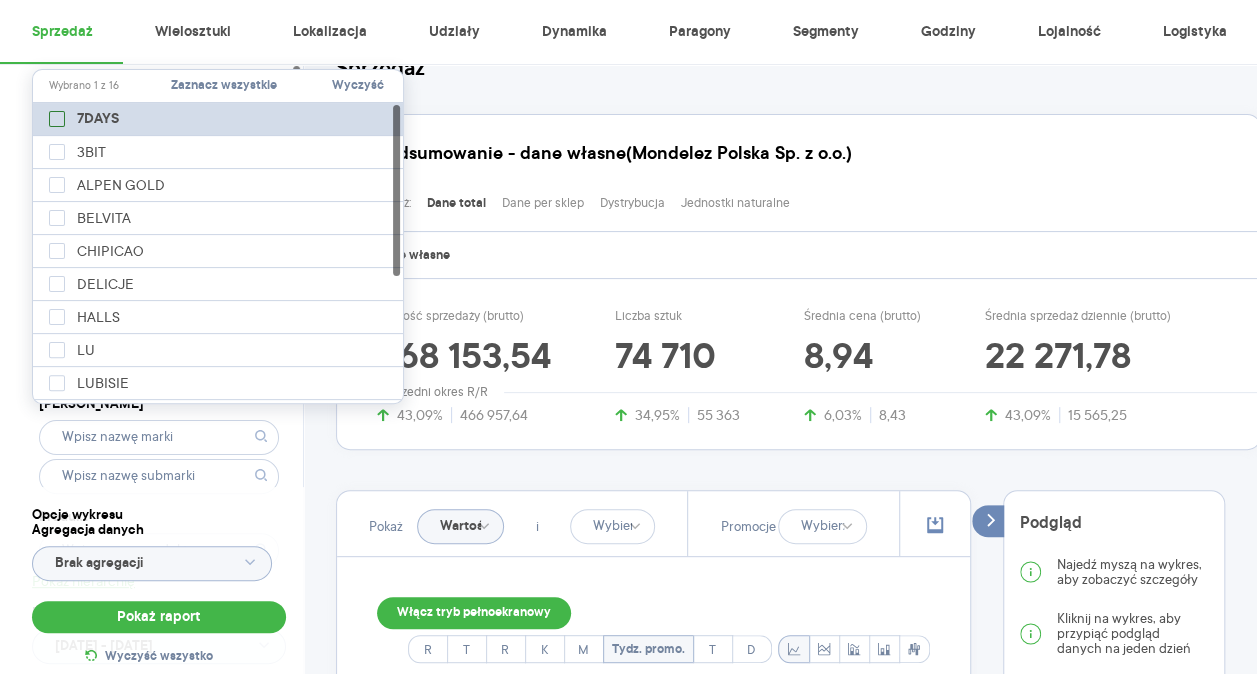 checkbox on "false" 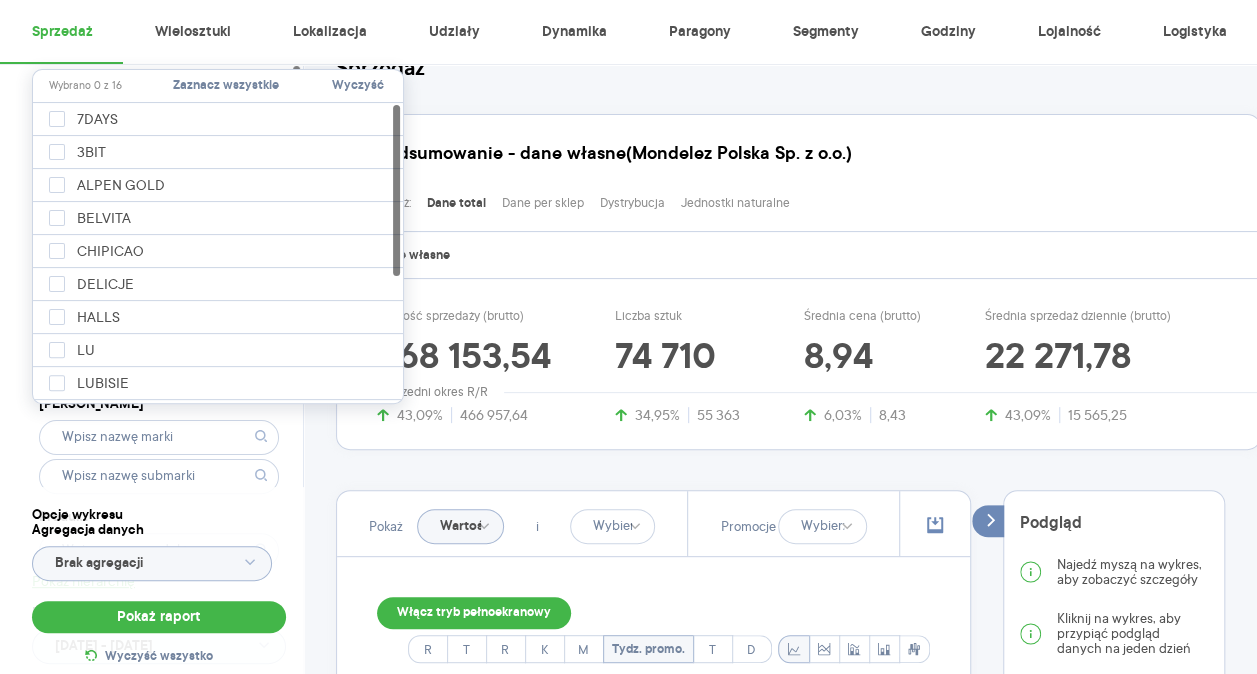click on "Dostęp do danych * T2 T3 Kategoria * Słodycze Atrybuty Pokaż atrybuty Marka Produkt Pokaż hierarchię Przedział czasu 2025.06.01 - 2025.06.30 Agregacja czasowa tydzień promocyjny" at bounding box center [159, 411] 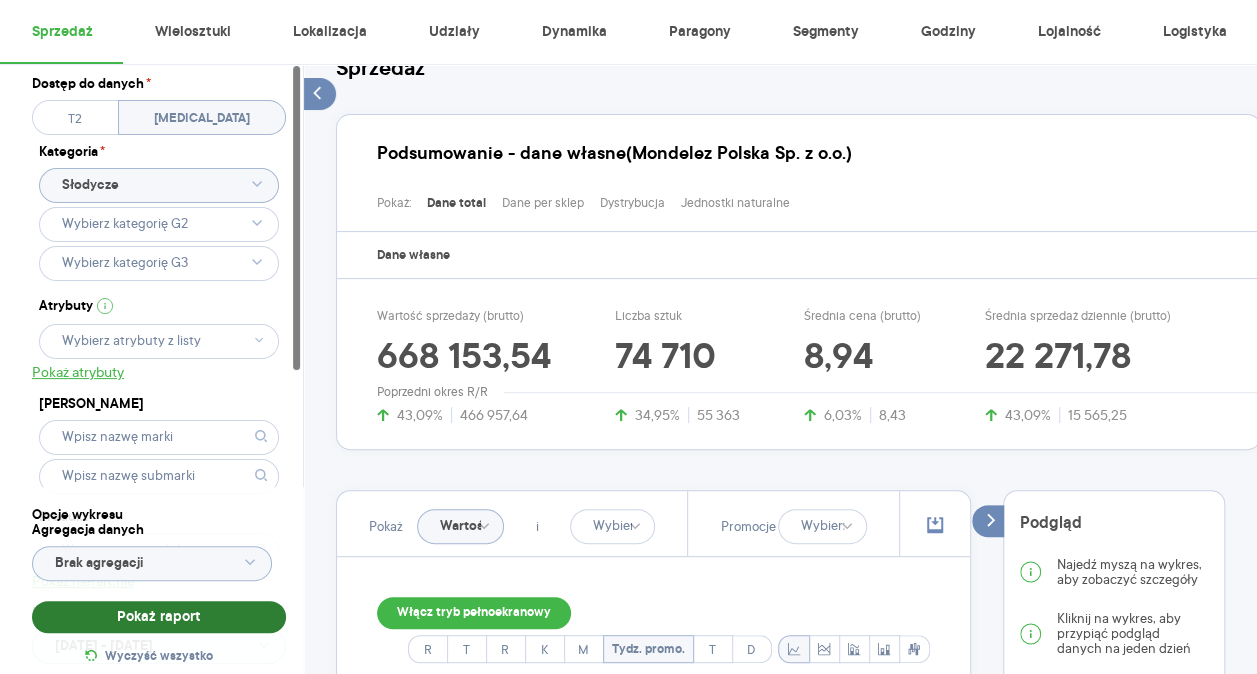 click on "Pokaż raport" at bounding box center [159, 617] 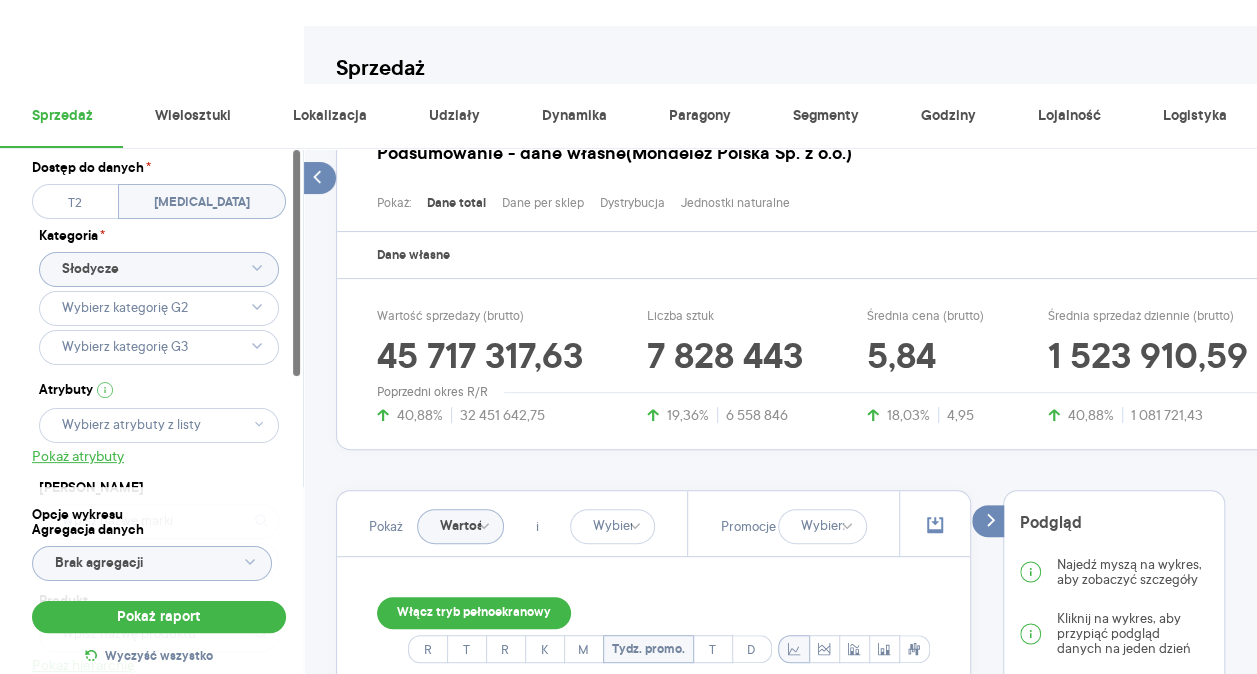scroll, scrollTop: 0, scrollLeft: 0, axis: both 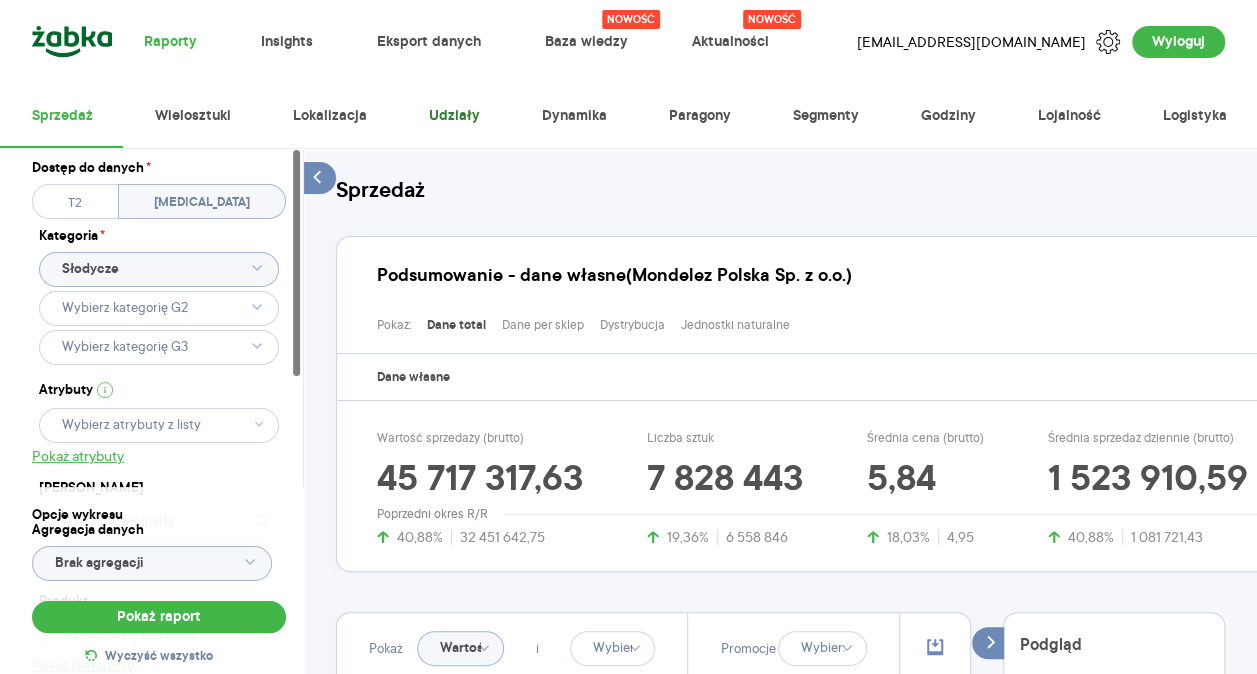 click on "Udziały" at bounding box center [453, 116] 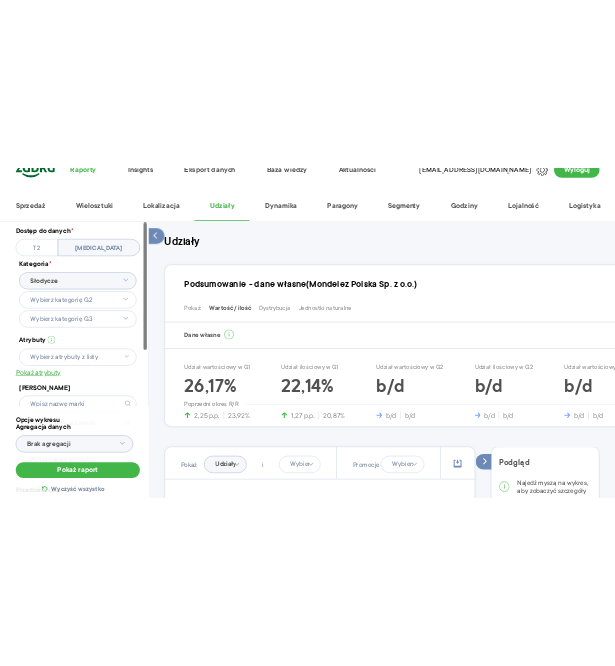 scroll, scrollTop: 39, scrollLeft: 0, axis: vertical 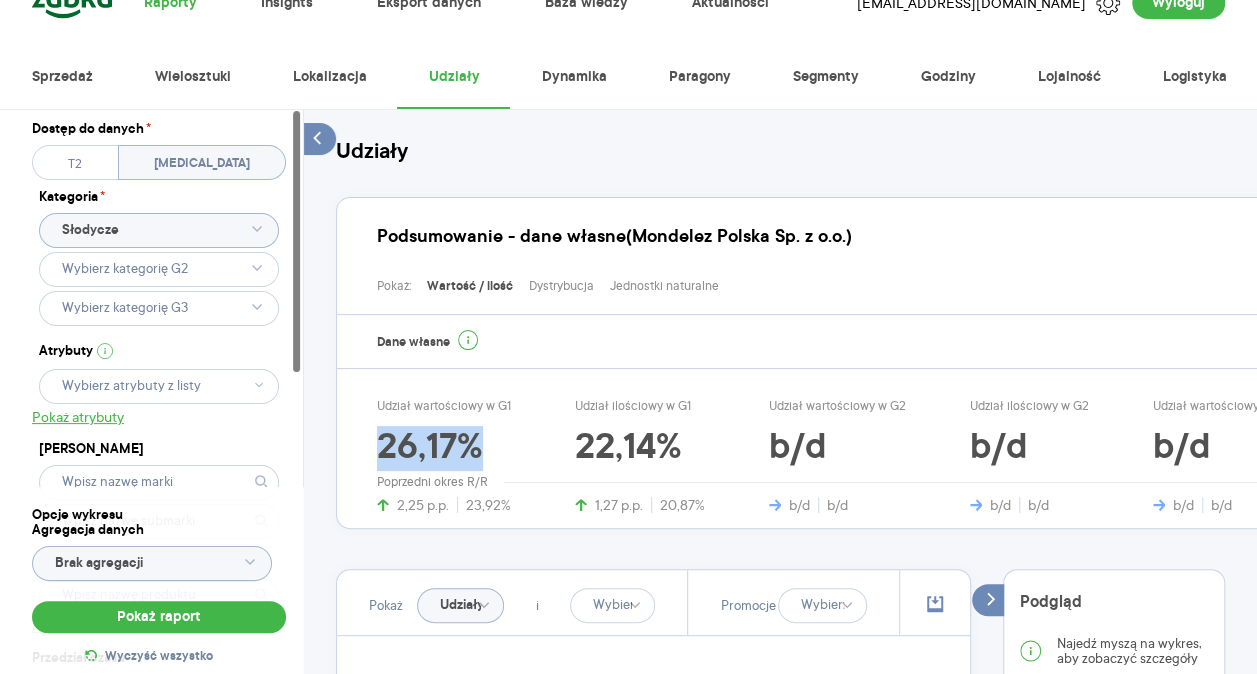 drag, startPoint x: 370, startPoint y: 445, endPoint x: 490, endPoint y: 465, distance: 121.65525 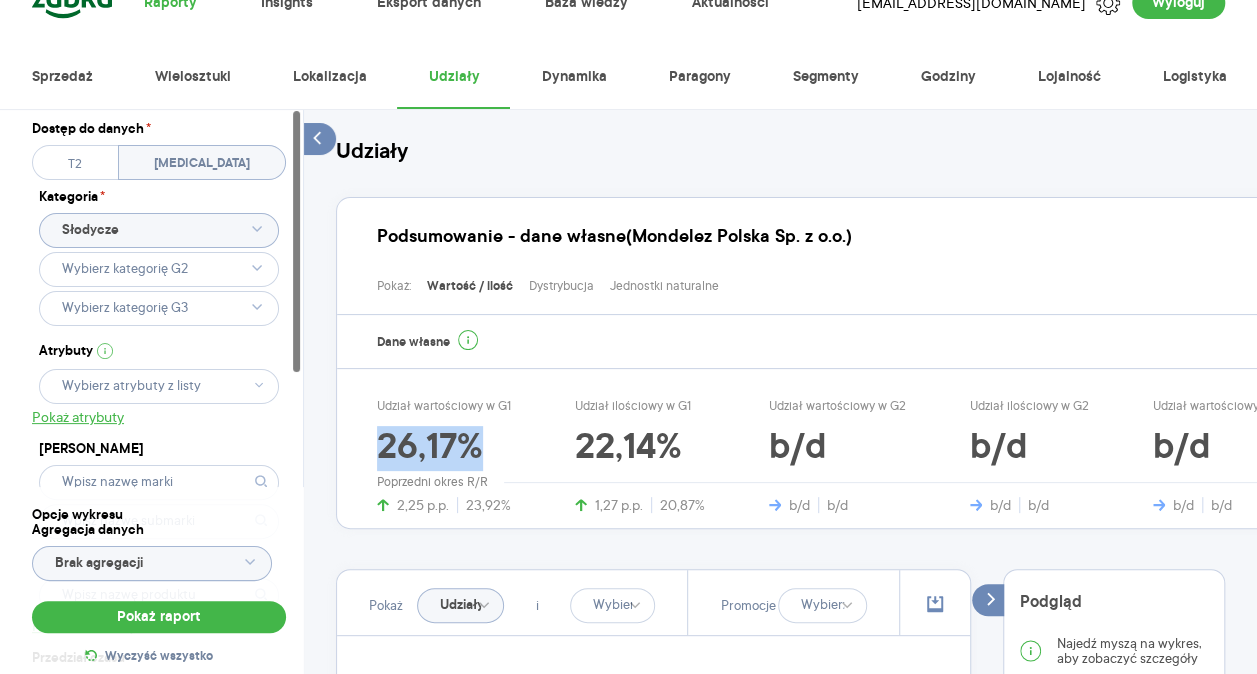 copy on "26,17%" 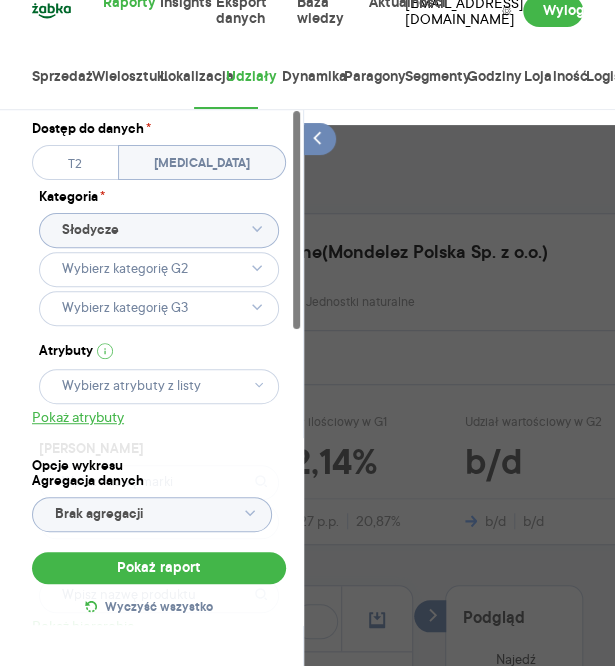 click 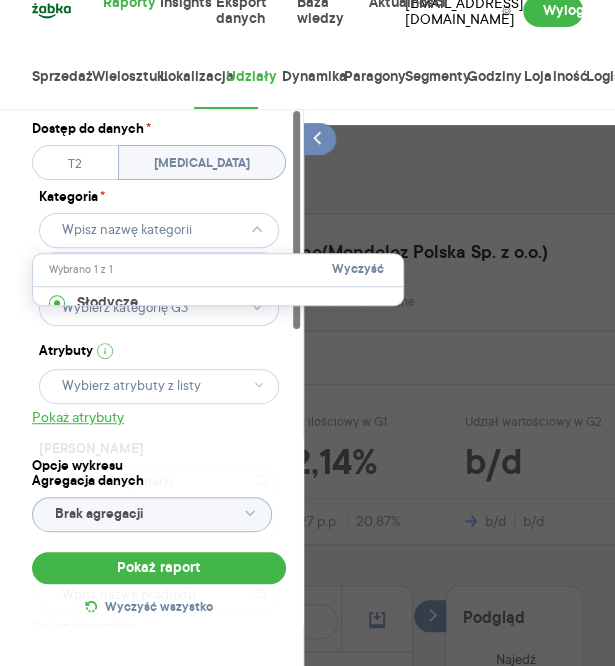 click 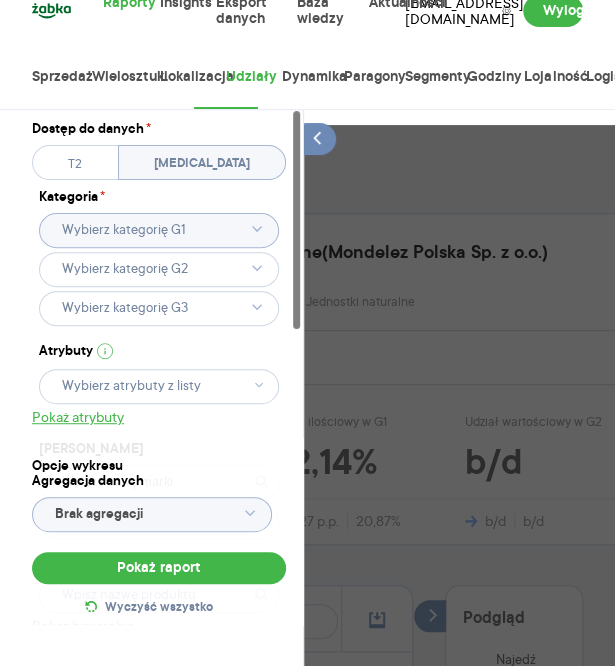 type on "Słodycze" 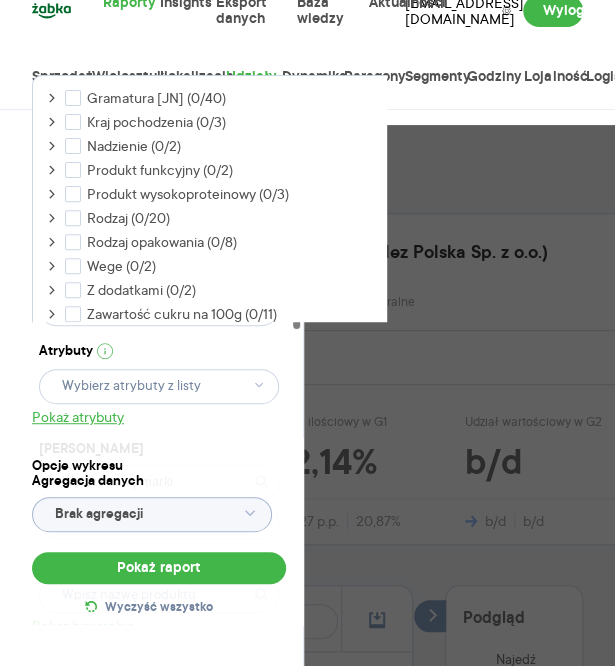 click on "Dostęp do danych * T2 T3 Kategoria * Słodycze Atrybuty Pokaż atrybuty Marka Produkt Pokaż hierarchię Przedział czasu 2025.06.01 - 2025.06.30 Agregacja czasowa tydzień promocyjny" at bounding box center (159, 456) 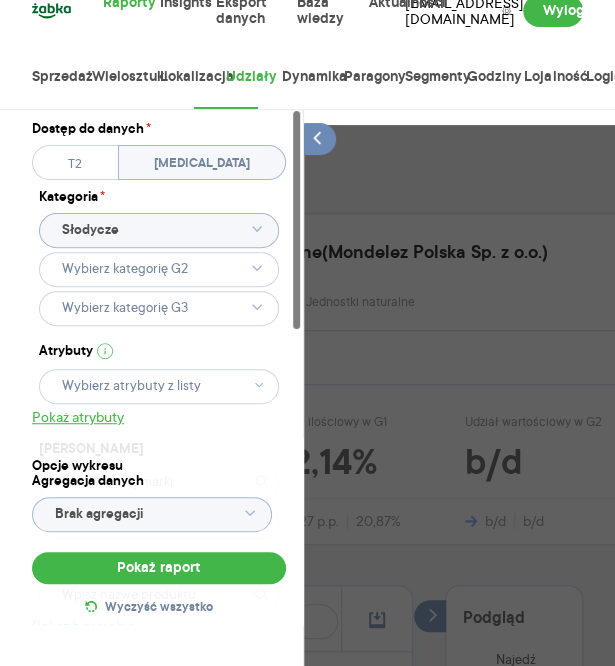 click 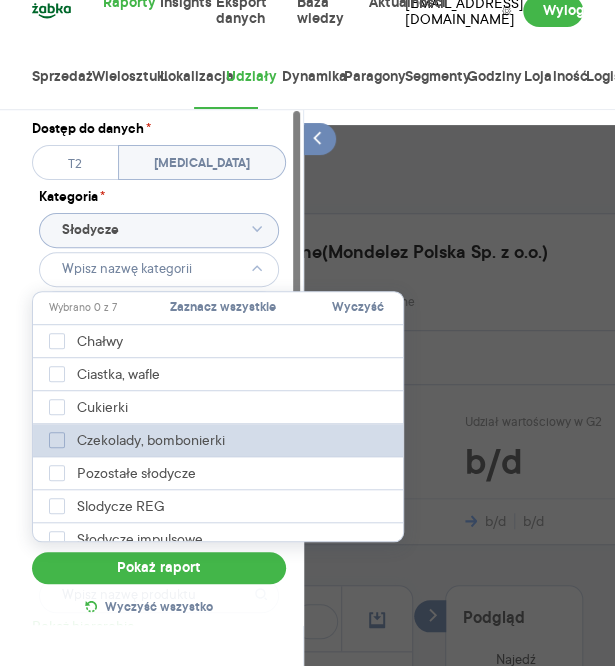 click on "Czekolady, bombonierki" at bounding box center [142, 440] 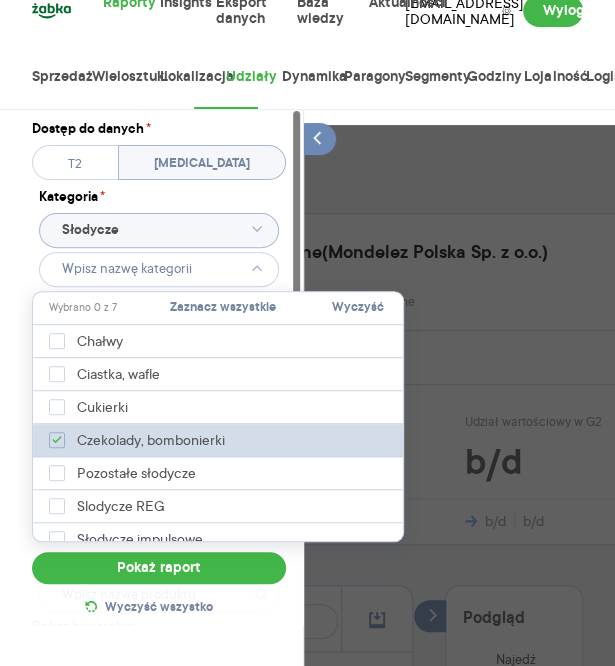 type on "Pobieranie" 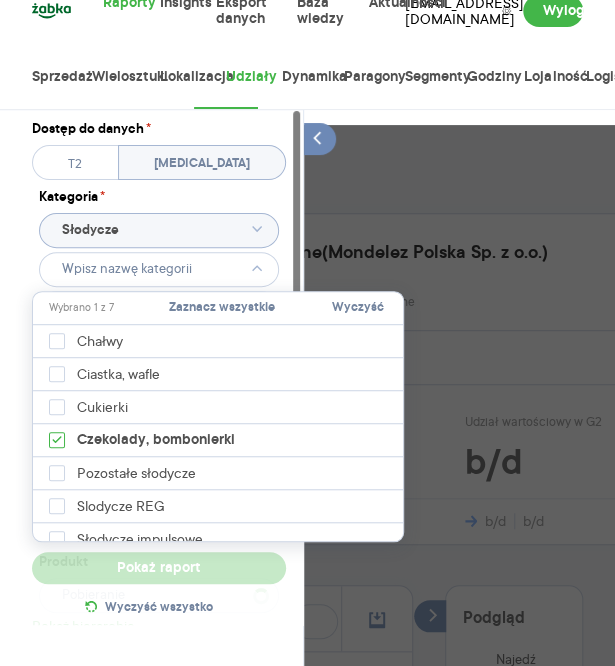 type 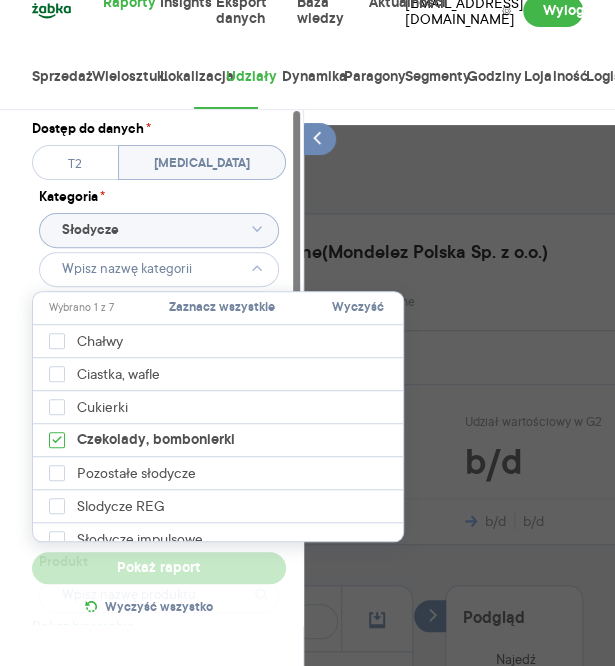 click on "Dostęp do danych * T2 T3 Kategoria * Słodycze Atrybuty Pokaż atrybuty Marka Produkt Pokaż hierarchię Przedział czasu 2025.06.01 - 2025.06.30 Agregacja czasowa tydzień promocyjny" at bounding box center [159, 456] 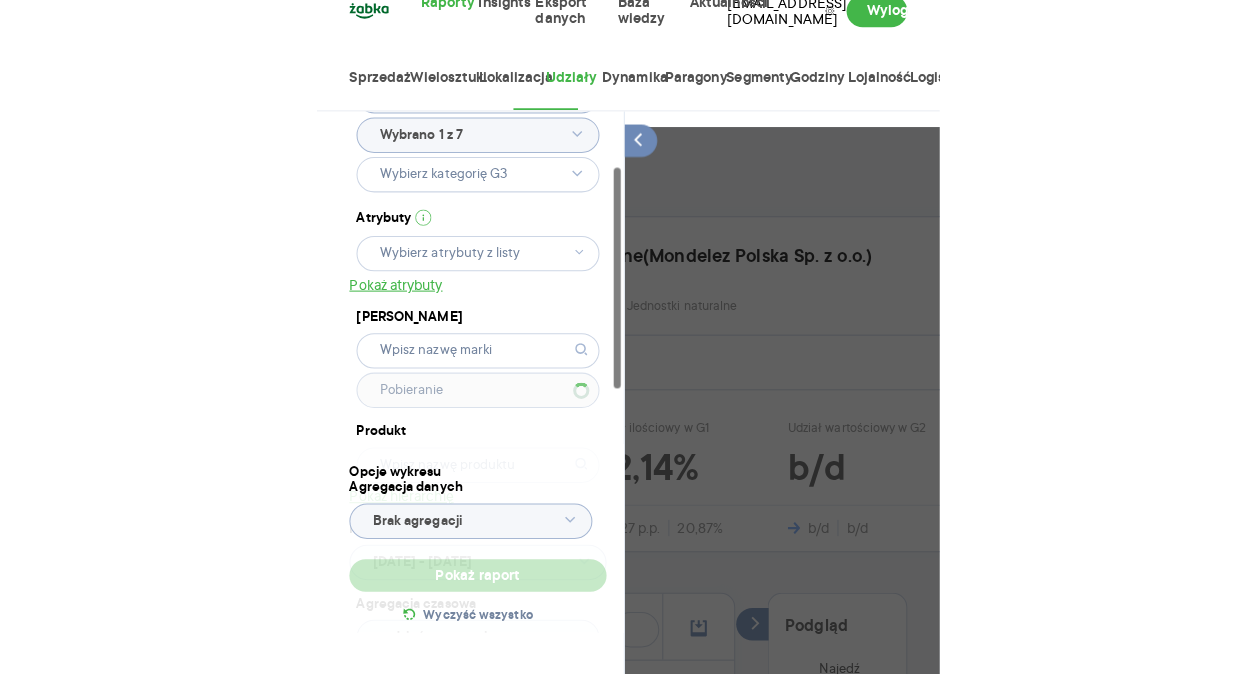 scroll, scrollTop: 144, scrollLeft: 0, axis: vertical 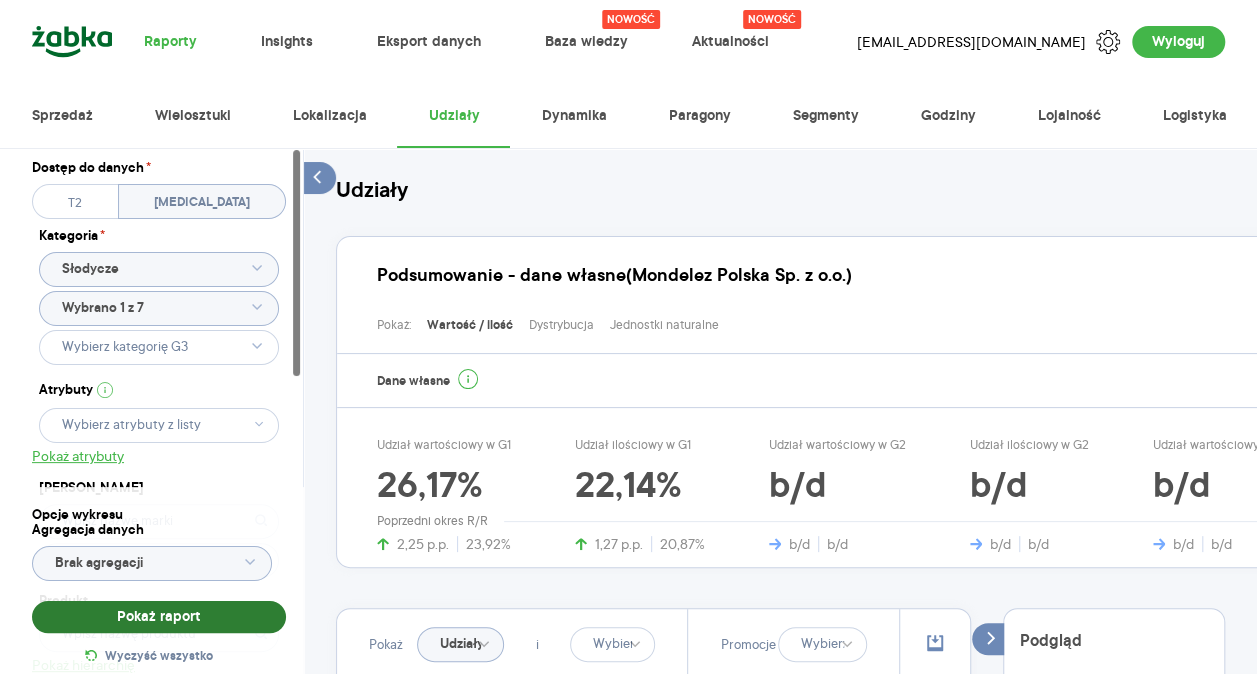 click on "Pokaż raport" at bounding box center [159, 617] 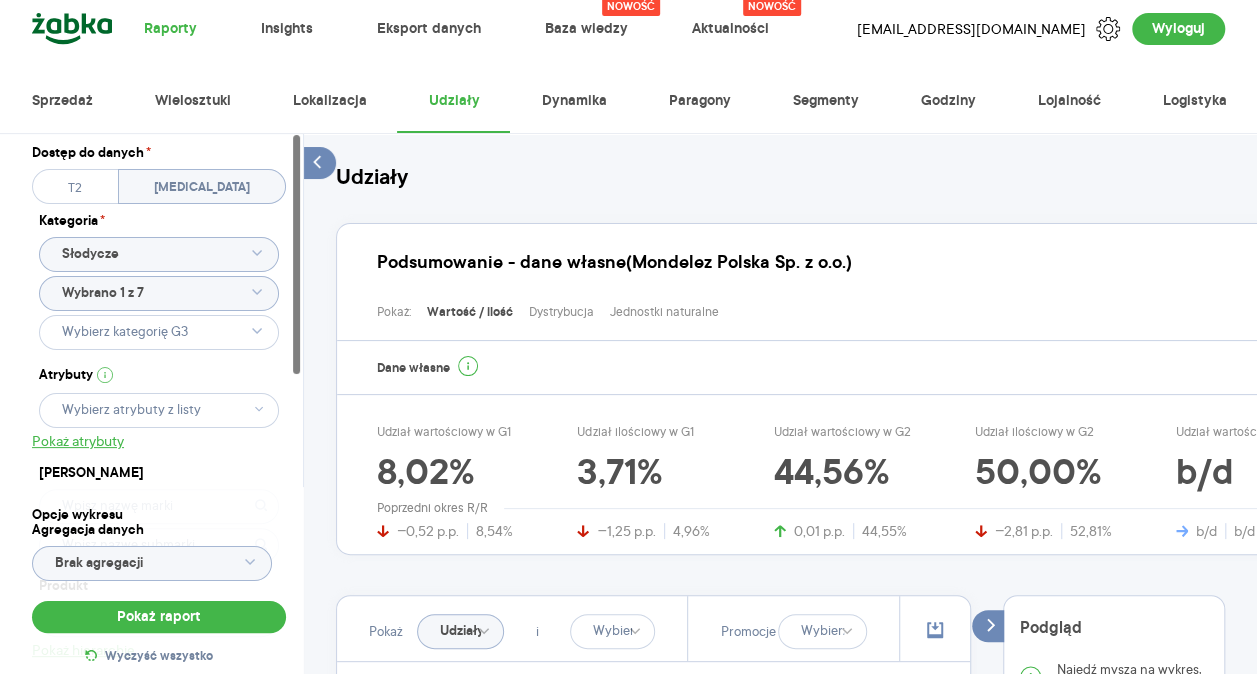 scroll, scrollTop: 18, scrollLeft: 0, axis: vertical 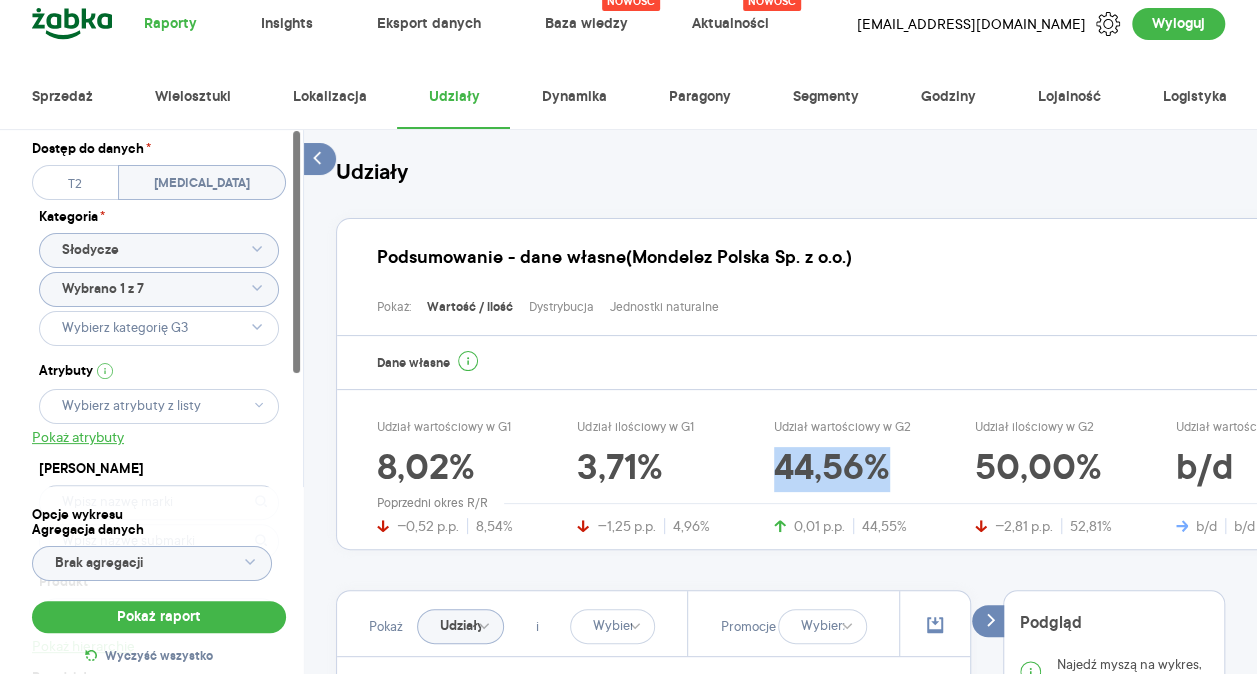 drag, startPoint x: 905, startPoint y: 467, endPoint x: 748, endPoint y: 462, distance: 157.0796 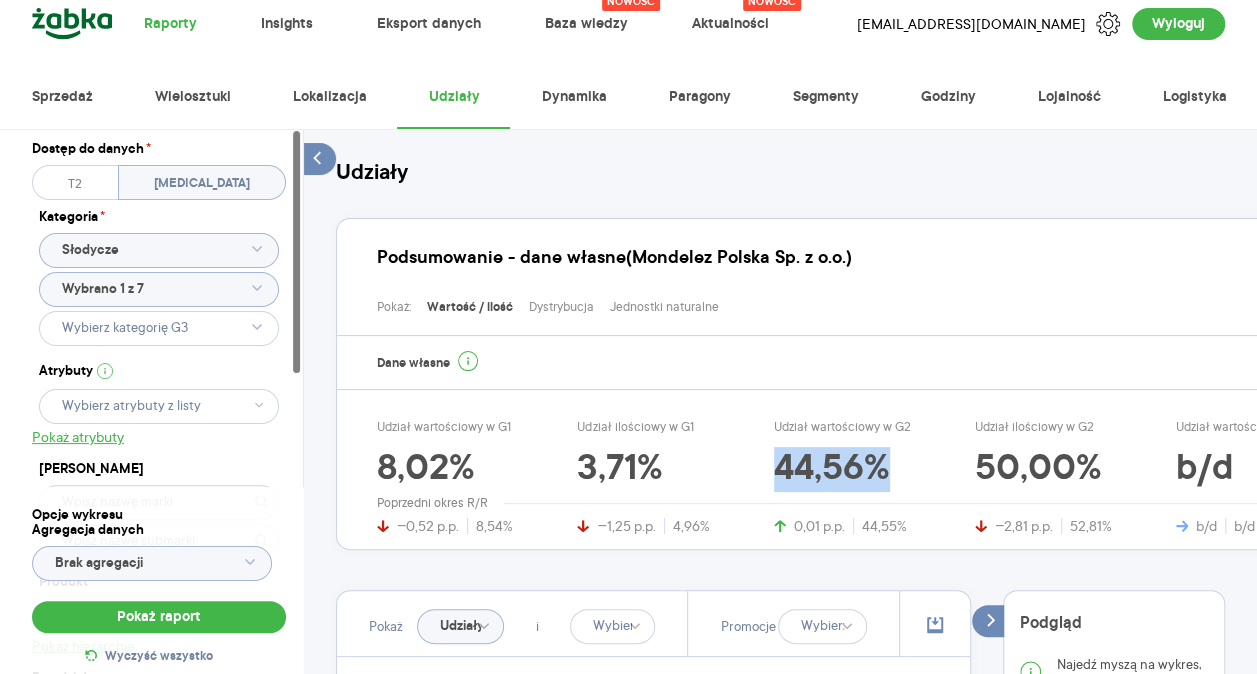 copy on "44,56%" 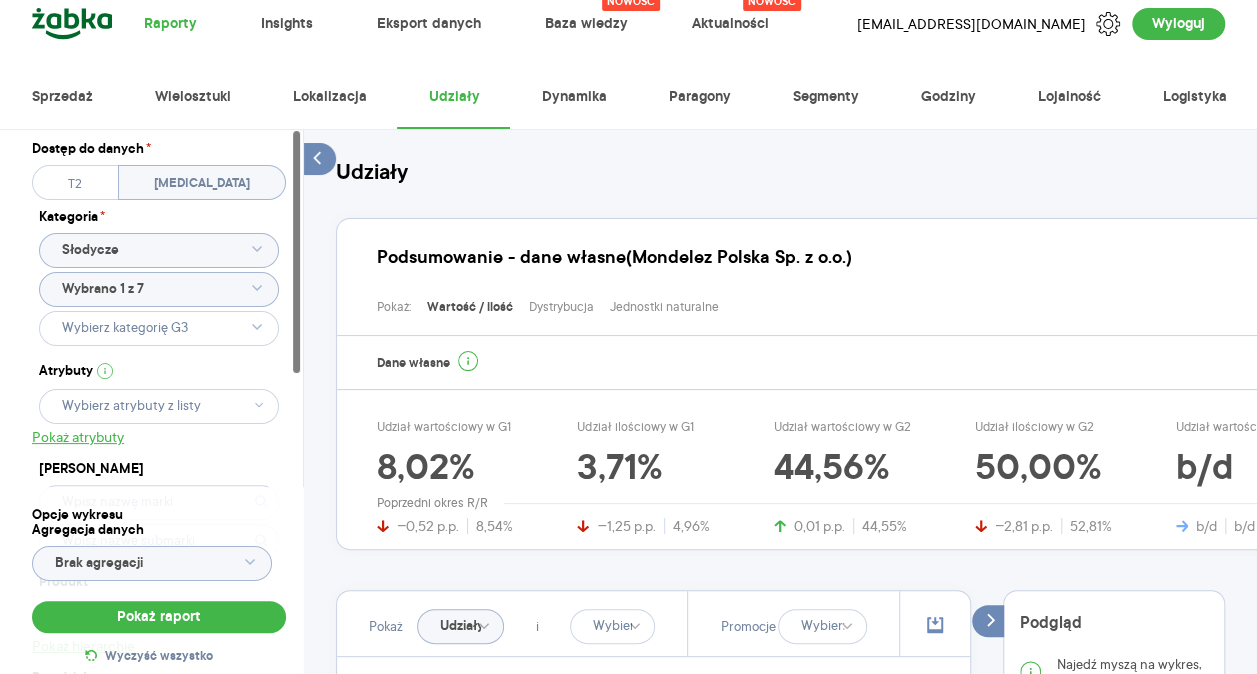 click 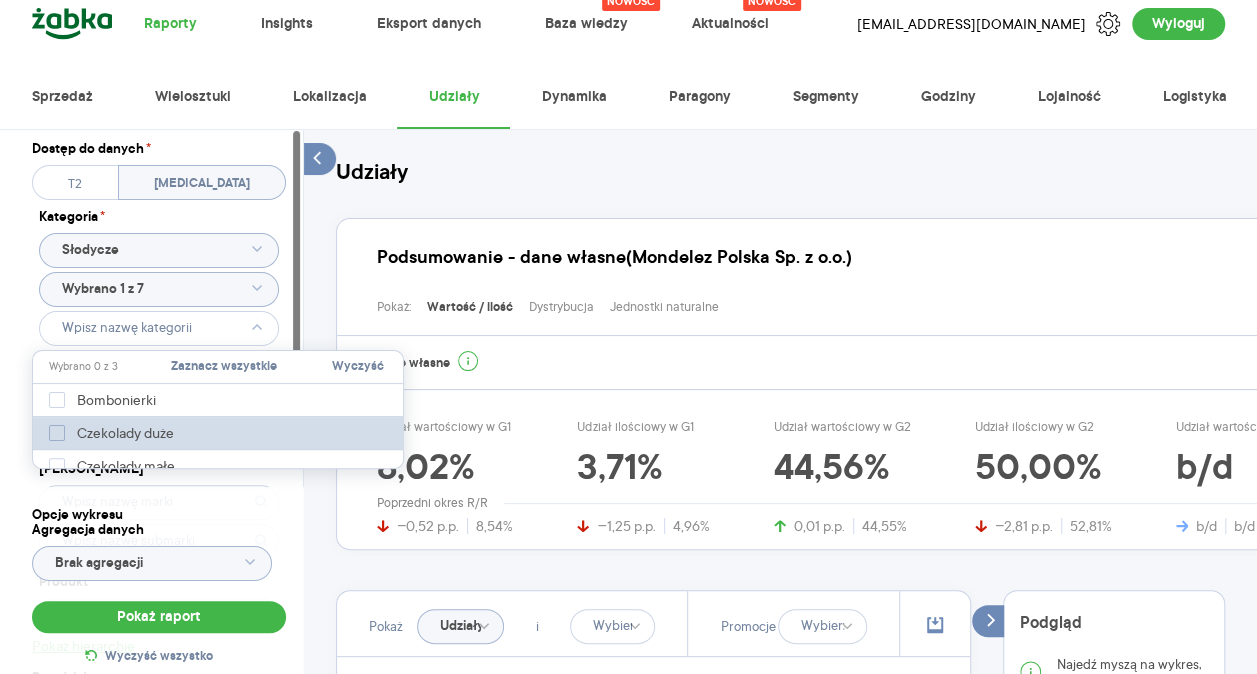 click 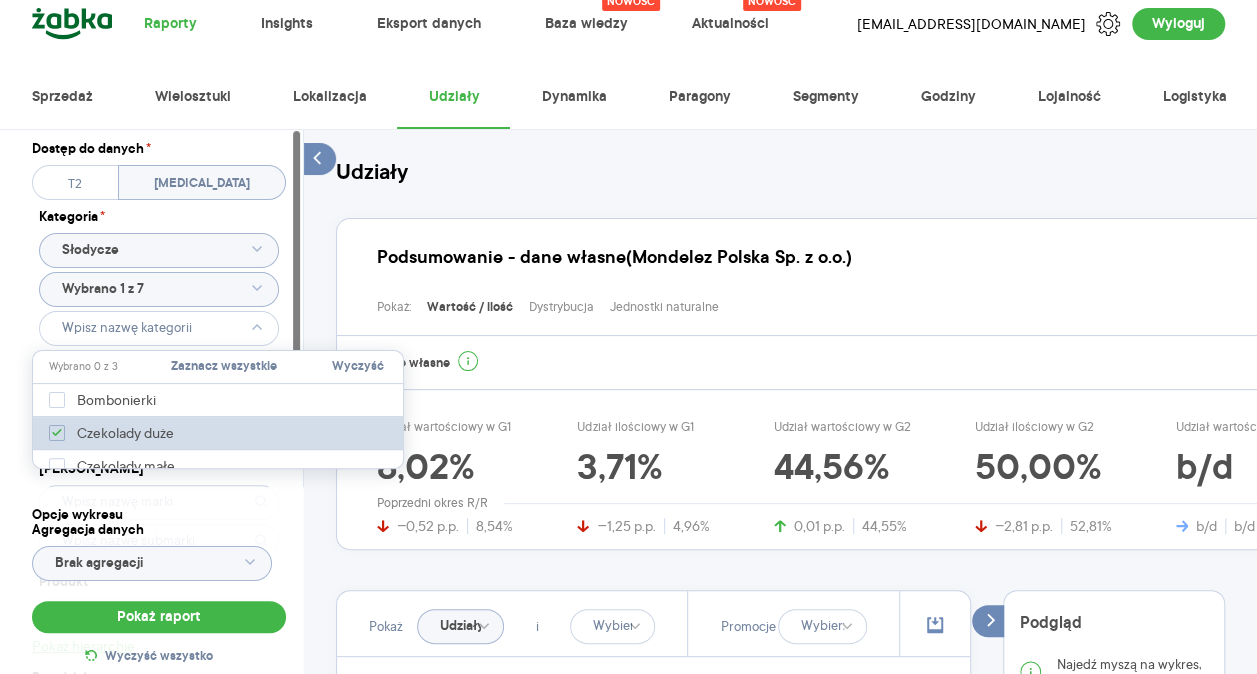 type on "Pobieranie" 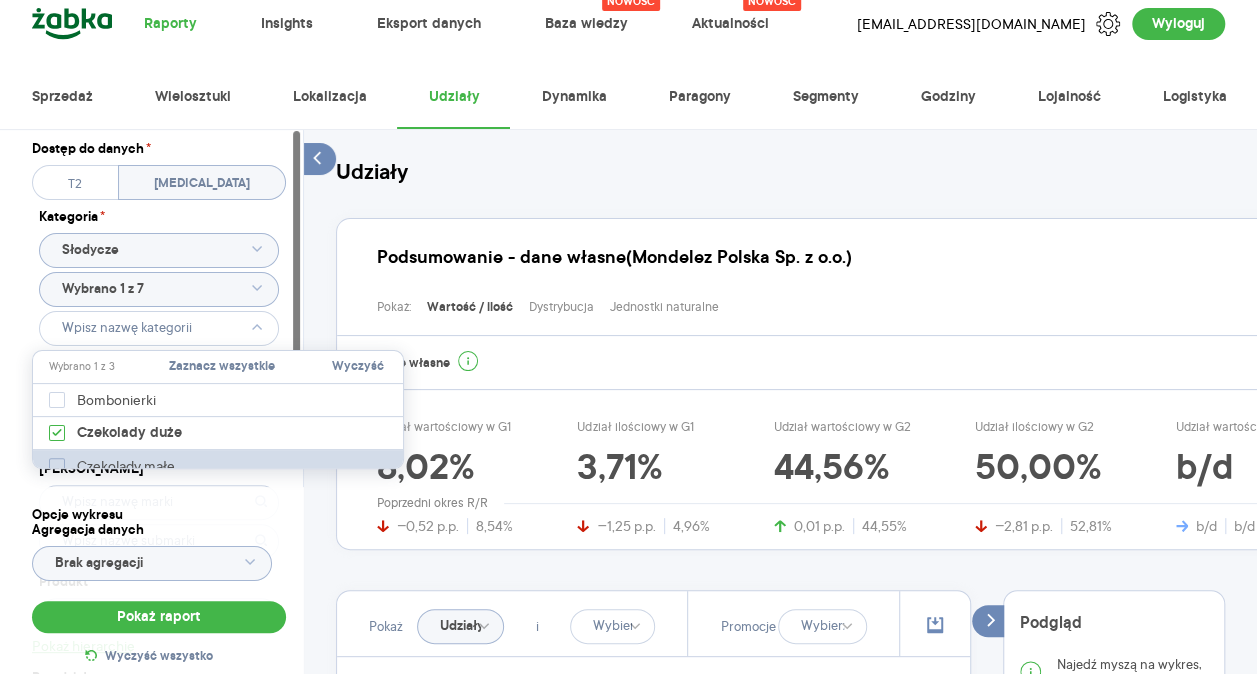 click 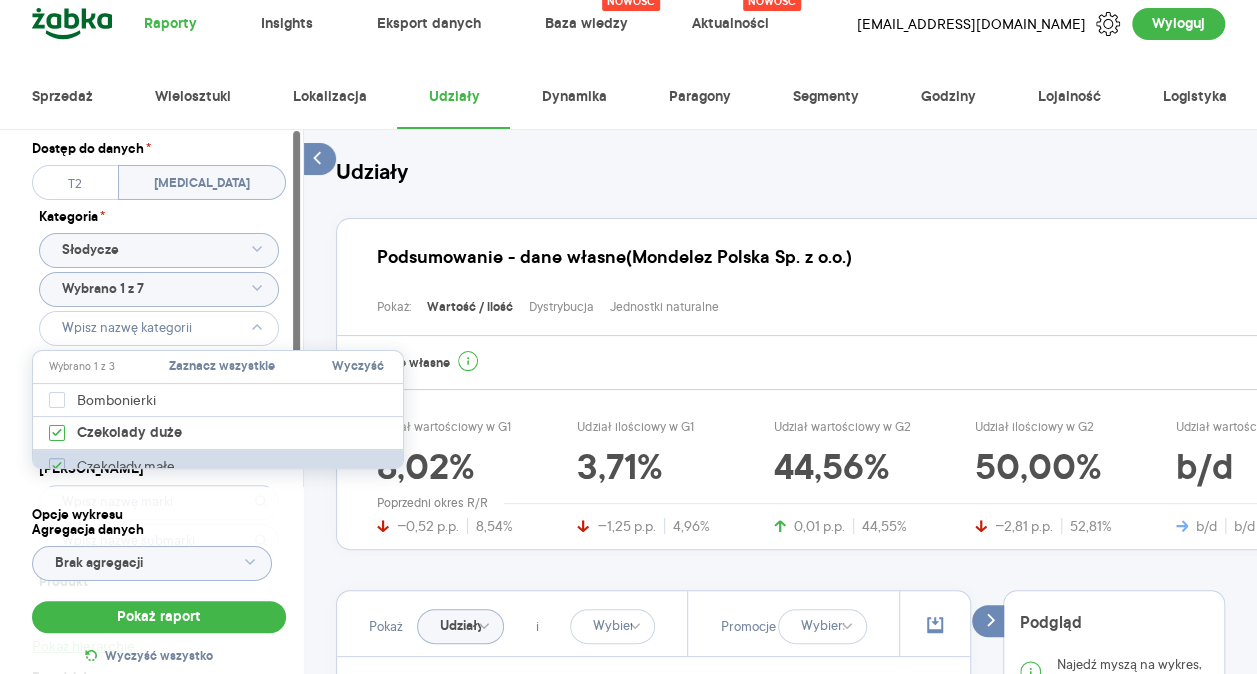 type on "Pobieranie" 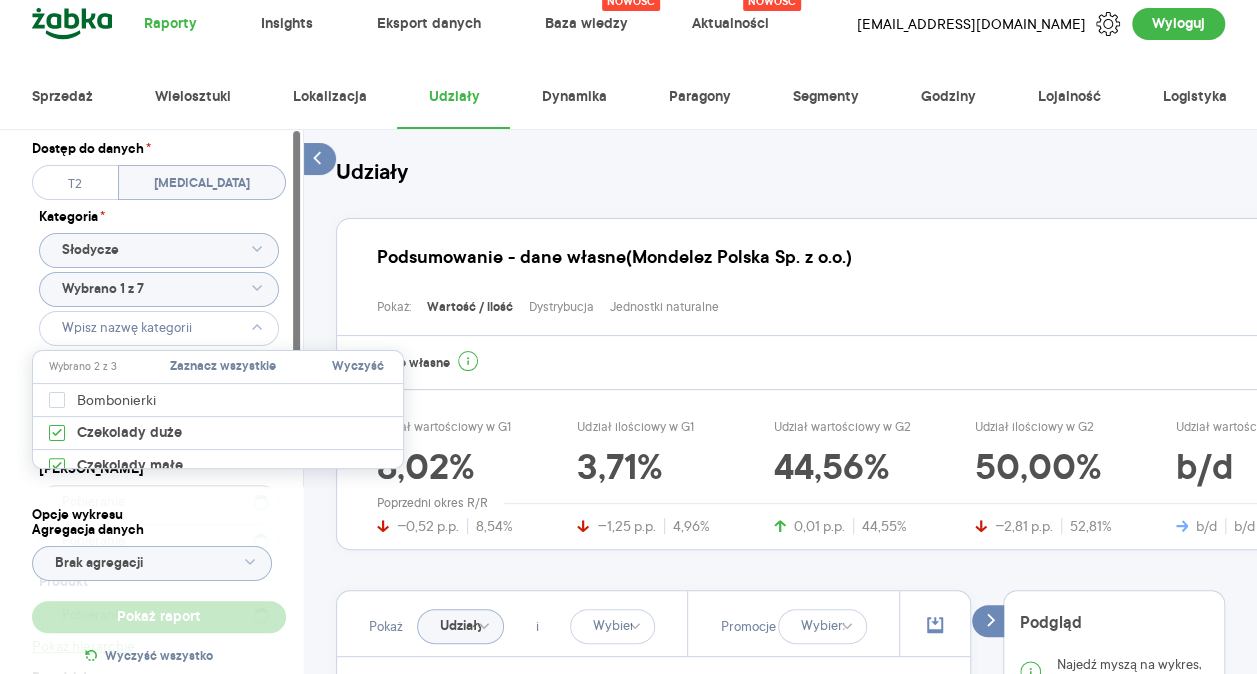 click on "Raporty Insights Eksport danych Nowość Baza wiedzy Nowość Aktualności Agata.PawLowska.mondelez@acit.zabka.pl Wyloguj Sprzedaż Wielosztuki Lokalizacja Udziały Dynamika Paragony Segmenty Godziny Lojalność Logistyka Dostęp do danych * T2 T3 Kategoria * Słodycze Wybrano 1 z 7 Atrybuty Pobieranie Pokaż atrybuty Marka Produkt Pokaż hierarchię Przedział czasu 2025.06.01 - 2025.06.30 Agregacja czasowa tydzień promocyjny Konkurencja Dostawca Marka Produkt Kategorie referencyjne Region Rodzaje sklepów Rodzaje transakcji Wszystkie Like For Like Uwzględnij LFL Opcje wykresu Agregacja danych Brak agregacji Pokaż raport Wyczyść wszystko Udziały Podsumowanie - dane własne  (Mondelez Polska Sp. z o.o.) Pokaż: Wartość / ilość Dystrybucja Jednostki naturalne Dane własne Udział wartościowy w G1 8,02% −0,52 p.p. 8,54% Udział ilościowy w G1 3,71% −1,25 p.p. 4,96% Udział wartościowy w G2 44,56% 0,01 p.p. 44,55% Udział ilościowy w G2 50,00% −2,81 p.p. 52,81% Udział wartościowy w G3 b/d i" at bounding box center (628, 319) 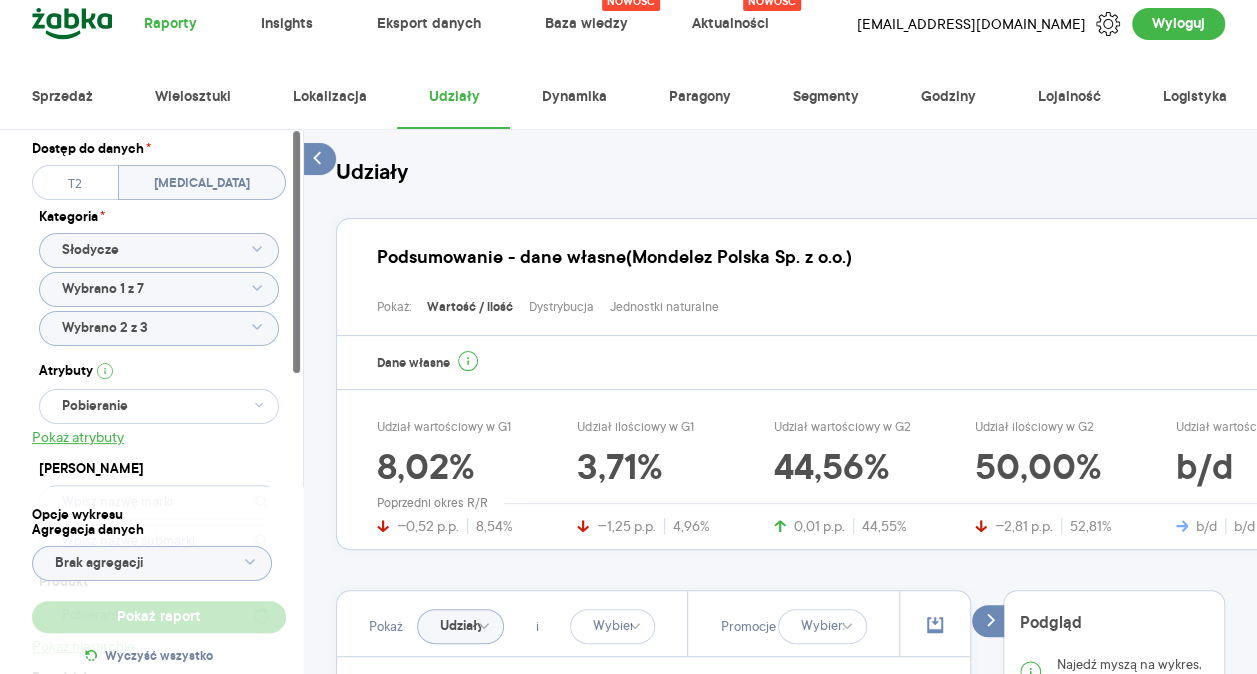 type 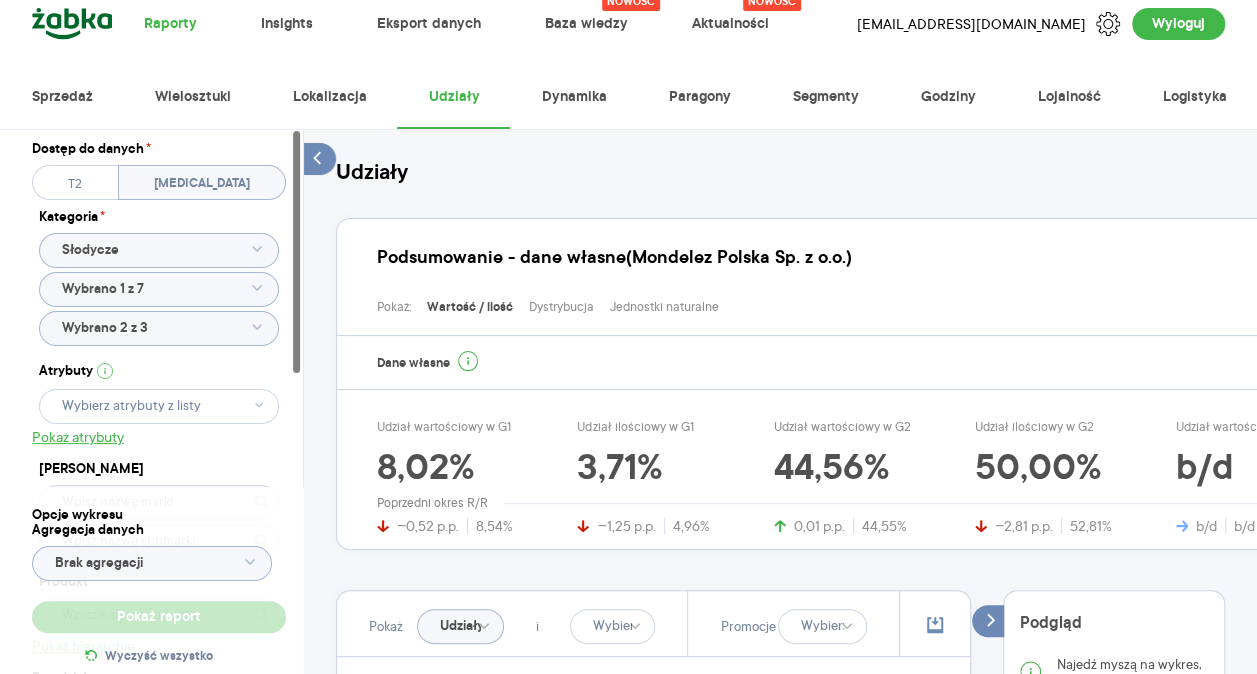 click on "Wybrano 1 z 7" 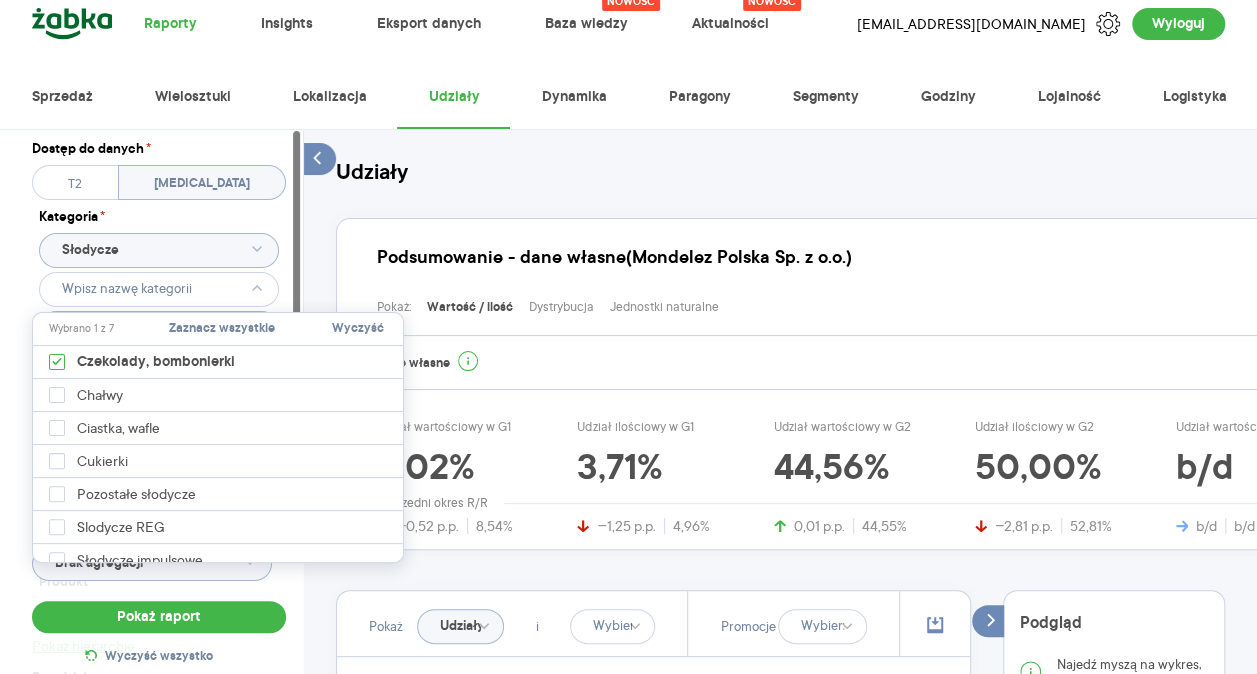 click on "Raporty Insights Eksport danych Nowość Baza wiedzy Nowość Aktualności Agata.PawLowska.mondelez@acit.zabka.pl Wyloguj Sprzedaż Wielosztuki Lokalizacja Udziały Dynamika Paragony Segmenty Godziny Lojalność Logistyka Dostęp do danych * T2 T3 Kategoria * Słodycze Wybrano 2 z 3 Atrybuty Pokaż atrybuty Marka Produkt Pokaż hierarchię Przedział czasu 2025.06.01 - 2025.06.30 Agregacja czasowa tydzień promocyjny Konkurencja Dostawca Marka Produkt Kategorie referencyjne Region Rodzaje sklepów Rodzaje transakcji Wszystkie Like For Like Uwzględnij LFL Opcje wykresu Agregacja danych Brak agregacji Pokaż raport Wyczyść wszystko Udziały Podsumowanie - dane własne  (Mondelez Polska Sp. z o.o.) Pokaż: Wartość / ilość Dystrybucja Jednostki naturalne Dane własne Udział wartościowy w G1 8,02% −0,52 p.p. 8,54% Udział ilościowy w G1 3,71% −1,25 p.p. 4,96% Udział wartościowy w G2 44,56% 0,01 p.p. 44,55% Udział ilościowy w G2 50,00% −2,81 p.p. 52,81% Udział wartościowy w G3 b/d b/d b/d b/d" at bounding box center [628, 319] 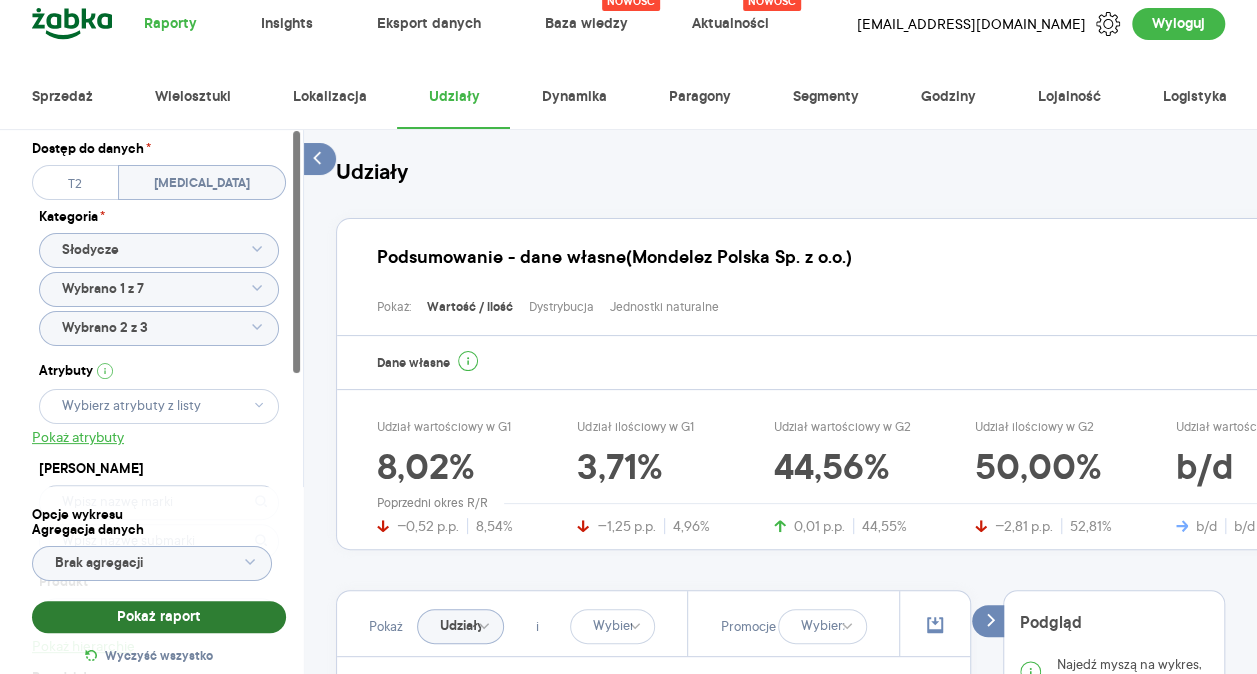 click on "Pokaż raport" at bounding box center (159, 617) 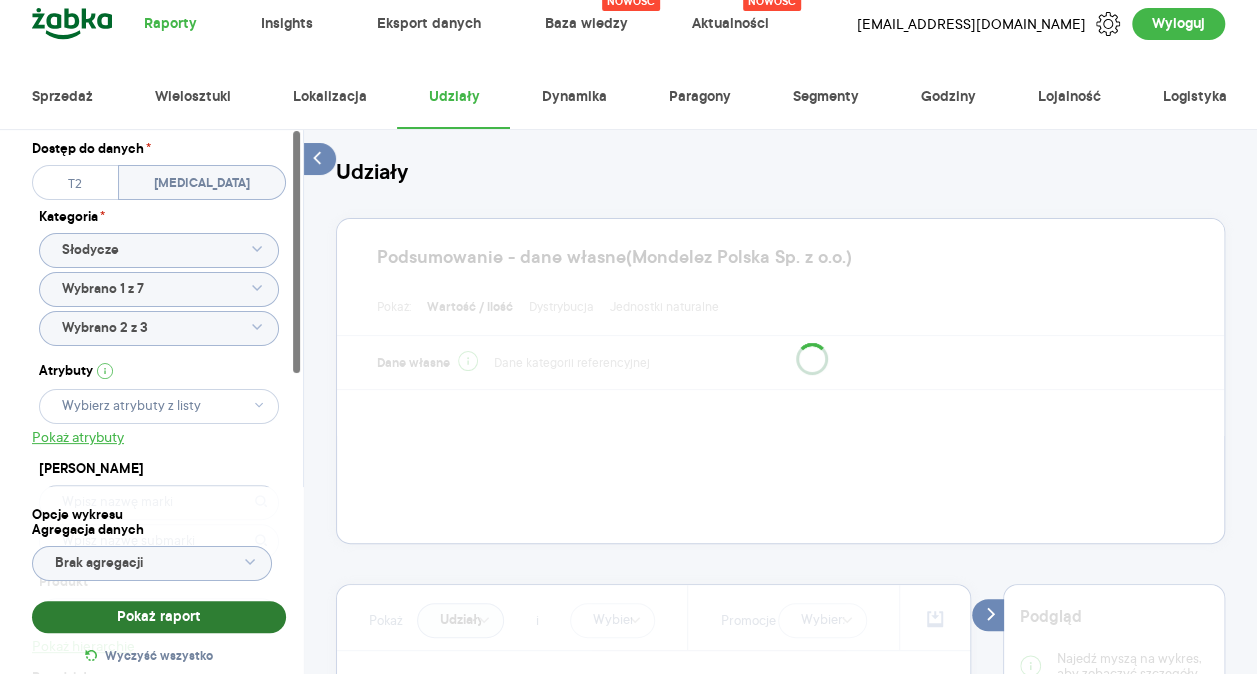 click on "Pokaż raport" at bounding box center [159, 617] 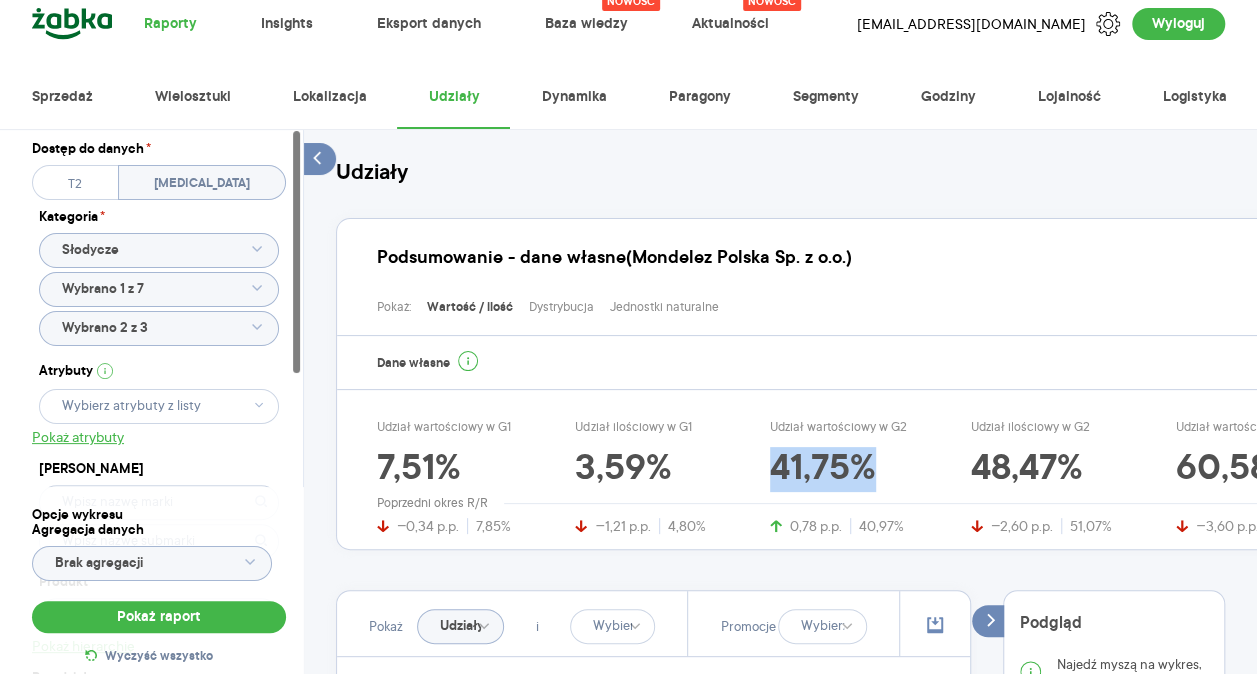 drag, startPoint x: 872, startPoint y: 468, endPoint x: 767, endPoint y: 470, distance: 105.01904 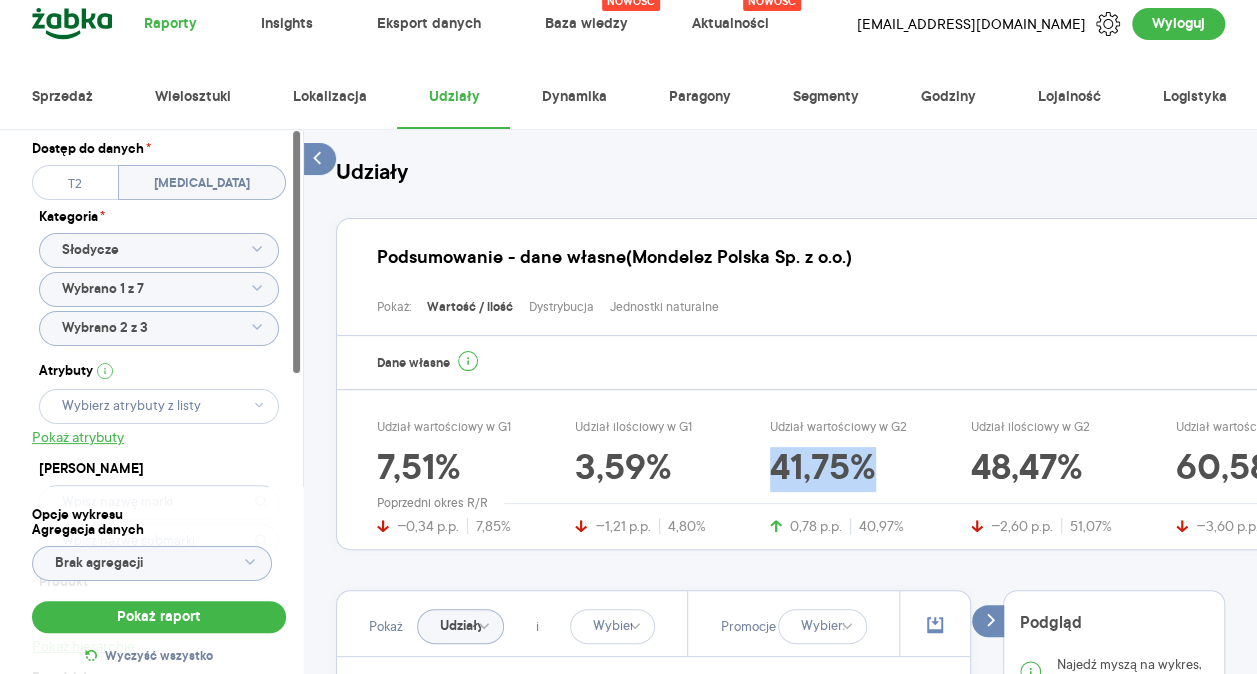 click on "41,75%" at bounding box center (838, 470) 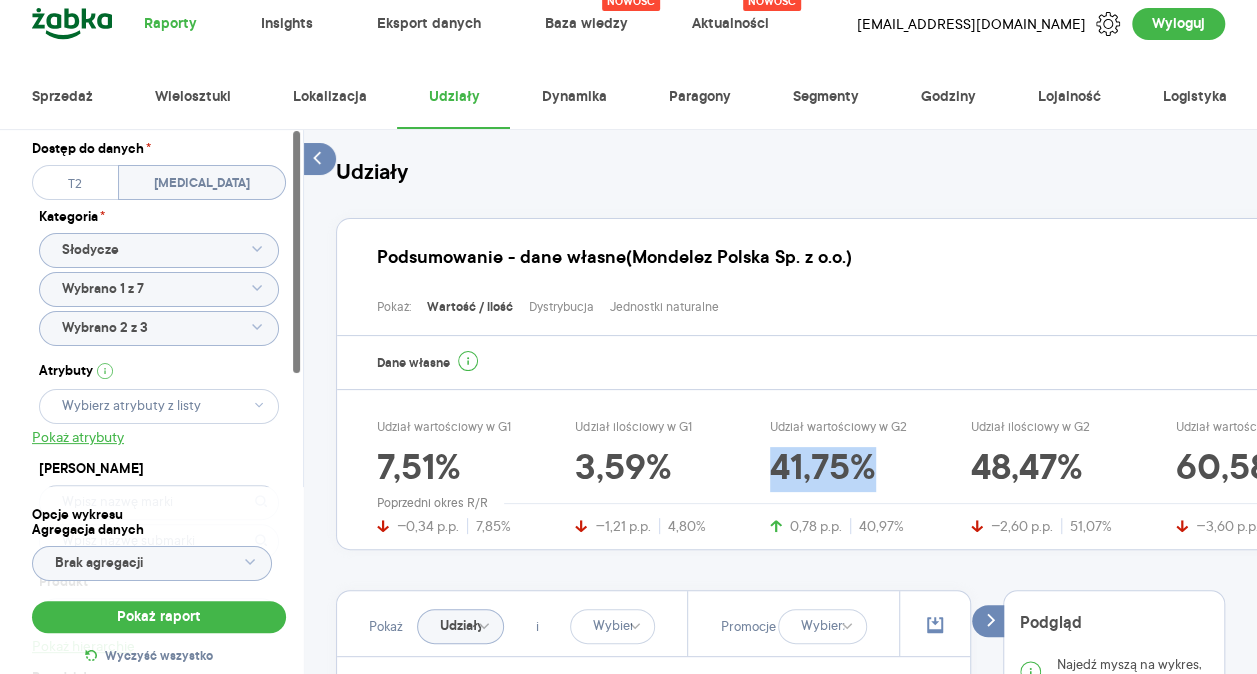 copy on "41,75%" 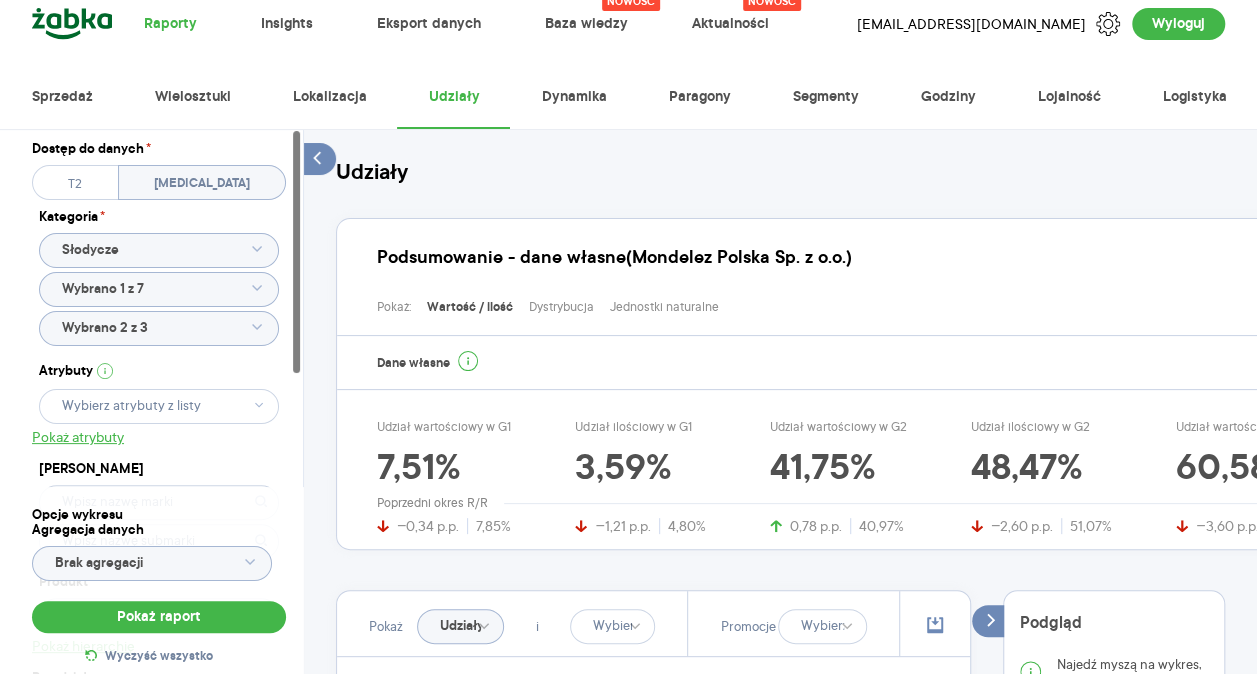 click on "Poprzedni okres R/R" at bounding box center (1004, 503) 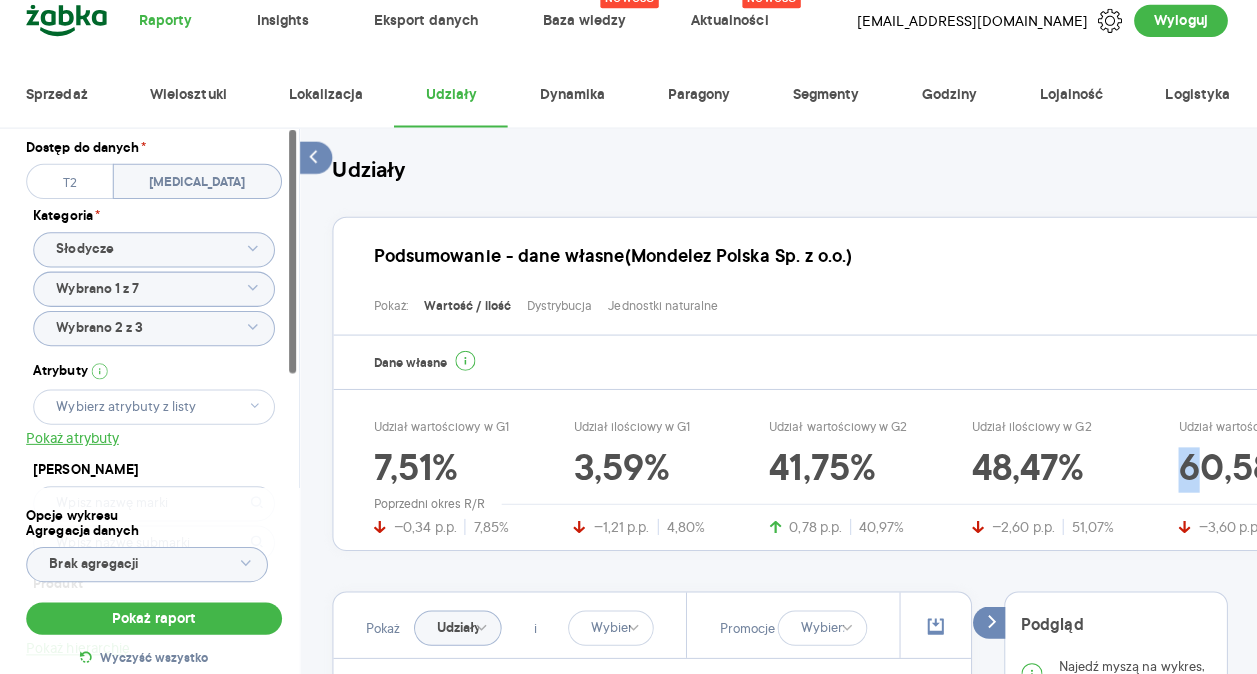 scroll, scrollTop: 18, scrollLeft: 0, axis: vertical 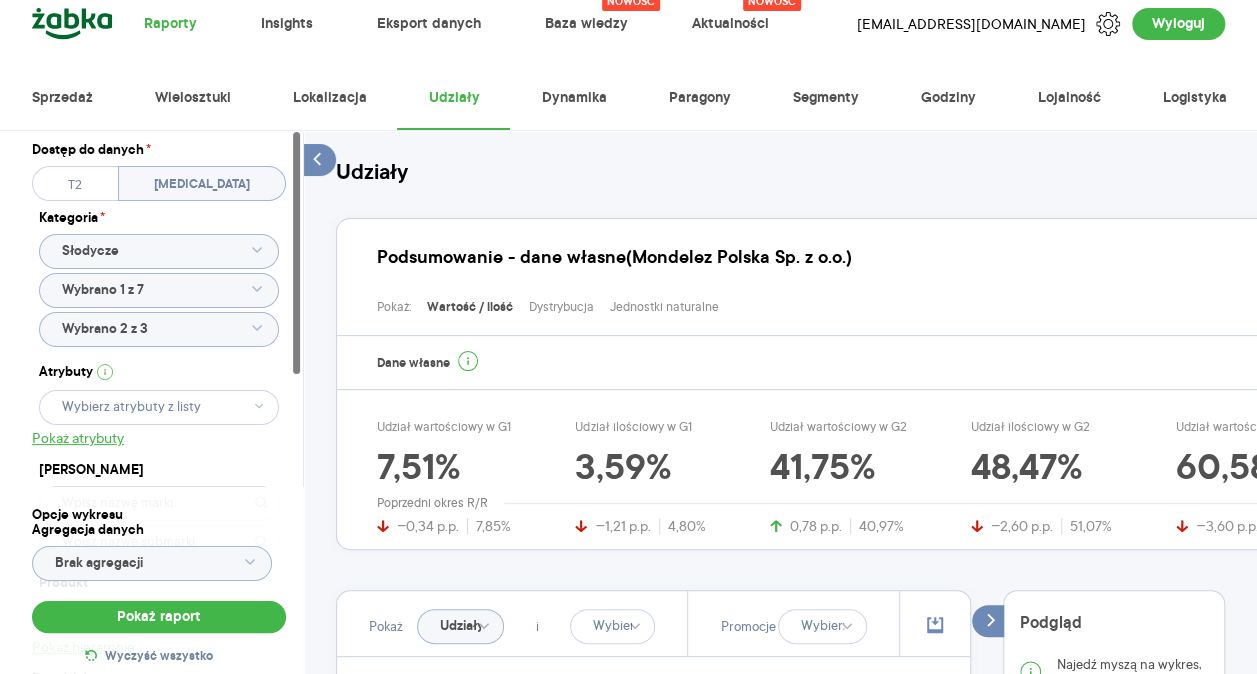click on "Dane własne" at bounding box center (984, 363) 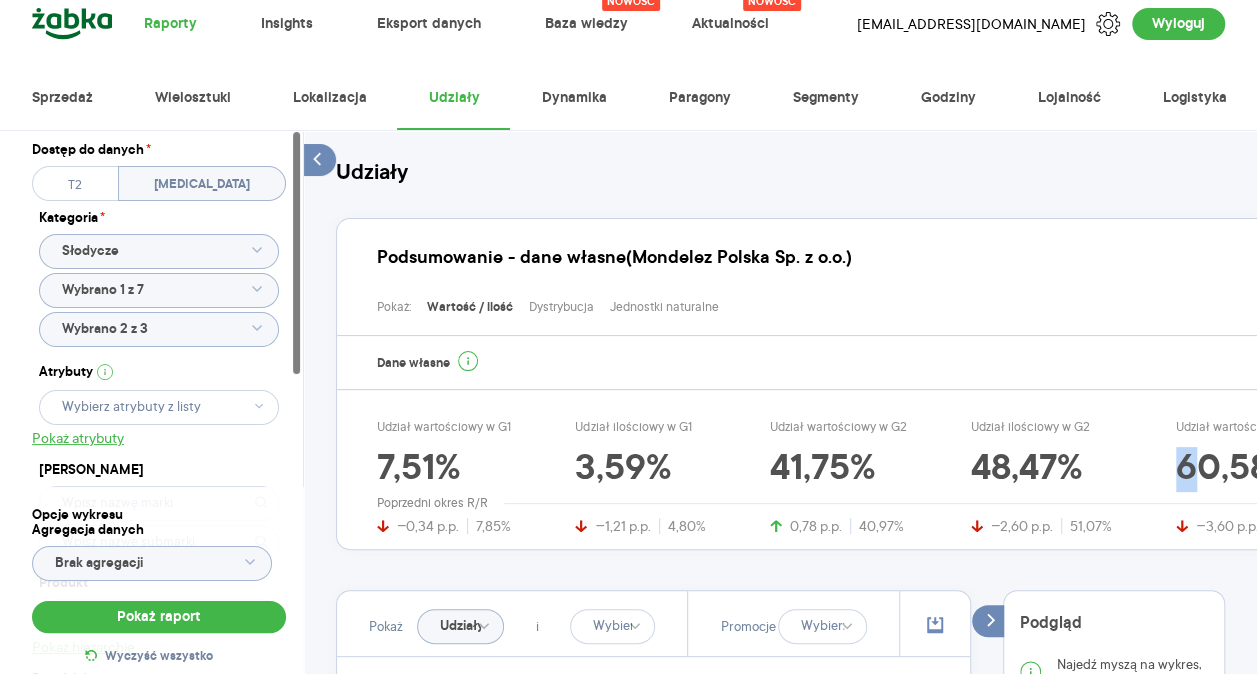 drag, startPoint x: 1182, startPoint y: 460, endPoint x: 1271, endPoint y: 436, distance: 92.17918 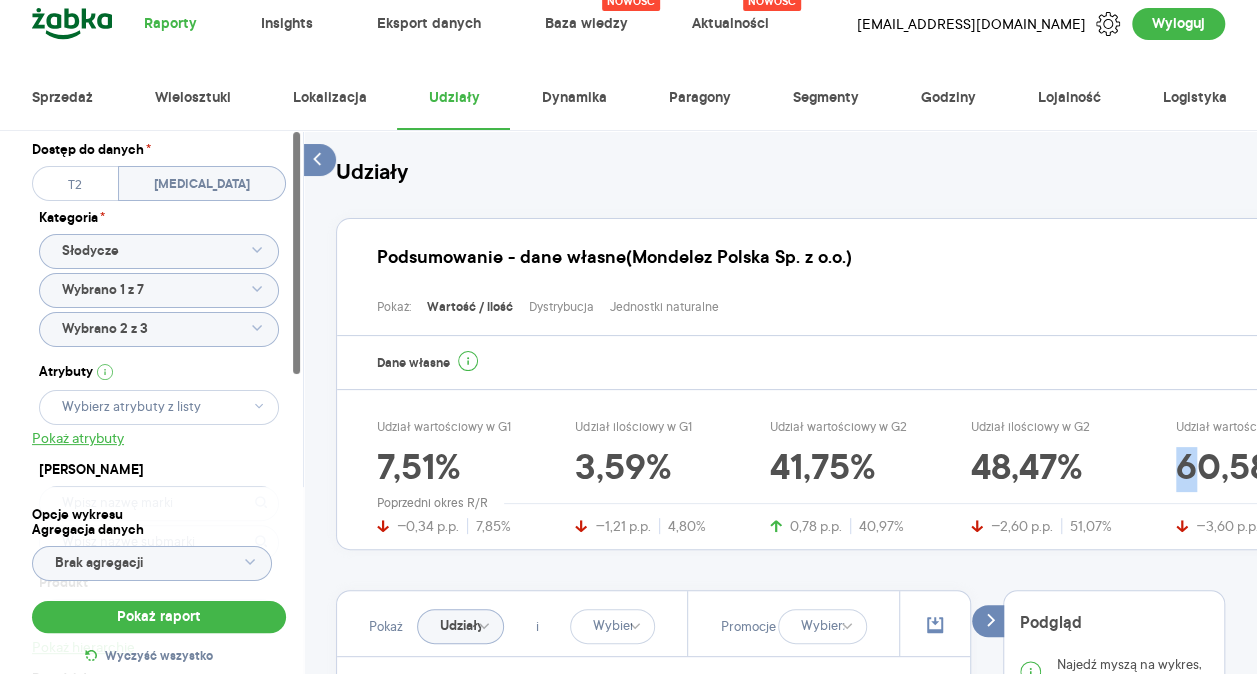 click on "Raporty Insights Eksport danych Nowość Baza wiedzy Nowość Aktualności Agata.PawLowska.mondelez@acit.zabka.pl Wyloguj Sprzedaż Wielosztuki Lokalizacja Udziały Dynamika Paragony Segmenty Godziny Lojalność Logistyka Dostęp do danych * T2 T3 Kategoria * Słodycze Wybrano 1 z 7 Wybrano 2 z 3 Atrybuty Pokaż atrybuty Marka Produkt Pokaż hierarchię Przedział czasu 2025.06.01 - 2025.06.30 Agregacja czasowa tydzień promocyjny Konkurencja Dostawca Marka Produkt Kategorie referencyjne Region Rodzaje sklepów Rodzaje transakcji Wszystkie Like For Like Uwzględnij LFL Opcje wykresu Agregacja danych Brak agregacji Pokaż raport Wyczyść wszystko Udziały Podsumowanie - dane własne  (Mondelez Polska Sp. z o.o.) Pokaż: Wartość / ilość Dystrybucja Jednostki naturalne Dane własne Udział wartościowy w G1 7,51% −0,34 p.p. 7,85% Udział ilościowy w G1 3,59% −1,21 p.p. 4,80% Udział wartościowy w G2 41,75% 0,78 p.p. 40,97% Udział ilościowy w G2 48,47% −2,60 p.p. 51,07% Udział wartościowy w G3 i" at bounding box center [628, 319] 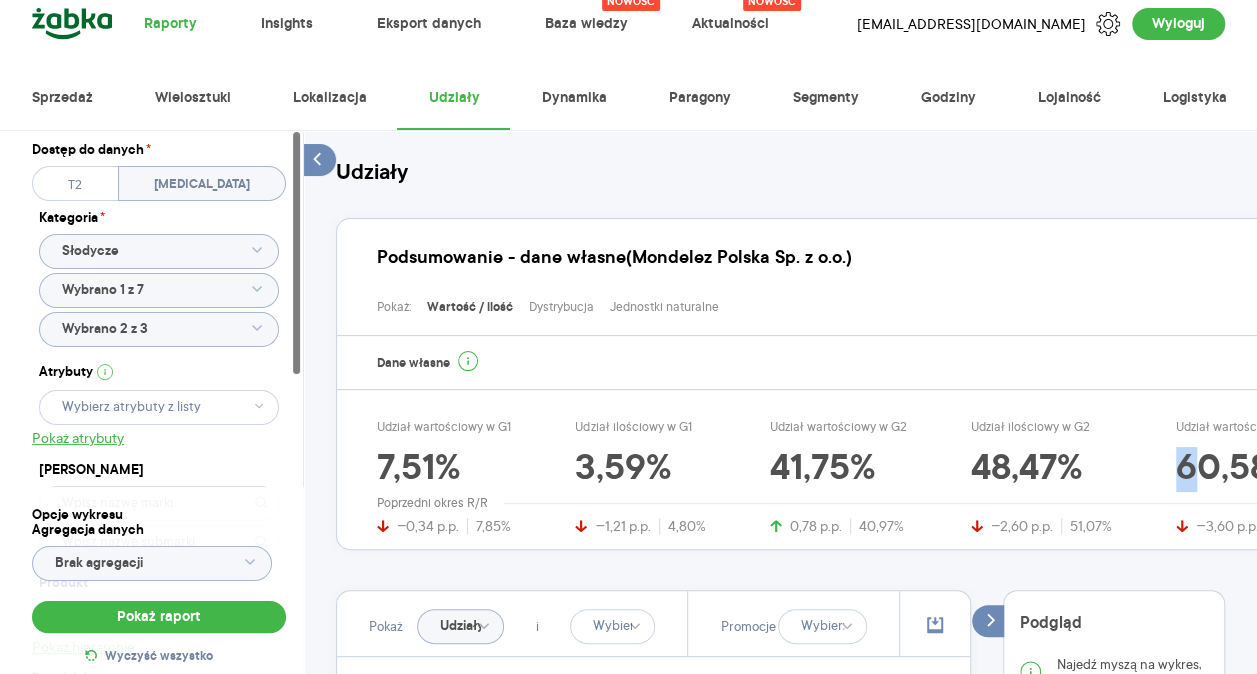 drag, startPoint x: 1271, startPoint y: 436, endPoint x: 1172, endPoint y: 466, distance: 103.44564 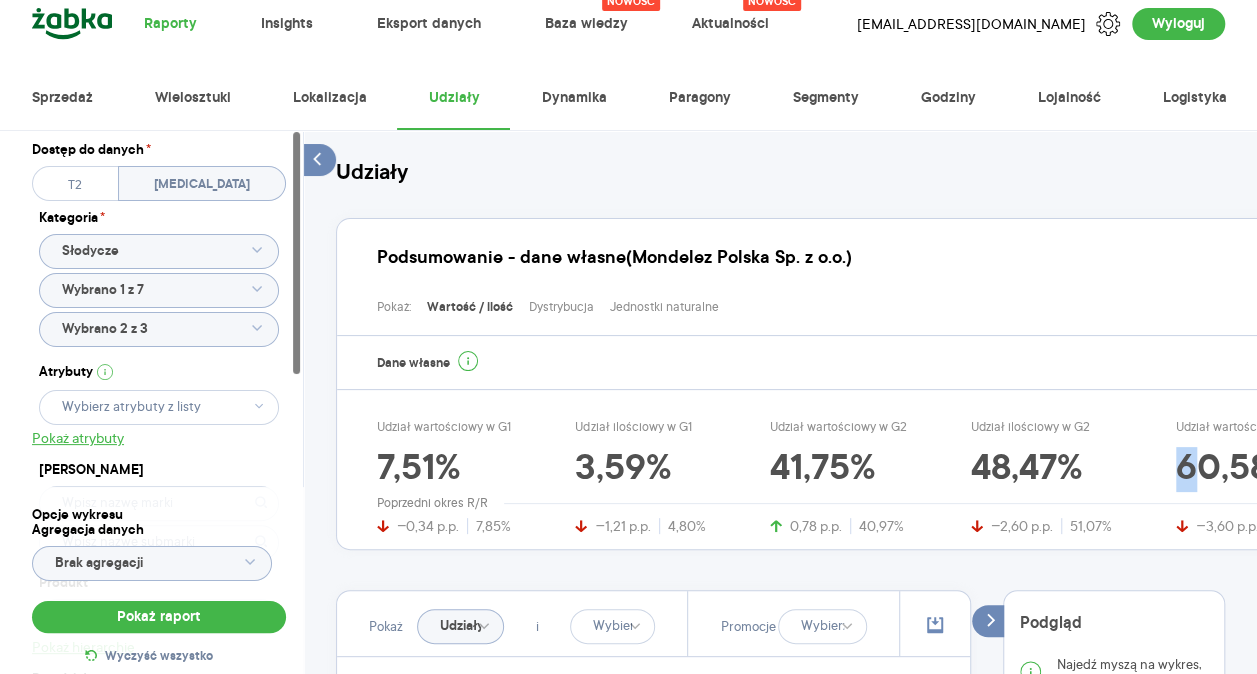click on "60,58%" at bounding box center [1246, 470] 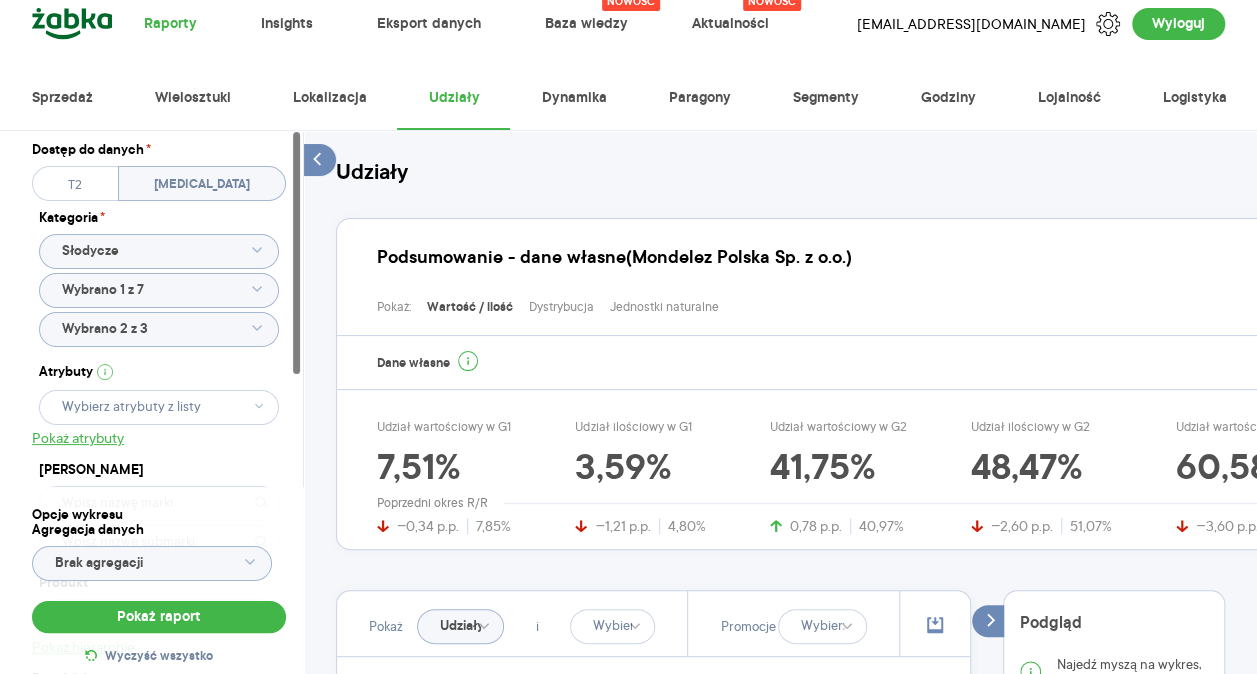 click on "Poprzedni okres R/R" at bounding box center [1004, 503] 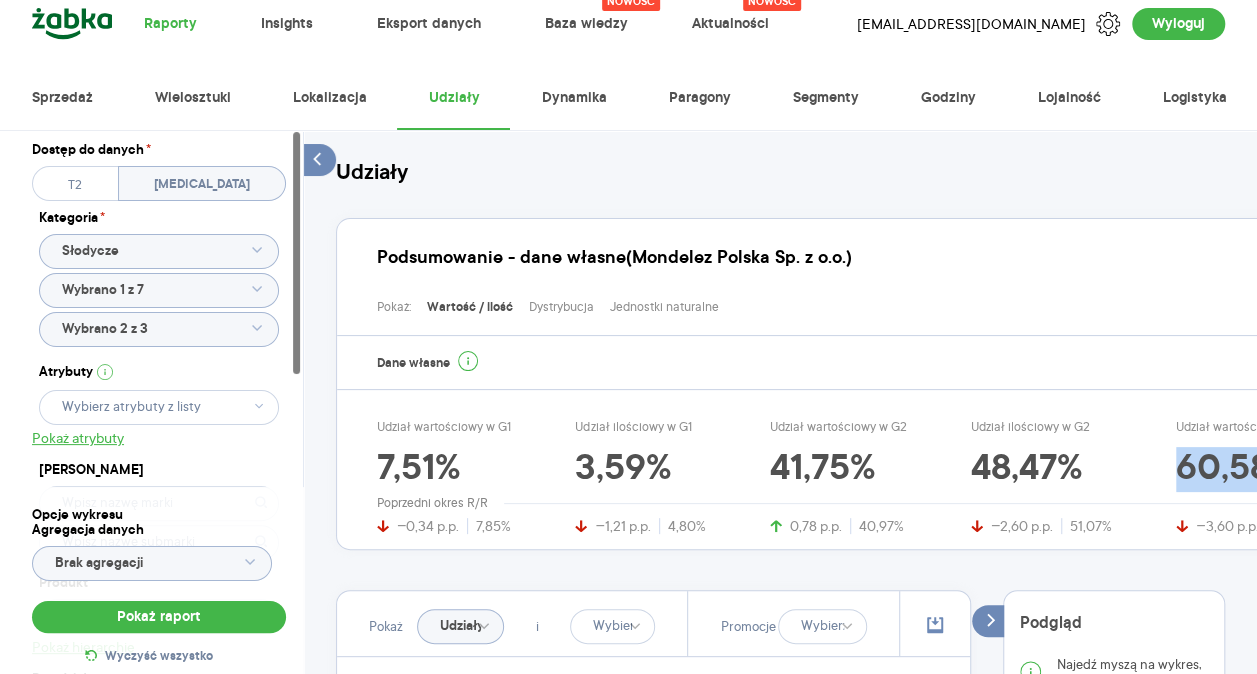 drag, startPoint x: 1173, startPoint y: 463, endPoint x: 1275, endPoint y: 456, distance: 102.239914 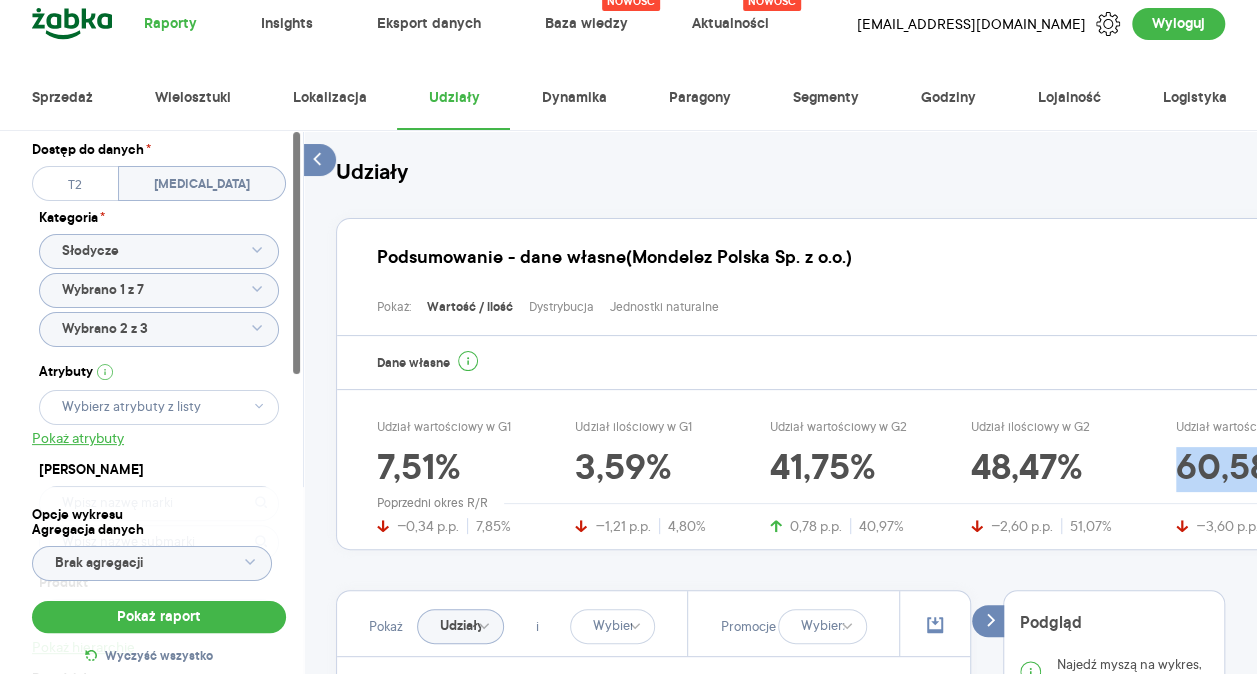 click on "Raporty Insights Eksport danych Nowość Baza wiedzy Nowość Aktualności Agata.PawLowska.mondelez@acit.zabka.pl Wyloguj Sprzedaż Wielosztuki Lokalizacja Udziały Dynamika Paragony Segmenty Godziny Lojalność Logistyka Dostęp do danych * T2 T3 Kategoria * Słodycze Wybrano 1 z 7 Wybrano 2 z 3 Atrybuty Pokaż atrybuty Marka Produkt Pokaż hierarchię Przedział czasu 2025.06.01 - 2025.06.30 Agregacja czasowa tydzień promocyjny Konkurencja Dostawca Marka Produkt Kategorie referencyjne Region Rodzaje sklepów Rodzaje transakcji Wszystkie Like For Like Uwzględnij LFL Opcje wykresu Agregacja danych Brak agregacji Pokaż raport Wyczyść wszystko Udziały Podsumowanie - dane własne  (Mondelez Polska Sp. z o.o.) Pokaż: Wartość / ilość Dystrybucja Jednostki naturalne Dane własne Udział wartościowy w G1 7,51% −0,34 p.p. 7,85% Udział ilościowy w G1 3,59% −1,21 p.p. 4,80% Udział wartościowy w G2 41,75% 0,78 p.p. 40,97% Udział ilościowy w G2 48,47% −2,60 p.p. 51,07% Udział wartościowy w G3 i" at bounding box center [628, 319] 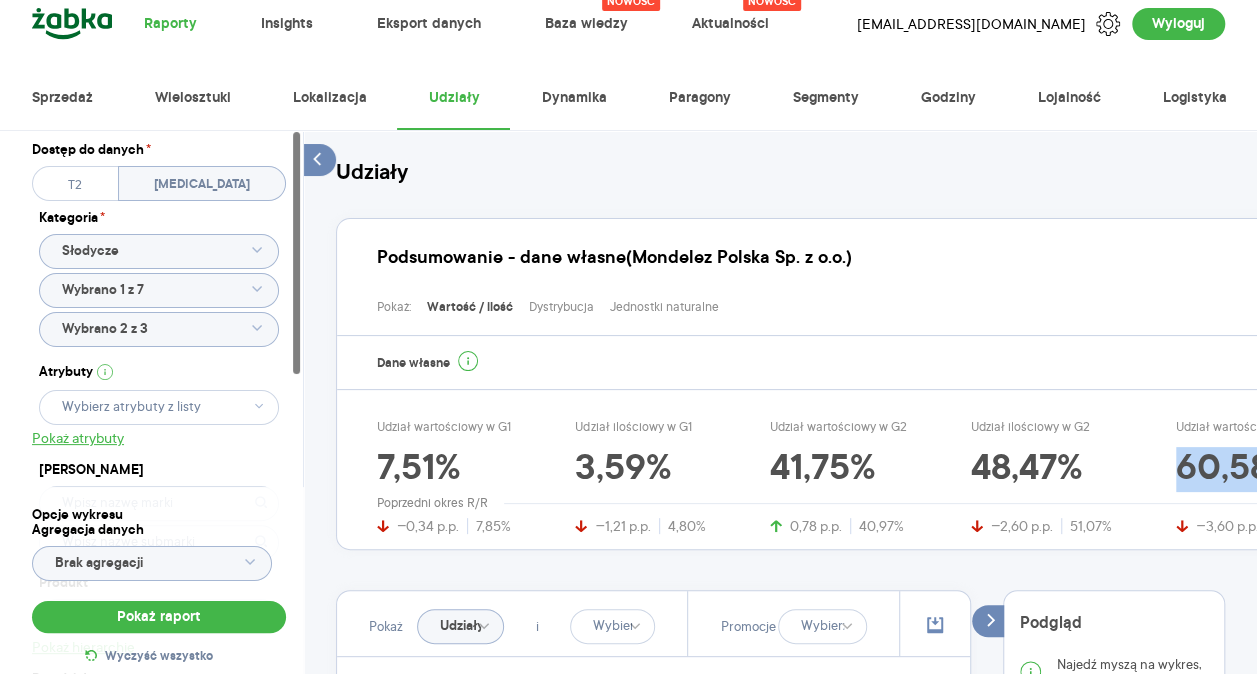copy on "60,58" 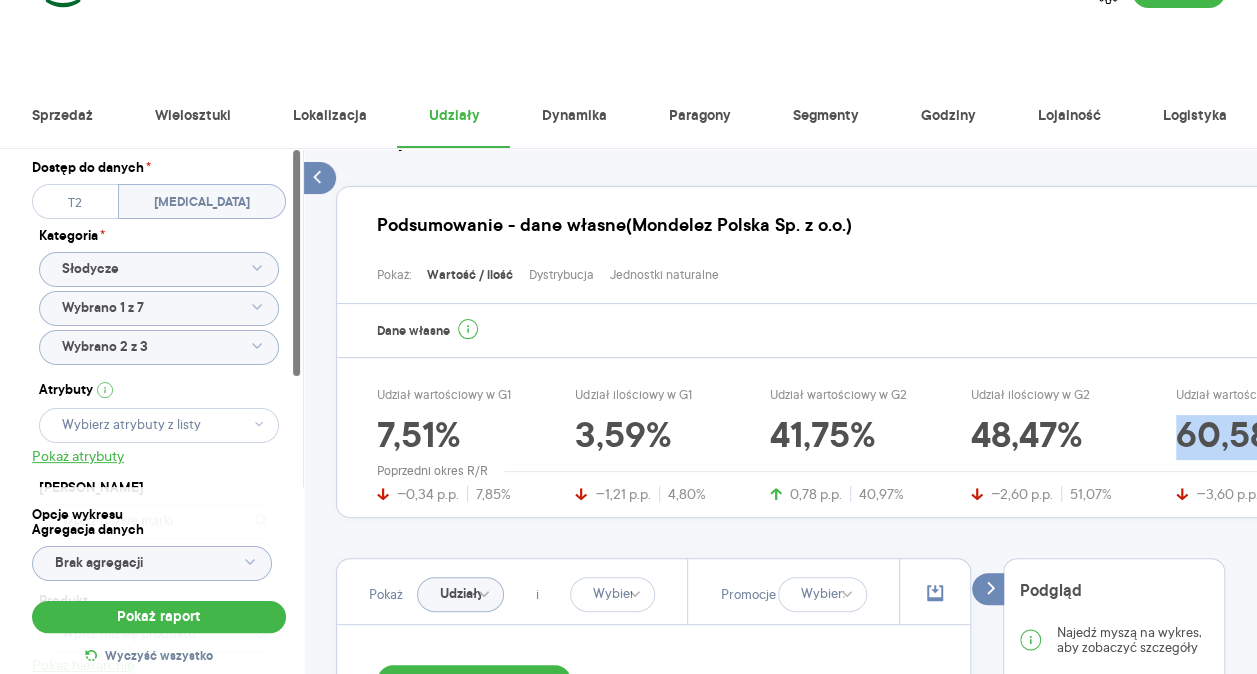 scroll, scrollTop: 0, scrollLeft: 0, axis: both 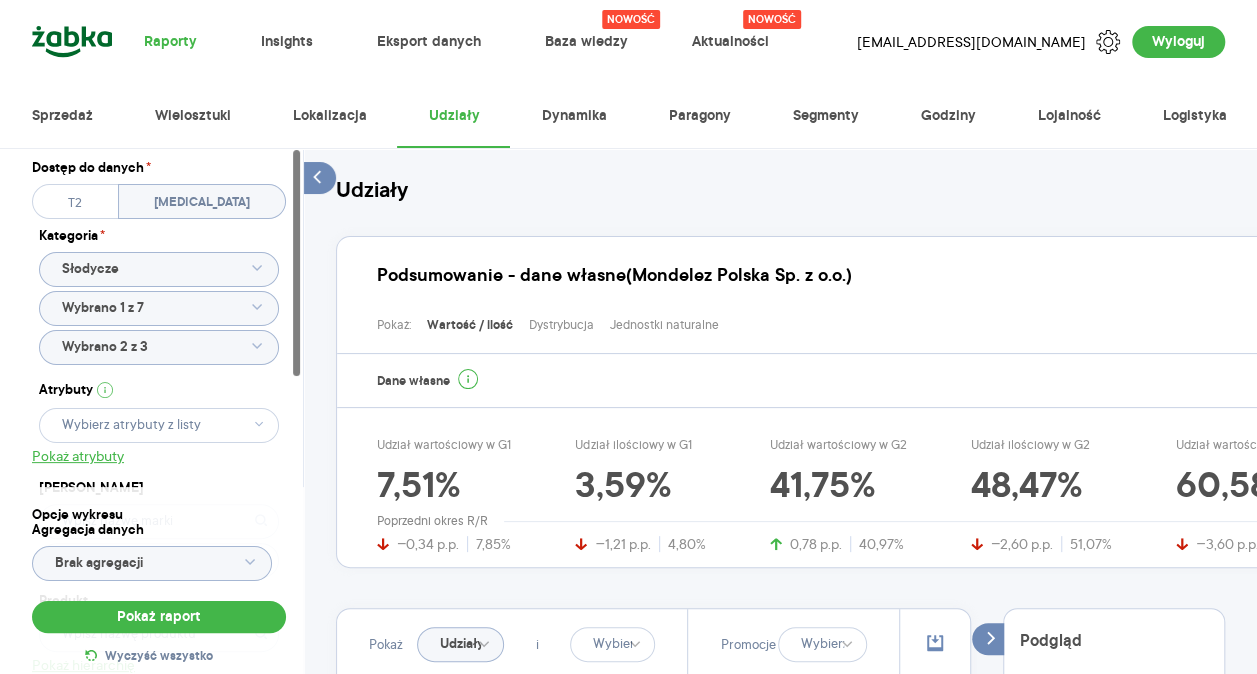 click on "Udział wartościowy w G1 7,51% −0,34 p.p. 7,85% Udział ilościowy w G1 3,59% −1,21 p.p. 4,80% Udział wartościowy w G2 41,75% 0,78 p.p. 40,97% Udział ilościowy w G2 48,47% −2,60 p.p. 51,07% Udział wartościowy w G3 60,58% −3,60 p.p. 64,18% Udział ilościowy w G3 58,26% −2,40 p.p. 60,66%" at bounding box center (984, 495) 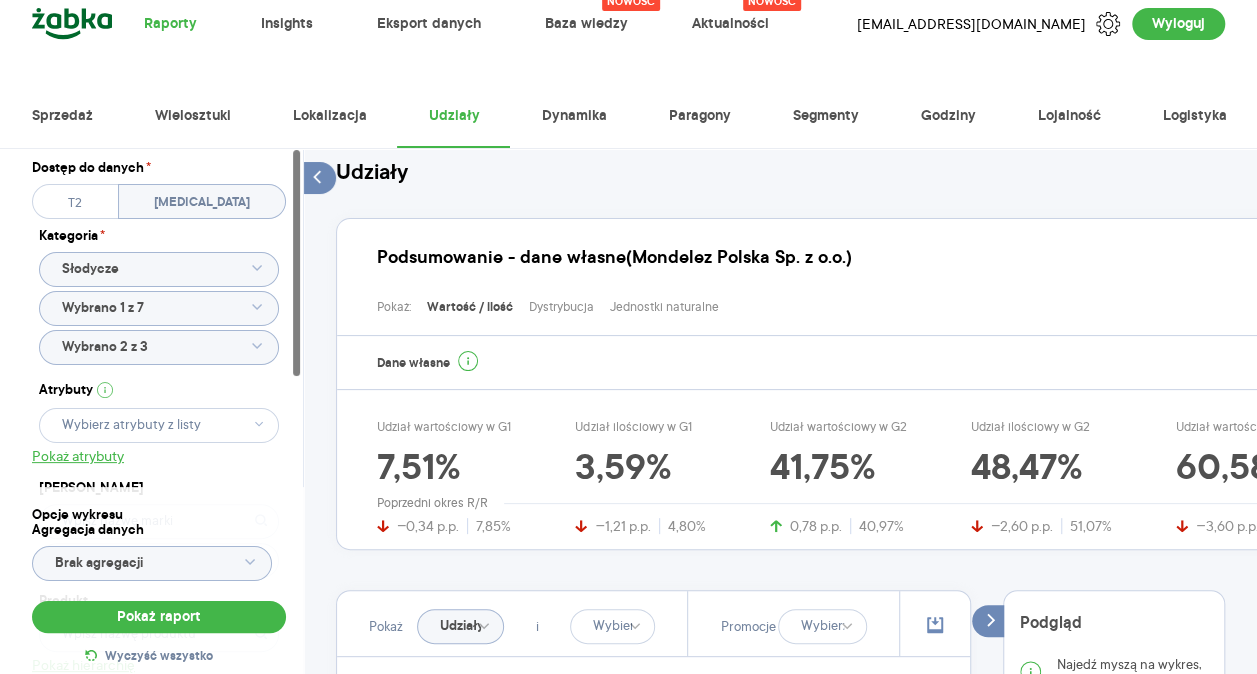 scroll, scrollTop: 0, scrollLeft: 0, axis: both 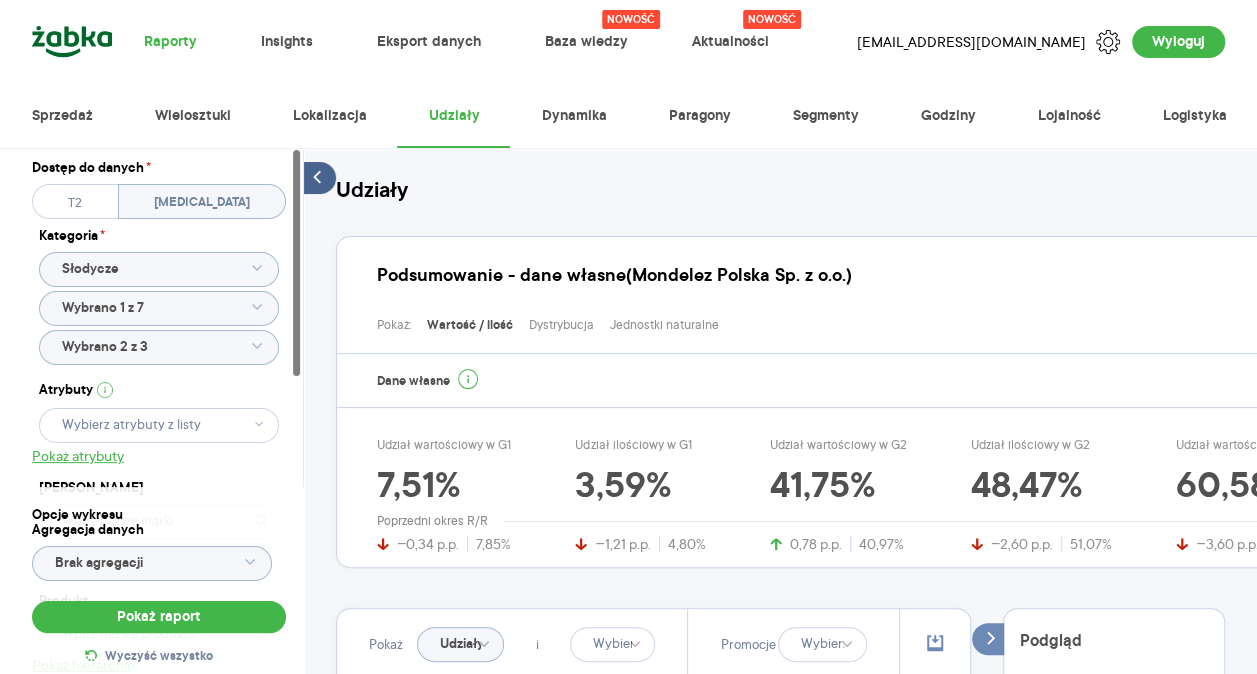 click 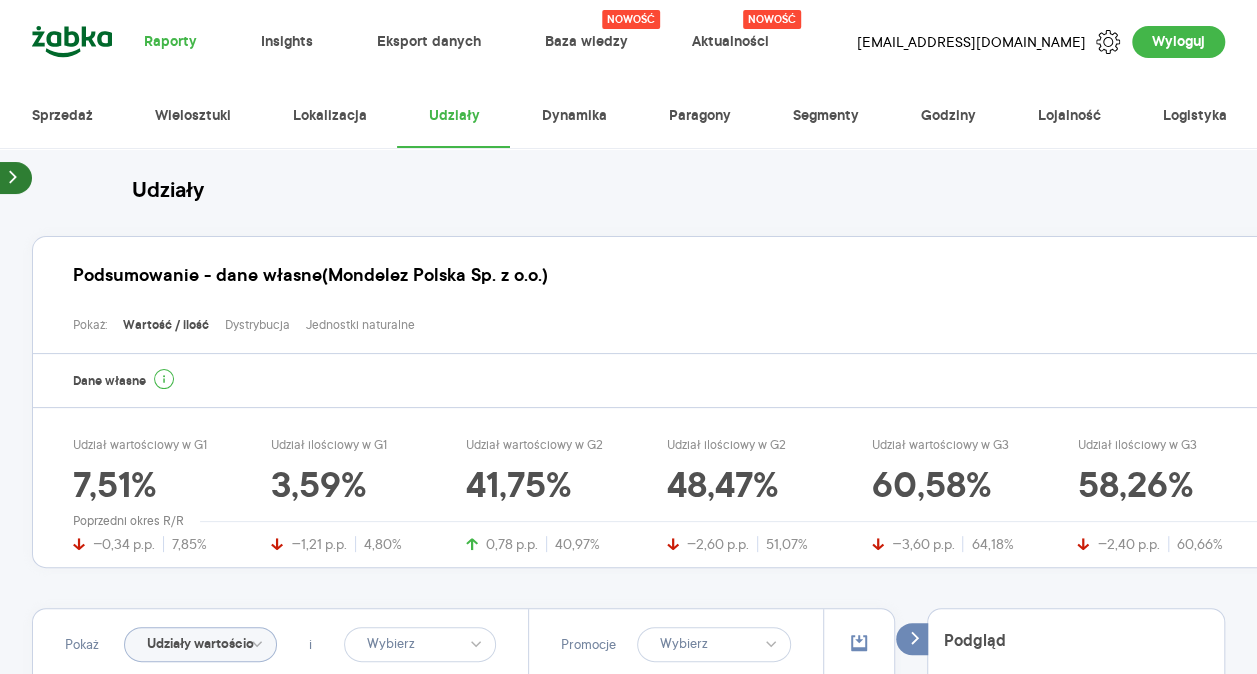click 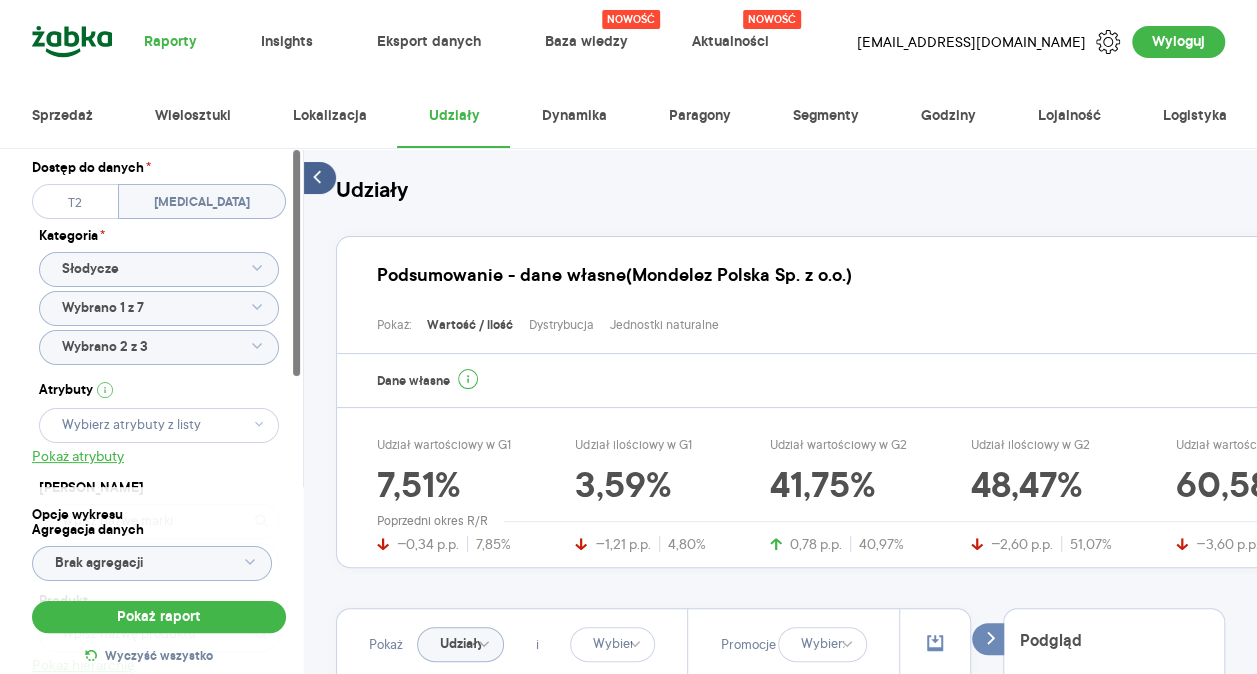 click on "Wybrano 2 z 3" 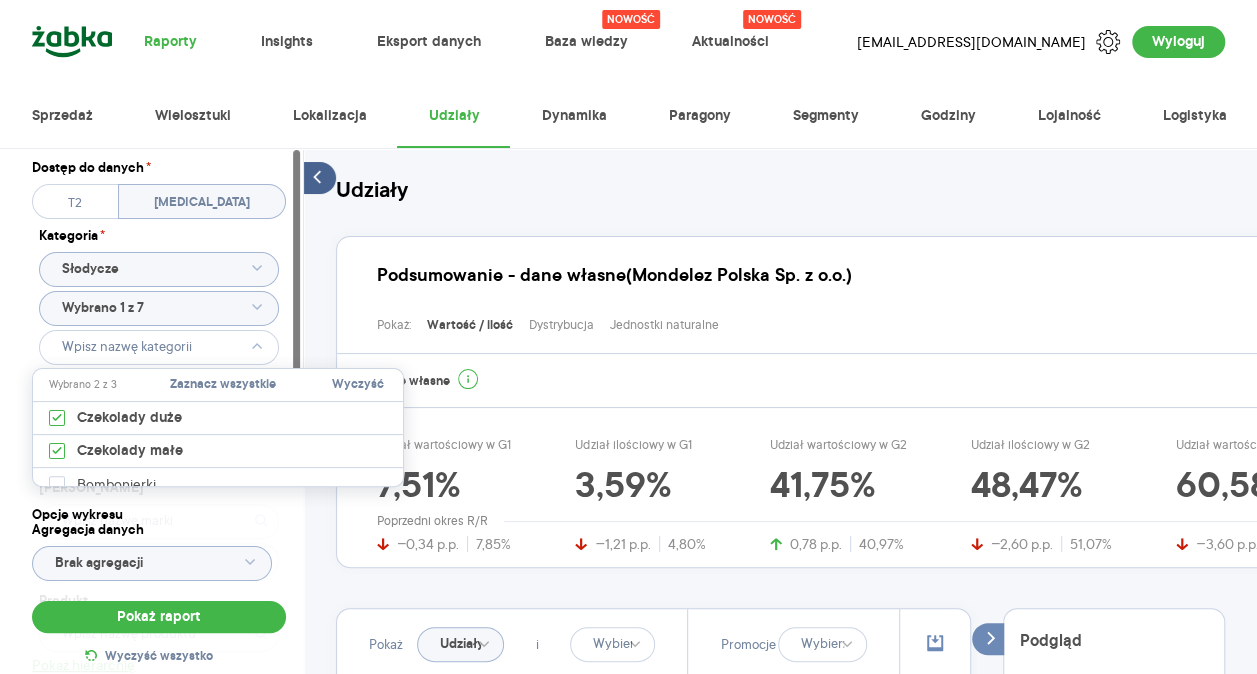 type on "Wybrano 2 z 3" 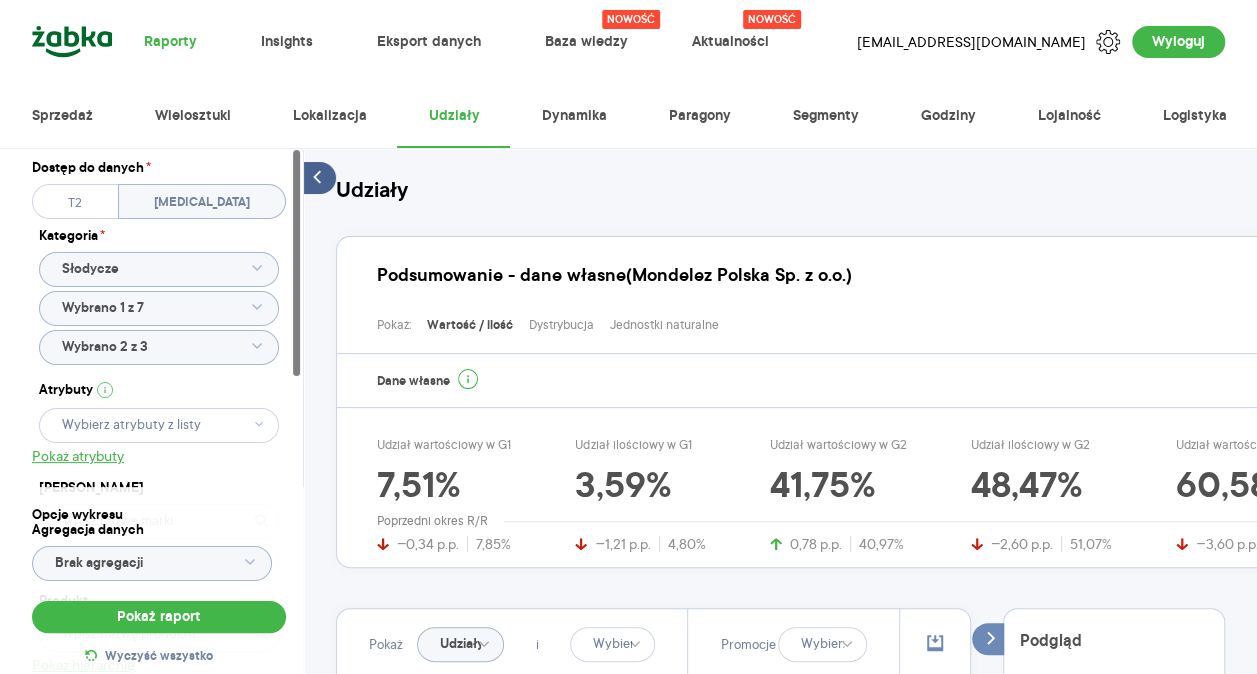 click 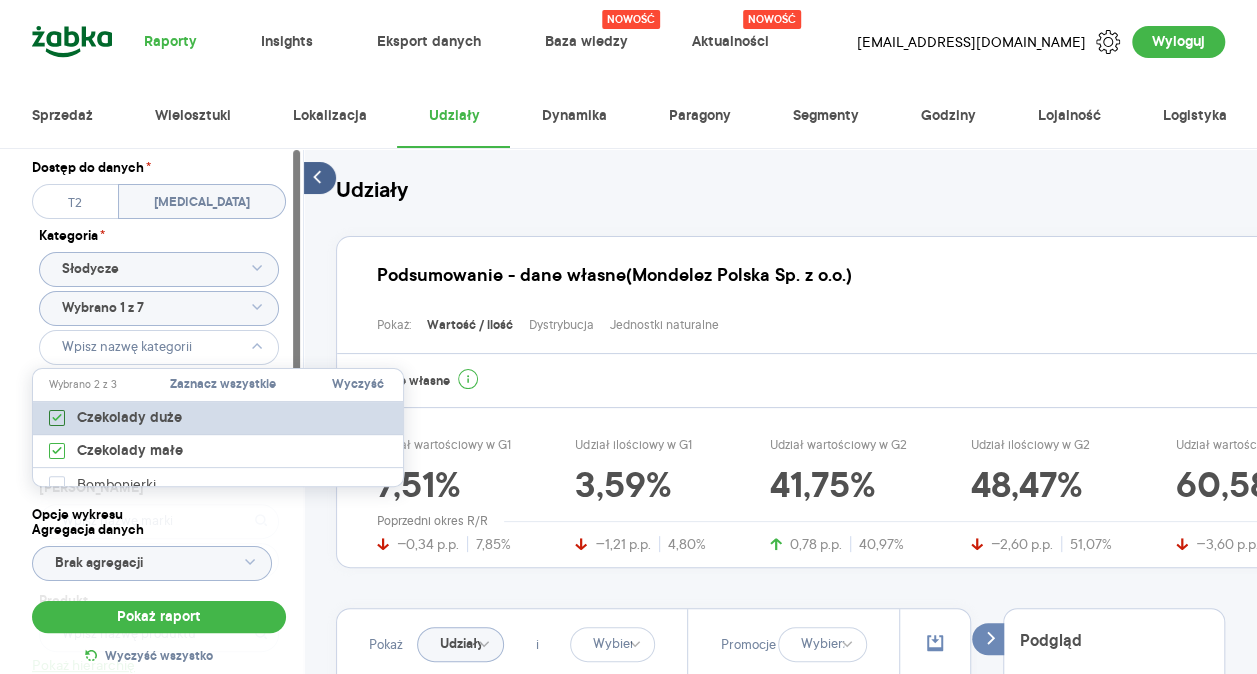 click on "Czekolady duże" at bounding box center (115, 418) 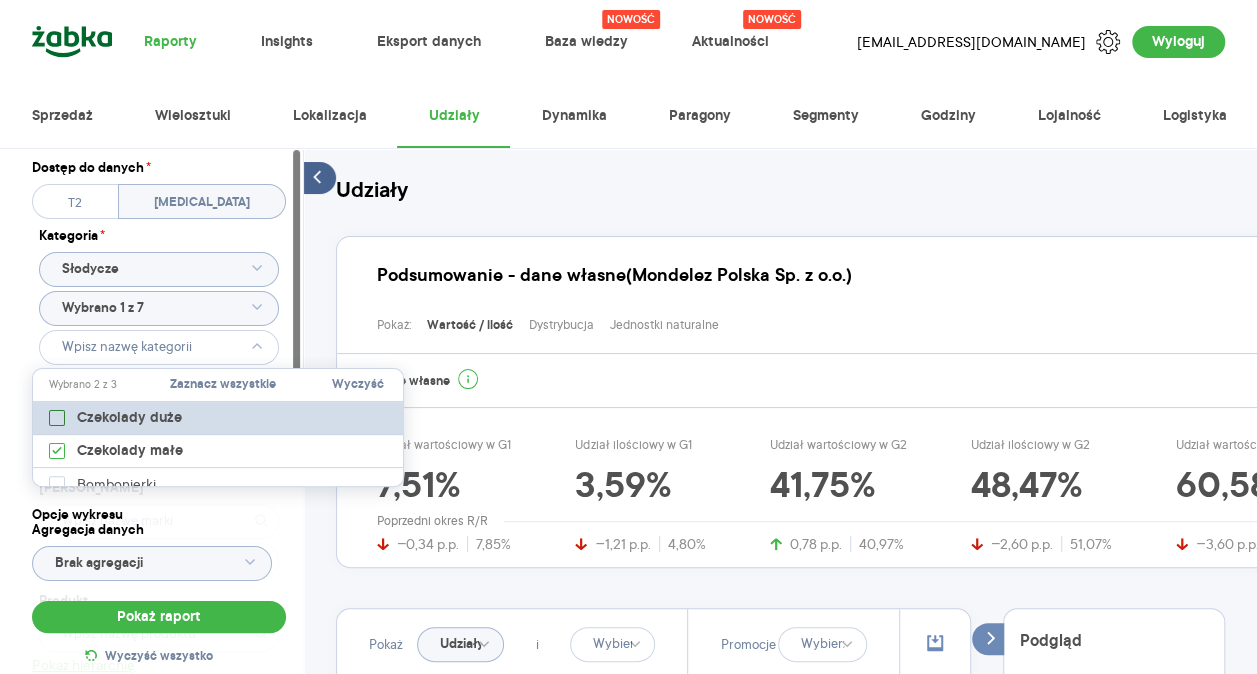 type on "Pobieranie" 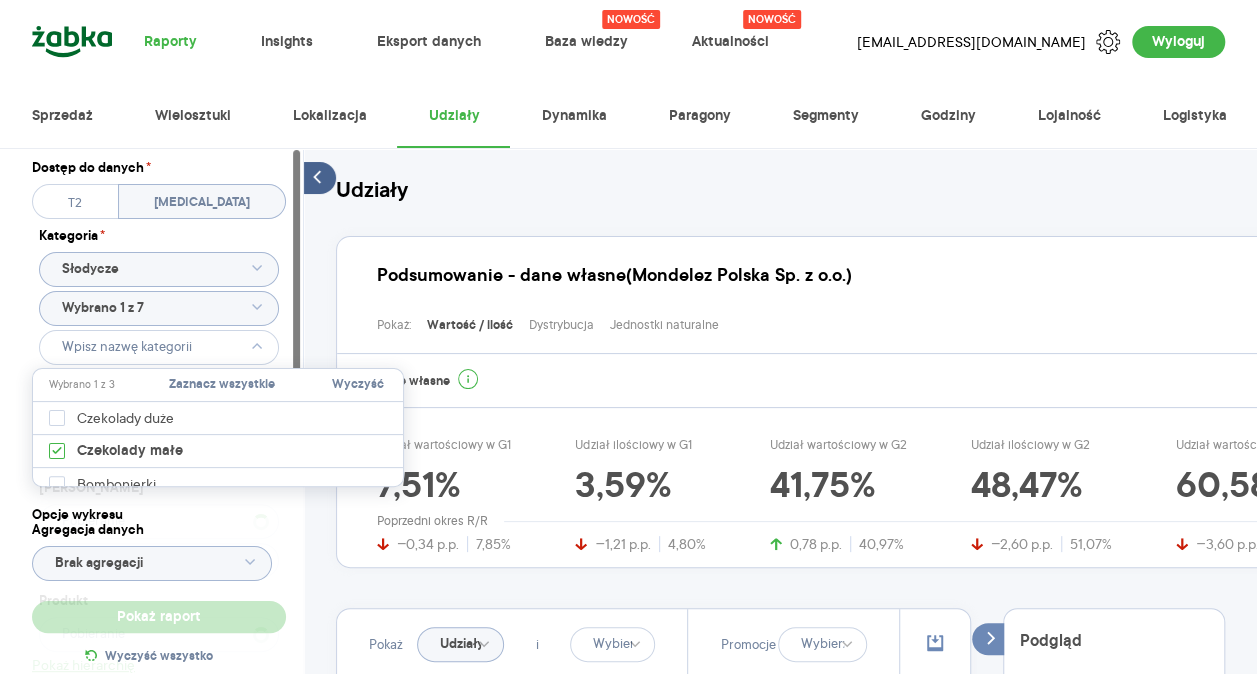 click on "Raporty Insights Eksport danych Nowość Baza wiedzy Nowość Aktualności Agata.PawLowska.mondelez@acit.zabka.pl Wyloguj Sprzedaż Wielosztuki Lokalizacja Udziały Dynamika Paragony Segmenty Godziny Lojalność Logistyka Dostęp do danych * T2 T3 Kategoria * Słodycze Wybrano 1 z 7 Atrybuty Pobieranie Pokaż atrybuty Marka Produkt Pokaż hierarchię Przedział czasu 2025.06.01 - 2025.06.30 Agregacja czasowa tydzień promocyjny Konkurencja Dostawca Marka Produkt Kategorie referencyjne Region Rodzaje sklepów Rodzaje transakcji Wszystkie Like For Like Uwzględnij LFL Opcje wykresu Agregacja danych Brak agregacji Pokaż raport Wyczyść wszystko Udziały Podsumowanie - dane własne  (Mondelez Polska Sp. z o.o.) Pokaż: Wartość / ilość Dystrybucja Jednostki naturalne Dane własne Udział wartościowy w G1 7,51% −0,34 p.p. 7,85% Udział ilościowy w G1 3,59% −1,21 p.p. 4,80% Udział wartościowy w G2 41,75% 0,78 p.p. 40,97% Udział ilościowy w G2 48,47% −2,60 p.p. 51,07% Udział wartościowy w G3 i R T" at bounding box center (628, 337) 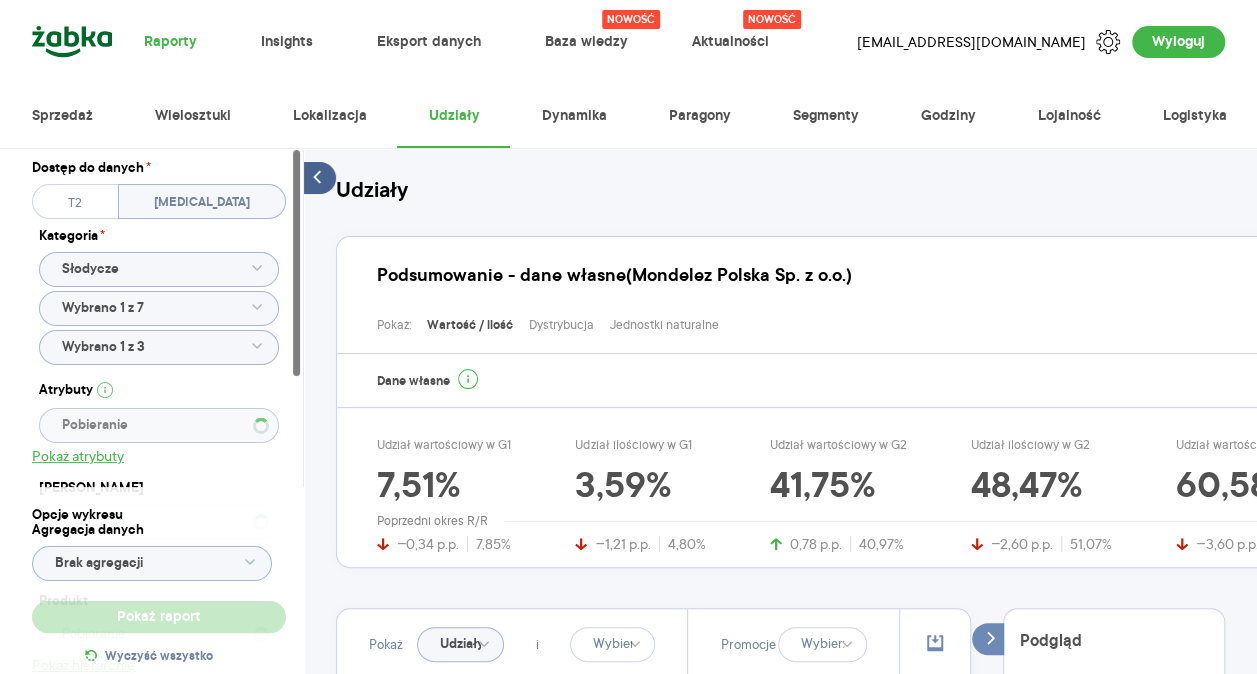type 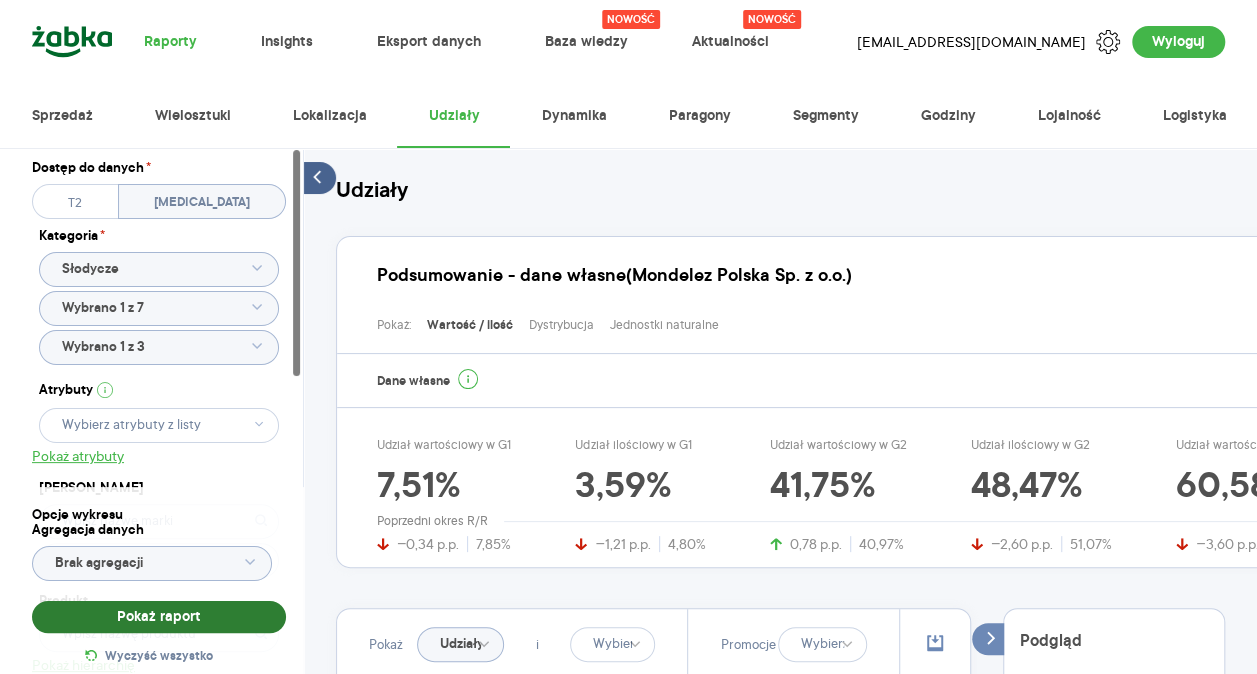 click on "Pokaż raport" at bounding box center (159, 617) 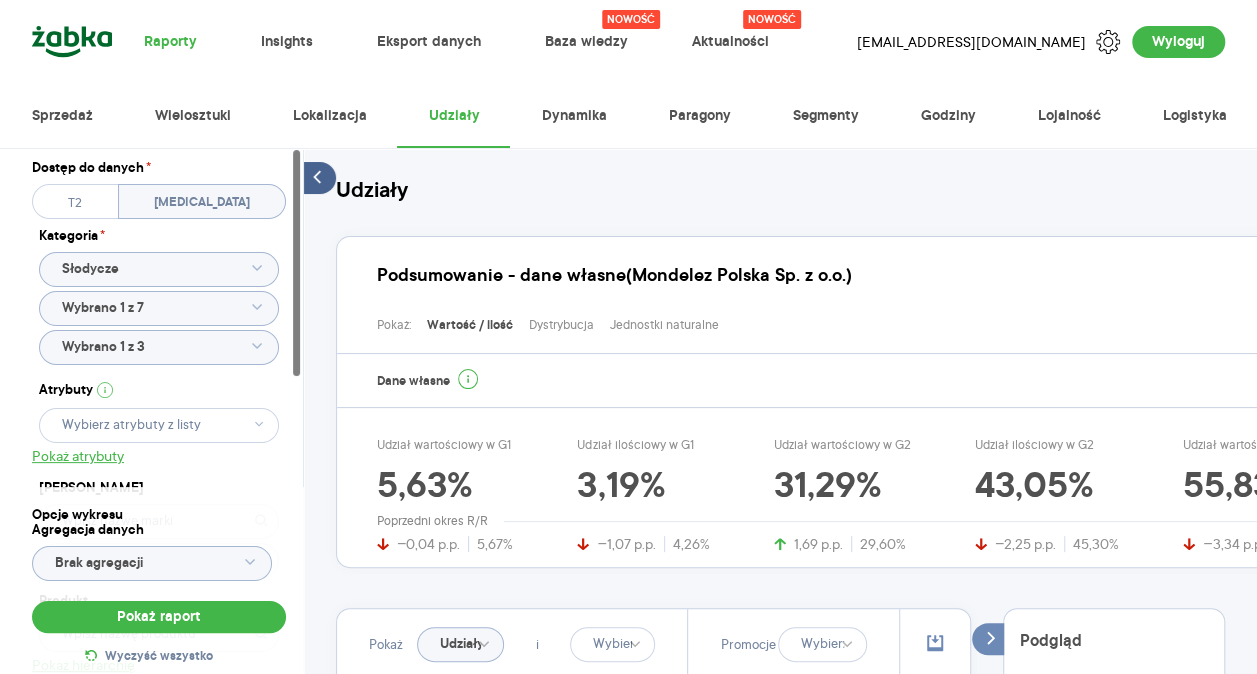 click 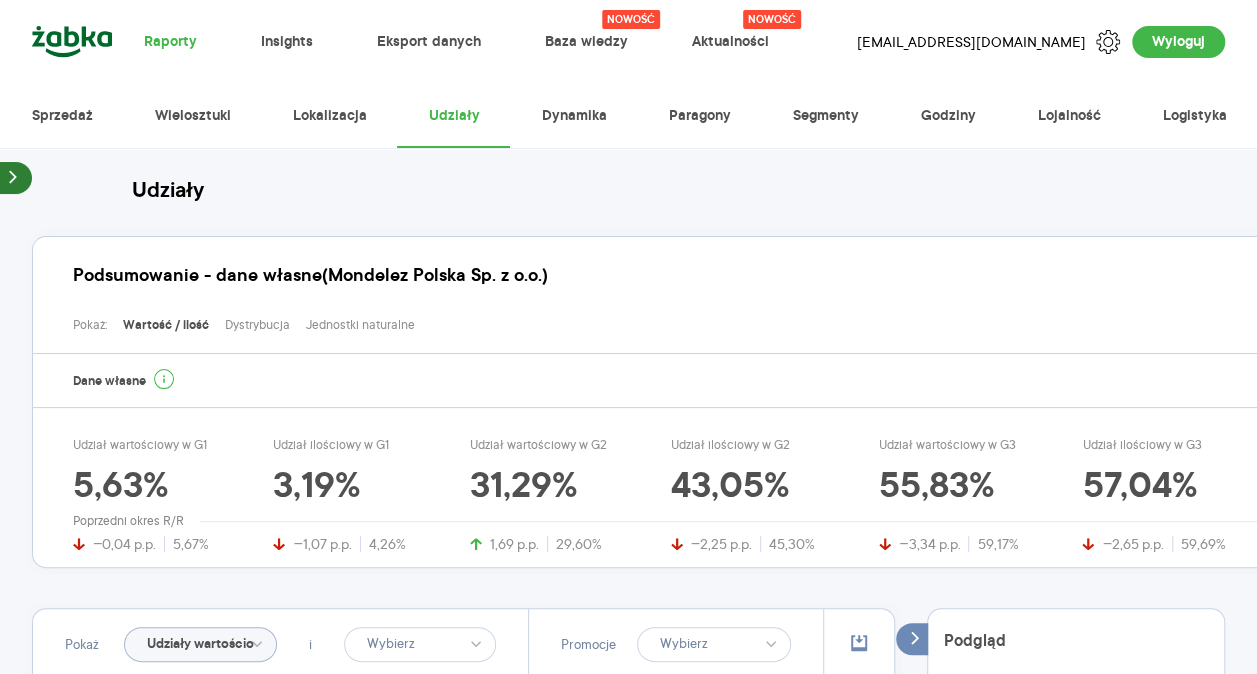 drag, startPoint x: 999, startPoint y: 487, endPoint x: 866, endPoint y: 480, distance: 133.18408 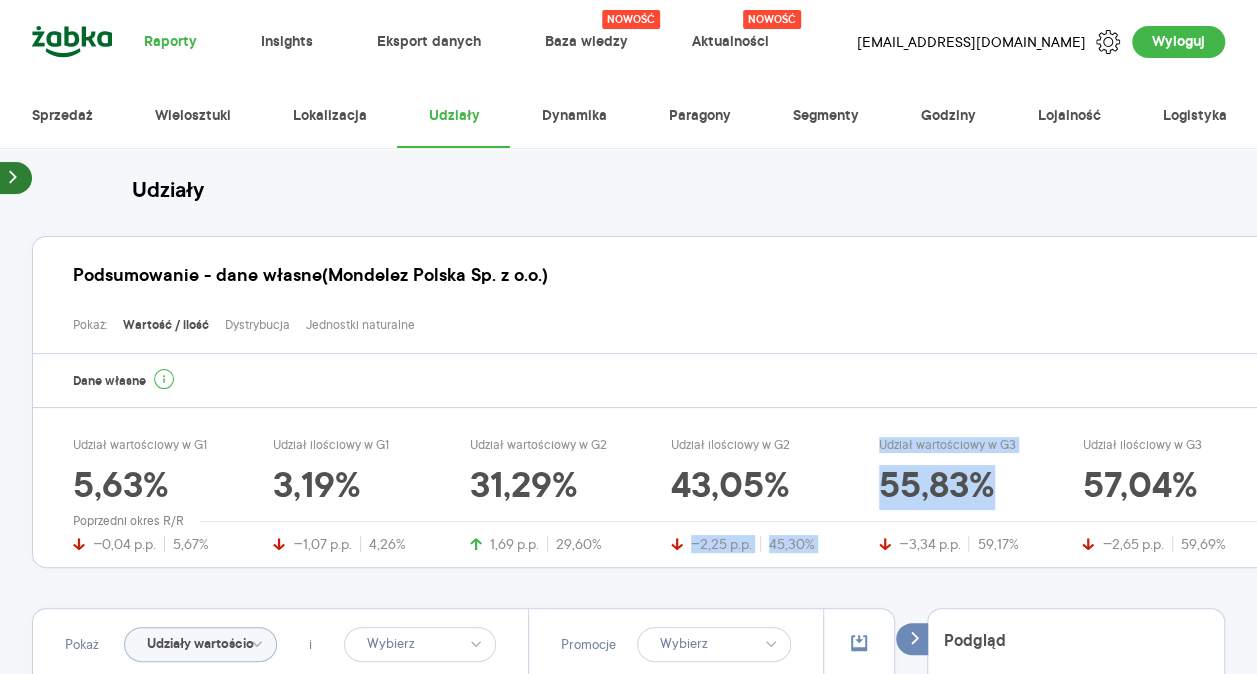 drag, startPoint x: 968, startPoint y: 483, endPoint x: 828, endPoint y: 478, distance: 140.08926 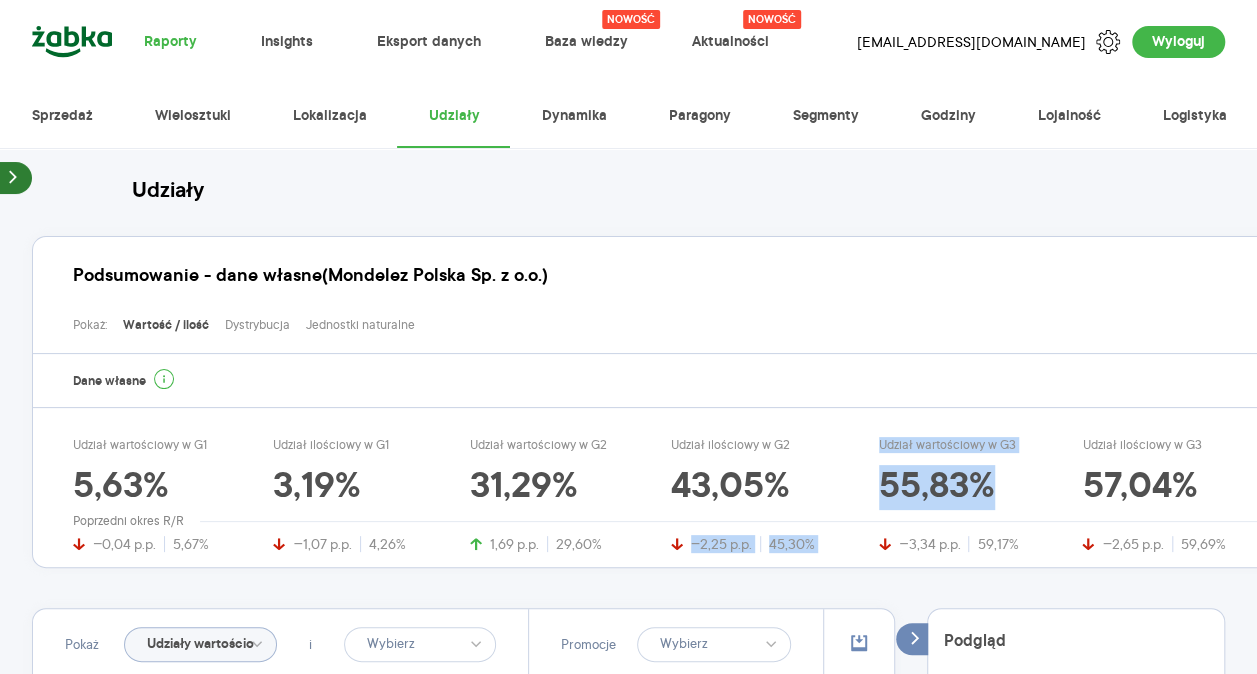 click on "Udział wartościowy w G1 5,63% −0,04 p.p. 5,67% Udział ilościowy w G1 3,19% −1,07 p.p. 4,26% Udział wartościowy w G2 31,29% 1,69 p.p. 29,60% Udział ilościowy w G2 43,05% −2,25 p.p. 45,30% Udział wartościowy w G3 55,83% −3,34 p.p. 59,17% Udział ilościowy w G3 57,04% −2,65 p.p. 59,69%" at bounding box center [681, 495] 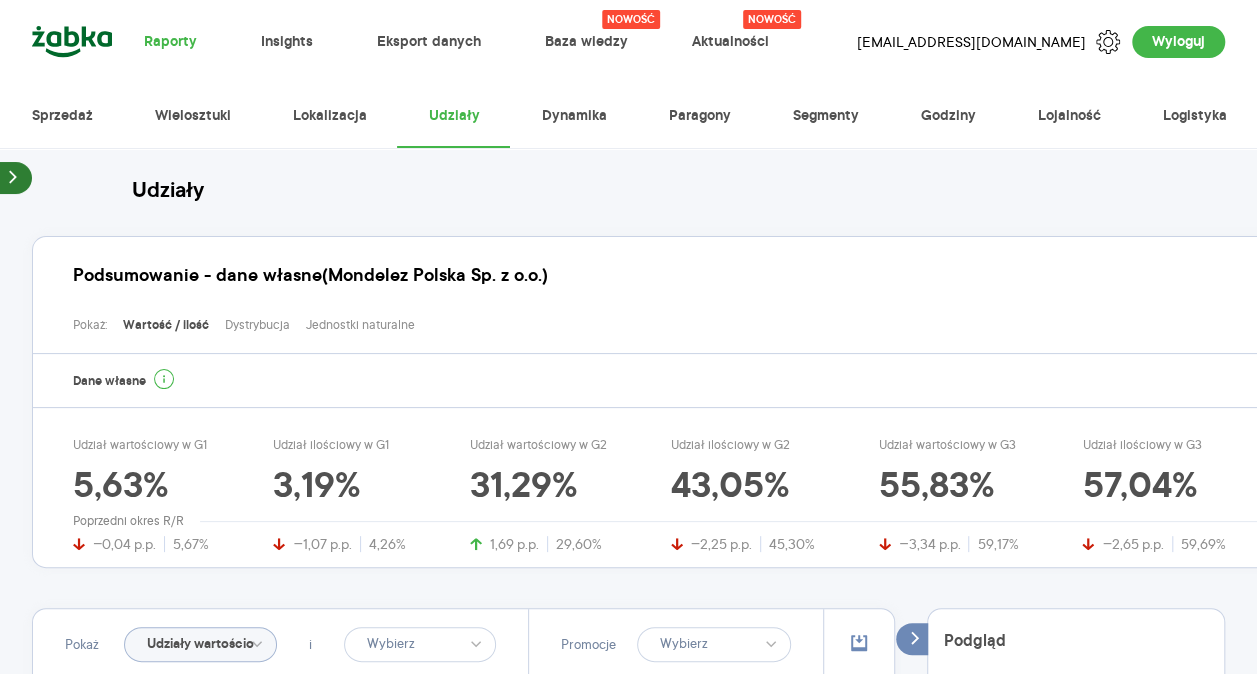 drag, startPoint x: 984, startPoint y: 490, endPoint x: 858, endPoint y: 490, distance: 126 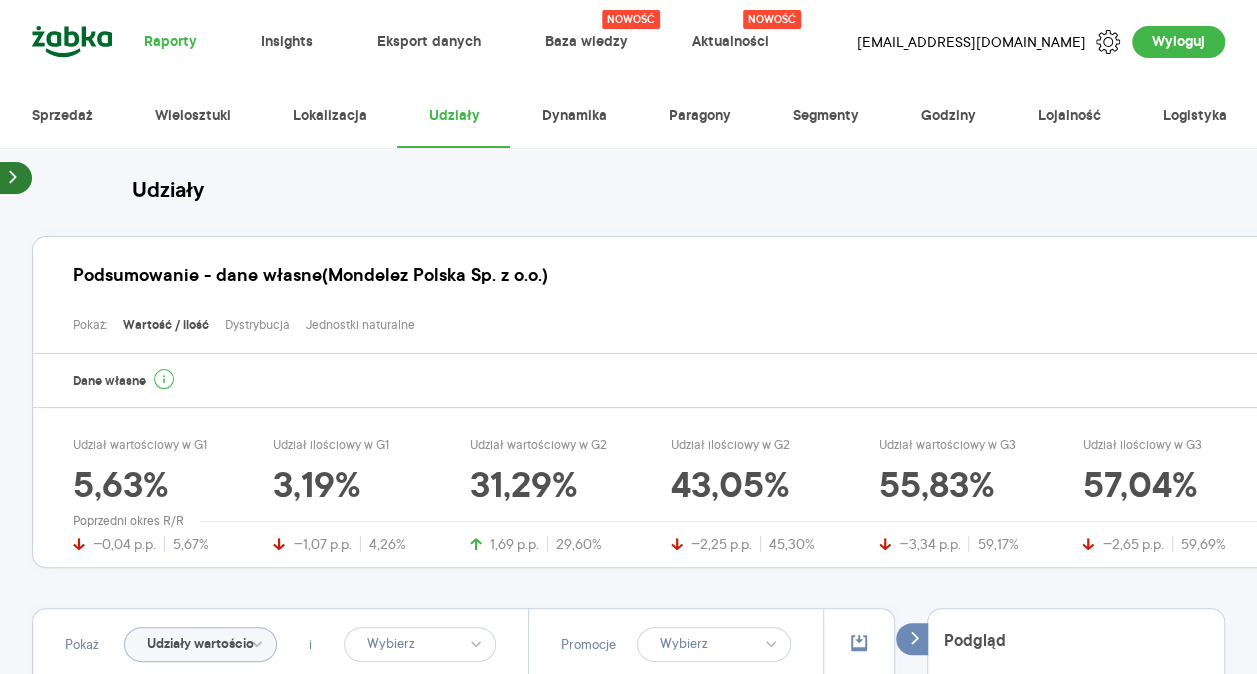 drag, startPoint x: 858, startPoint y: 490, endPoint x: 998, endPoint y: 511, distance: 141.56624 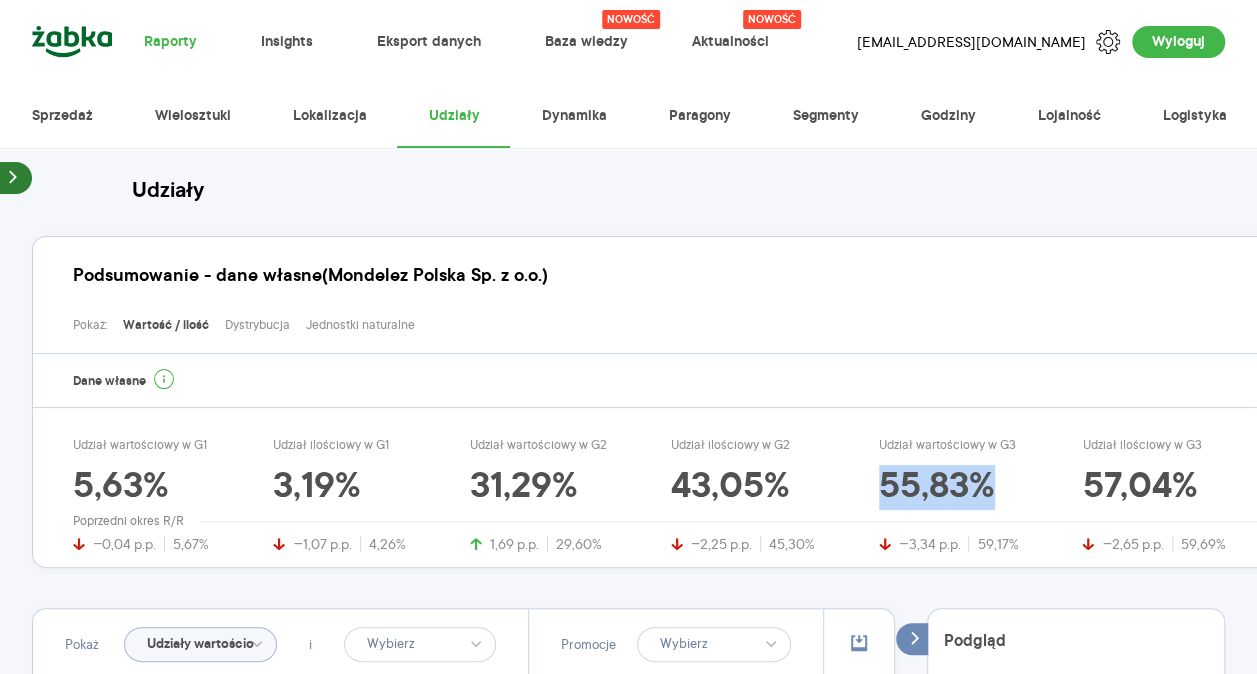drag, startPoint x: 987, startPoint y: 488, endPoint x: 872, endPoint y: 501, distance: 115.73245 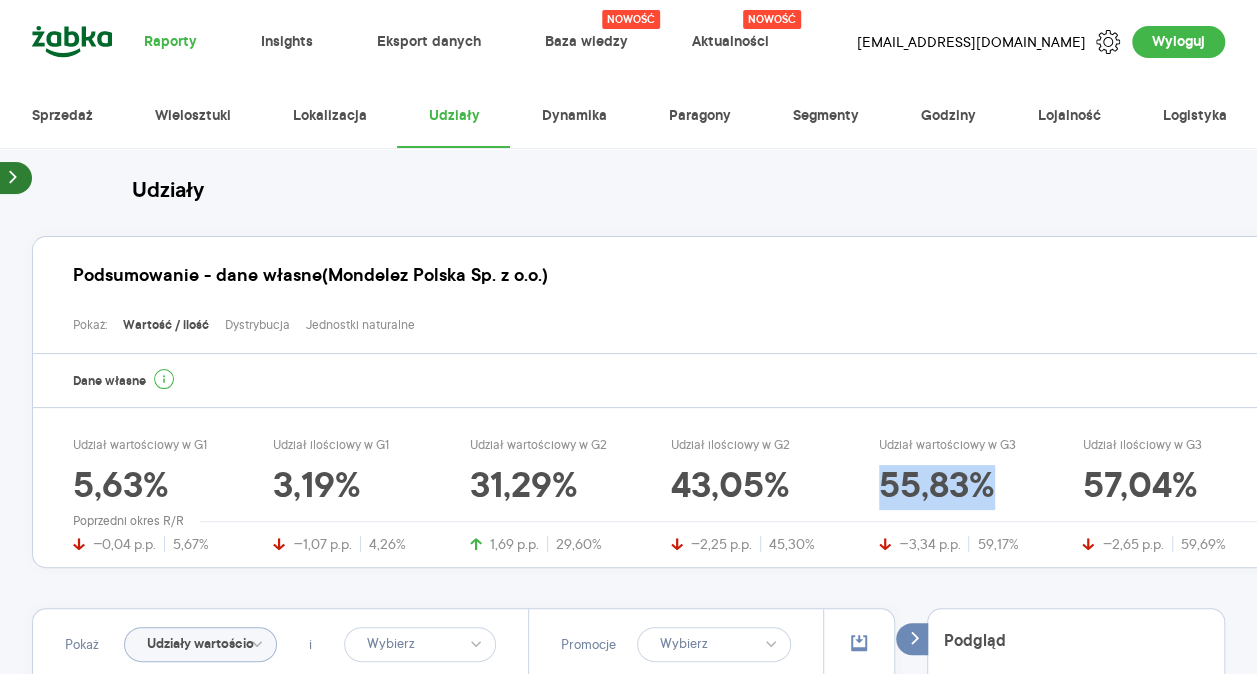click on "55,83%" at bounding box center (948, 488) 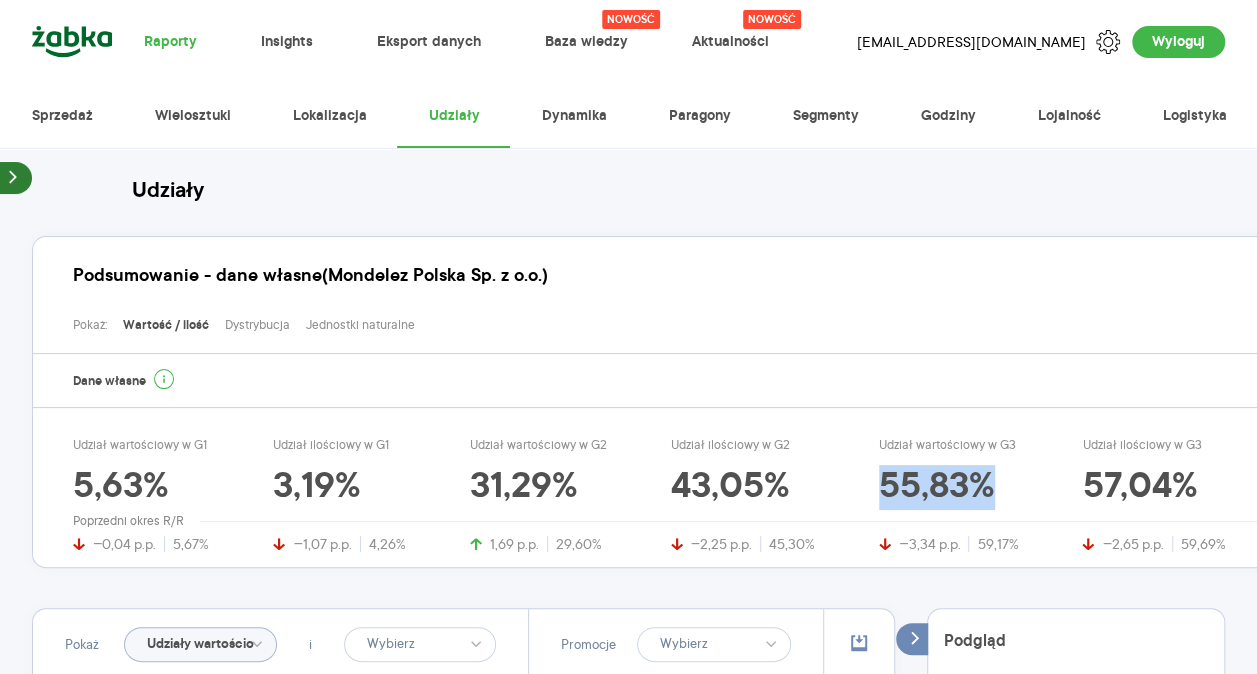 copy on "55,83%" 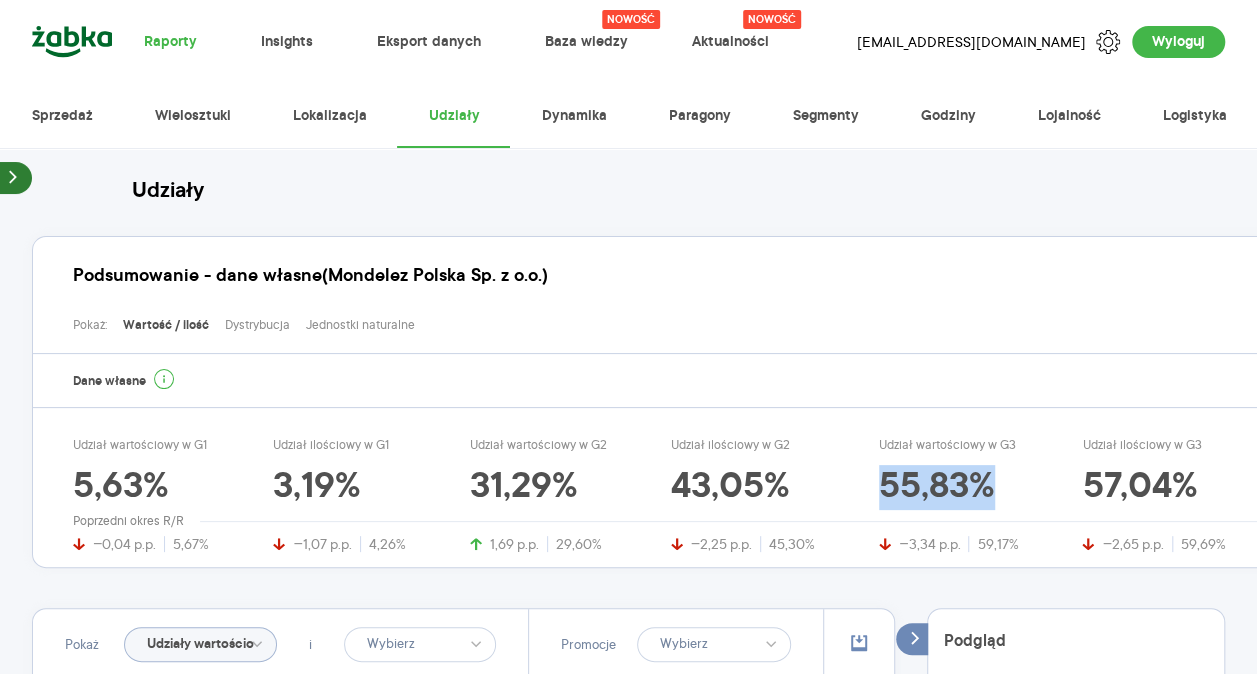 click 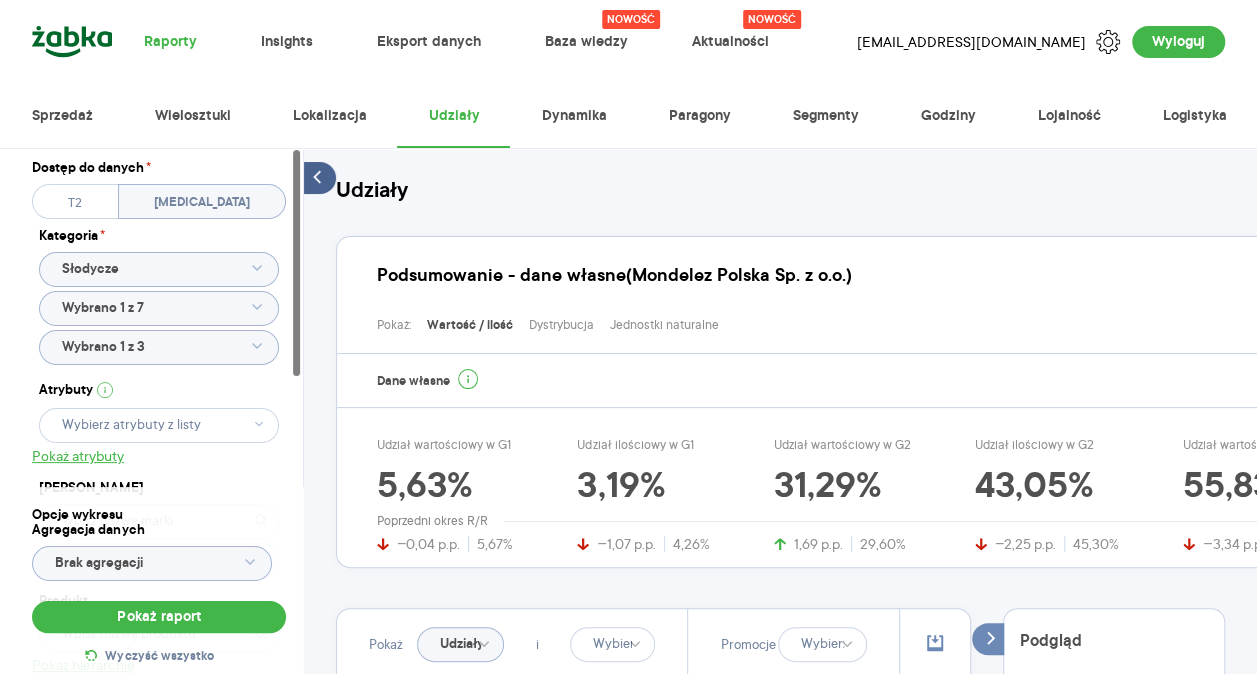 click on "Wybrano 1 z 3" 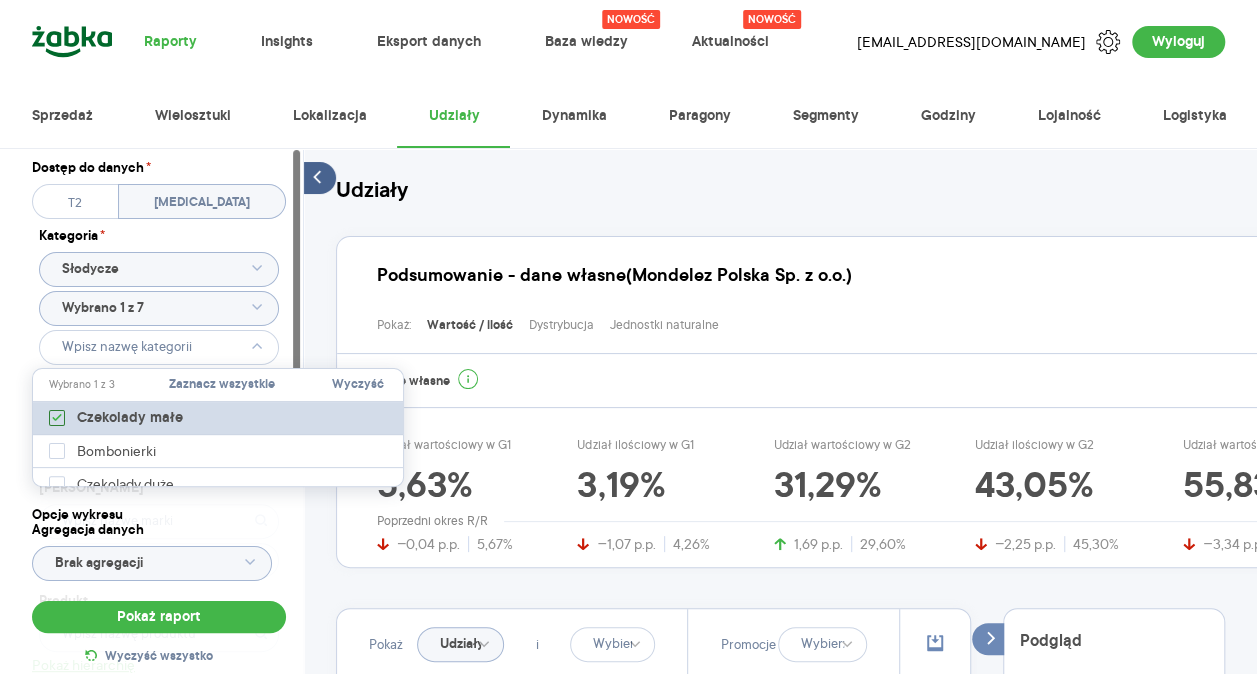 click at bounding box center (57, 418) 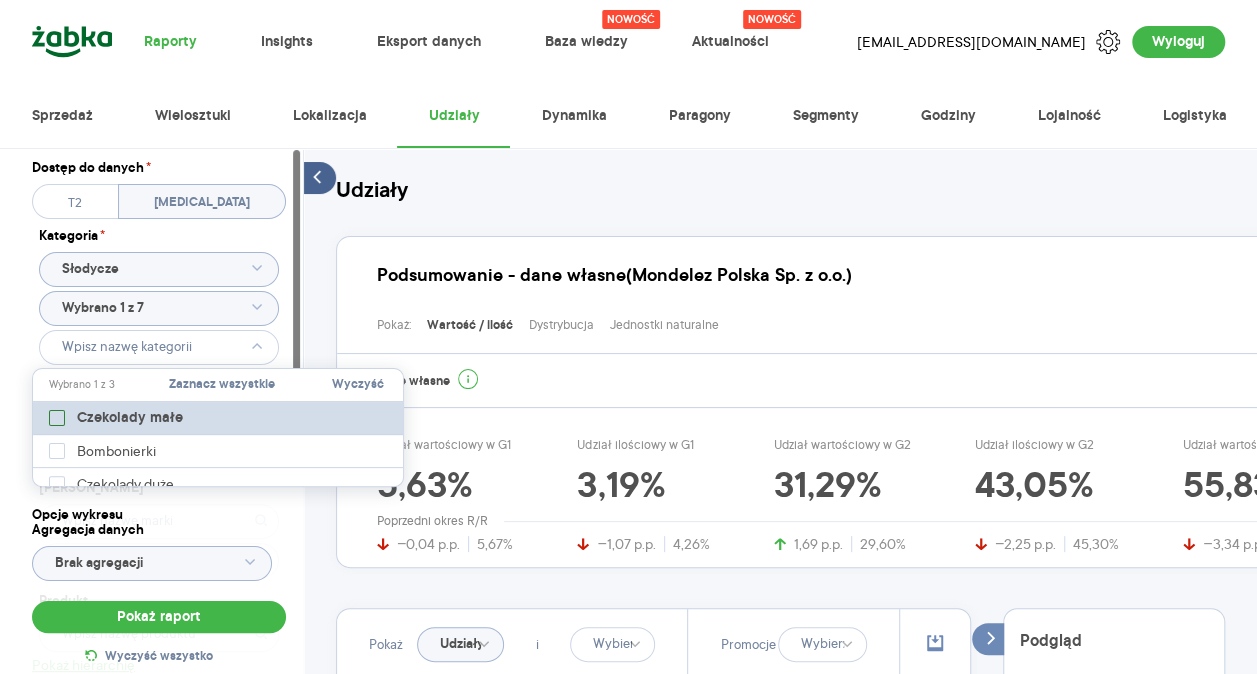 type on "Pobieranie" 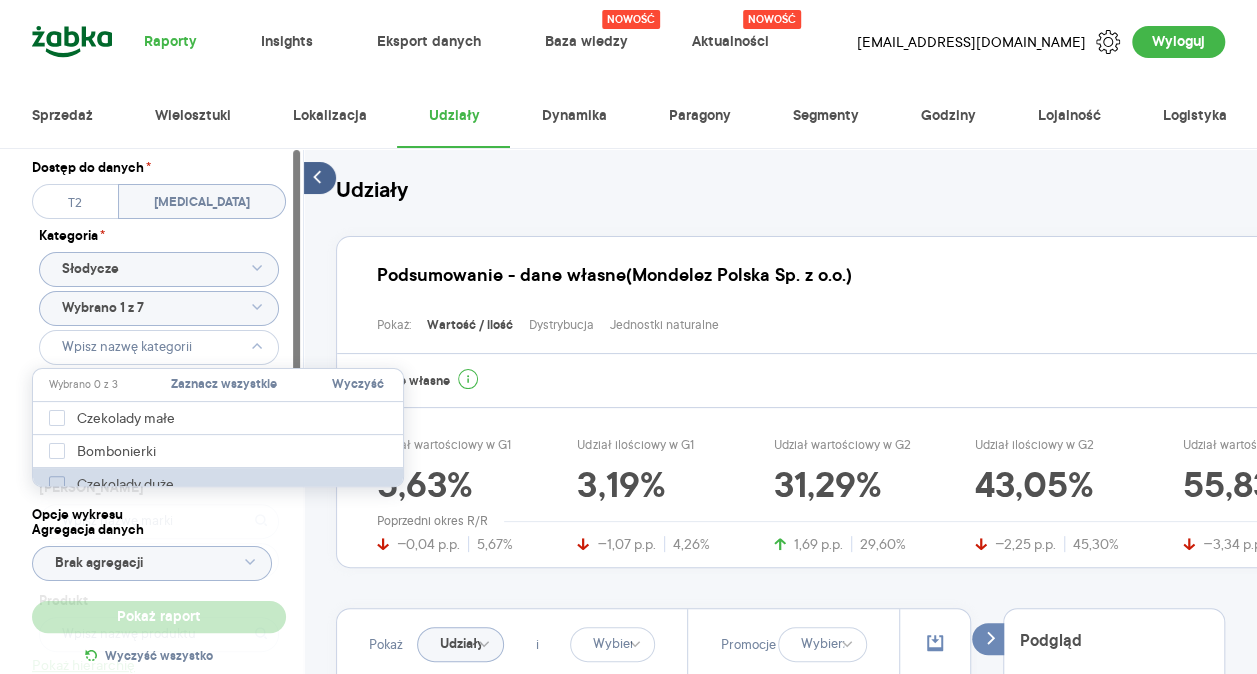 click 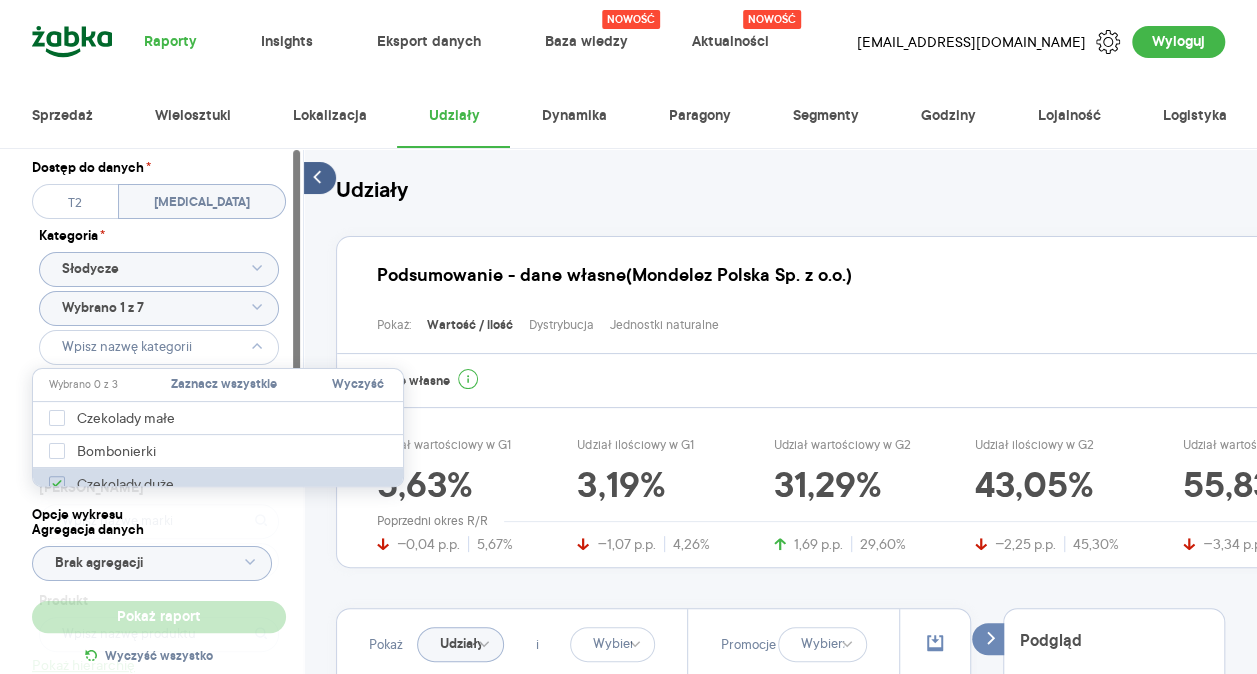 type on "Pobieranie" 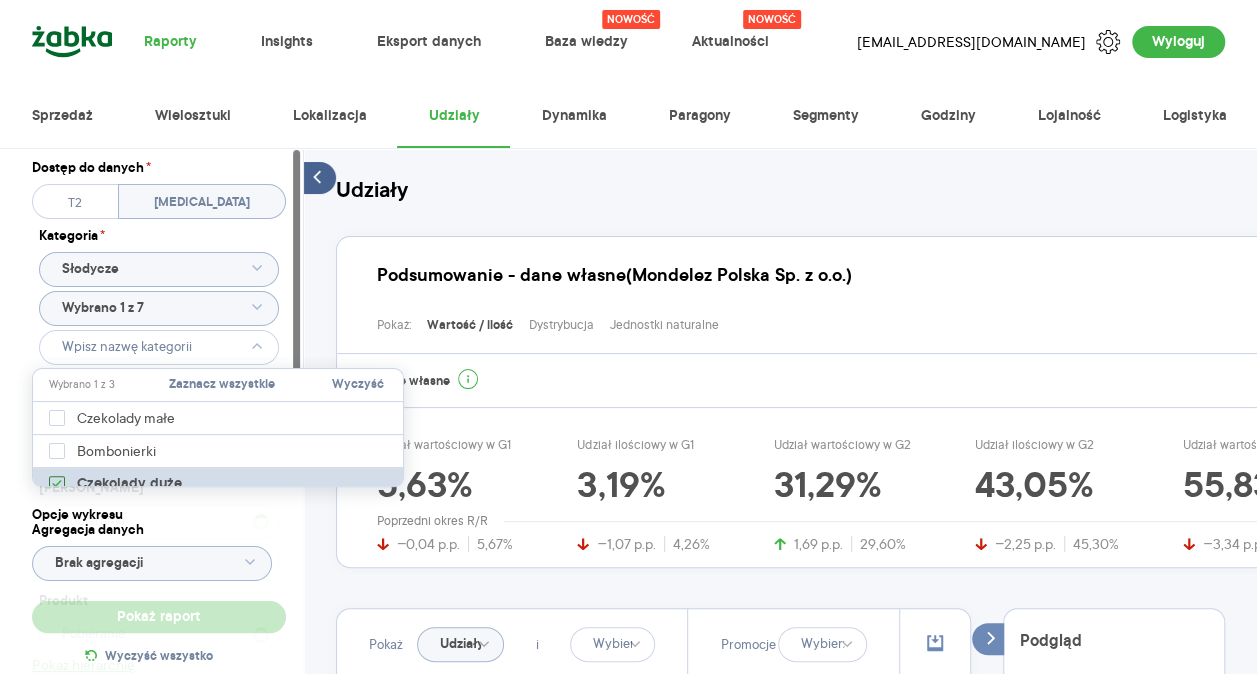 type 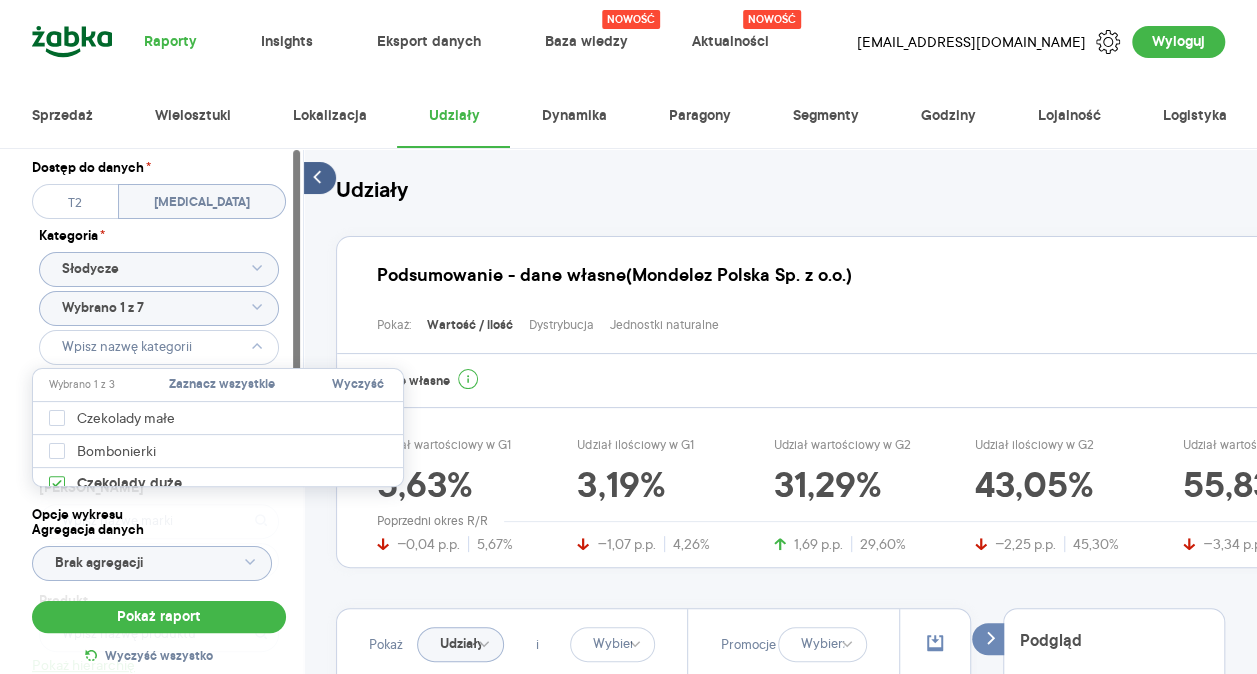 click on "Dostęp do danych * T2 [MEDICAL_DATA] Kategoria * Słodycze Wybrano 1 z 7 Atrybuty Pokaż atrybuty Marka Produkt Pokaż hierarchię Przedział czasu [DATE] - [DATE] Agregacja czasowa tydzień promocyjny" at bounding box center [159, 495] 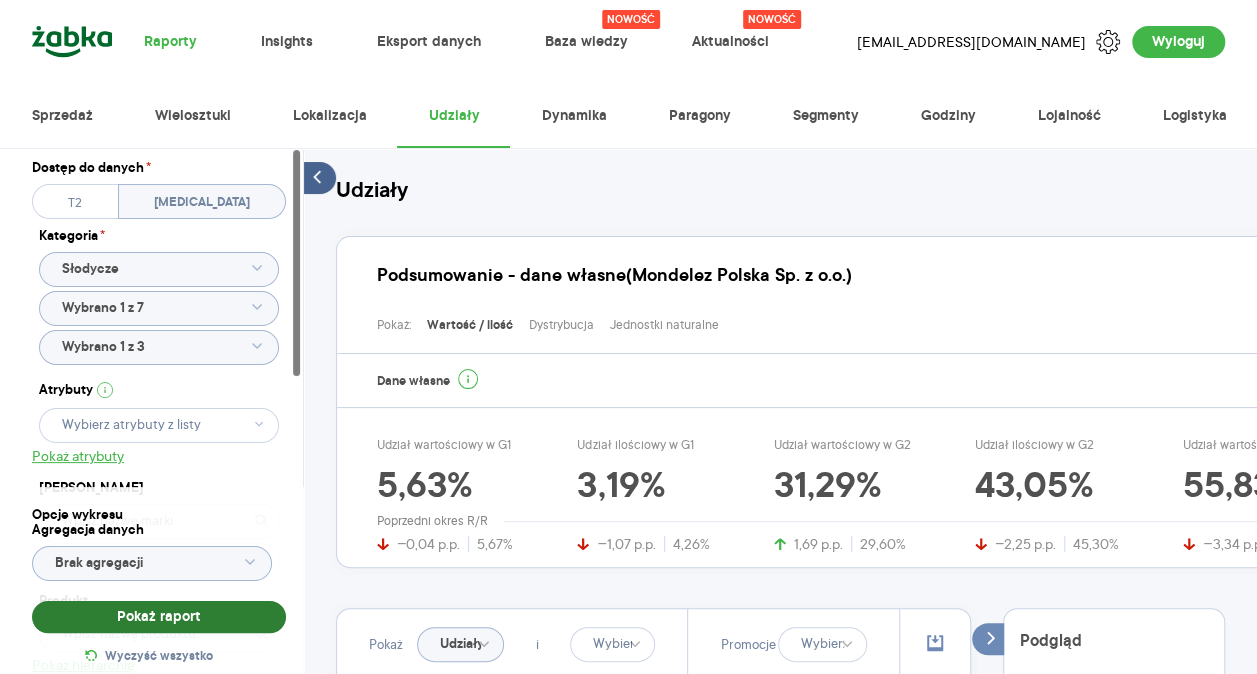 click on "Pokaż raport" at bounding box center [159, 617] 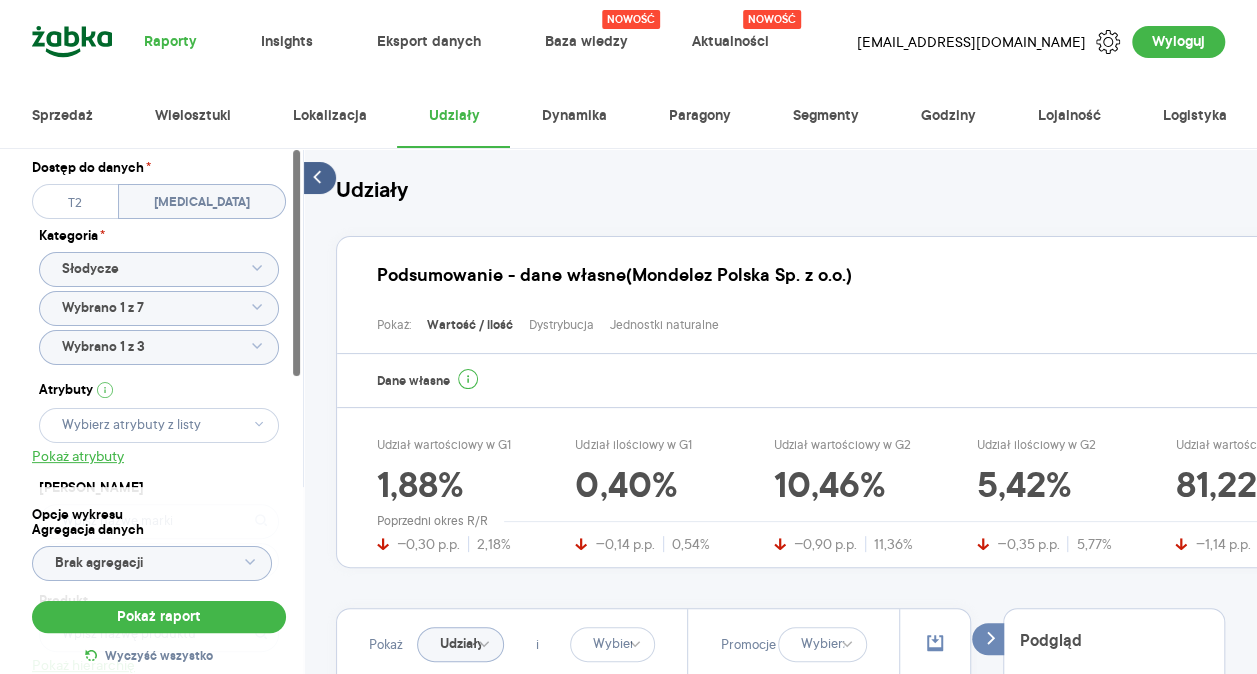 click 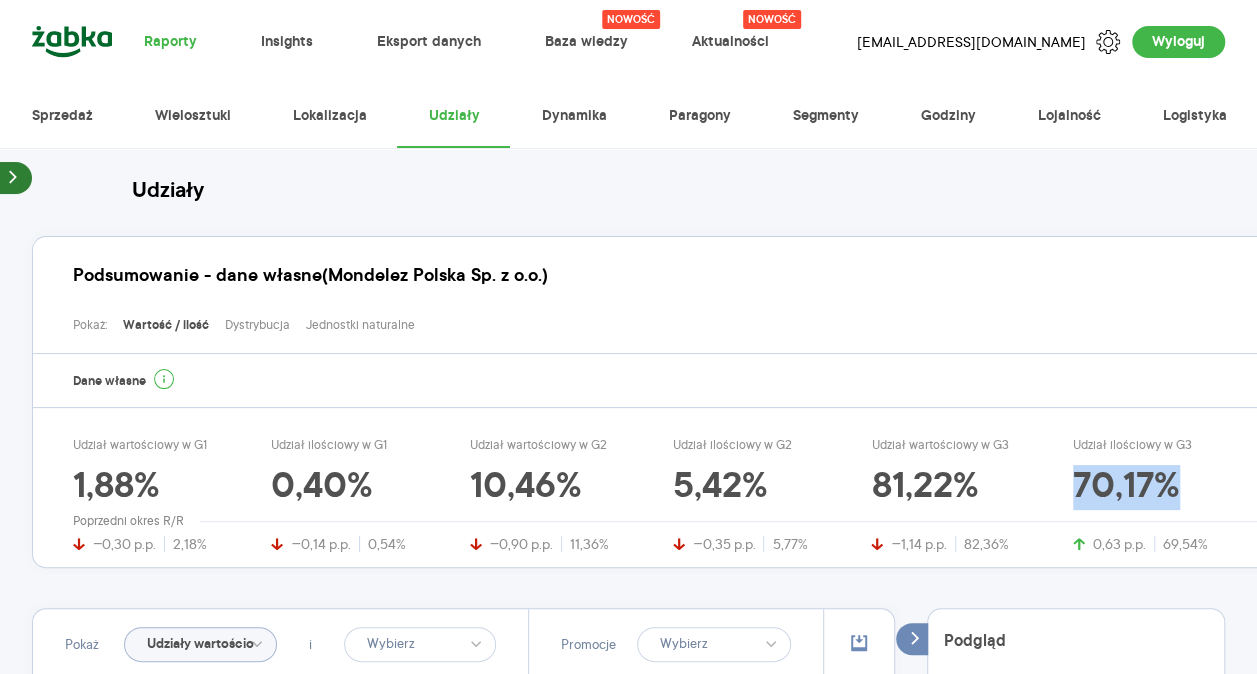 drag, startPoint x: 1180, startPoint y: 487, endPoint x: 1059, endPoint y: 479, distance: 121.264175 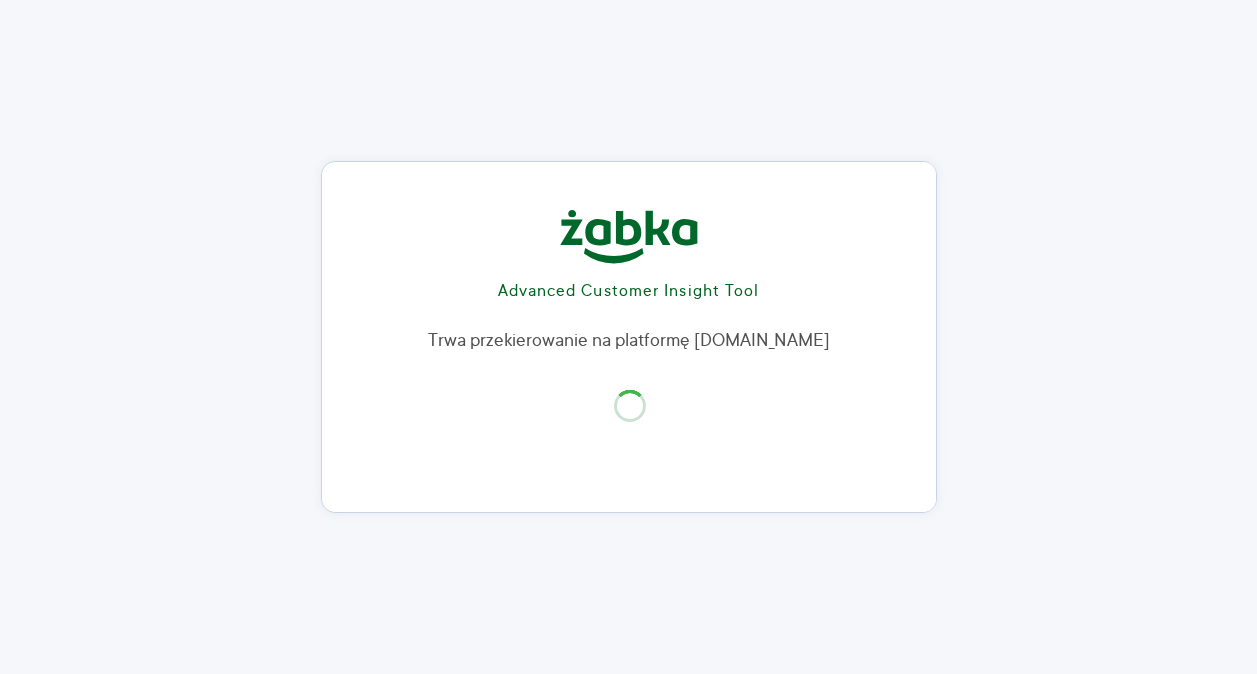 scroll, scrollTop: 0, scrollLeft: 0, axis: both 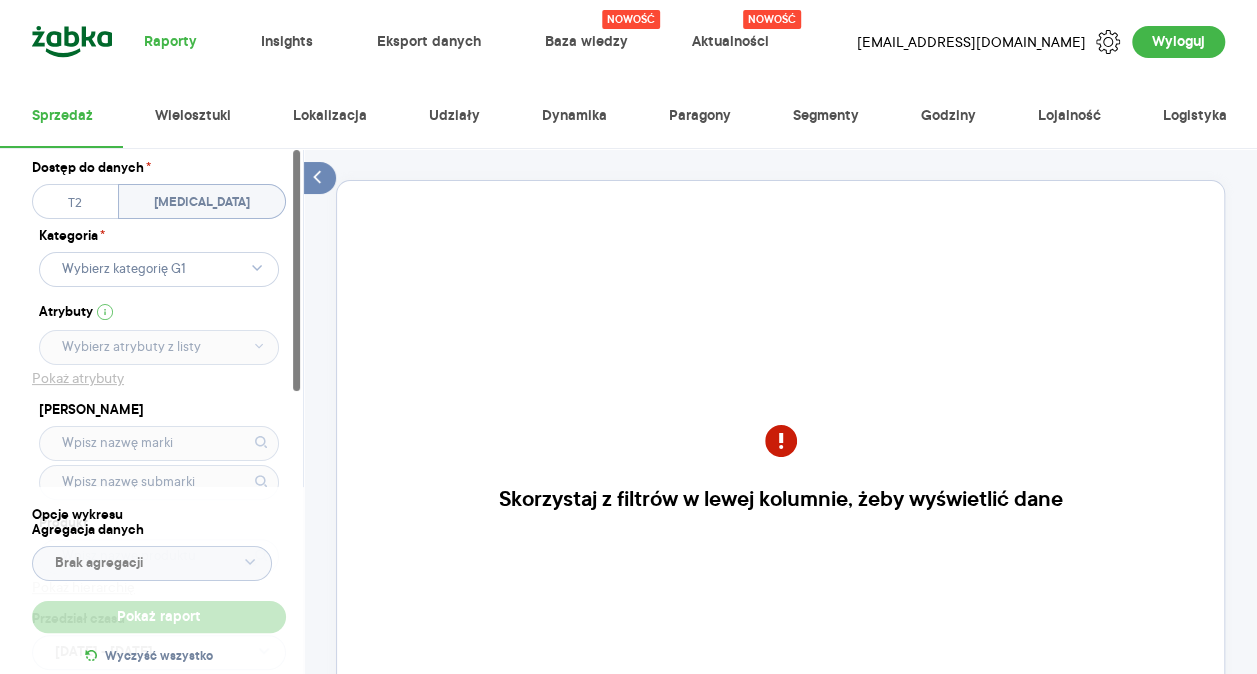 click 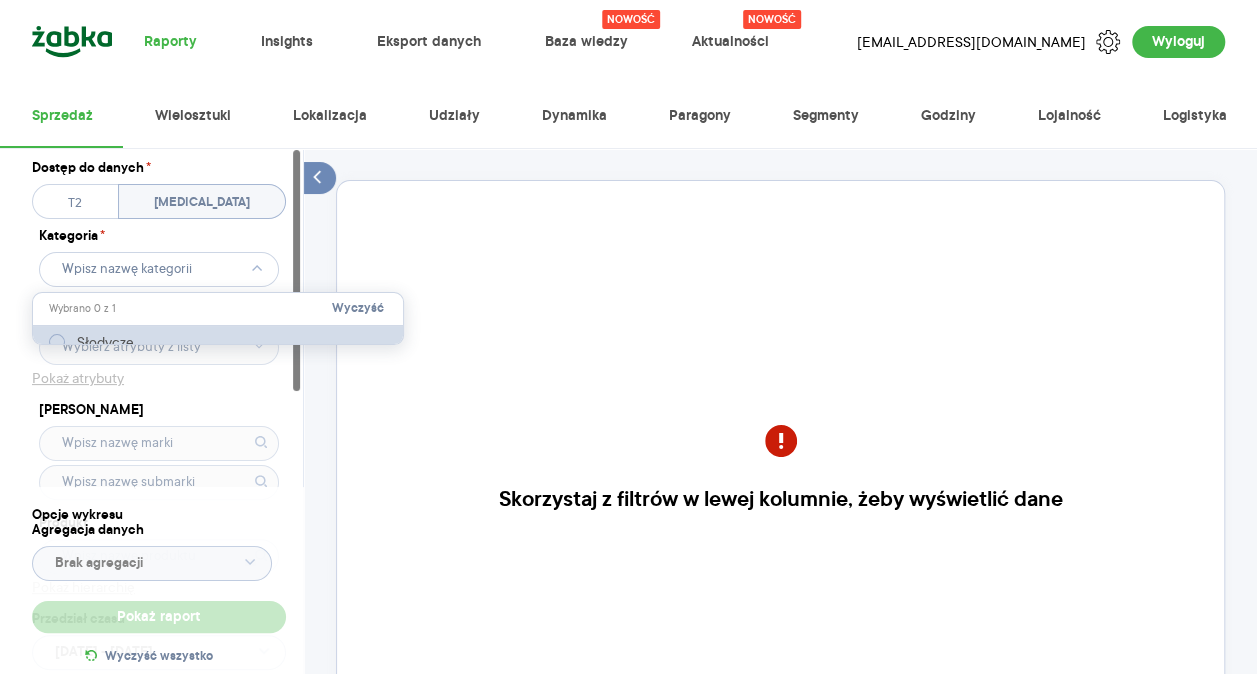 click on "Słodycze" at bounding box center (105, 342) 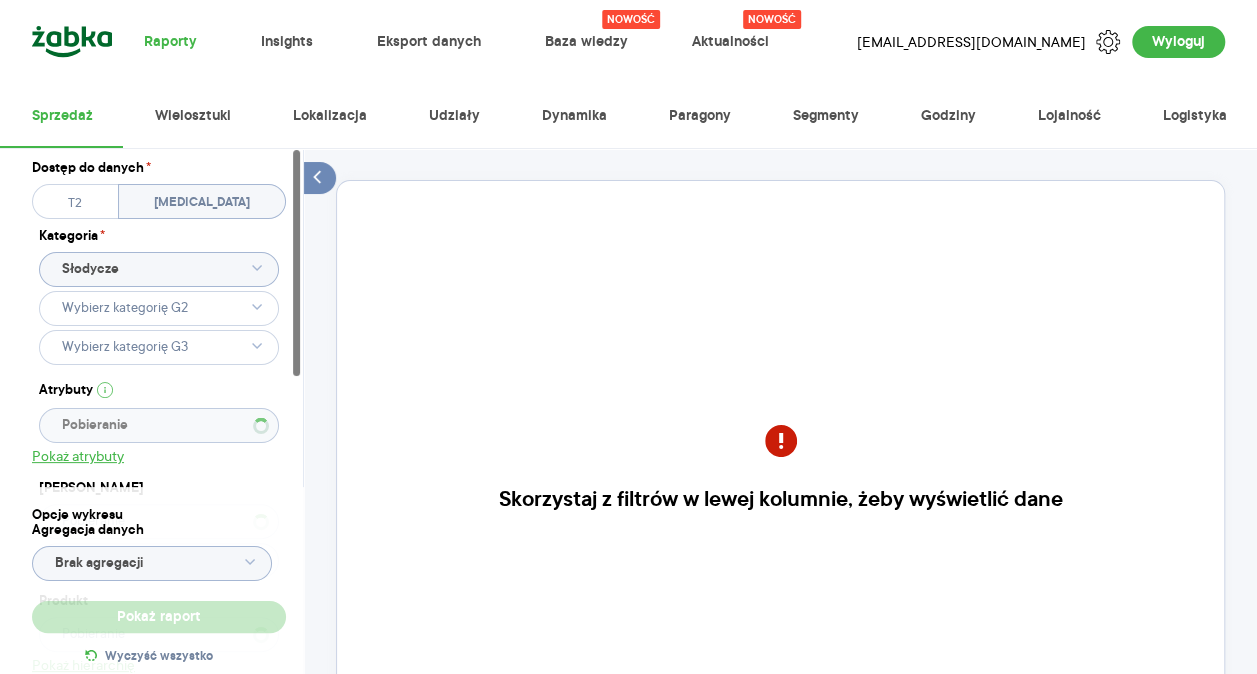 type 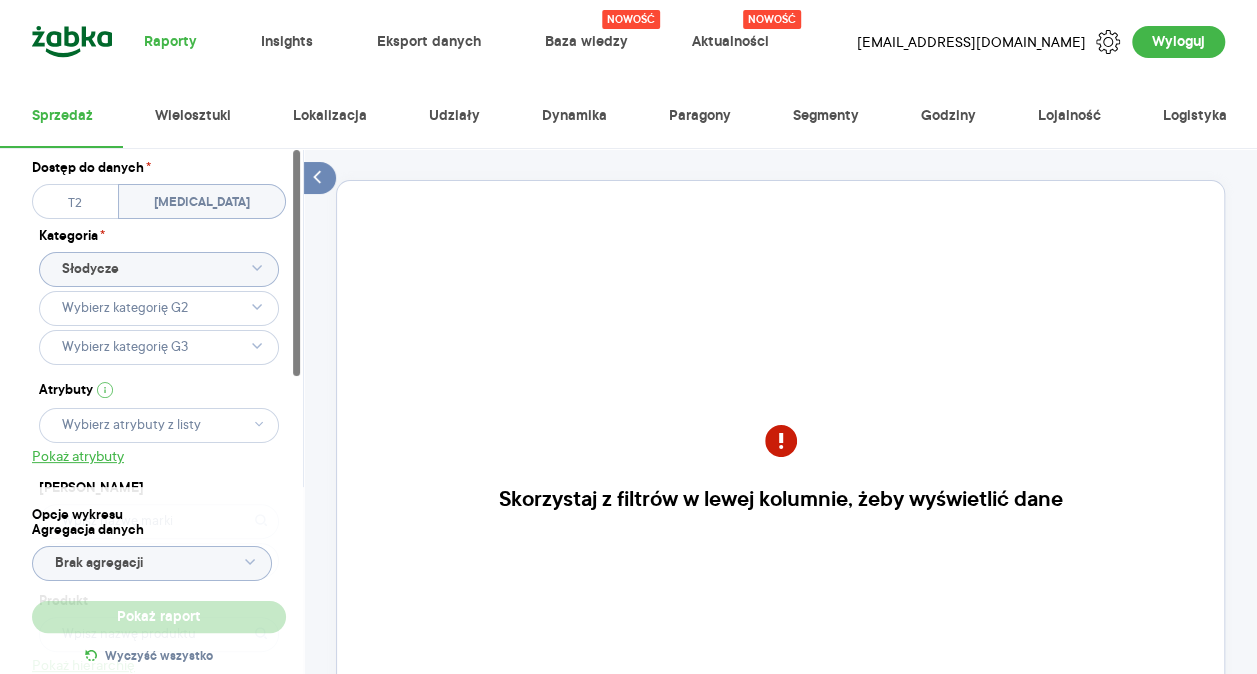 click 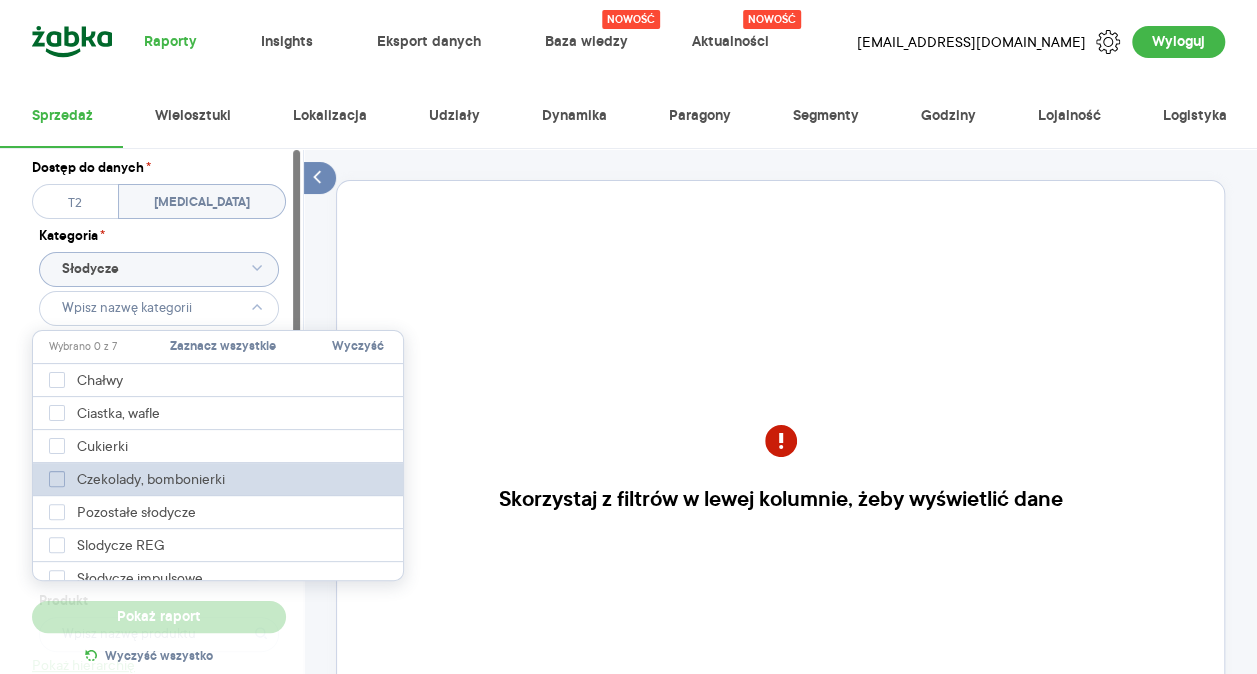 click on "Czekolady, bombonierki" at bounding box center (142, 479) 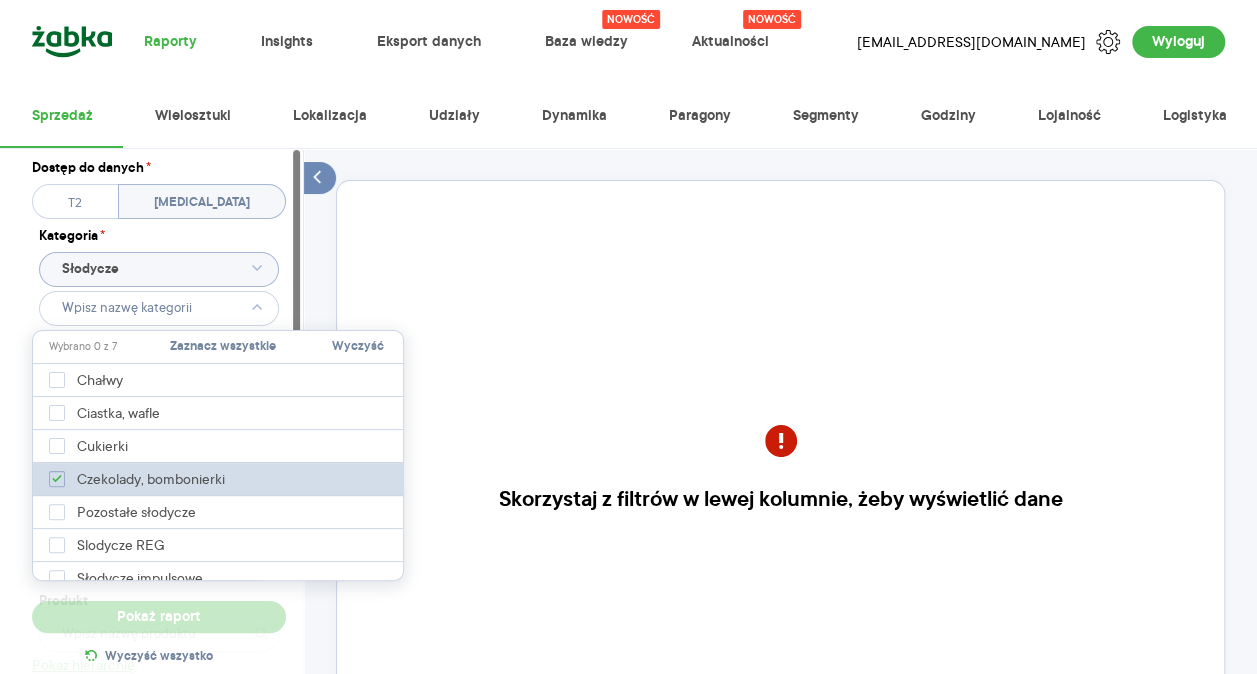 type on "Pobieranie" 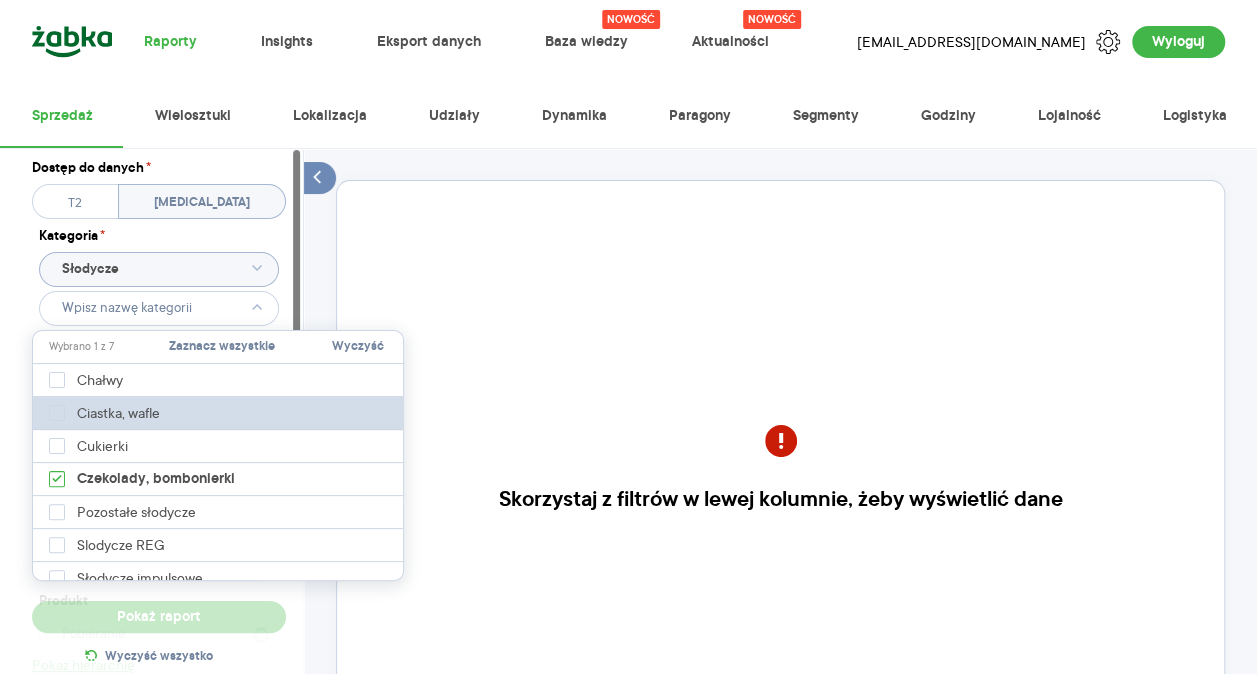 type 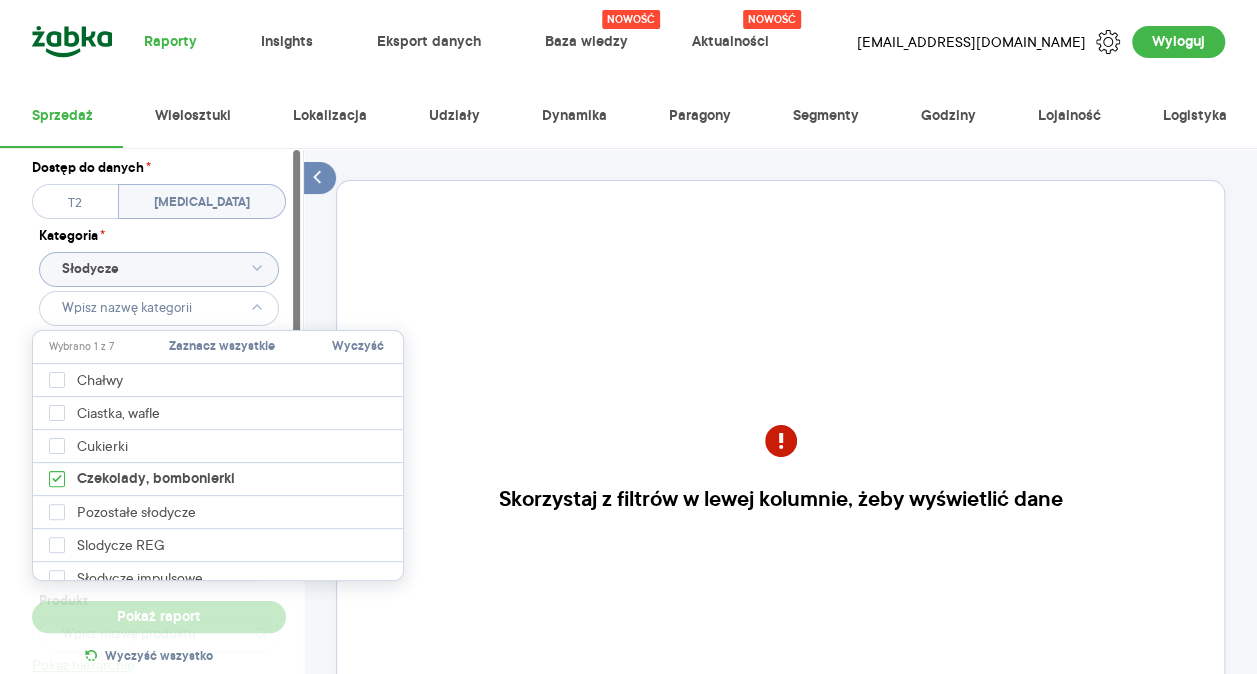 click on "Raporty Insights Eksport danych Nowość Baza wiedzy Nowość Aktualności [EMAIL_ADDRESS][DOMAIN_NAME] Wyloguj Sprzedaż Wielosztuki Lokalizacja Udziały Dynamika Paragony Segmenty Godziny Lojalność Logistyka Dostęp do danych * T2 [MEDICAL_DATA] Kategoria * Słodycze Atrybuty Pokaż atrybuty Marka Produkt Pokaż hierarchię Przedział czasu [DATE] - [DATE] Agregacja czasowa tydzień promocyjny Konkurencja Dostawca Marka Produkt Kategorie referencyjne Region Rodzaje sklepów Rodzaje transakcji Wszystkie Like For Like Uwzględnij LFL Opcje wykresu Agregacja danych Brak agregacji Pokaż raport Wyczyść wszystko Skorzystaj z filtrów w lewej kolumnie, żeby wyświetlić dane Masz pytania dot. działania portalu? Napisz do nas na  [EMAIL_ADDRESS][DOMAIN_NAME]
More than one instance of Sumo is attempting to start on this page. Please check that you are only loading Sumo once per page. BDOW! Wybrano 1 z 7 Zaznacz wszystkie Wyczyść Chałwy Ciastka, wafle Cukierki Czekolady, bombonierki Pozostałe słodycze" at bounding box center (628, 337) 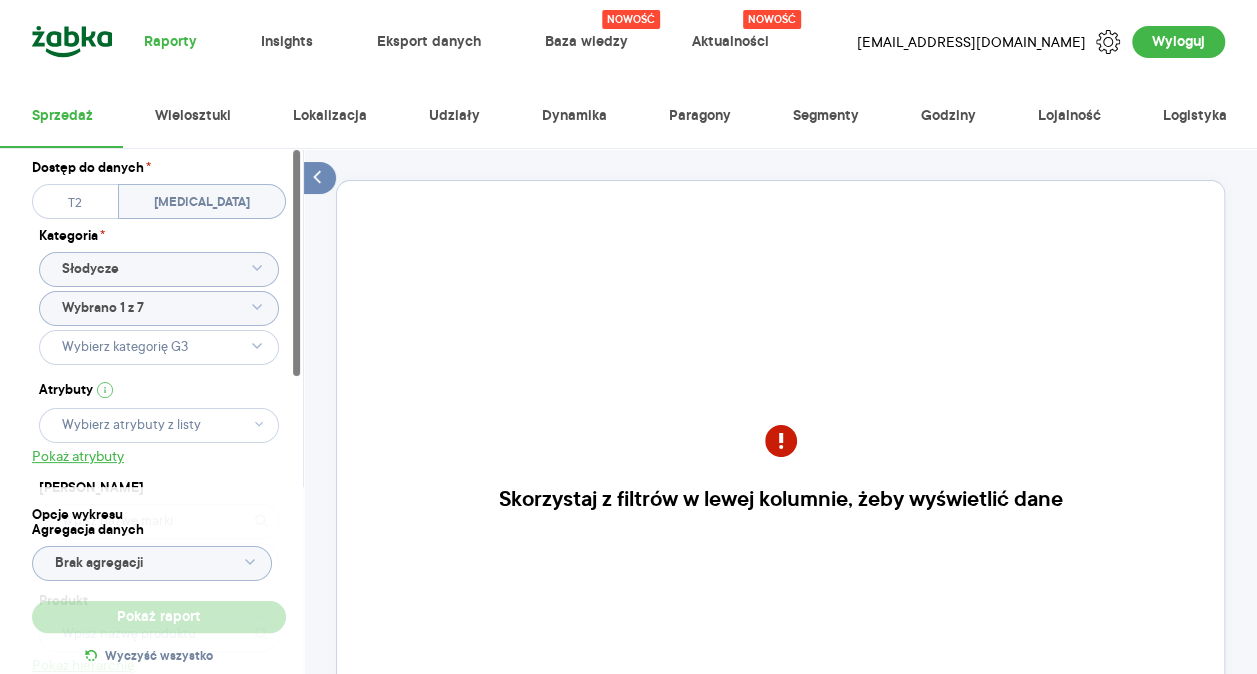 click 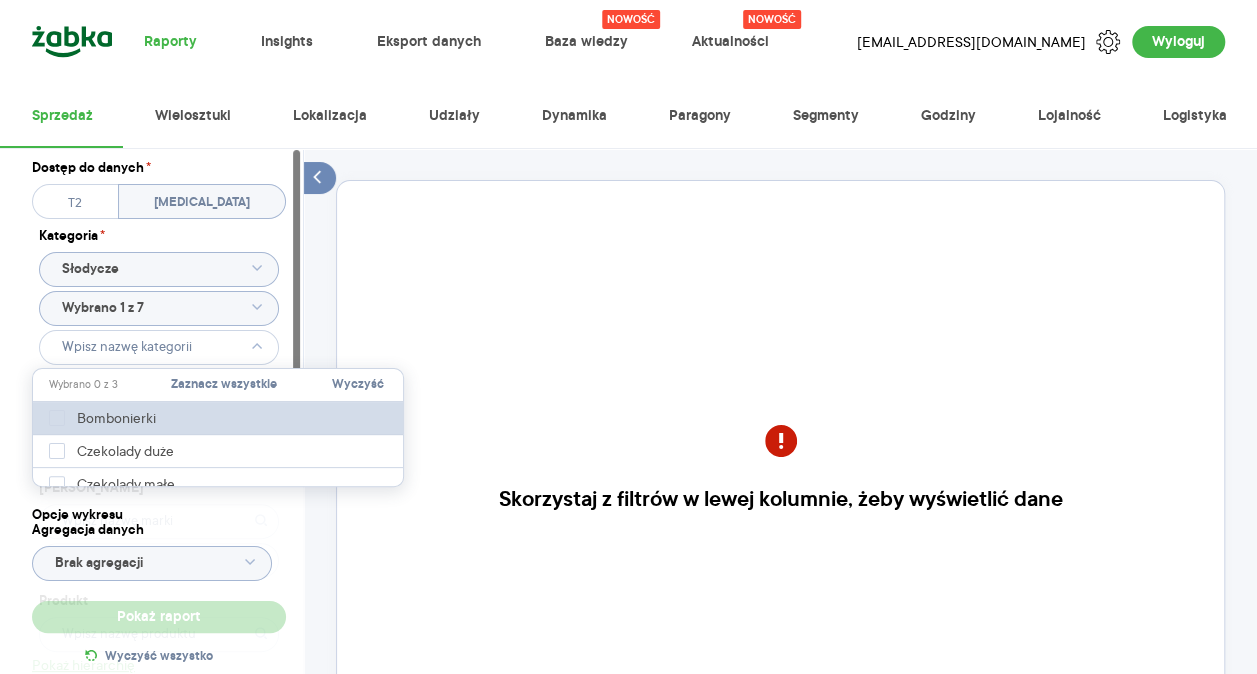 click on "Bombonierki" at bounding box center [219, 418] 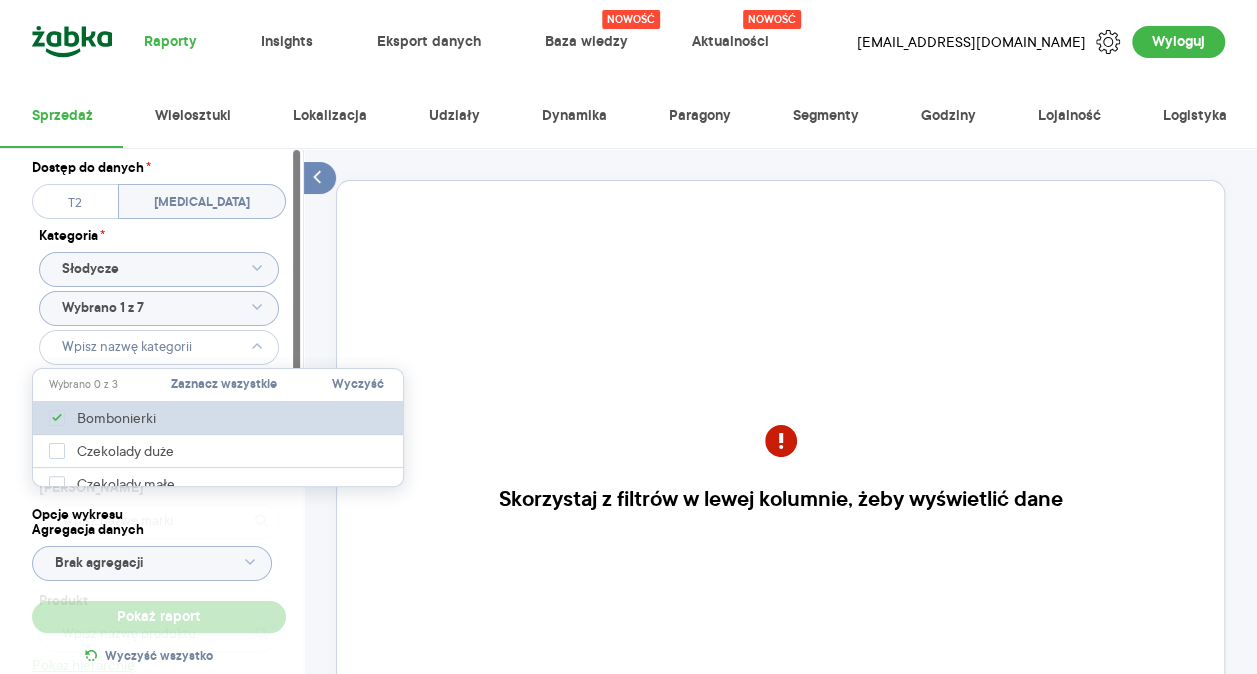 type on "Pobieranie" 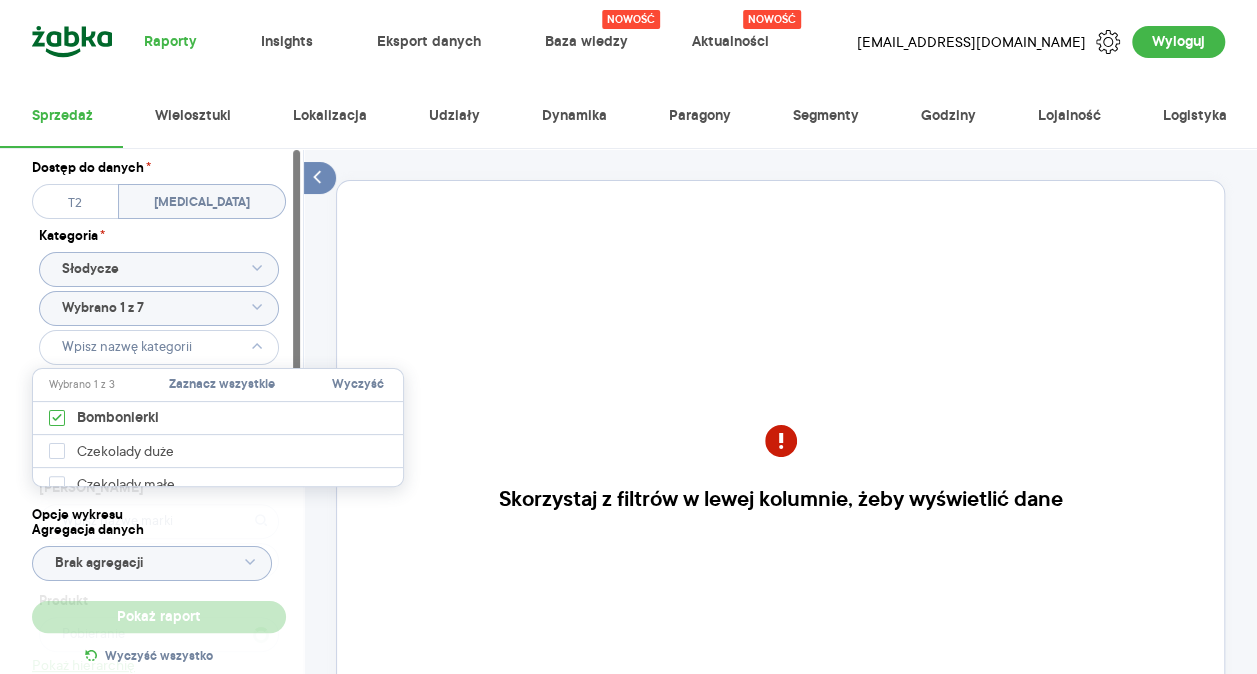 click on "Raporty Insights Eksport danych Nowość Baza wiedzy Nowość Aktualności [EMAIL_ADDRESS][DOMAIN_NAME] Wyloguj Sprzedaż Wielosztuki Lokalizacja Udziały Dynamika Paragony Segmenty Godziny Lojalność Logistyka Dostęp do danych * T2 [MEDICAL_DATA] Kategoria * Słodycze Wybrano 1 z 7 Atrybuty Pobieranie Pokaż atrybuty Marka Produkt Pokaż hierarchię Przedział czasu [DATE] - [DATE] Agregacja czasowa tydzień promocyjny Konkurencja Dostawca Marka Produkt Kategorie referencyjne Region Rodzaje sklepów Rodzaje transakcji Wszystkie Like For Like Uwzględnij LFL Opcje wykresu Agregacja danych Brak agregacji Pokaż raport Wyczyść wszystko Skorzystaj z filtrów w lewej kolumnie, żeby wyświetlić dane Masz pytania dot. działania portalu? Napisz do nas na  [EMAIL_ADDRESS][DOMAIN_NAME]
More than one instance of Sumo is attempting to start on this page. Please check that you are only loading Sumo once per page. BDOW! Wybrano 1 z 3 Zaznacz wszystkie Wyczyść Bombonierki Czekolady duże Czekolady małe" at bounding box center [628, 337] 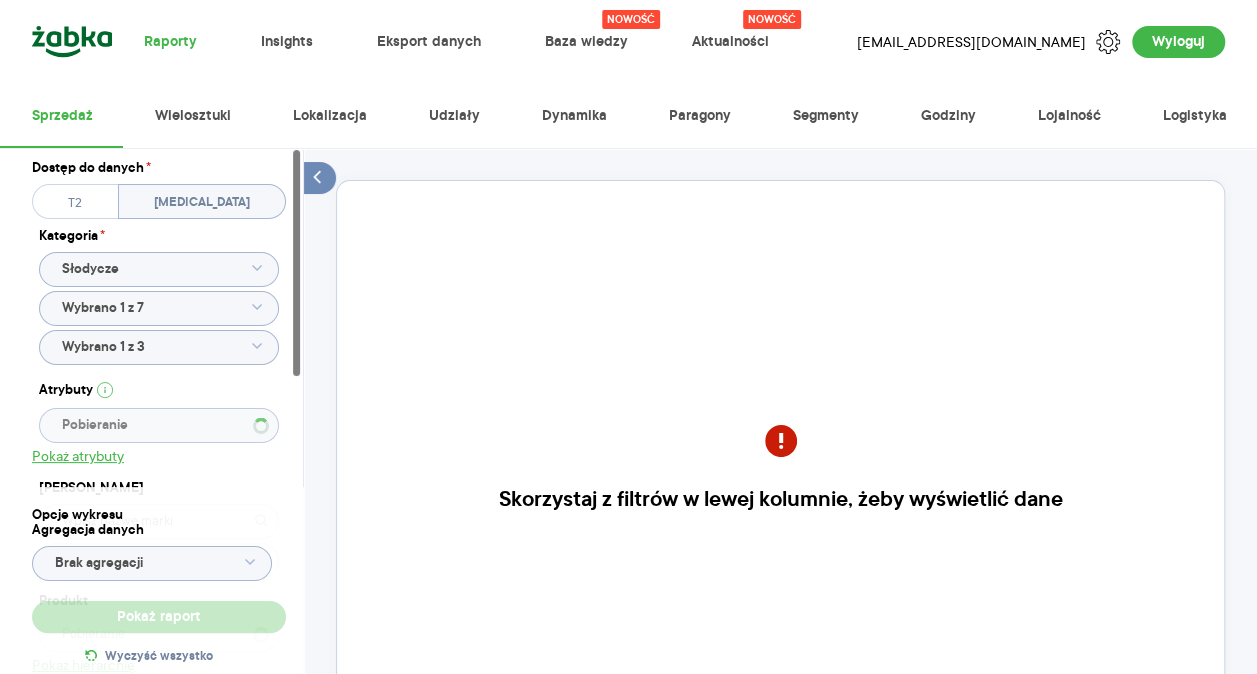 type 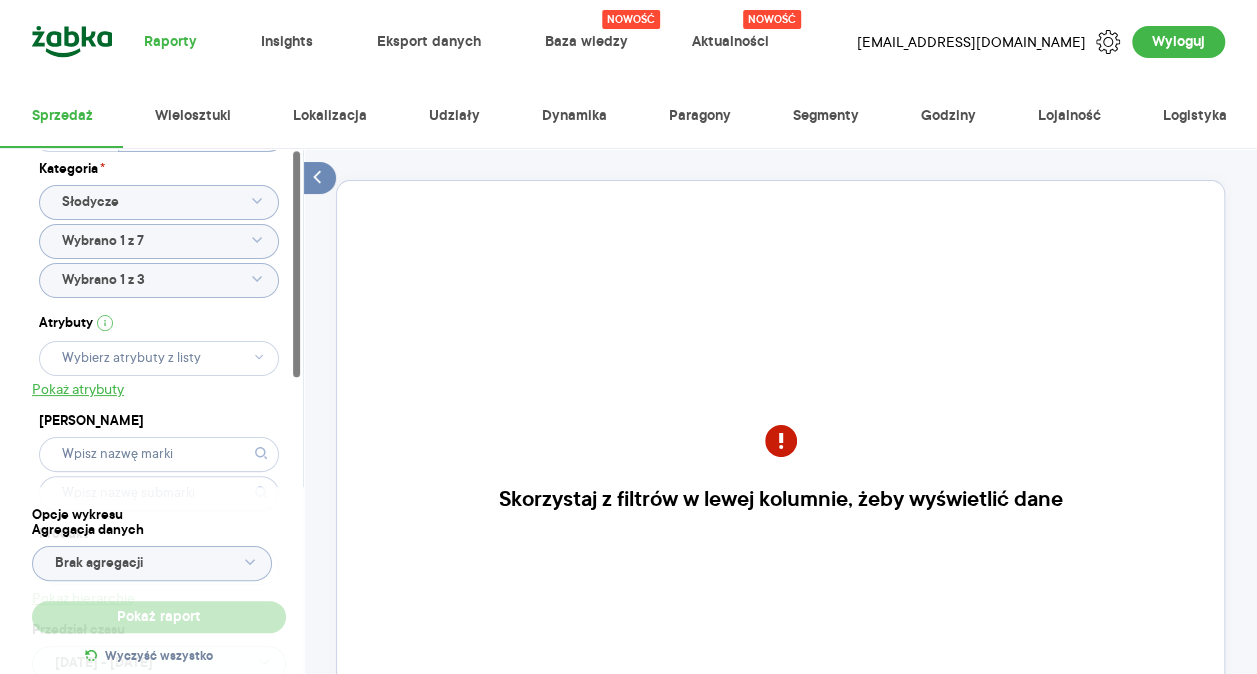 scroll, scrollTop: 0, scrollLeft: 0, axis: both 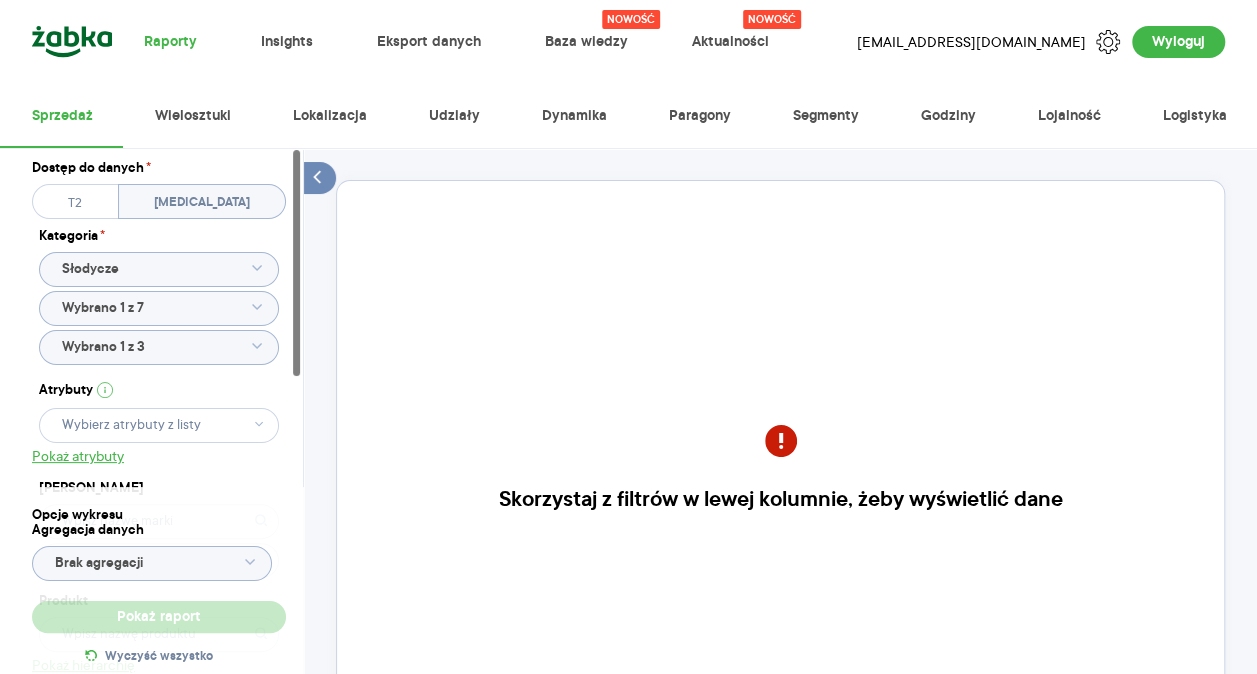 click on "Dostęp do danych * T2 [MEDICAL_DATA] Kategoria * Słodycze Wybrano 1 z 7 Wybrano 1 z 3 Atrybuty Pokaż atrybuty Marka Produkt Pokaż hierarchię Przedział czasu [DATE] - [DATE] Agregacja czasowa tydzień promocyjny" at bounding box center [159, 495] 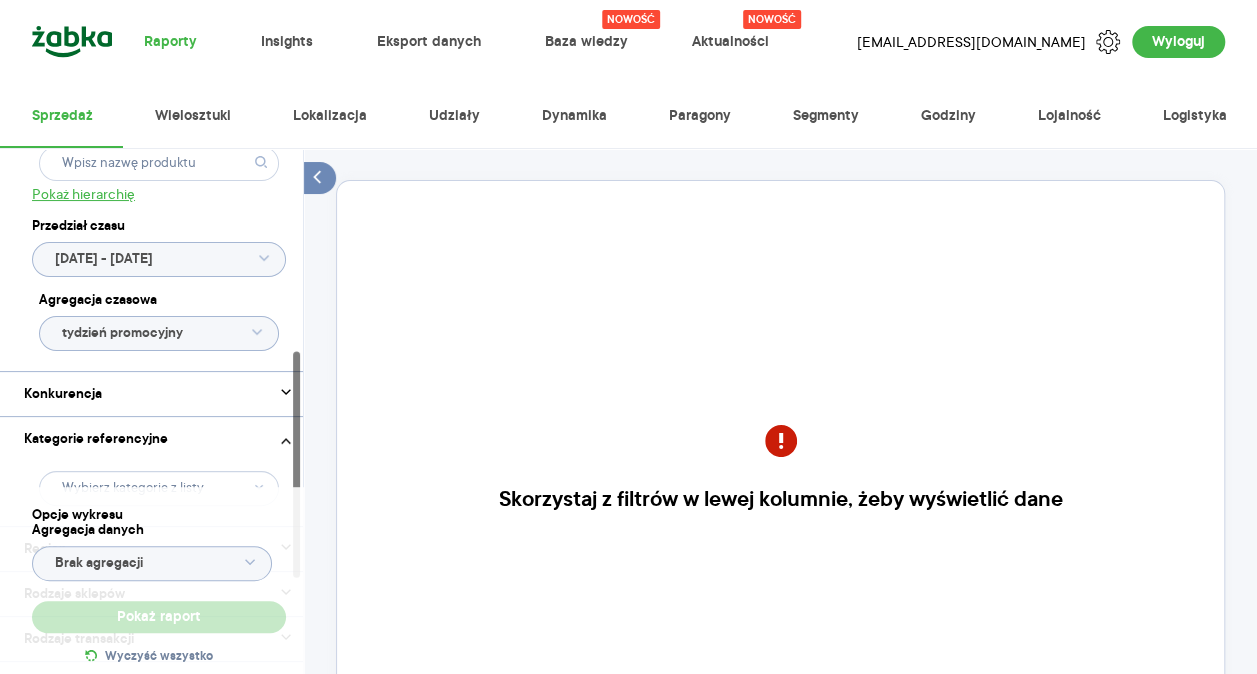 scroll, scrollTop: 472, scrollLeft: 0, axis: vertical 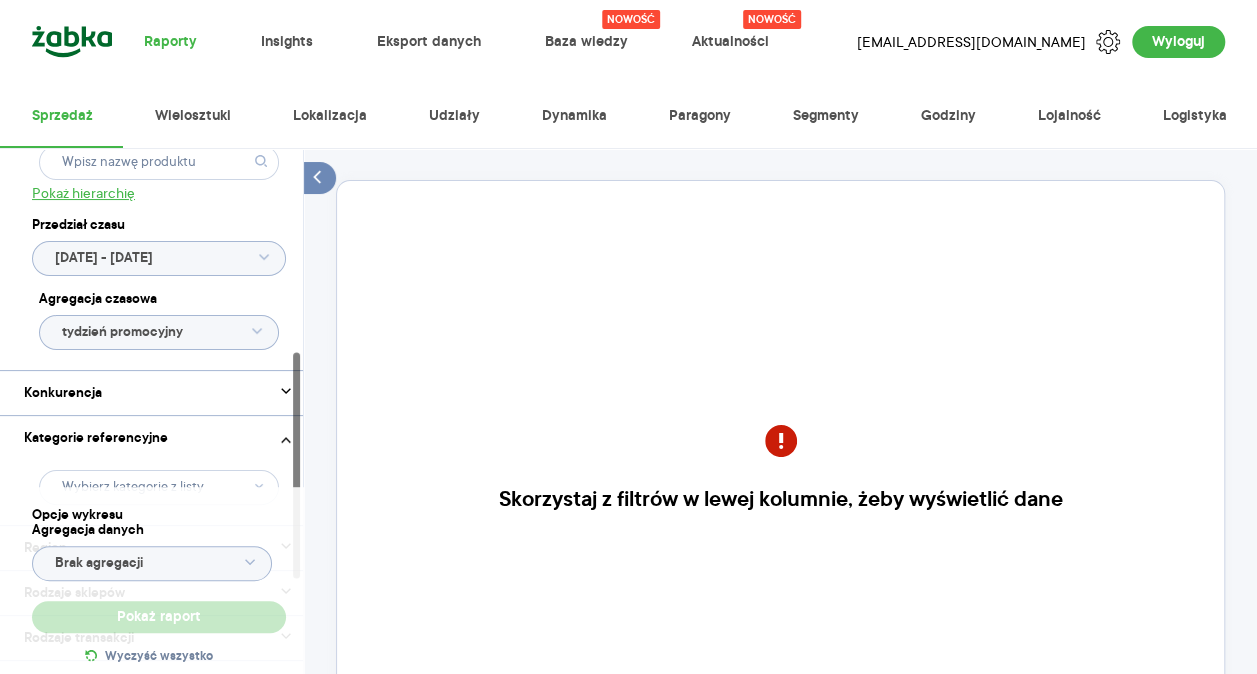 click on "Agregacja danych Brak agregacji" at bounding box center (152, 552) 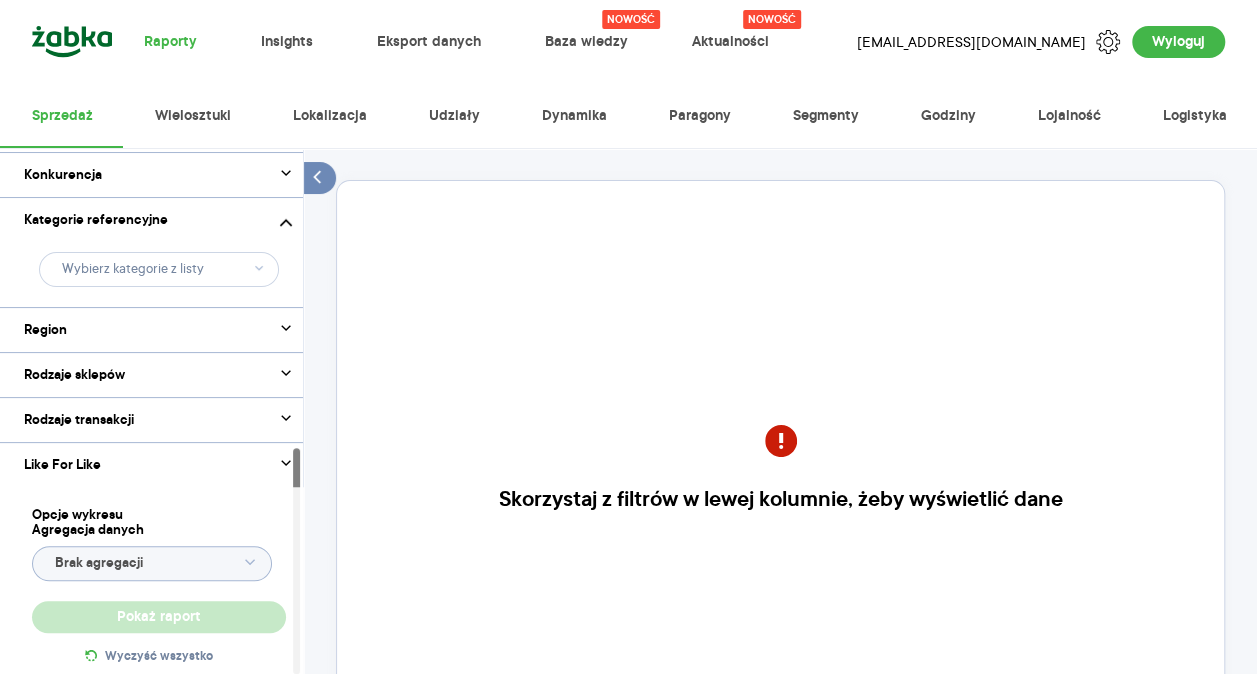 scroll, scrollTop: 0, scrollLeft: 0, axis: both 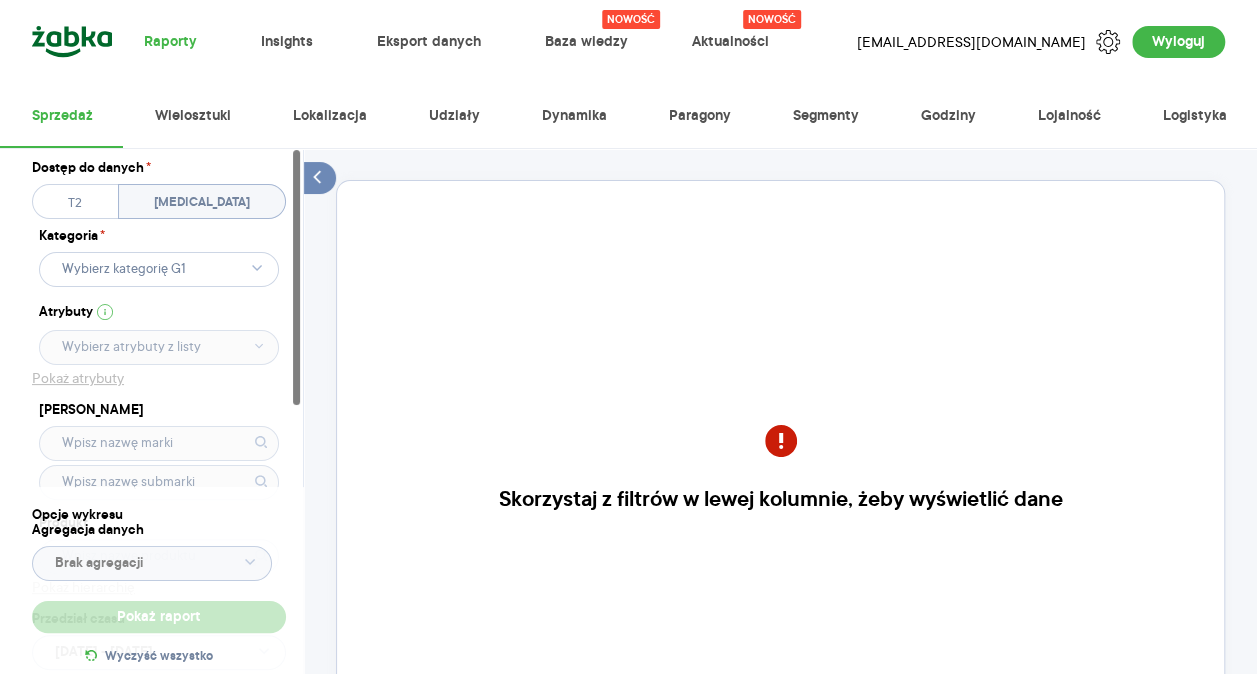 drag, startPoint x: 246, startPoint y: 264, endPoint x: 142, endPoint y: 288, distance: 106.733315 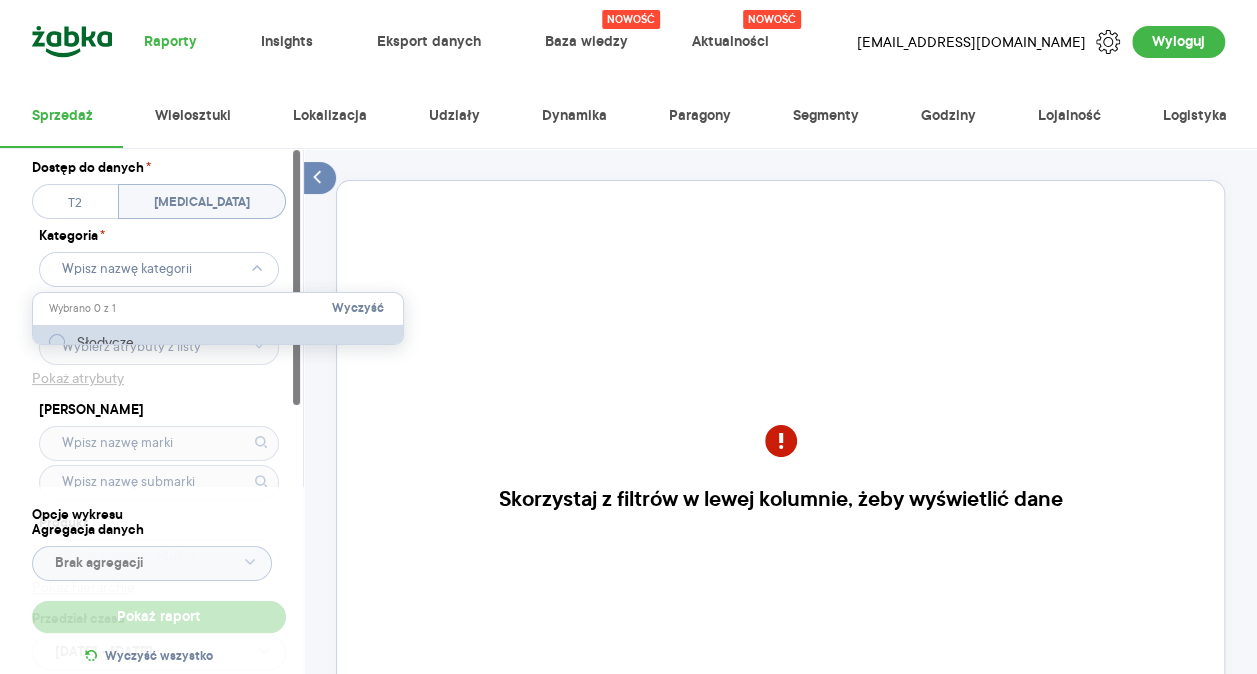 click at bounding box center [57, 342] 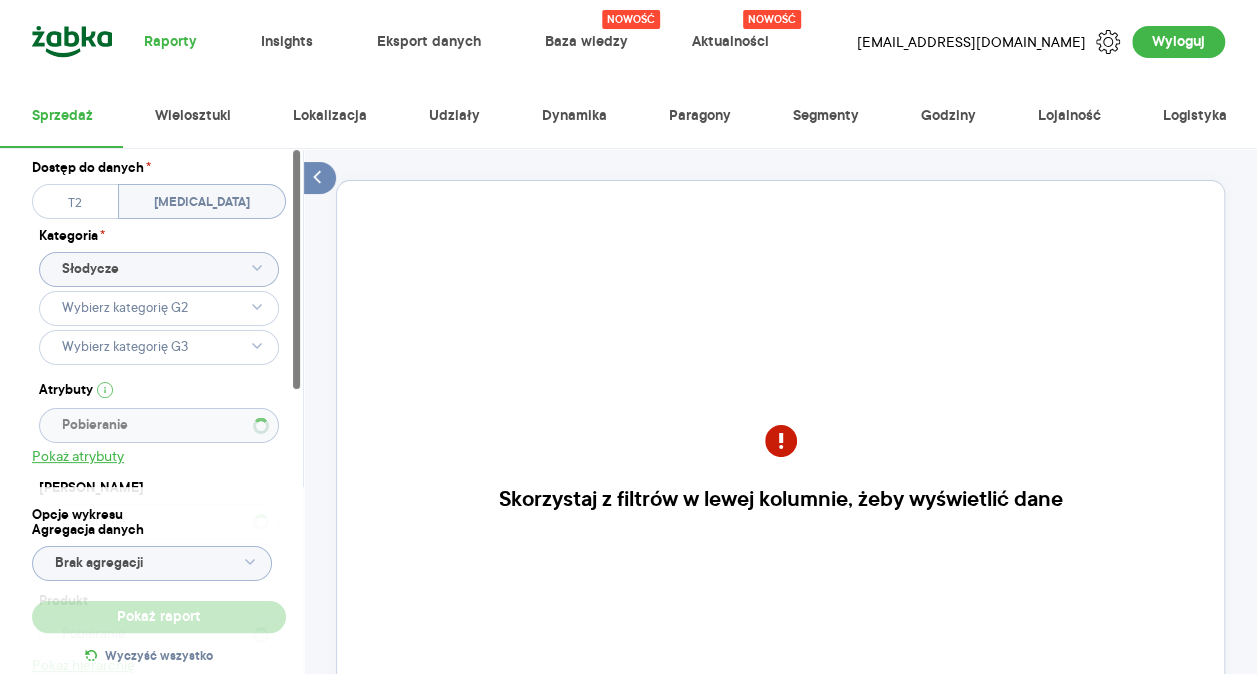 click 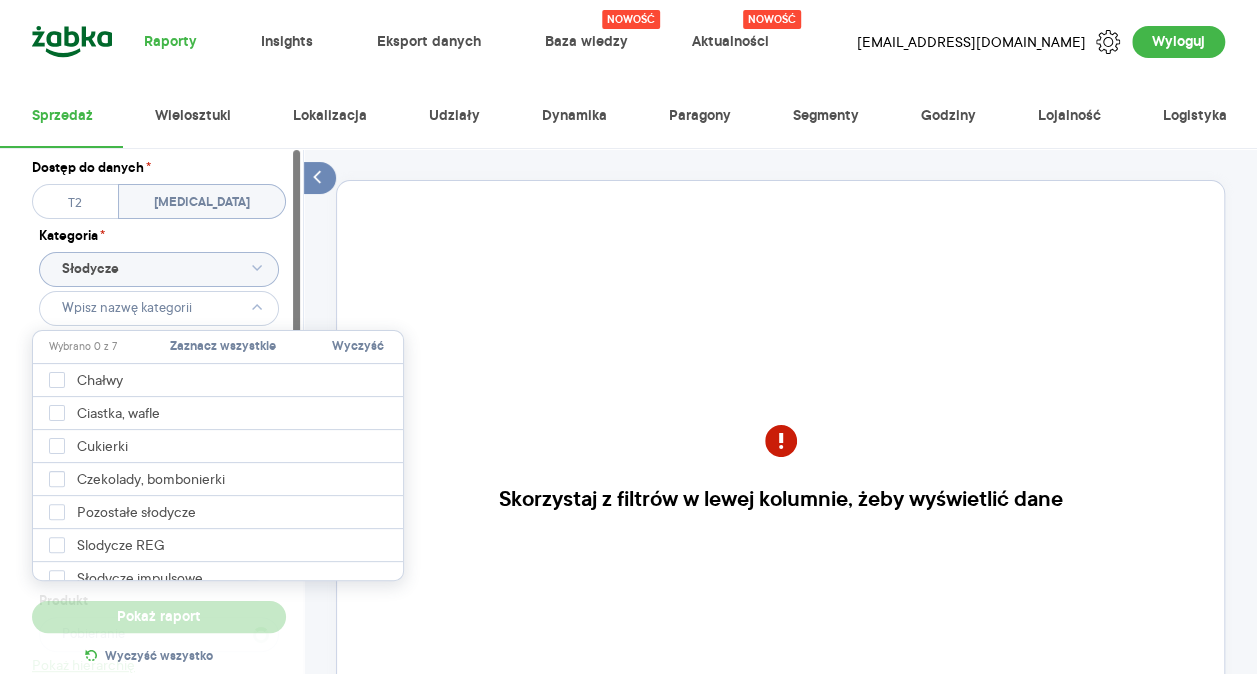 type 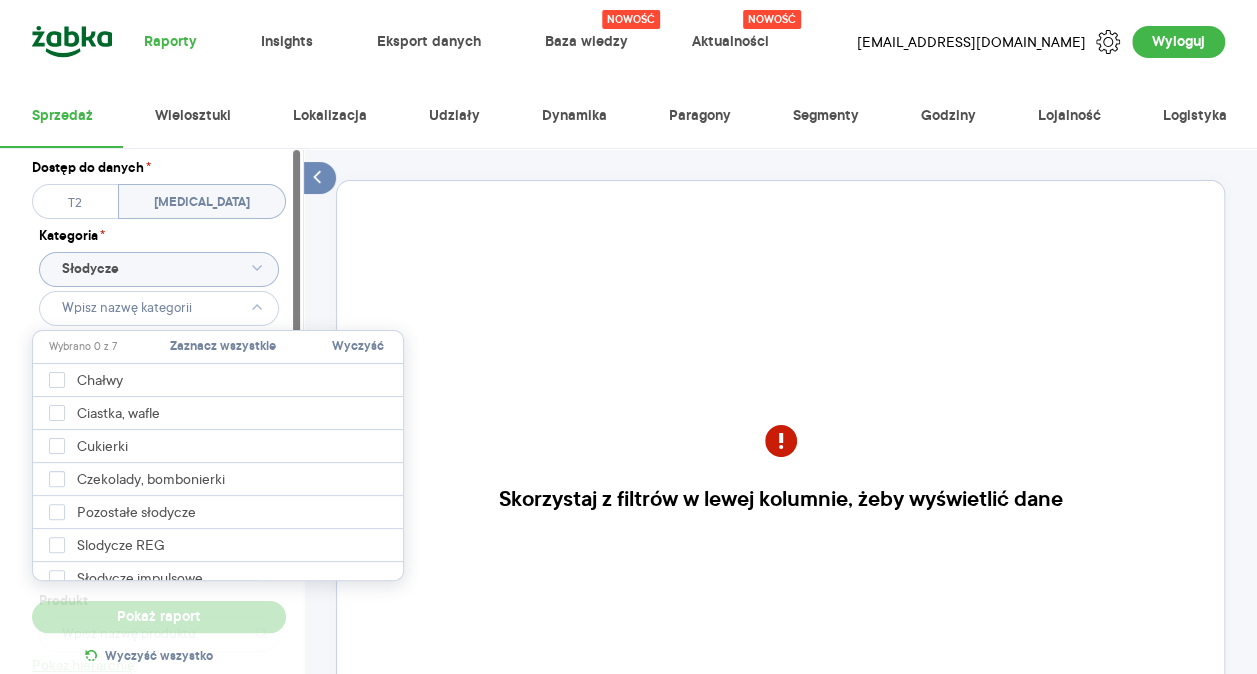 type 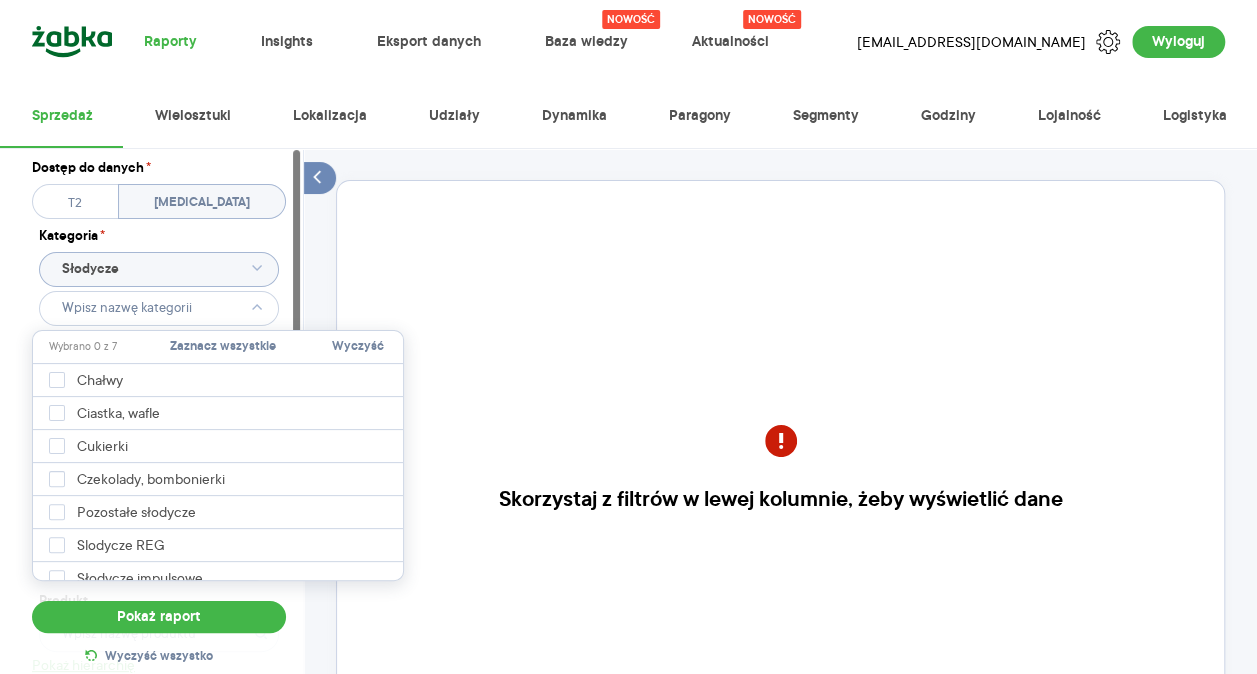 click on "Raporty Insights Eksport danych Nowość Baza wiedzy Nowość Aktualności [EMAIL_ADDRESS][DOMAIN_NAME] Wyloguj Sprzedaż Wielosztuki Lokalizacja Udziały Dynamika Paragony Segmenty Godziny Lojalność Logistyka Dostęp do danych * T2 [MEDICAL_DATA] Kategoria * Słodycze Atrybuty Pokaż atrybuty Marka Produkt Pokaż hierarchię Przedział czasu [DATE] - [DATE] Agregacja czasowa tydzień promocyjny Konkurencja Dostawca Marka Produkt Kategorie referencyjne Region Rodzaje sklepów Rodzaje transakcji Wszystkie Like For Like Uwzględnij LFL Opcje wykresu Agregacja danych Brak agregacji Pokaż raport Wyczyść wszystko Skorzystaj z filtrów w lewej kolumnie, żeby wyświetlić dane Masz pytania dot. działania portalu? Napisz do nas na  [EMAIL_ADDRESS][DOMAIN_NAME]
BDOW! Wybrano 0 z 7 Zaznacz wszystkie Wyczyść Chałwy Ciastka, wafle Cukierki Czekolady, bombonierki Pozostałe słodycze [PERSON_NAME] REG Słodycze impulsowe" at bounding box center (628, 337) 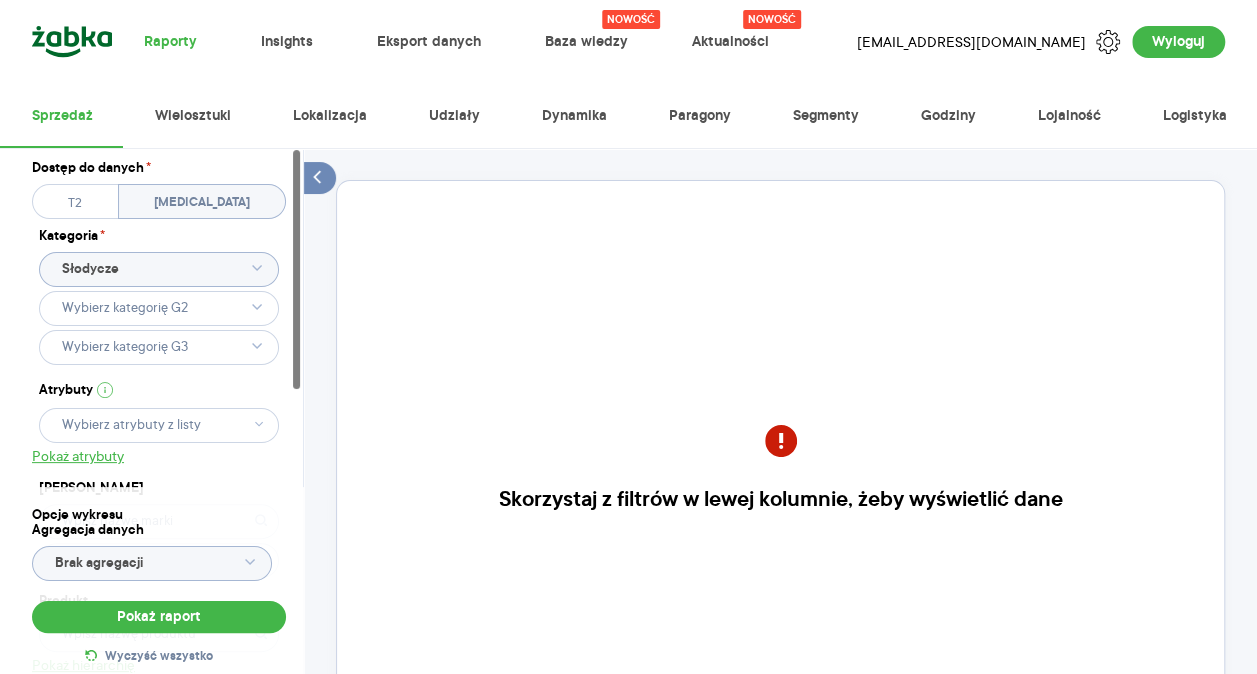 click 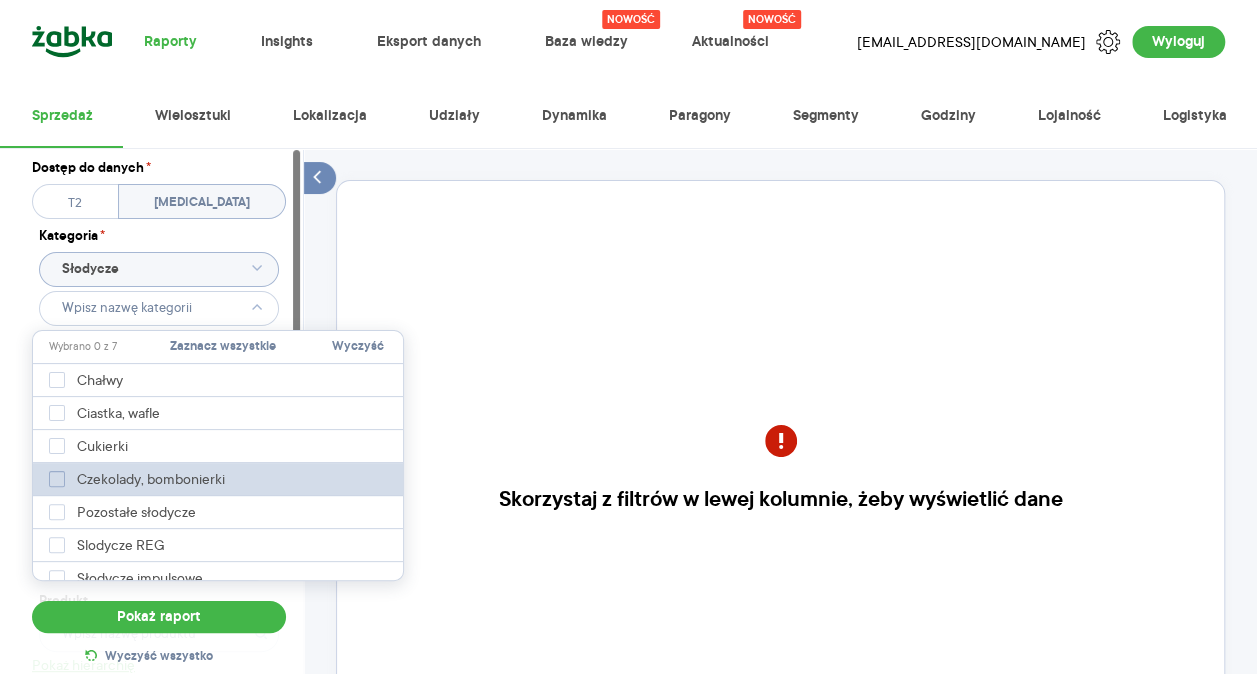 click 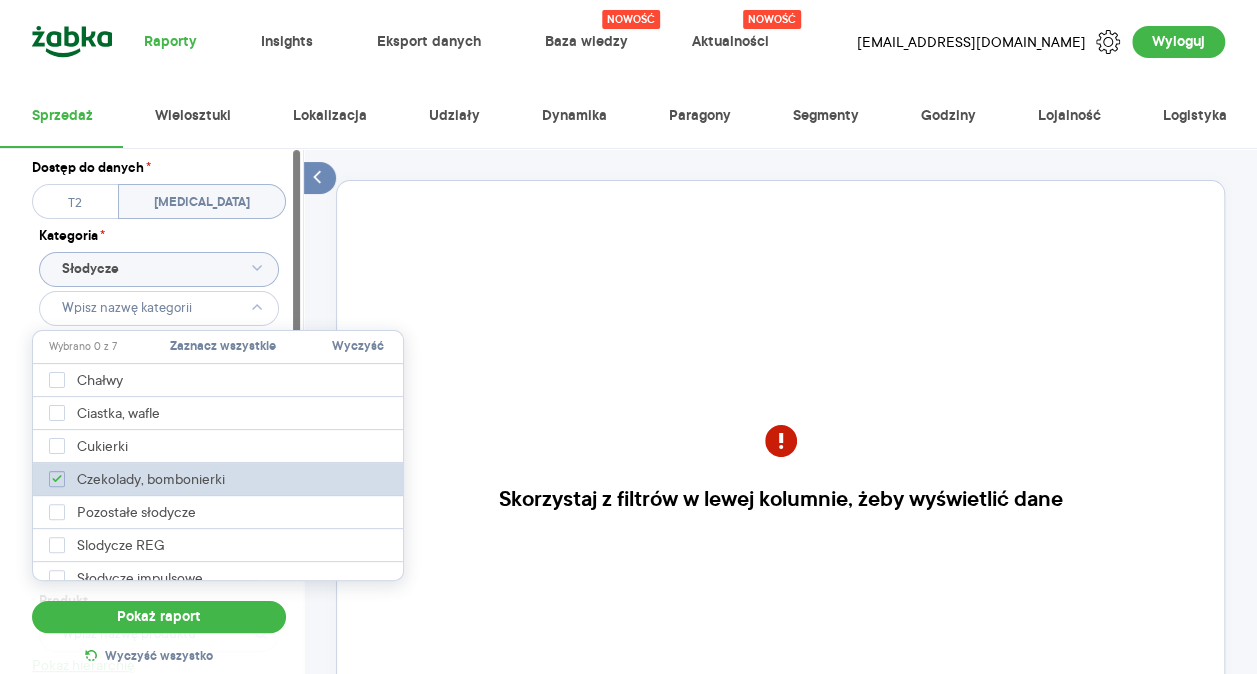 type on "Pobieranie" 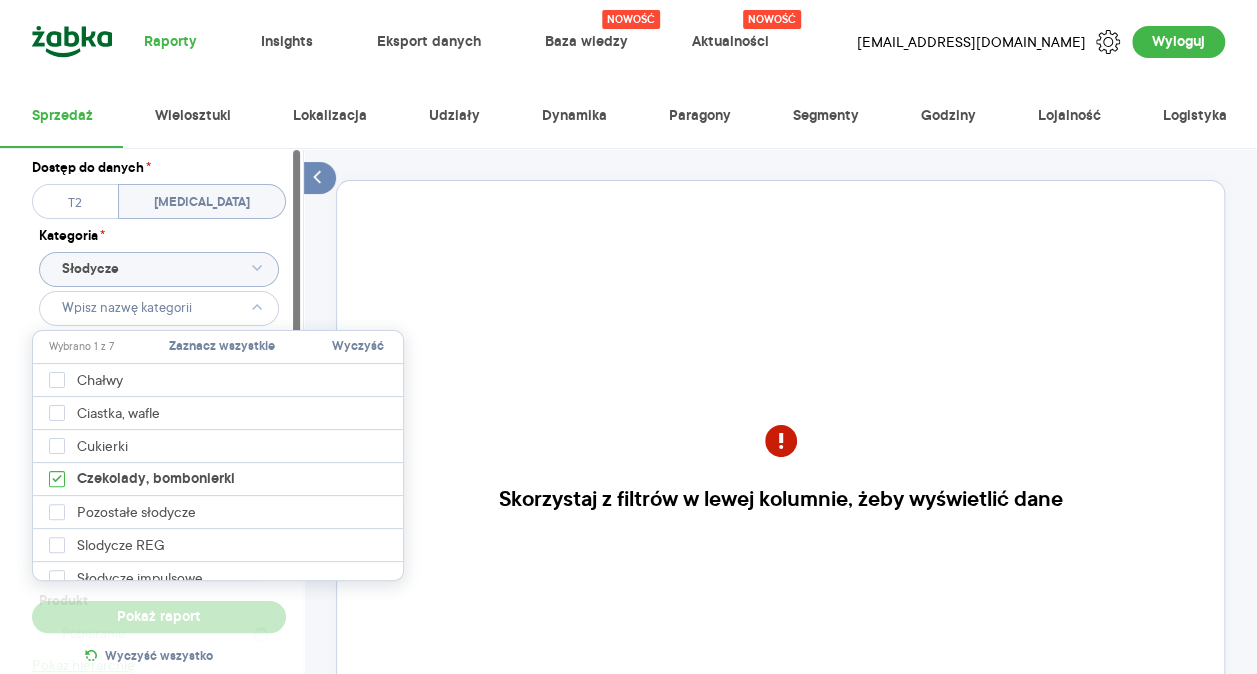 type 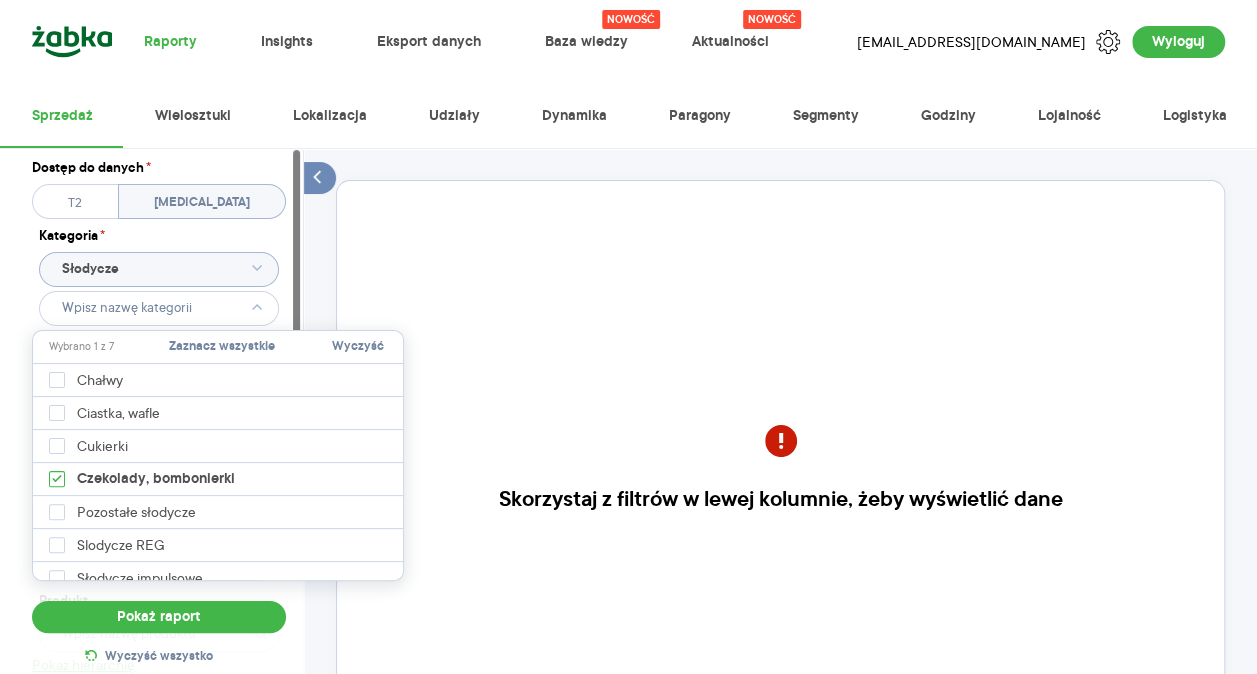 click on "Raporty Insights Eksport danych Nowość Baza wiedzy Nowość Aktualności [EMAIL_ADDRESS][DOMAIN_NAME] Wyloguj Sprzedaż Wielosztuki Lokalizacja Udziały Dynamika Paragony Segmenty Godziny Lojalność Logistyka Dostęp do danych * T2 [MEDICAL_DATA] Kategoria * Słodycze Atrybuty Pokaż atrybuty Marka Produkt Pokaż hierarchię Przedział czasu [DATE] - [DATE] Agregacja czasowa tydzień promocyjny Konkurencja Dostawca Marka Produkt Kategorie referencyjne Region Rodzaje sklepów Rodzaje transakcji Wszystkie Like For Like Uwzględnij LFL Opcje wykresu Agregacja danych Brak agregacji Pokaż raport Wyczyść wszystko Skorzystaj z filtrów w lewej kolumnie, żeby wyświetlić dane Masz pytania dot. działania portalu? Napisz do nas na  [EMAIL_ADDRESS][DOMAIN_NAME]
BDOW! Wybrano 1 z 7 Zaznacz wszystkie Wyczyść Chałwy Ciastka, wafle Cukierki Czekolady, bombonierki Pozostałe słodycze [PERSON_NAME] REG Słodycze impulsowe" at bounding box center (628, 337) 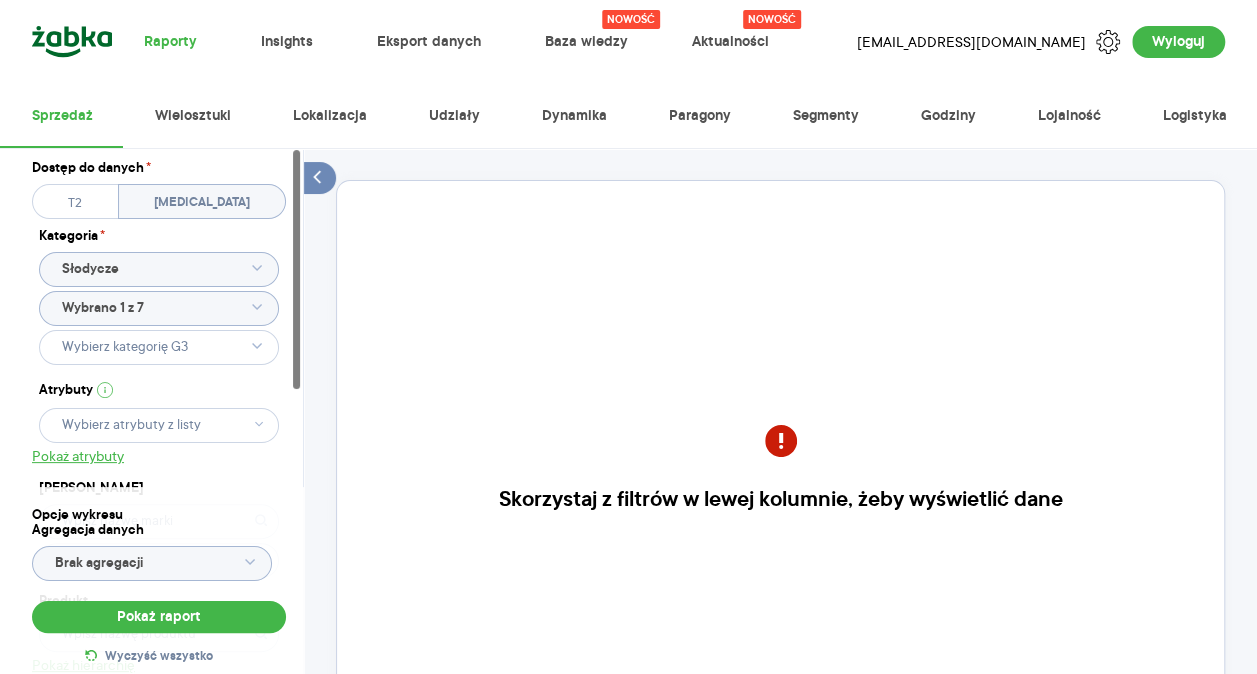 click 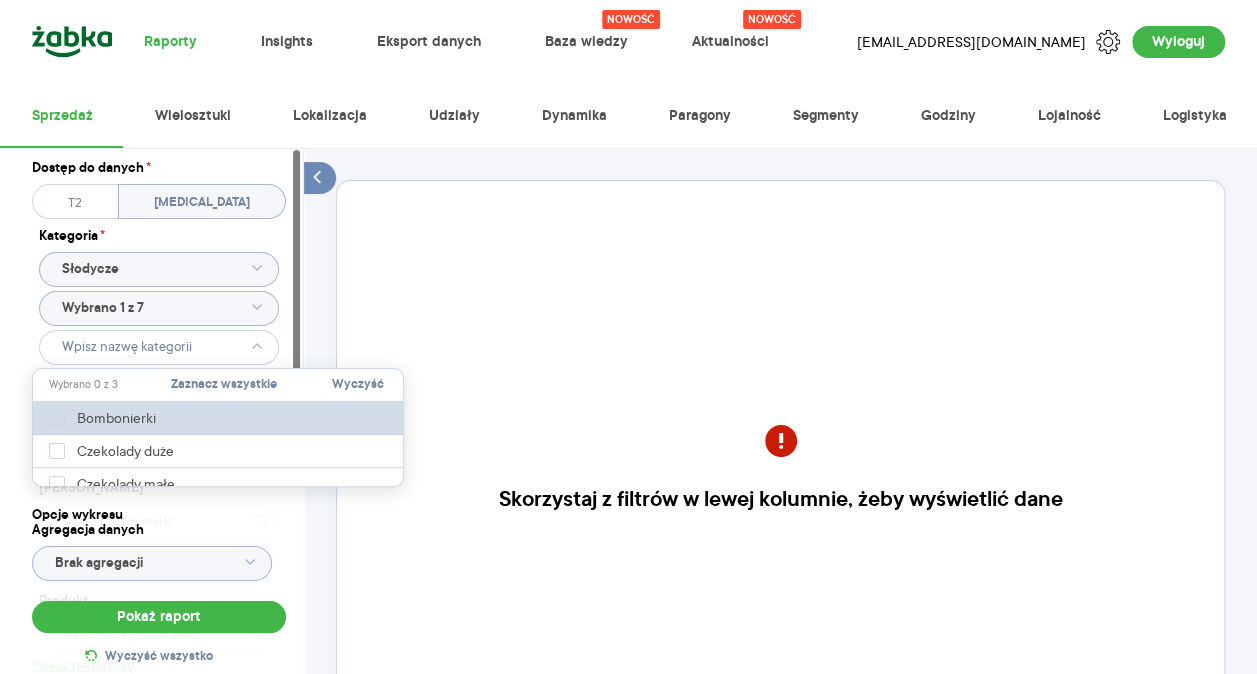 click on "Bombonierki" at bounding box center [219, 418] 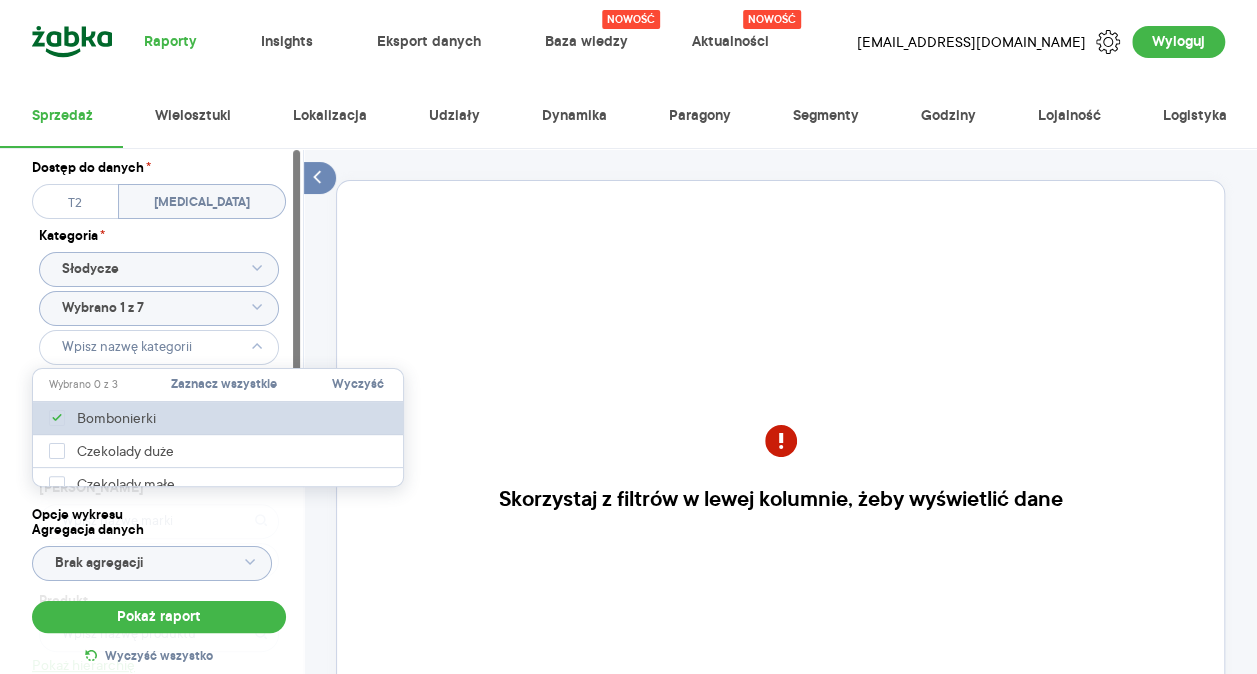 type on "Pobieranie" 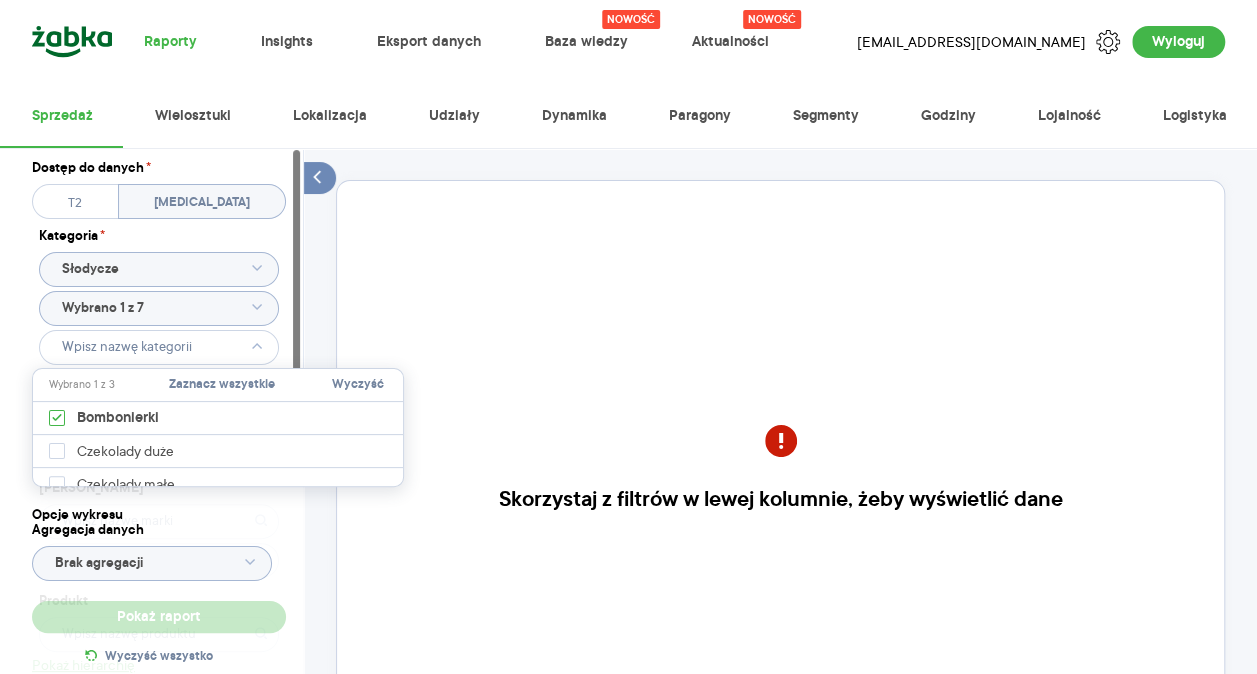 type 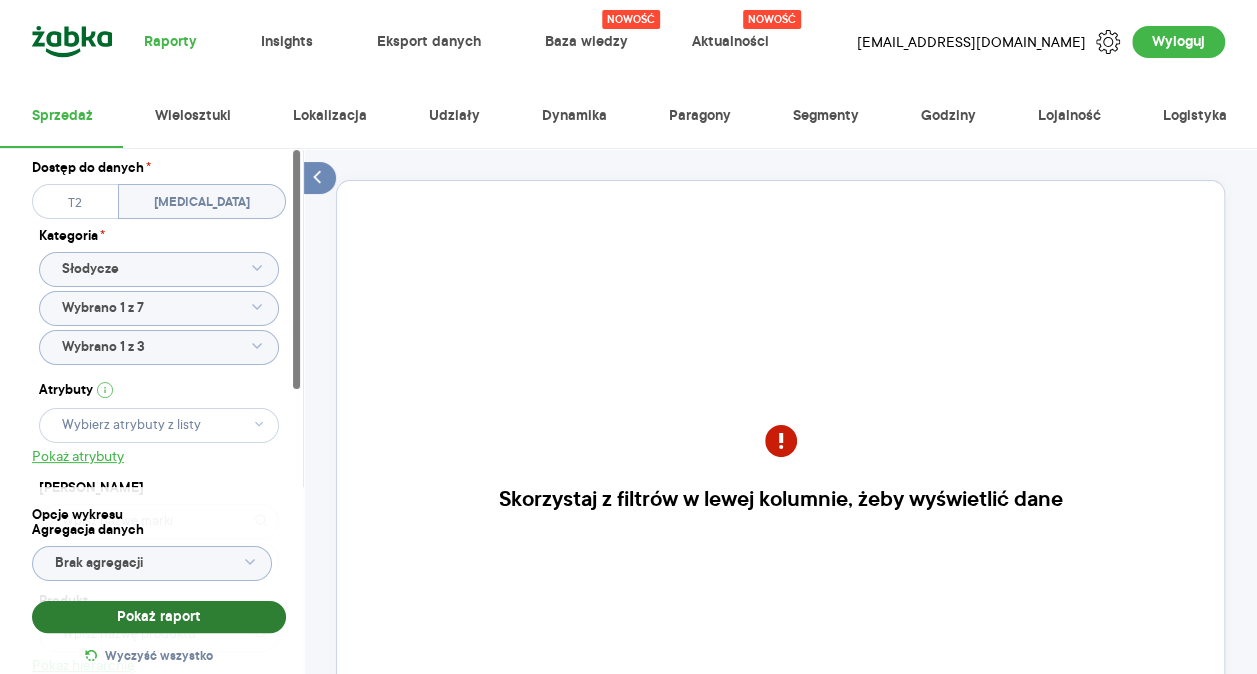 click on "Pokaż raport" at bounding box center [159, 617] 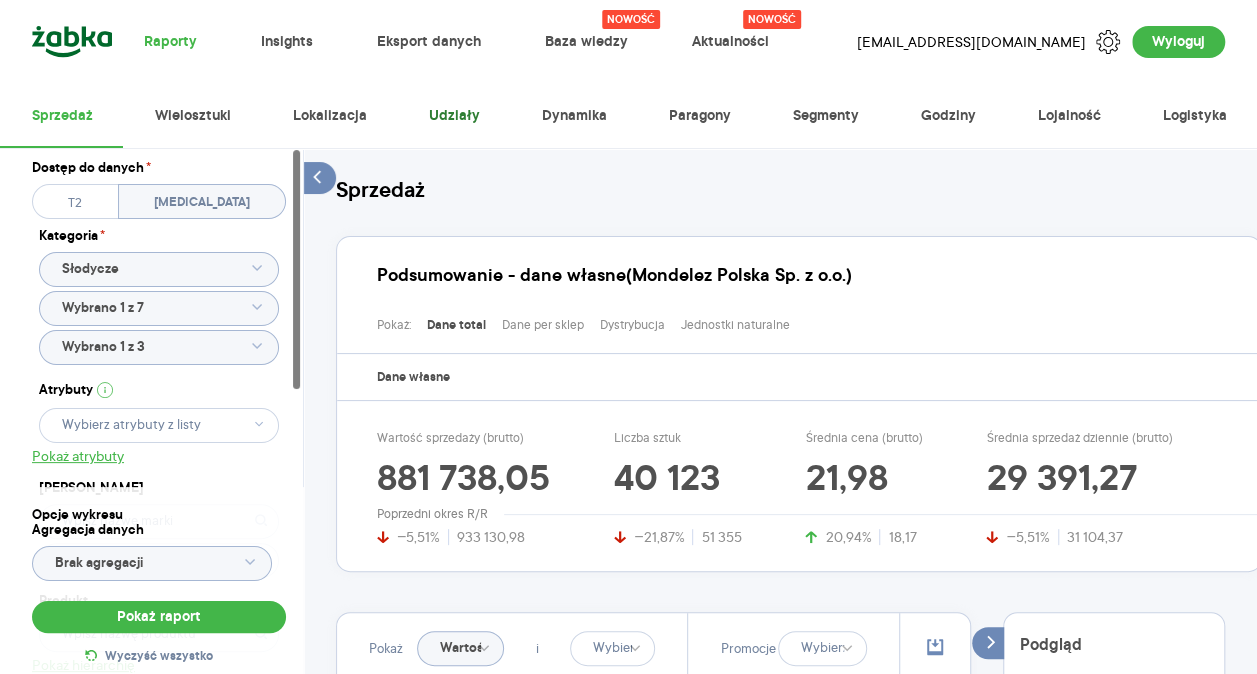 click on "Udziały" at bounding box center (453, 116) 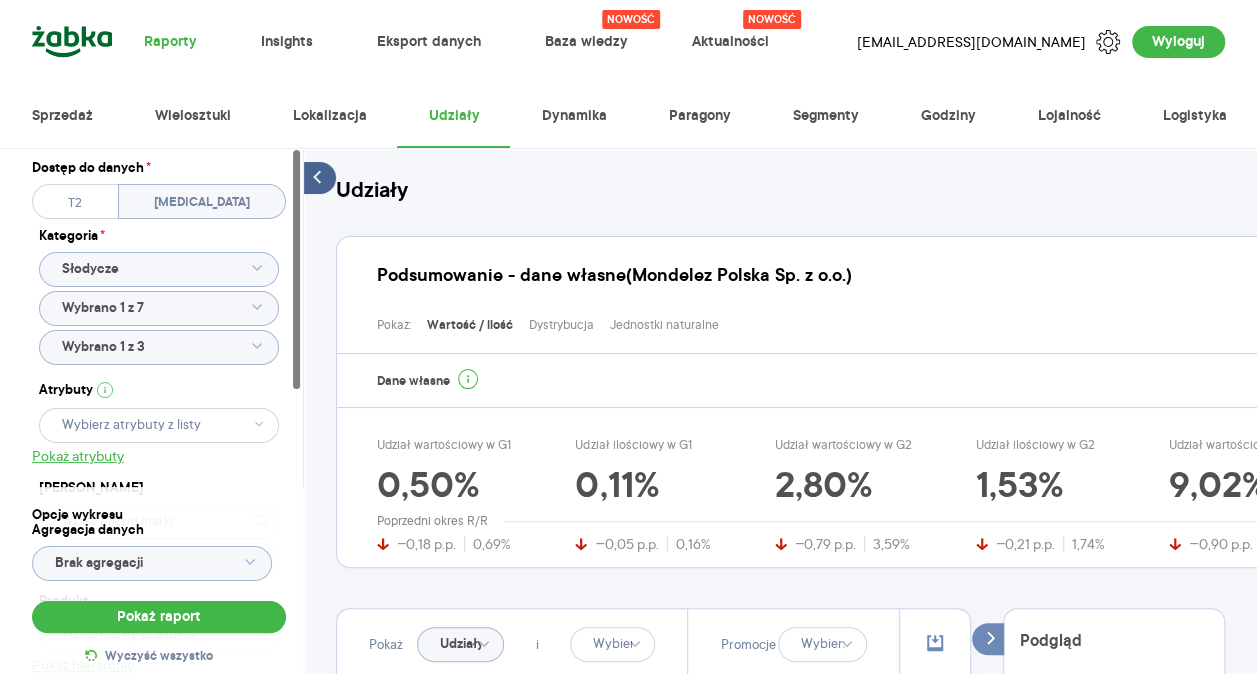 click 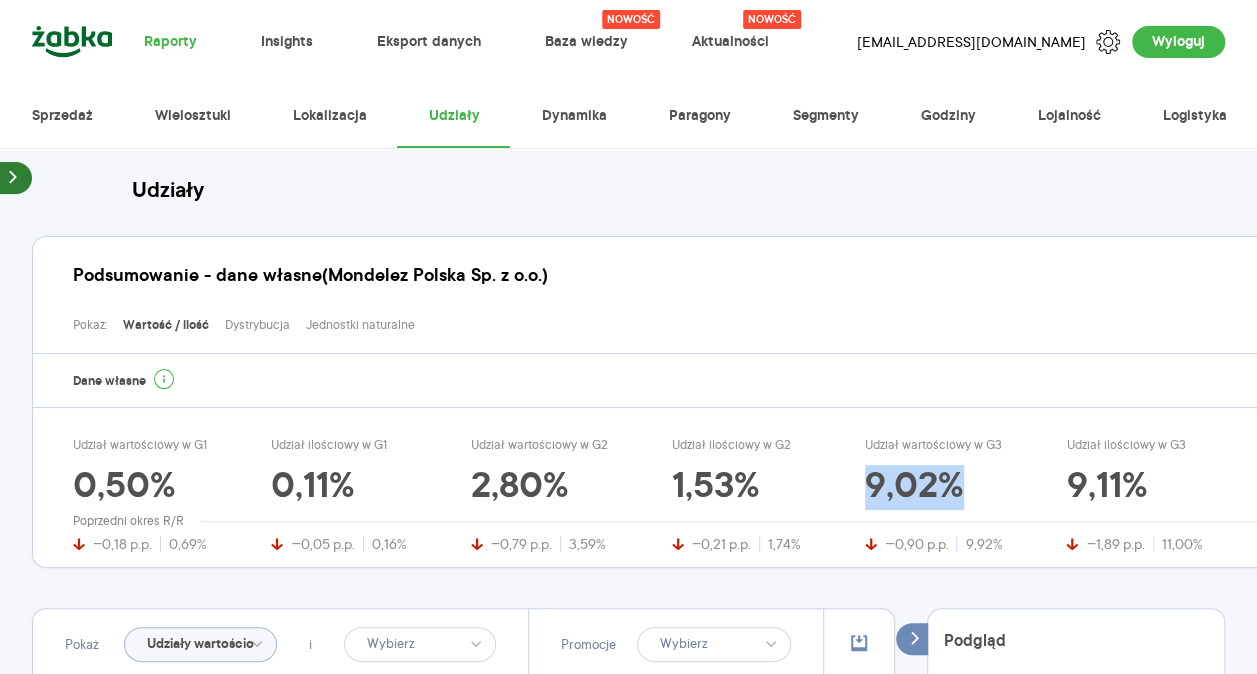 drag, startPoint x: 973, startPoint y: 490, endPoint x: 854, endPoint y: 486, distance: 119.06721 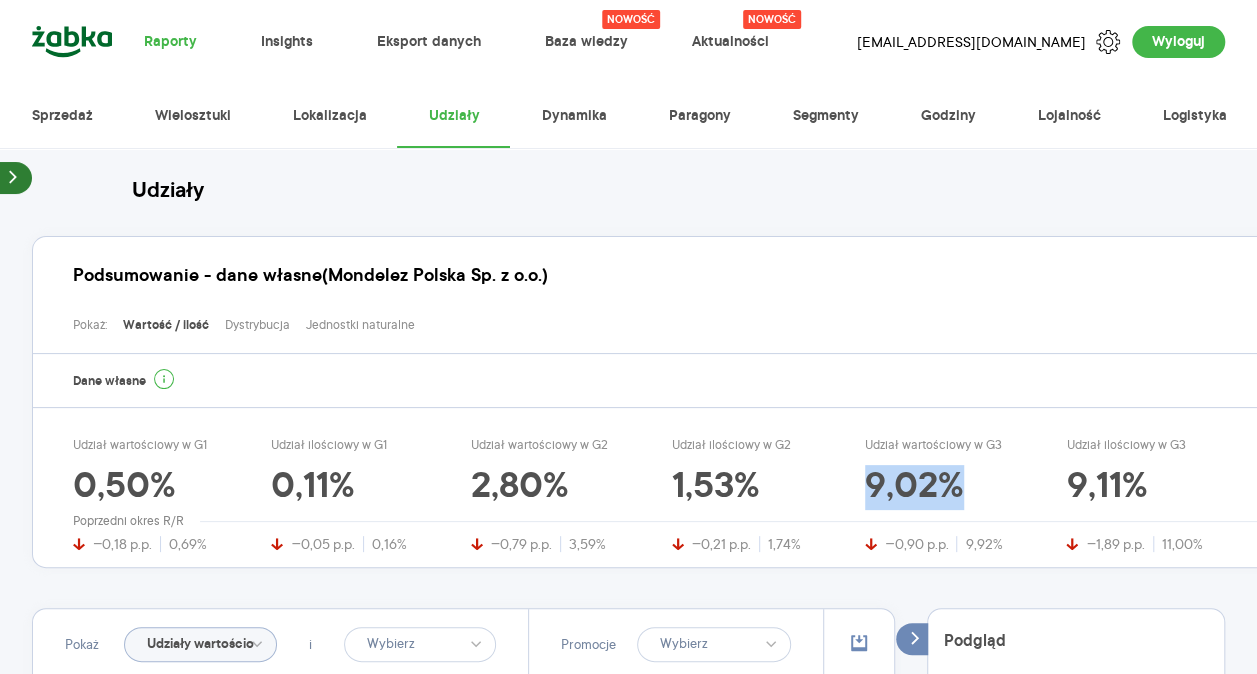 click on "Udział wartościowy w G1 0,50% −0,18 p.p. 0,69% Udział ilościowy w G1 0,11% −0,05 p.p. 0,16% Udział wartościowy w G2 2,80% −0,79 p.p. 3,59% Udział ilościowy w G2 1,53% −0,21 p.p. 1,74% Udział wartościowy w G3 9,02% −0,90 p.p. 9,92% Udział ilościowy w G3 9,11% −1,89 p.p. 11,00%" at bounding box center (670, 495) 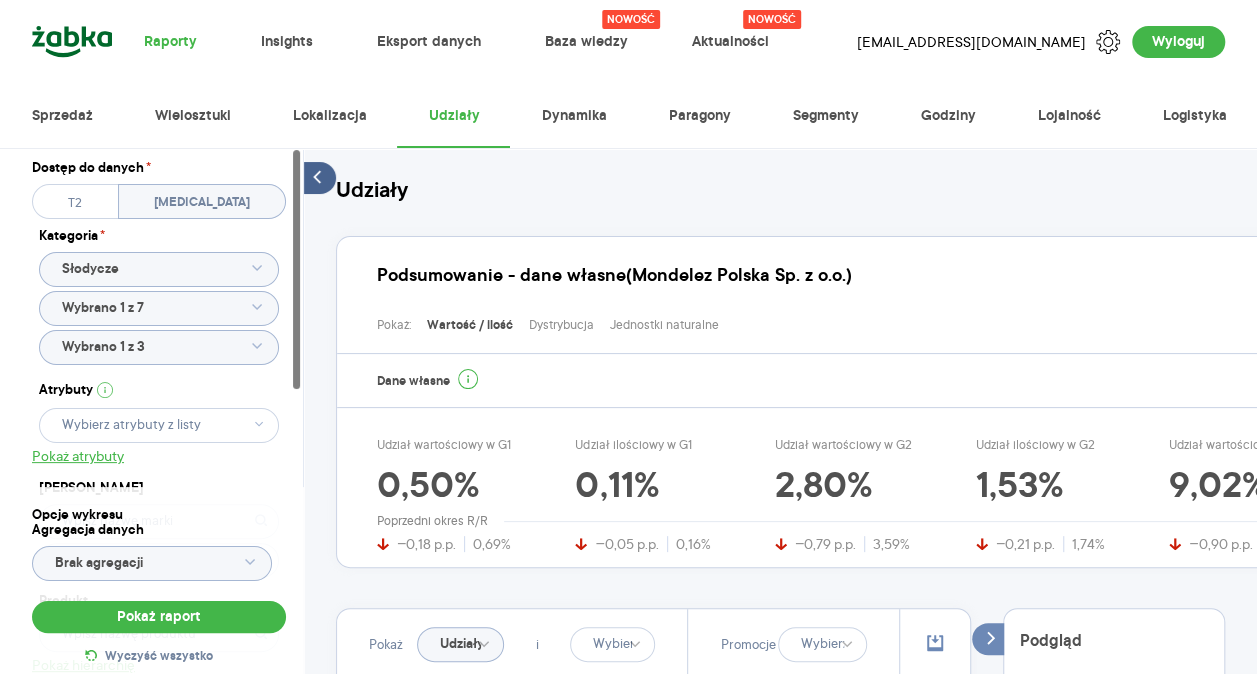 click on "Wybrano 1 z 7" 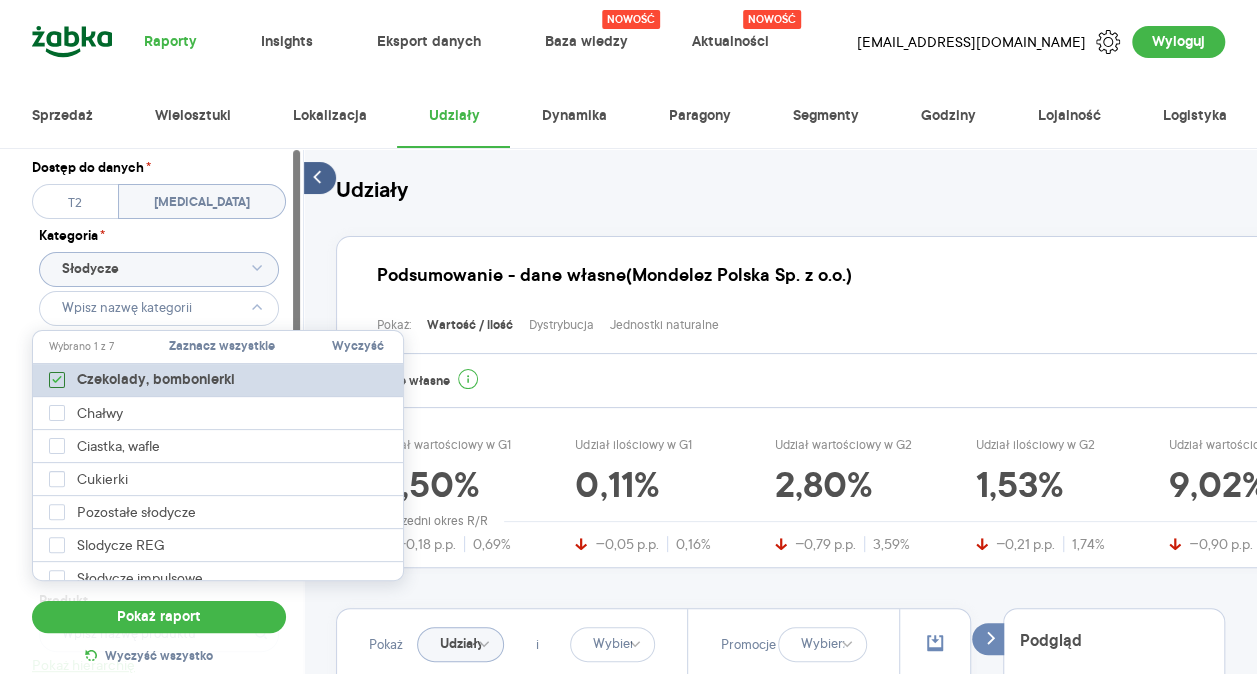 click 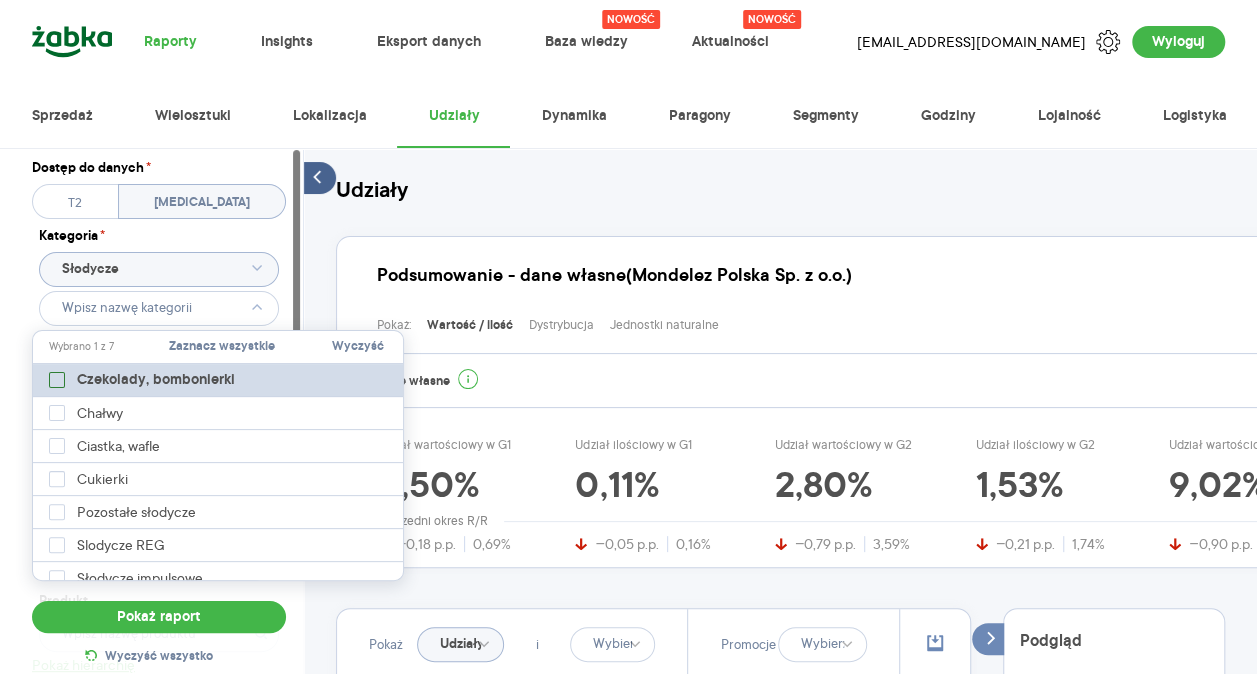 type on "Wybrano 1 z 30" 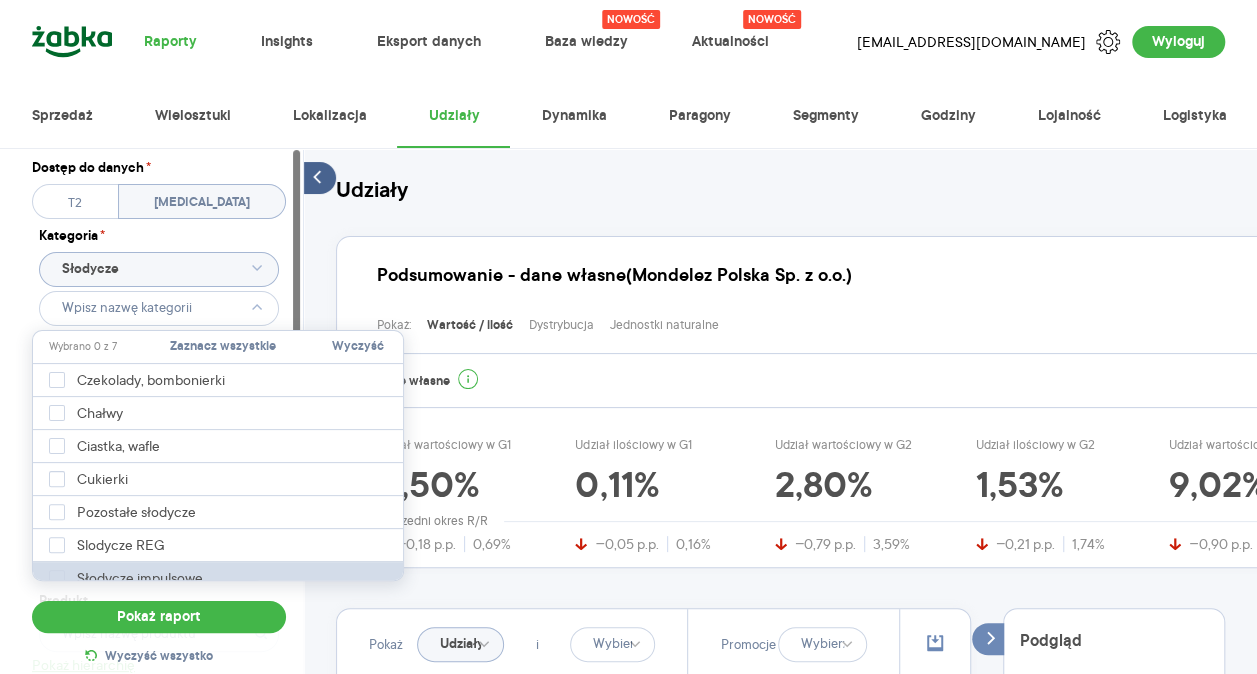 click on "Słodycze impulsowe" at bounding box center (219, 578) 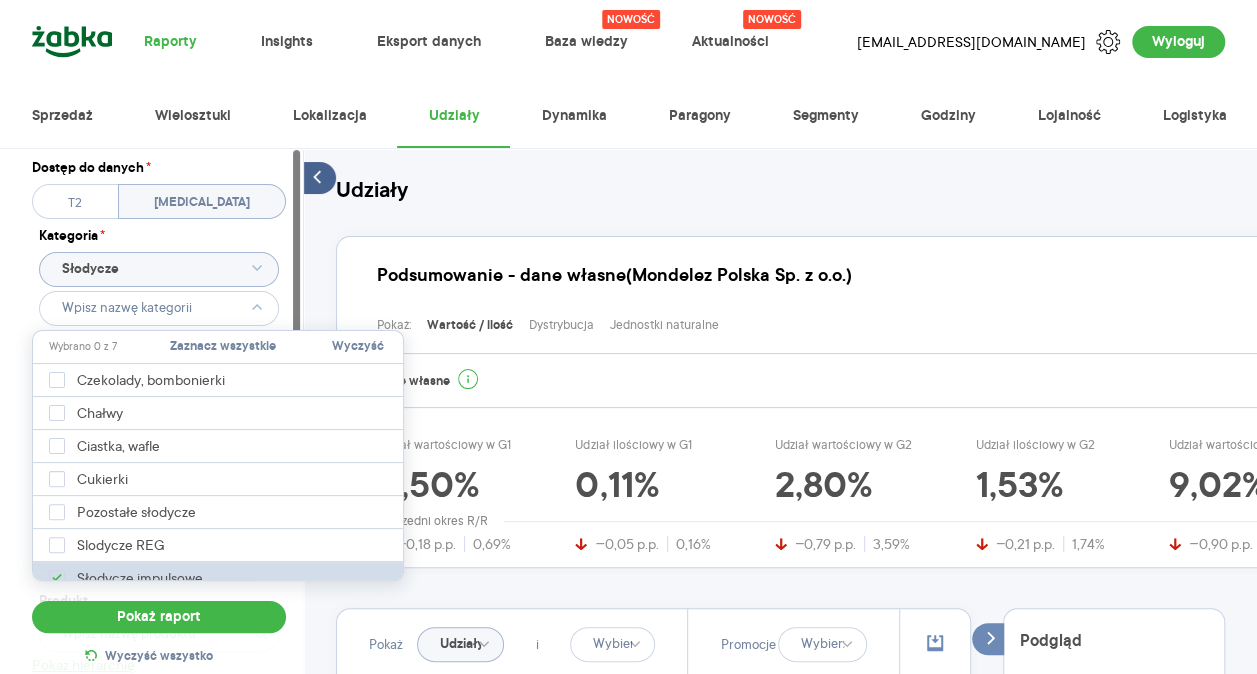 type on "Wybrano 1 z 13" 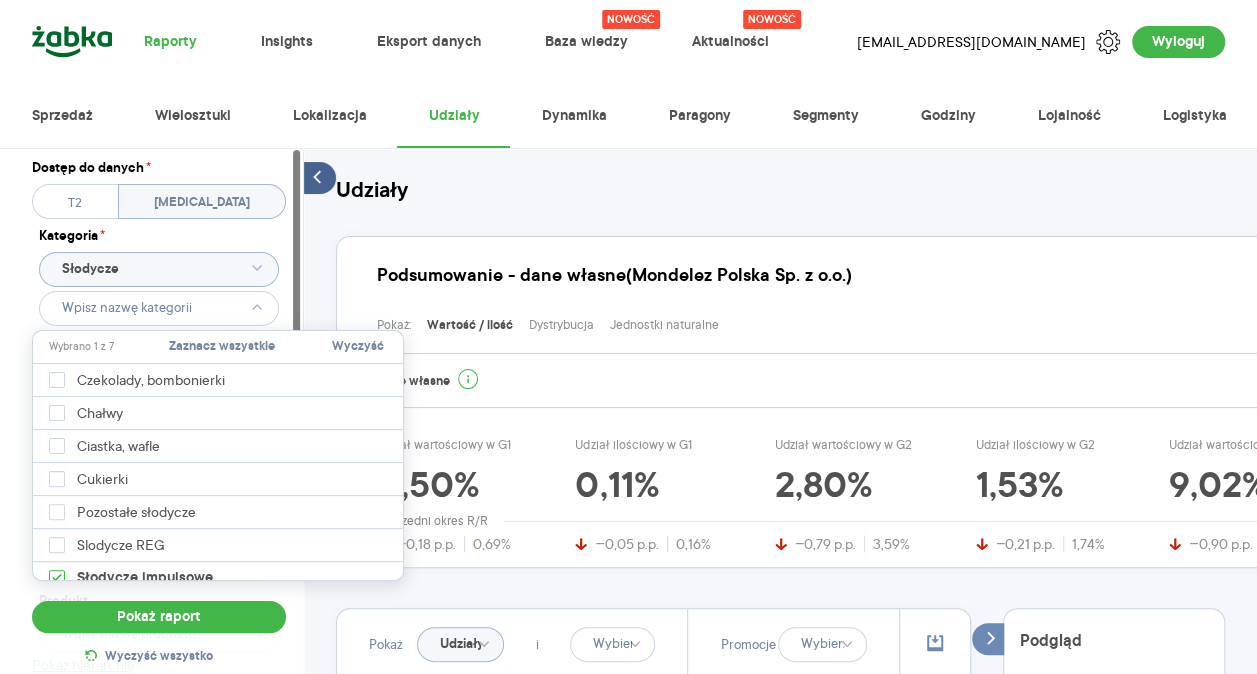 click on "Raporty Insights Eksport danych Nowość Baza wiedzy Nowość Aktualności [EMAIL_ADDRESS][DOMAIN_NAME] Wyloguj Sprzedaż Wielosztuki Lokalizacja Udziały Dynamika Paragony Segmenty Godziny Lojalność Logistyka Dostęp do danych * T2 [MEDICAL_DATA] Kategoria * Słodycze Wybrano 1 z 13 Atrybuty Pokaż atrybuty Marka Produkt Pokaż hierarchię Przedział czasu [DATE] - [DATE] Agregacja czasowa tydzień promocyjny Konkurencja Dostawca Marka Produkt Kategorie referencyjne Region Rodzaje sklepów Rodzaje transakcji Wszystkie Like For Like Uwzględnij LFL Opcje wykresu Agregacja danych Brak agregacji Pokaż raport Wyczyść wszystko Udziały Podsumowanie - dane własne  (Mondelez Polska Sp. z o.o.) Pokaż: Wartość / ilość Dystrybucja Jednostki naturalne Dane własne Udział wartościowy w G1 0,50% −0,18 p.p. 0,69% Udział ilościowy w G1 0,11% −0,05 p.p. 0,16% Udział wartościowy w G2 2,80% −0,79 p.p. 3,59% Udział ilościowy w G2 1,53% −0,21 p.p. 1,74% Udział wartościowy w G3 9,02% 9,92% i R" at bounding box center (628, 337) 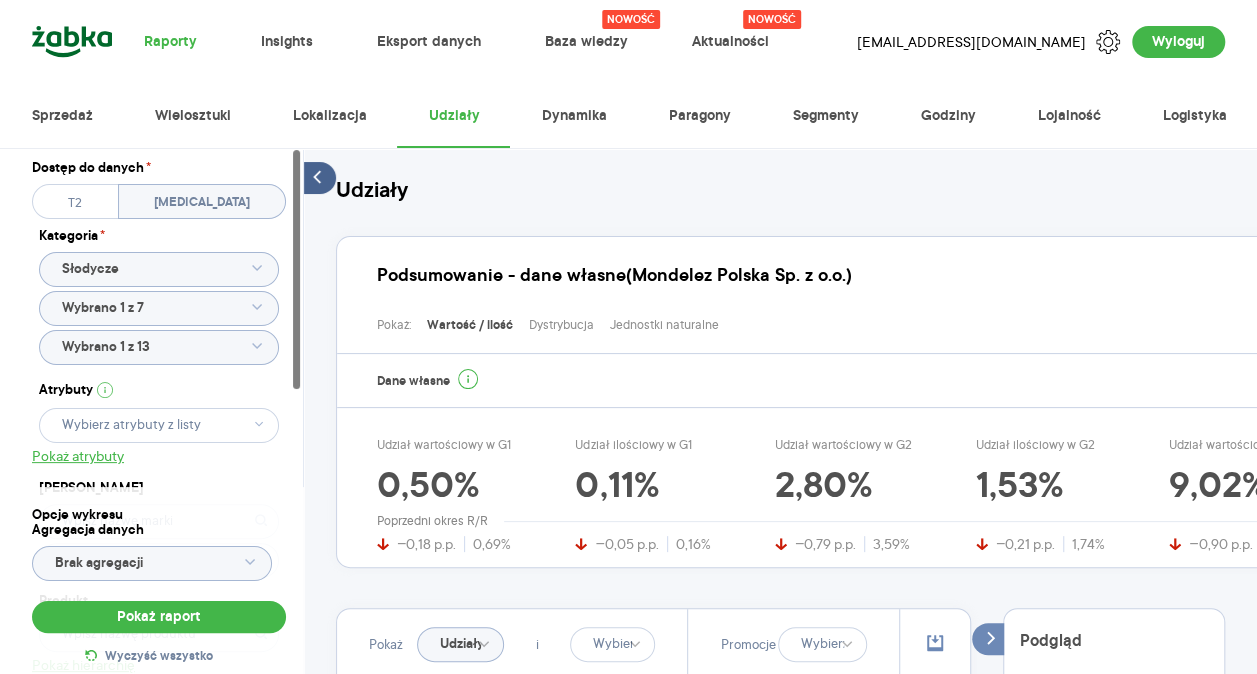 click on "Wybrano 1 z 13" 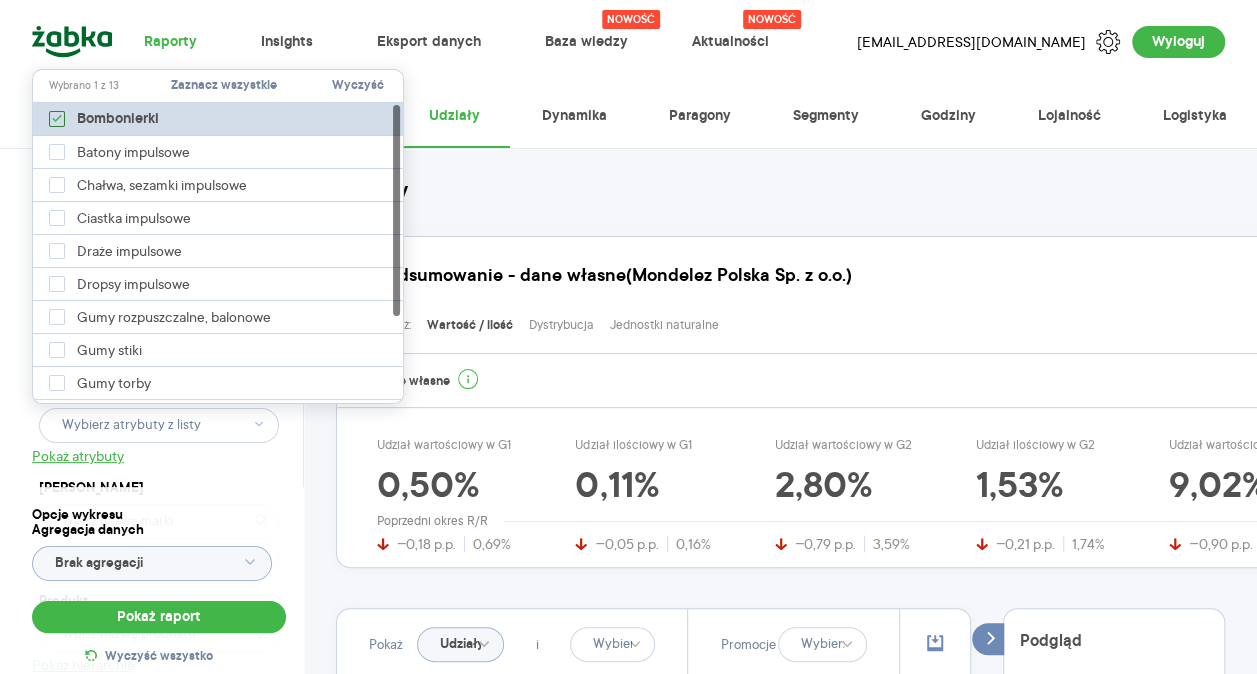 click on "Bombonierki" at bounding box center (104, 119) 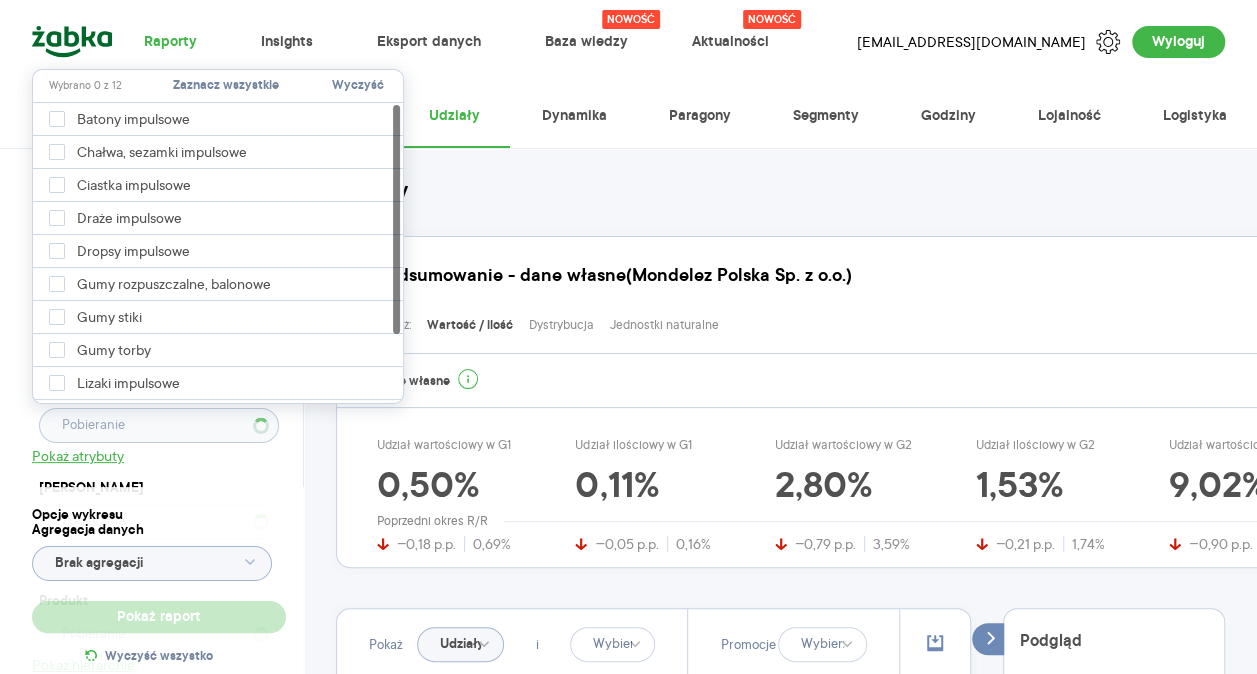 type on "Pobieranie" 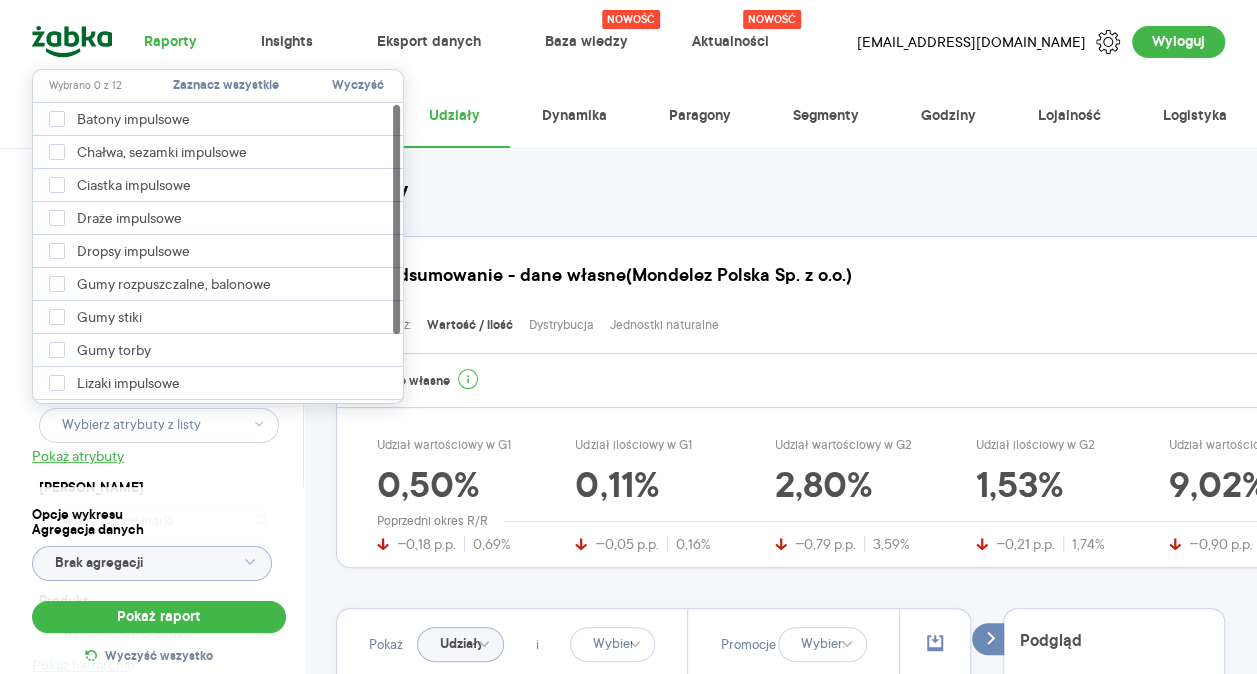 click on "Dostęp do danych * T2 [MEDICAL_DATA] Kategoria * Słodycze Wybrano 1 z 7 Atrybuty Pokaż atrybuty Marka Produkt Pokaż hierarchię Przedział czasu [DATE] - [DATE] Agregacja czasowa tydzień promocyjny" at bounding box center [159, 495] 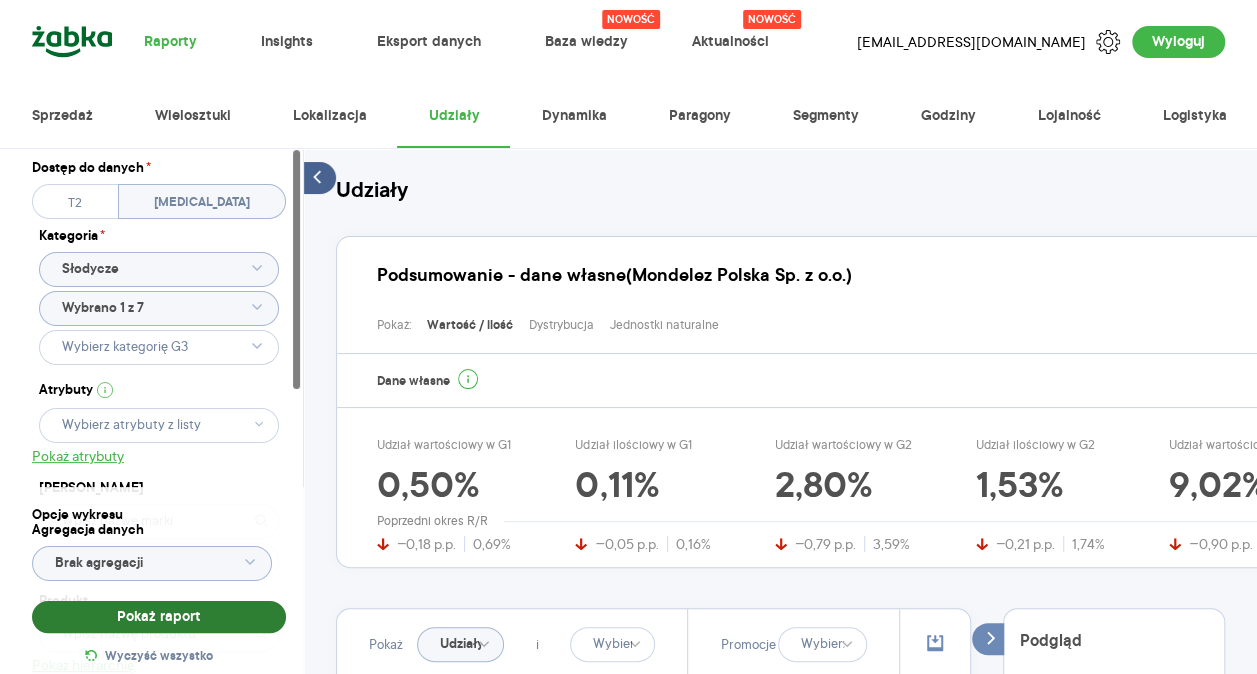 click on "Pokaż raport" at bounding box center (159, 617) 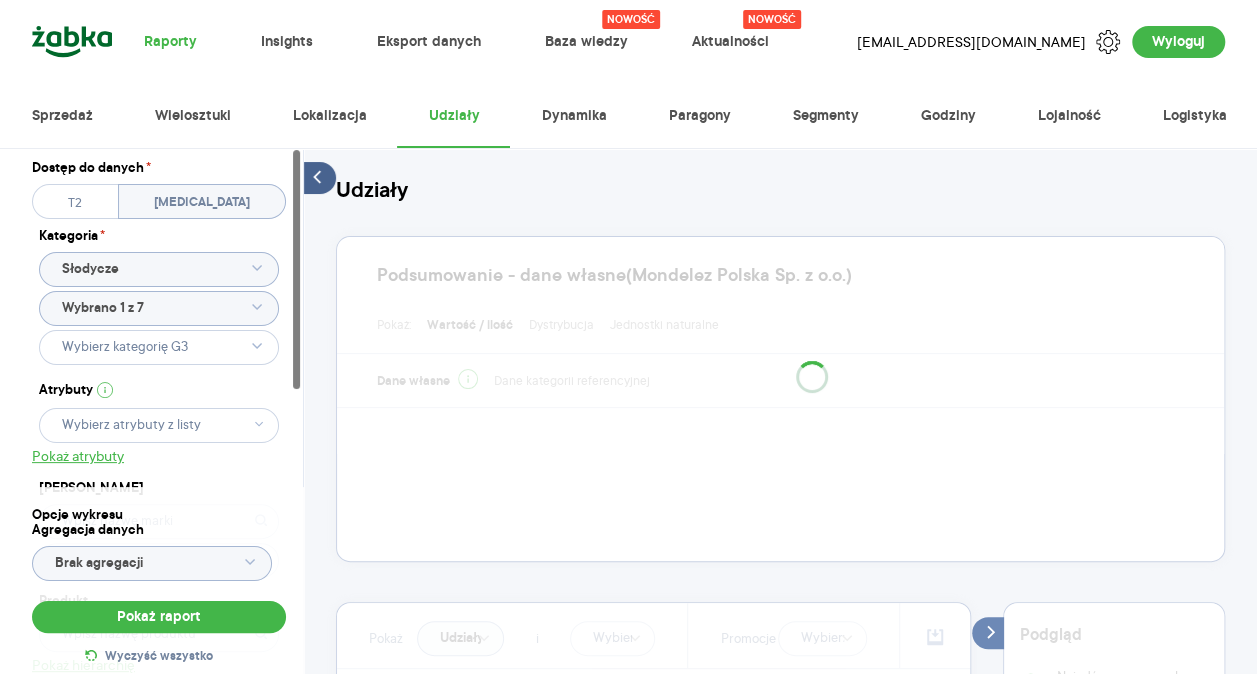 click on "Udziały Podsumowanie - dane własne  (Mondelez Polska Sp. z o.o.) Pokaż: Wartość / ilość Dystrybucja Jednostki naturalne Dane własne Dane kategorii referencyjnej Pokaż Udziały wartościowo i Promocje Włącz tryb pełnoekranowy R T R K M Tydz. promo. T D Etykiety [DATE] - [DATE] Podgląd Najedź myszą na wykres, aby zobaczyć szczegóły Kliknij na wykres, aby przypiąć podgląd danych na jeden dzień Tabela - dane własne  (Mondelez Polska Sp. z o.o.) Rok Miesiąc Tydzień Dzień Pokaż dane" at bounding box center [780, 838] 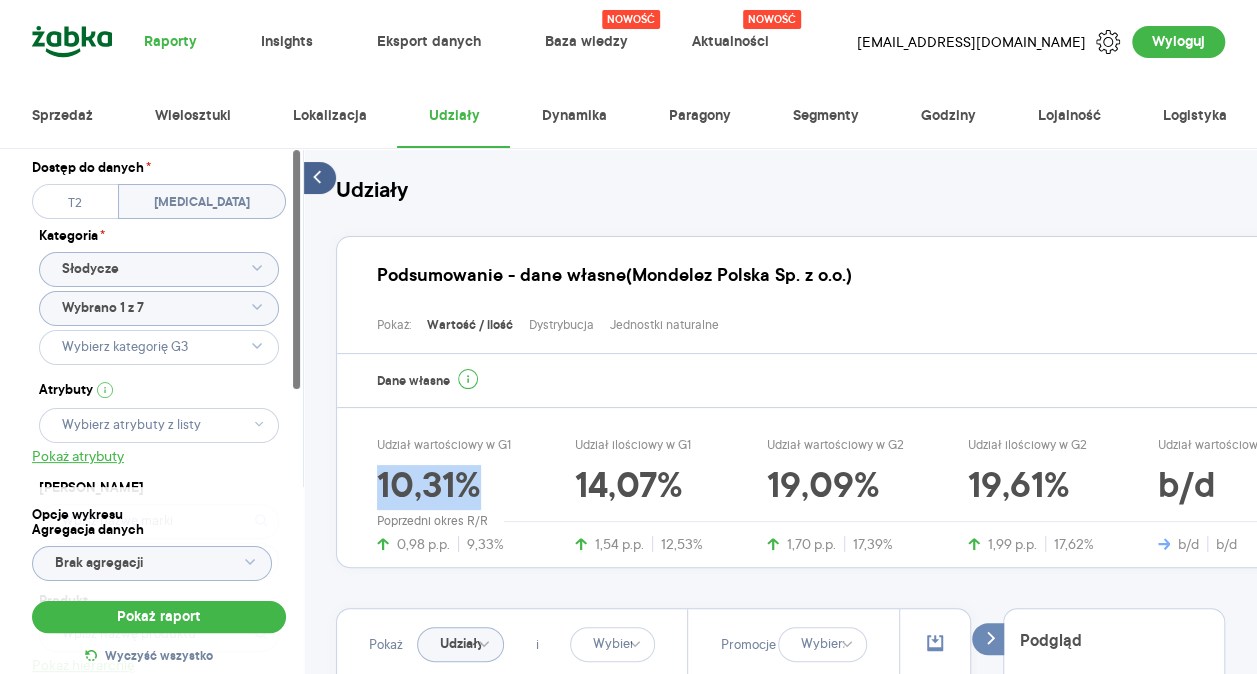 drag, startPoint x: 490, startPoint y: 490, endPoint x: 360, endPoint y: 488, distance: 130.01538 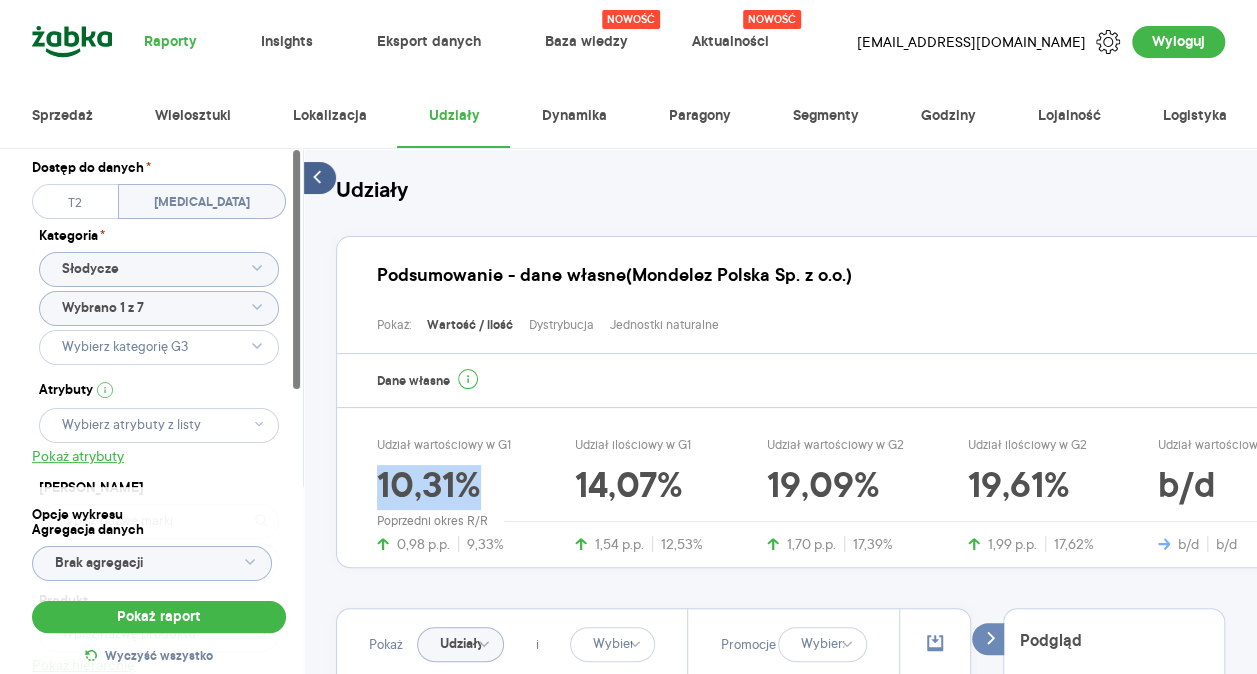 click on "Udział wartościowy w G1 10,31% 0,98 p.p. 9,33% Udział ilościowy w G1 14,07% 1,54 p.p. 12,53% Udział wartościowy w G2 19,09% 1,70 p.p. 17,39% Udział ilościowy w G2 19,61% 1,99 p.p. 17,62% Udział wartościowy w G3 b/d b/d b/d Udział ilościowy w G3 b/d b/d b/d" at bounding box center [959, 495] 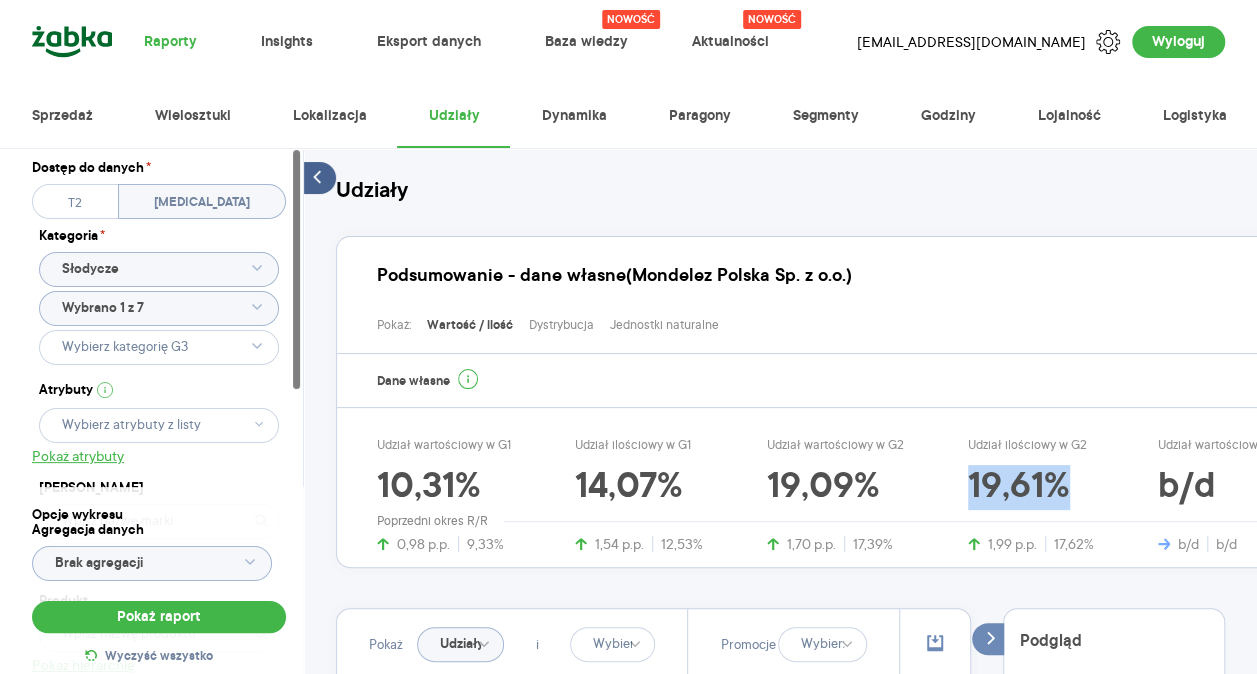 drag, startPoint x: 1071, startPoint y: 484, endPoint x: 954, endPoint y: 484, distance: 117 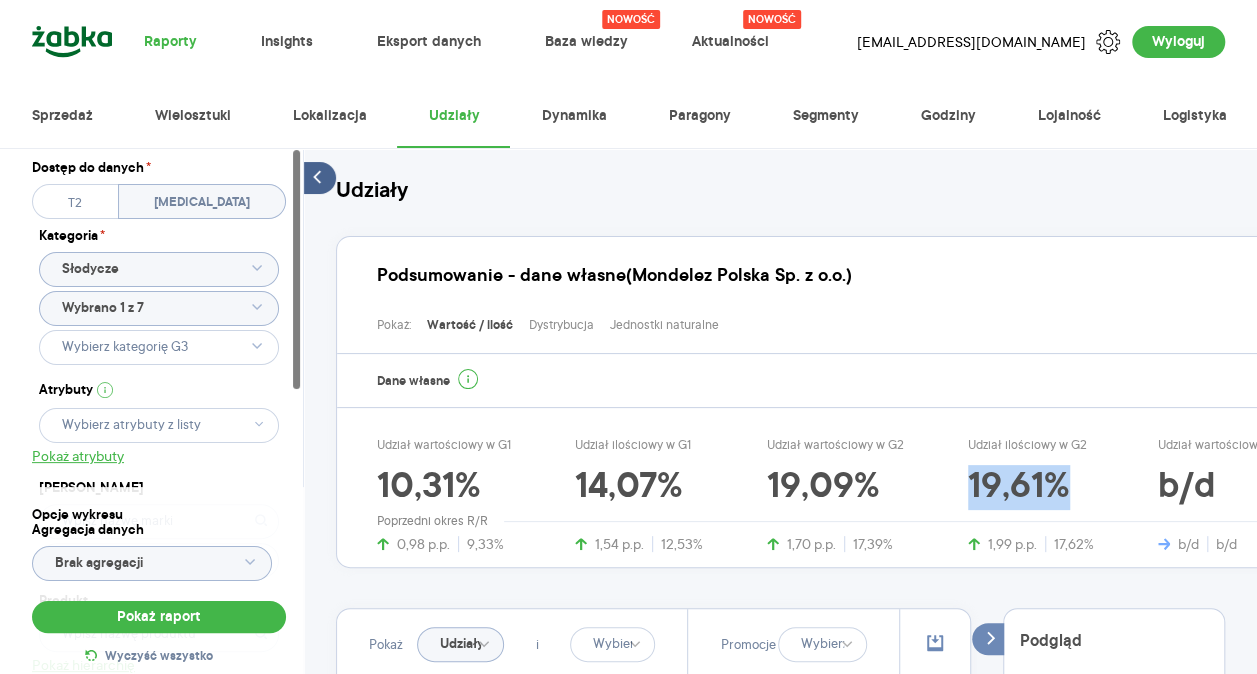 click on "Udział wartościowy w G1 10,31% 0,98 p.p. 9,33% Udział ilościowy w G1 14,07% 1,54 p.p. 12,53% Udział wartościowy w G2 19,09% 1,70 p.p. 17,39% Udział ilościowy w G2 19,61% 1,99 p.p. 17,62% Udział wartościowy w G3 b/d b/d b/d Udział ilościowy w G3 b/d b/d b/d" at bounding box center [959, 495] 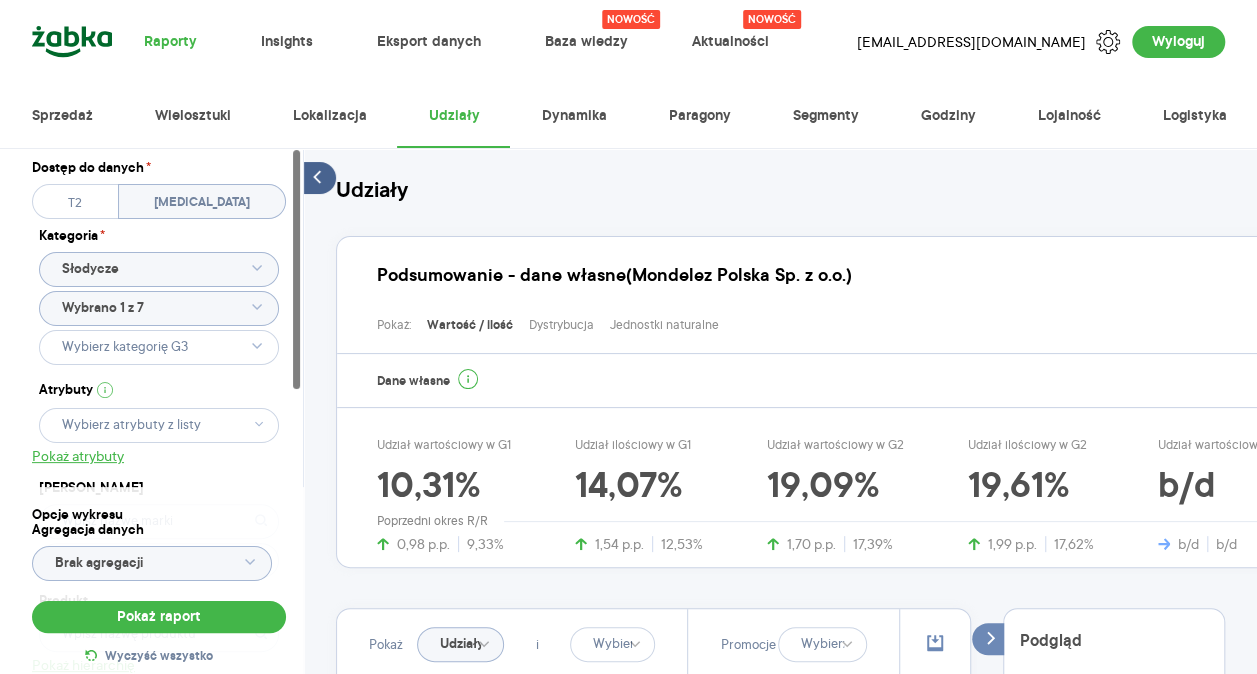 click 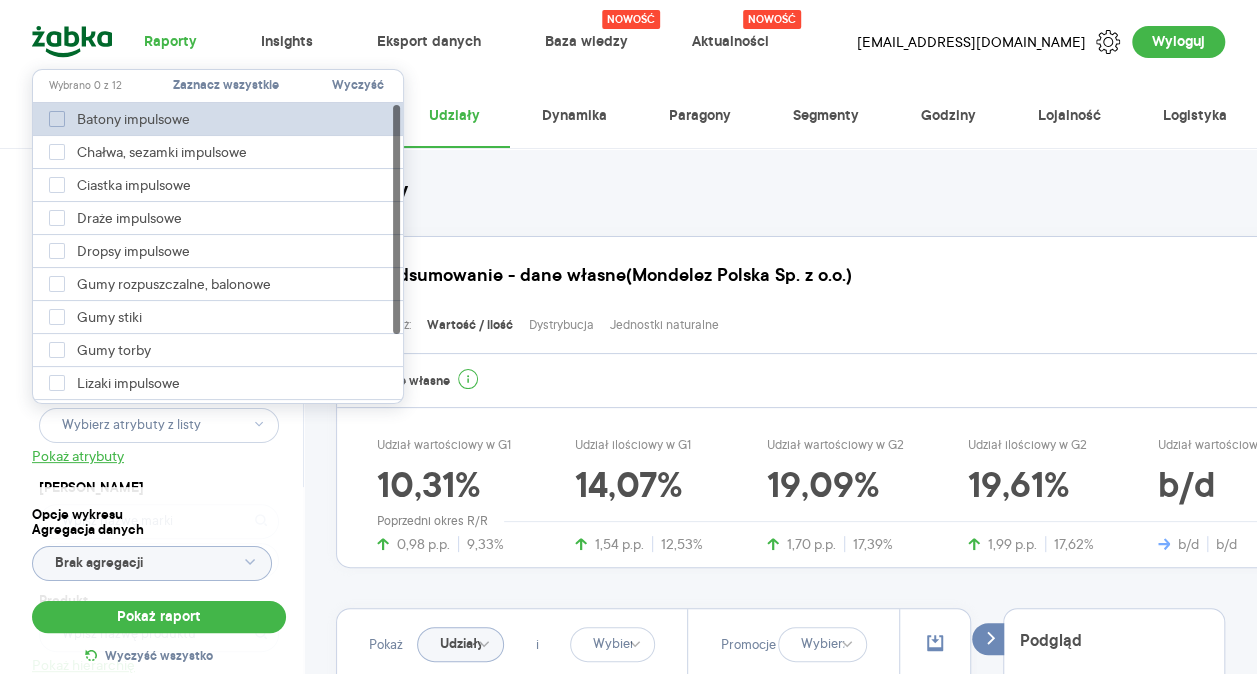 click on "Batony impulsowe" at bounding box center [124, 119] 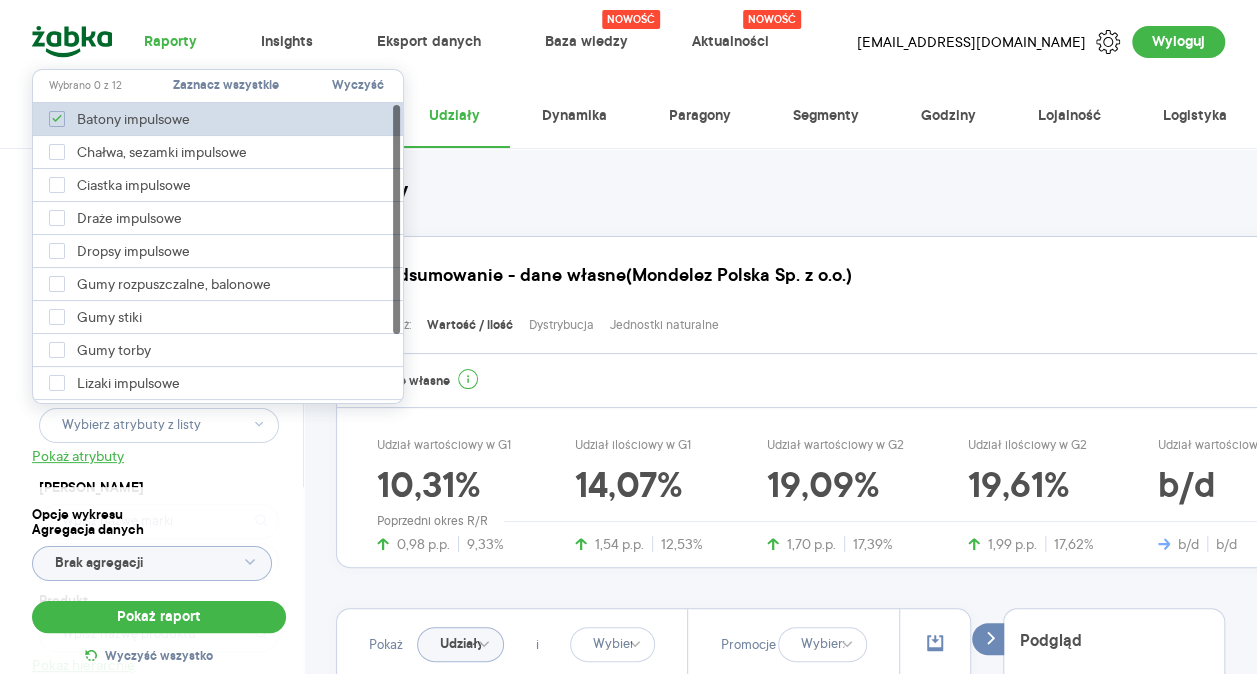 type on "Pobieranie" 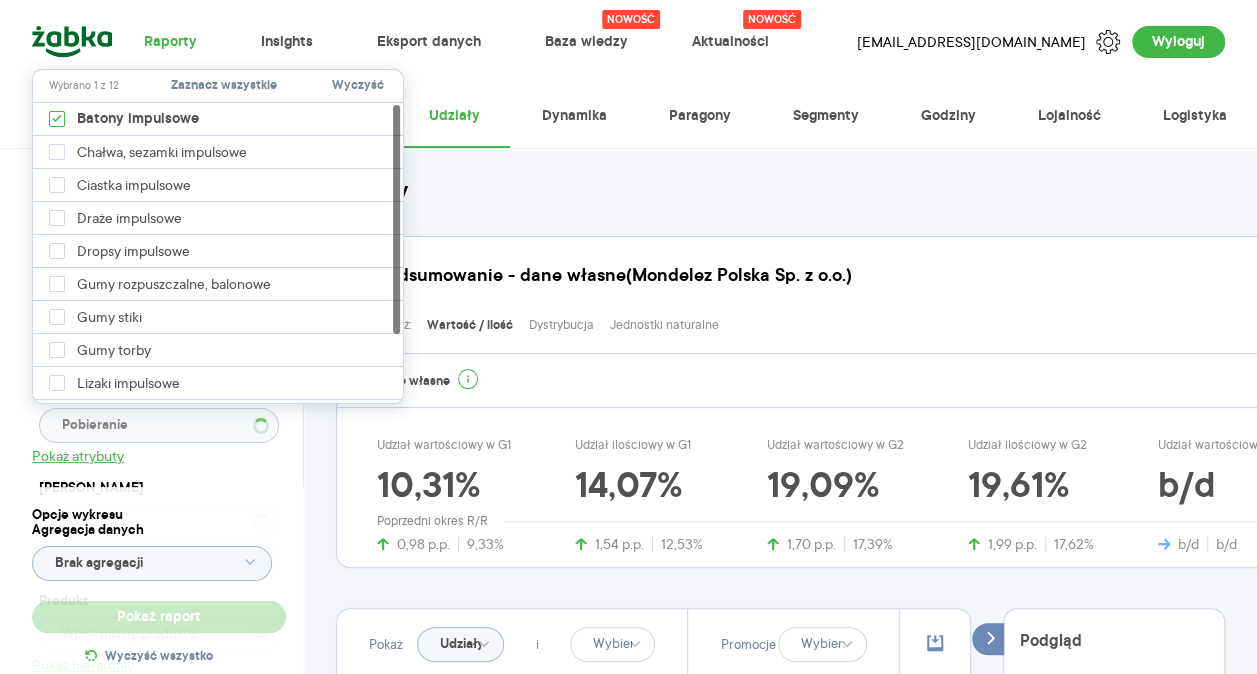 type 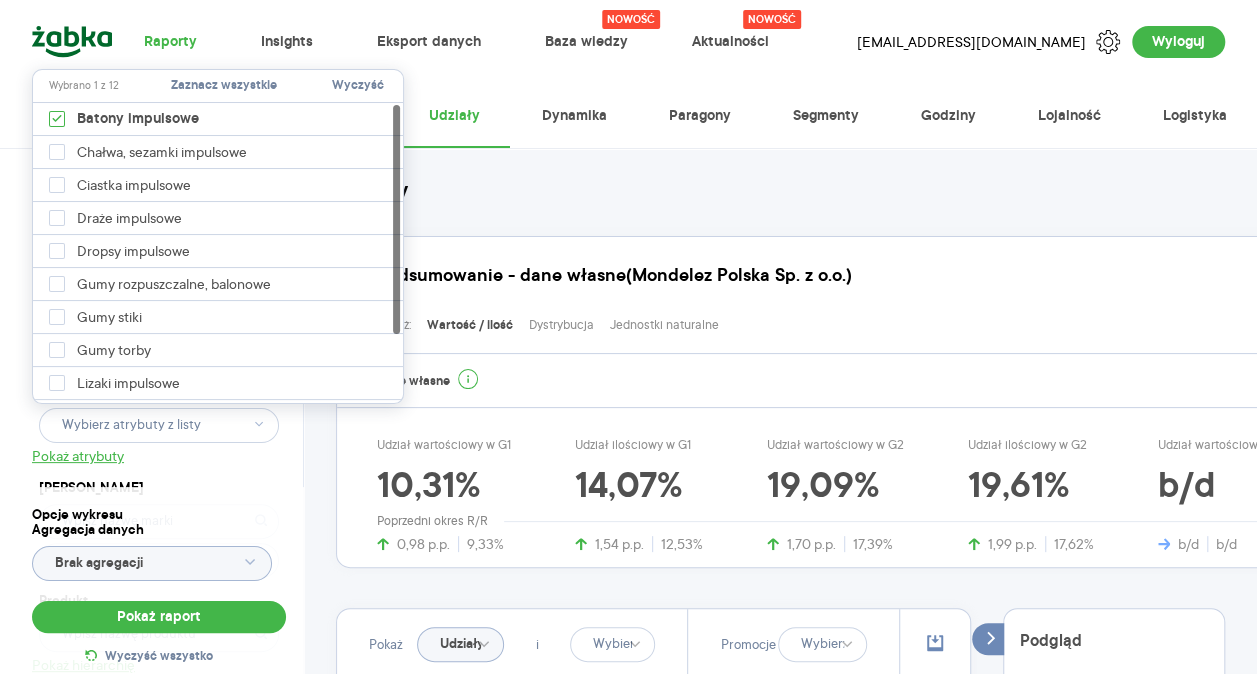 click on "Dostęp do danych * T2 [MEDICAL_DATA] Kategoria * Słodycze Wybrano 1 z 7 Atrybuty Pokaż atrybuty Marka Produkt Pokaż hierarchię Przedział czasu [DATE] - [DATE] Agregacja czasowa tydzień promocyjny" at bounding box center (159, 495) 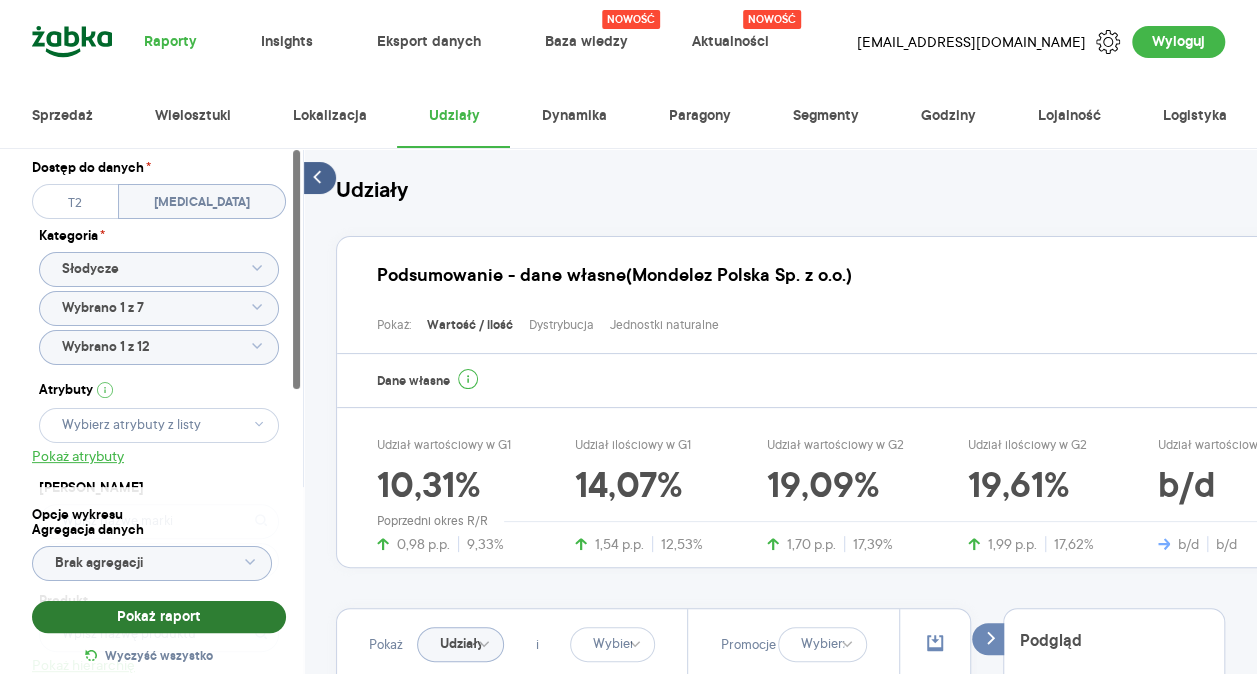 click on "Pokaż raport" at bounding box center (159, 617) 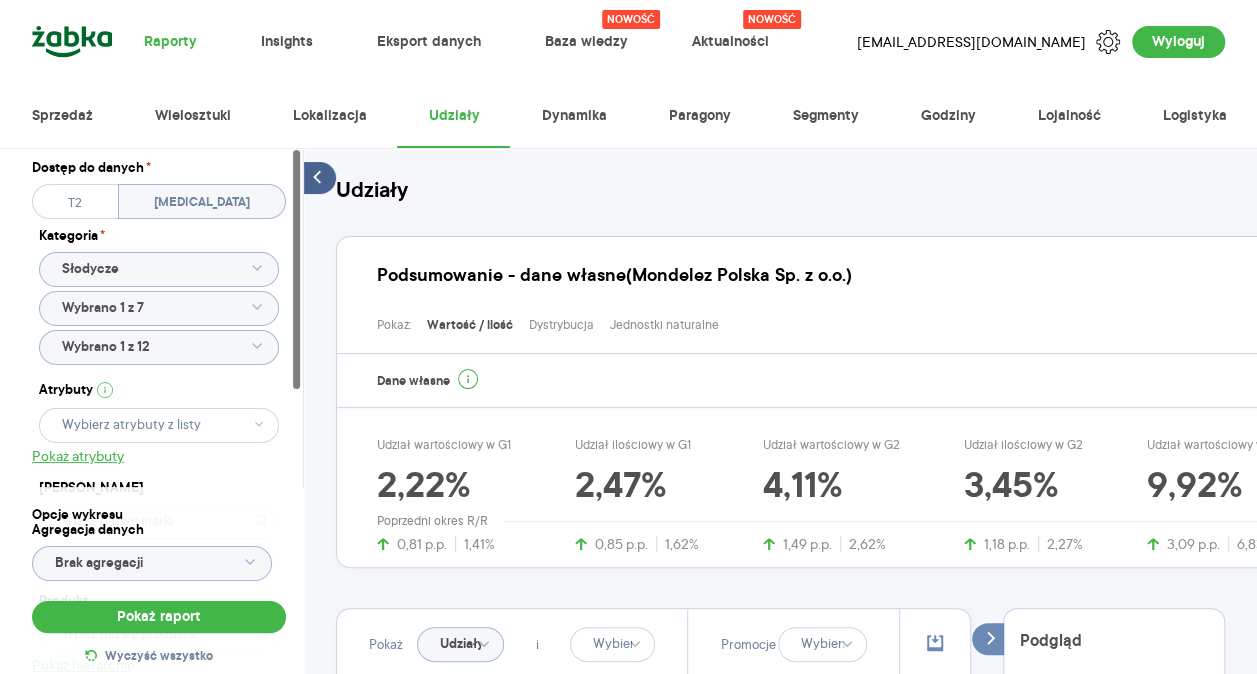 click 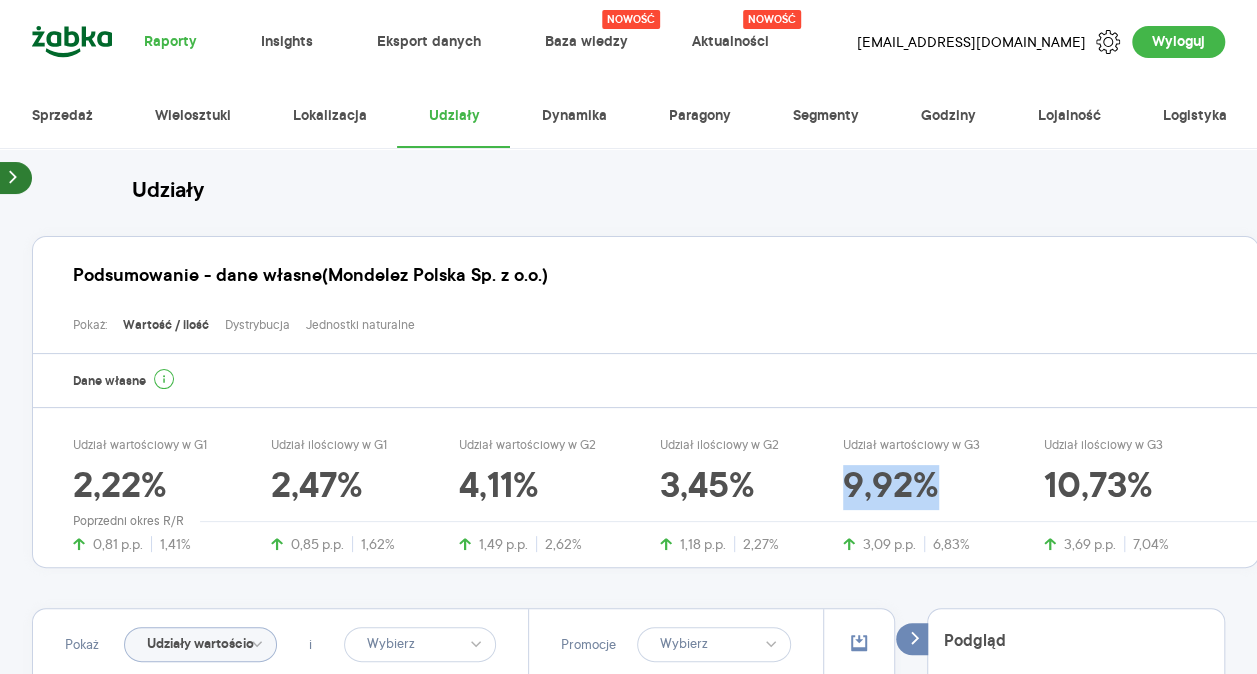 drag, startPoint x: 954, startPoint y: 477, endPoint x: 823, endPoint y: 492, distance: 131.85599 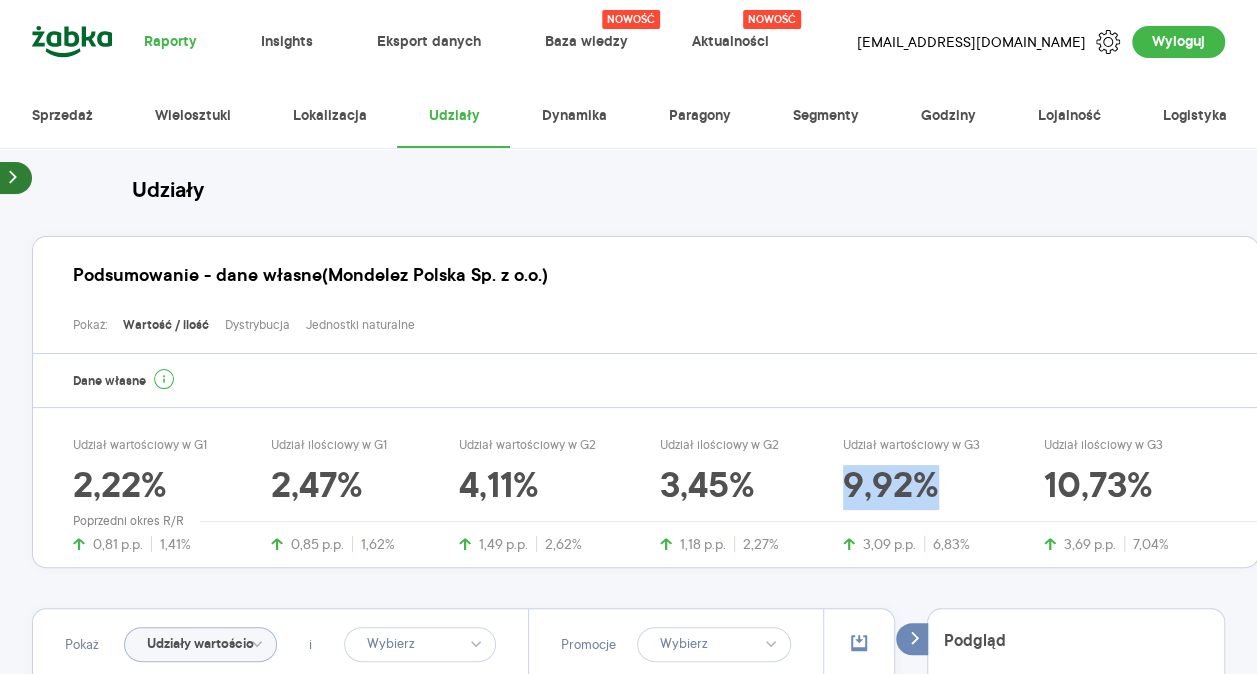 click on "Udział wartościowy w G1 2,22% 0,81 p.p. 1,41% Udział ilościowy w G1 2,47% 0,85 p.p. 1,62% Udział wartościowy w G2 4,11% 1,49 p.p. 2,62% Udział ilościowy w G2 3,45% 1,18 p.p. 2,27% Udział wartościowy w G3 9,92% 3,09 p.p. 6,83% Udział ilościowy w G3 10,73% 3,69 p.p. 7,04%" at bounding box center (653, 495) 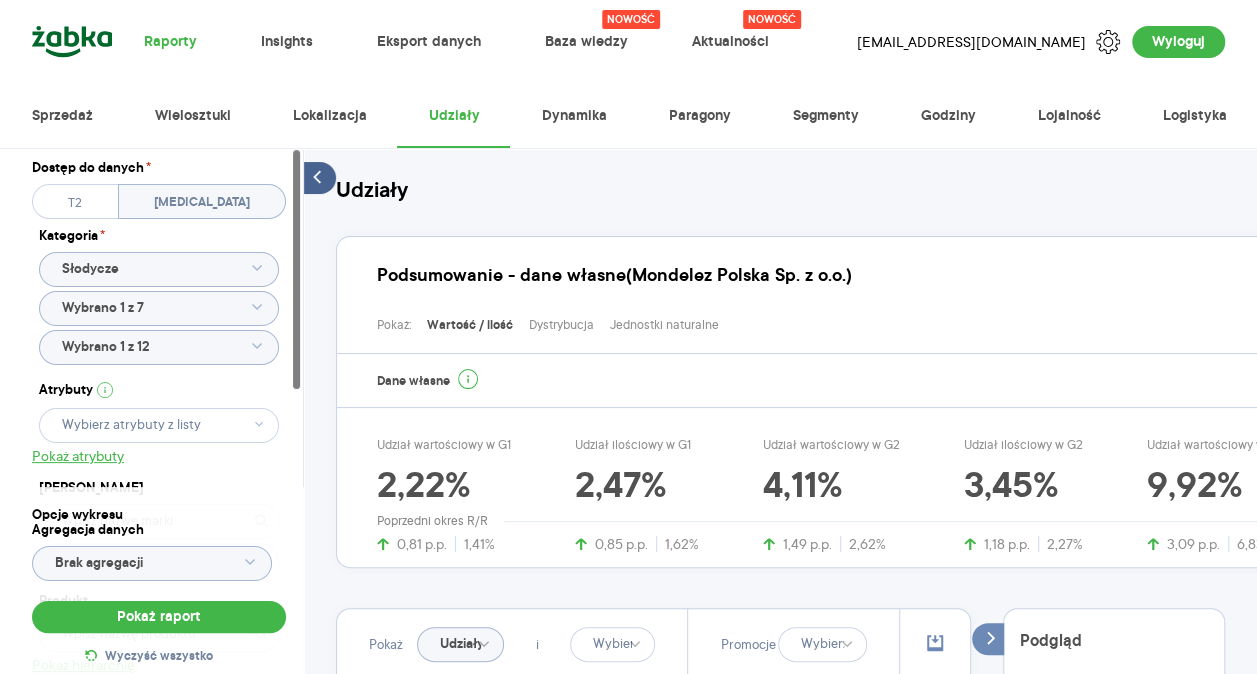 click on "Wybrano 1 z 12" 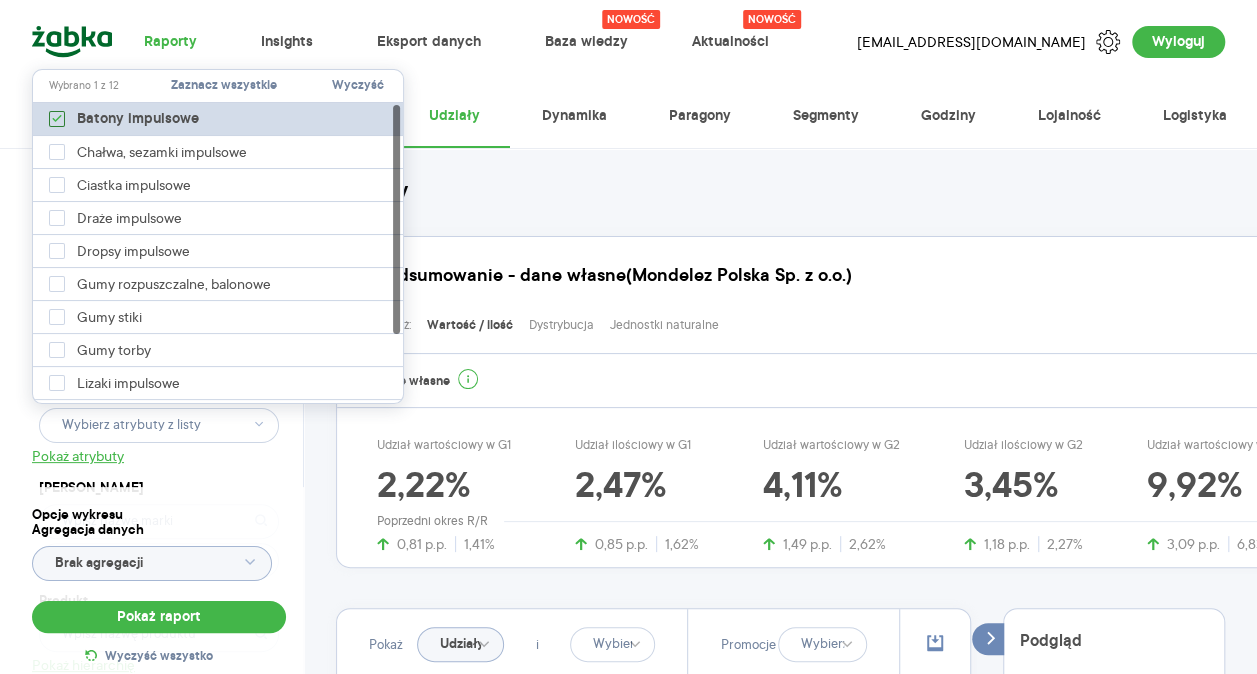 click at bounding box center (57, 119) 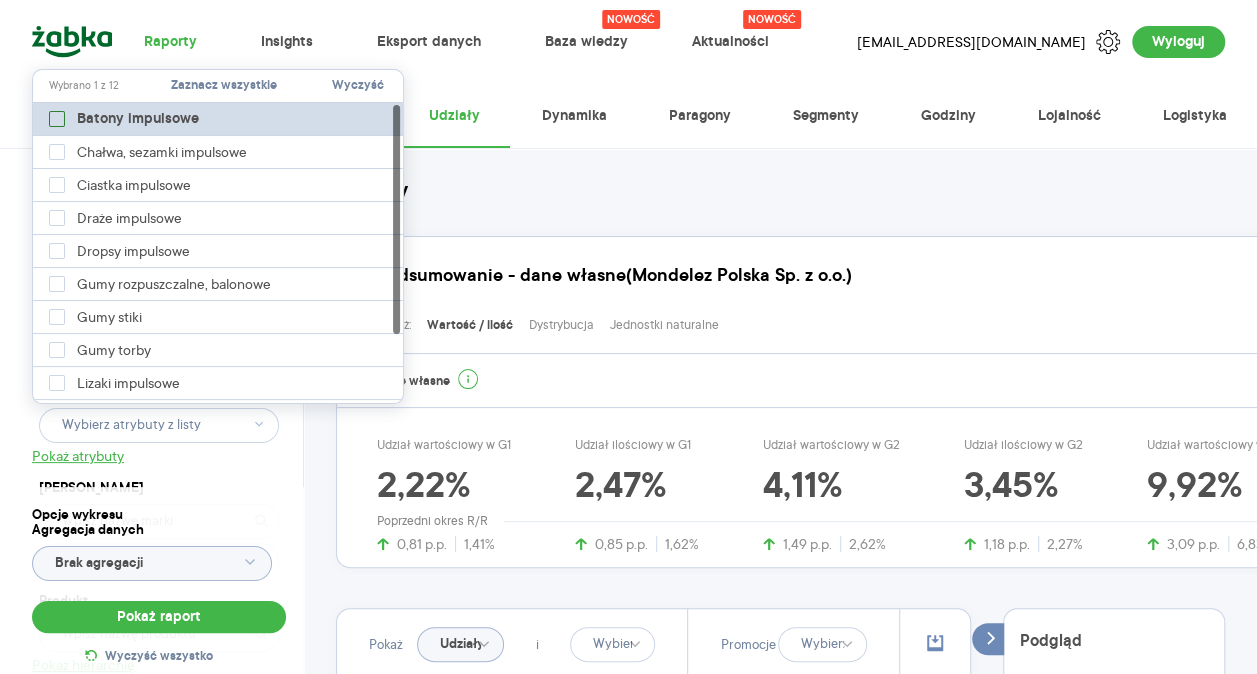 type on "Pobieranie" 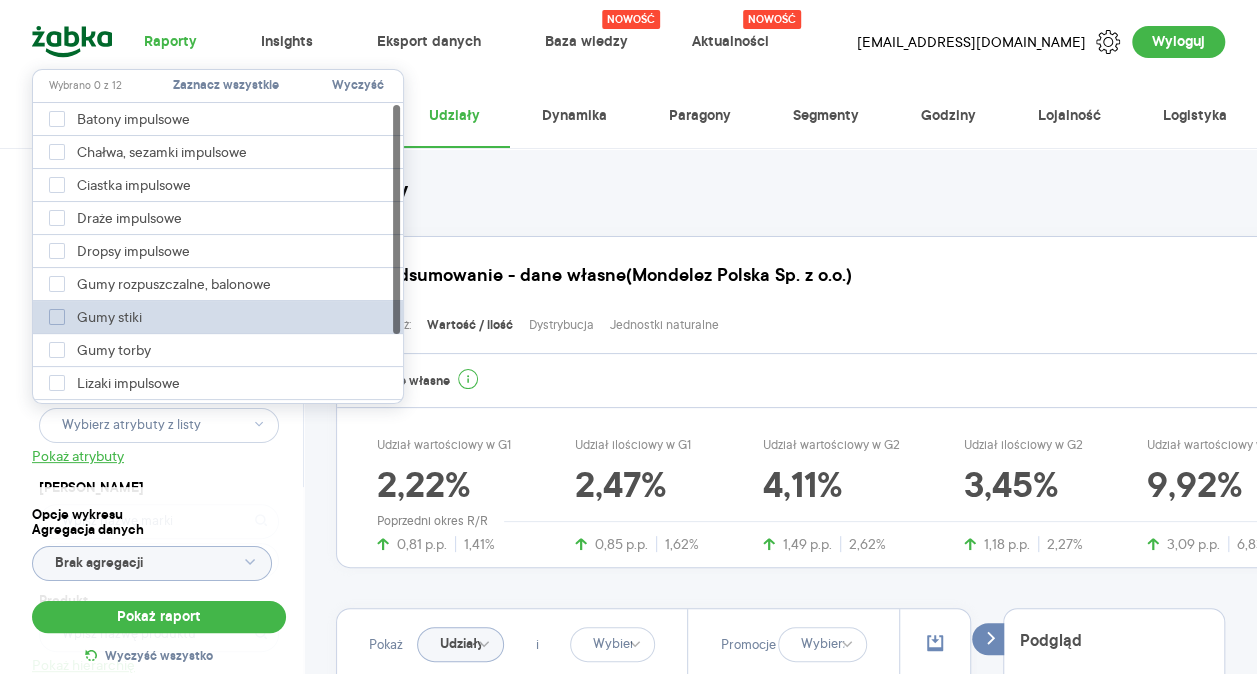 scroll, scrollTop: 92, scrollLeft: 0, axis: vertical 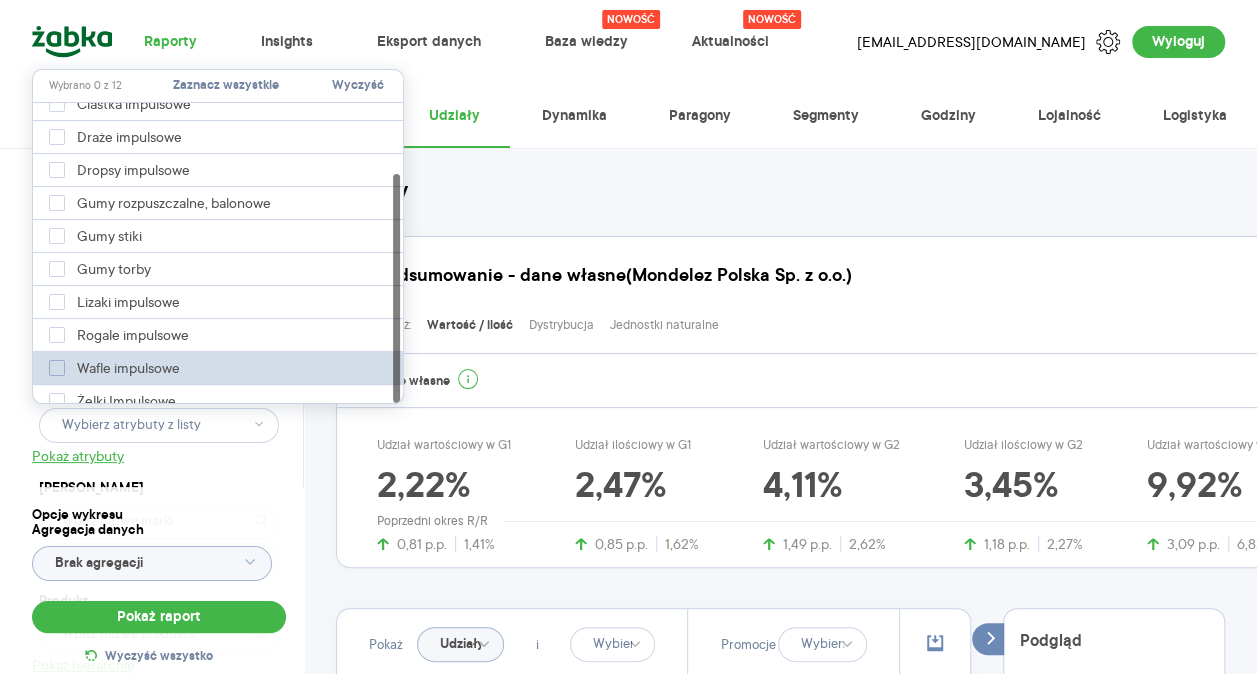 click 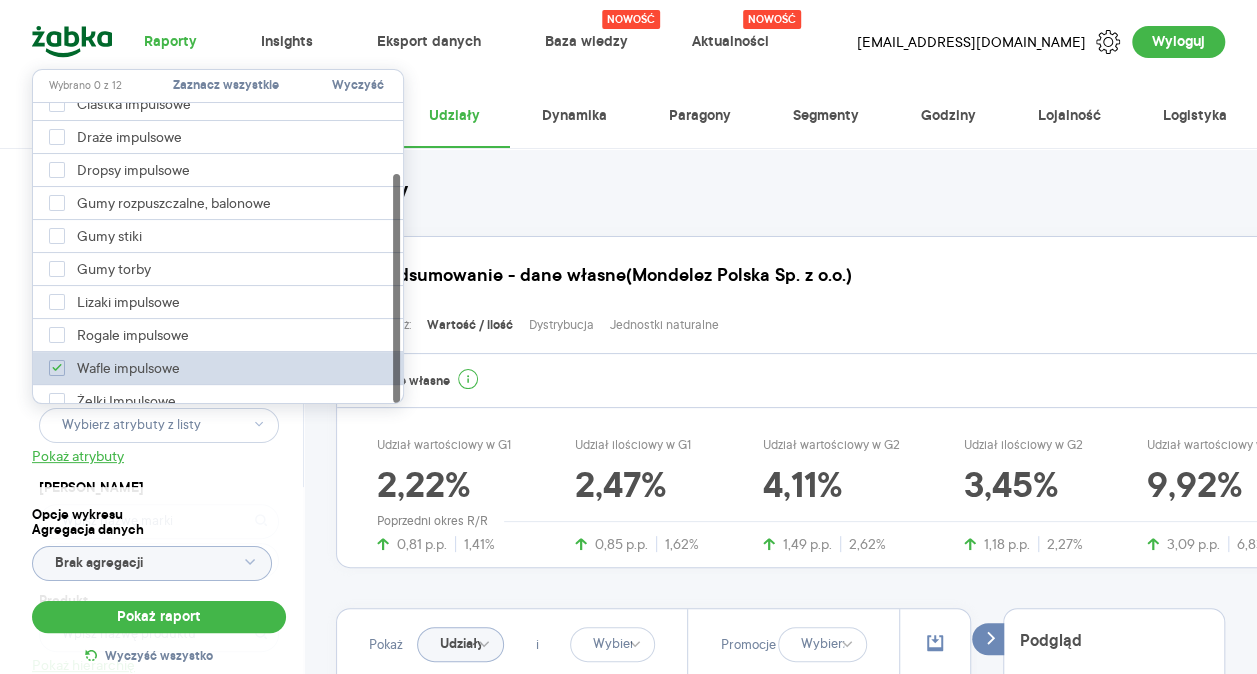 type on "Pobieranie" 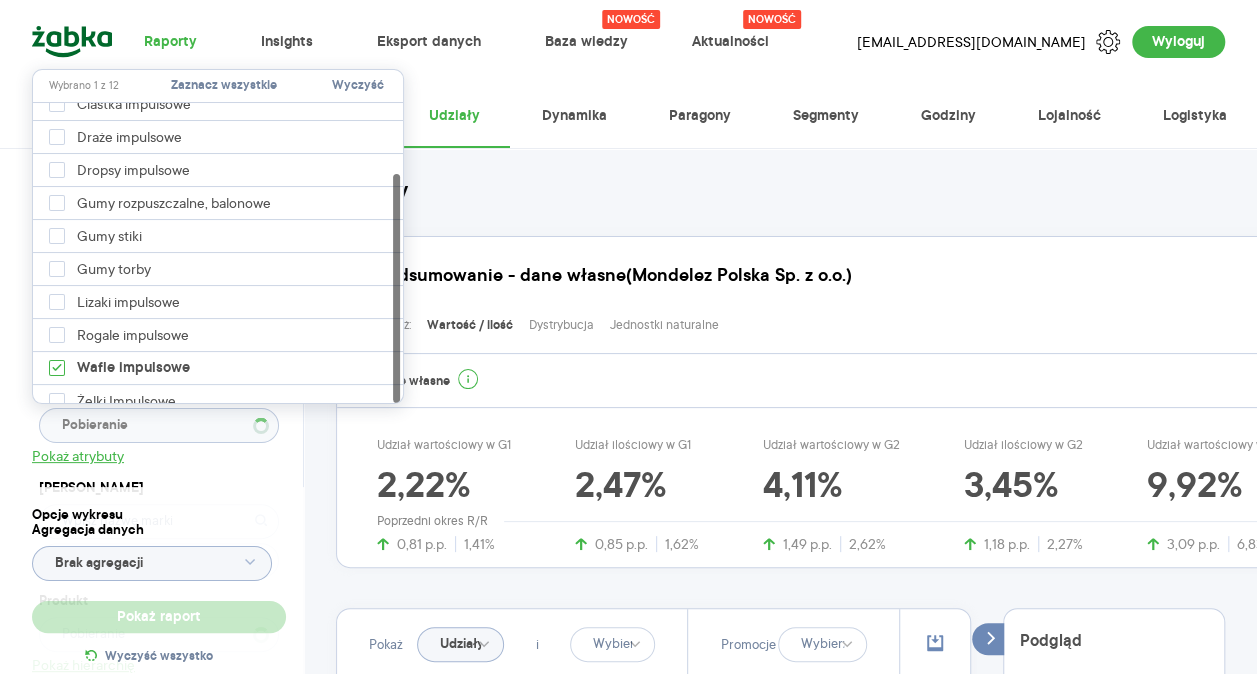 type 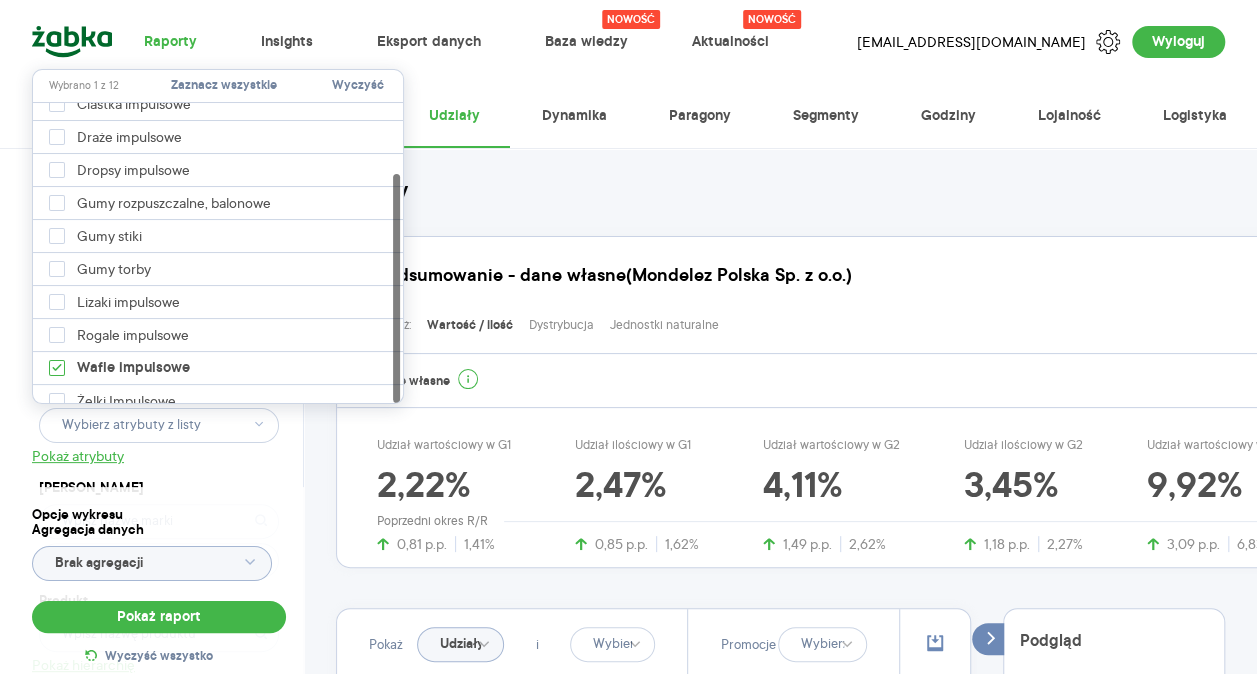 click on "Dostęp do danych * T2 [MEDICAL_DATA] Kategoria * Słodycze Wybrano 1 z 7 Atrybuty Pokaż atrybuty Marka Produkt Pokaż hierarchię Przedział czasu [DATE] - [DATE] Agregacja czasowa tydzień promocyjny" at bounding box center (159, 495) 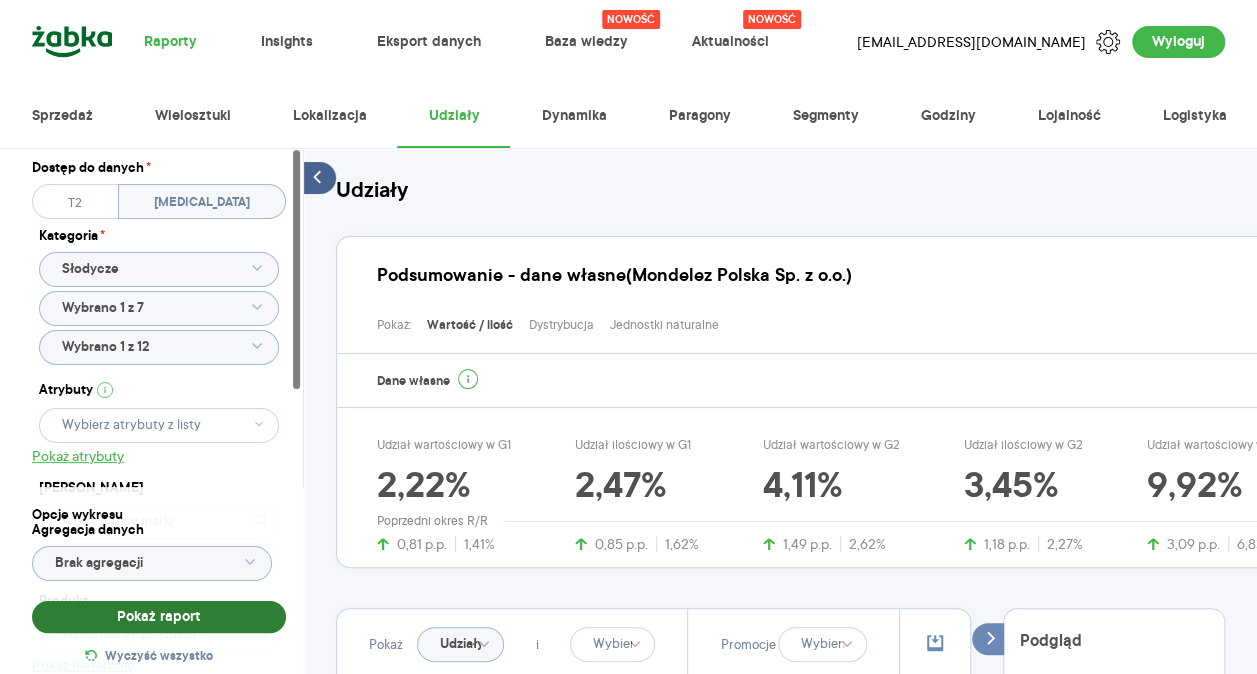 click on "Pokaż raport" at bounding box center (159, 617) 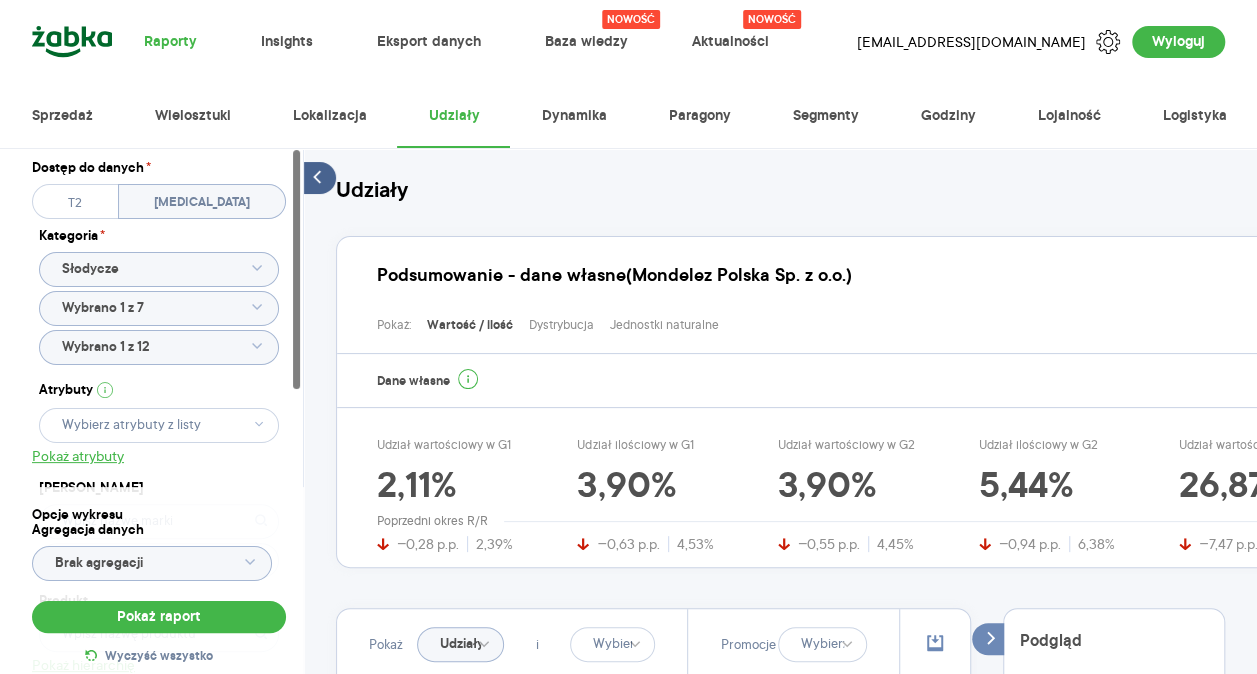 click 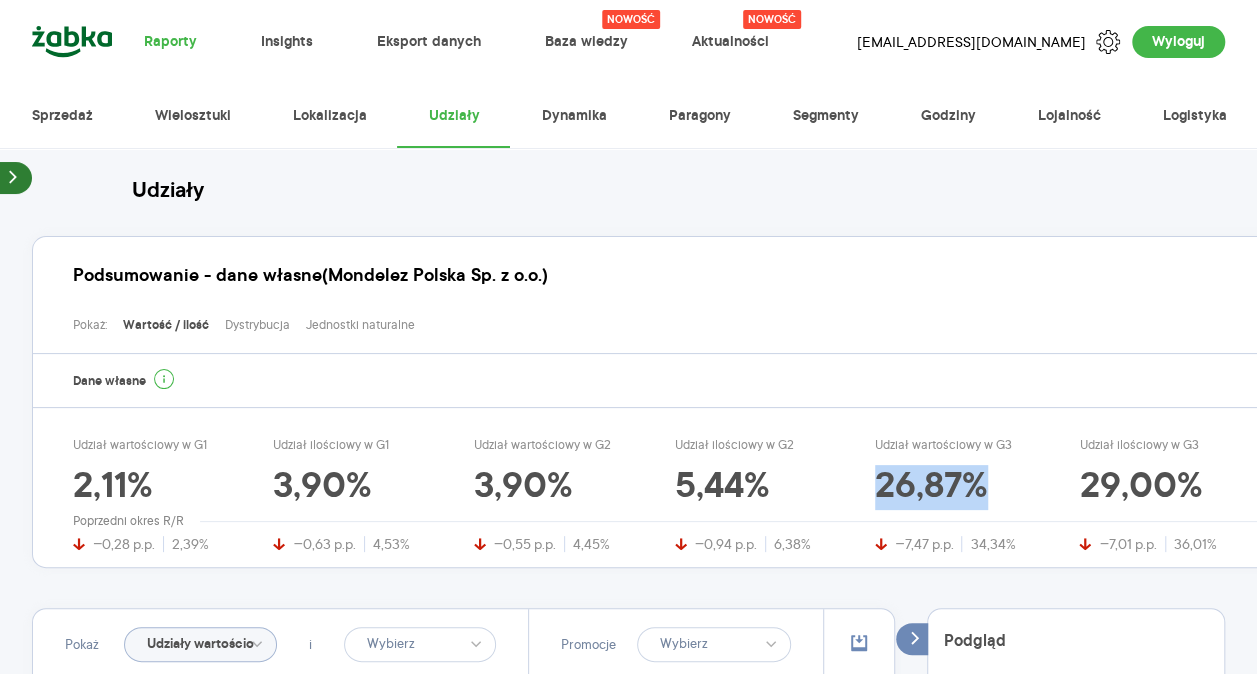 drag, startPoint x: 1006, startPoint y: 480, endPoint x: 867, endPoint y: 482, distance: 139.01439 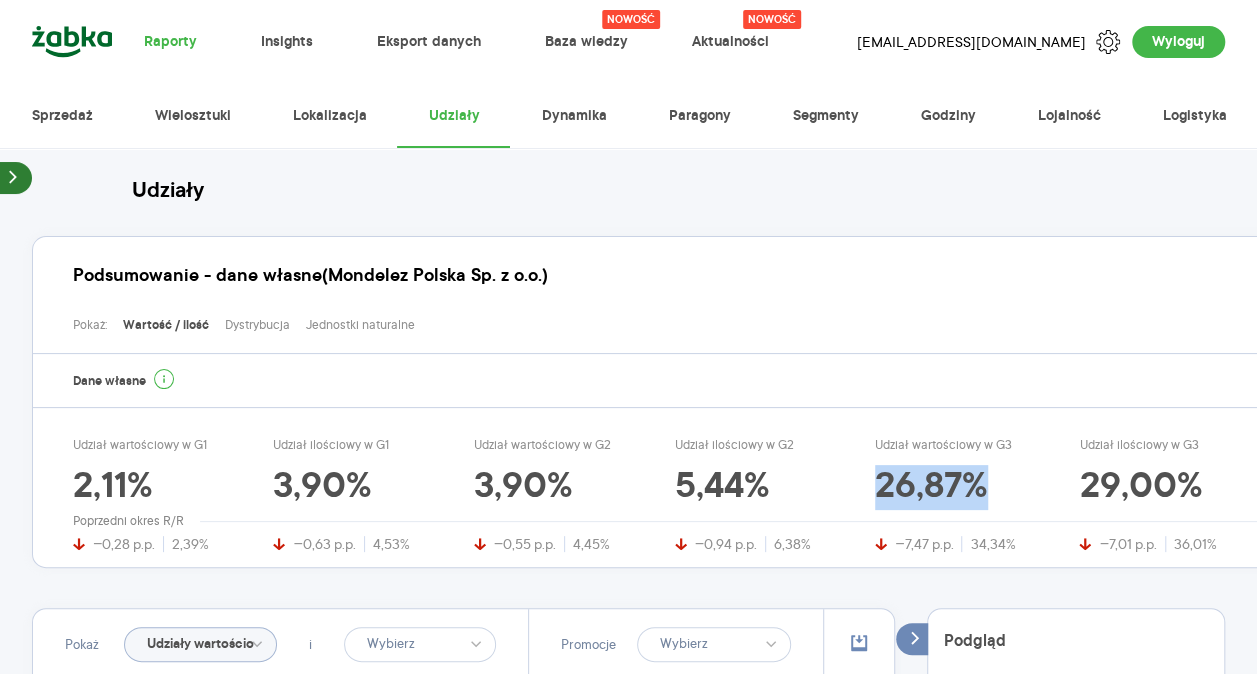 click on "Udział wartościowy w G1 2,11% −0,28 p.p. 2,39% Udział ilościowy w G1 3,90% −0,63 p.p. 4,53% Udział wartościowy w G2 3,90% −0,55 p.p. 4,45% Udział ilościowy w G2 5,44% −0,94 p.p. 6,38% Udział wartościowy w G3 26,87% −7,47 p.p. 34,34% Udział ilościowy w G3 29,00% −7,01 p.p. 36,01%" at bounding box center (677, 495) 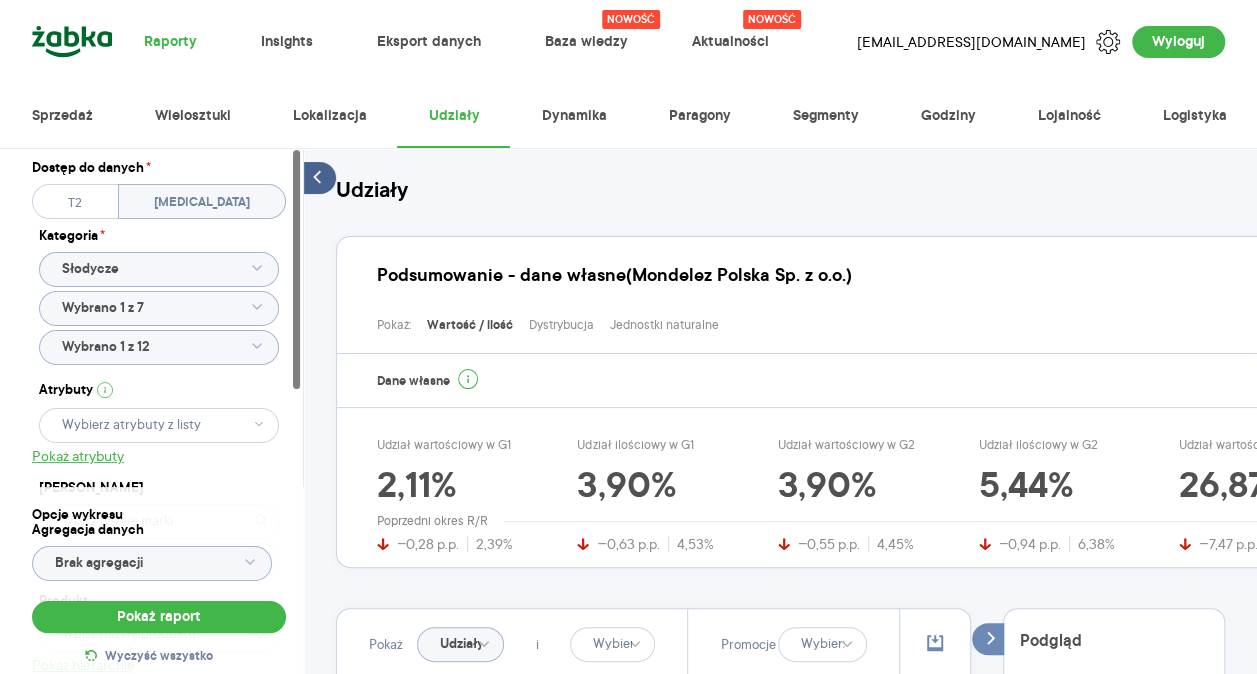 click on "Wybrano 1 z 12" 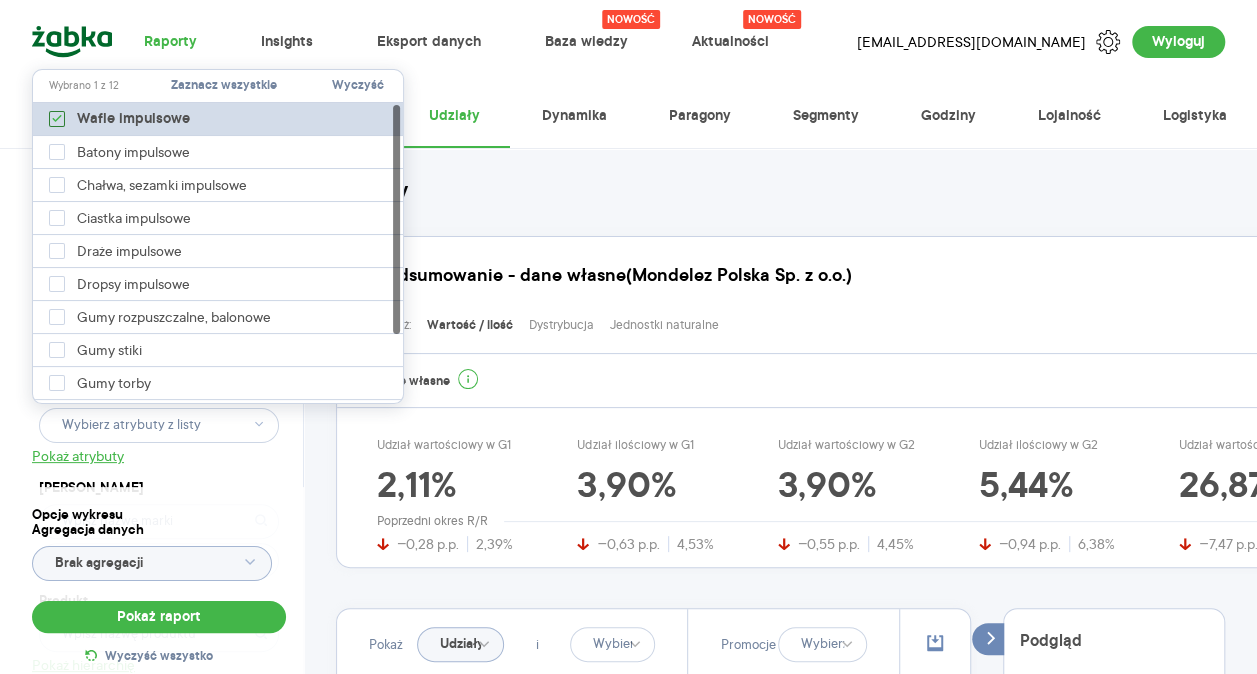 click 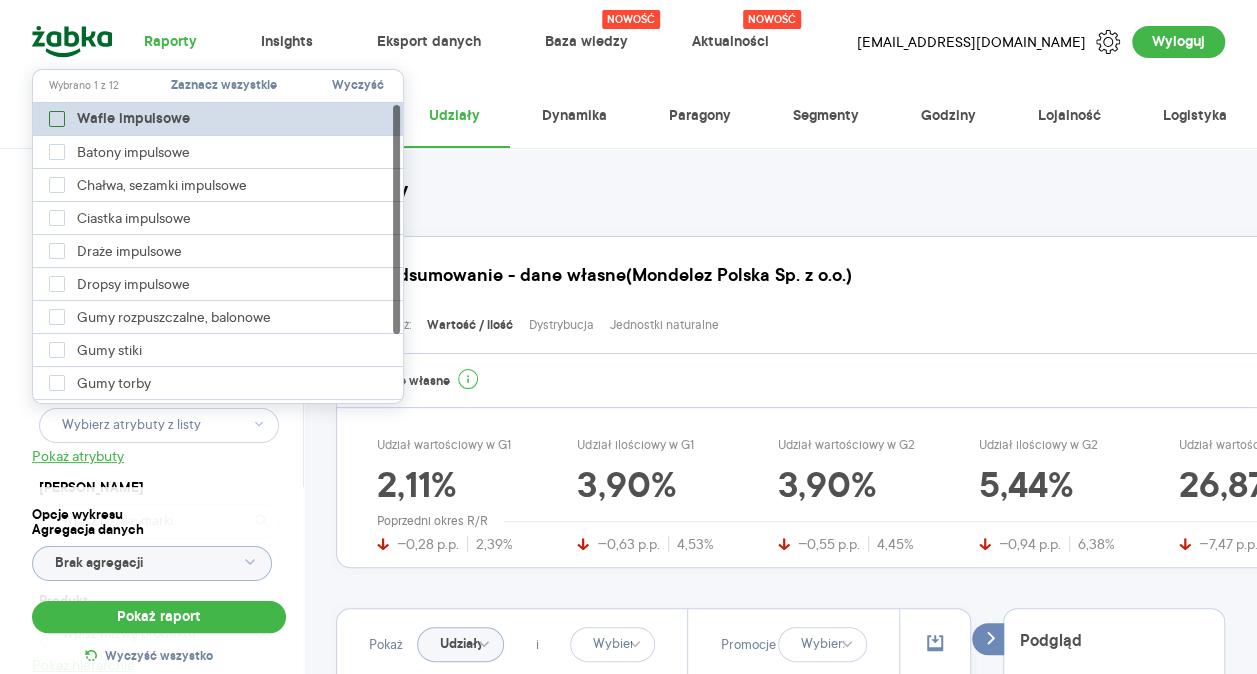type on "Pobieranie" 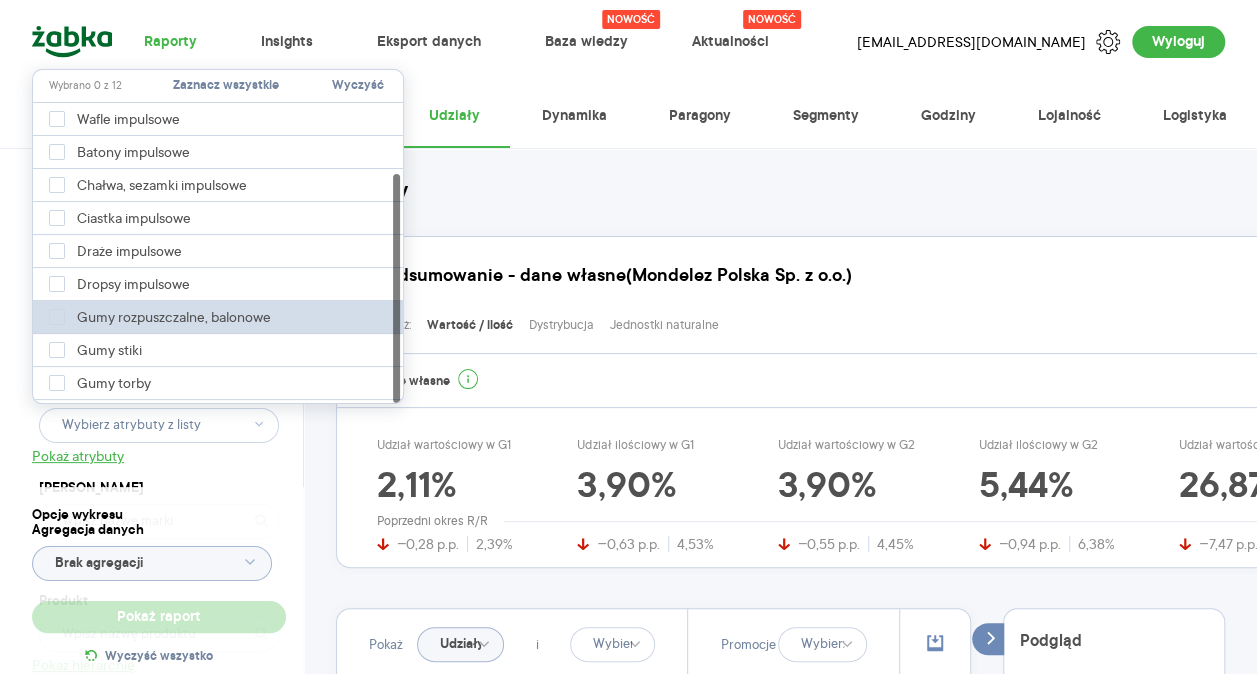 scroll, scrollTop: 92, scrollLeft: 0, axis: vertical 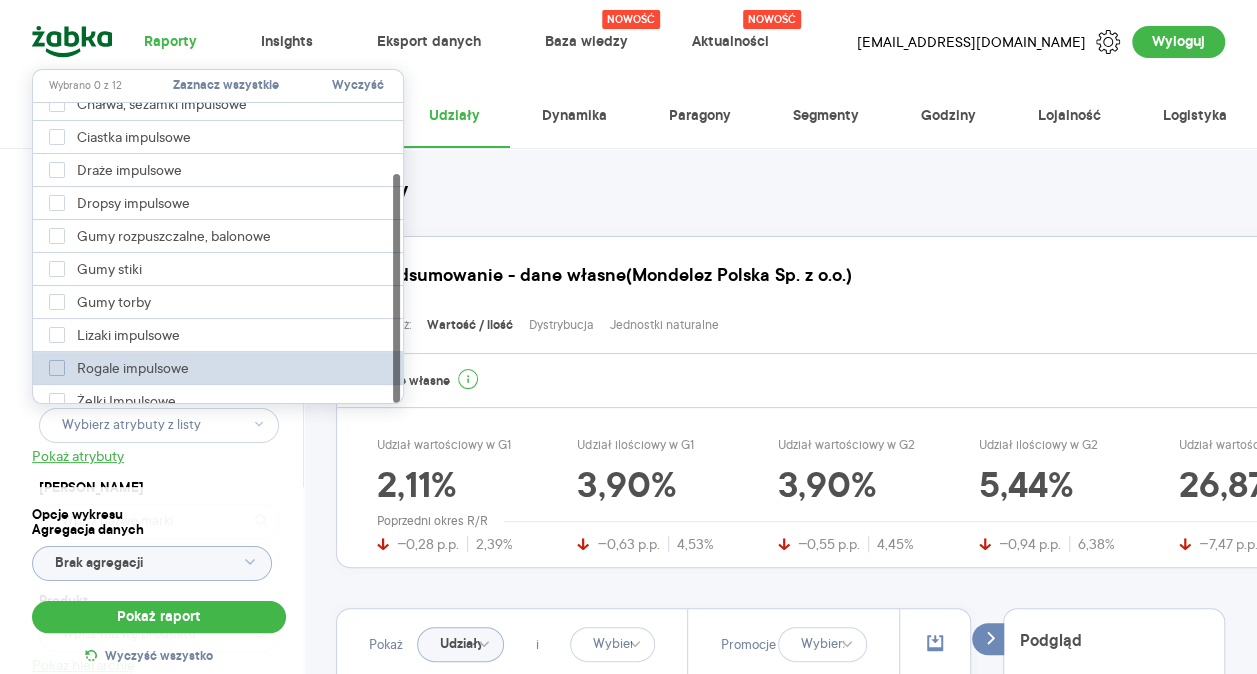 click on "Rogale impulsowe" at bounding box center [123, 368] 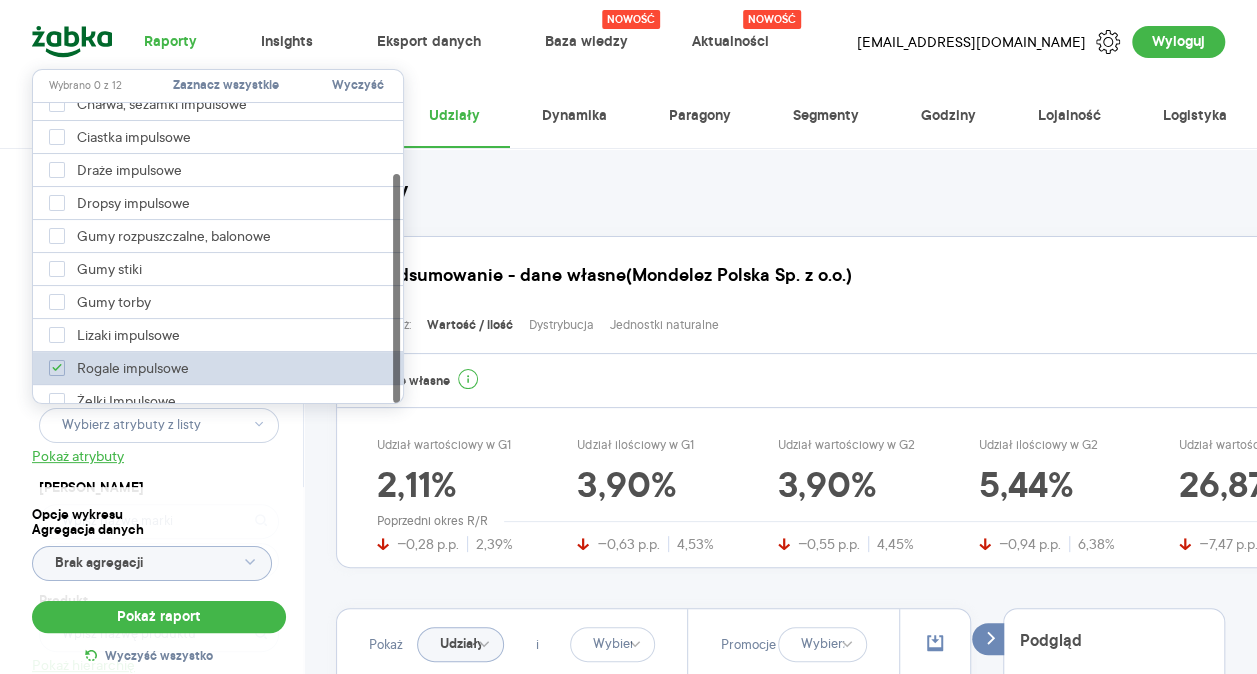 type on "Pobieranie" 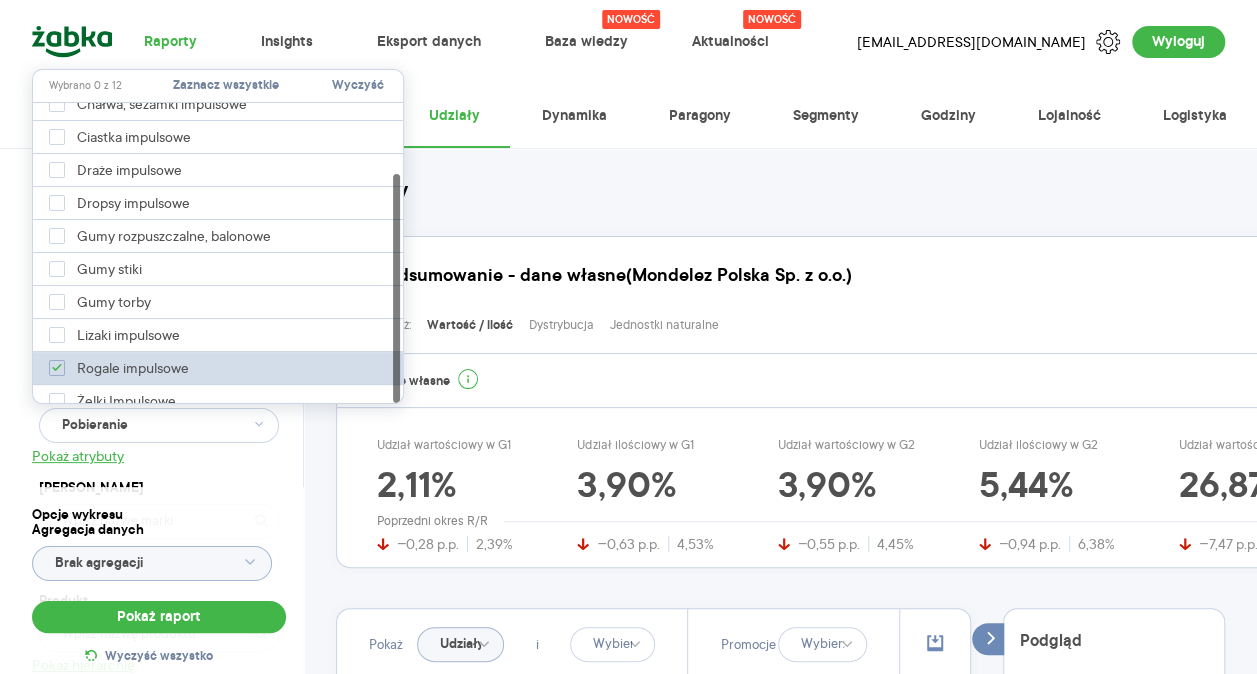checkbox on "true" 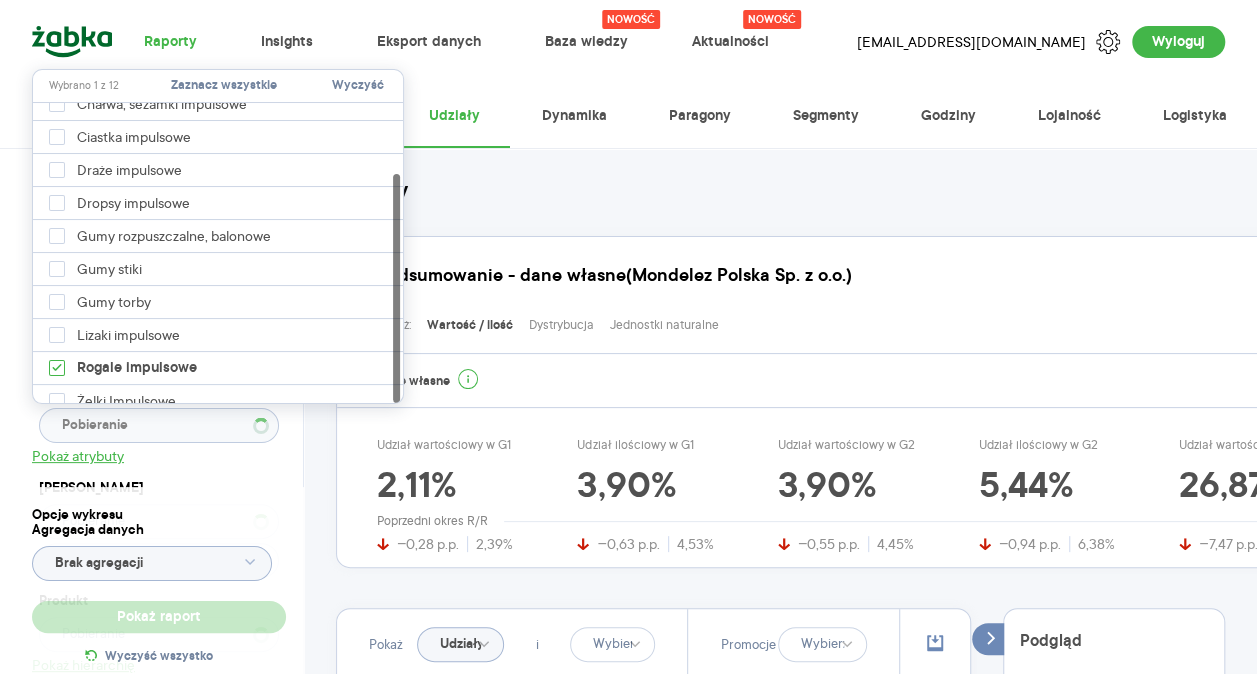 type 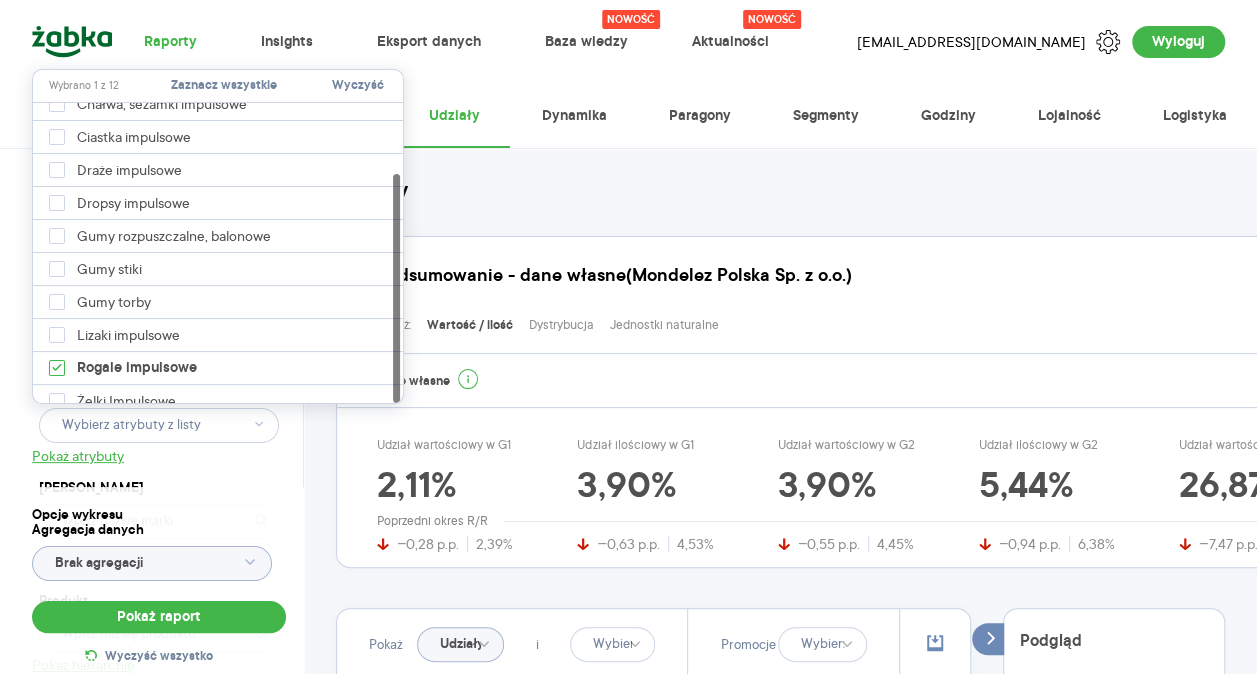 click on "Dostęp do danych * T2 [MEDICAL_DATA] Kategoria * Słodycze Wybrano 1 z 7 Atrybuty Pokaż atrybuty Marka Produkt Pokaż hierarchię Przedział czasu [DATE] - [DATE] Agregacja czasowa tydzień promocyjny" at bounding box center [159, 495] 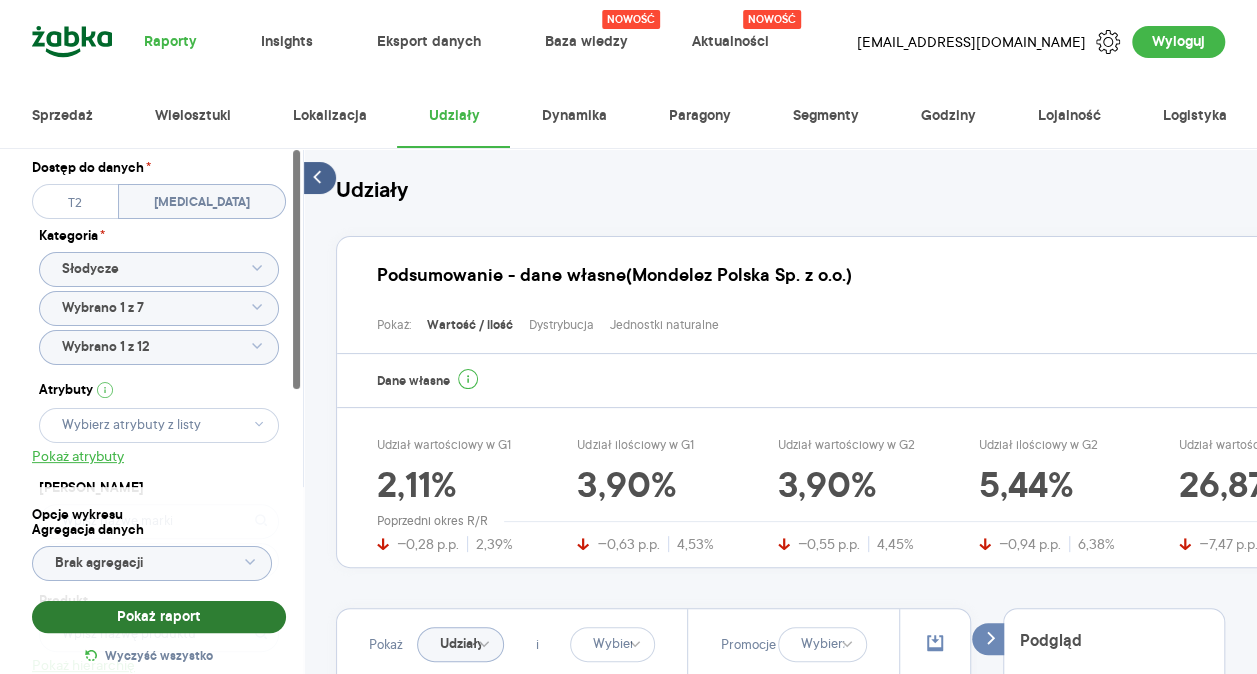 click on "Pokaż raport" at bounding box center [159, 617] 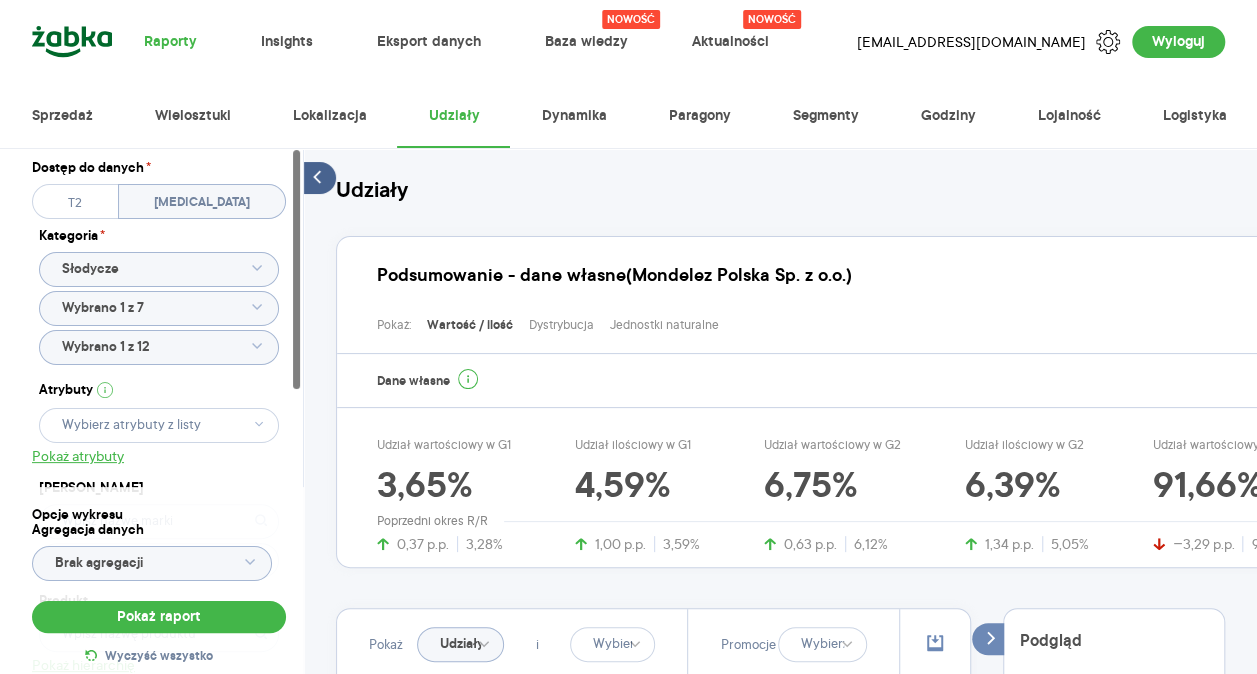 click 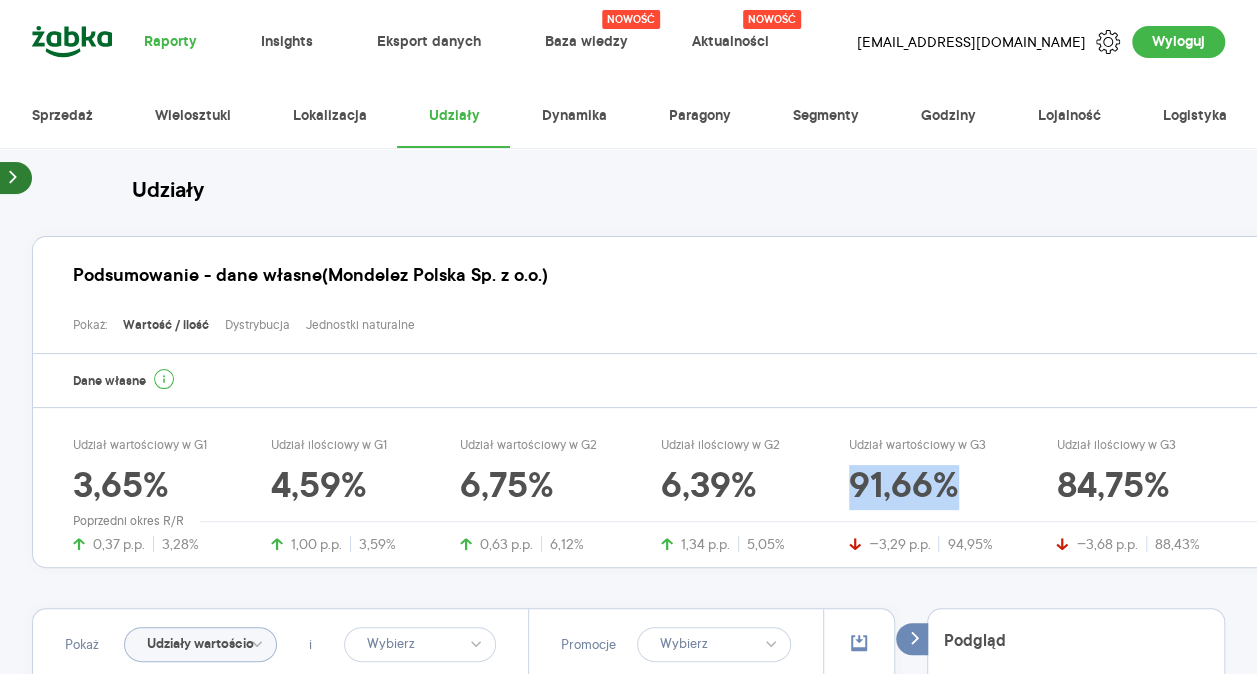 drag, startPoint x: 970, startPoint y: 490, endPoint x: 828, endPoint y: 493, distance: 142.0317 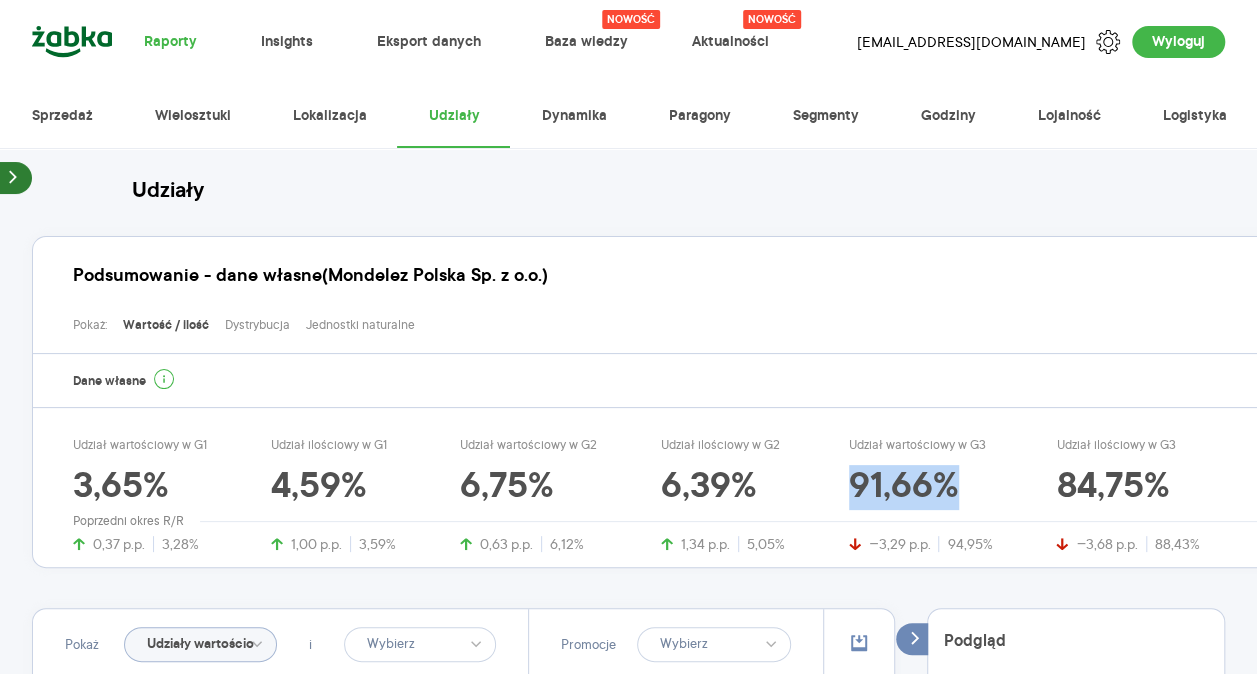 click on "Udział wartościowy w G1 3,65% 0,37 p.p. 3,28% Udział ilościowy w G1 4,59% 1,00 p.p. 3,59% Udział wartościowy w G2 6,75% 0,63 p.p. 6,12% Udział ilościowy w G2 6,39% 1,34 p.p. 5,05% Udział wartościowy w G3 91,66% −3,29 p.p. 94,95% Udział ilościowy w G3 84,75% −3,68 p.p. 88,43%" at bounding box center (668, 495) 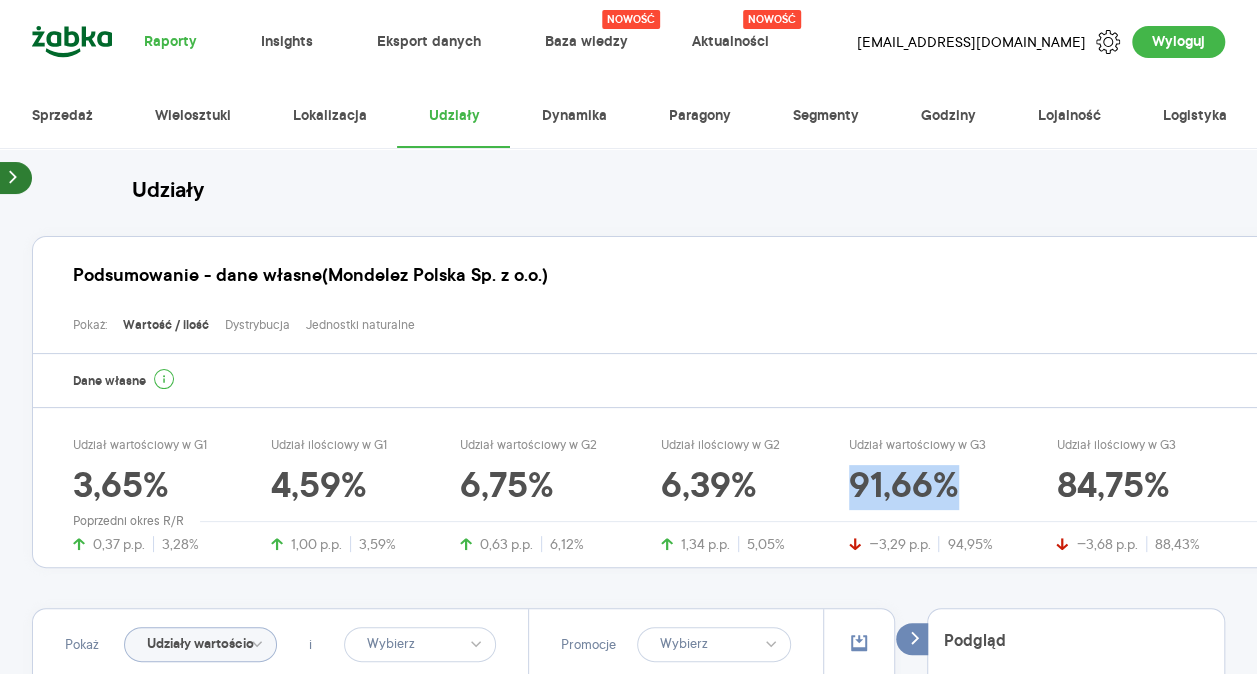 copy on "91,66%" 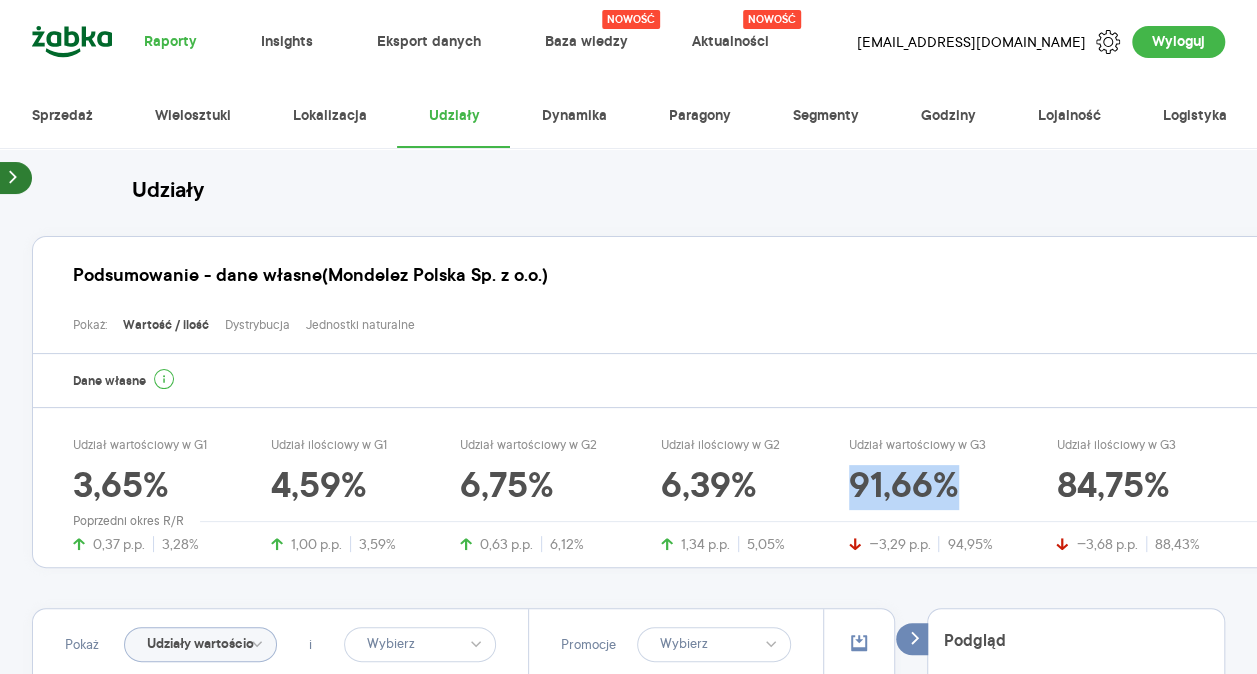 click 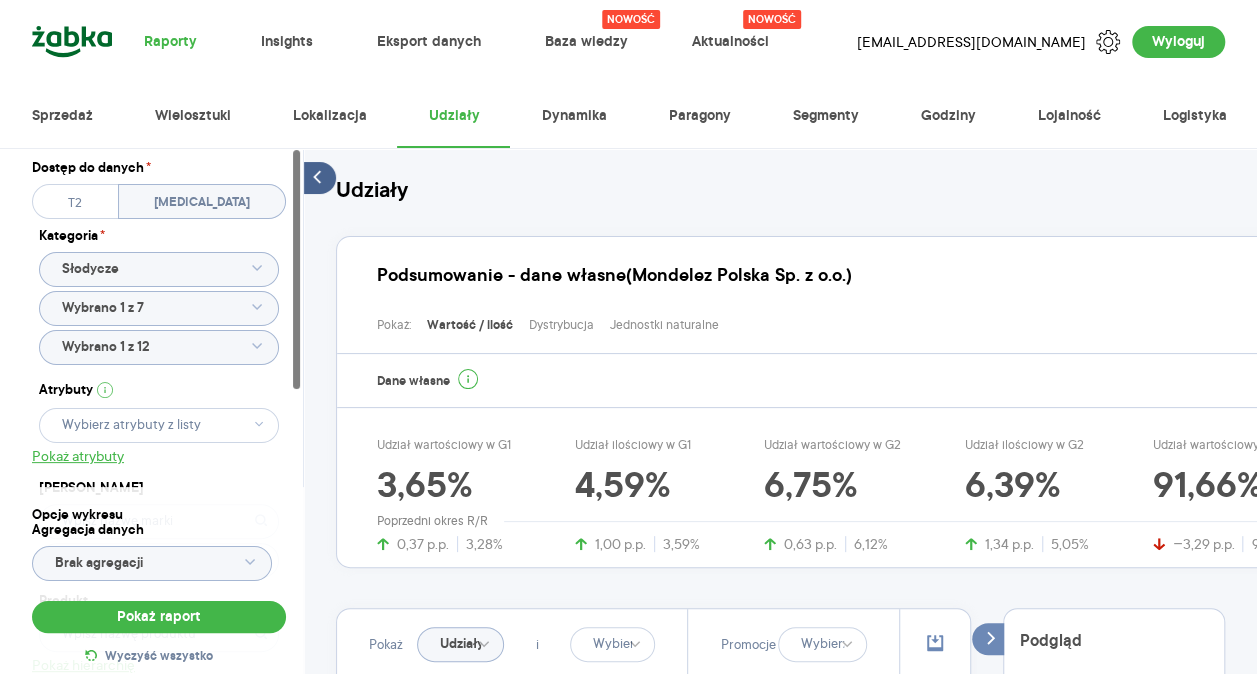 click on "Wybrano 1 z 12" 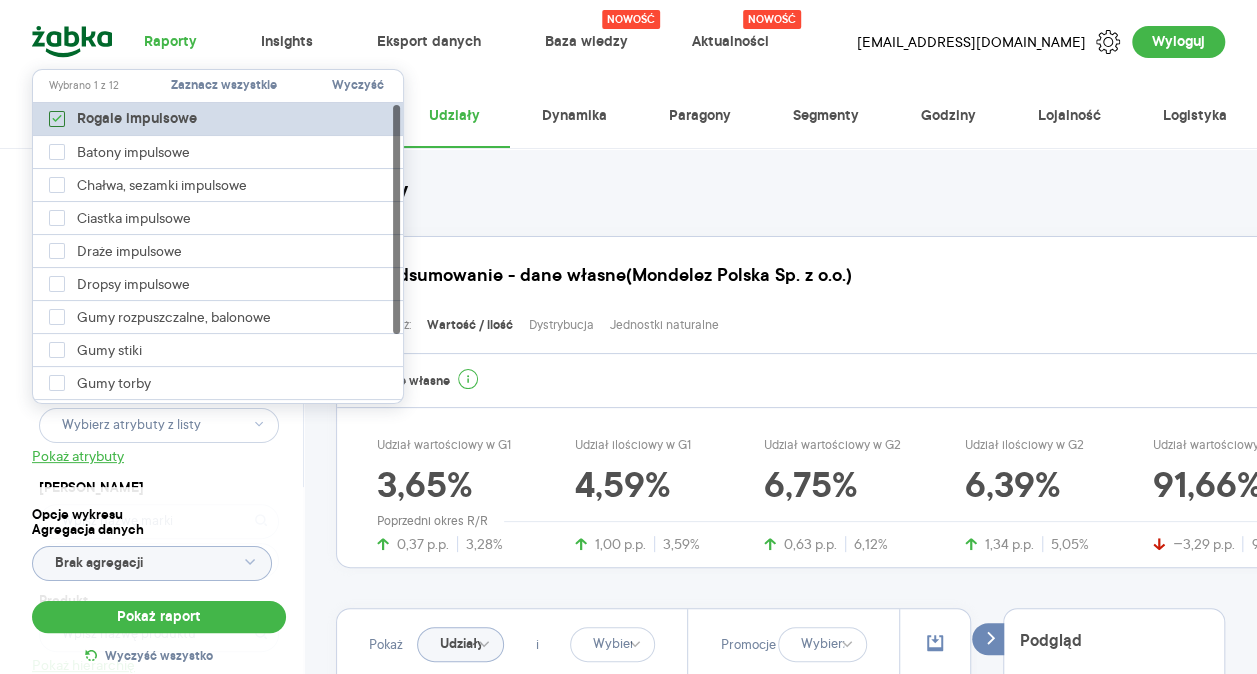 click 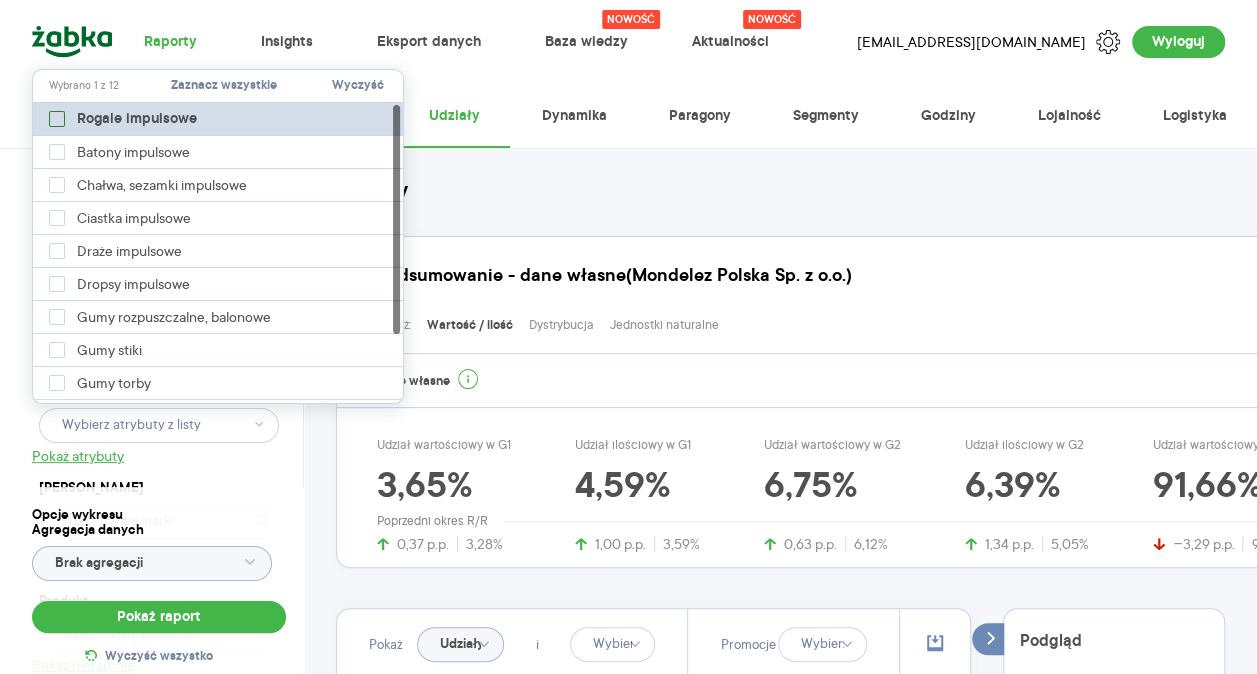 type on "Pobieranie" 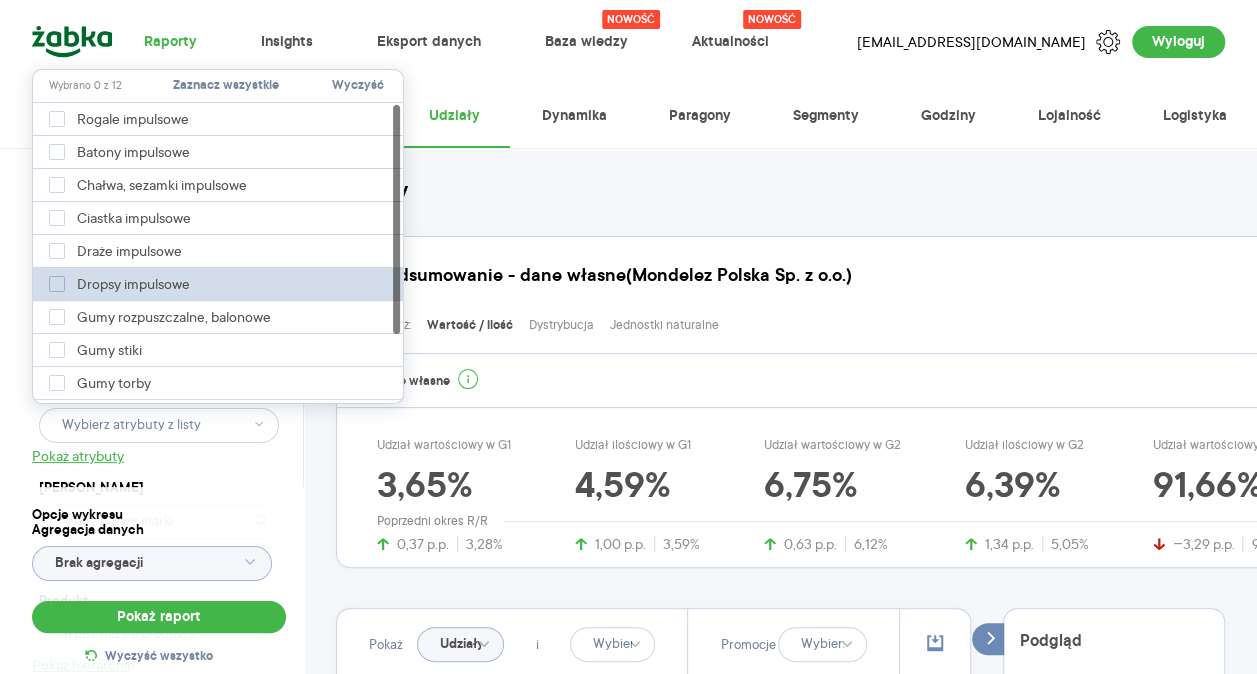 click at bounding box center [57, 284] 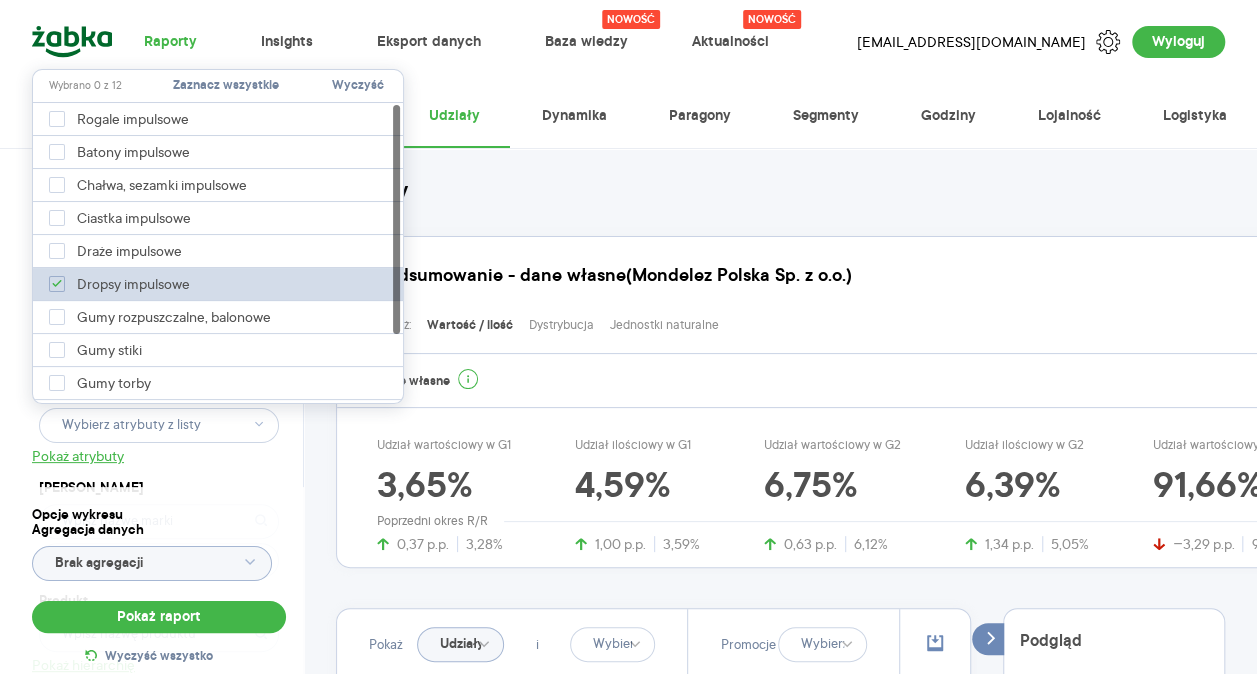 type on "Pobieranie" 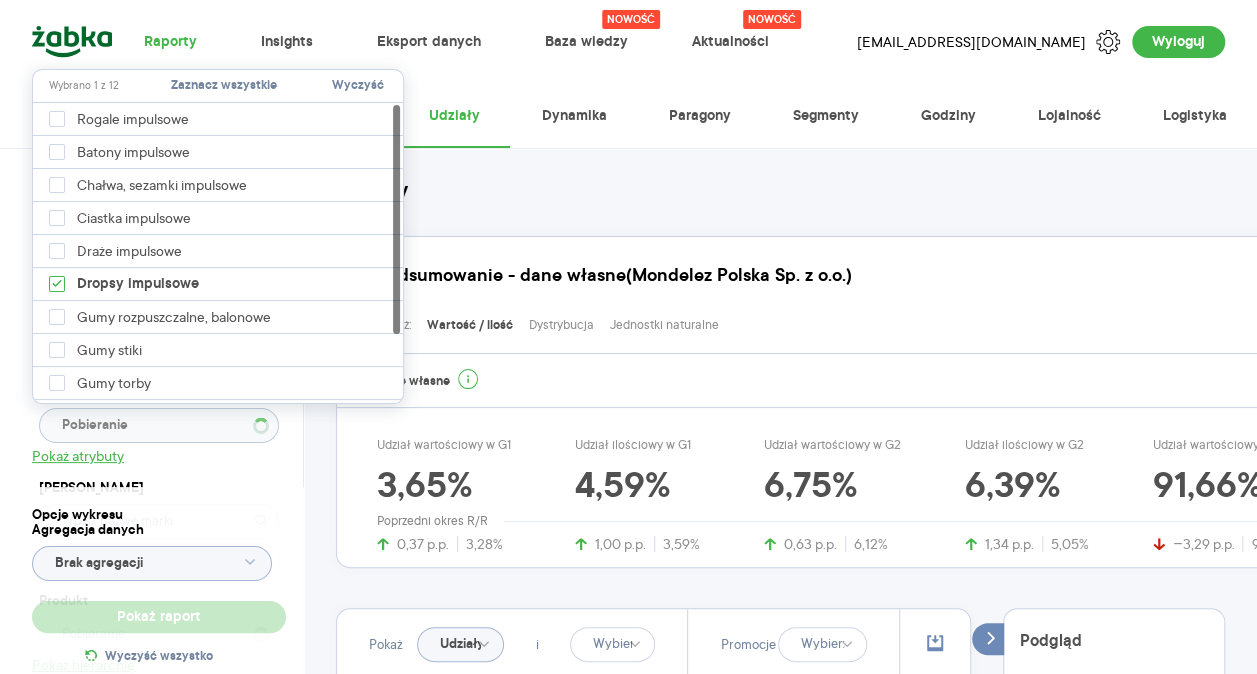 type 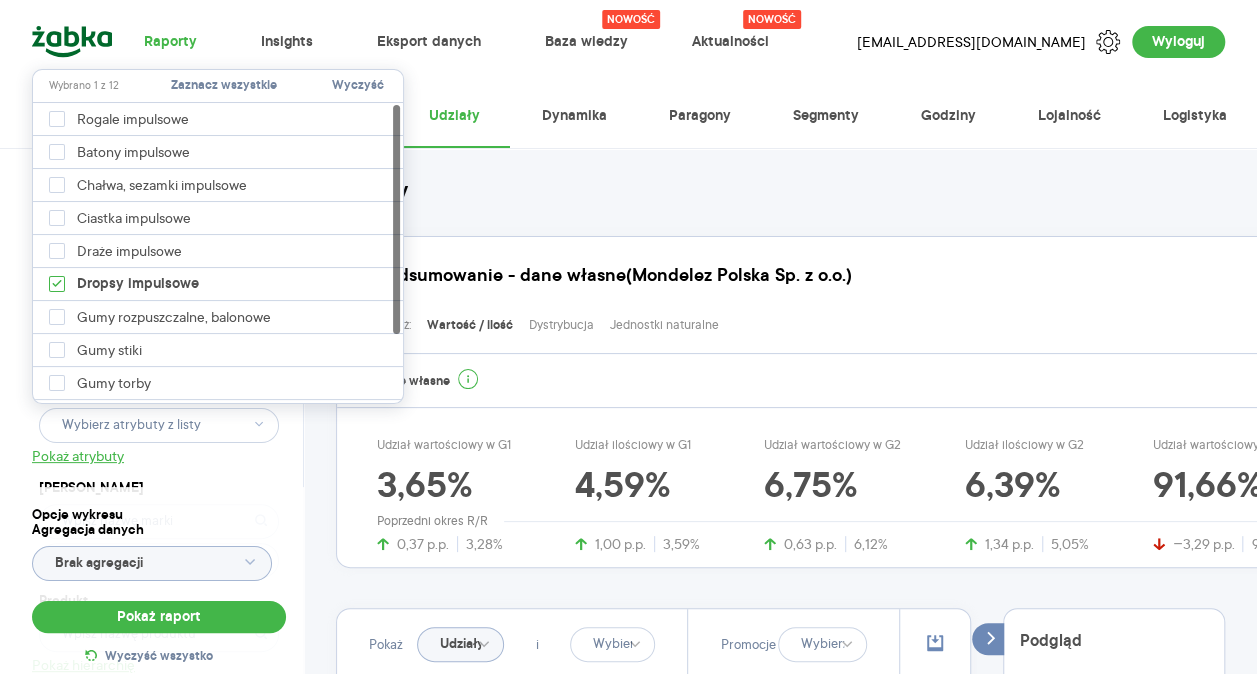 click on "Raporty Insights Eksport danych Nowość Baza wiedzy Nowość Aktualności [EMAIL_ADDRESS][DOMAIN_NAME] Wyloguj Sprzedaż Wielosztuki Lokalizacja Udziały Dynamika Paragony Segmenty Godziny Lojalność Logistyka Dostęp do danych * T2 [MEDICAL_DATA] Kategoria * Słodycze Wybrano 1 z 7 Atrybuty Pokaż atrybuty Marka Produkt Pokaż hierarchię Przedział czasu [DATE] - [DATE] Agregacja czasowa tydzień promocyjny Konkurencja Dostawca Marka Produkt Kategorie referencyjne Region Rodzaje sklepów Rodzaje transakcji Wszystkie Like For Like Uwzględnij LFL Opcje wykresu Agregacja danych Brak agregacji Pokaż raport Wyczyść wszystko Udziały Podsumowanie - dane własne  (Mondelez Polska Sp. z o.o.) Pokaż: Wartość / ilość Dystrybucja Jednostki naturalne Dane własne Udział wartościowy w G1 3,65% 0,37 p.p. 3,28% Udział ilościowy w G1 4,59% 1,00 p.p. 3,59% Udział wartościowy w G2 6,75% 0,63 p.p. 6,12% Udział ilościowy w G2 6,39% 1,34 p.p. 5,05% Udział wartościowy w G3 91,66% −3,29 p.p. 94,95% i" at bounding box center (628, 337) 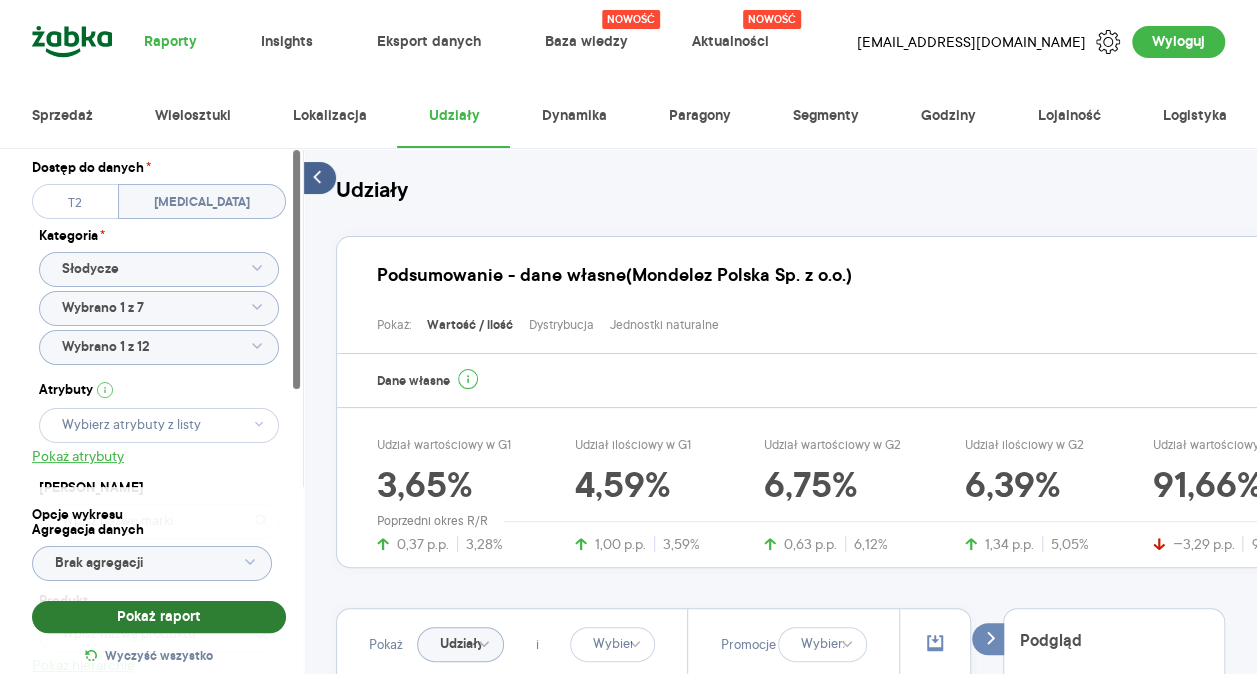click on "Pokaż raport" at bounding box center [159, 617] 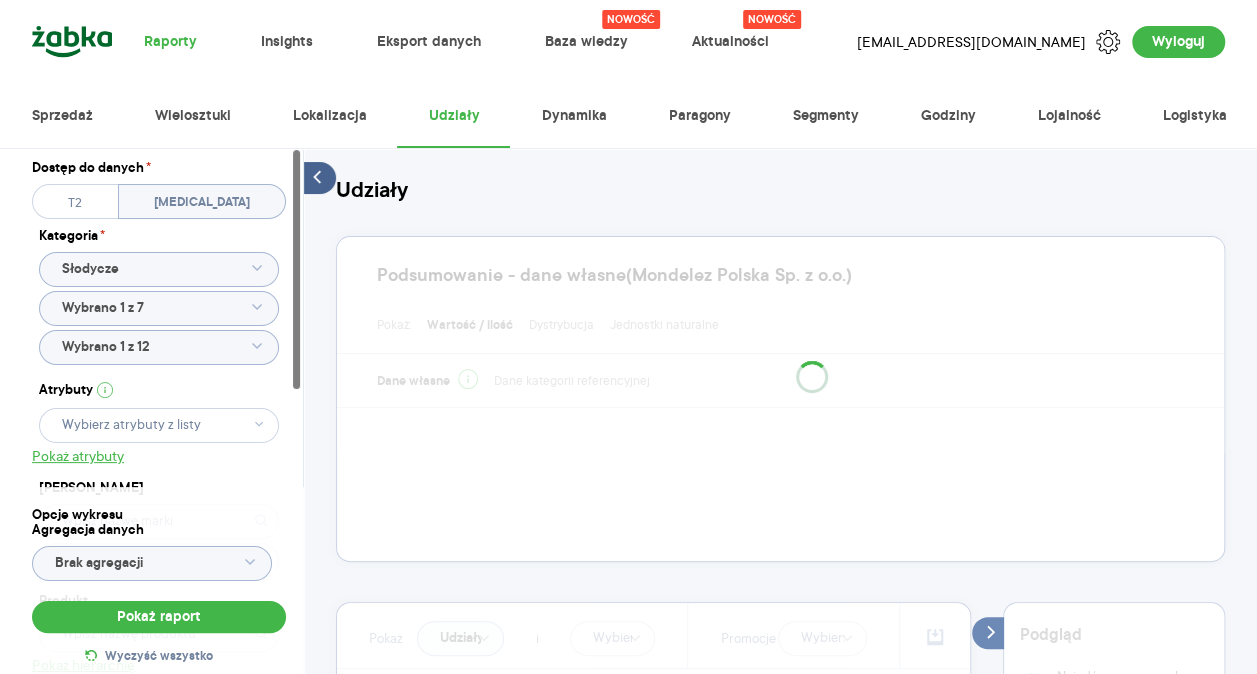click 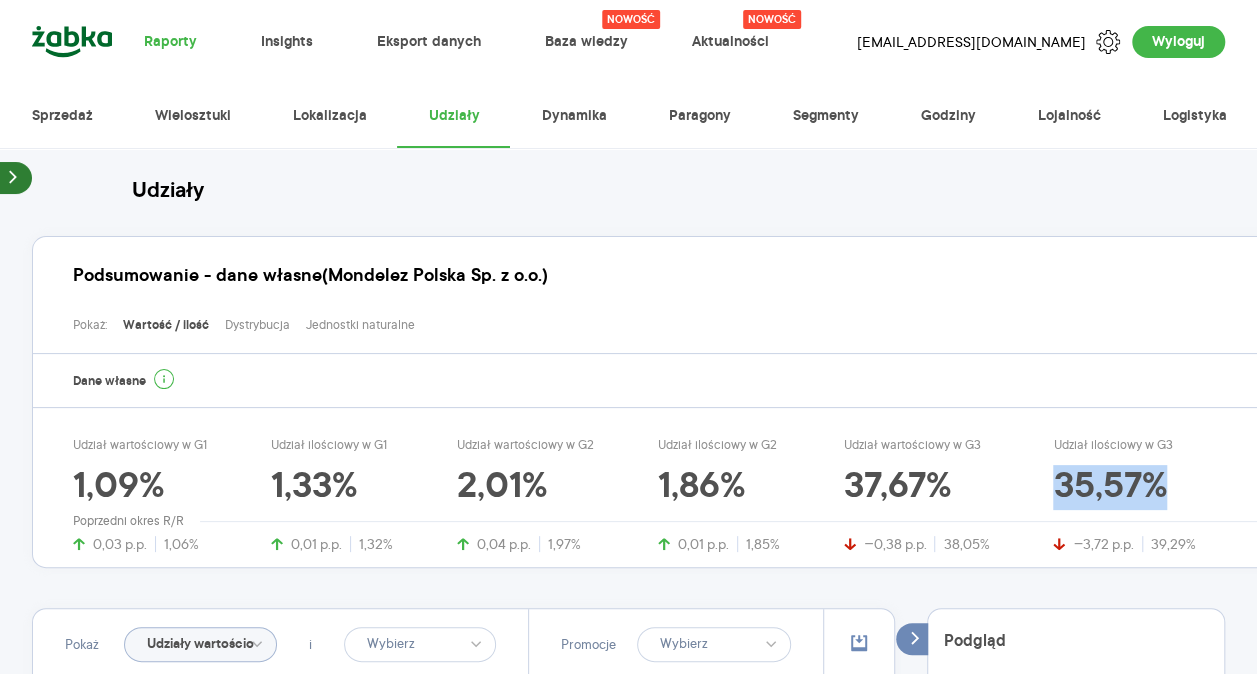 drag, startPoint x: 1162, startPoint y: 480, endPoint x: 1041, endPoint y: 489, distance: 121.33425 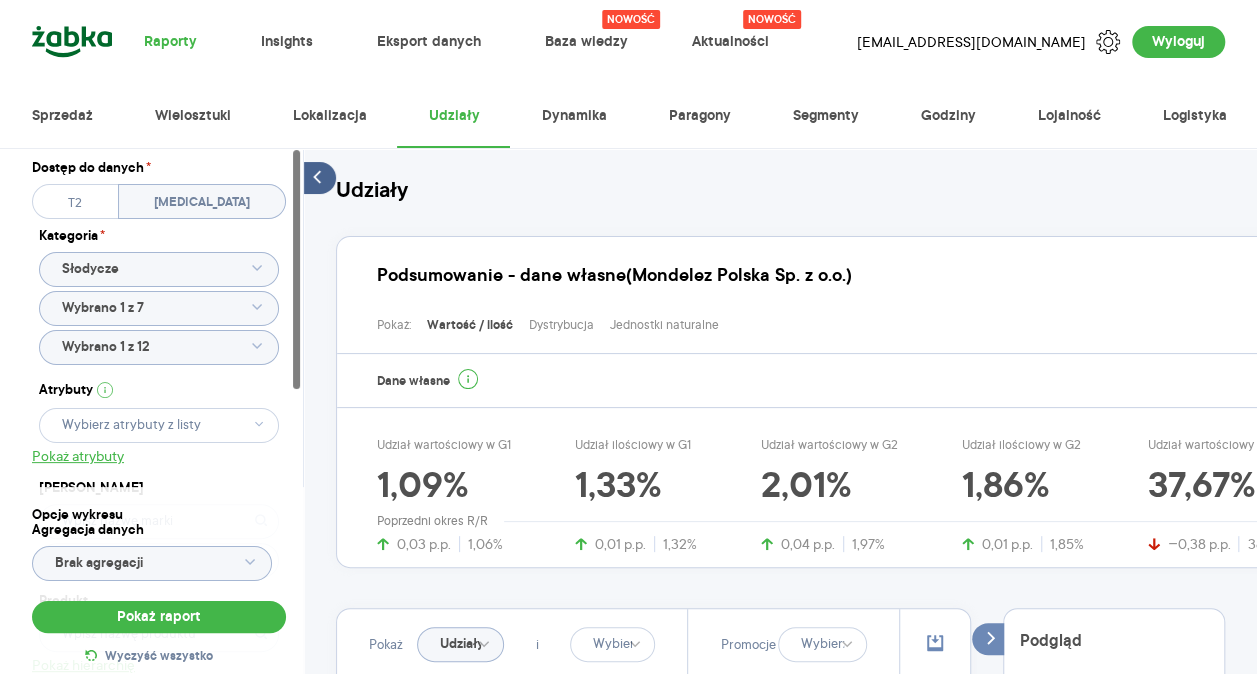 click 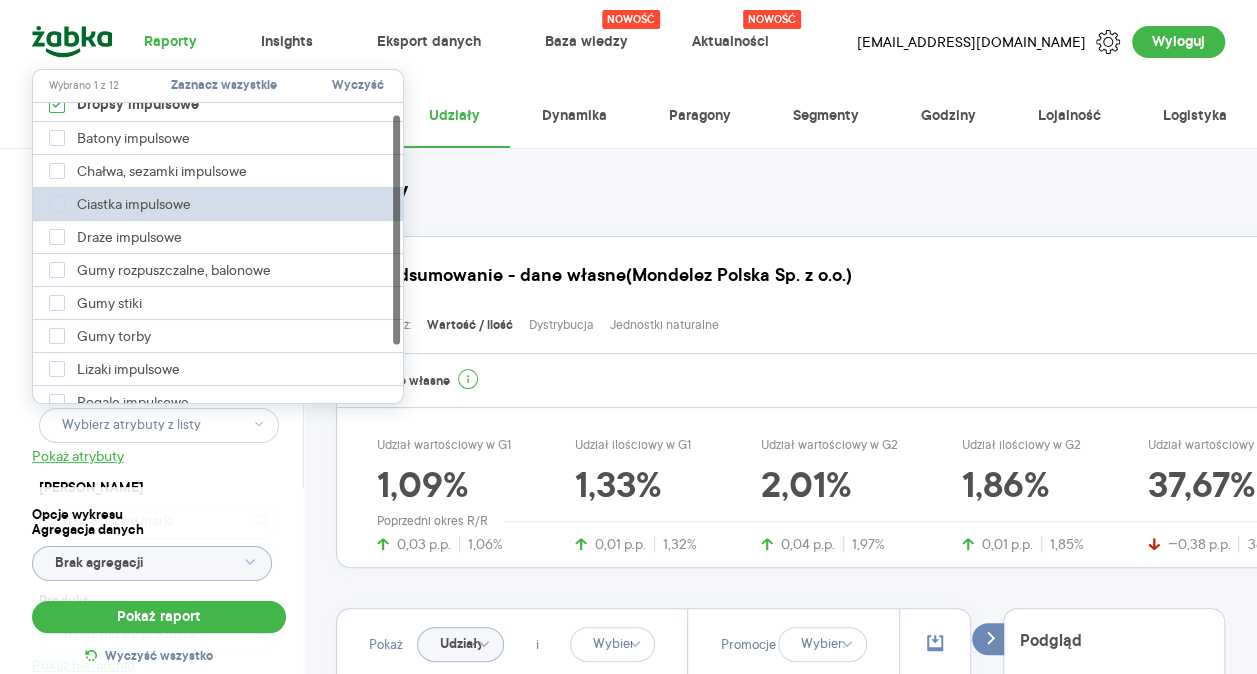 scroll, scrollTop: 16, scrollLeft: 0, axis: vertical 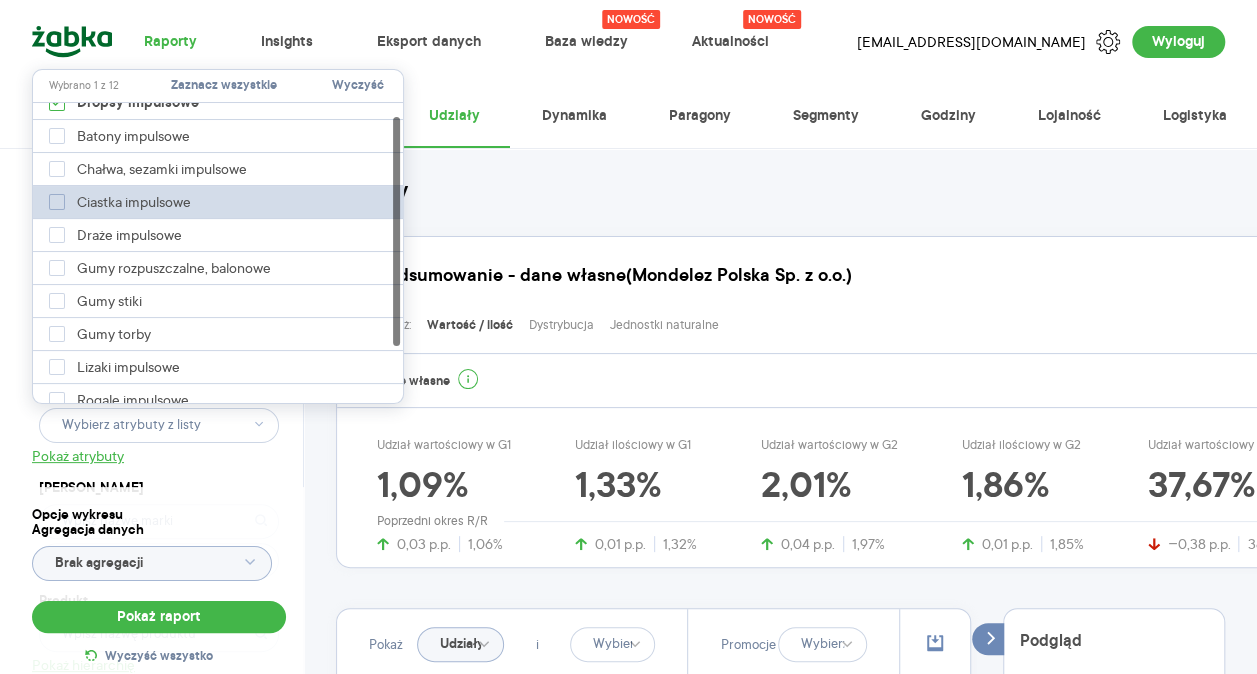 click at bounding box center [57, 202] 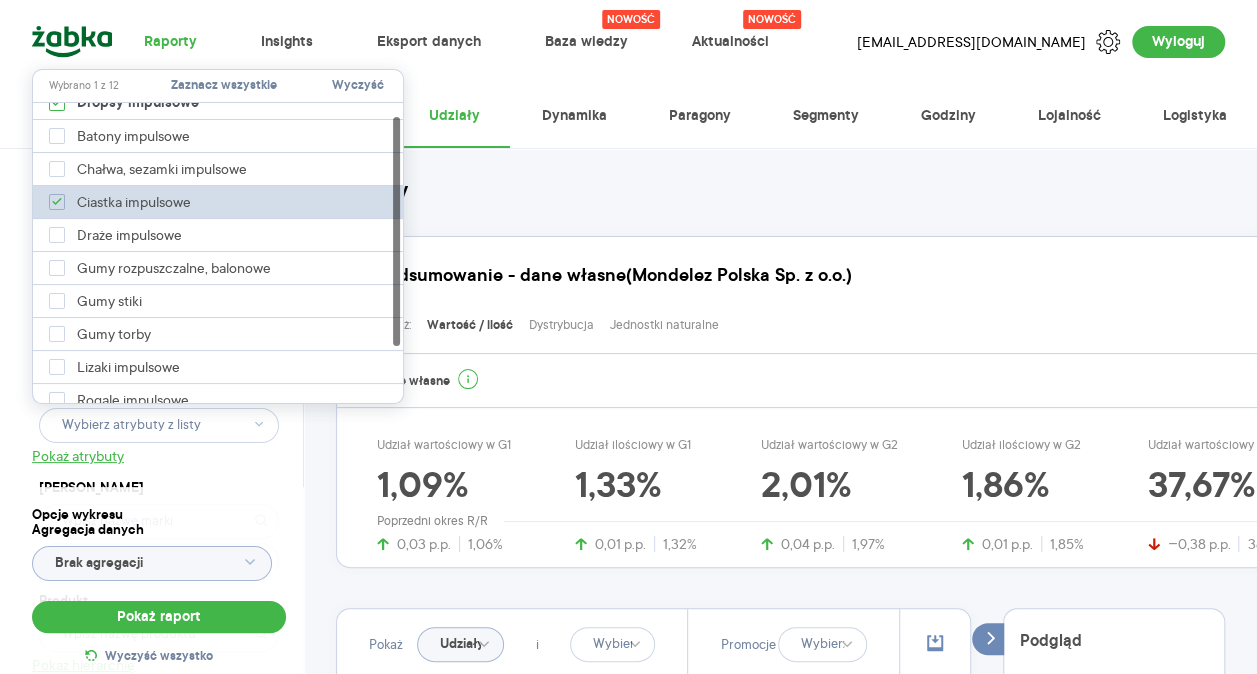 type on "Pobieranie" 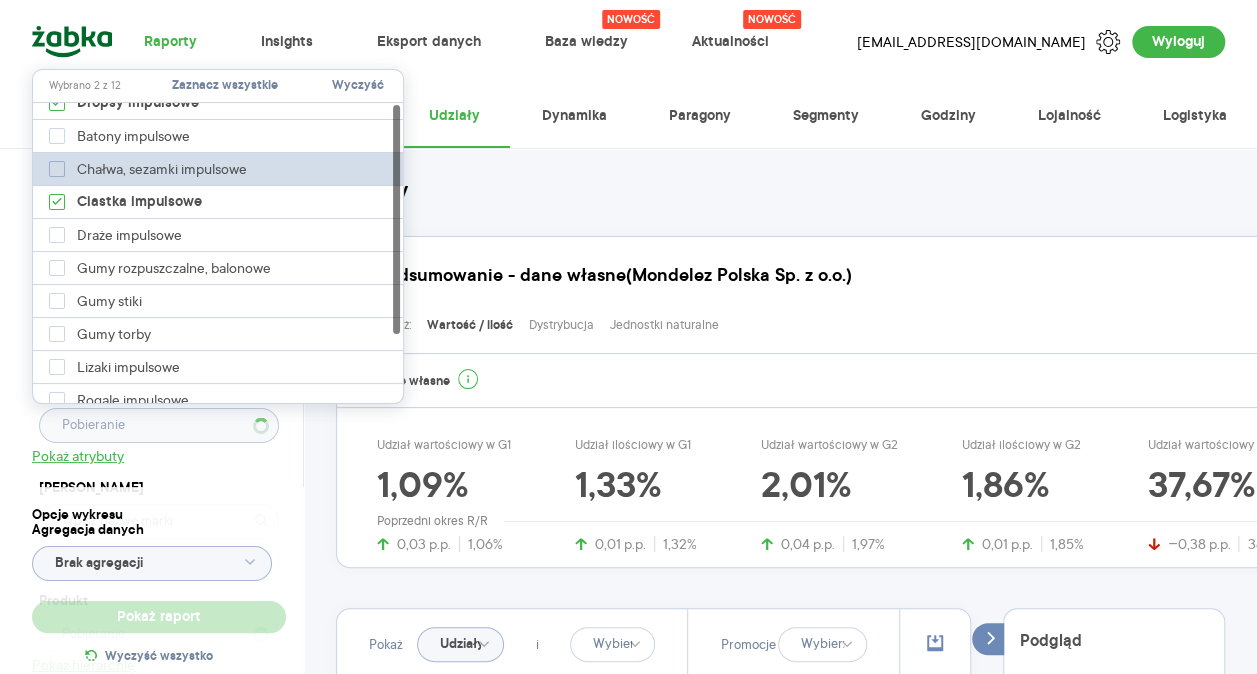 scroll, scrollTop: 0, scrollLeft: 0, axis: both 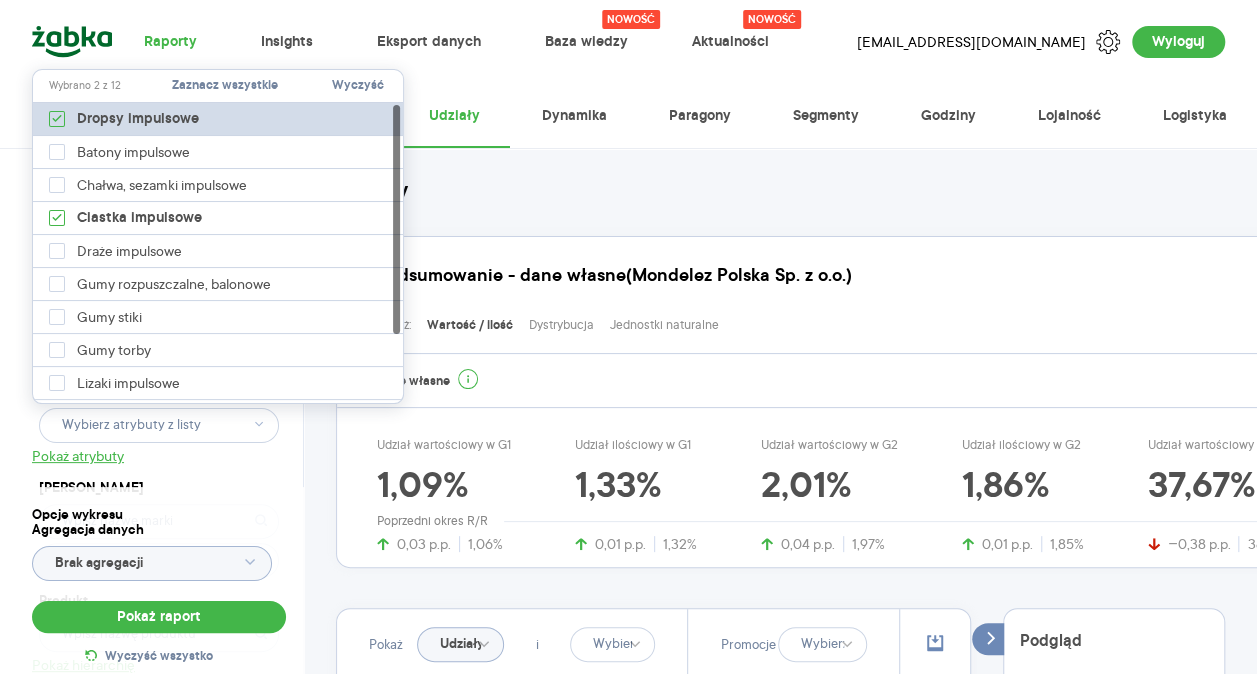click on "Dropsy impulsowe" at bounding box center [219, 119] 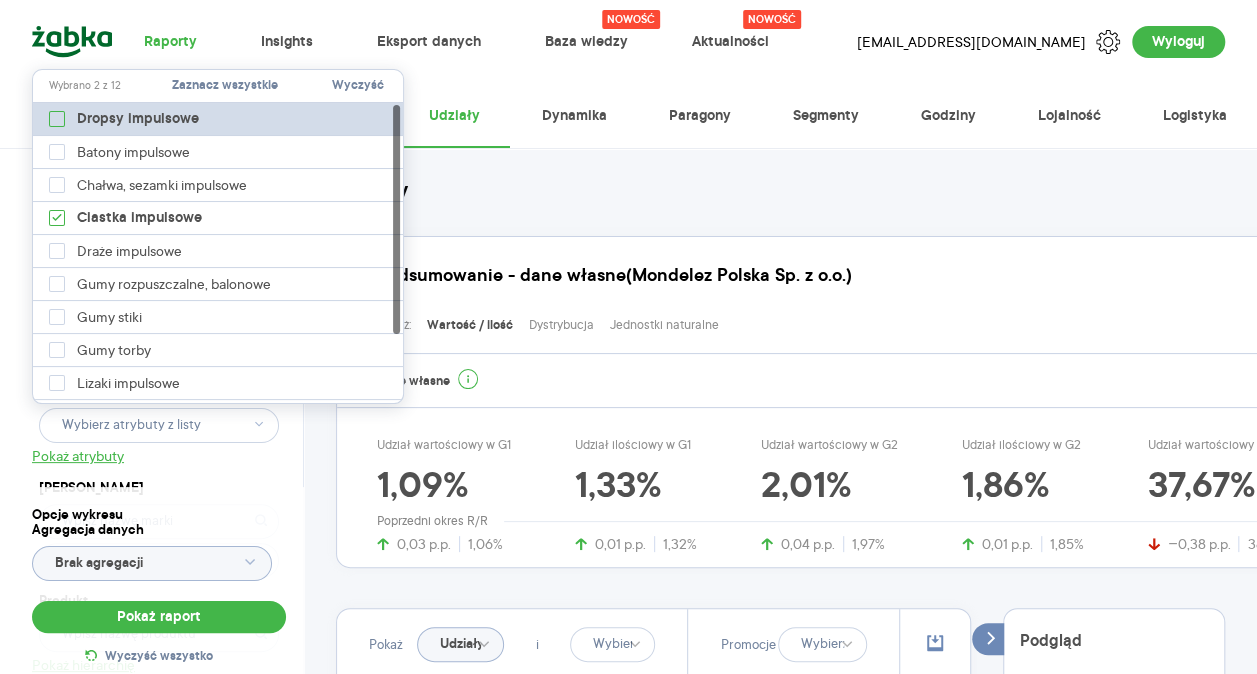 type on "Pobieranie" 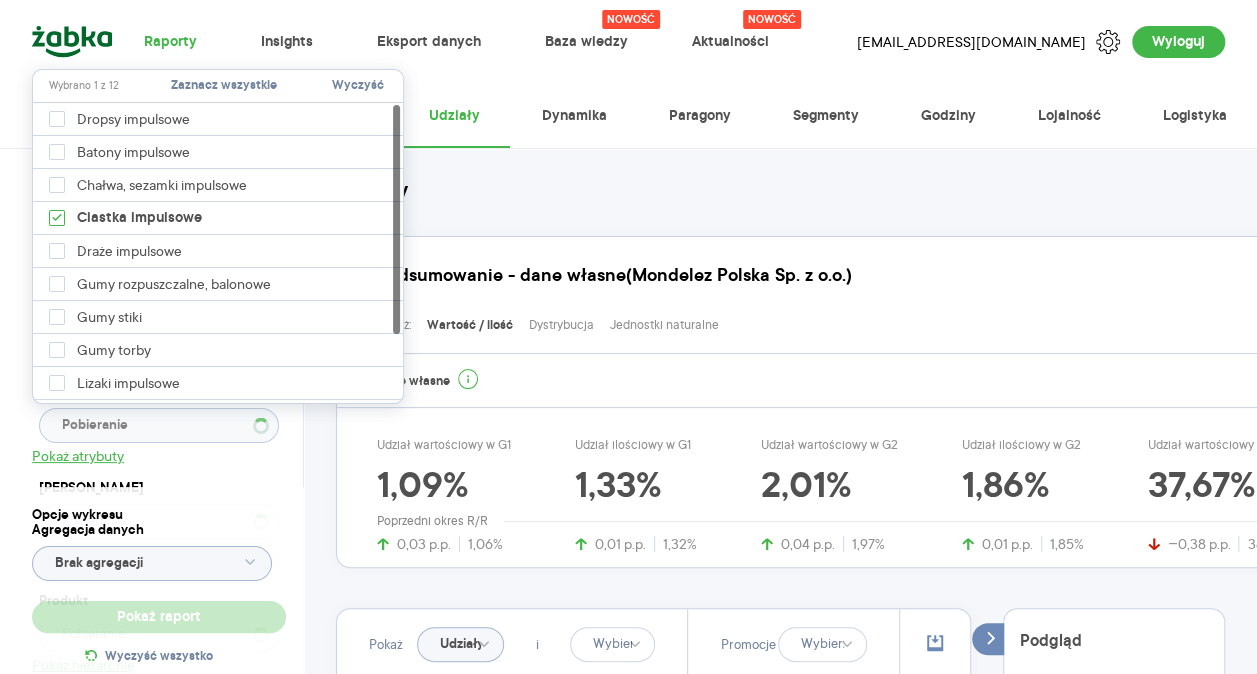 type 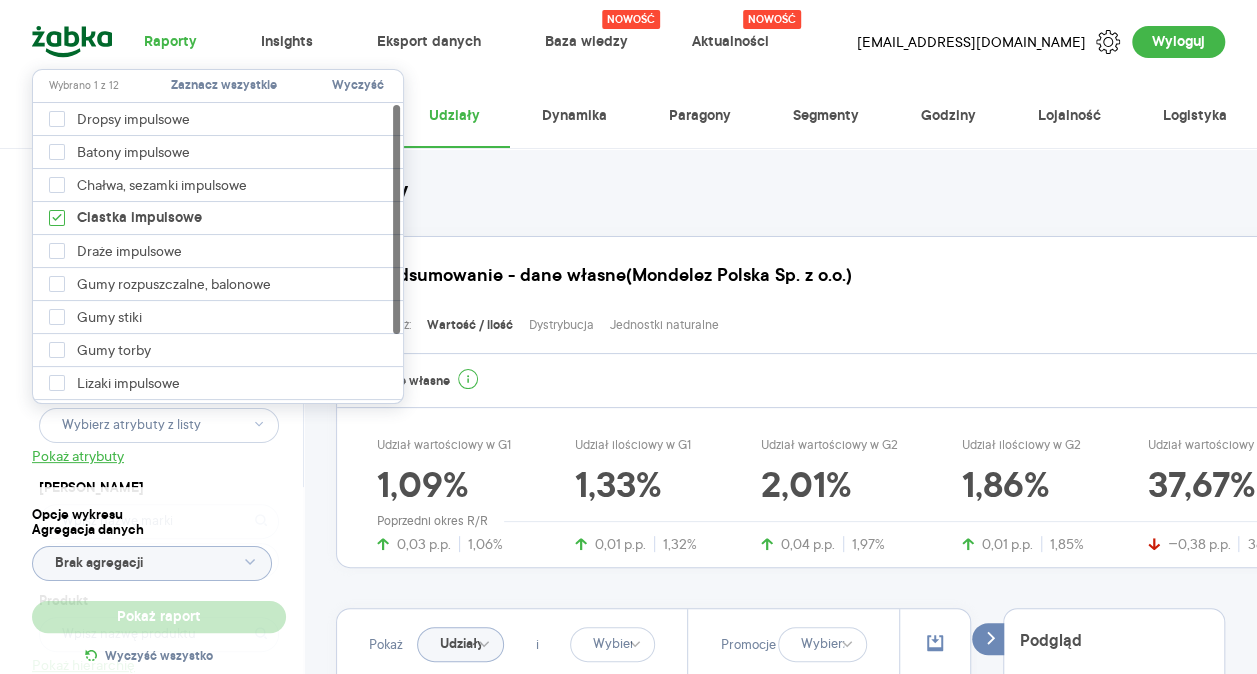 click on "Dostęp do danych * T2 [MEDICAL_DATA] Kategoria * Słodycze Wybrano 1 z 7 Atrybuty Pokaż atrybuty Marka Produkt Pokaż hierarchię Przedział czasu [DATE] - [DATE] Agregacja czasowa tydzień promocyjny" at bounding box center [159, 495] 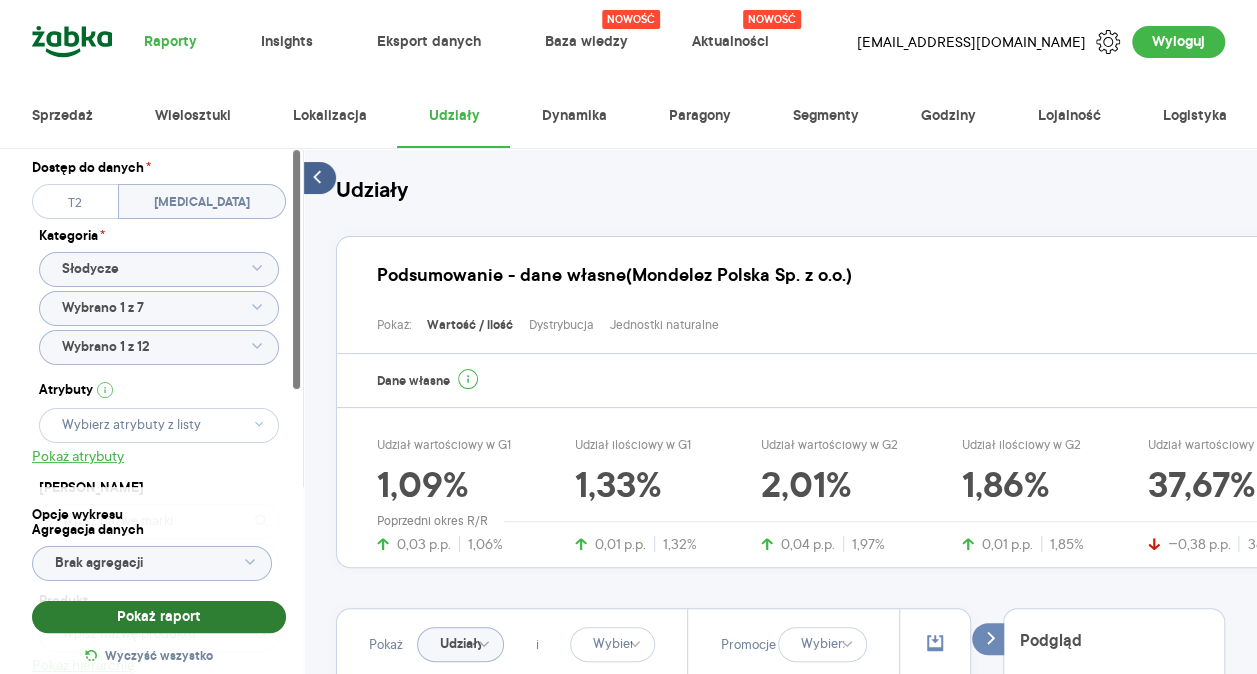 click on "Pokaż raport" at bounding box center [159, 617] 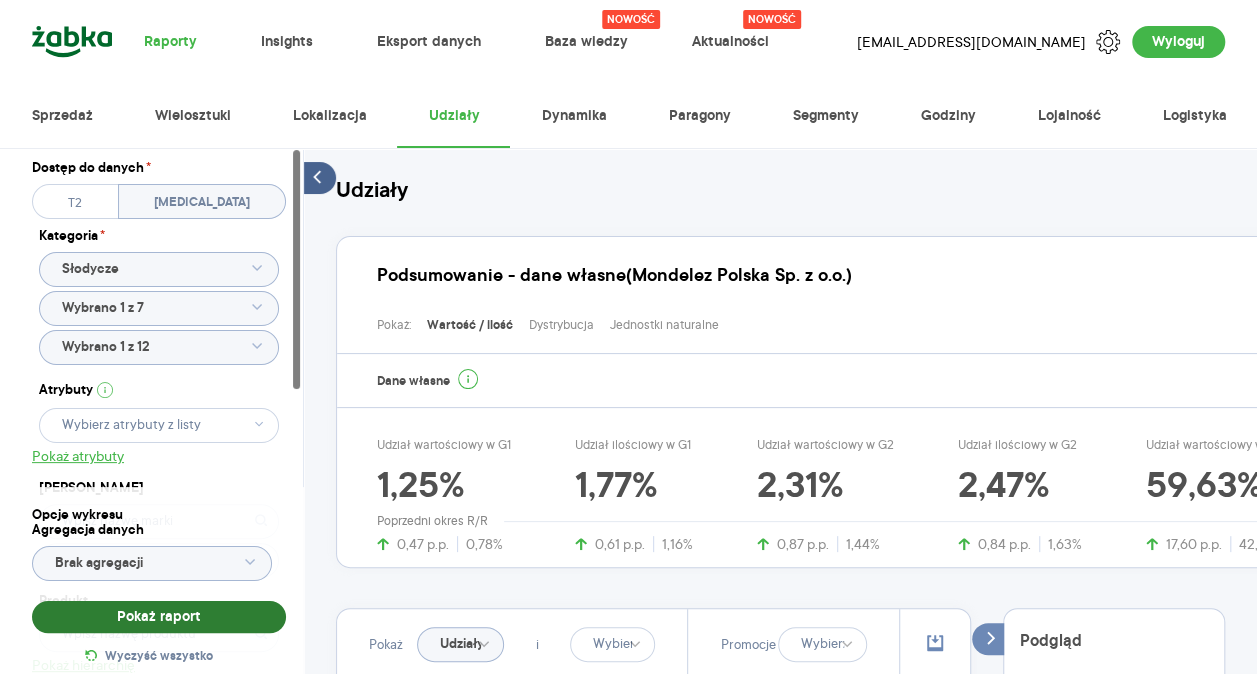 click on "Pokaż raport" at bounding box center [159, 617] 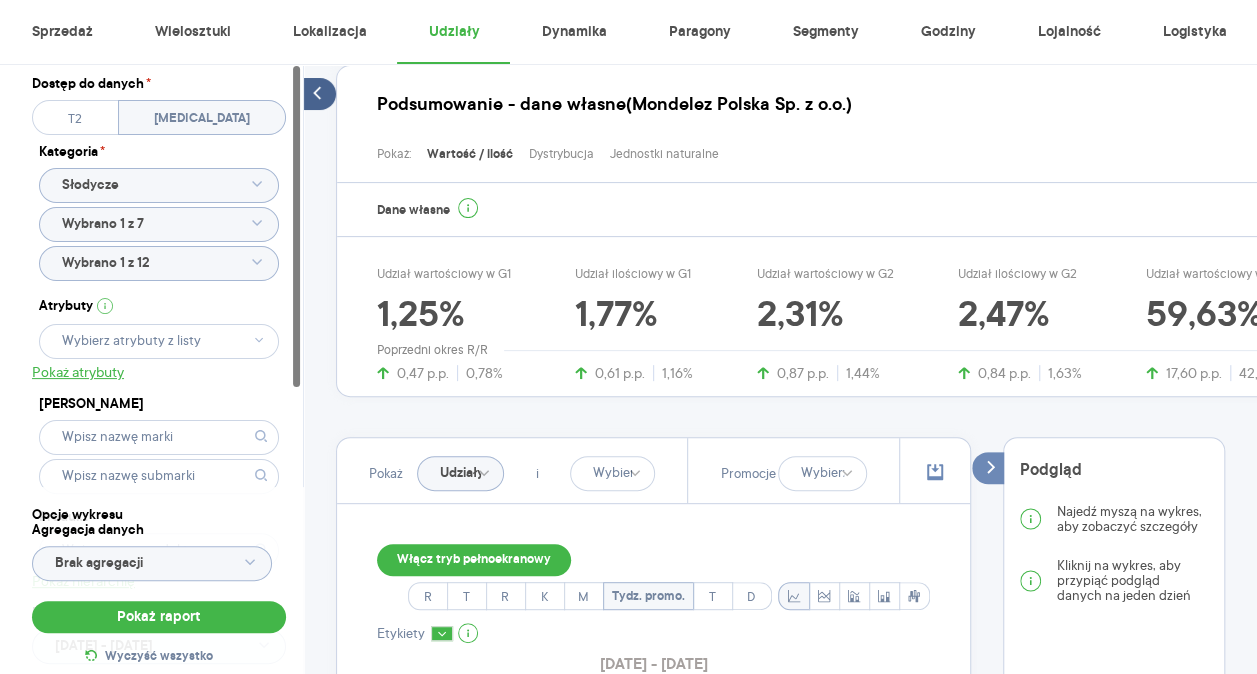 scroll, scrollTop: 172, scrollLeft: 0, axis: vertical 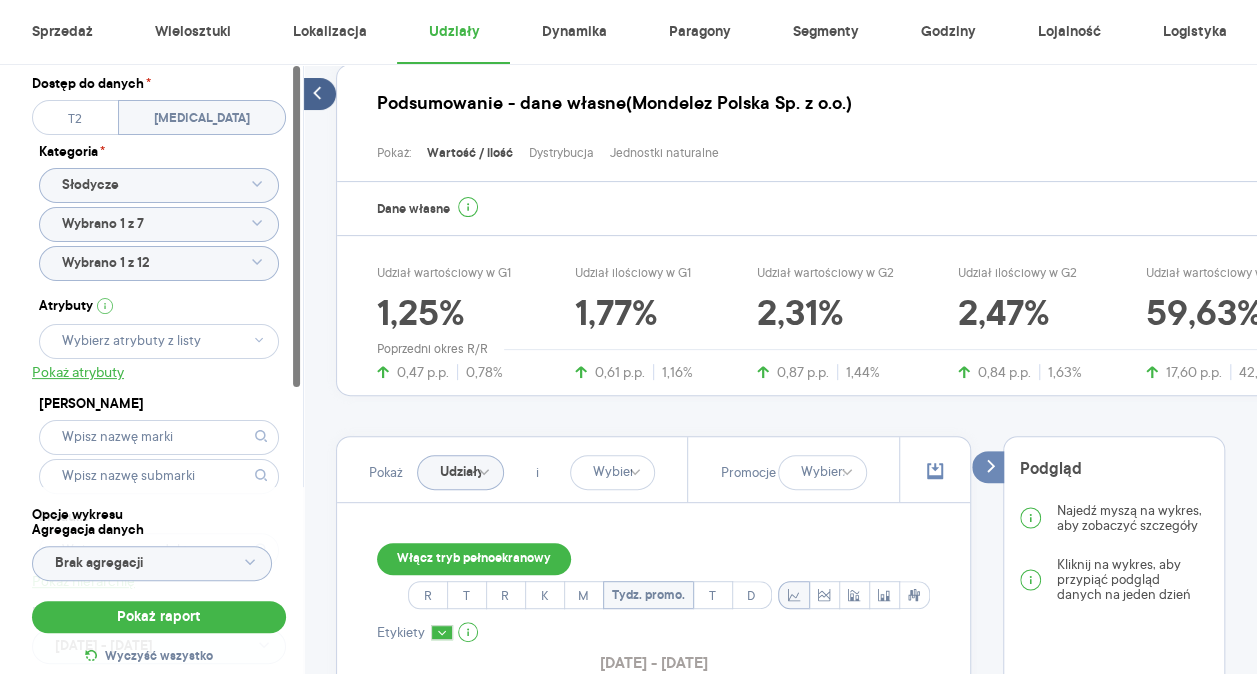 click on "Wybrano 1 z 12" 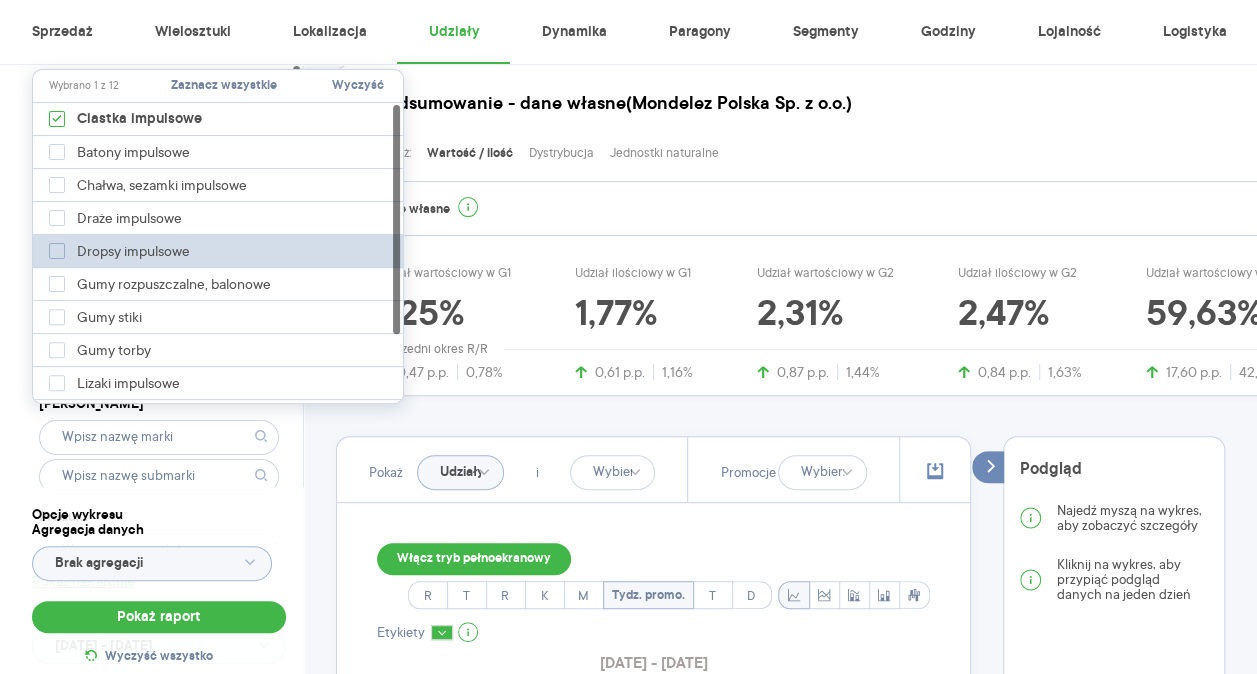 click on "Dropsy impulsowe" at bounding box center (124, 251) 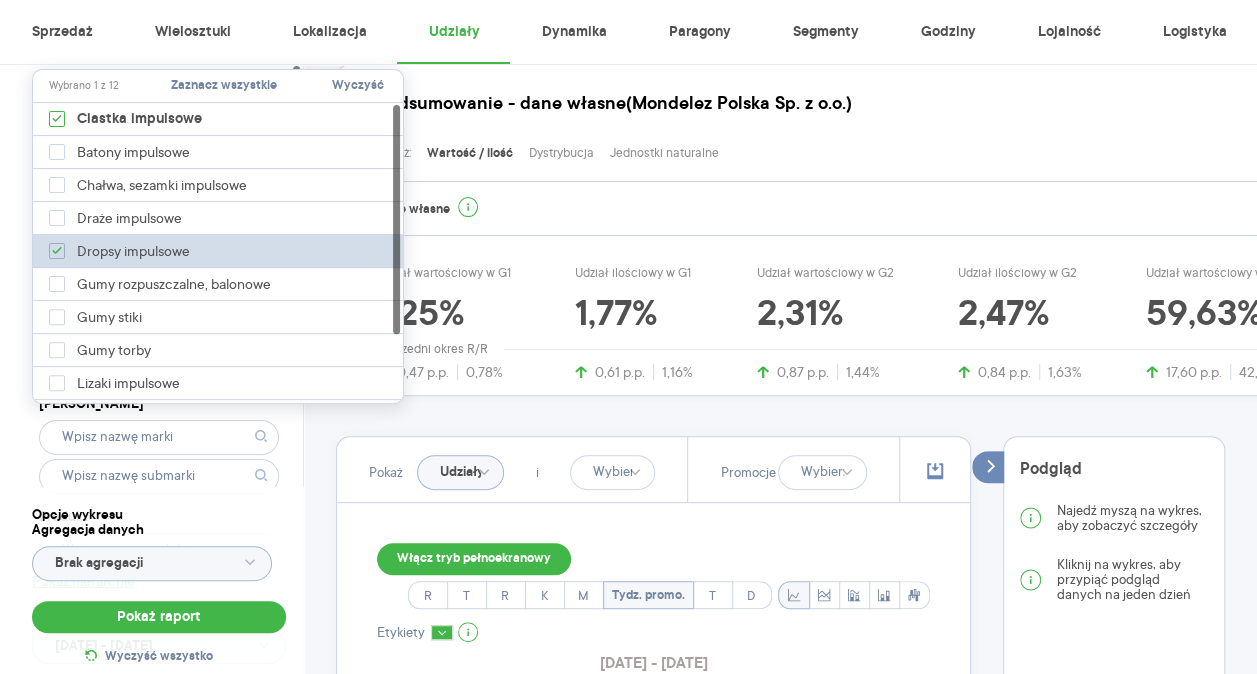 type on "Pobieranie" 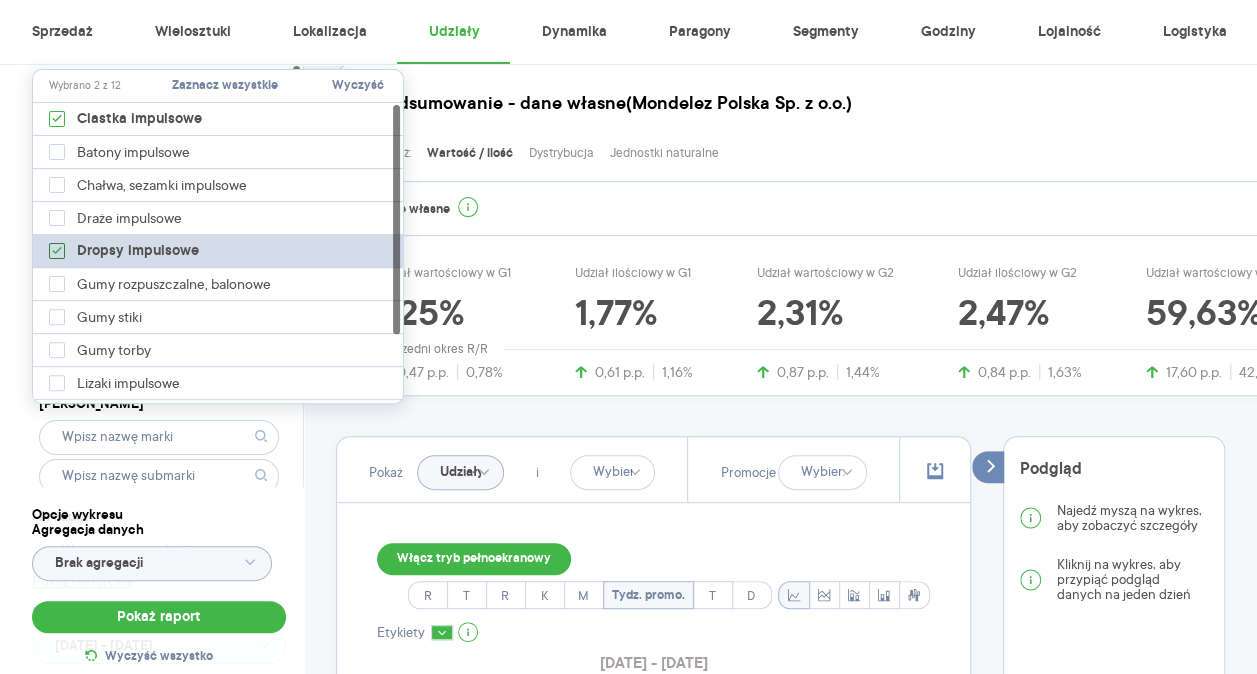 click 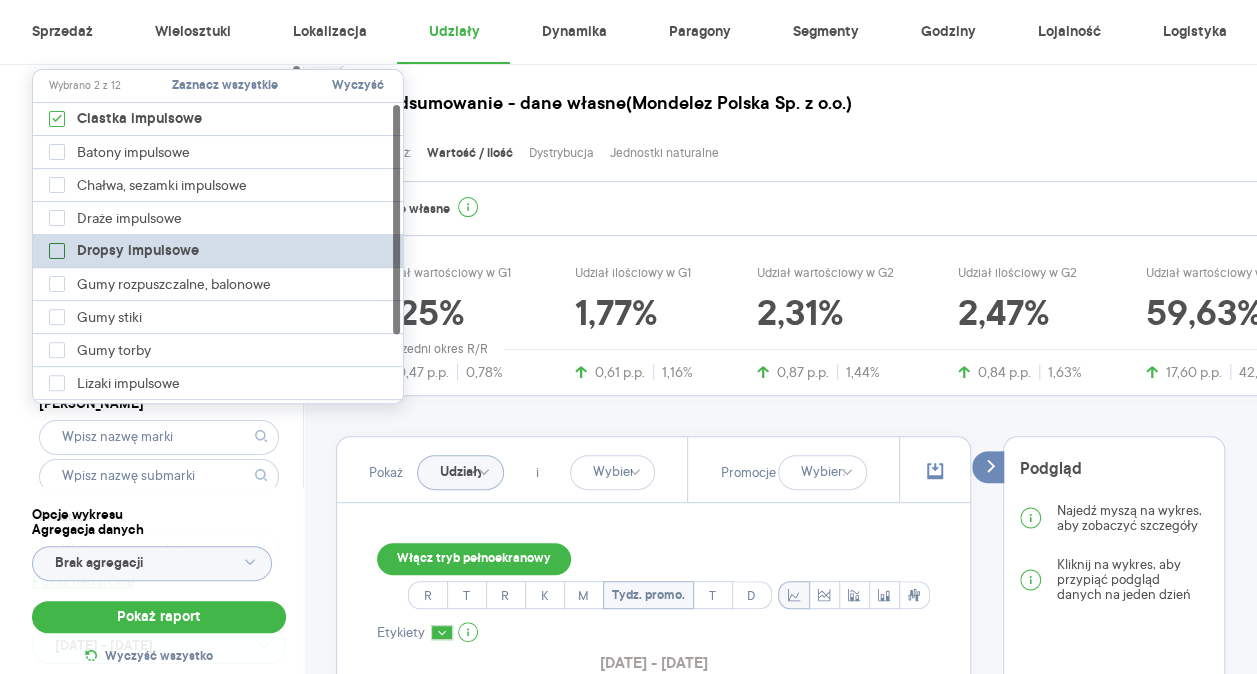 type on "Pobieranie" 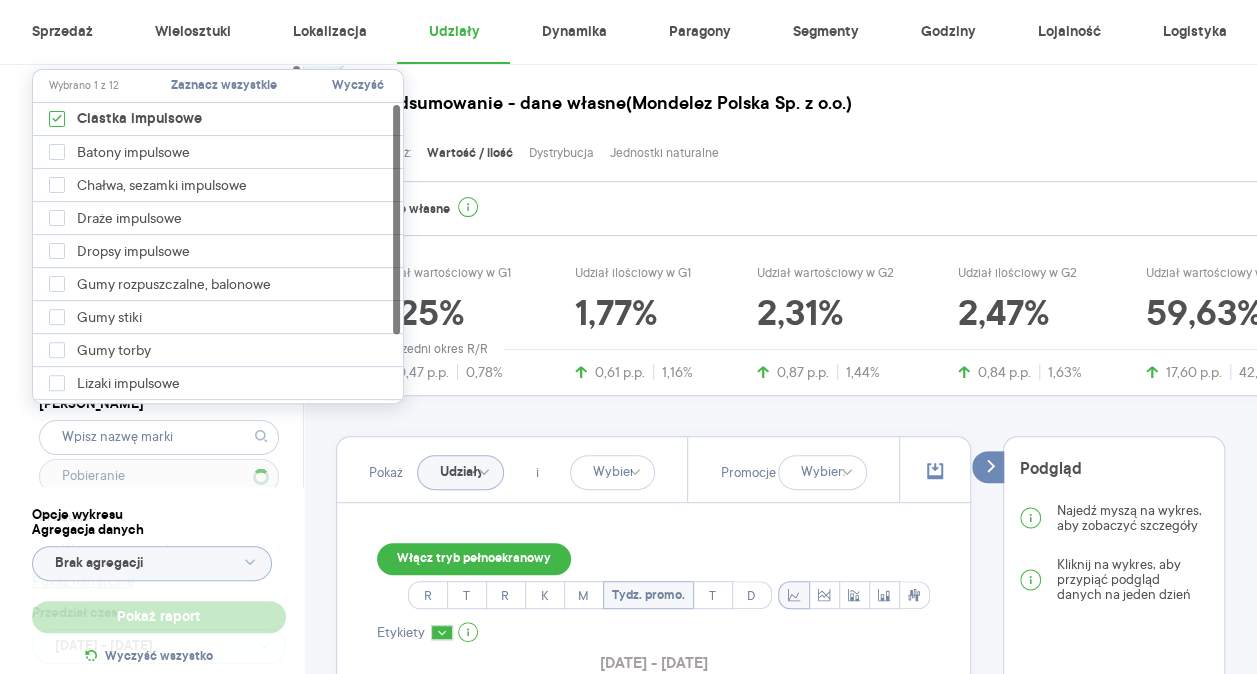 type 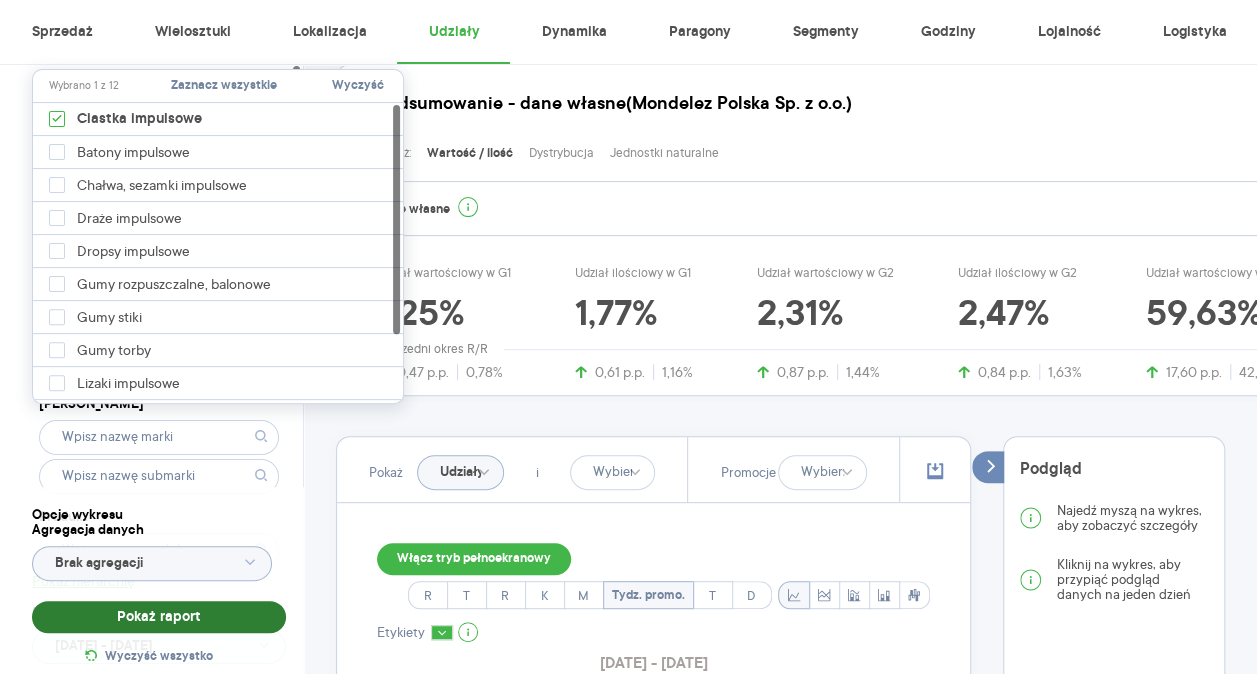 click on "Pokaż raport" at bounding box center (159, 617) 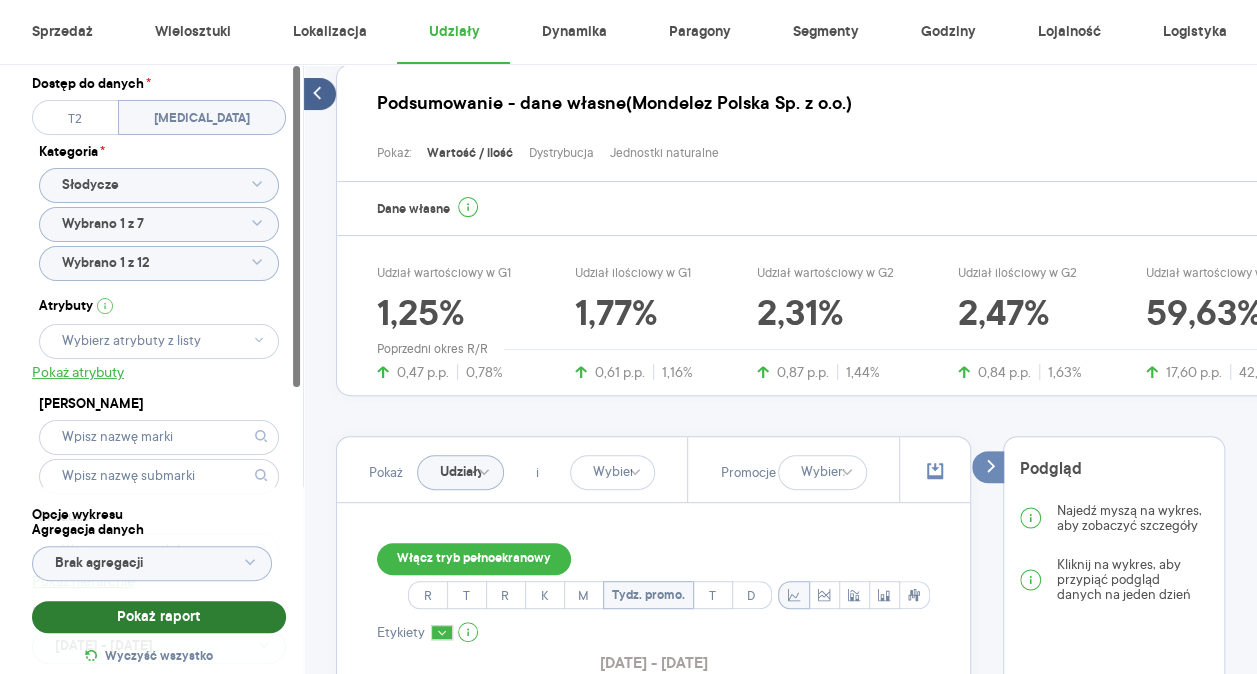 click on "Pokaż raport" at bounding box center (159, 617) 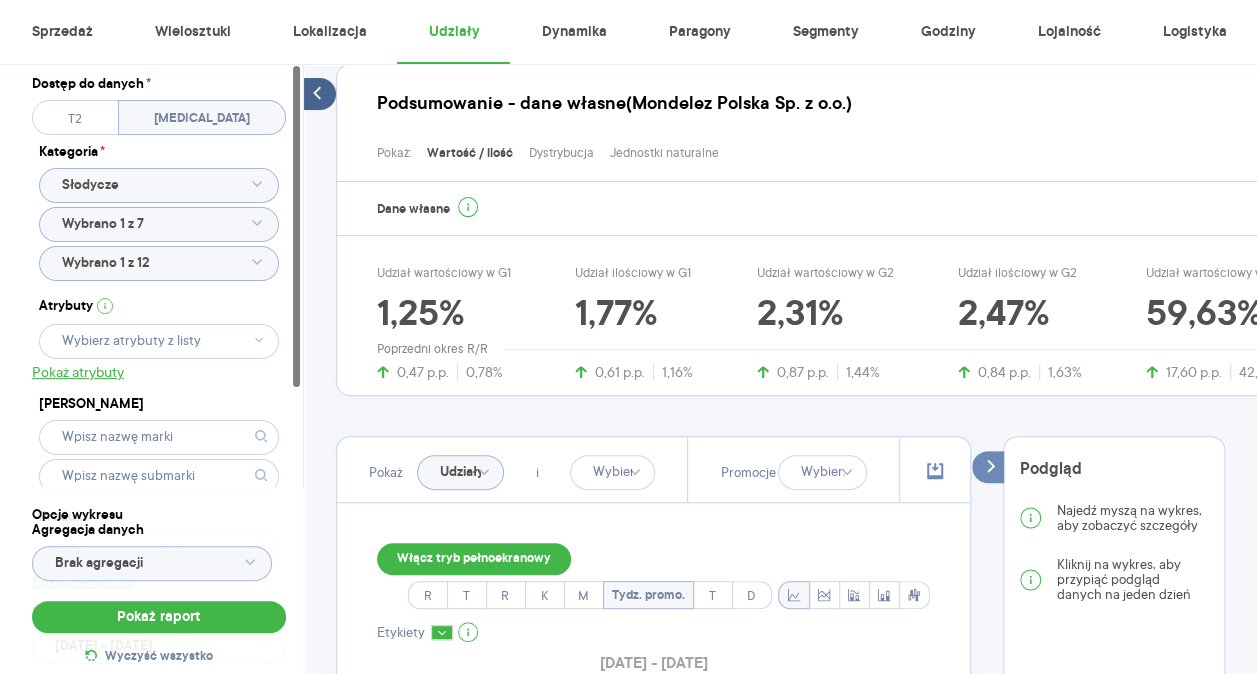 click on "Wybrano 1 z 12" 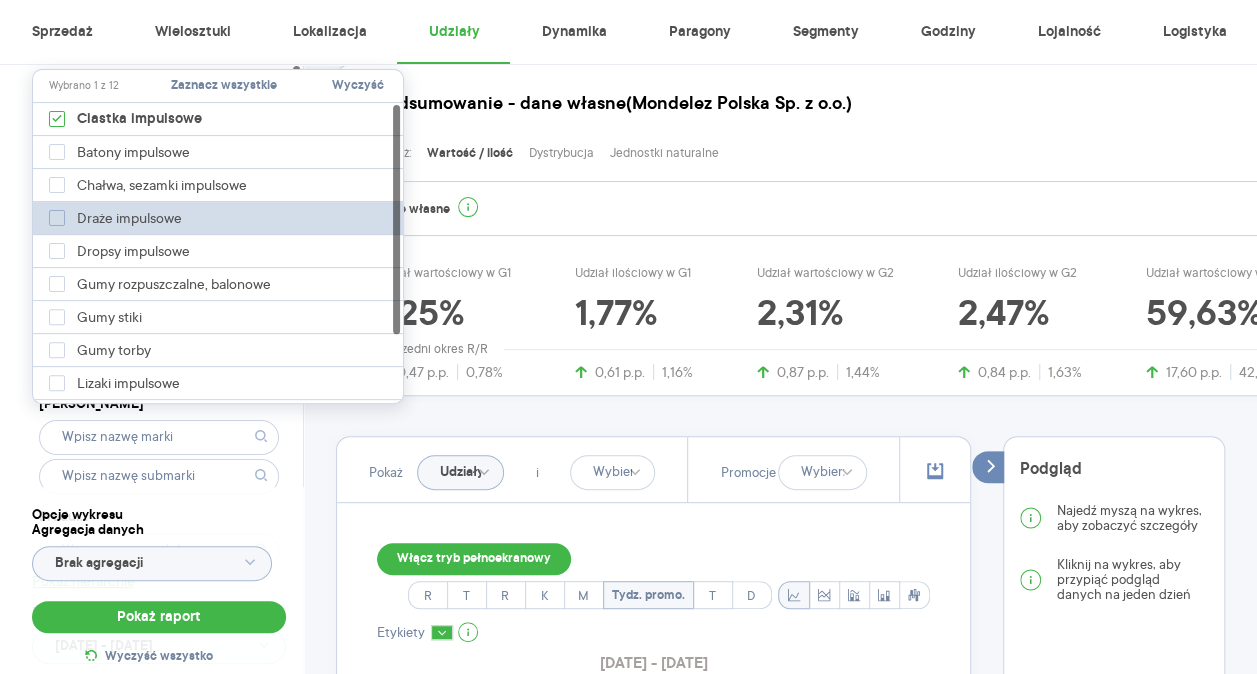 click at bounding box center (57, 218) 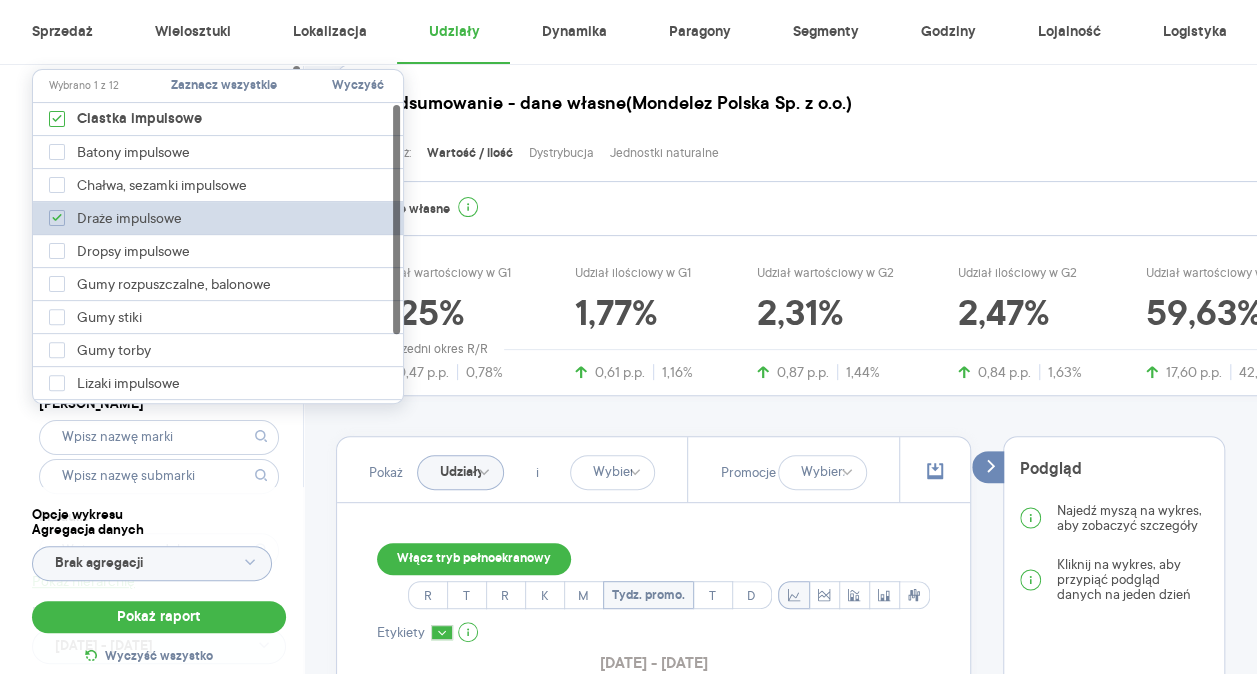 type on "Pobieranie" 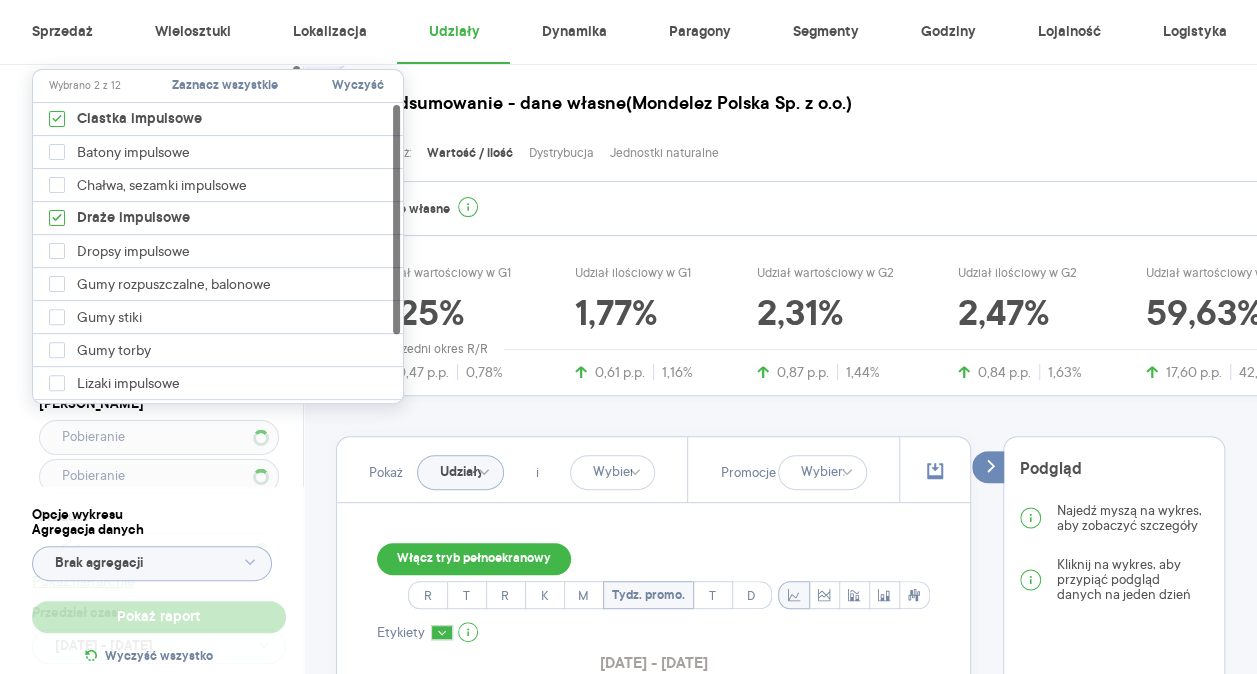type 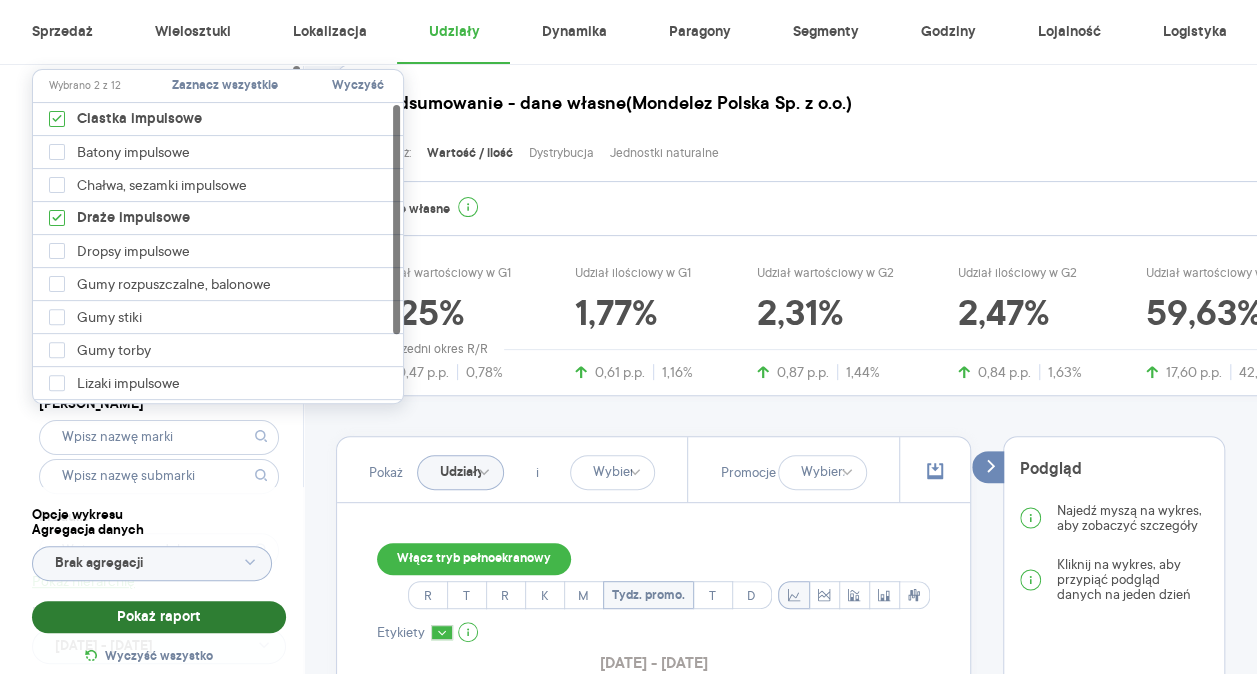 click on "Pokaż raport" at bounding box center [159, 617] 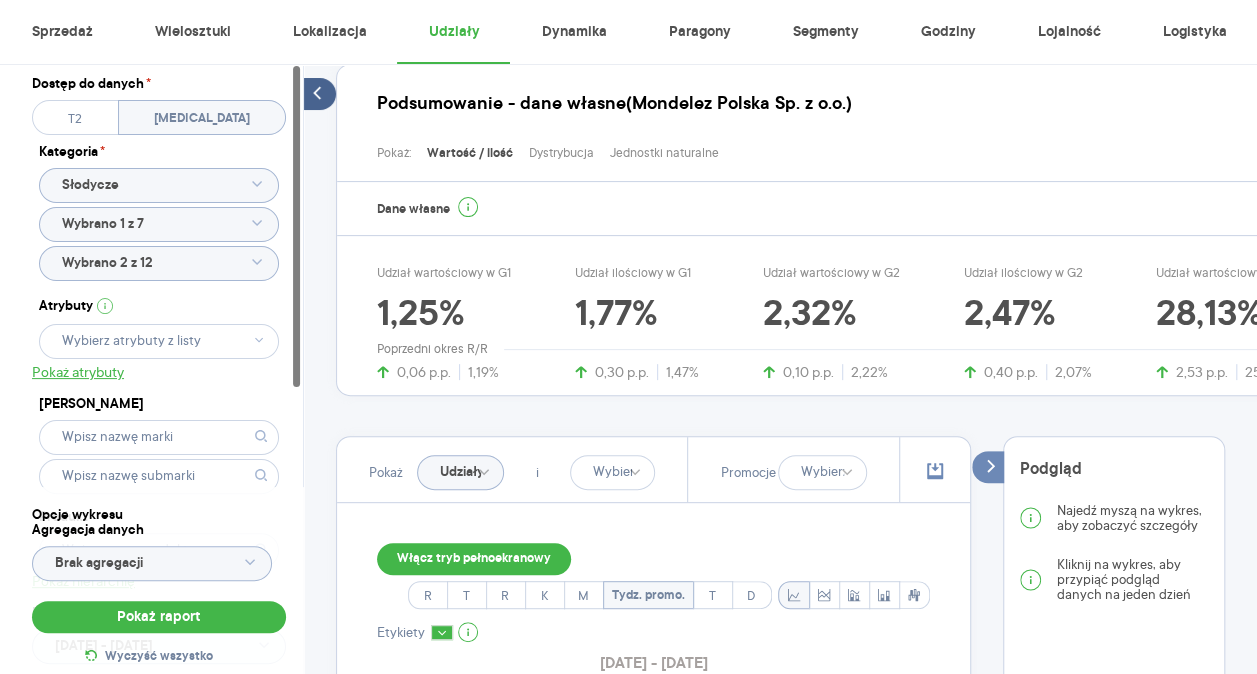 click on "Wybrano 2 z 12" 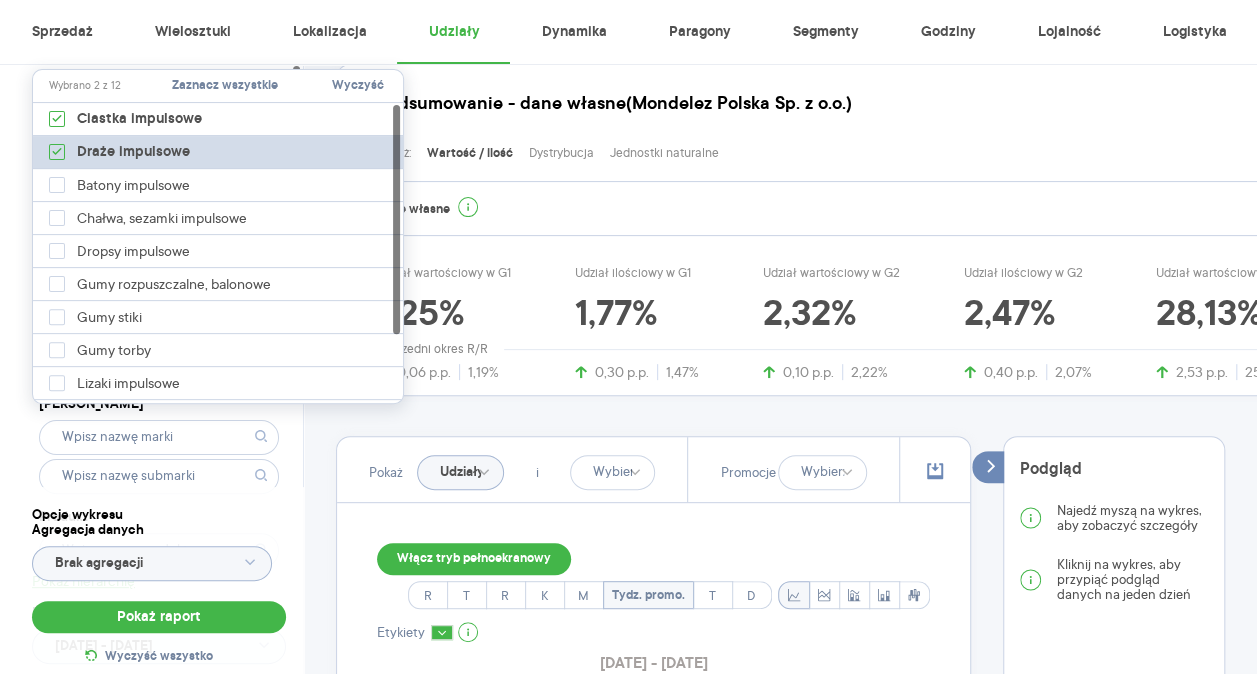 click on "Draże impulsowe" at bounding box center (219, 152) 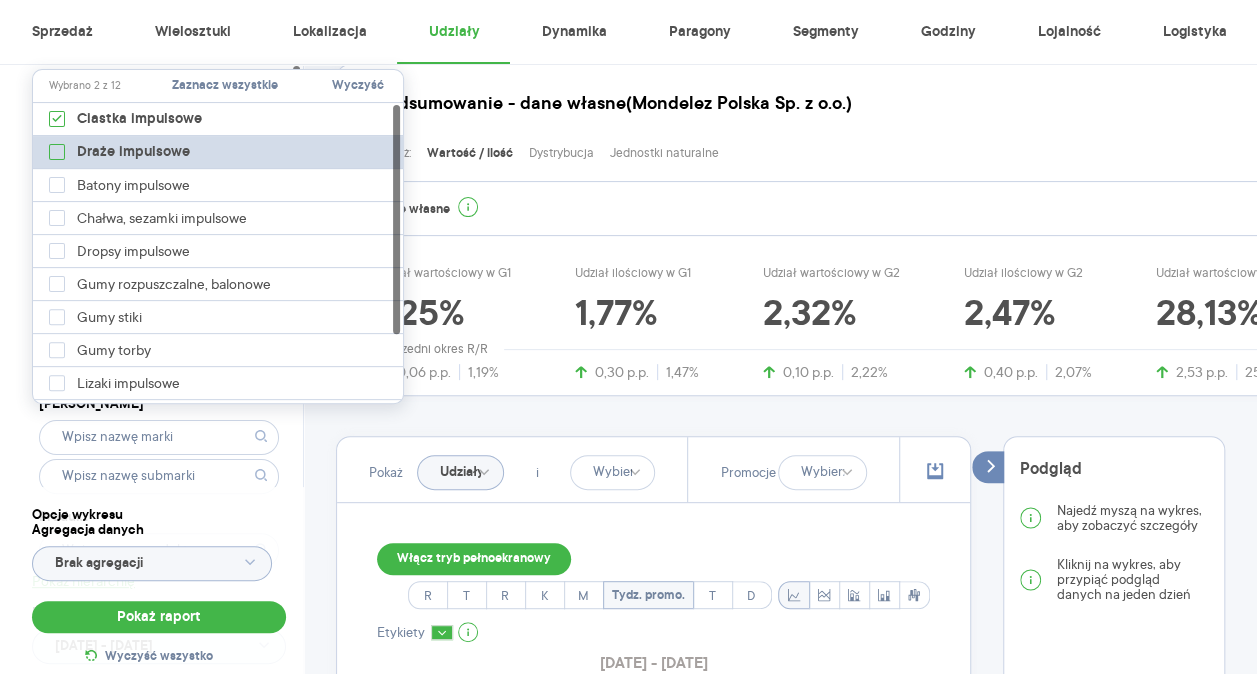 type on "Pobieranie" 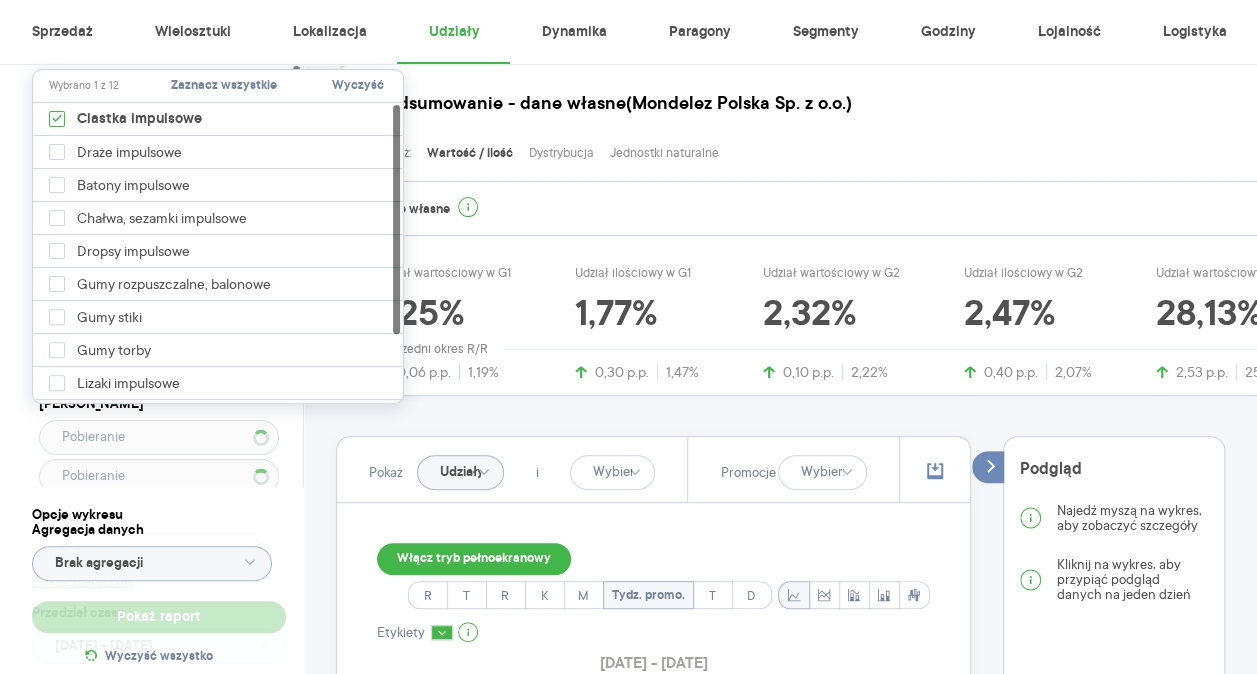 type 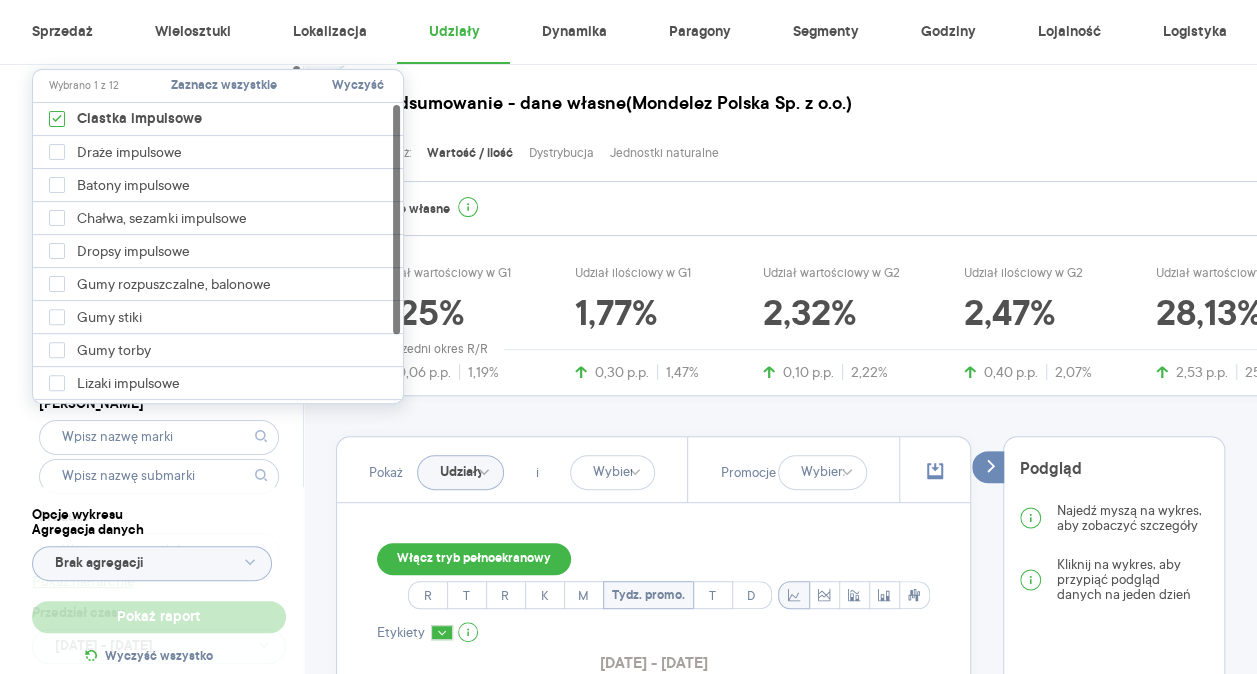 click on "Dostęp do danych * T2 [MEDICAL_DATA] Kategoria * Słodycze Wybrano 1 z 7 Atrybuty Pokaż atrybuty Marka Produkt Pokaż hierarchię Przedział czasu [DATE] - [DATE] Agregacja czasowa tydzień promocyjny" at bounding box center (159, 411) 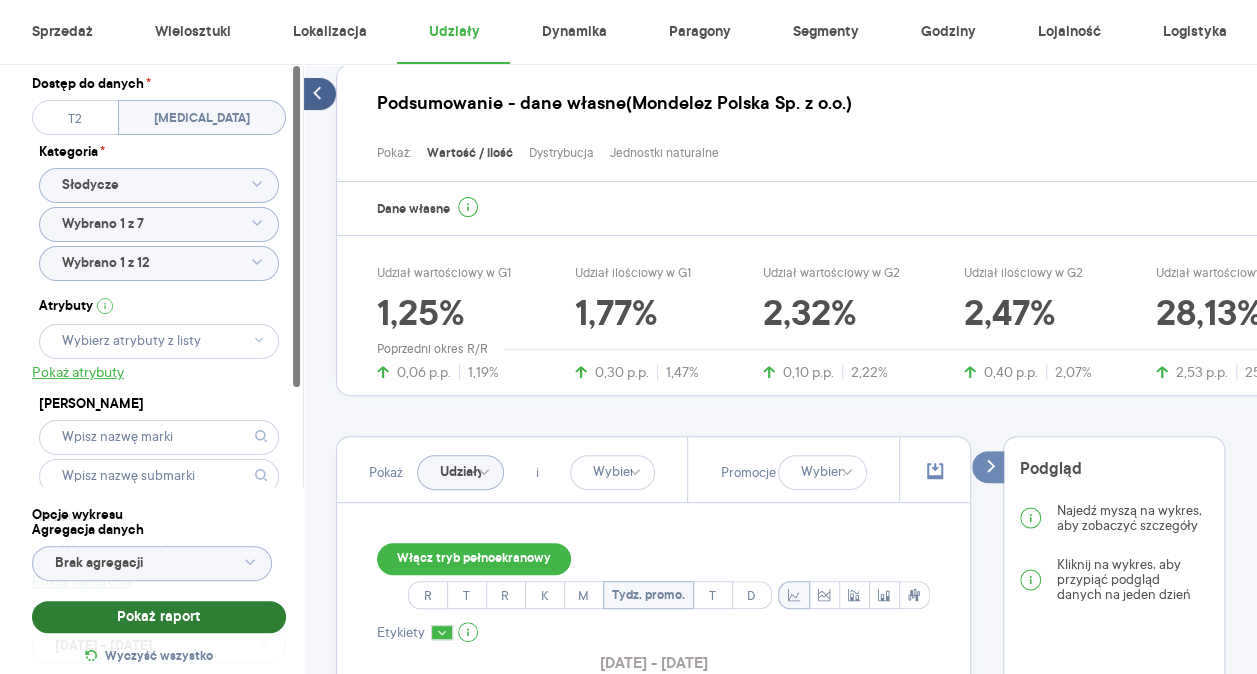click on "Pokaż raport" at bounding box center [159, 617] 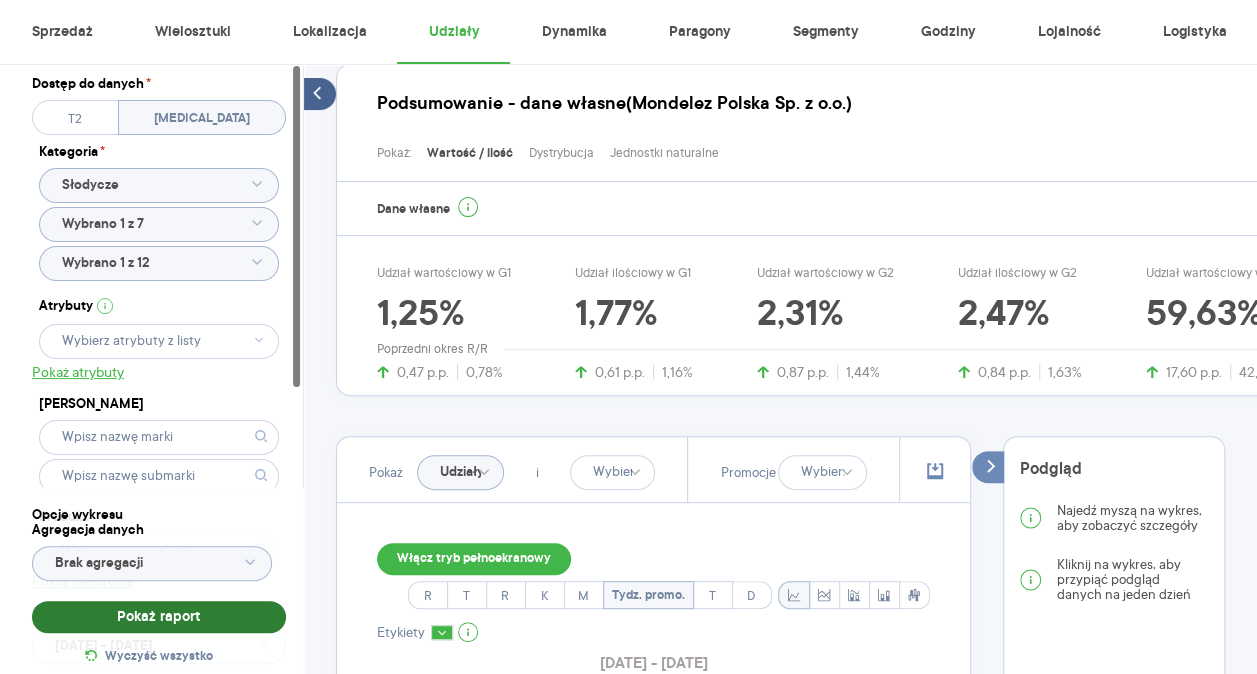 click on "Pokaż raport" at bounding box center (159, 617) 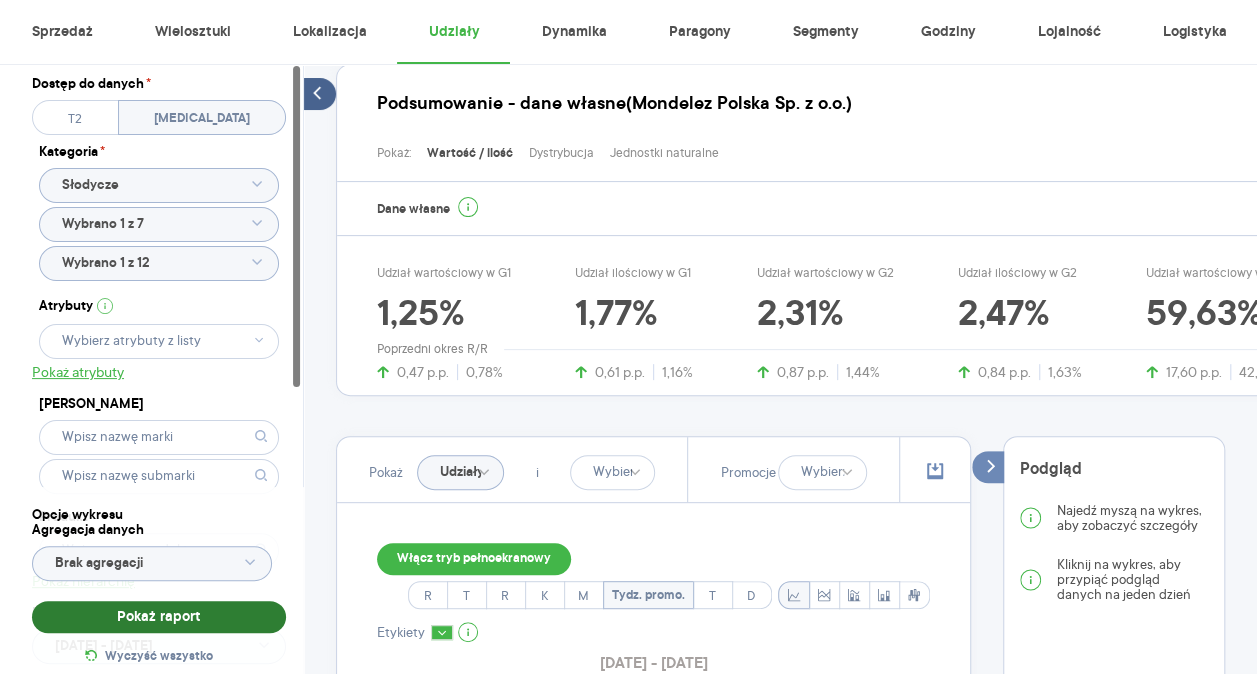 click on "Pokaż raport" at bounding box center (159, 617) 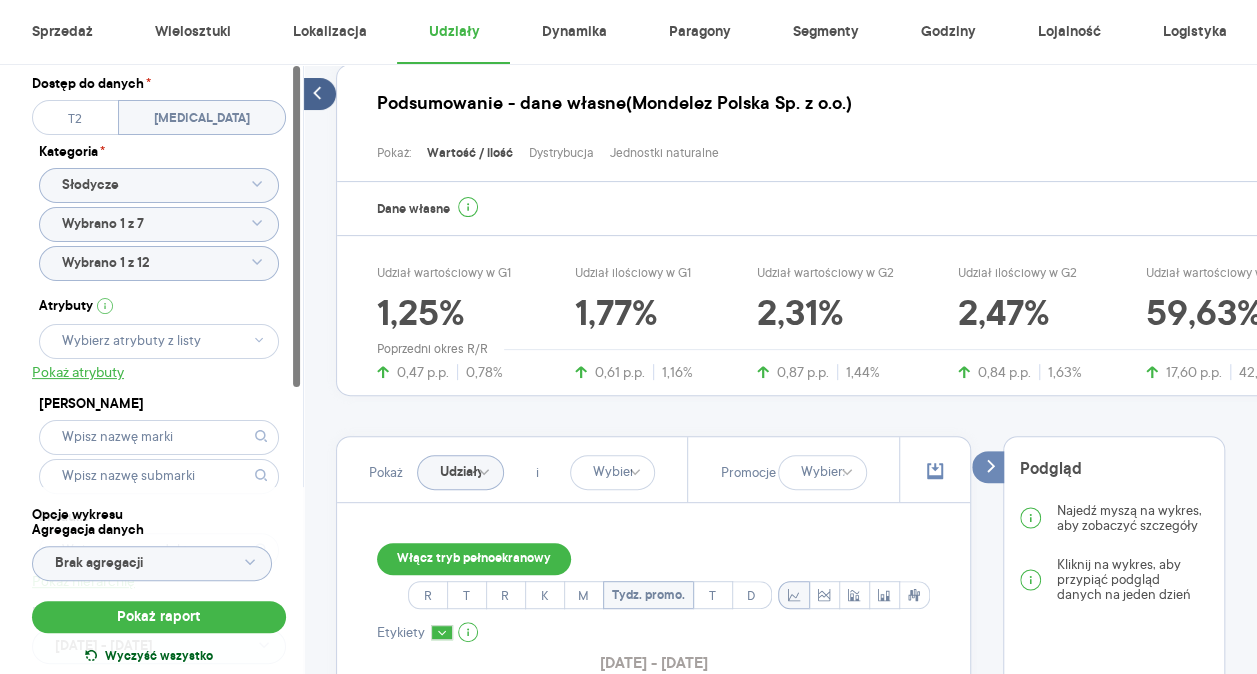 click on "Wyczyść wszystko" at bounding box center [159, 657] 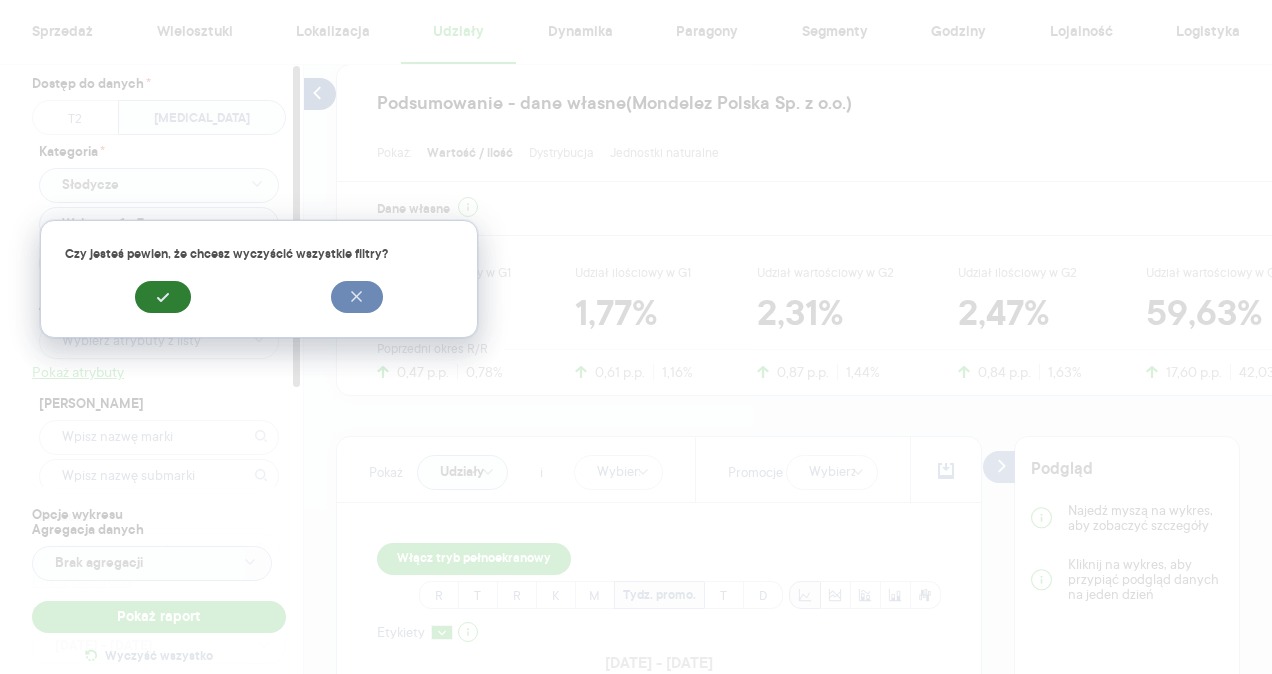 click 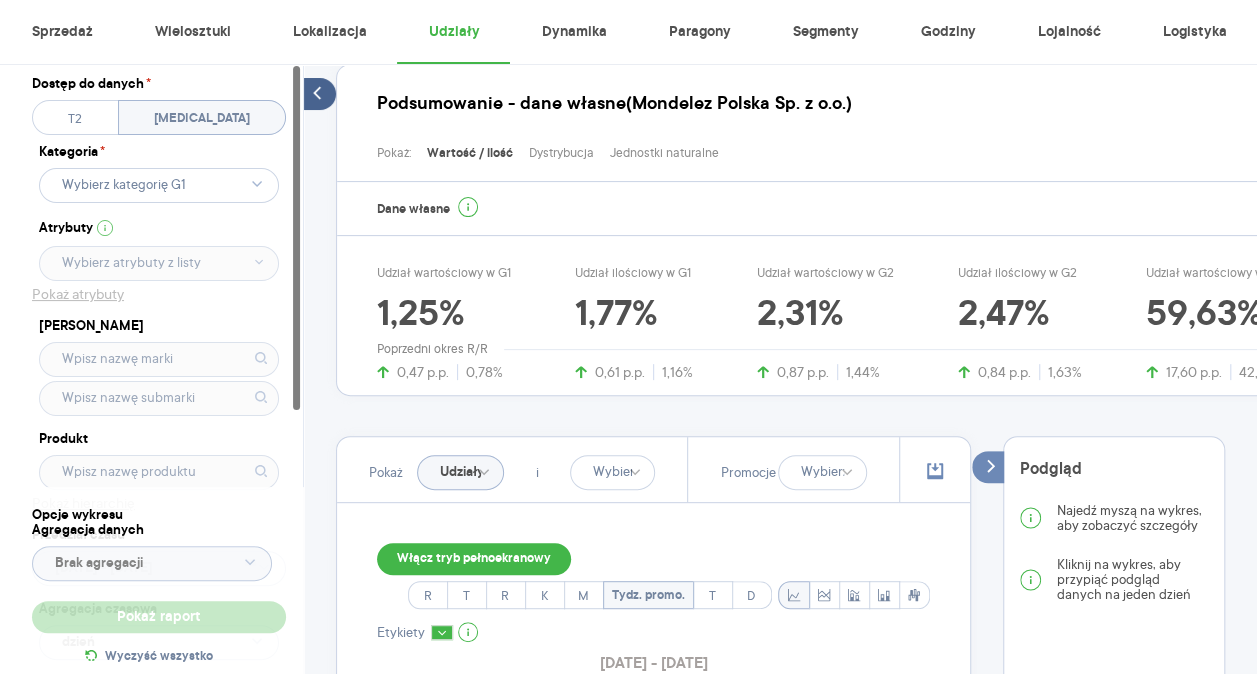 click 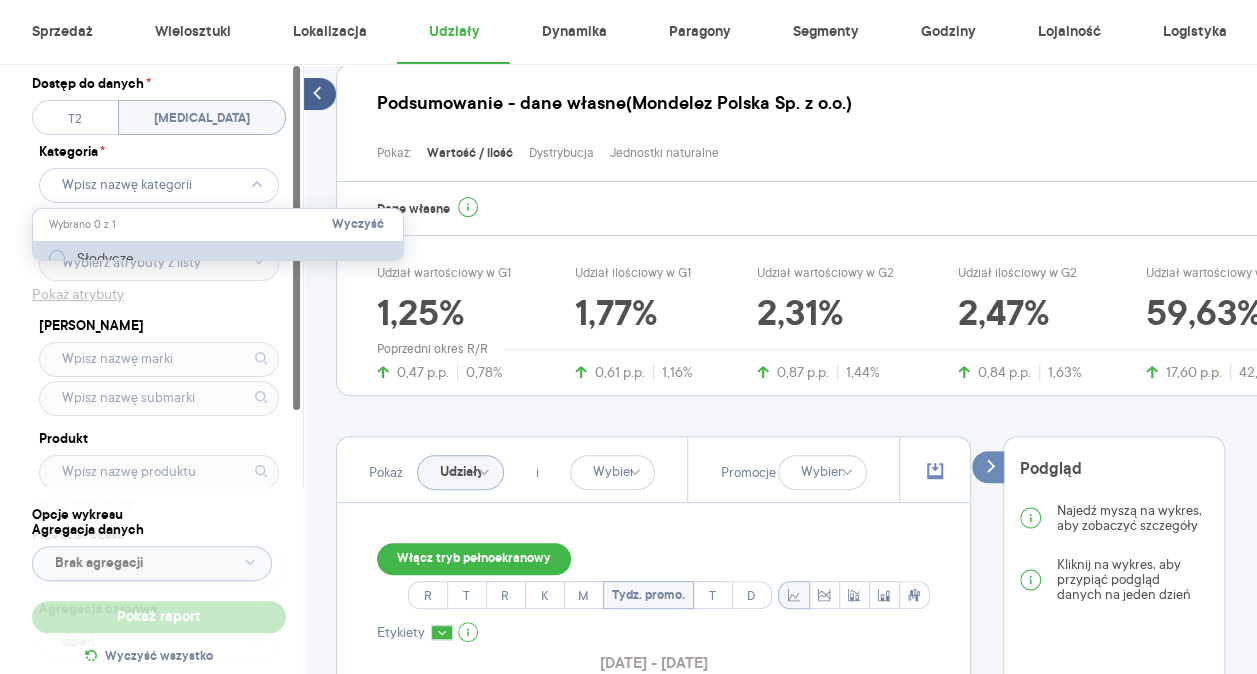 click on "Słodycze" at bounding box center (105, 258) 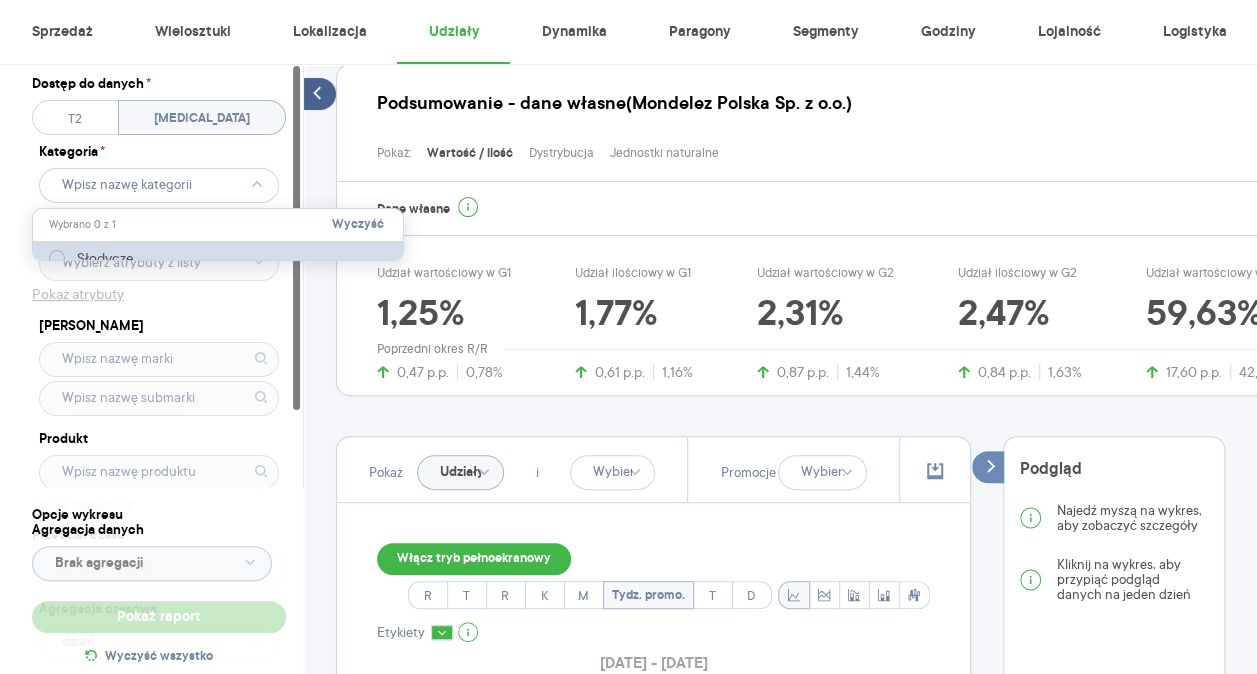 type on "Pobieranie" 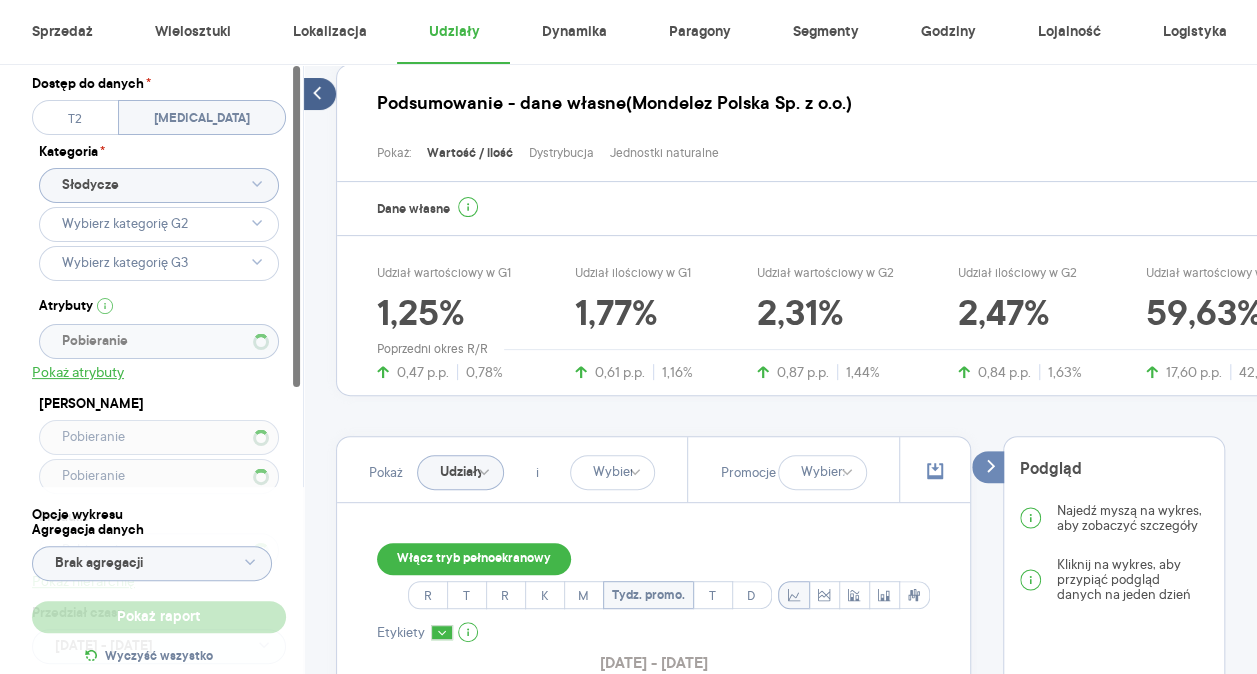 type 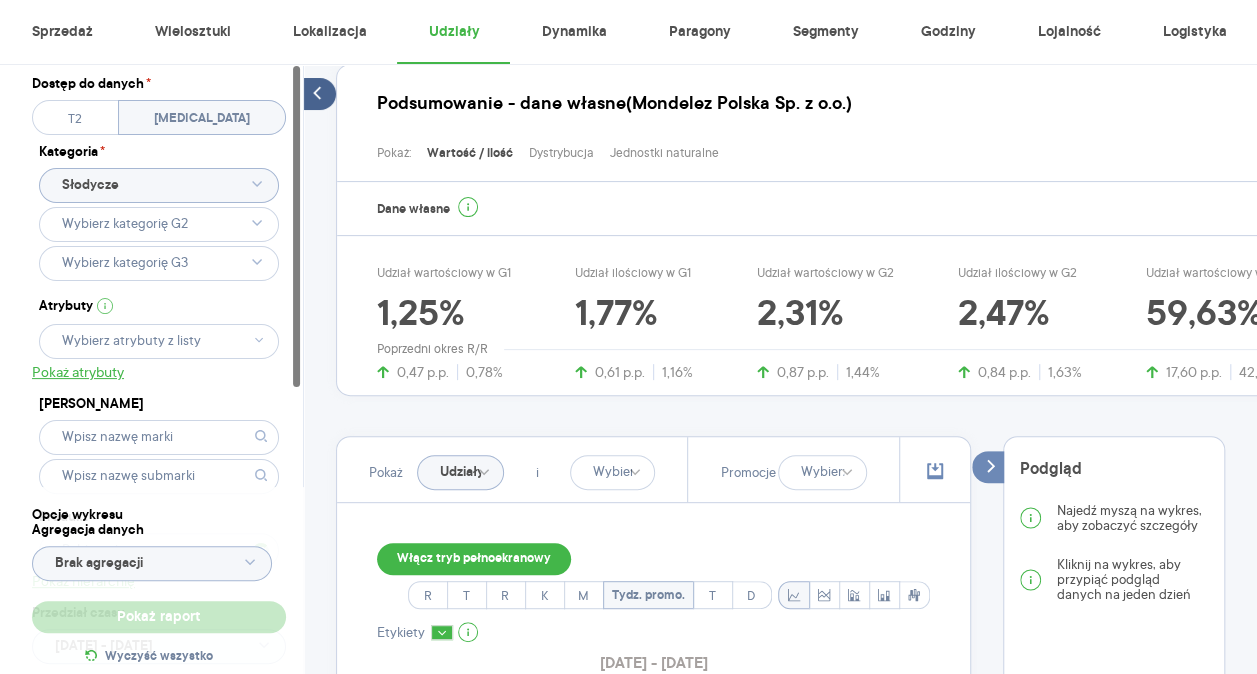 click 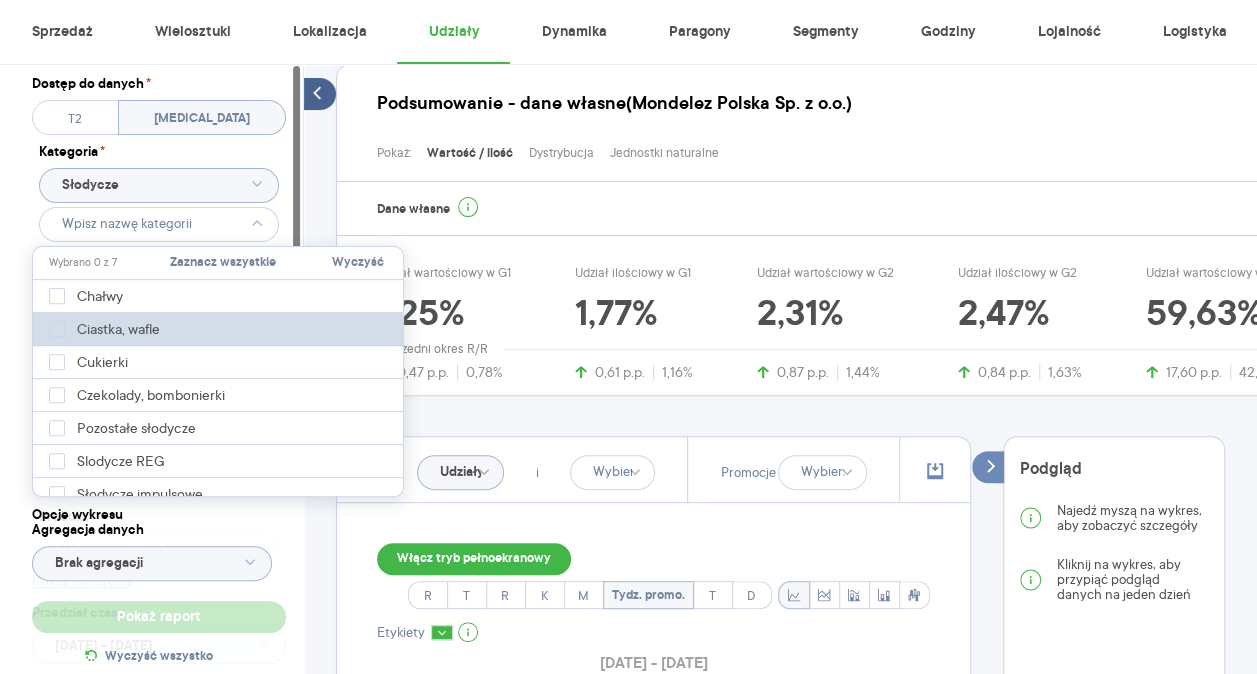 type 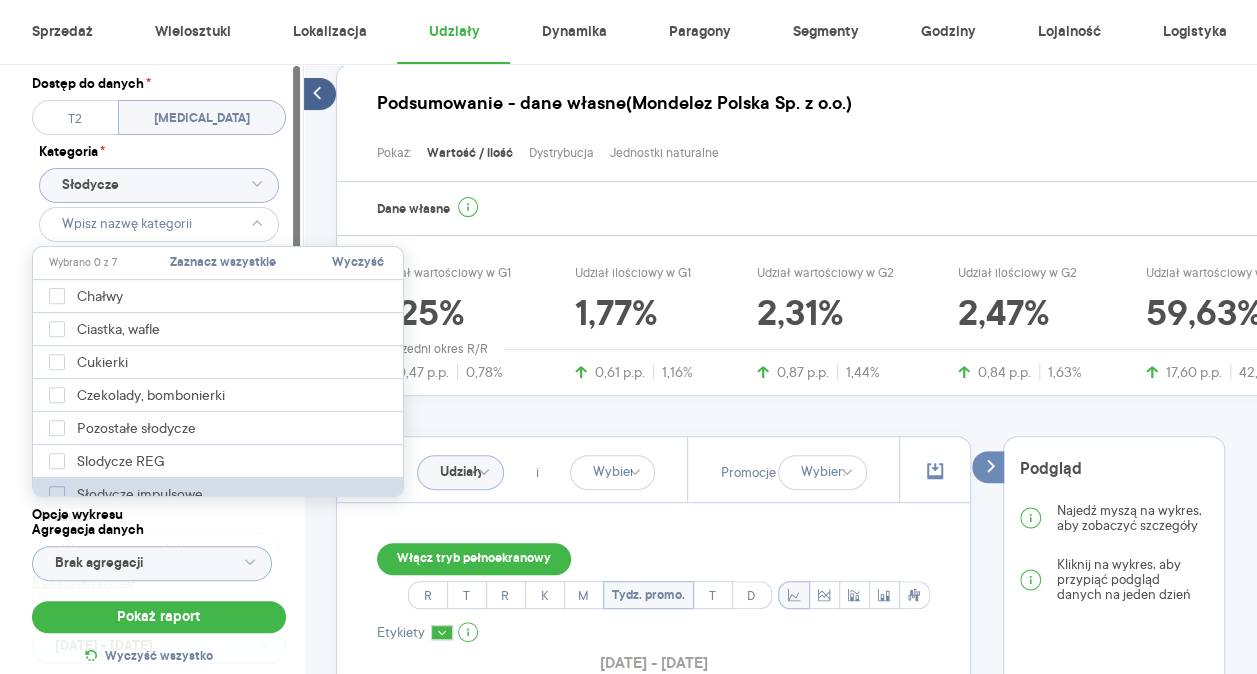 click on "Słodycze impulsowe" at bounding box center (145, 494) 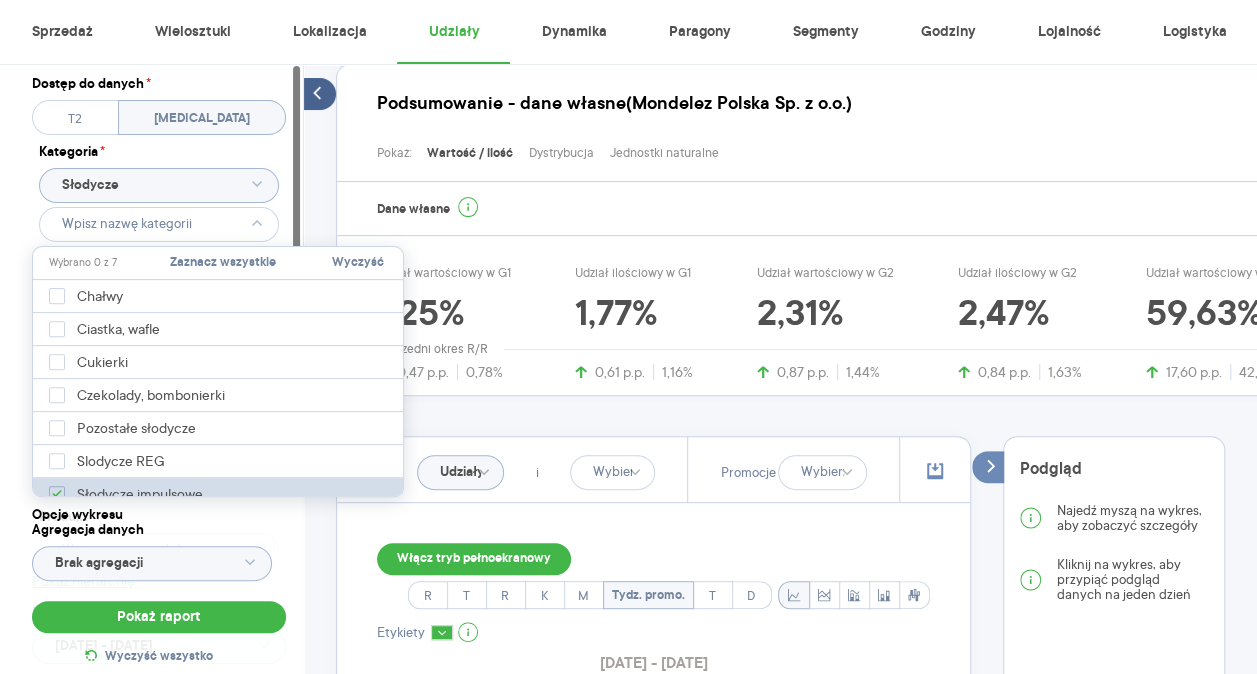 type on "Pobieranie" 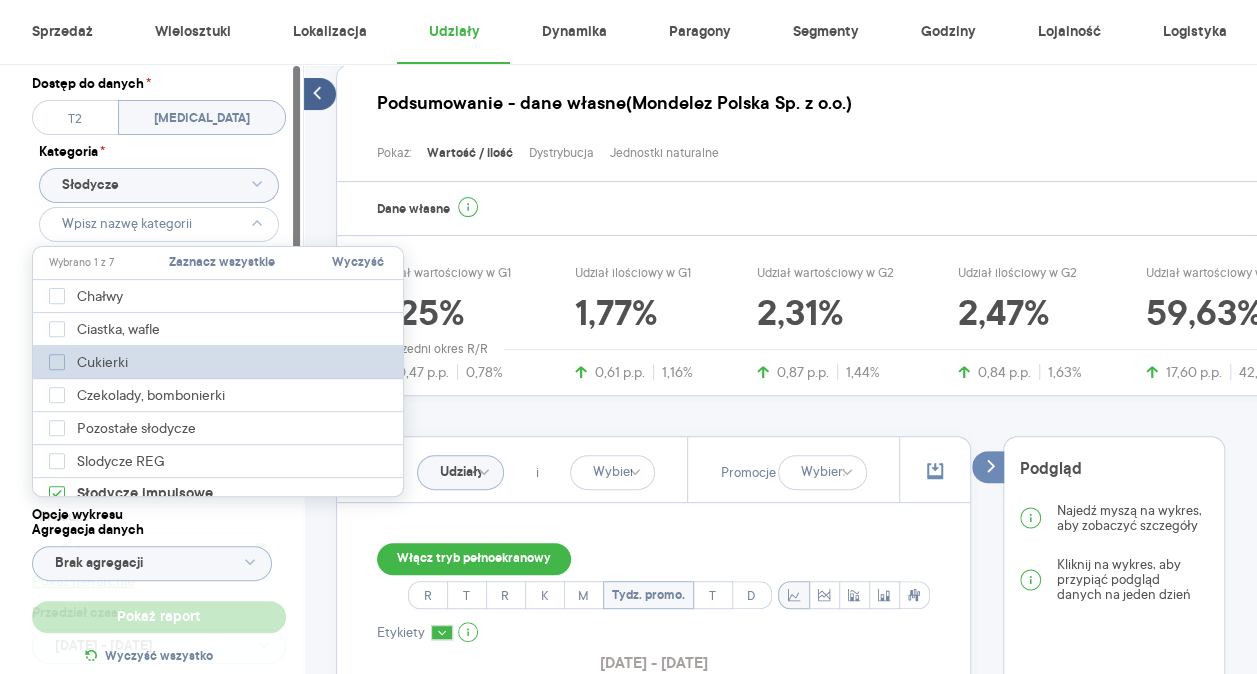 type 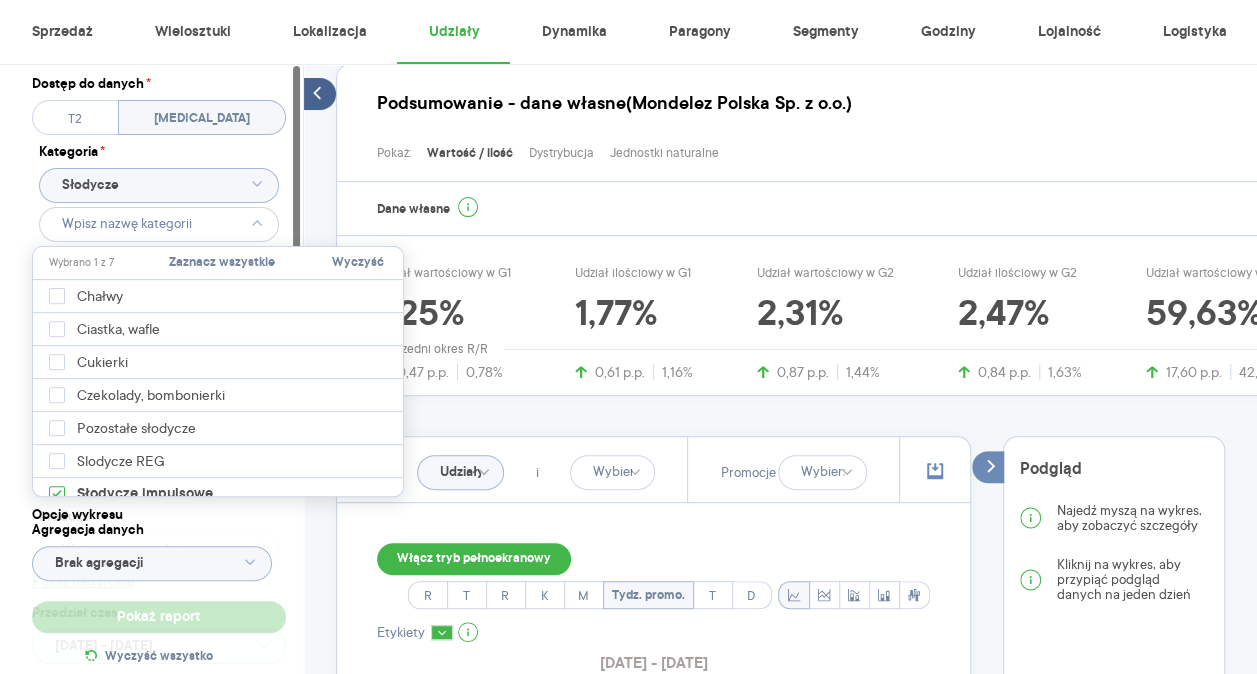 click on "Dostęp do danych * T2 [MEDICAL_DATA] Kategoria * Słodycze Atrybuty Pokaż atrybuty Marka Produkt Pokaż hierarchię Przedział czasu [DATE] - [DATE] Agregacja czasowa dzień" at bounding box center [159, 411] 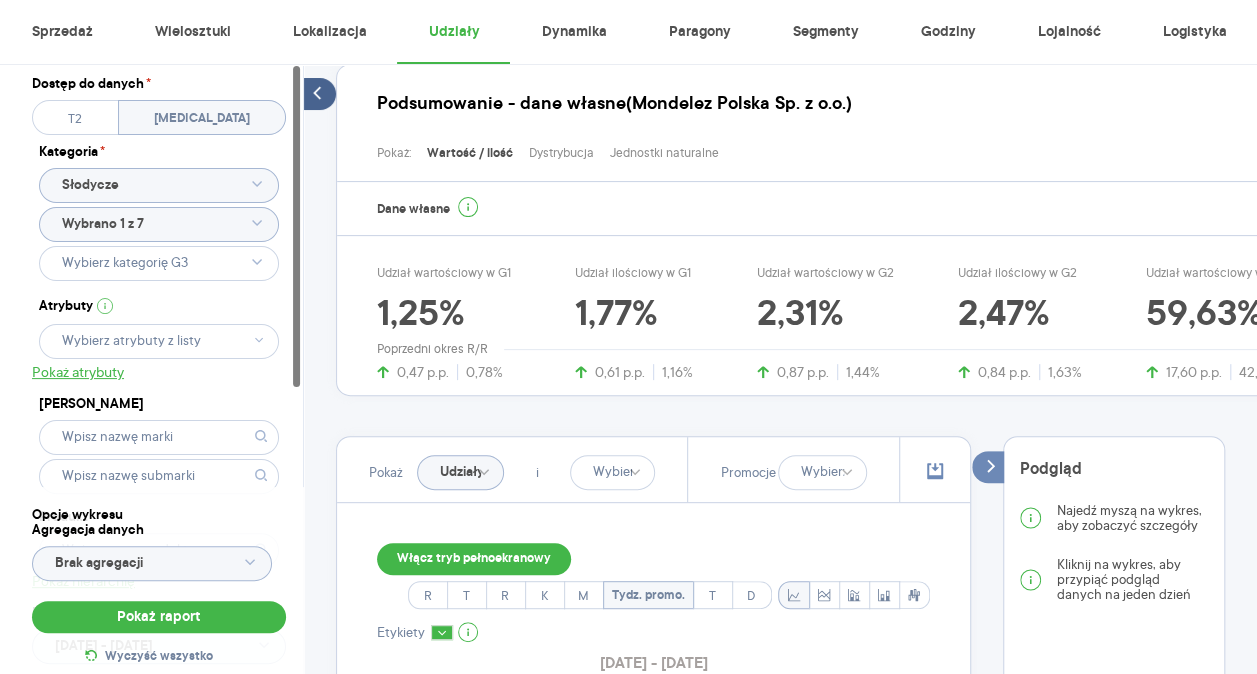 click 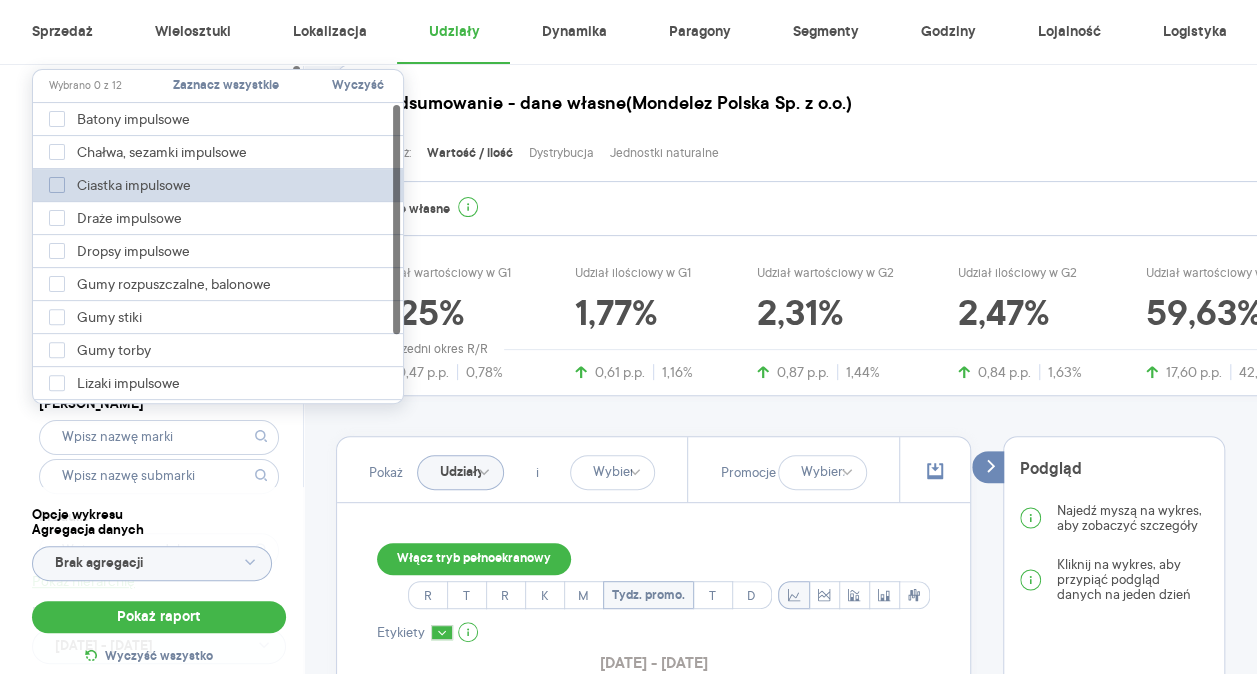 click 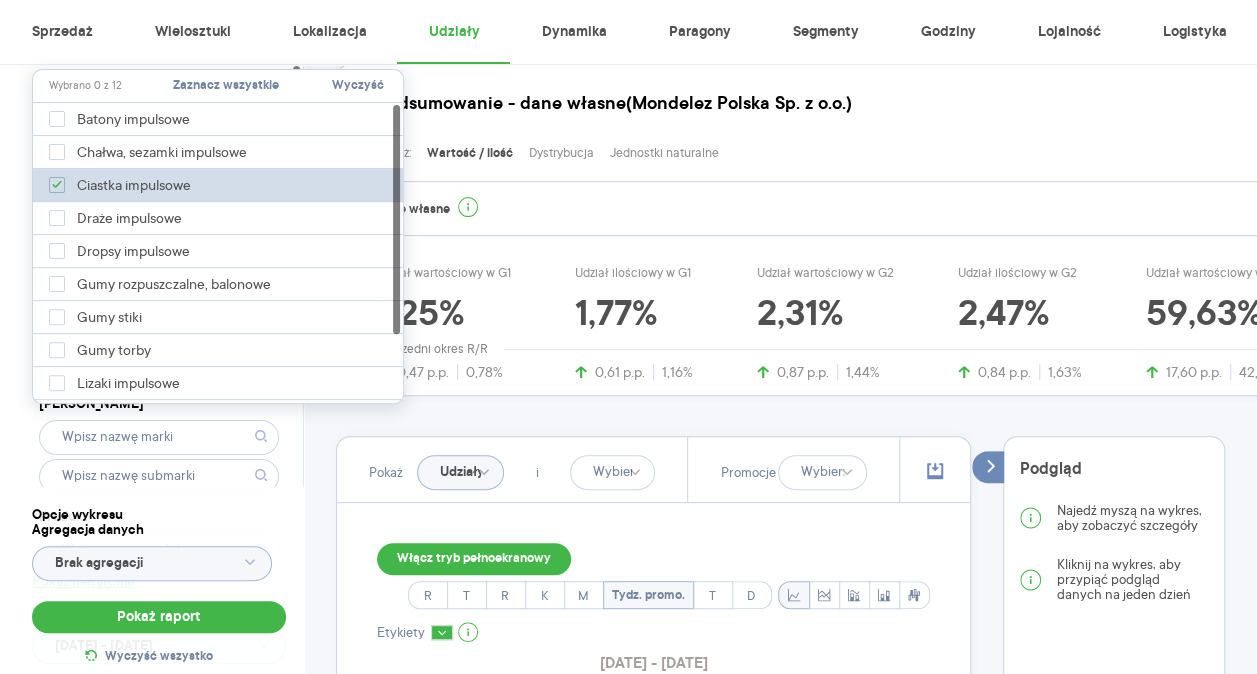 type on "Pobieranie" 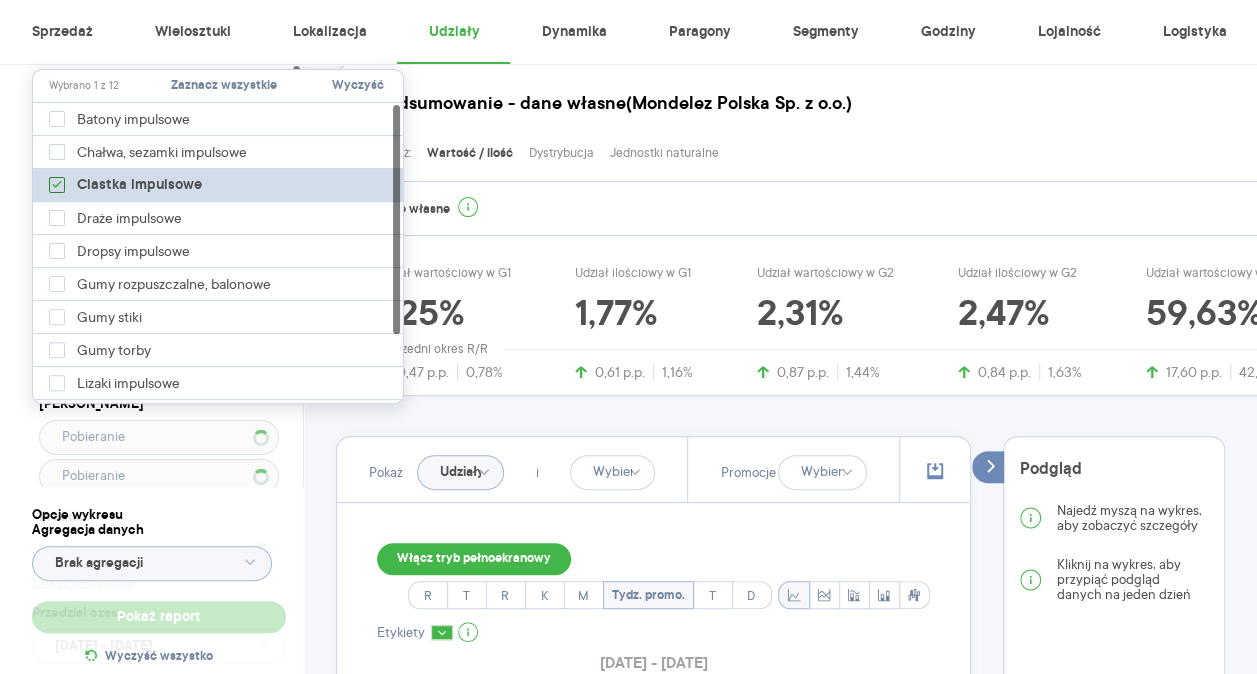 type 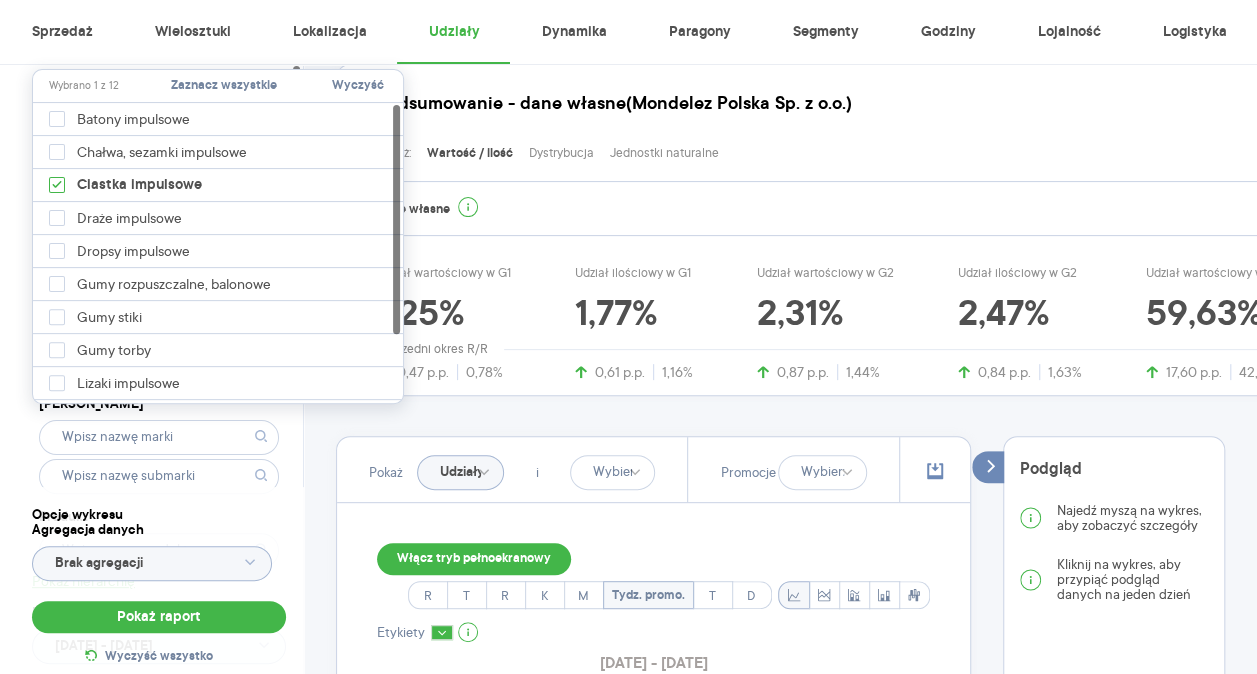 click on "Dostęp do danych * T2 [MEDICAL_DATA] Kategoria * Słodycze Wybrano 1 z 7 Atrybuty Pokaż atrybuty Marka Produkt Pokaż hierarchię Przedział czasu [DATE] - [DATE] Agregacja czasowa dzień" at bounding box center [159, 411] 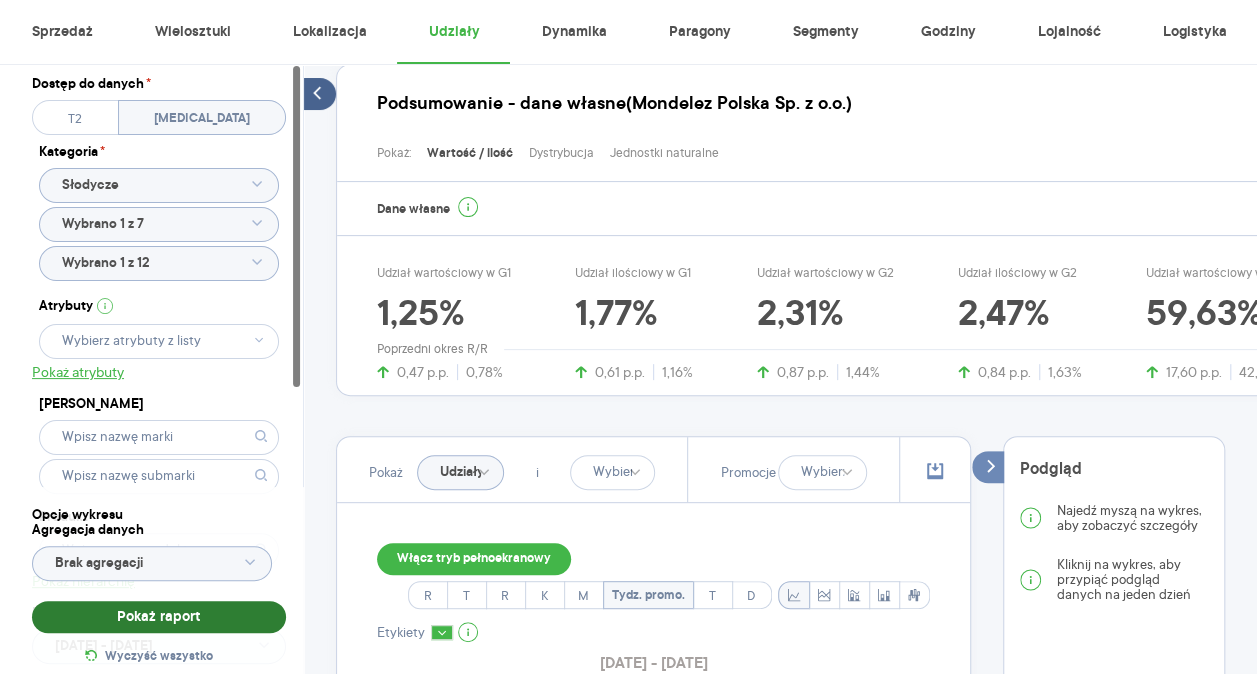 click on "Pokaż raport" at bounding box center [159, 617] 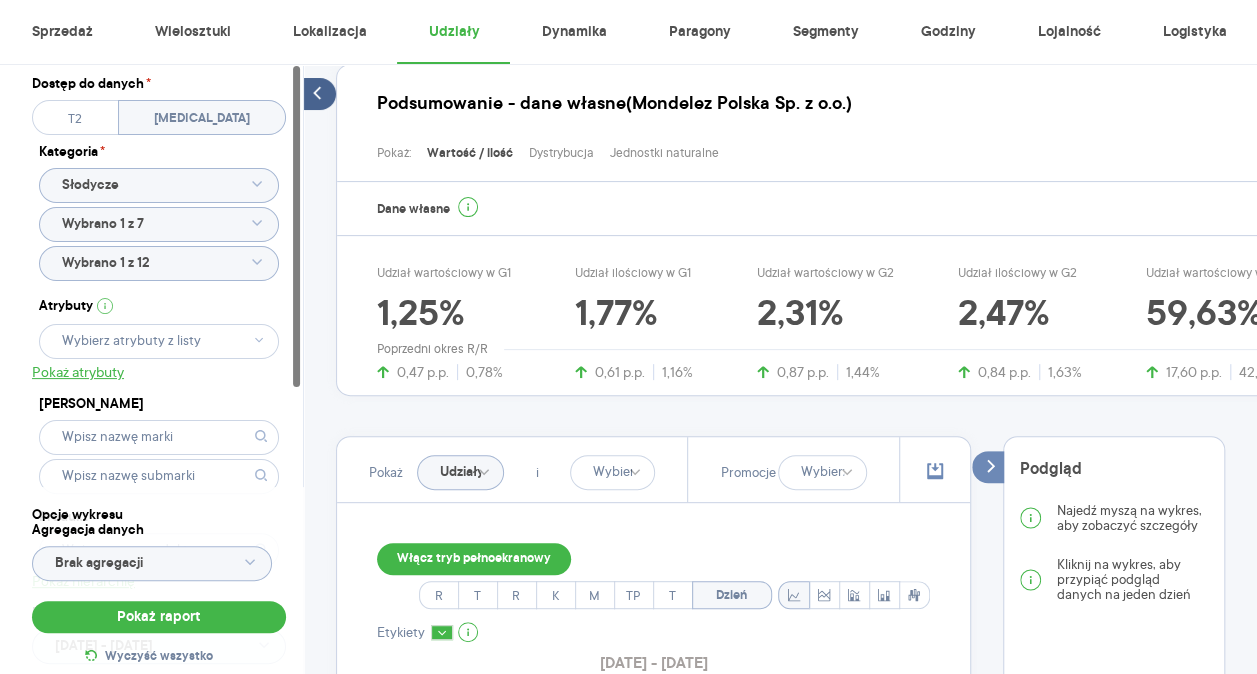 click 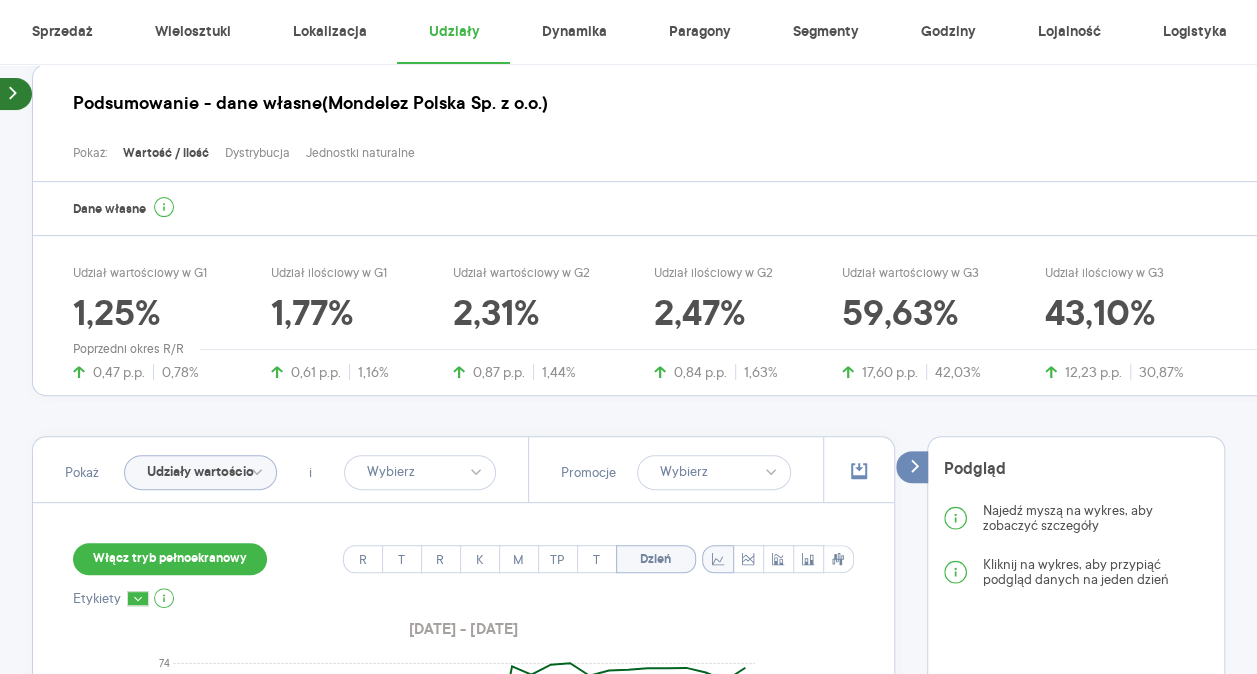 drag, startPoint x: 974, startPoint y: 317, endPoint x: 825, endPoint y: 315, distance: 149.01343 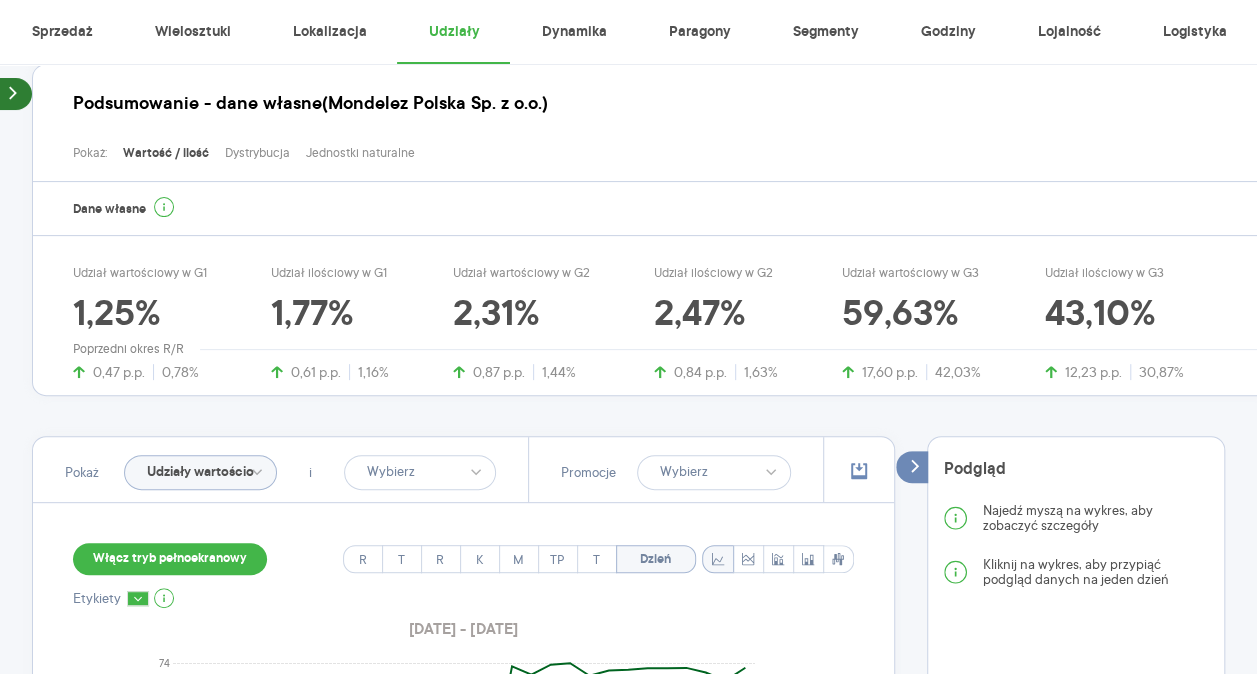 drag, startPoint x: 825, startPoint y: 315, endPoint x: 808, endPoint y: 317, distance: 17.117243 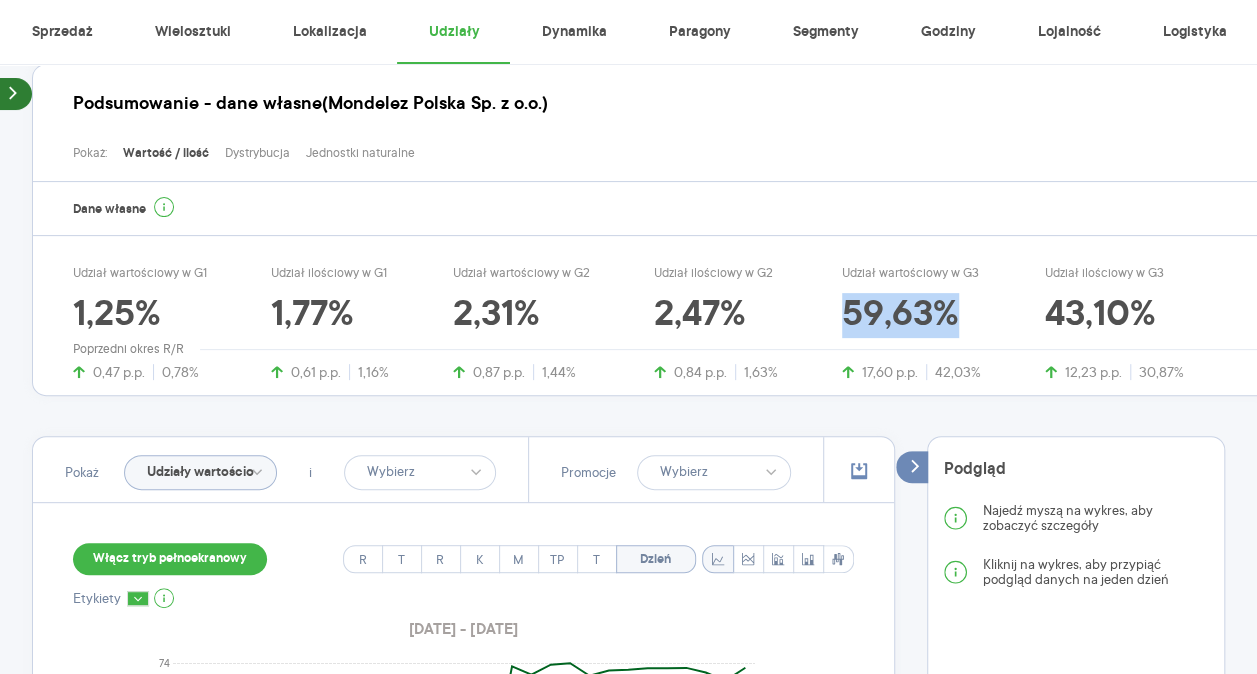 drag, startPoint x: 842, startPoint y: 316, endPoint x: 956, endPoint y: 316, distance: 114 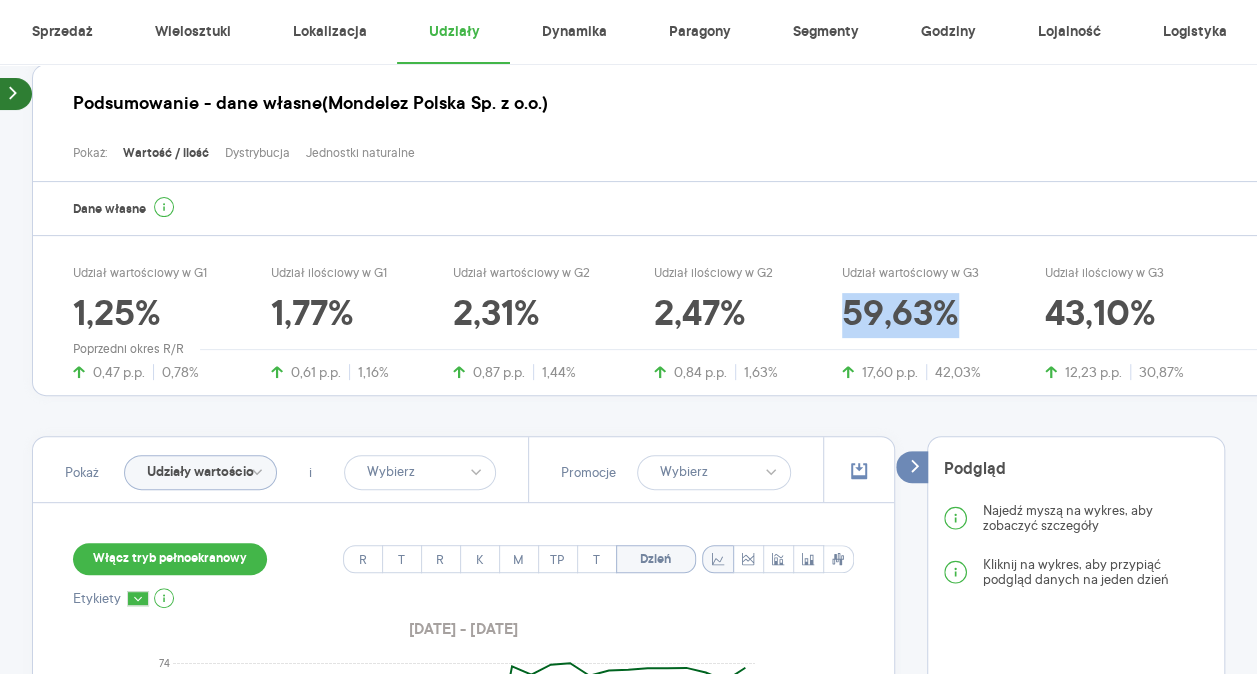 click on "59,63%" at bounding box center (911, 316) 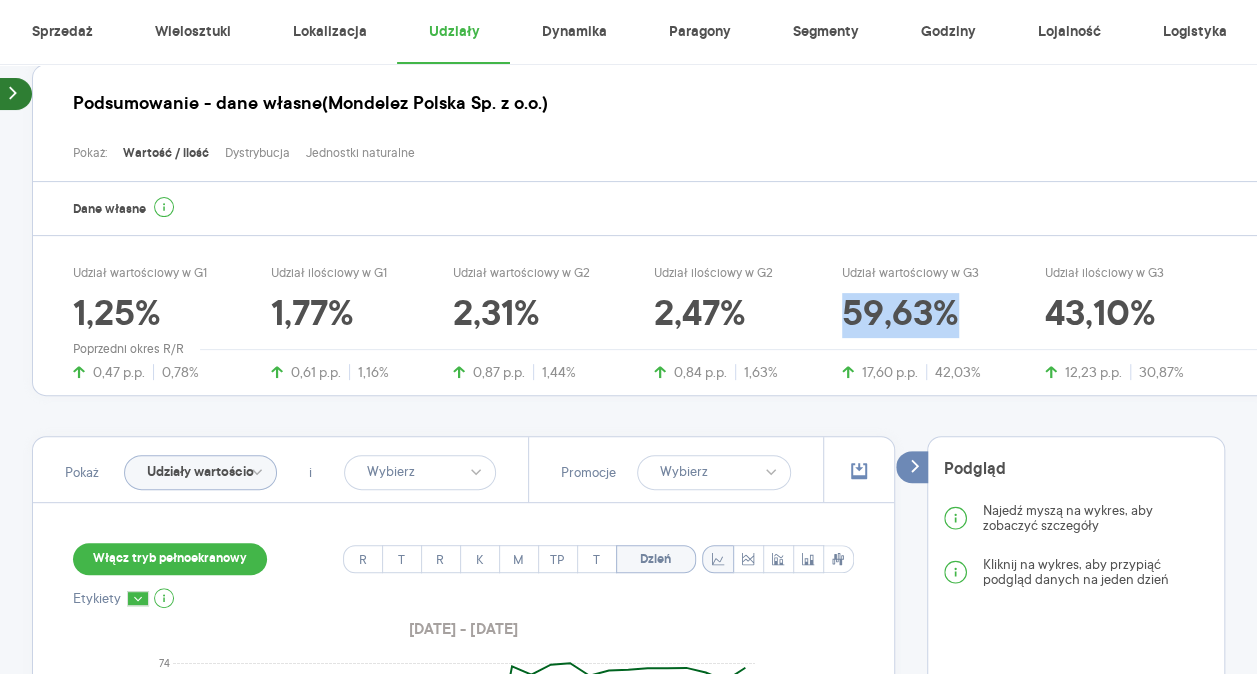 copy on "59,63%" 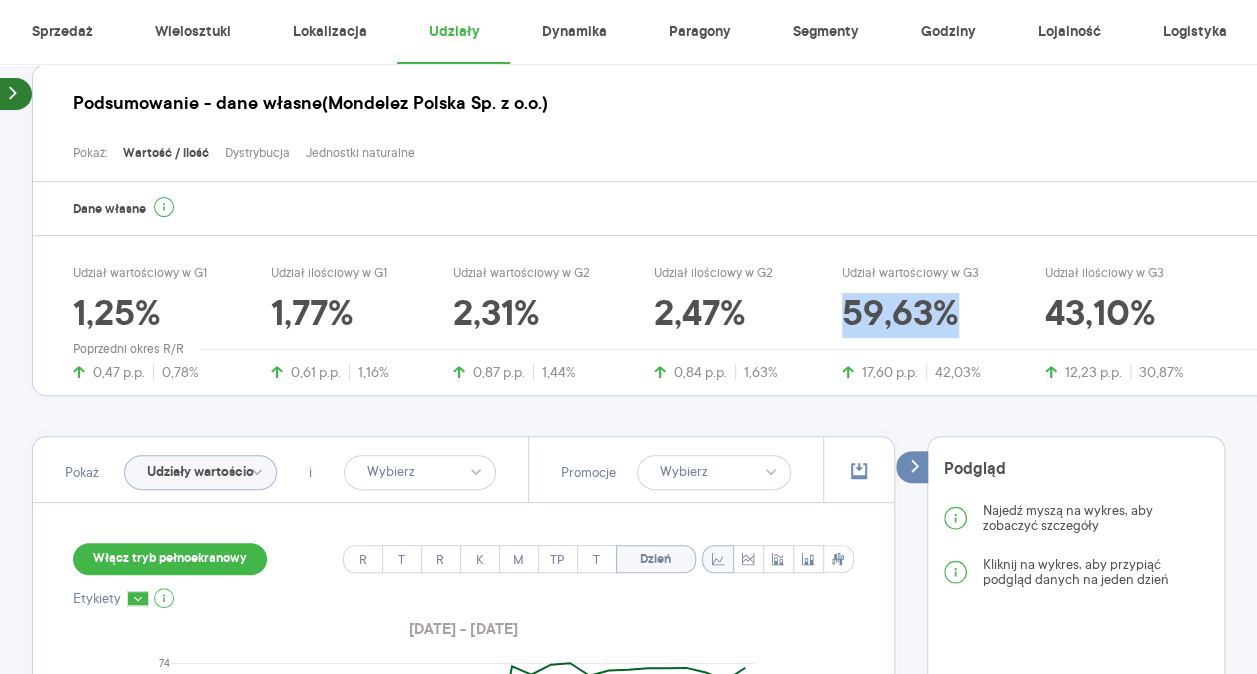 click 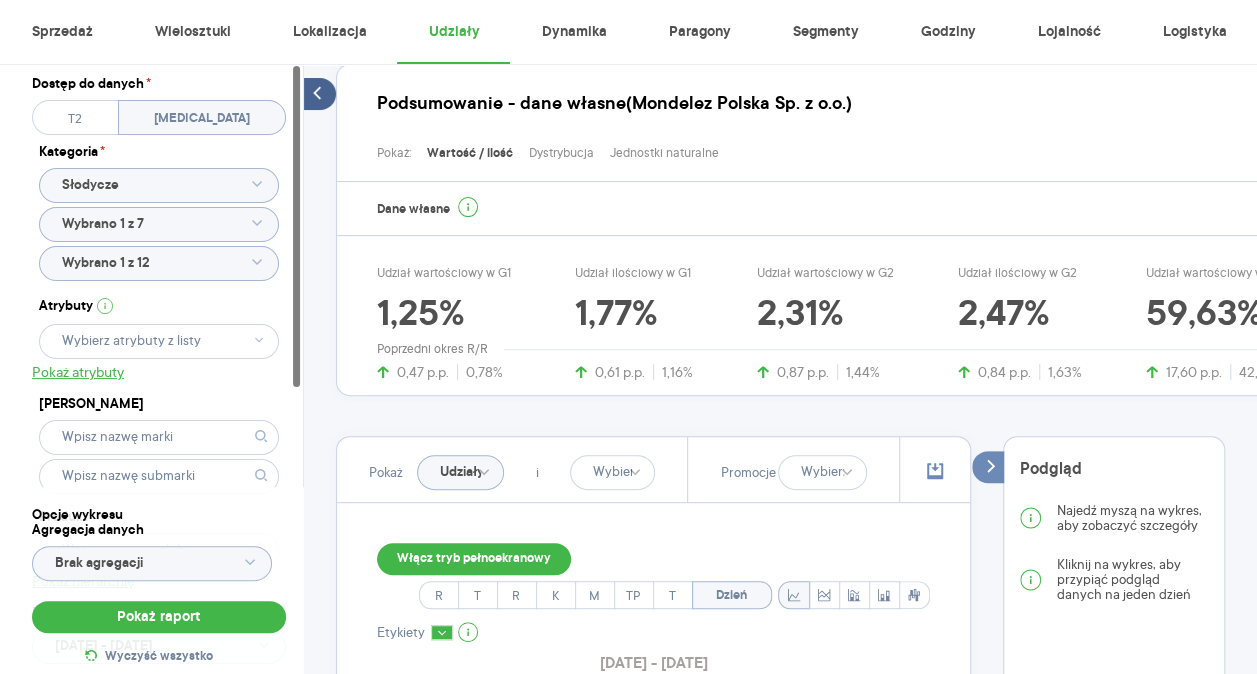 click on "Wybrano 1 z 12" 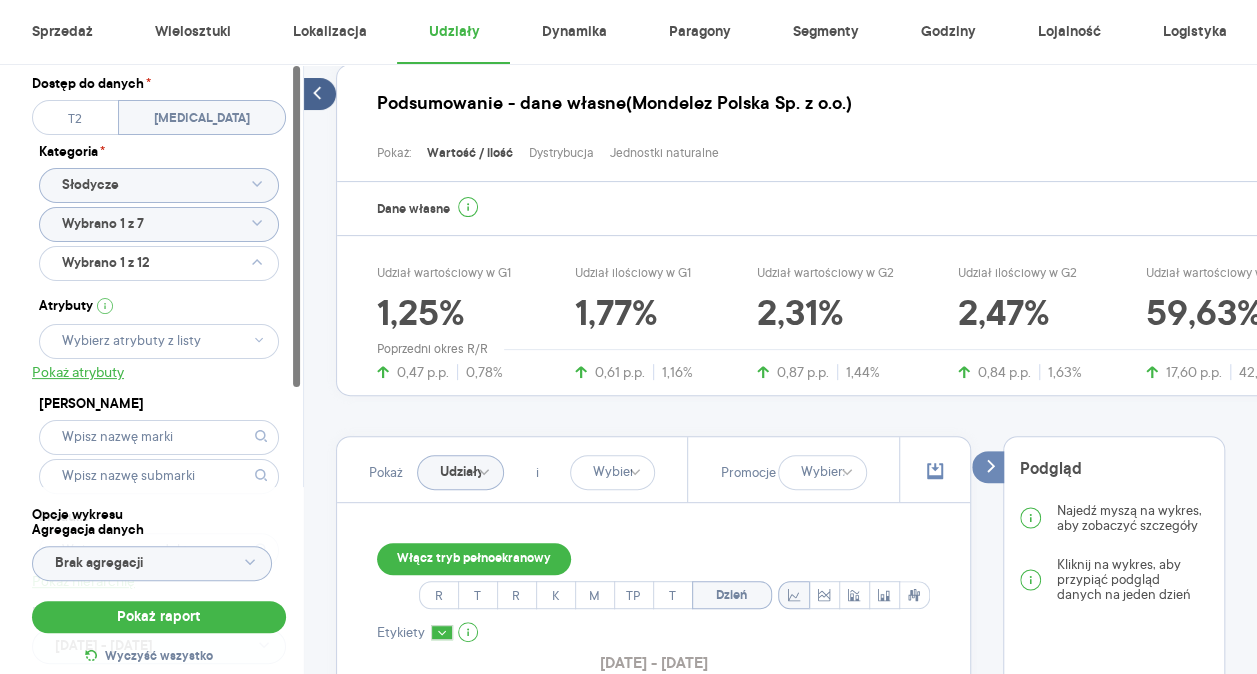 type 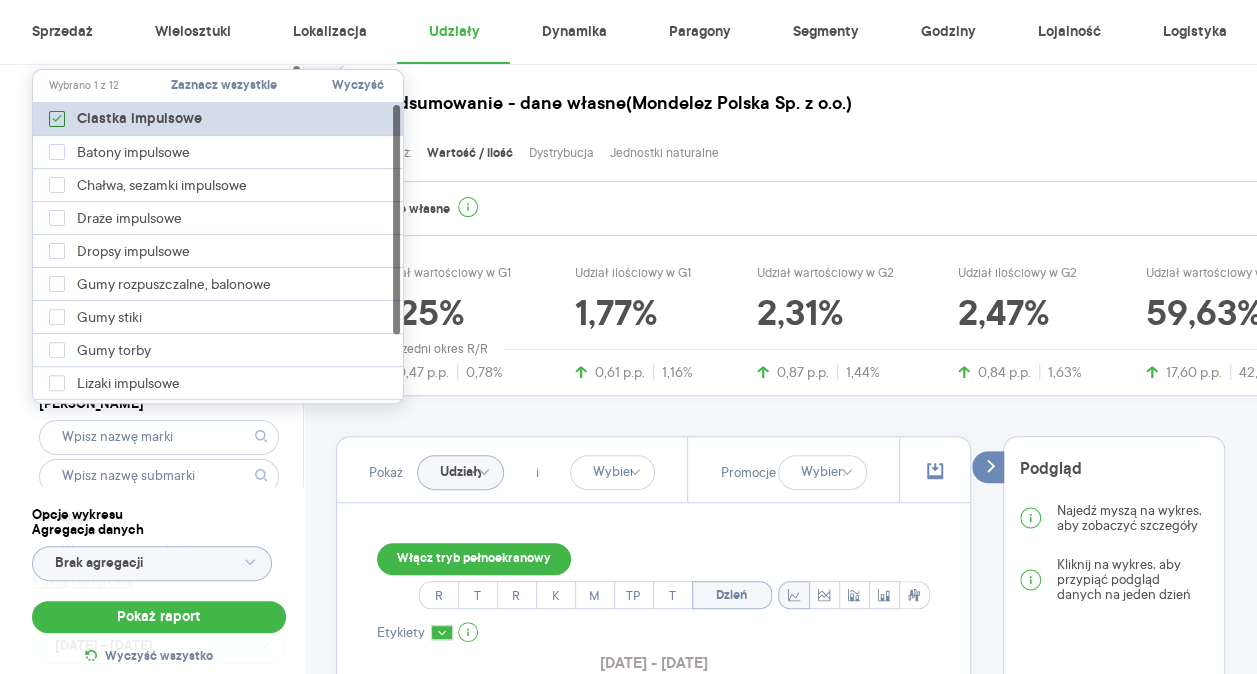 click 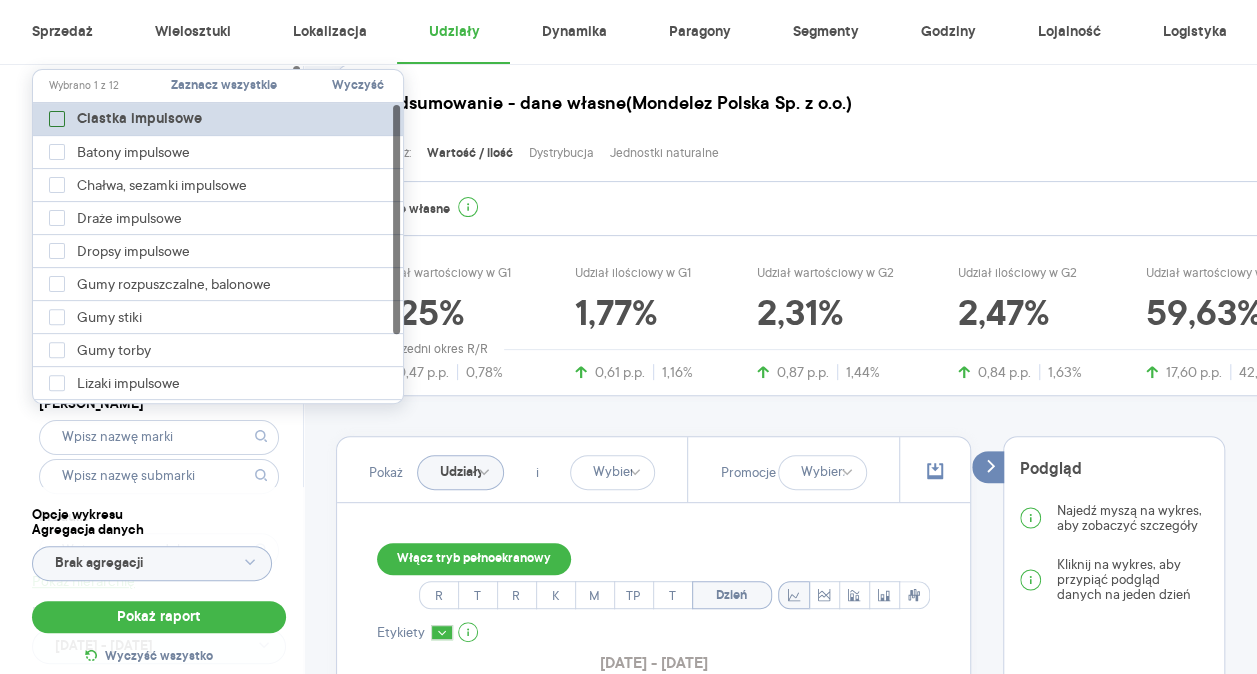 type on "Pobieranie" 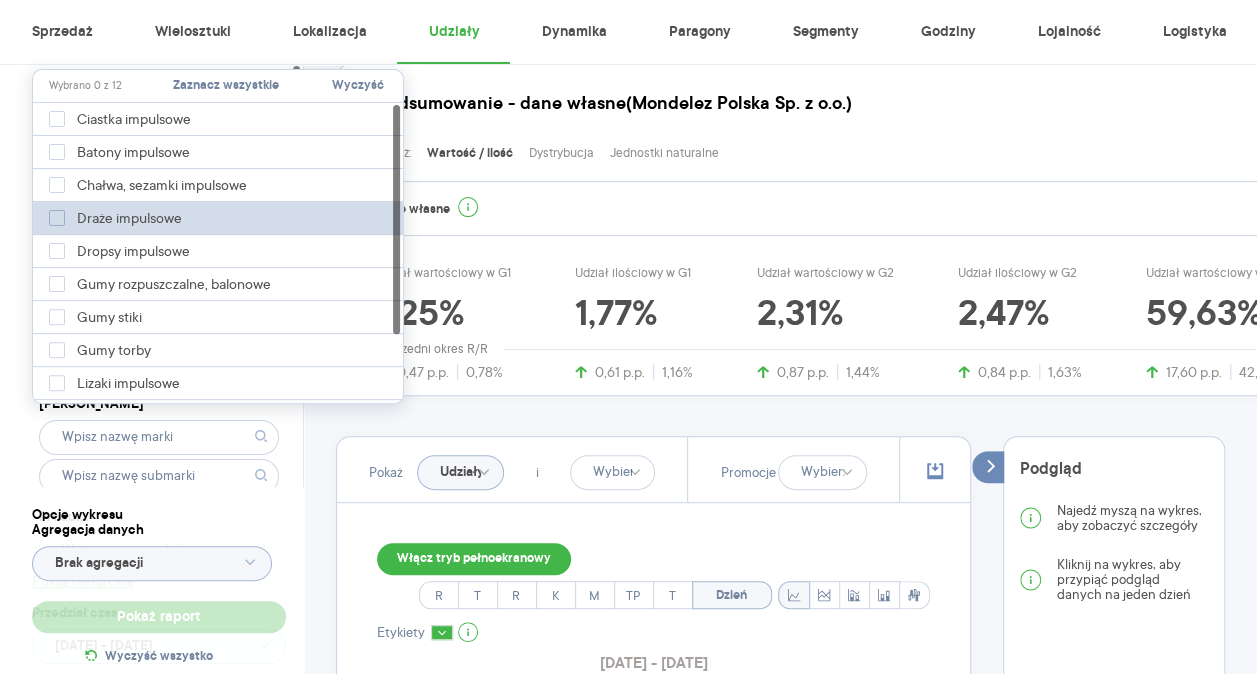 click on "Draże impulsowe" at bounding box center [119, 218] 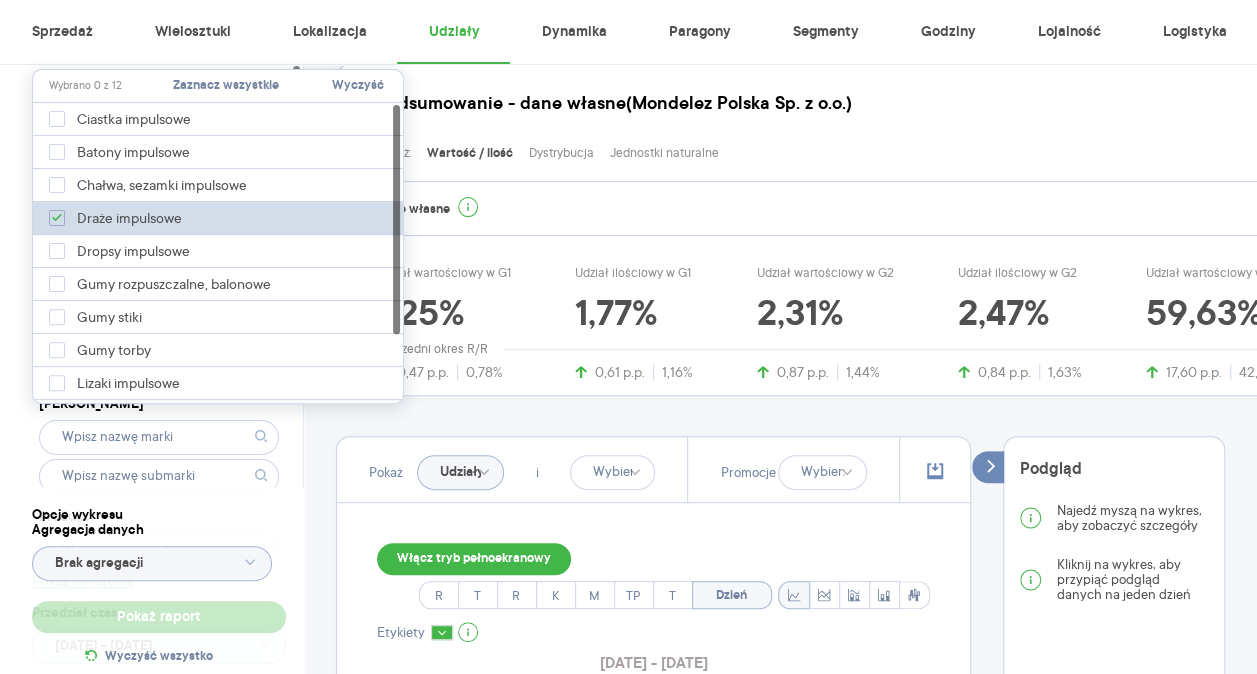 type on "Pobieranie" 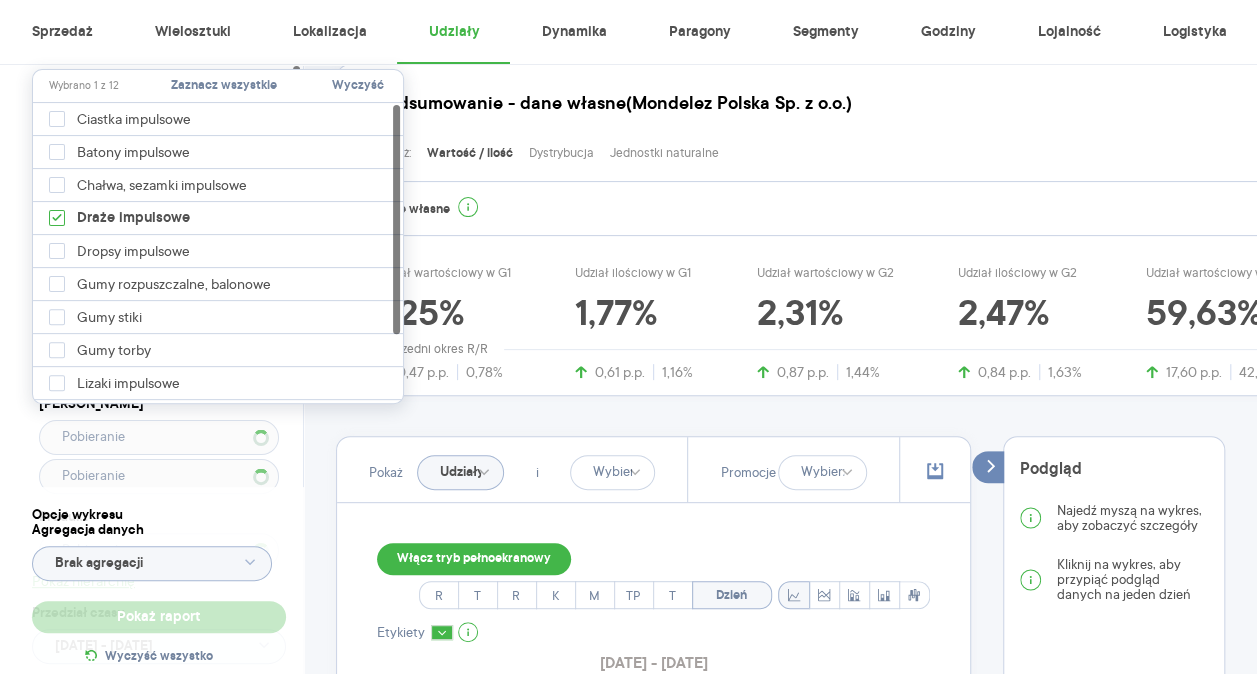 type 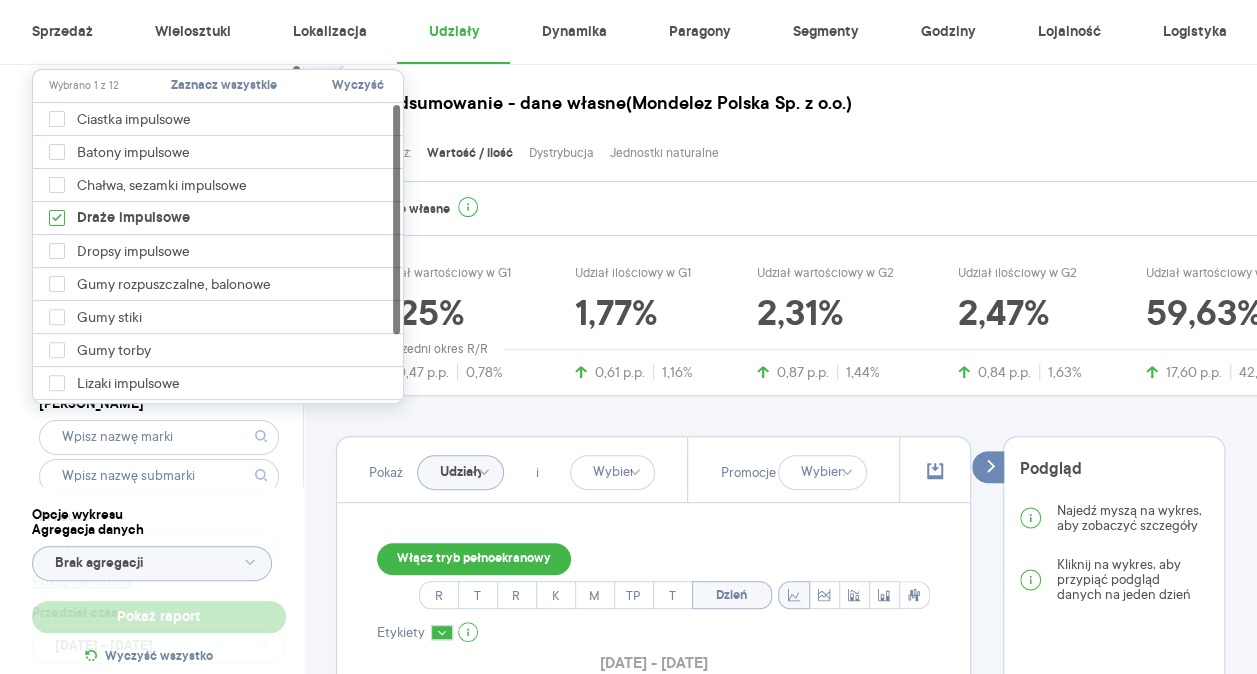 click on "Dostęp do danych * T2 [MEDICAL_DATA] Kategoria * Słodycze Wybrano 1 z 7 Atrybuty Pokaż atrybuty Marka Produkt Pokaż hierarchię Przedział czasu [DATE] - [DATE] Agregacja czasowa dzień" at bounding box center [159, 411] 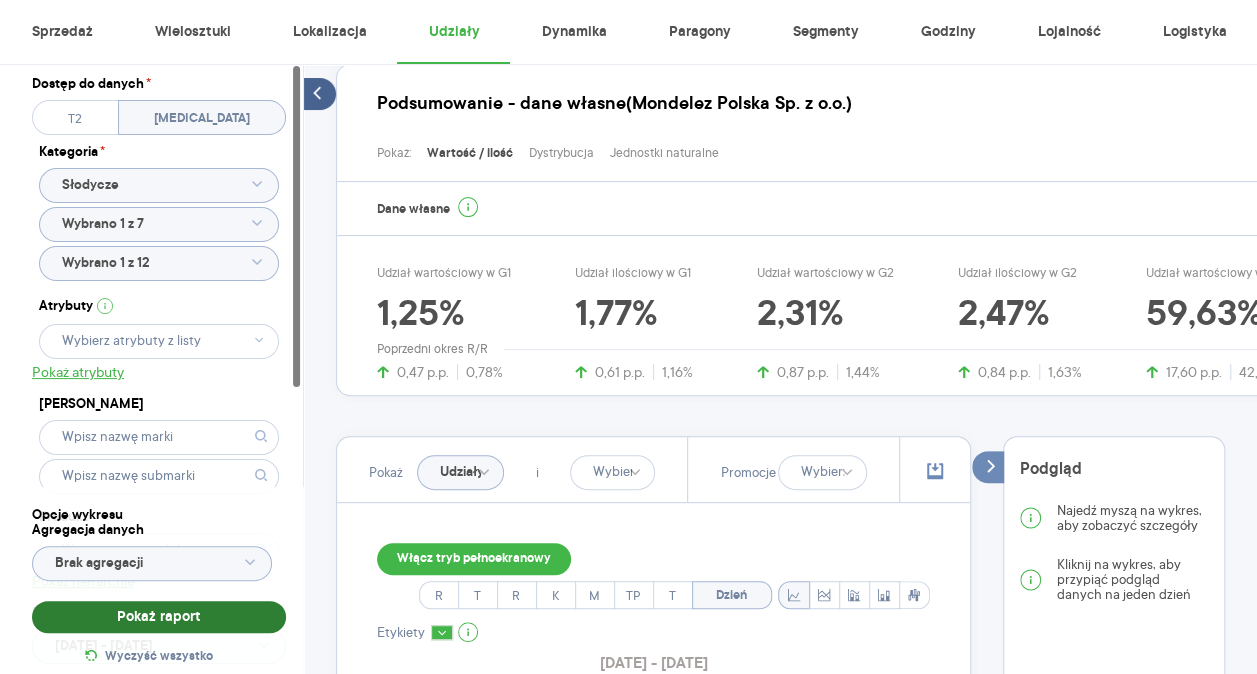 click on "Pokaż raport" at bounding box center (159, 617) 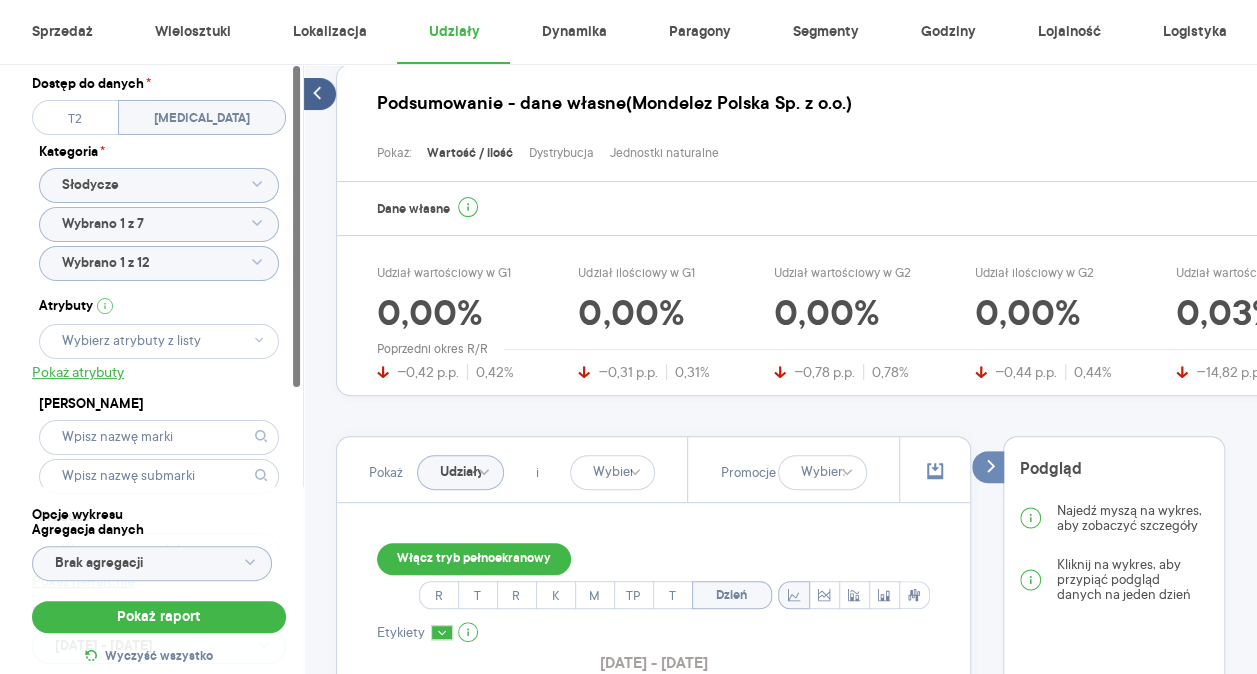click 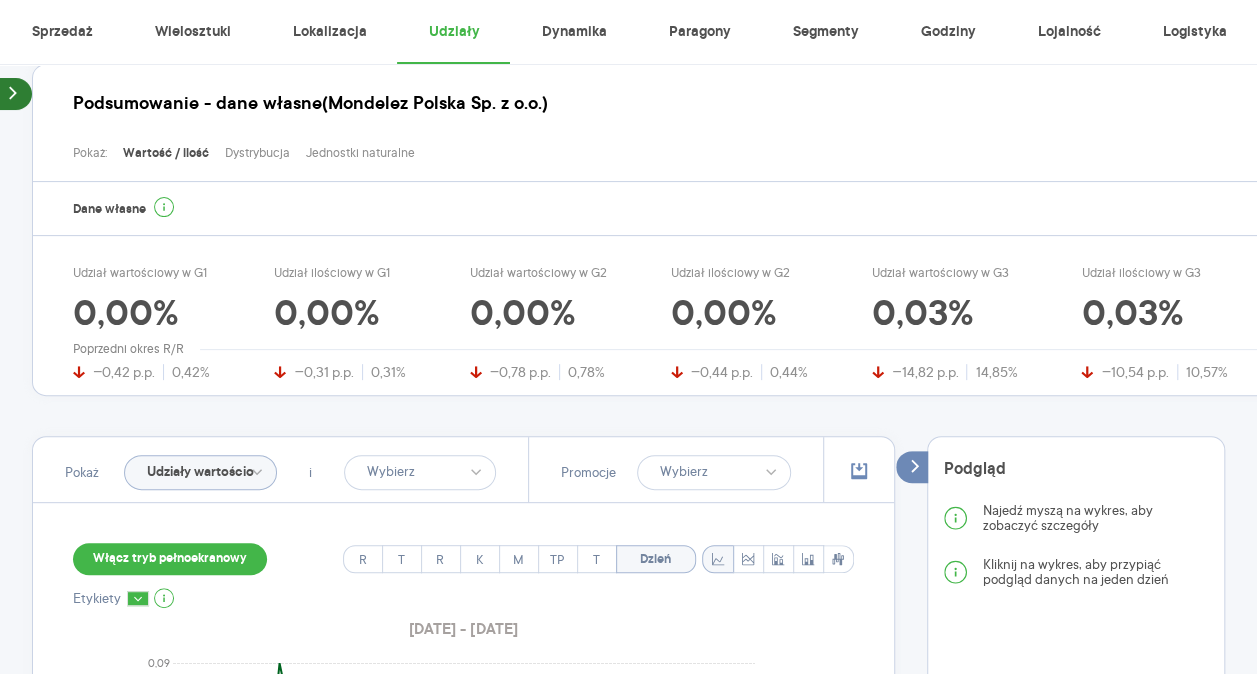 drag, startPoint x: 973, startPoint y: 315, endPoint x: 857, endPoint y: 304, distance: 116.520386 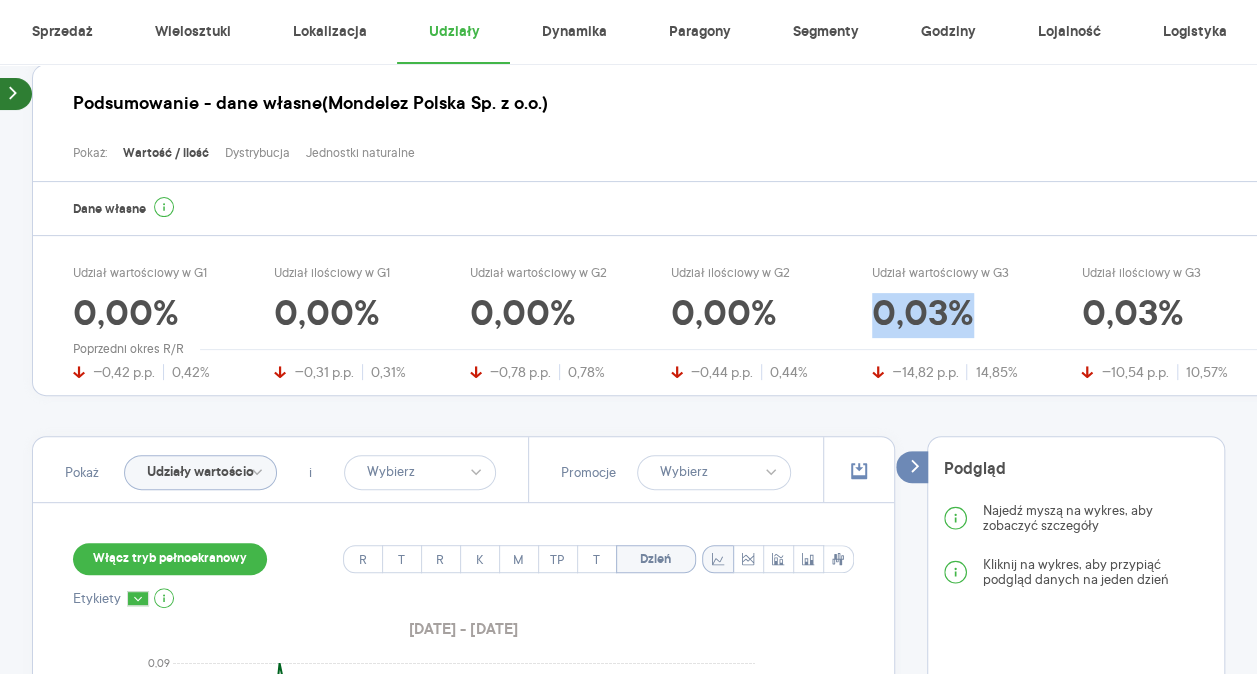 drag, startPoint x: 874, startPoint y: 312, endPoint x: 966, endPoint y: 317, distance: 92.13577 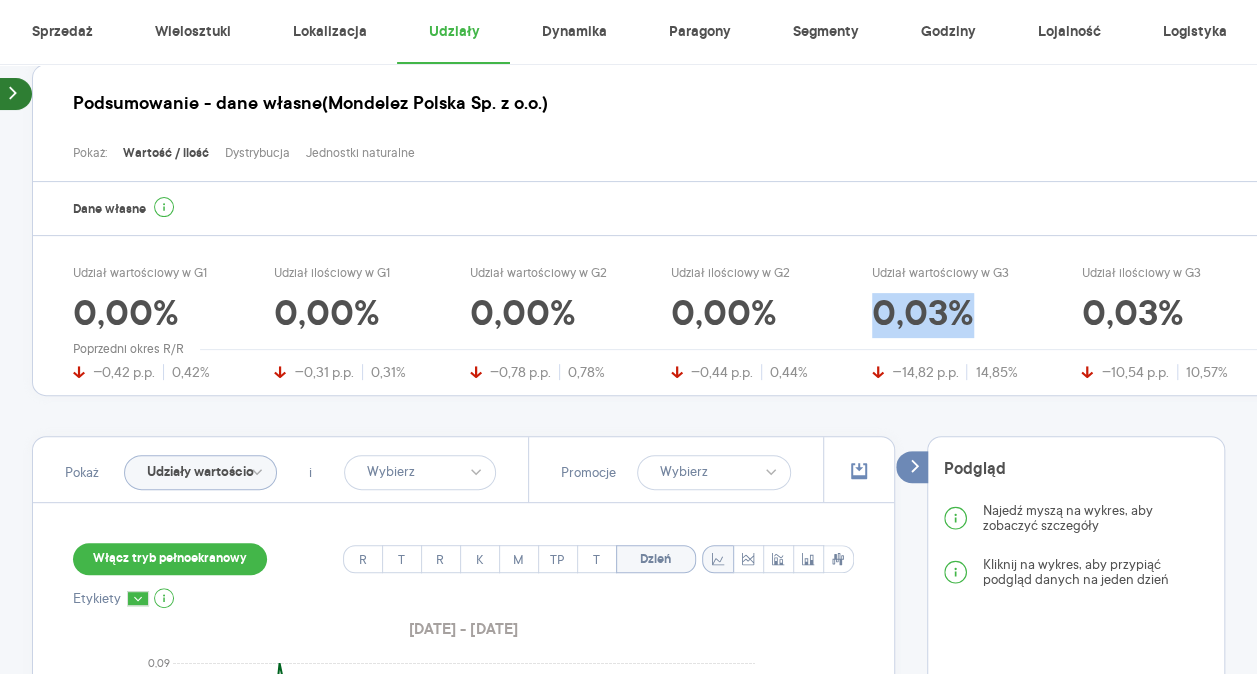 click on "0,03%" at bounding box center (944, 316) 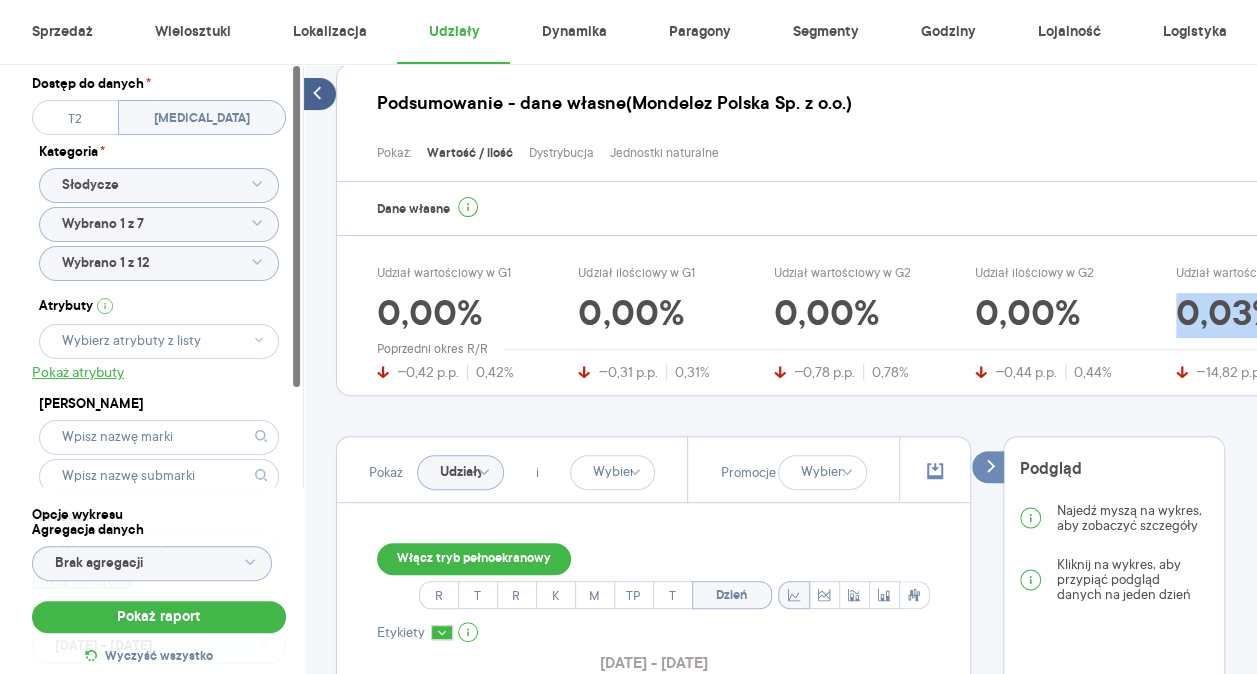 click 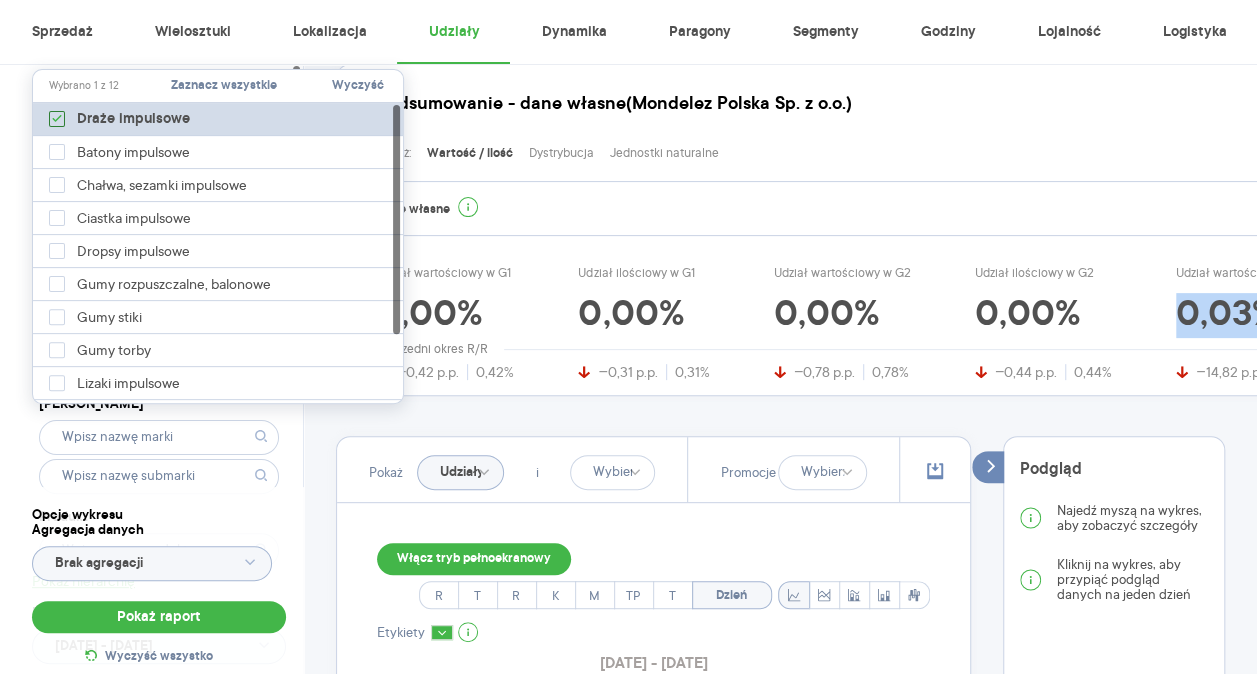 click 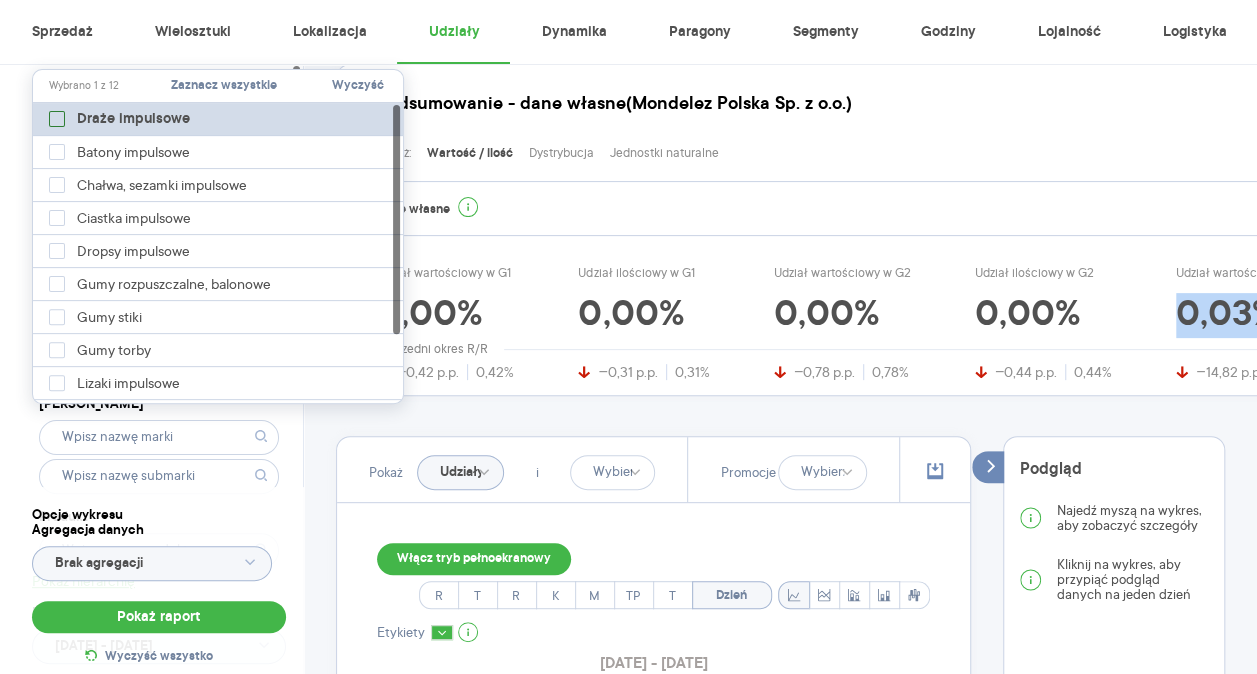 type on "Pobieranie" 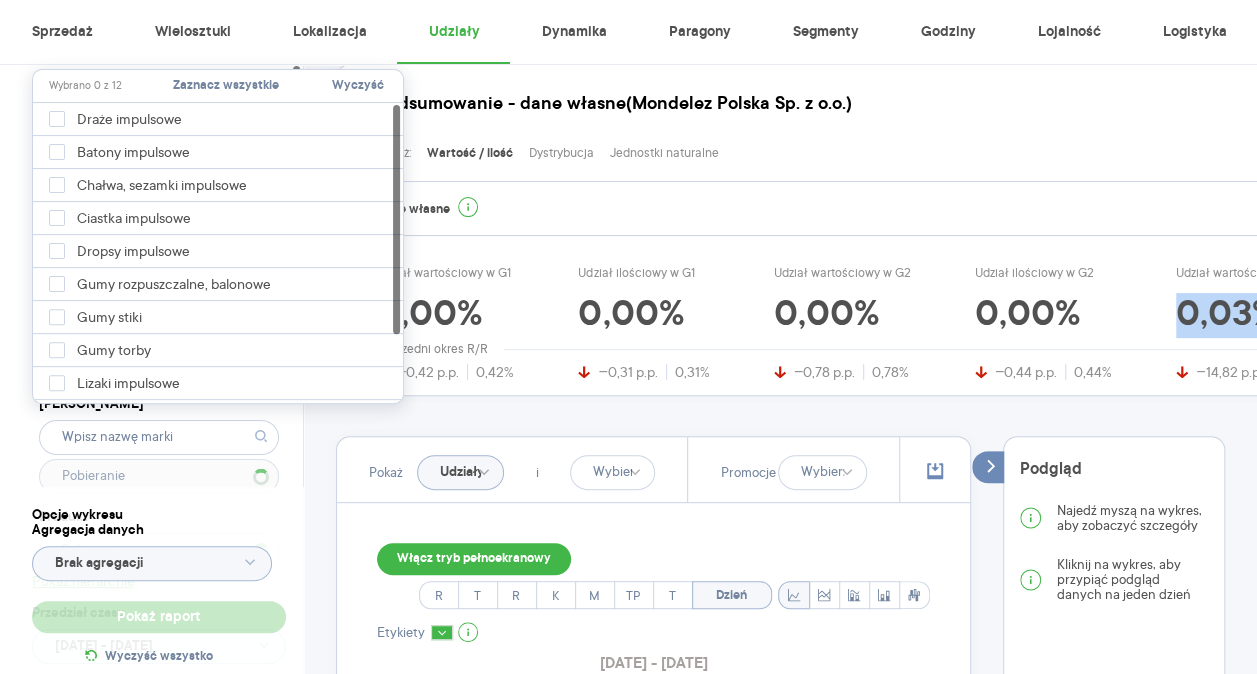 type 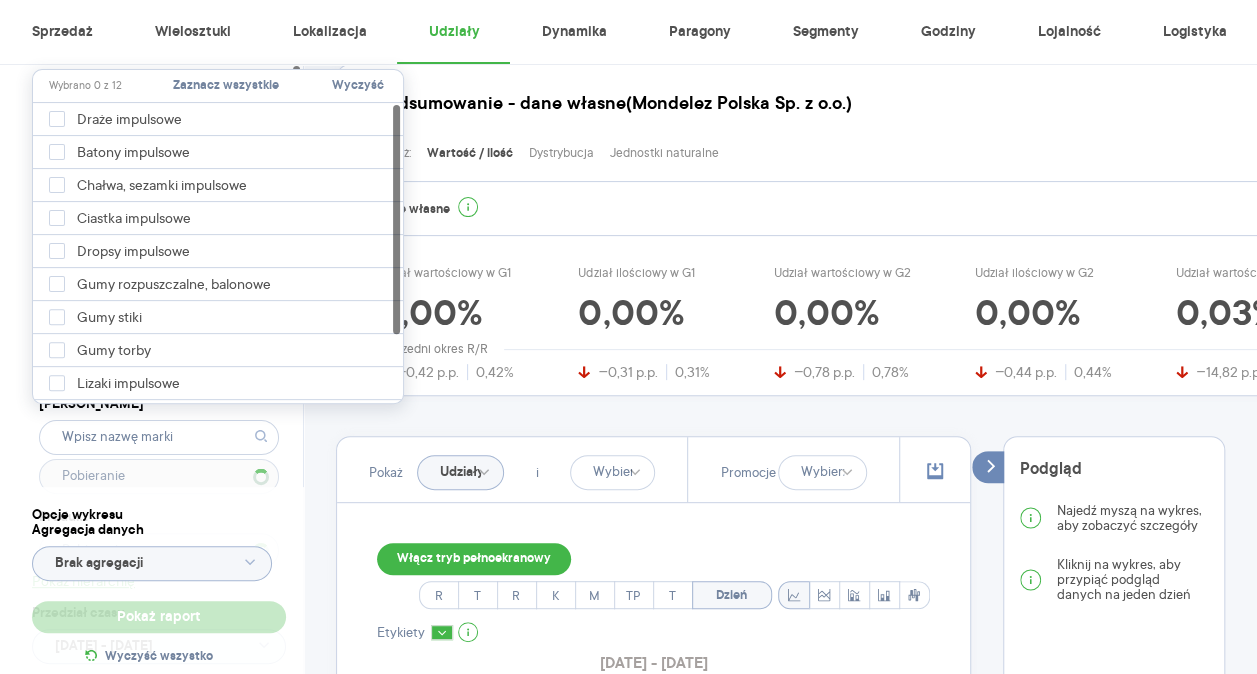click on "Dostęp do danych * T2 [MEDICAL_DATA] Kategoria * Słodycze Wybrano 1 z 7 Atrybuty Pokaż atrybuty Marka Produkt Pokaż hierarchię Przedział czasu [DATE] - [DATE] Agregacja czasowa dzień" at bounding box center [159, 411] 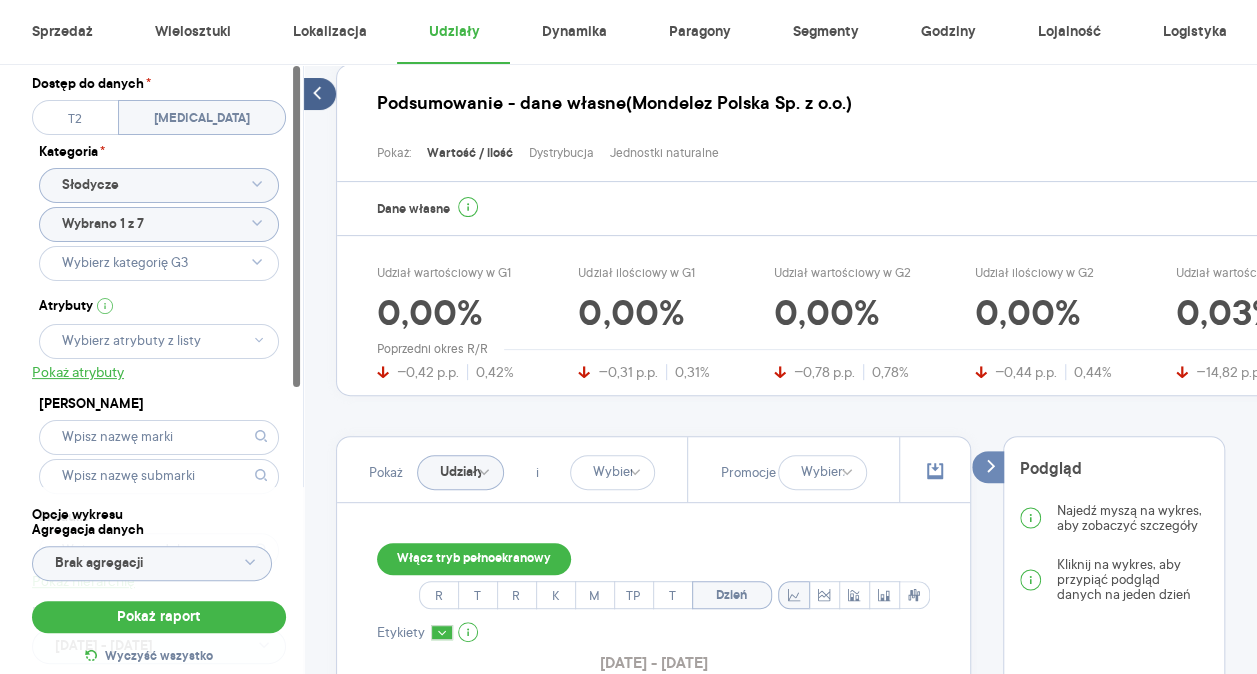 click 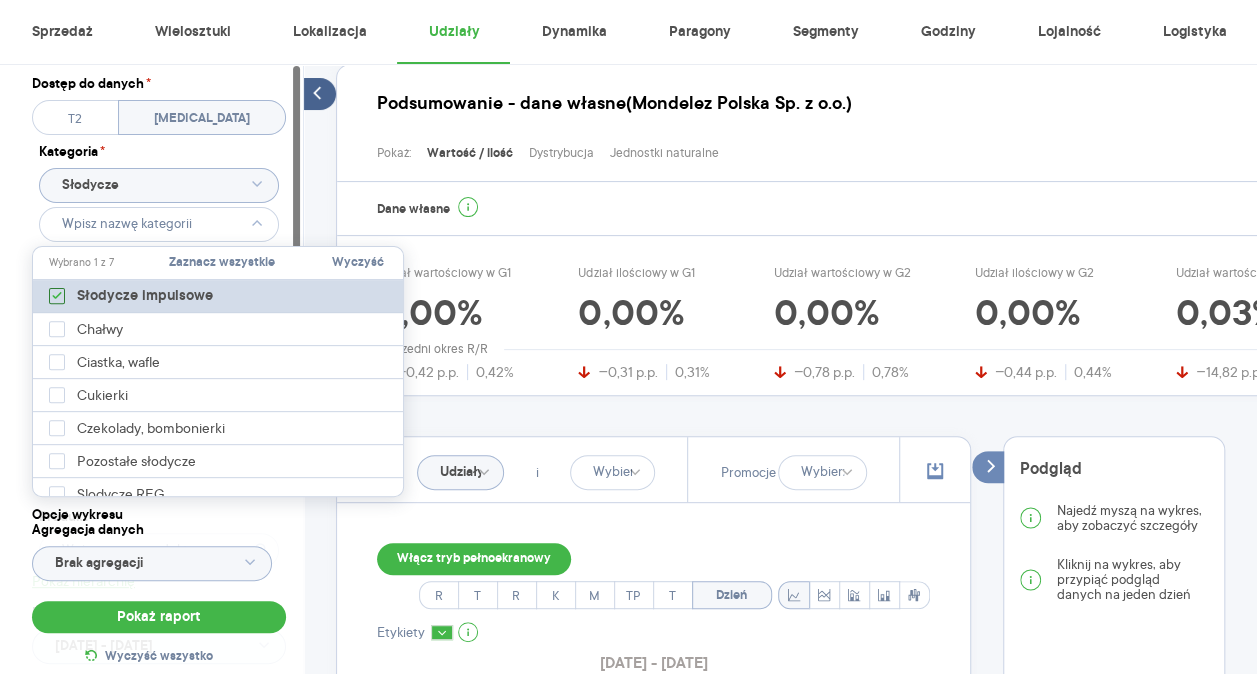 click 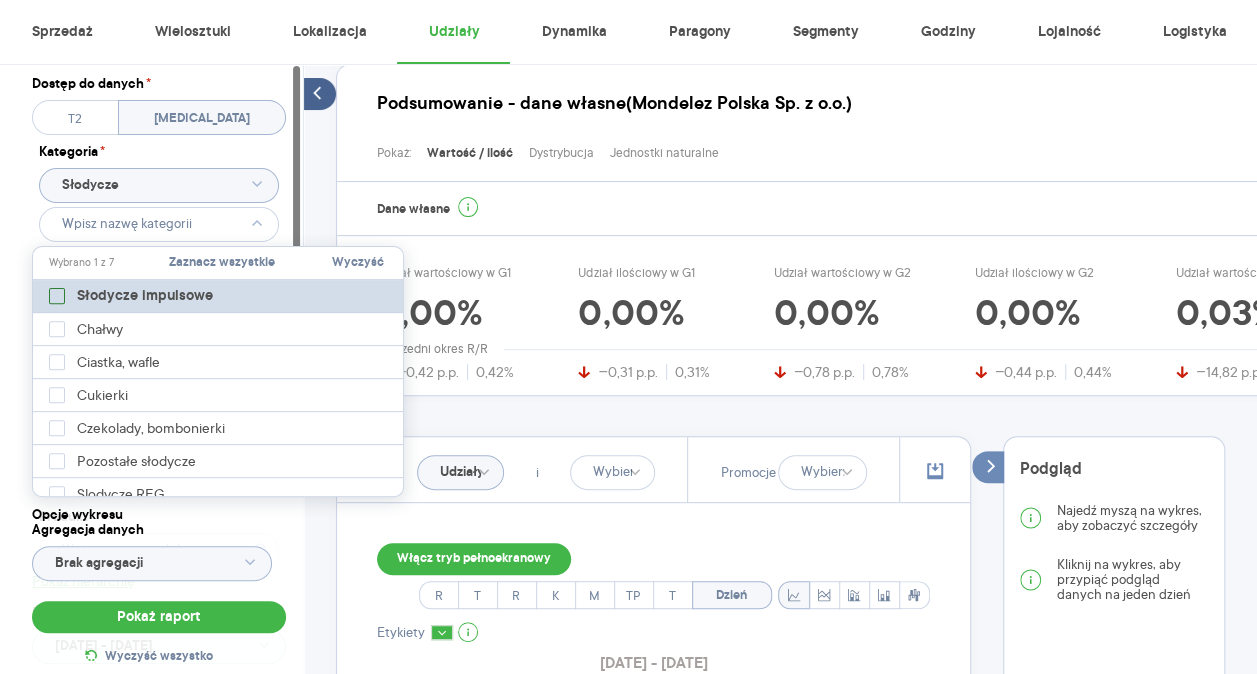 type on "Pobieranie" 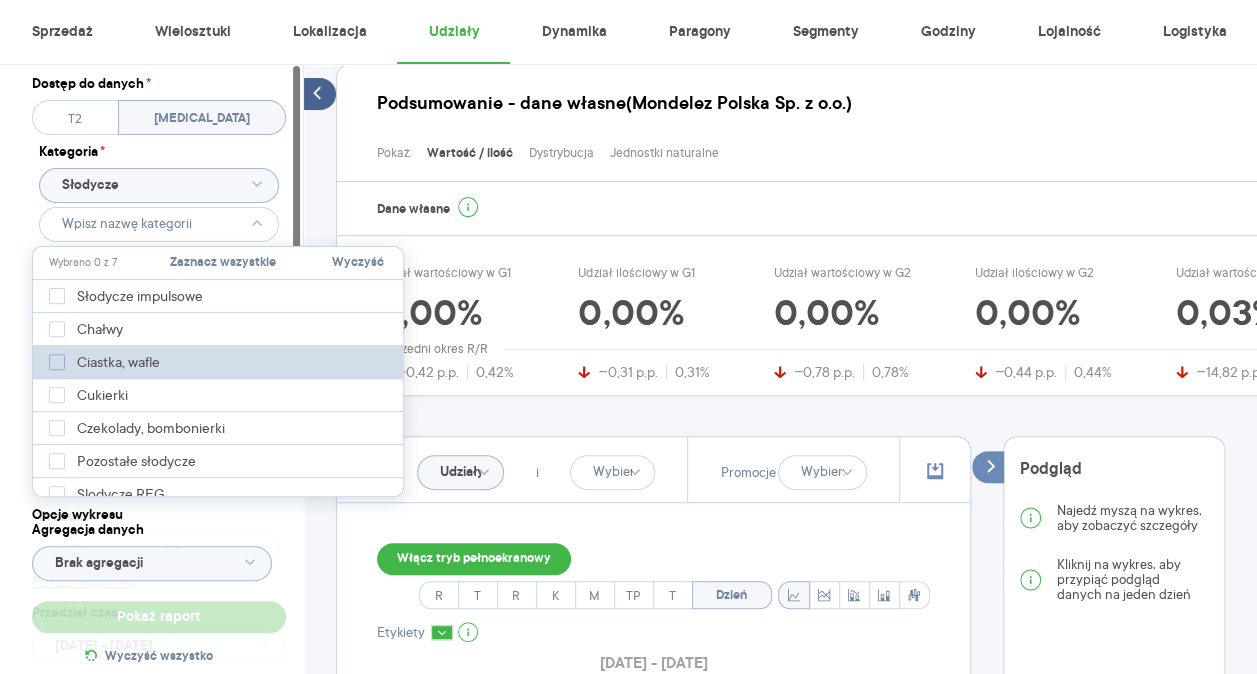 scroll, scrollTop: 180, scrollLeft: 0, axis: vertical 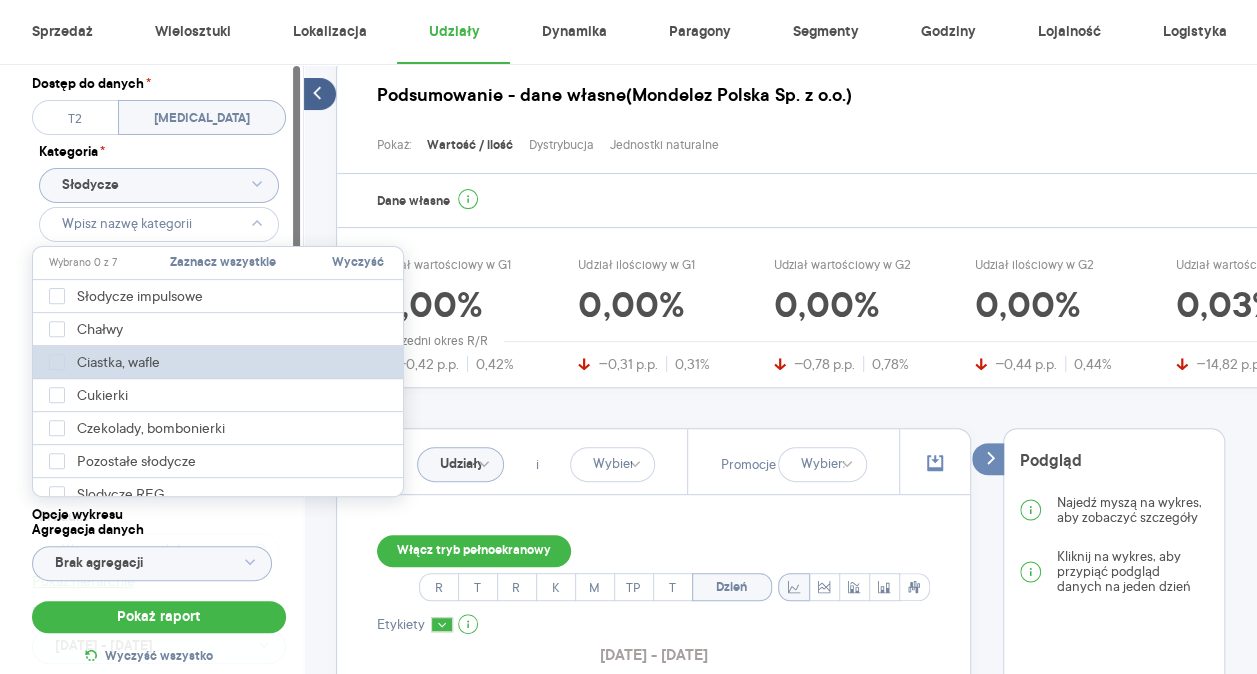 click on "Ciastka, wafle" at bounding box center [219, 362] 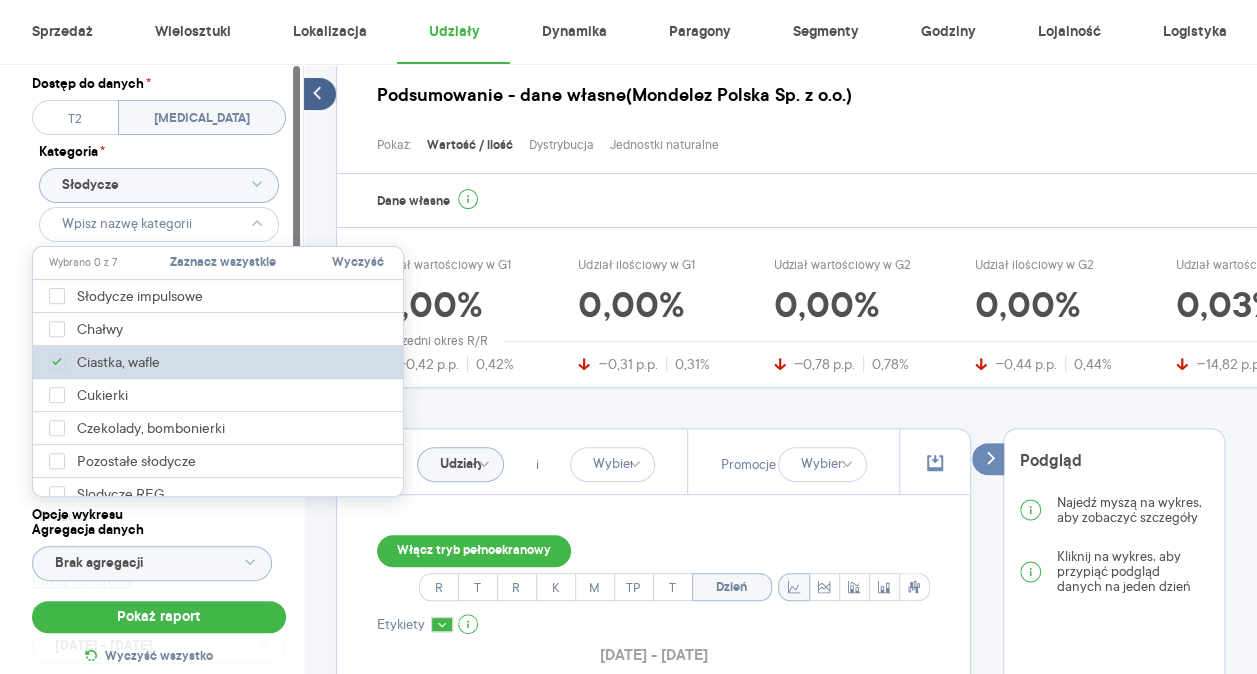type on "Pobieranie" 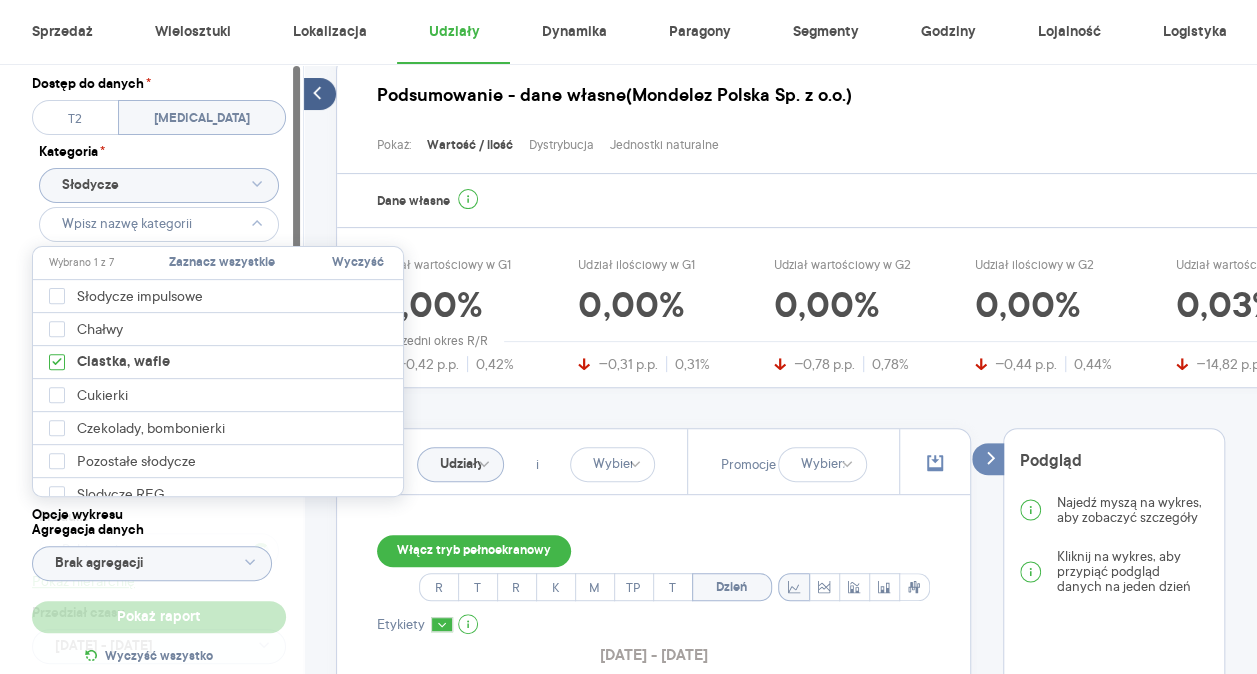 type 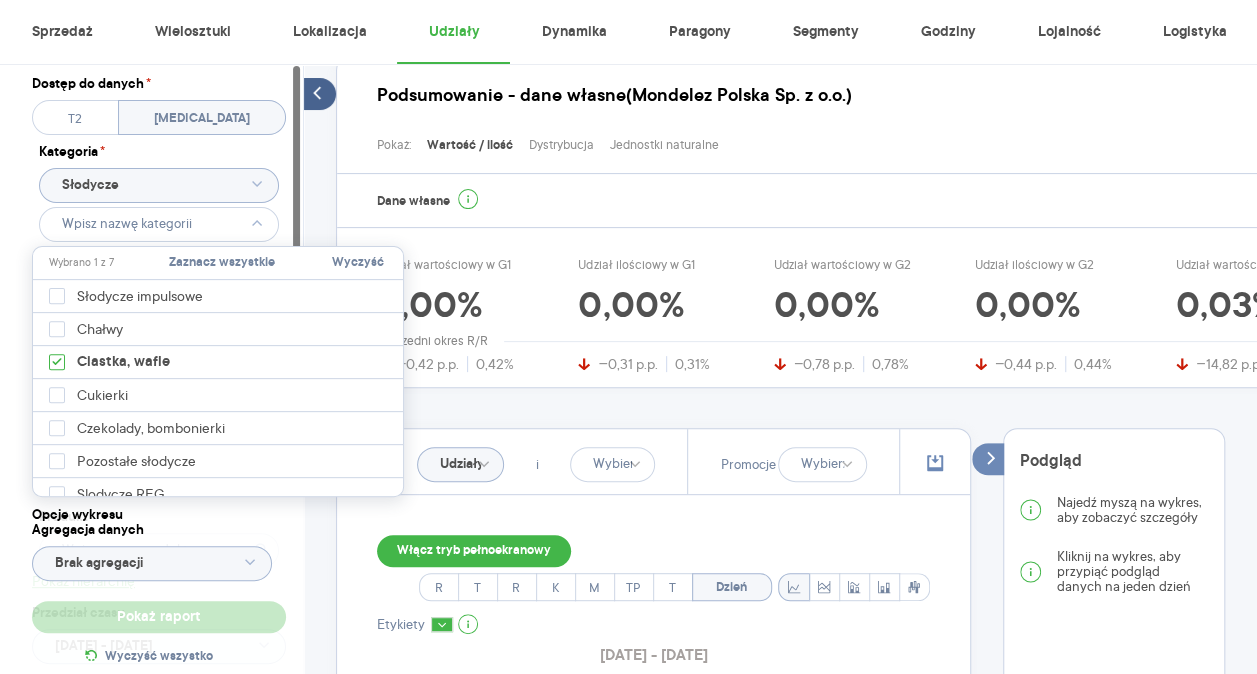 click on "Raporty Insights Eksport danych Nowość Baza wiedzy Nowość Aktualności [EMAIL_ADDRESS][DOMAIN_NAME] Wyloguj Sprzedaż Wielosztuki Lokalizacja Udziały Dynamika Paragony Segmenty Godziny Lojalność Logistyka Dostęp do danych * T2 [MEDICAL_DATA] Kategoria * Słodycze Atrybuty Pokaż atrybuty Marka Produkt Pokaż hierarchię Przedział czasu [DATE] - [DATE] Agregacja czasowa dzień Konkurencja Dostawca Marka Produkt Kategorie referencyjne Region Rodzaje sklepów Rodzaje transakcji Wszystkie Like For Like Uwzględnij LFL Opcje wykresu Agregacja danych Brak agregacji Pokaż raport Wyczyść wszystko Udziały Podsumowanie - dane własne  (Mondelez Polska Sp. z o.o.) Pokaż: Wartość / ilość Dystrybucja Jednostki naturalne Dane własne Udział wartościowy w G1 0,00% −0,42 p.p. 0,42% Udział ilościowy w G1 0,00% −0,31 p.p. 0,31% Udział wartościowy w G2 0,00% −0,78 p.p. 0,78% Udział ilościowy w G2 0,00% −0,44 p.p. 0,44% Udział wartościowy w G3 0,03% −14,82 p.p. 14,85% 0,03% 10,57% i R" at bounding box center [628, 157] 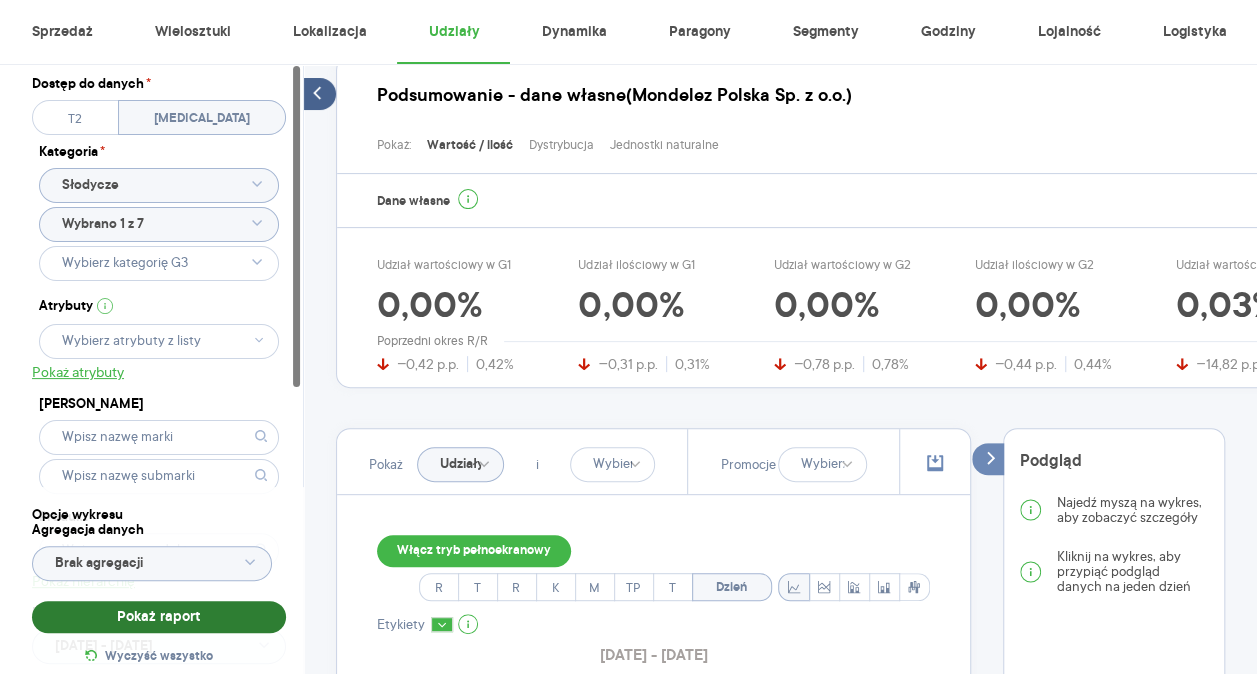 click on "Pokaż raport" at bounding box center (159, 617) 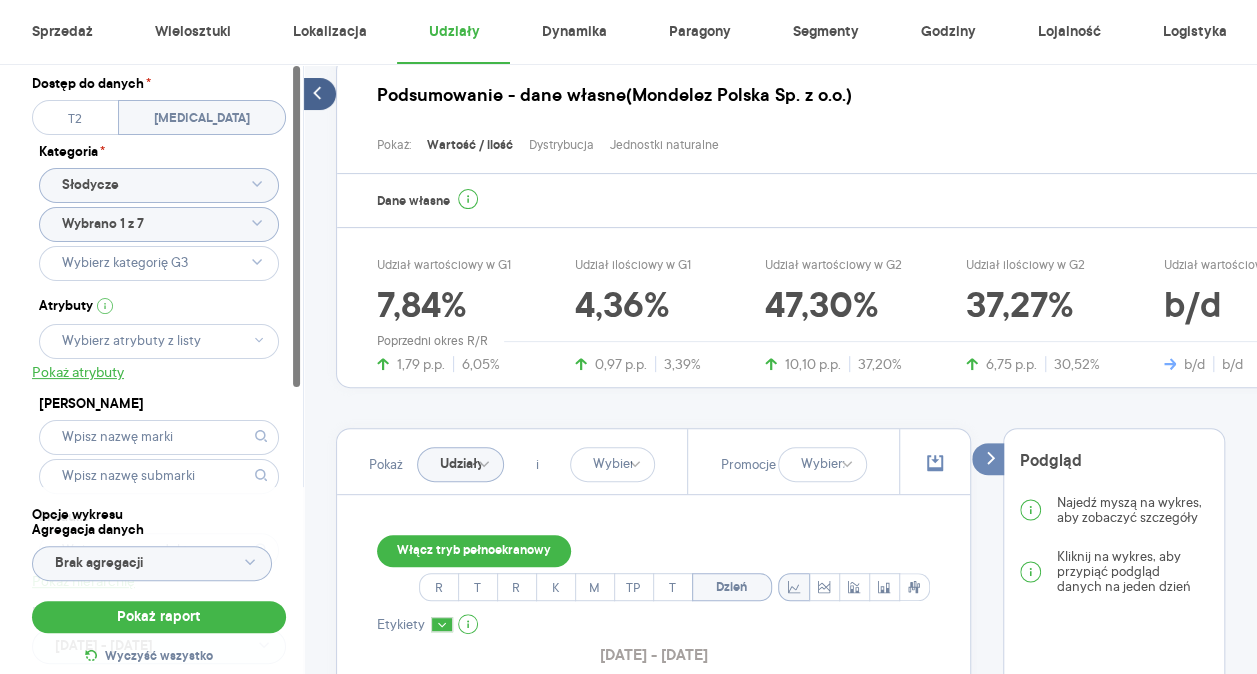 drag, startPoint x: 885, startPoint y: 304, endPoint x: 780, endPoint y: 302, distance: 105.01904 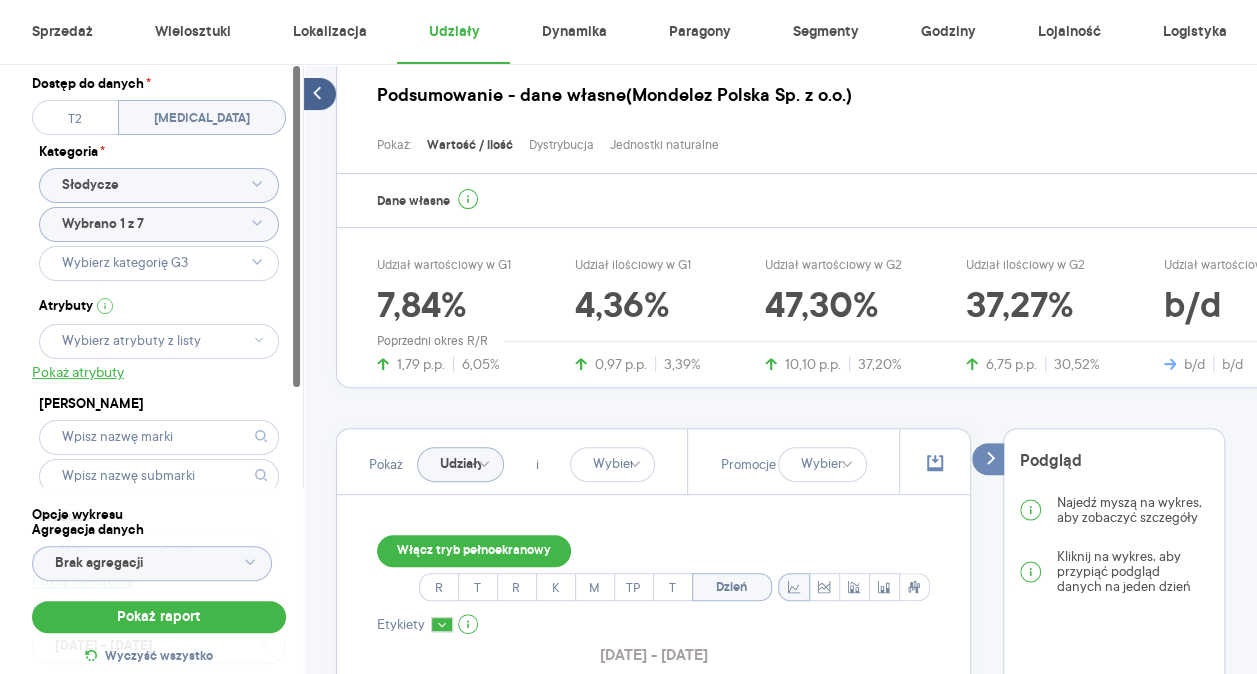 drag, startPoint x: 780, startPoint y: 302, endPoint x: 745, endPoint y: 310, distance: 35.902645 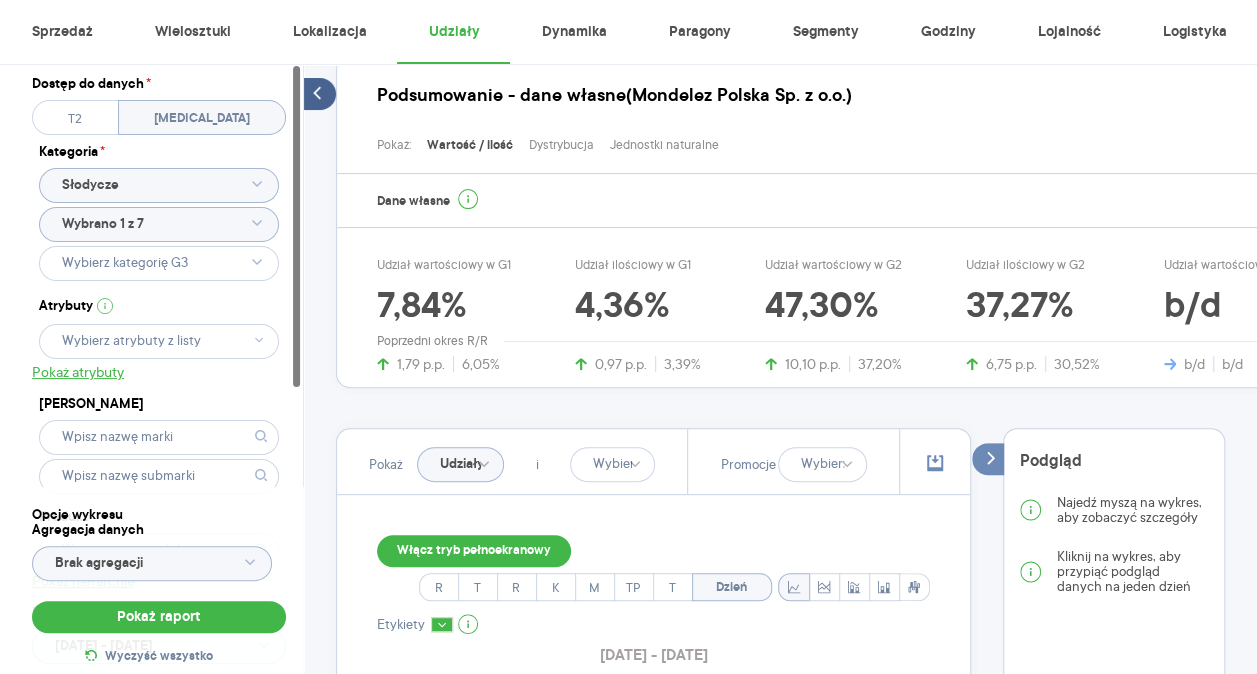 drag, startPoint x: 745, startPoint y: 310, endPoint x: 710, endPoint y: 305, distance: 35.35534 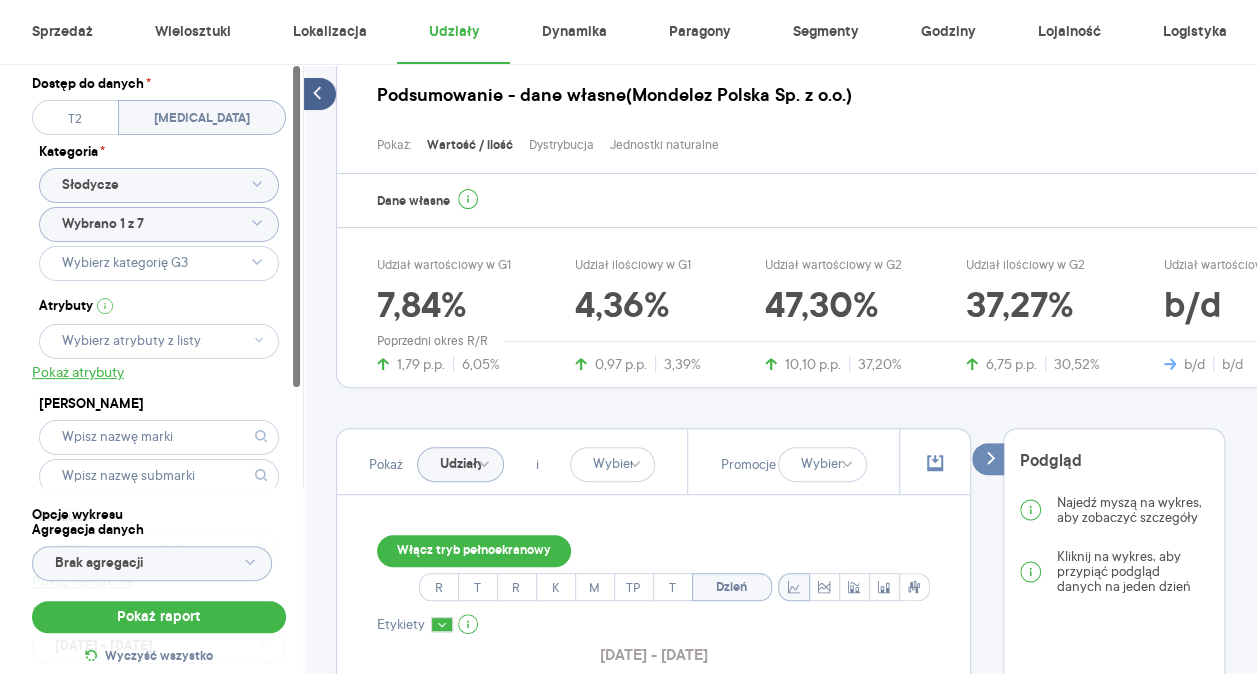click on "Udział wartościowy w G1 7,84% 1,79 p.p. 6,05% Udział ilościowy w G1 4,36% 0,97 p.p. 3,39% Udział wartościowy w G2 47,30% 10,10 p.p. 37,20% Udział ilościowy w G2 37,27% 6,75 p.p. 30,52% Udział wartościowy w G3 b/d b/d b/d Udział ilościowy w G3 b/d b/d b/d" at bounding box center [962, 315] 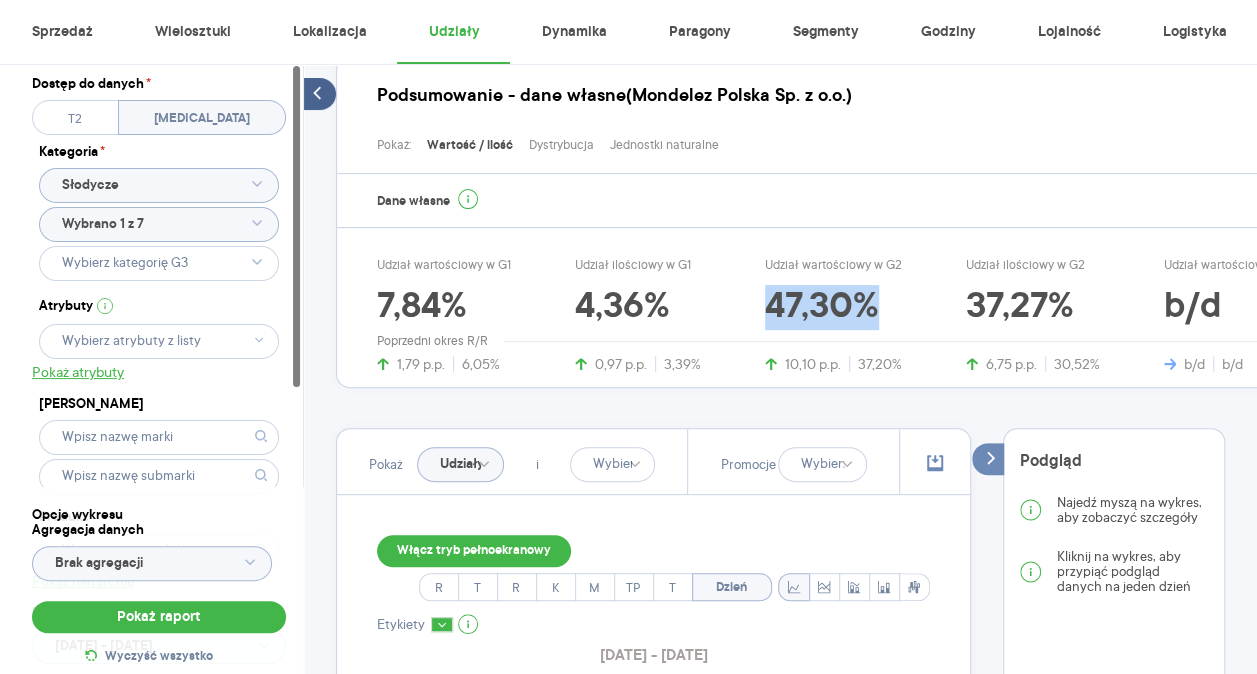 drag, startPoint x: 771, startPoint y: 303, endPoint x: 876, endPoint y: 300, distance: 105.04285 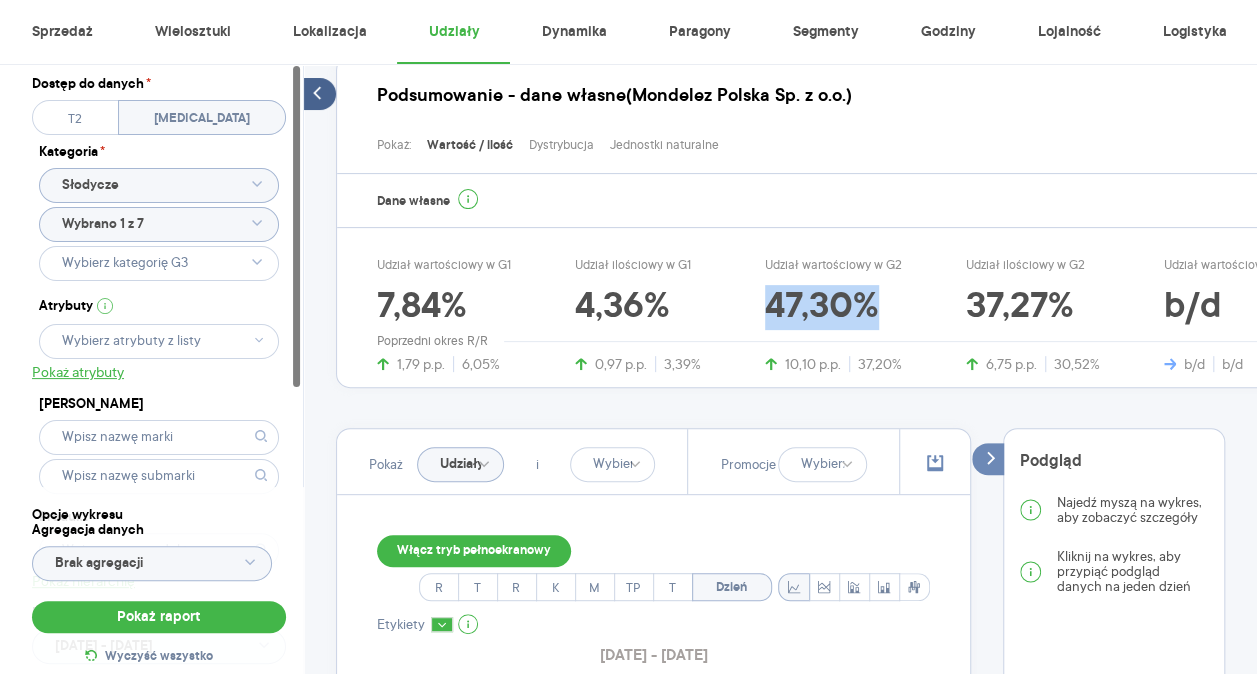 click on "47,30%" at bounding box center (833, 308) 